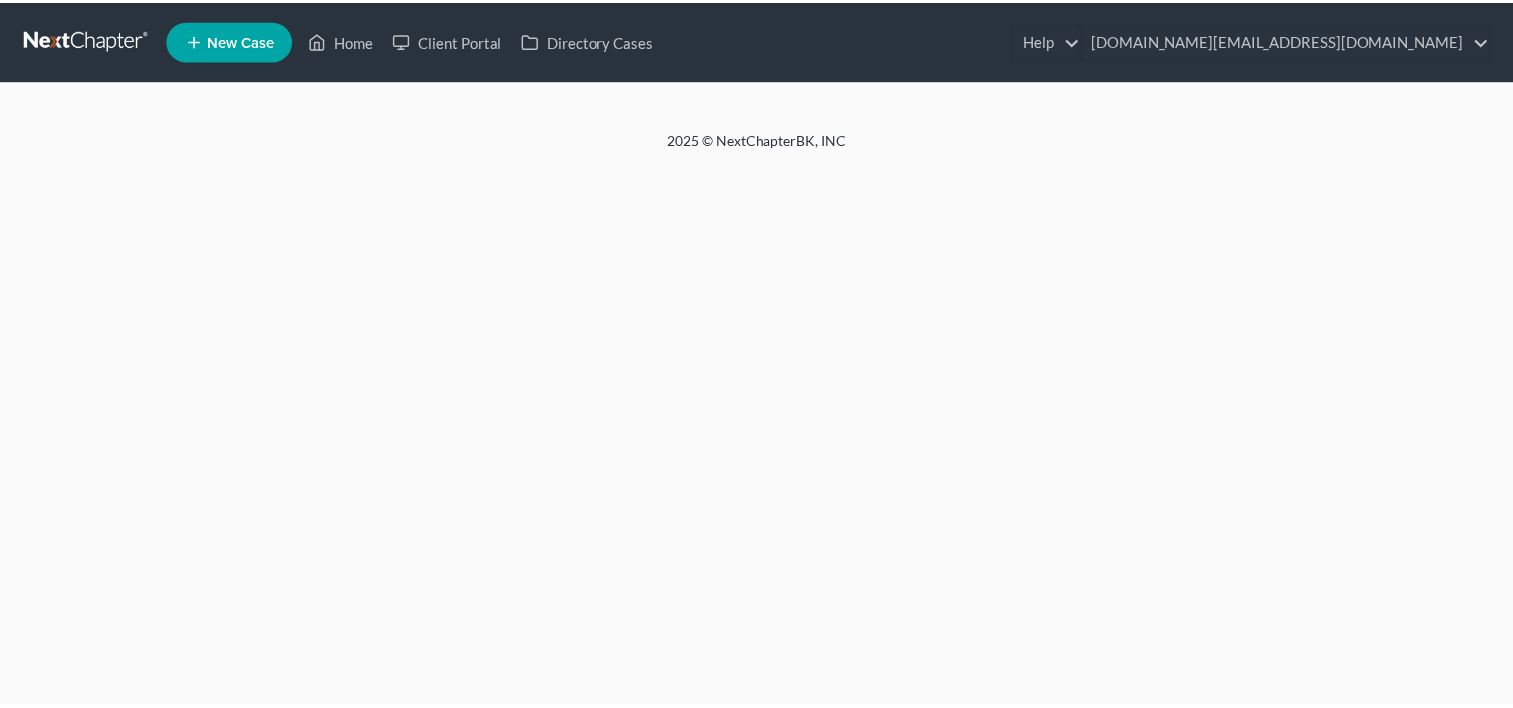 scroll, scrollTop: 0, scrollLeft: 0, axis: both 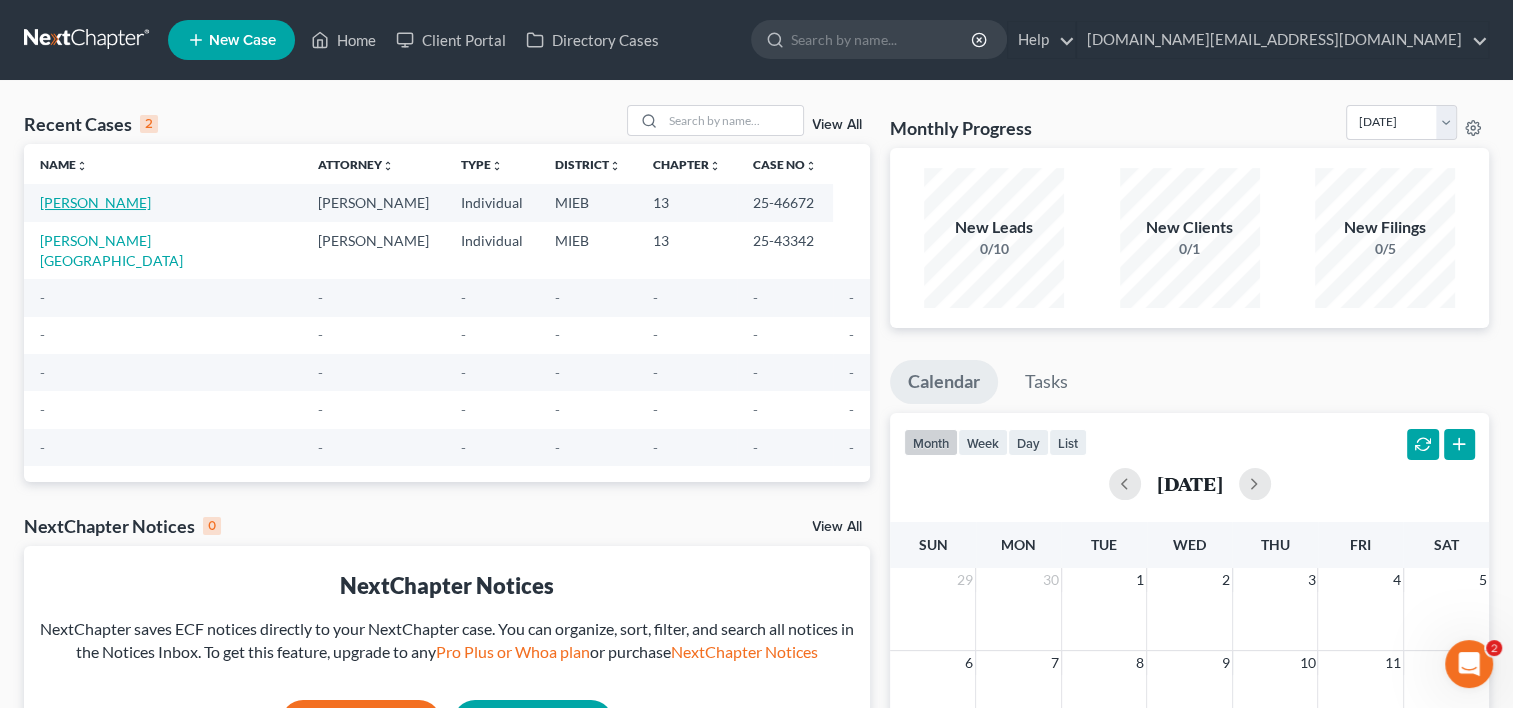 click on "[PERSON_NAME]" at bounding box center [95, 202] 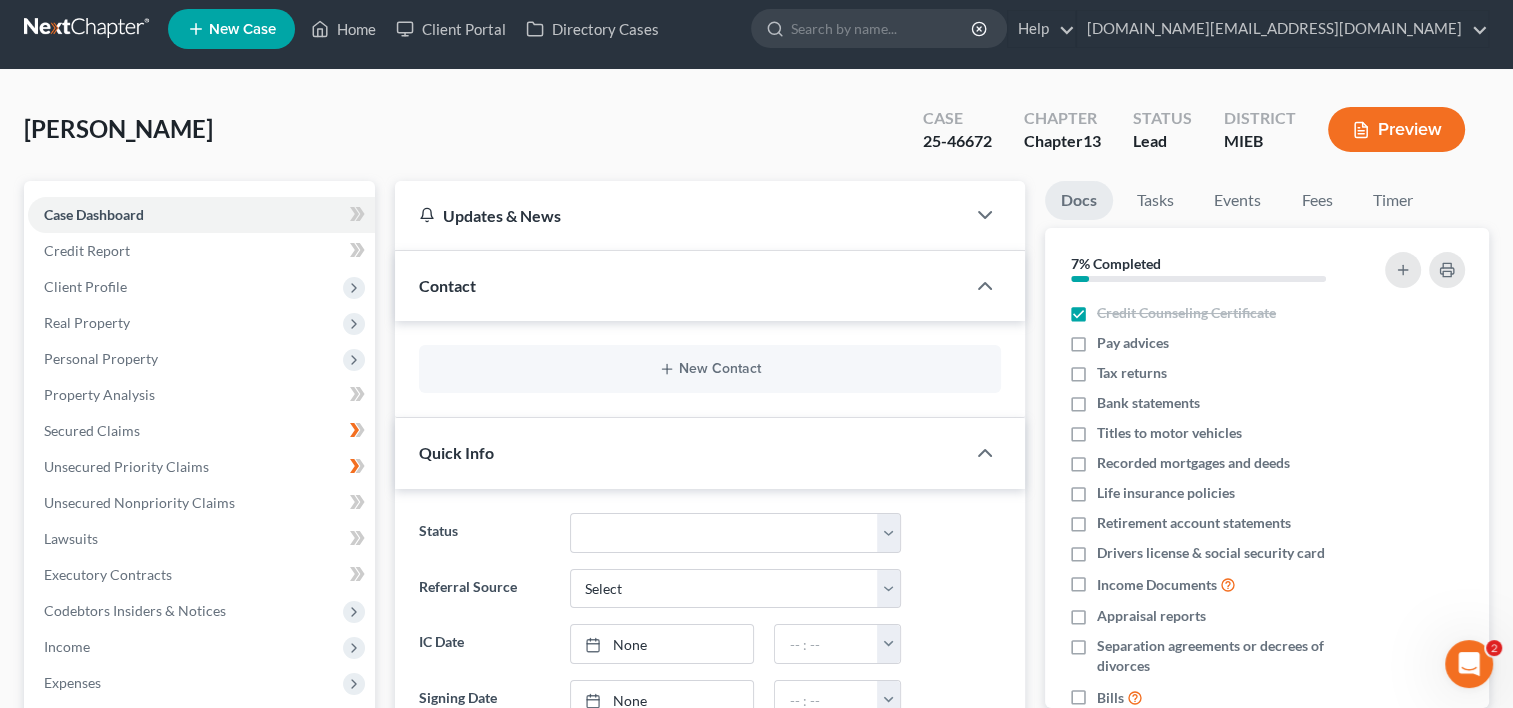 scroll, scrollTop: 25, scrollLeft: 0, axis: vertical 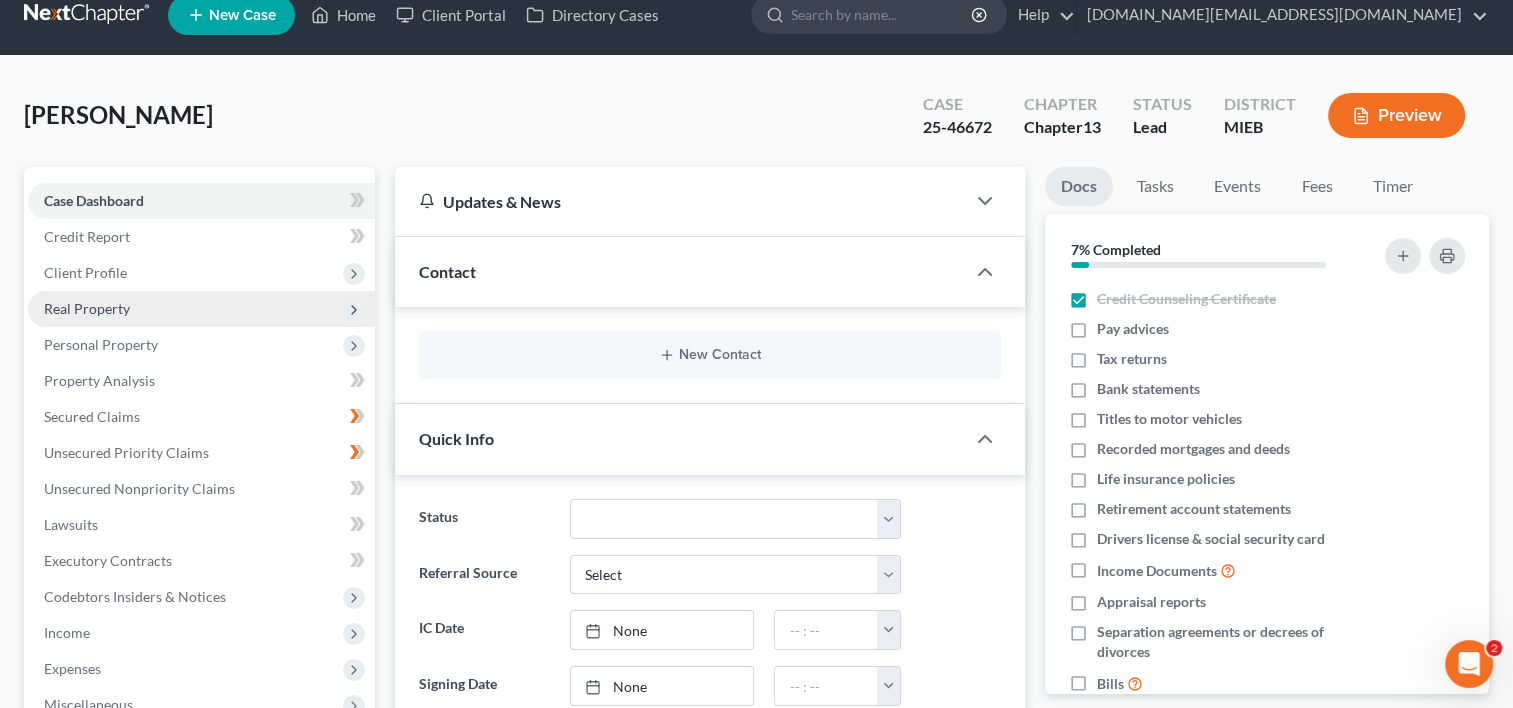 click on "Real Property" at bounding box center (87, 308) 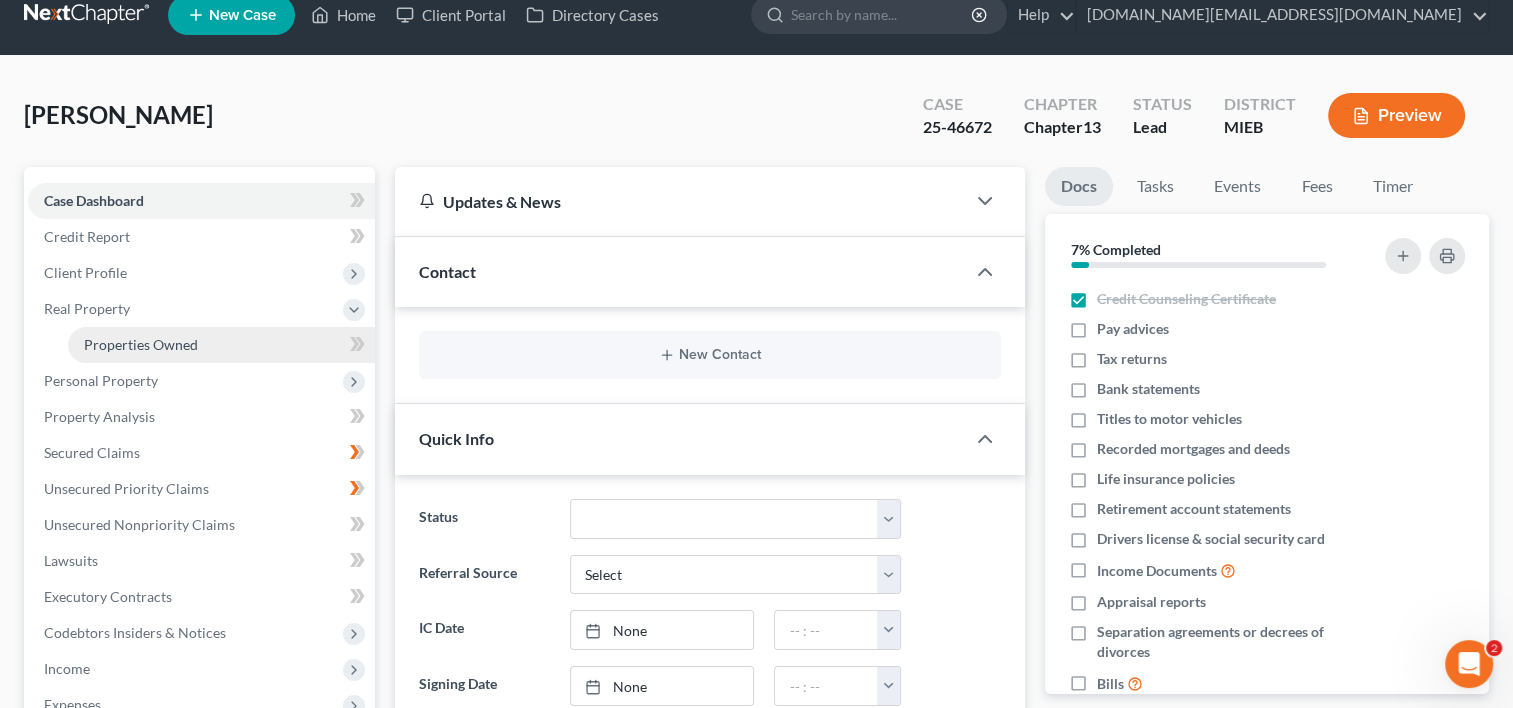click on "Properties Owned" at bounding box center [141, 344] 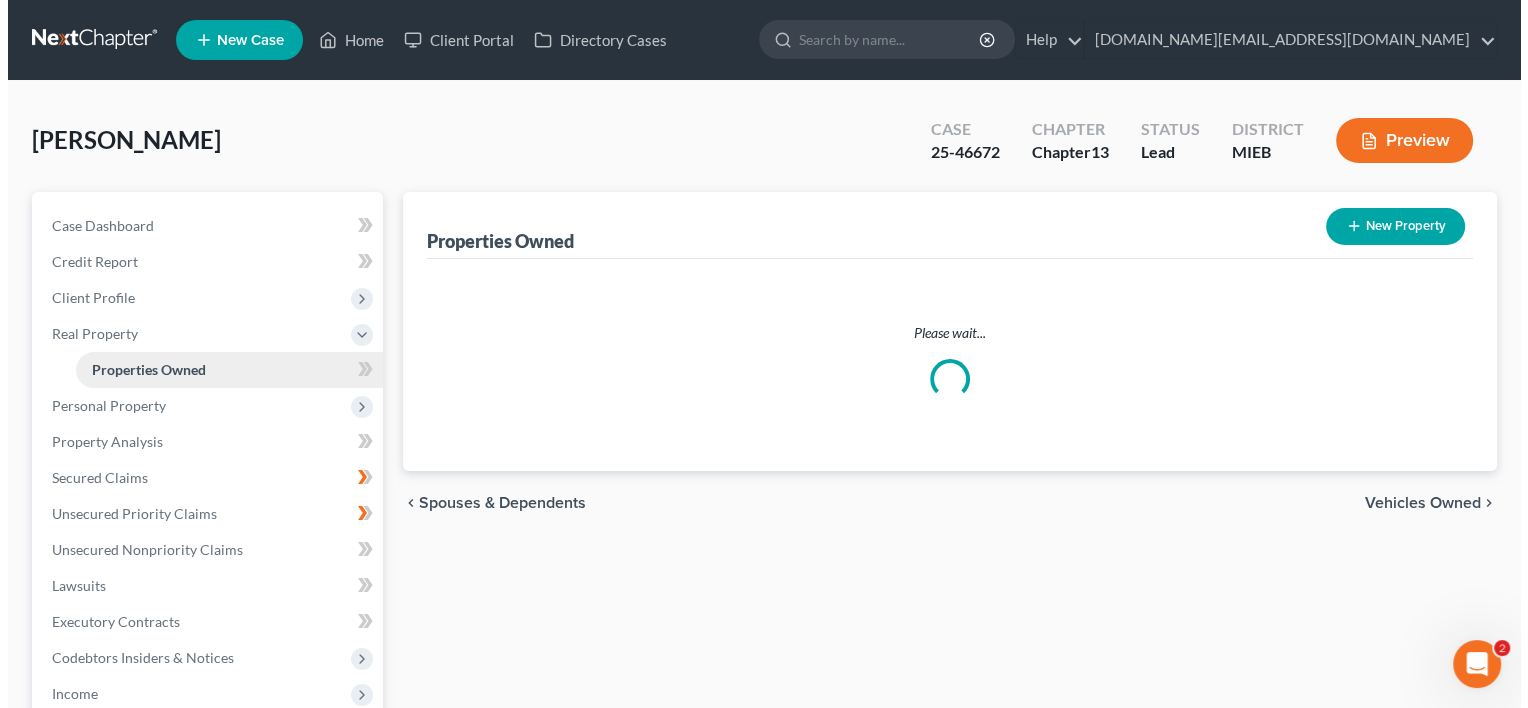 scroll, scrollTop: 0, scrollLeft: 0, axis: both 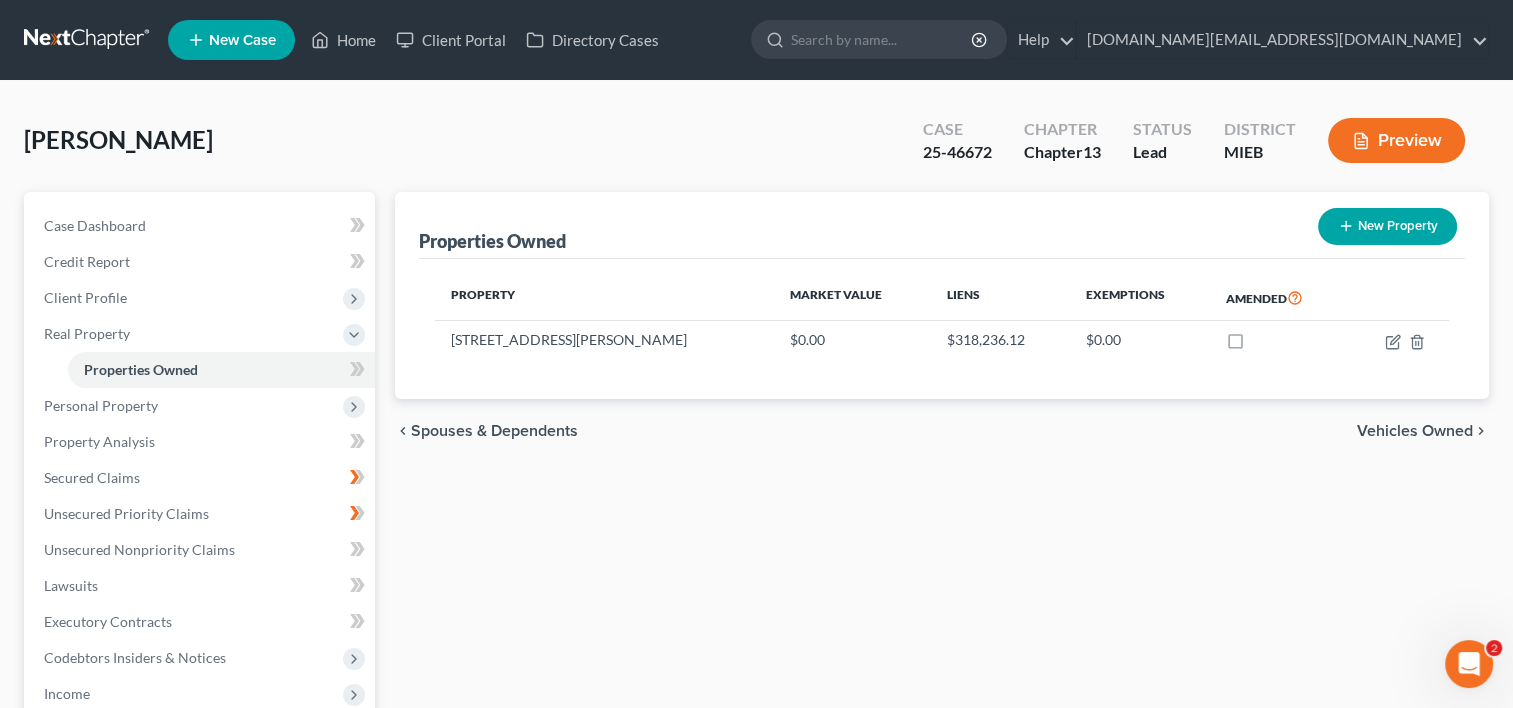 click on "New Property" at bounding box center [1387, 226] 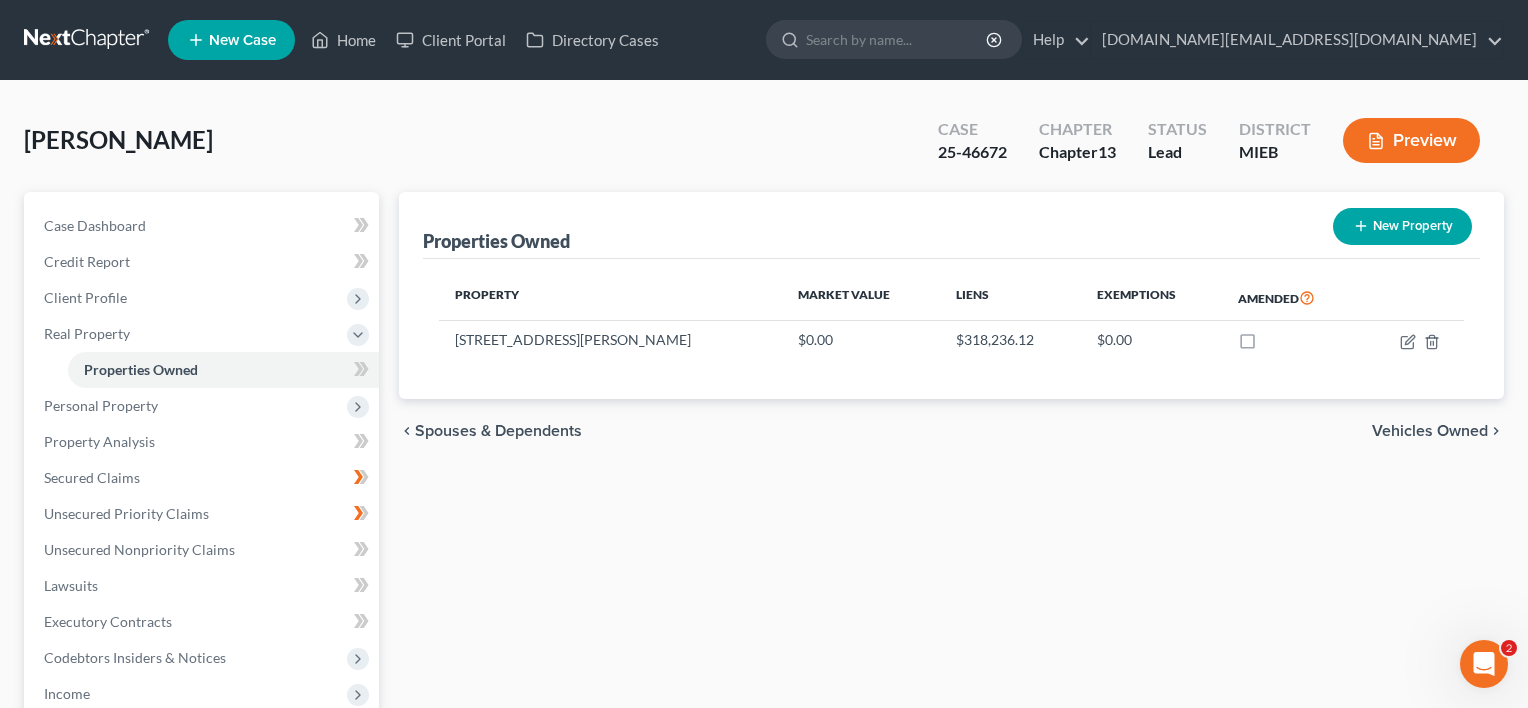 select on "23" 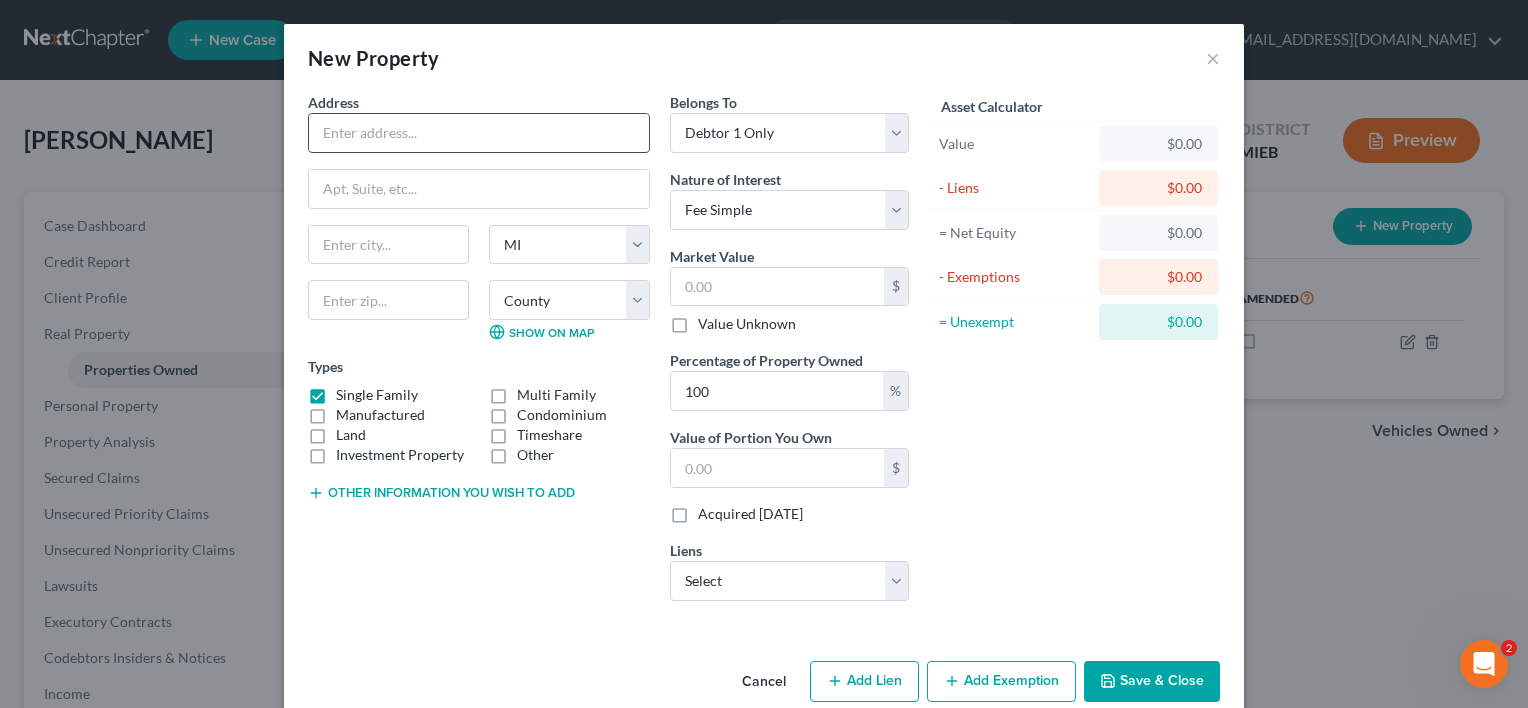 click at bounding box center (479, 133) 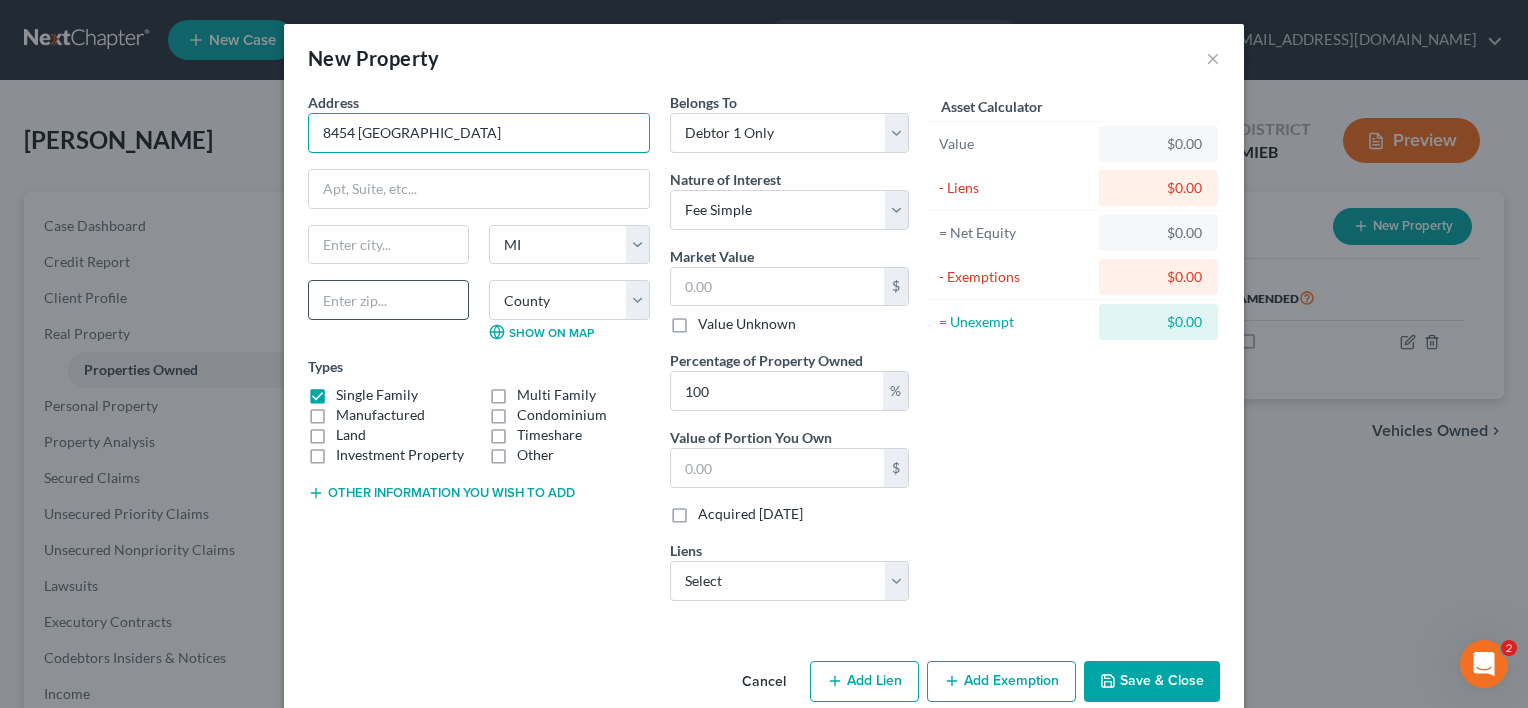 type on "8454 [GEOGRAPHIC_DATA]" 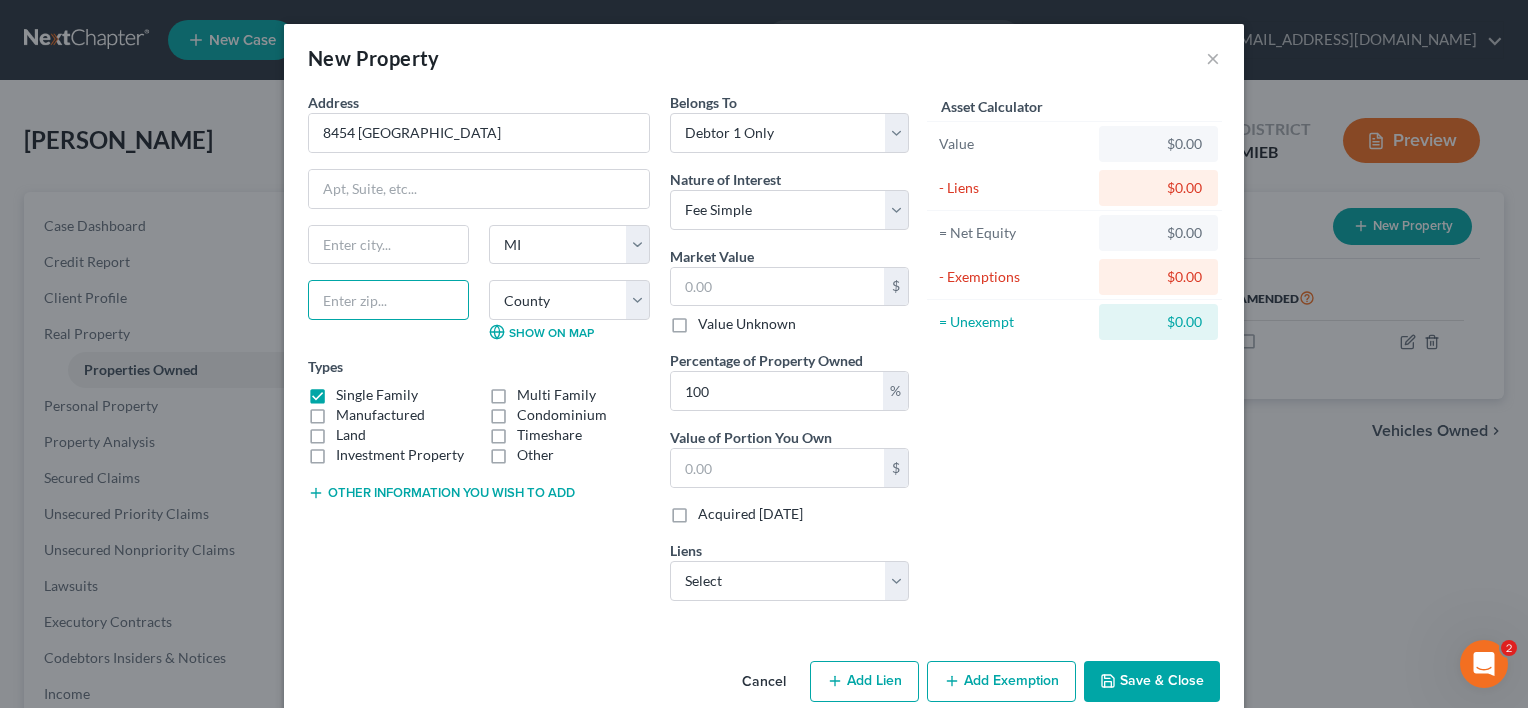 click at bounding box center (388, 300) 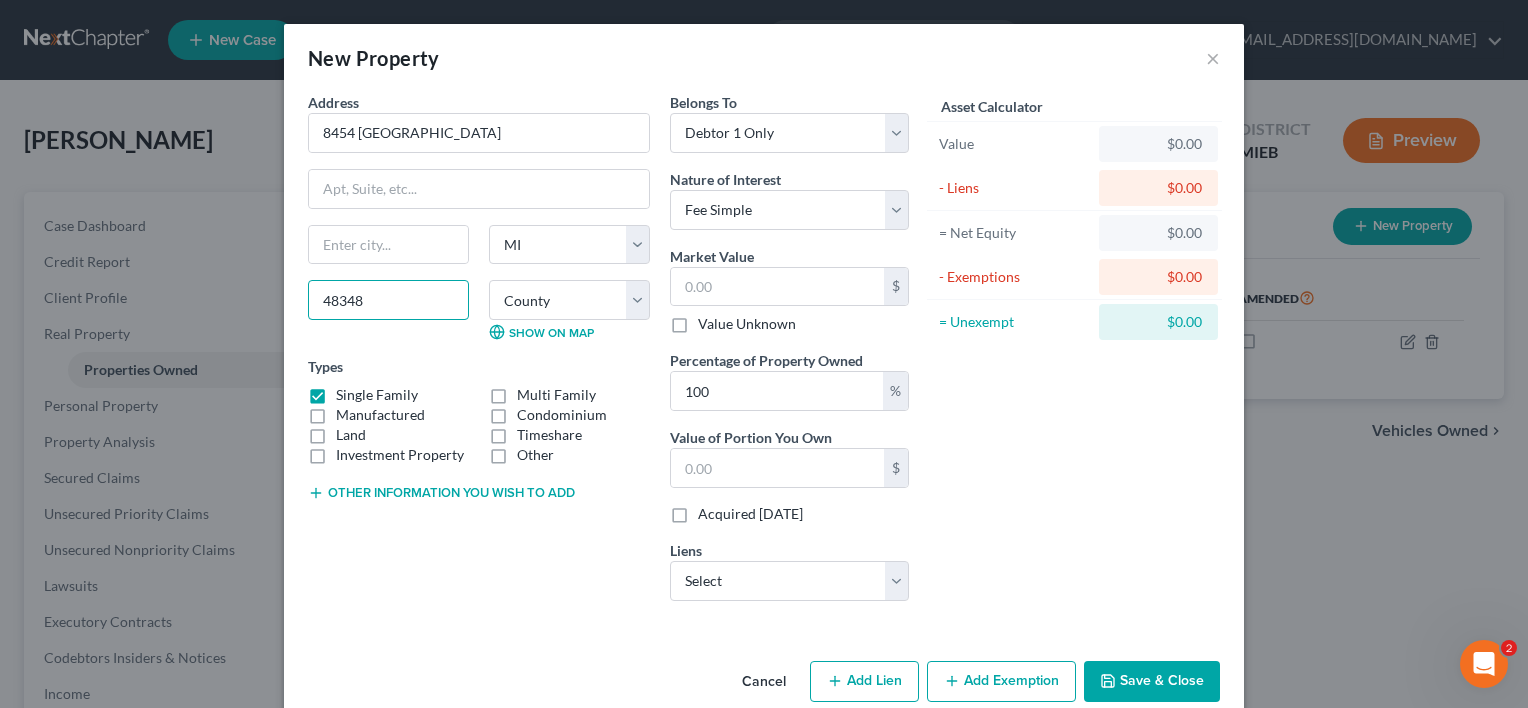 click on "48348" at bounding box center [388, 300] 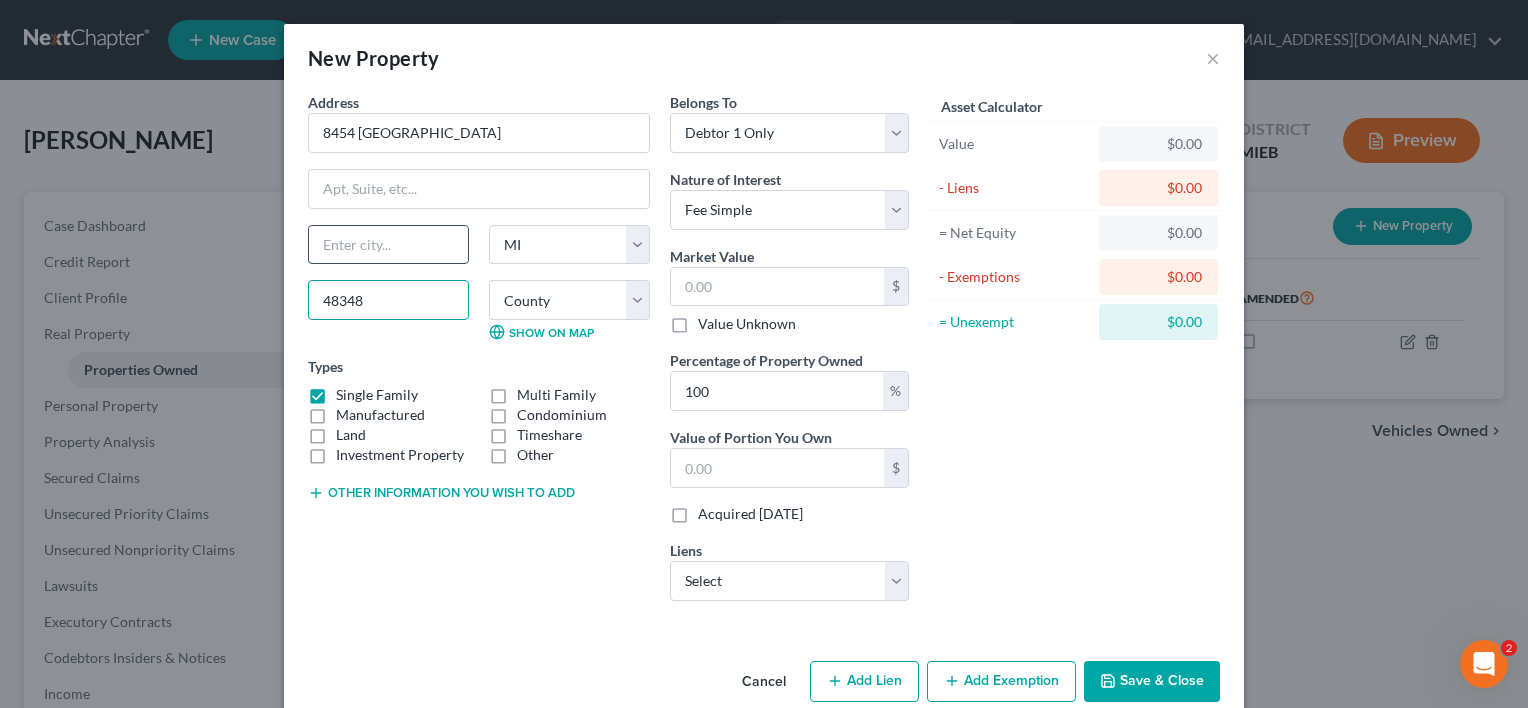 type on "48348" 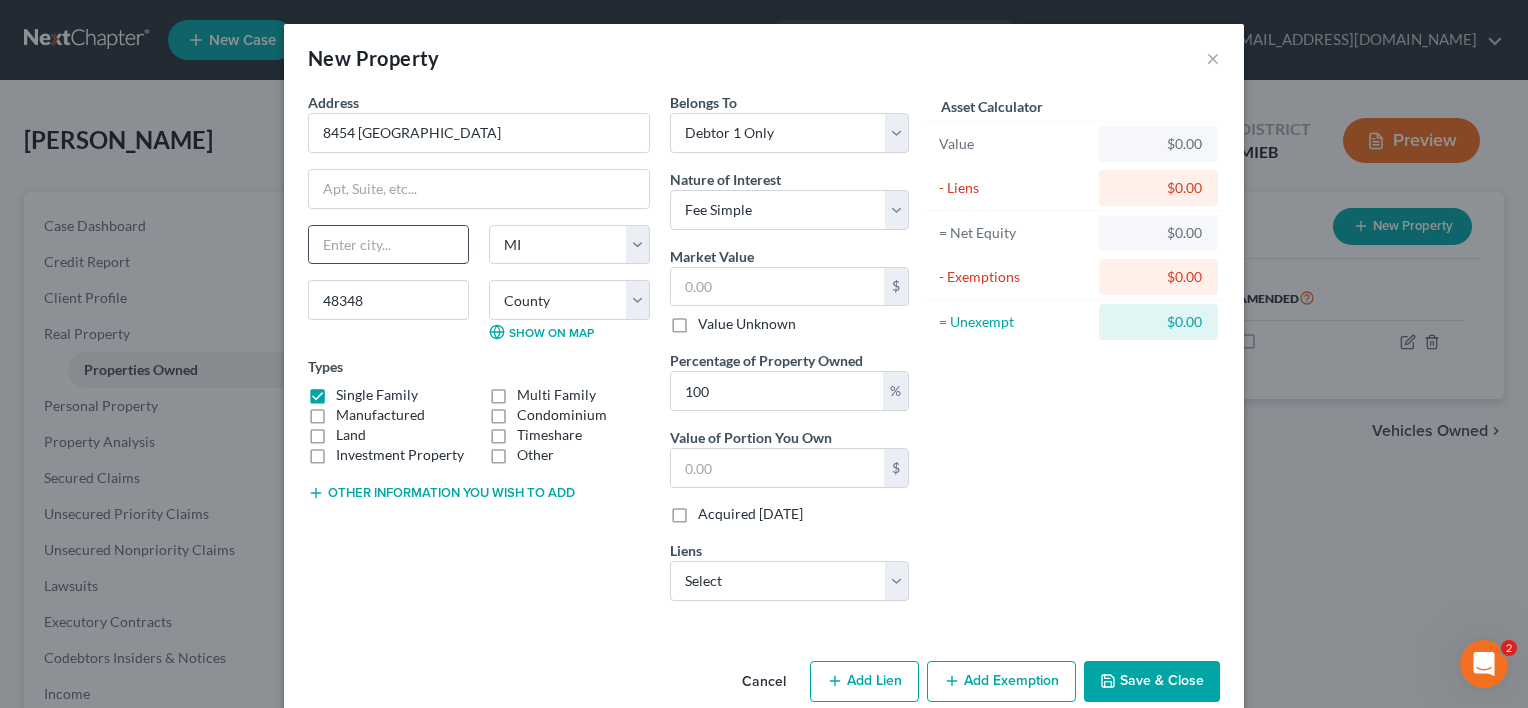 click at bounding box center [388, 245] 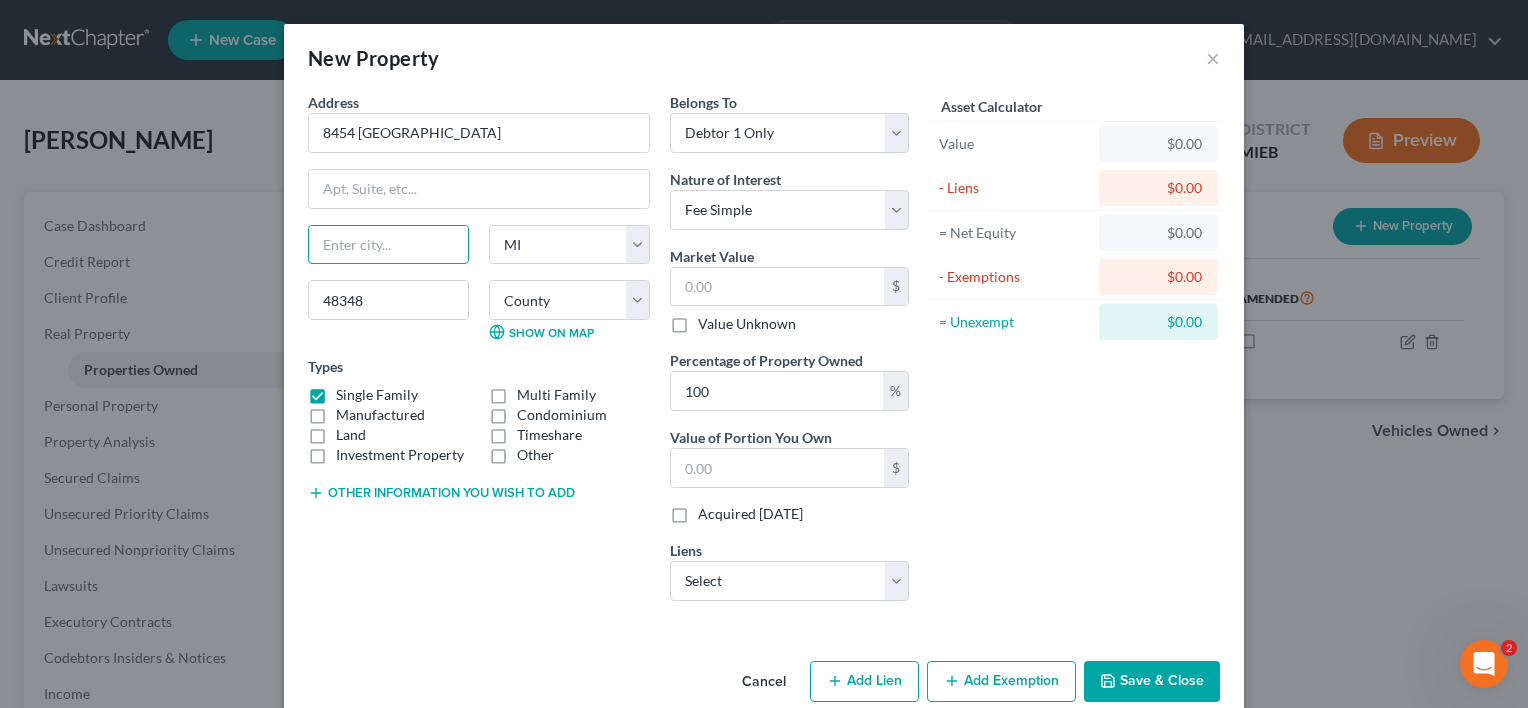 type on "Clarkston" 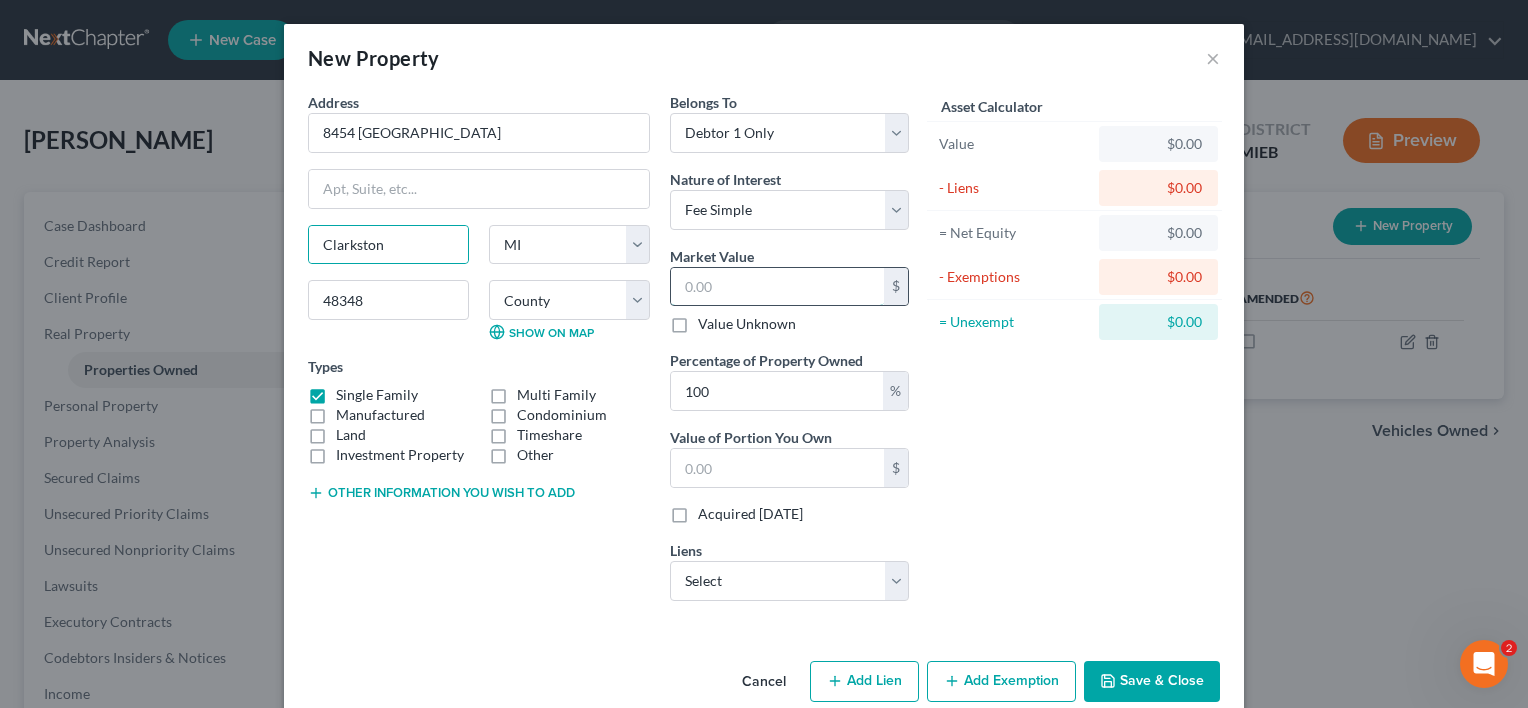 click at bounding box center (777, 287) 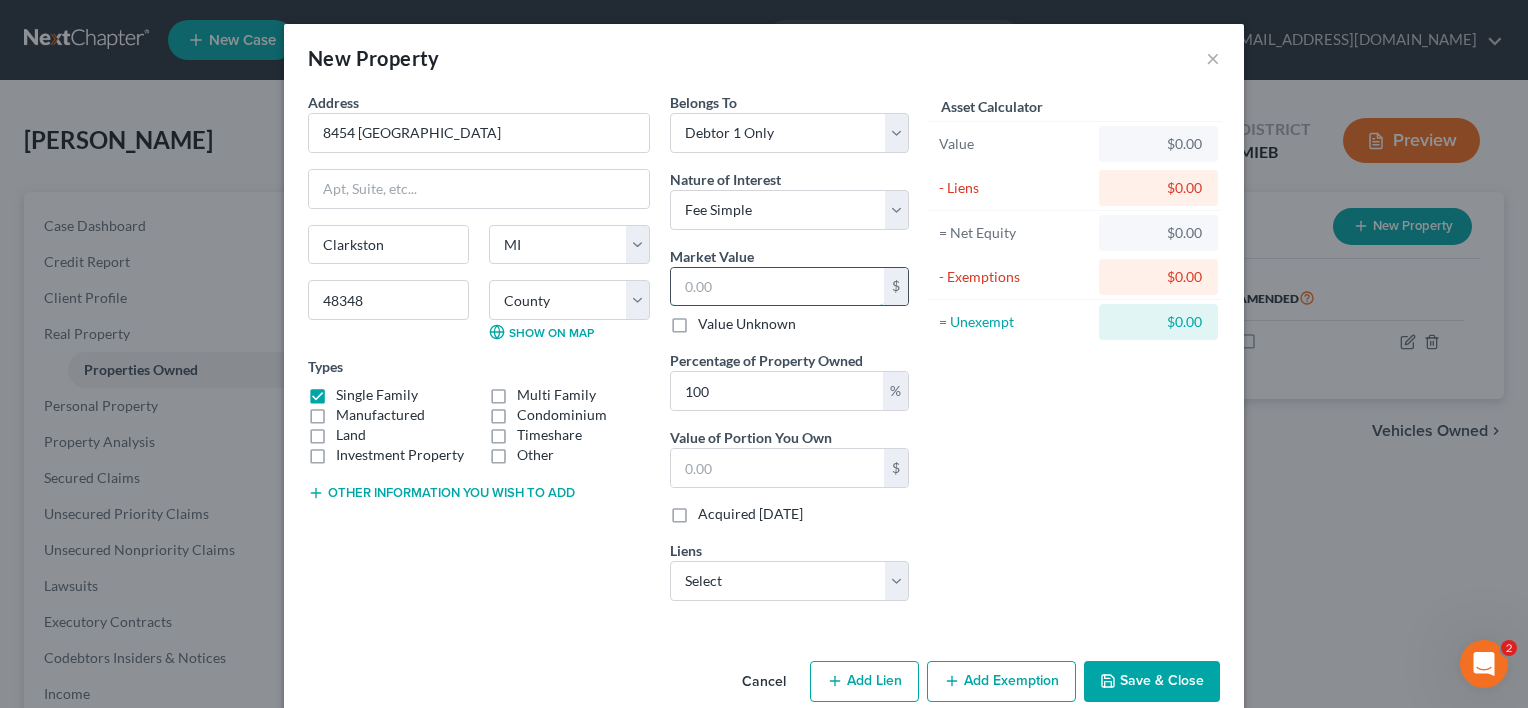type on "4" 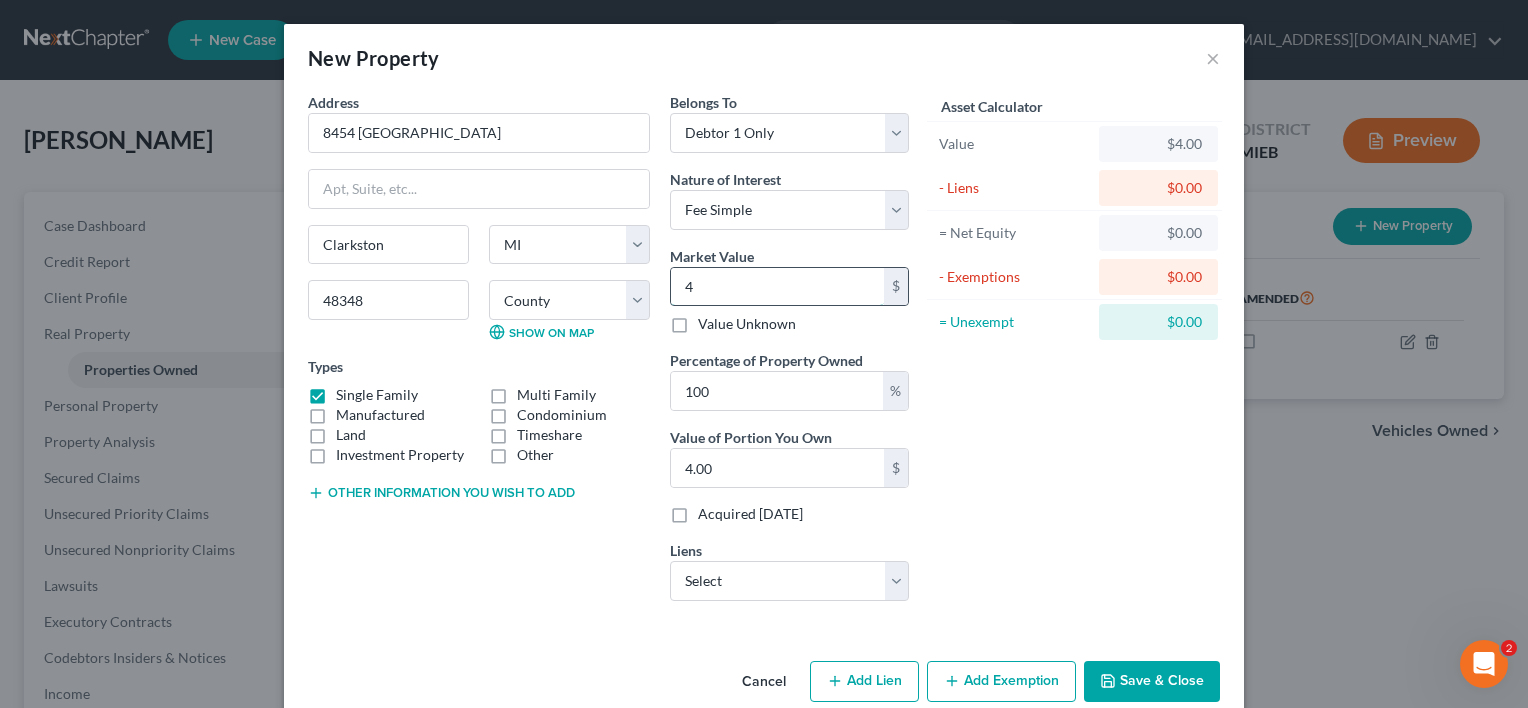 type on "40" 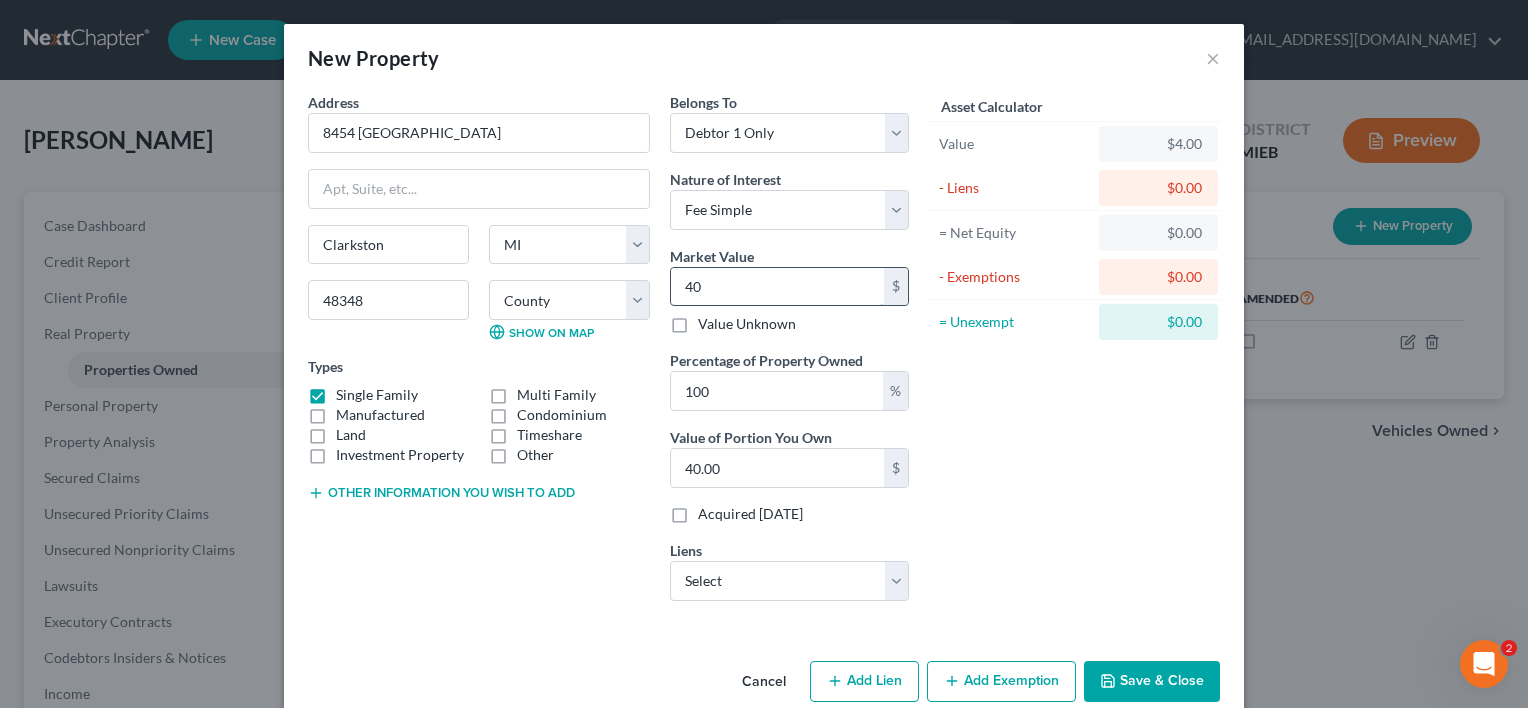 type on "400" 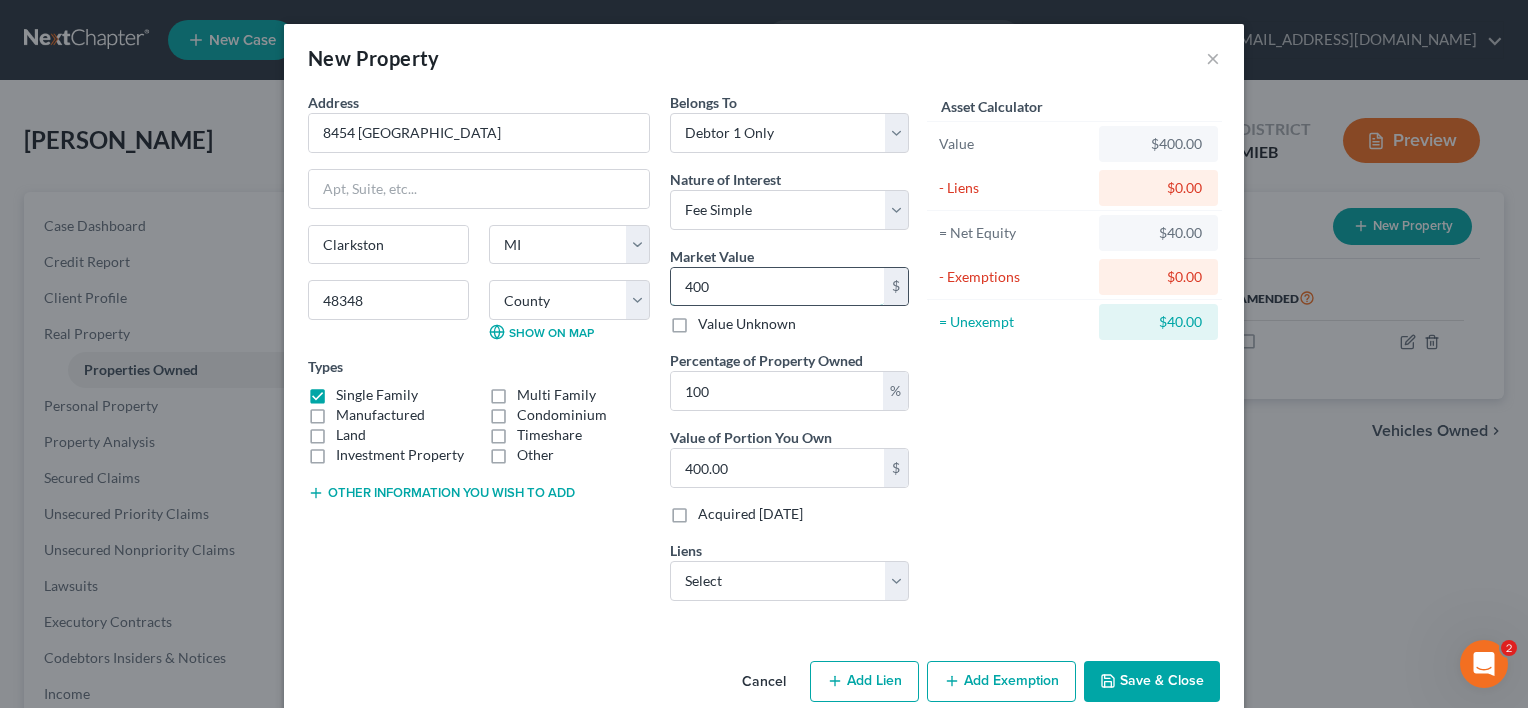type on "4000" 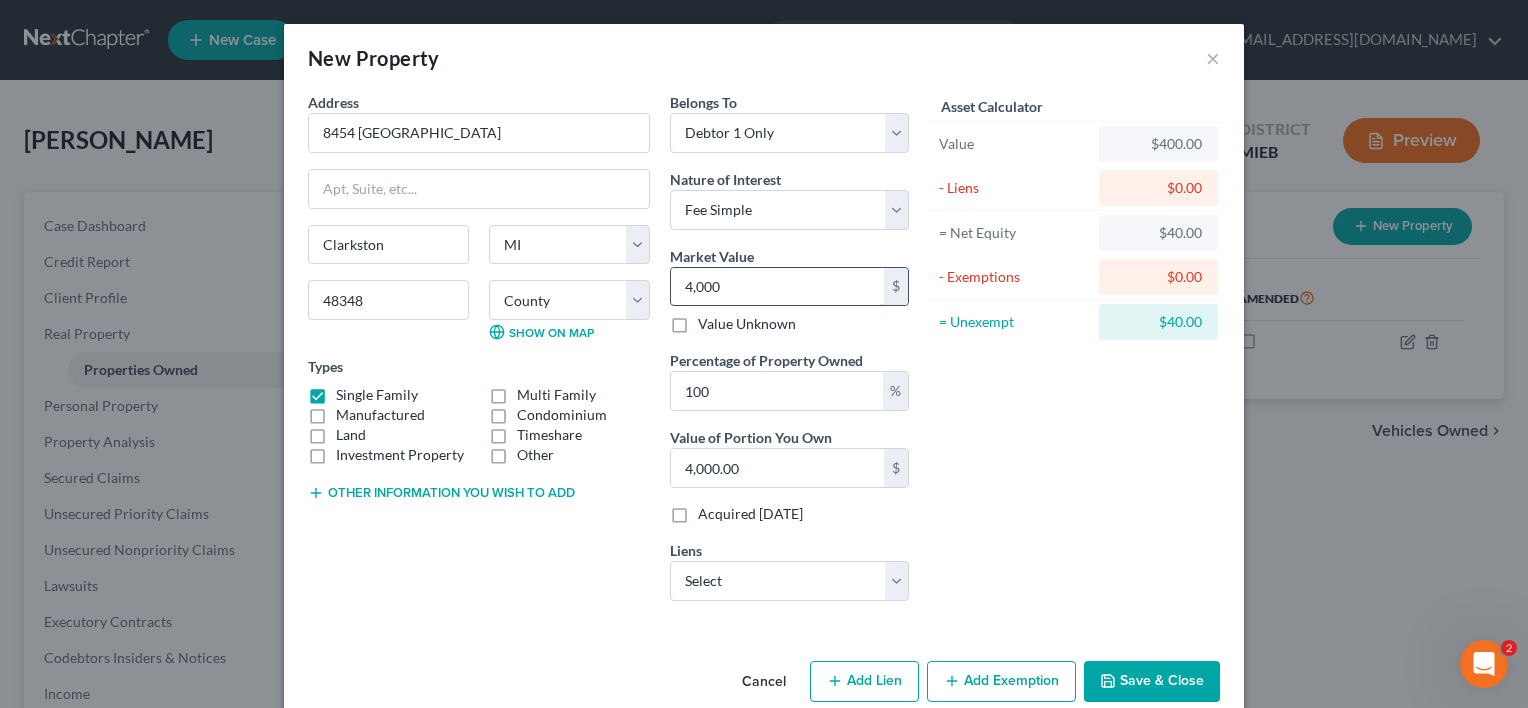 type on "4,0000" 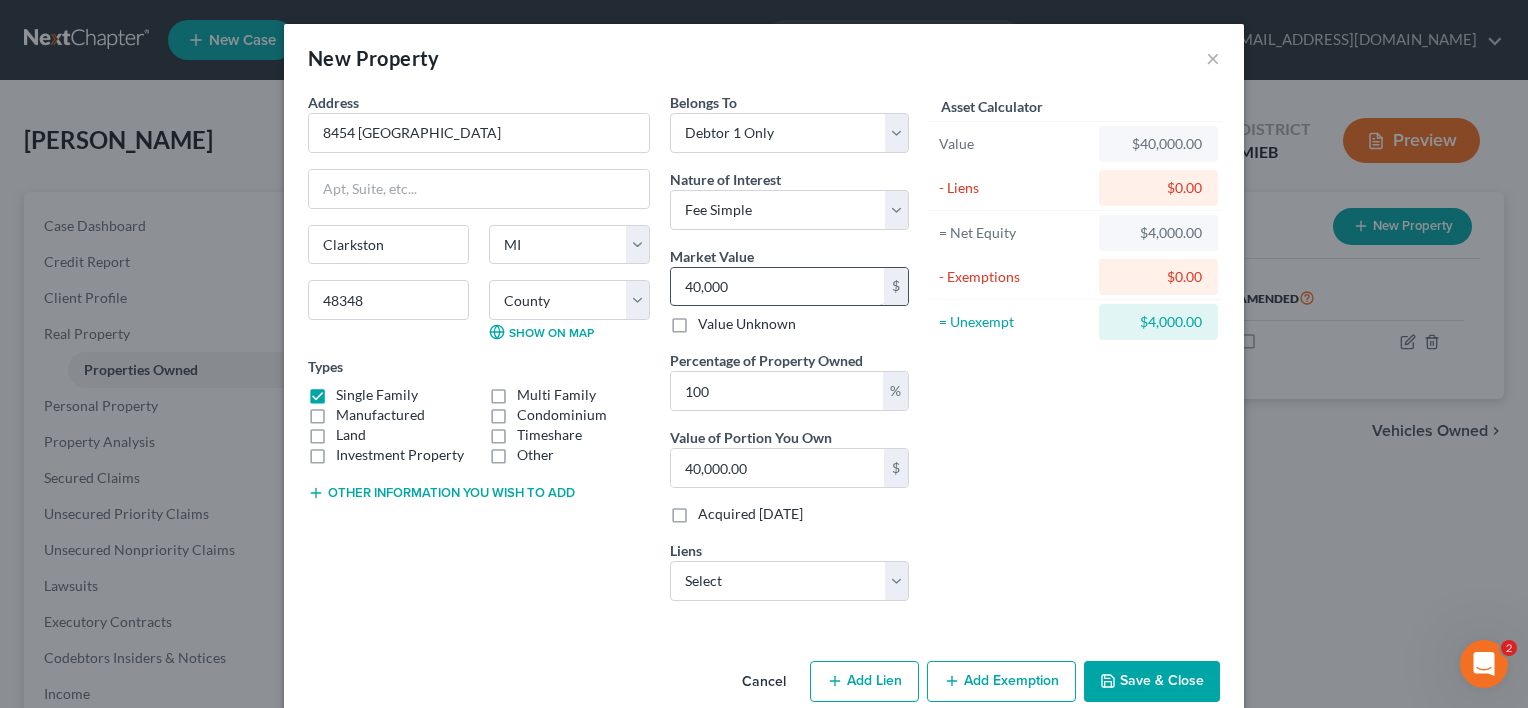 type on "40,0000" 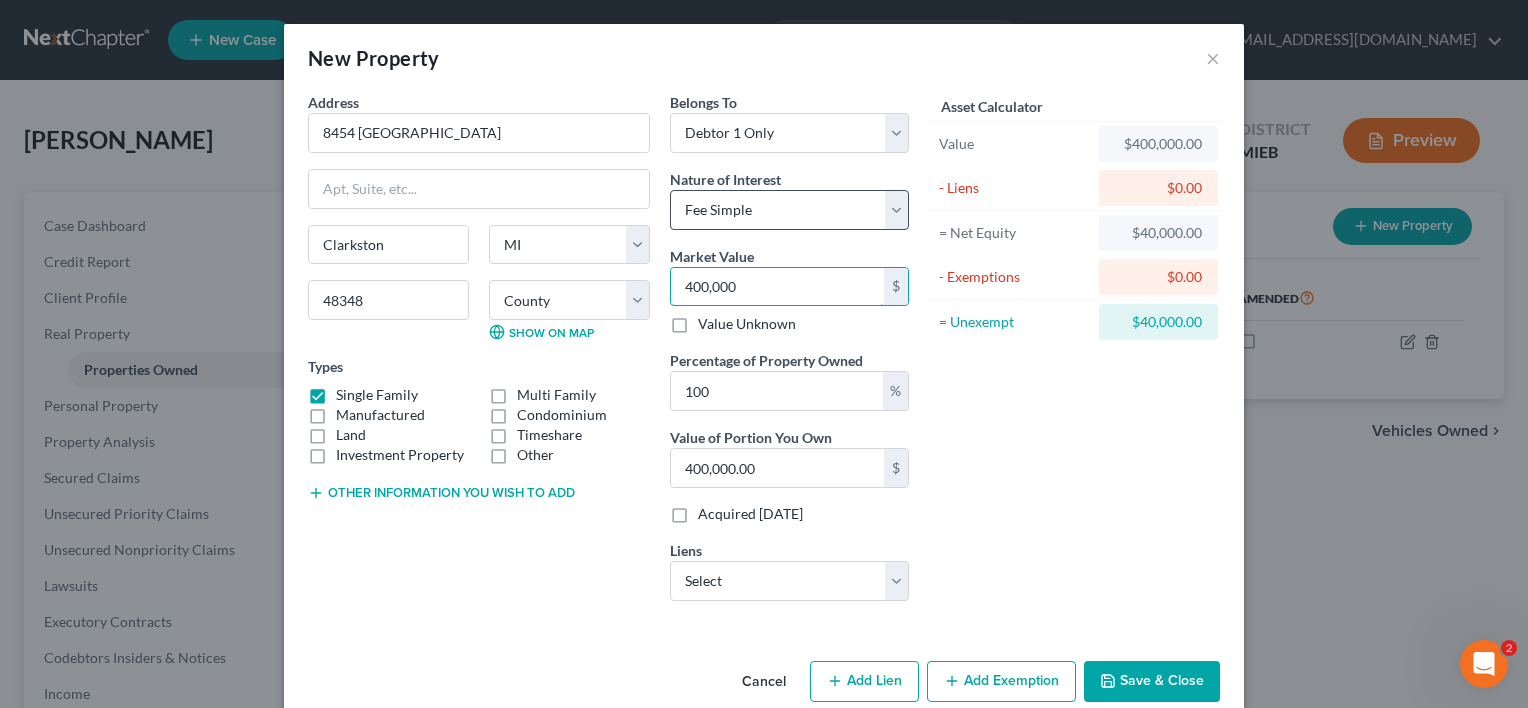 type on "400,000" 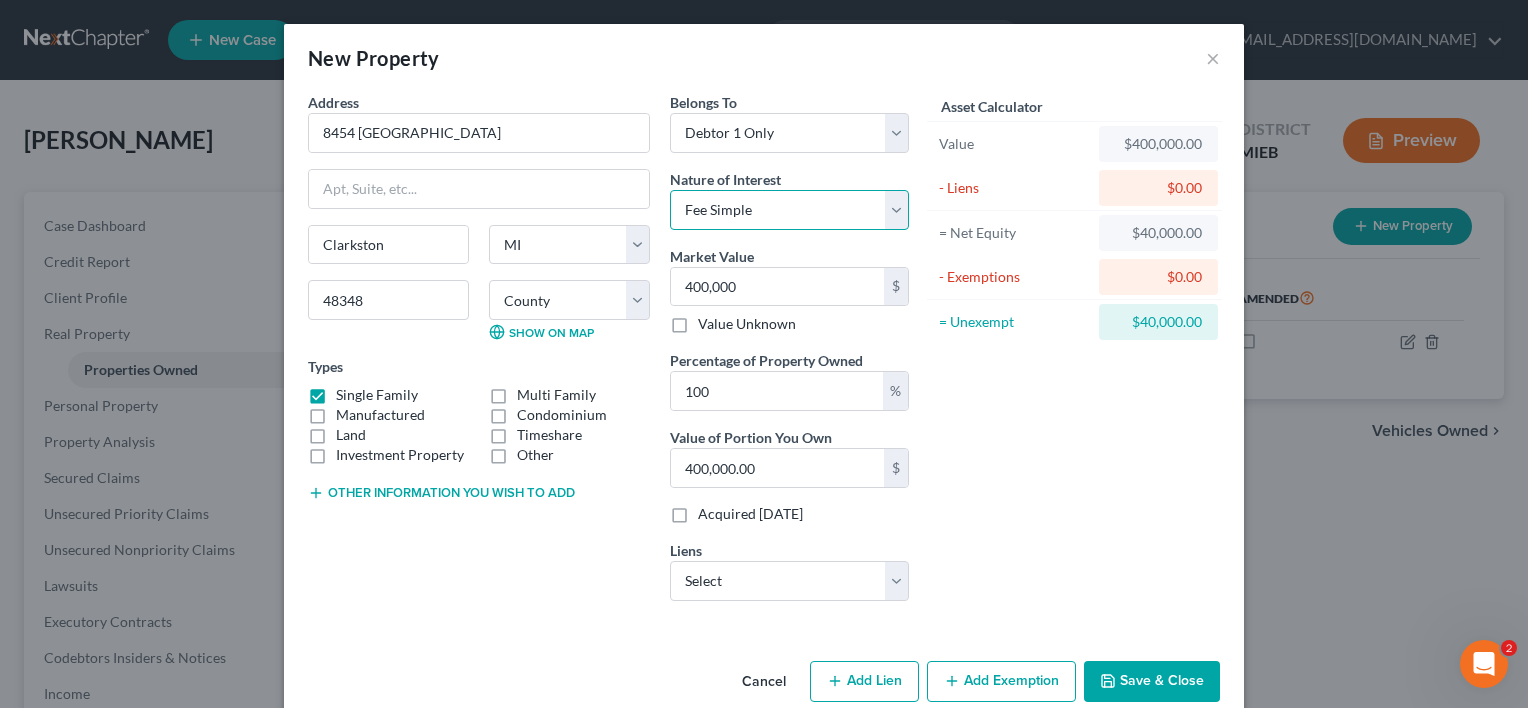 click on "Select Fee Simple Joint Tenant Life Estate Equitable Interest Future Interest Tenancy By The Entireties Tenants In Common Other" at bounding box center (789, 210) 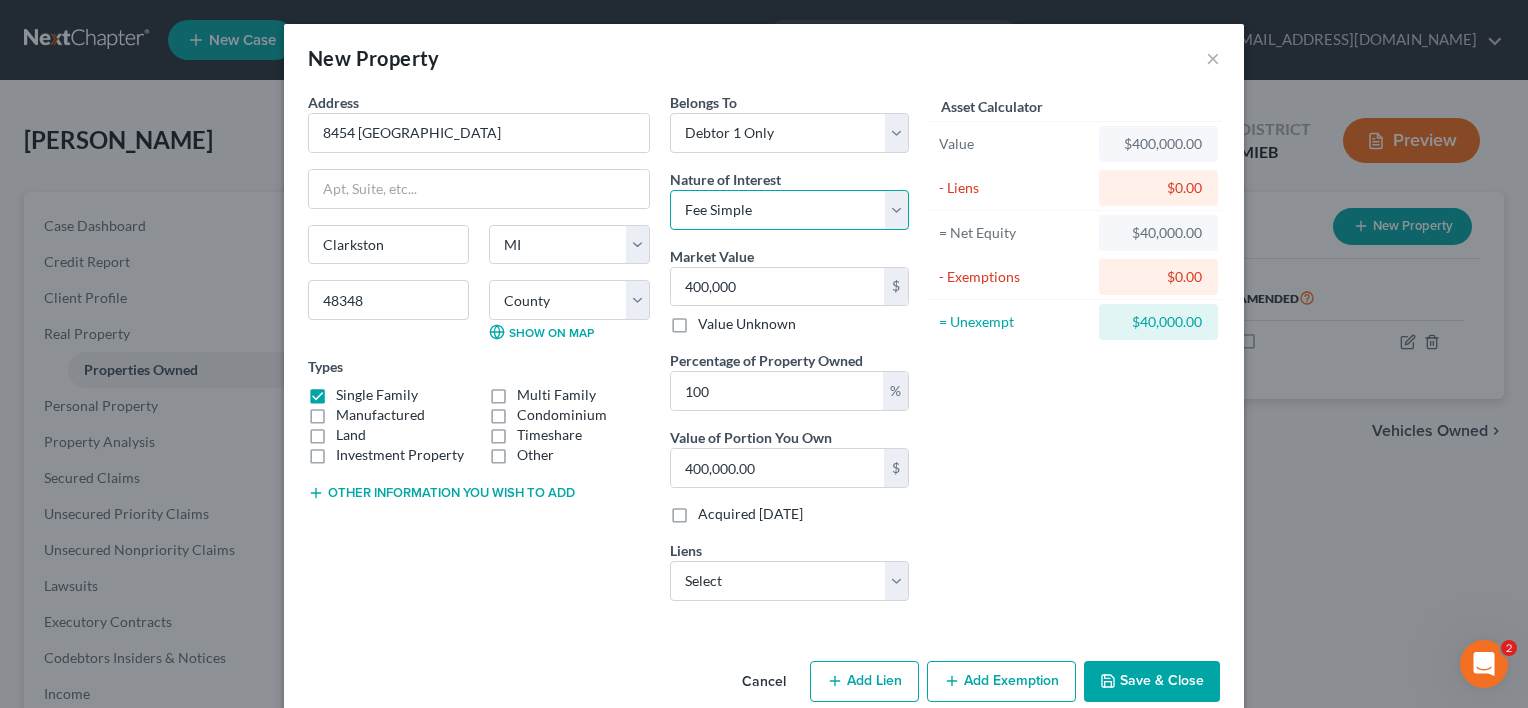 select on "6" 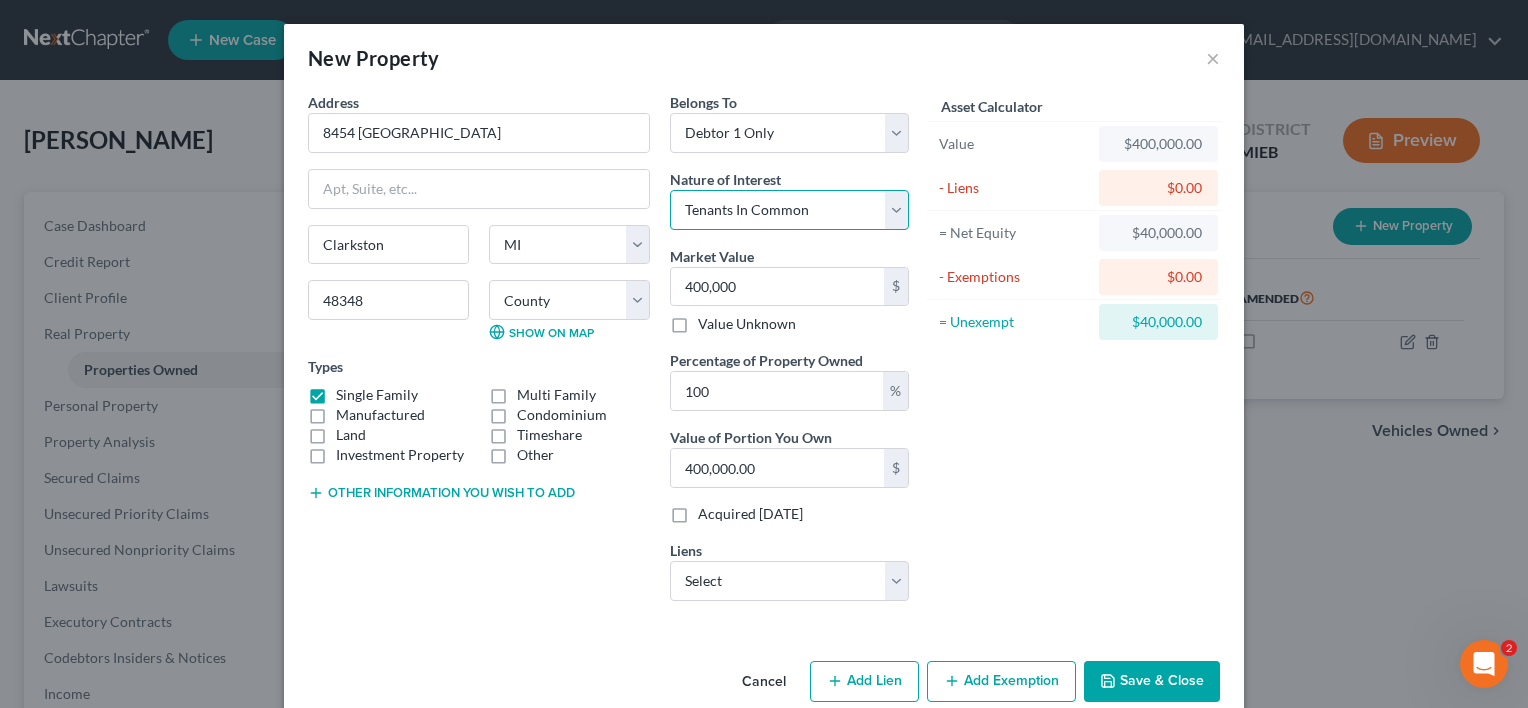 click on "Select Fee Simple Joint Tenant Life Estate Equitable Interest Future Interest Tenancy By The Entireties Tenants In Common Other" at bounding box center [789, 210] 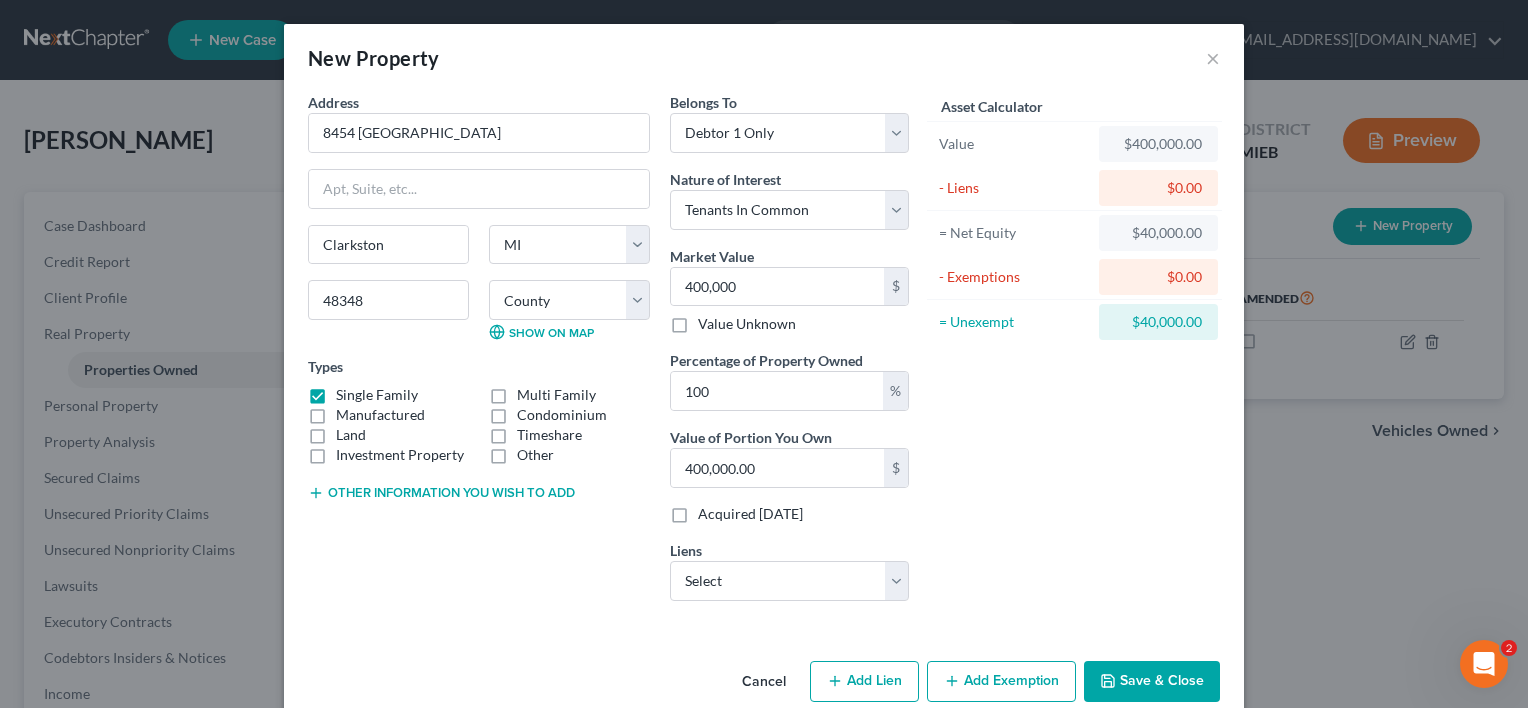 click on "- Liens" at bounding box center (1014, 188) 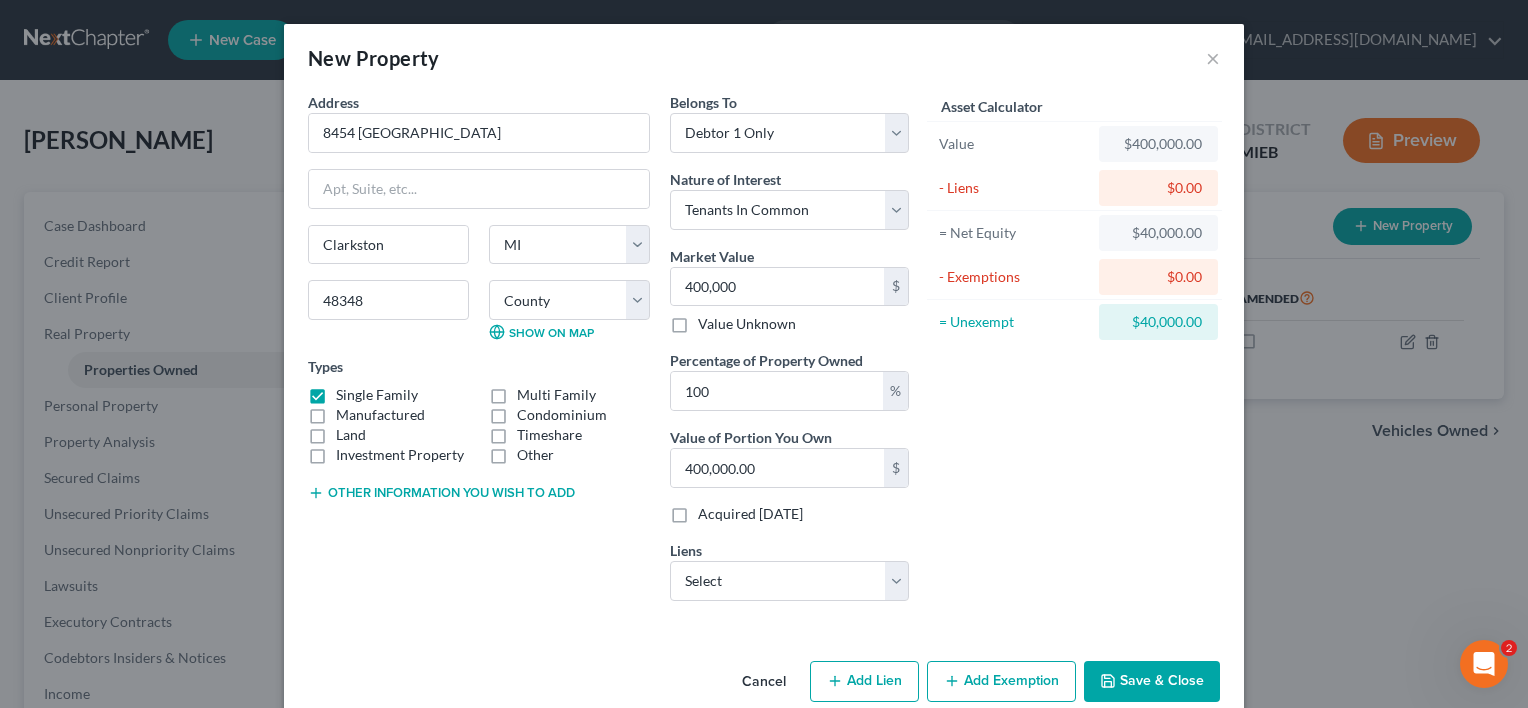 click on "Add Lien" at bounding box center [864, 682] 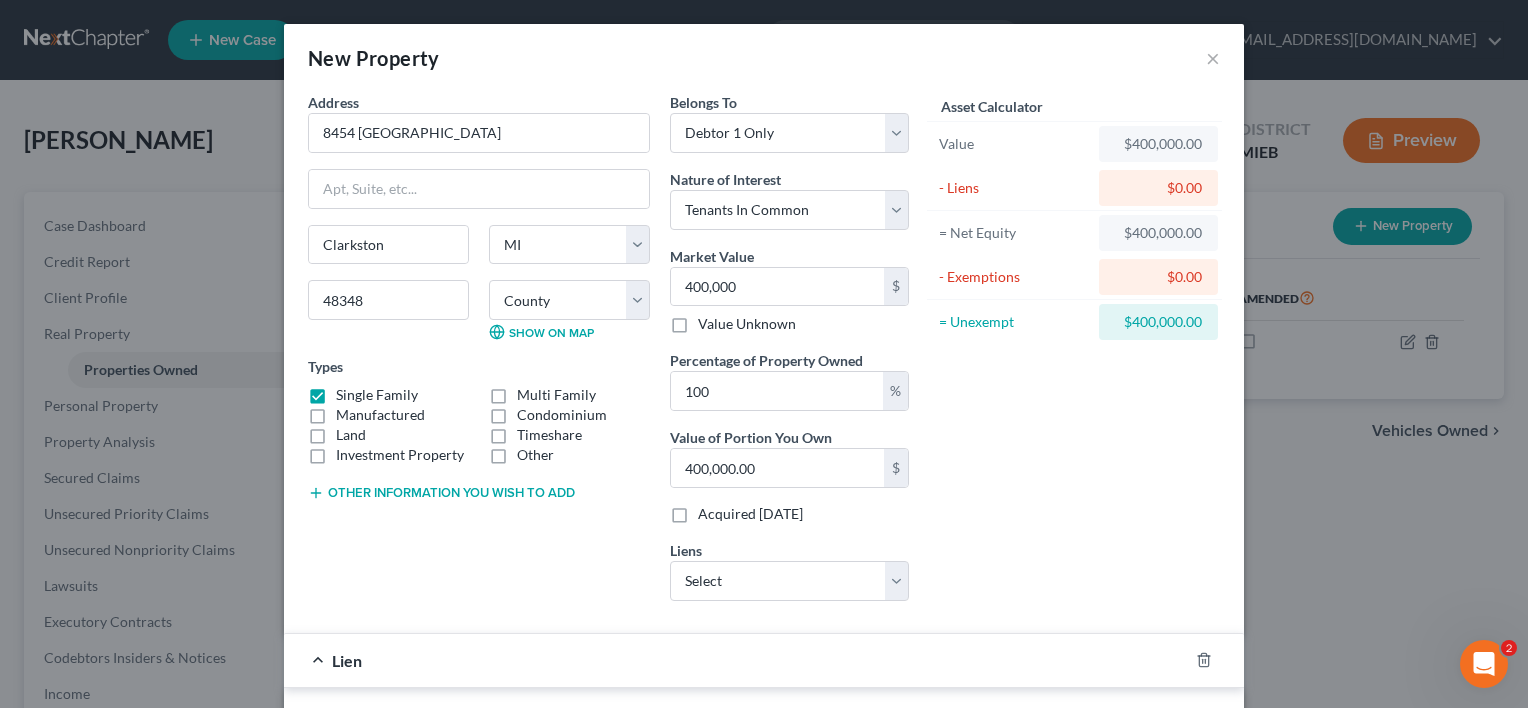 click on "Address
*
8454 [GEOGRAPHIC_DATA] [GEOGRAPHIC_DATA] [US_STATE] AK [GEOGRAPHIC_DATA] [GEOGRAPHIC_DATA] [GEOGRAPHIC_DATA] [GEOGRAPHIC_DATA] [GEOGRAPHIC_DATA] DE [GEOGRAPHIC_DATA] [GEOGRAPHIC_DATA] [GEOGRAPHIC_DATA] [GEOGRAPHIC_DATA] [GEOGRAPHIC_DATA] ID [GEOGRAPHIC_DATA] IN [GEOGRAPHIC_DATA] [GEOGRAPHIC_DATA] [GEOGRAPHIC_DATA] [GEOGRAPHIC_DATA] [GEOGRAPHIC_DATA] [GEOGRAPHIC_DATA] [GEOGRAPHIC_DATA] [GEOGRAPHIC_DATA] [GEOGRAPHIC_DATA] [GEOGRAPHIC_DATA] [GEOGRAPHIC_DATA] [GEOGRAPHIC_DATA] [GEOGRAPHIC_DATA] [GEOGRAPHIC_DATA] [GEOGRAPHIC_DATA] [GEOGRAPHIC_DATA] [GEOGRAPHIC_DATA] [GEOGRAPHIC_DATA] [GEOGRAPHIC_DATA] [GEOGRAPHIC_DATA] [GEOGRAPHIC_DATA] [GEOGRAPHIC_DATA] [GEOGRAPHIC_DATA] [GEOGRAPHIC_DATA] [GEOGRAPHIC_DATA] [GEOGRAPHIC_DATA] [GEOGRAPHIC_DATA] [GEOGRAPHIC_DATA] [GEOGRAPHIC_DATA] [GEOGRAPHIC_DATA] VI [GEOGRAPHIC_DATA] [GEOGRAPHIC_DATA] [GEOGRAPHIC_DATA] [GEOGRAPHIC_DATA] [GEOGRAPHIC_DATA] [GEOGRAPHIC_DATA] 48348 County [GEOGRAPHIC_DATA] [GEOGRAPHIC_DATA] [GEOGRAPHIC_DATA] [GEOGRAPHIC_DATA] [GEOGRAPHIC_DATA] [GEOGRAPHIC_DATA] [GEOGRAPHIC_DATA] [GEOGRAPHIC_DATA] [GEOGRAPHIC_DATA] [GEOGRAPHIC_DATA] [GEOGRAPHIC_DATA] Branch County [GEOGRAPHIC_DATA] [GEOGRAPHIC_DATA] [GEOGRAPHIC_DATA] [GEOGRAPHIC_DATA] [GEOGRAPHIC_DATA] [GEOGRAPHIC_DATA] [GEOGRAPHIC_DATA] [GEOGRAPHIC_DATA] [GEOGRAPHIC_DATA] [GEOGRAPHIC_DATA] [GEOGRAPHIC_DATA] [GEOGRAPHIC_DATA] [GEOGRAPHIC_DATA] [GEOGRAPHIC_DATA] [GEOGRAPHIC_DATA] [GEOGRAPHIC_DATA] [GEOGRAPHIC_DATA] [GEOGRAPHIC_DATA] [GEOGRAPHIC_DATA] [GEOGRAPHIC_DATA] [GEOGRAPHIC_DATA] [GEOGRAPHIC_DATA] [GEOGRAPHIC_DATA] [GEOGRAPHIC_DATA] [GEOGRAPHIC_DATA] [GEOGRAPHIC_DATA] [GEOGRAPHIC_DATA] [GEOGRAPHIC_DATA] [GEOGRAPHIC_DATA] [GEOGRAPHIC_DATA] [GEOGRAPHIC_DATA] [GEOGRAPHIC_DATA] [GEOGRAPHIC_DATA] [GEOGRAPHIC_DATA] [GEOGRAPHIC_DATA] [GEOGRAPHIC_DATA] [GEOGRAPHIC_DATA] [GEOGRAPHIC_DATA] [GEOGRAPHIC_DATA] [GEOGRAPHIC_DATA] [GEOGRAPHIC_DATA] Types" at bounding box center (479, 354) 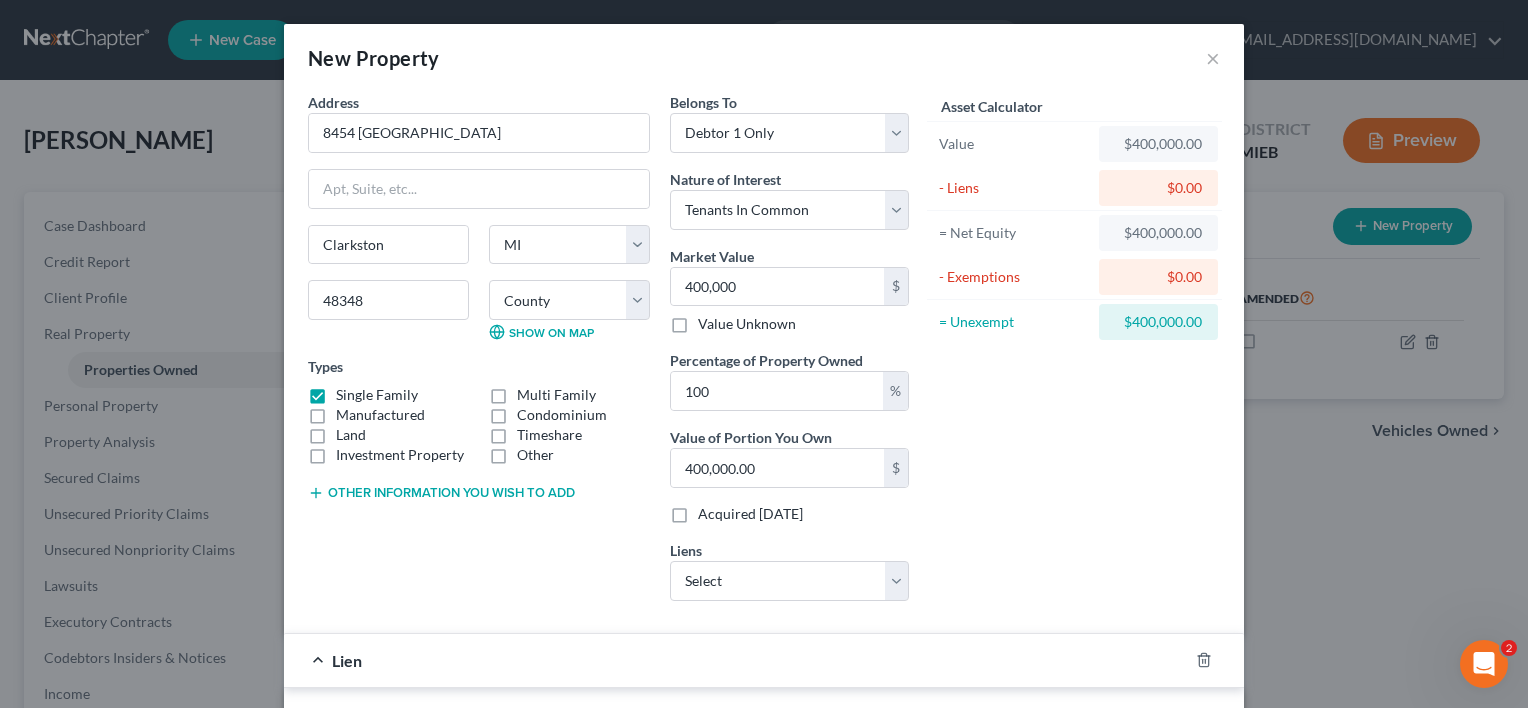 click on "Lien" at bounding box center [347, 660] 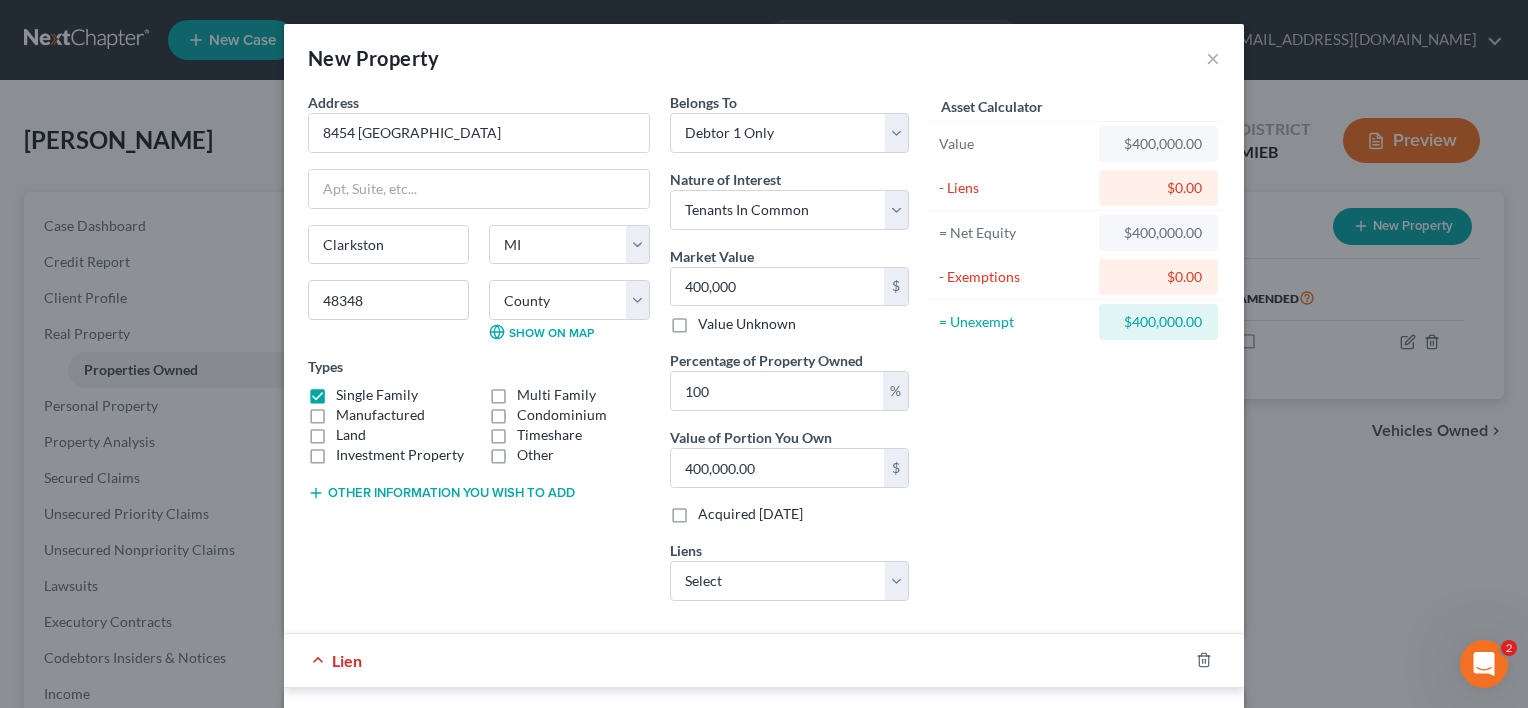 click on "Lien" at bounding box center [347, 660] 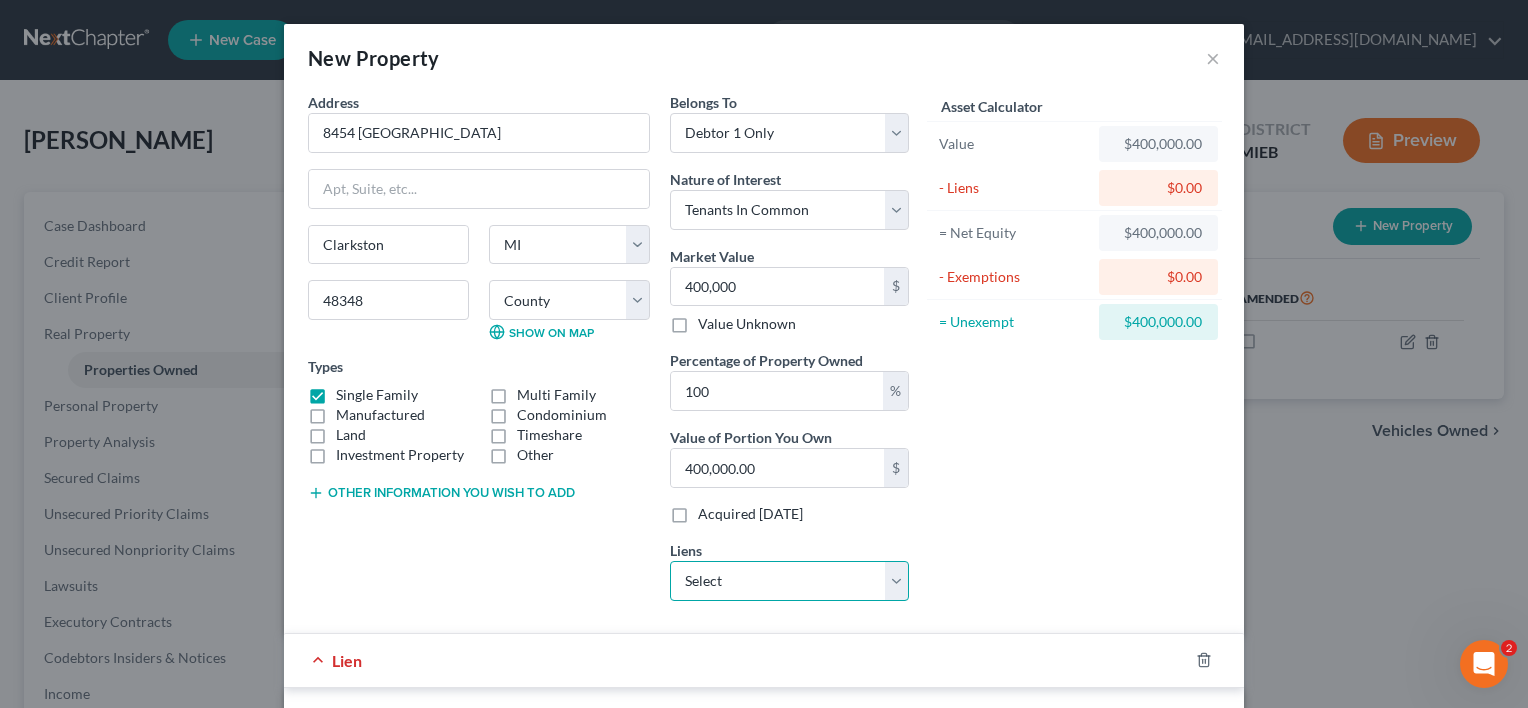 click on "Select SANTANDER - $15,000.00" at bounding box center (789, 581) 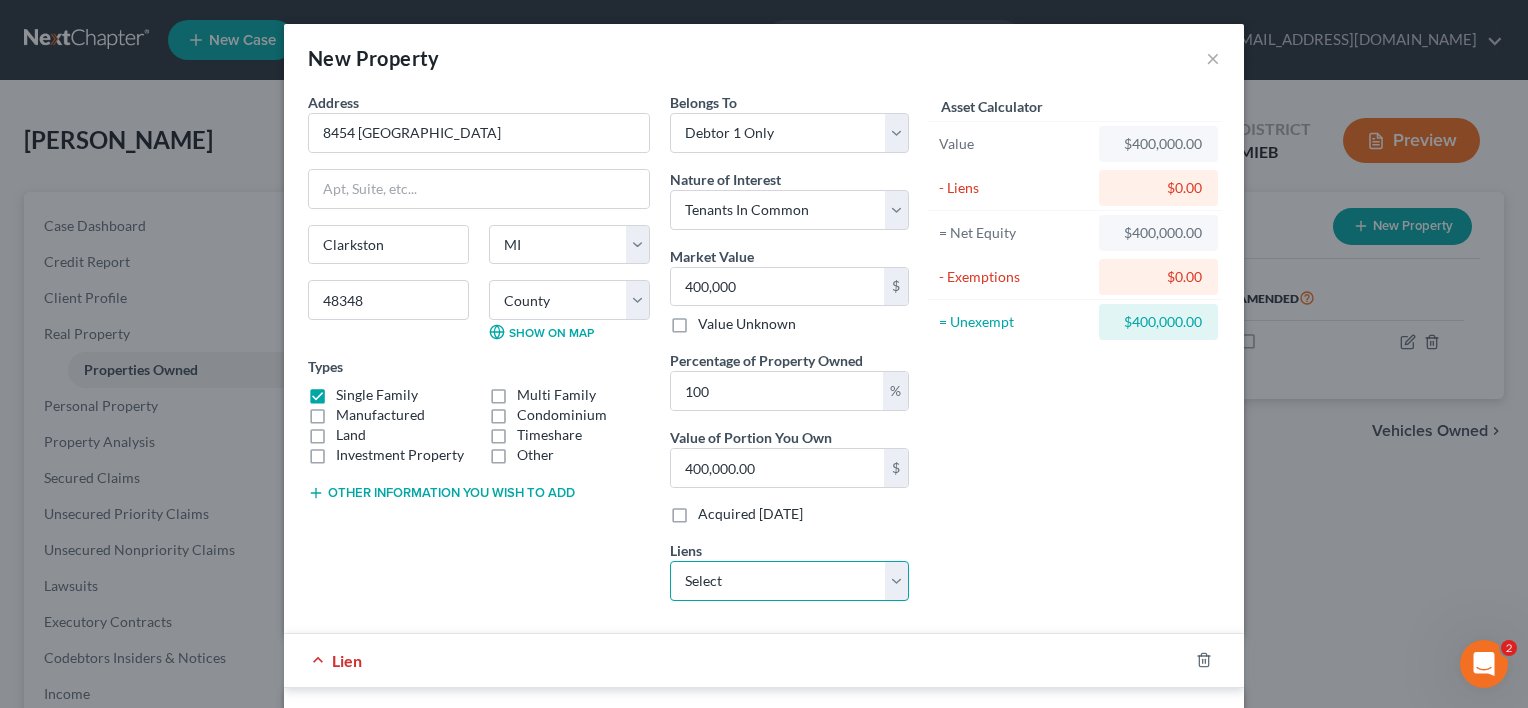 click on "Select SANTANDER - $15,000.00" at bounding box center [789, 581] 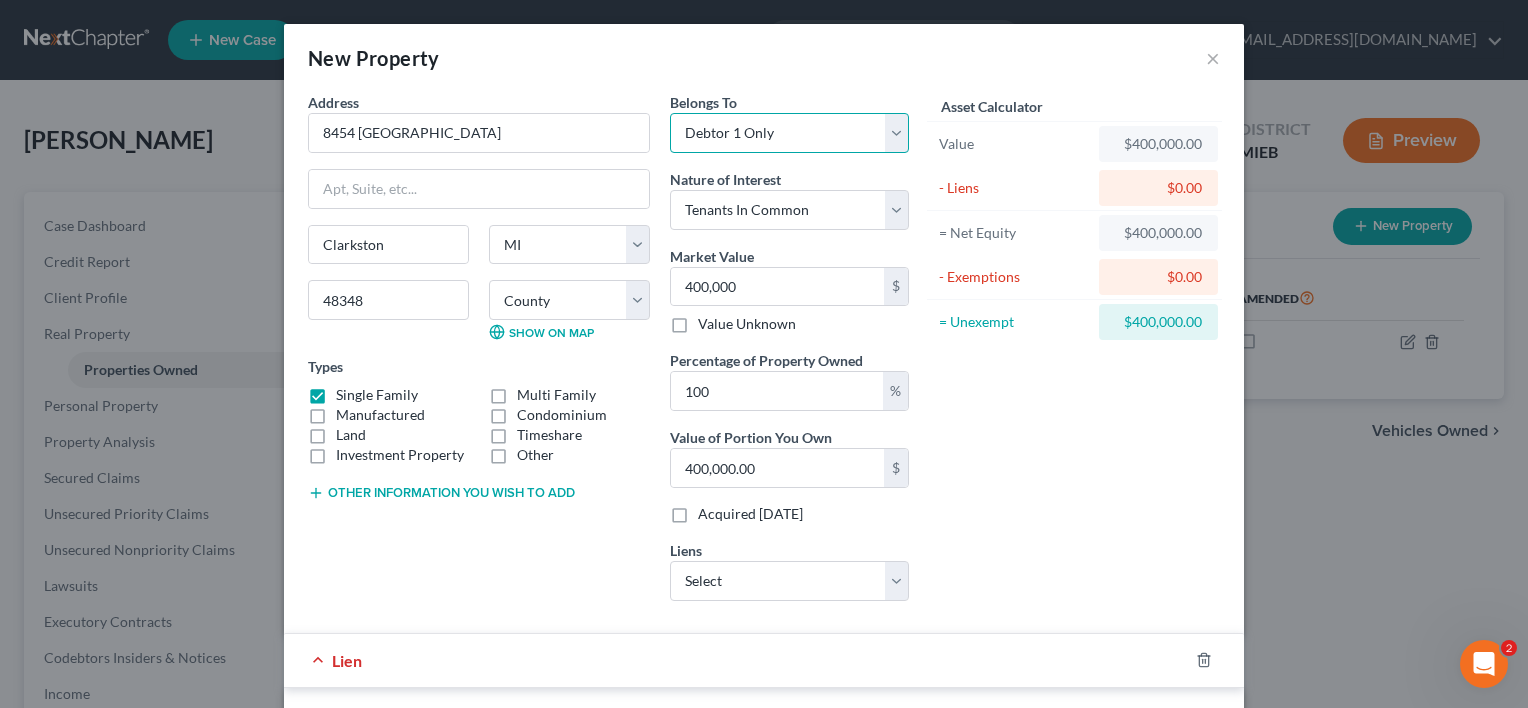 click on "Select Debtor 1 Only Debtor 2 Only Debtor 1 And Debtor 2 Only At Least One Of The Debtors And Another Community Property" at bounding box center (789, 133) 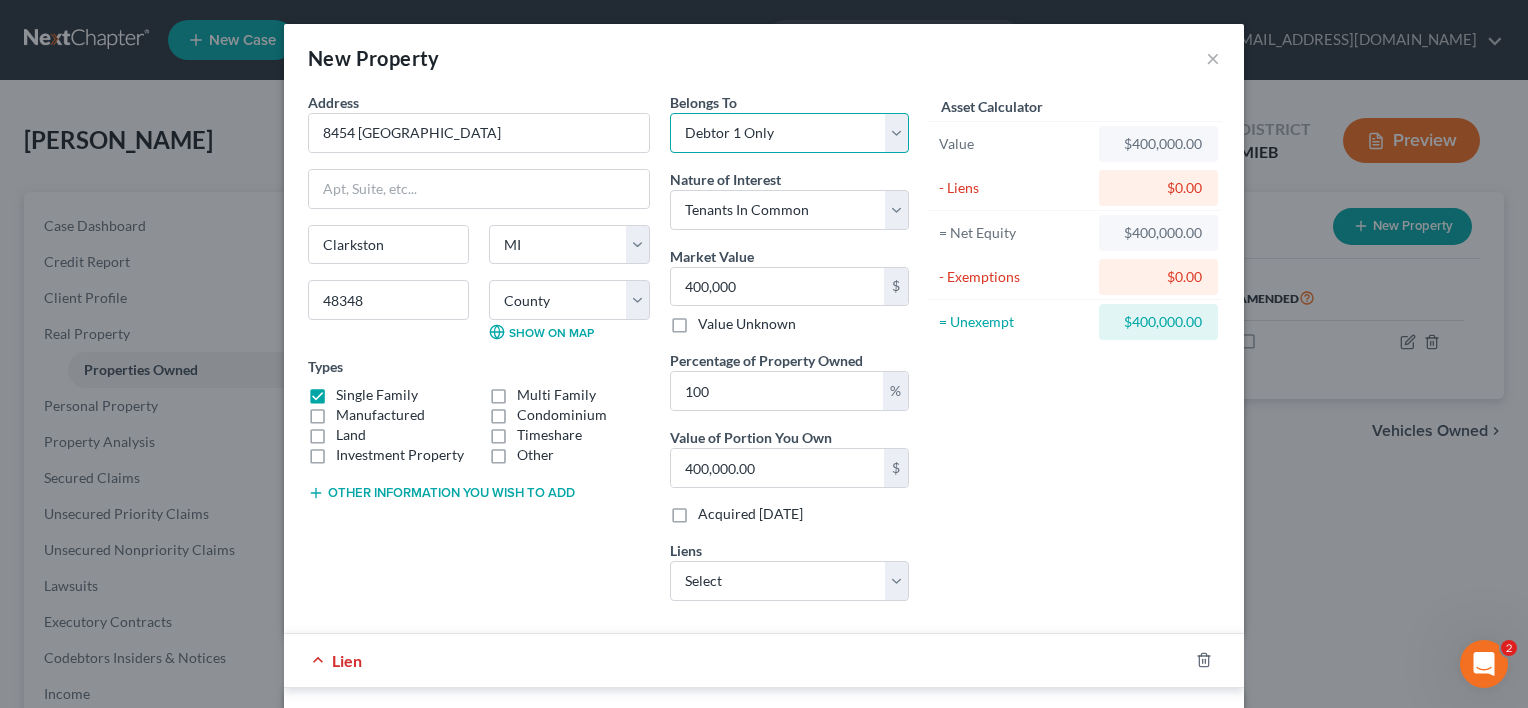 select on "3" 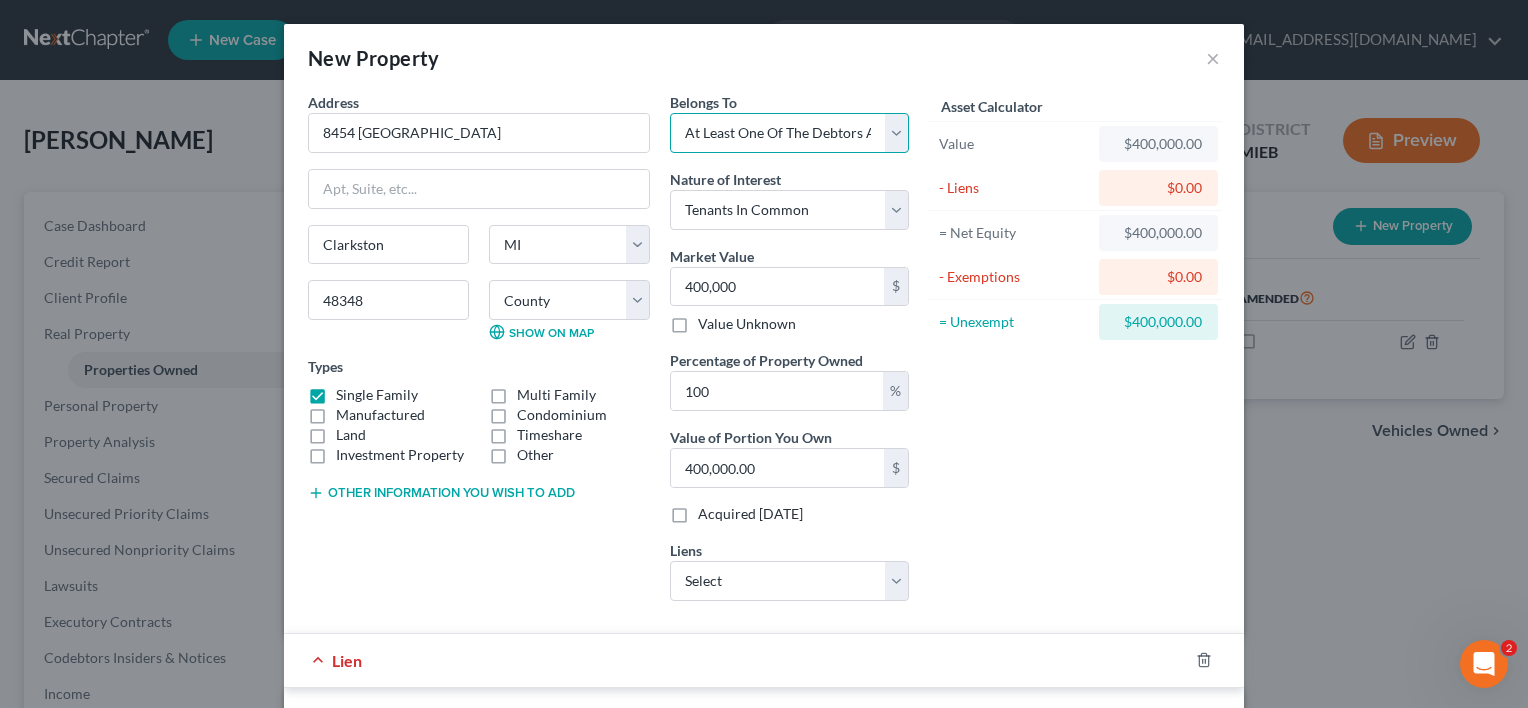 click on "Select Debtor 1 Only Debtor 2 Only Debtor 1 And Debtor 2 Only At Least One Of The Debtors And Another Community Property" at bounding box center (789, 133) 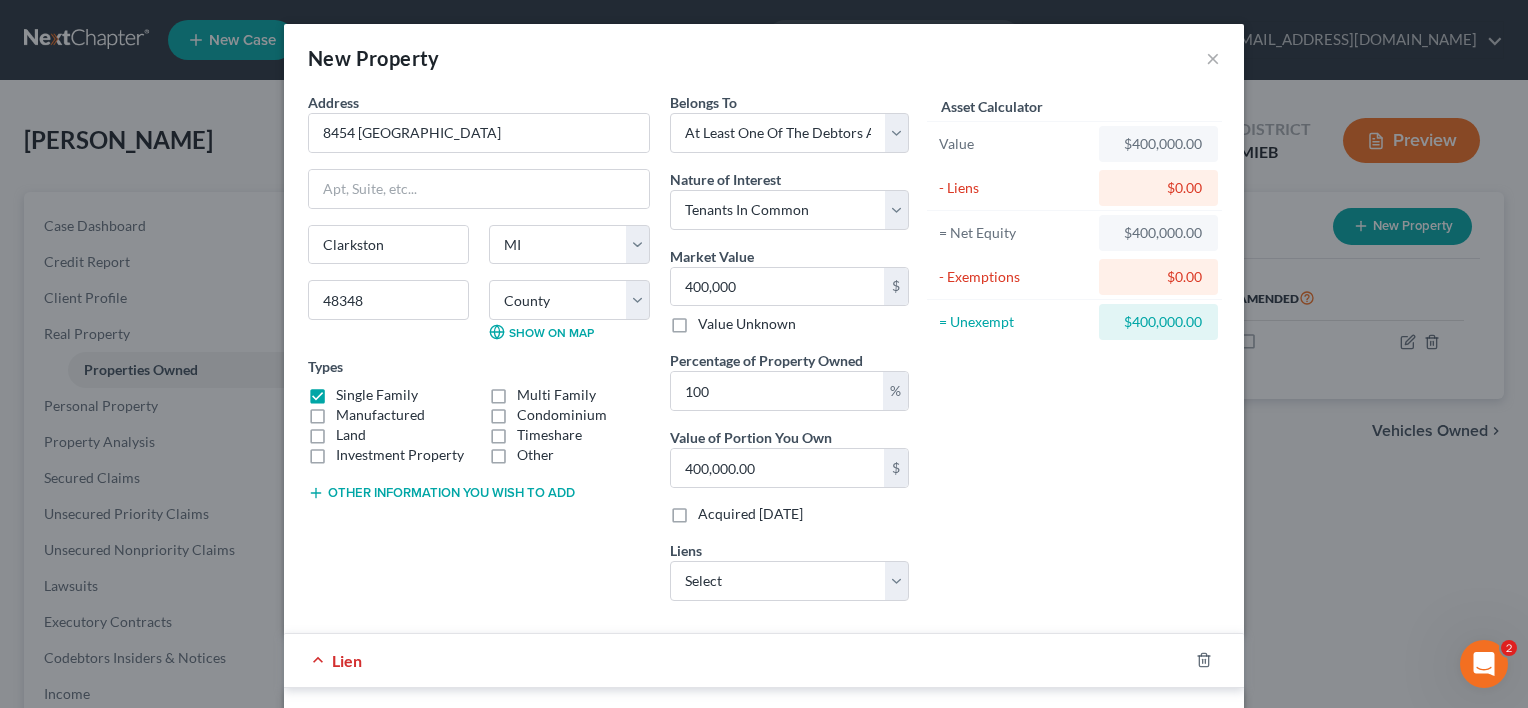 click on "Lien" at bounding box center (347, 660) 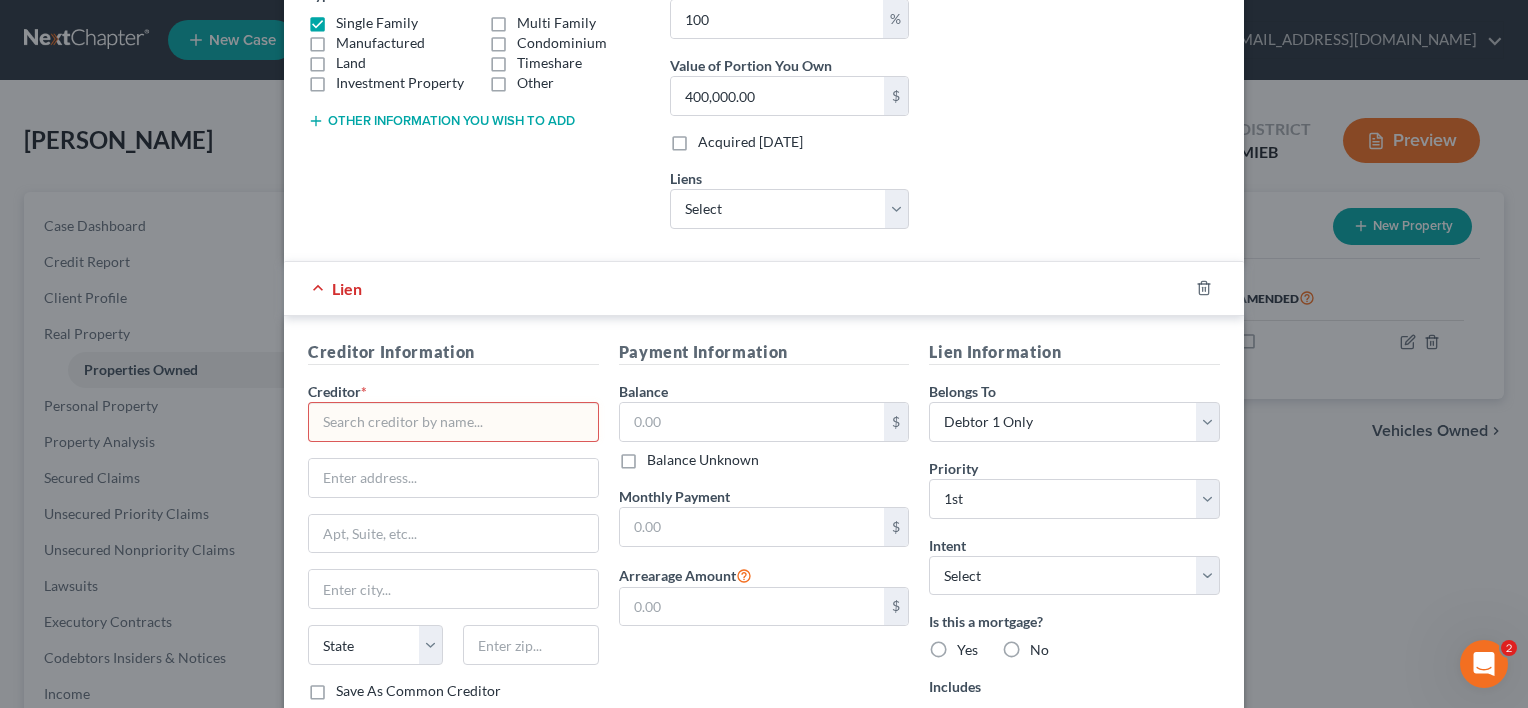 scroll, scrollTop: 373, scrollLeft: 0, axis: vertical 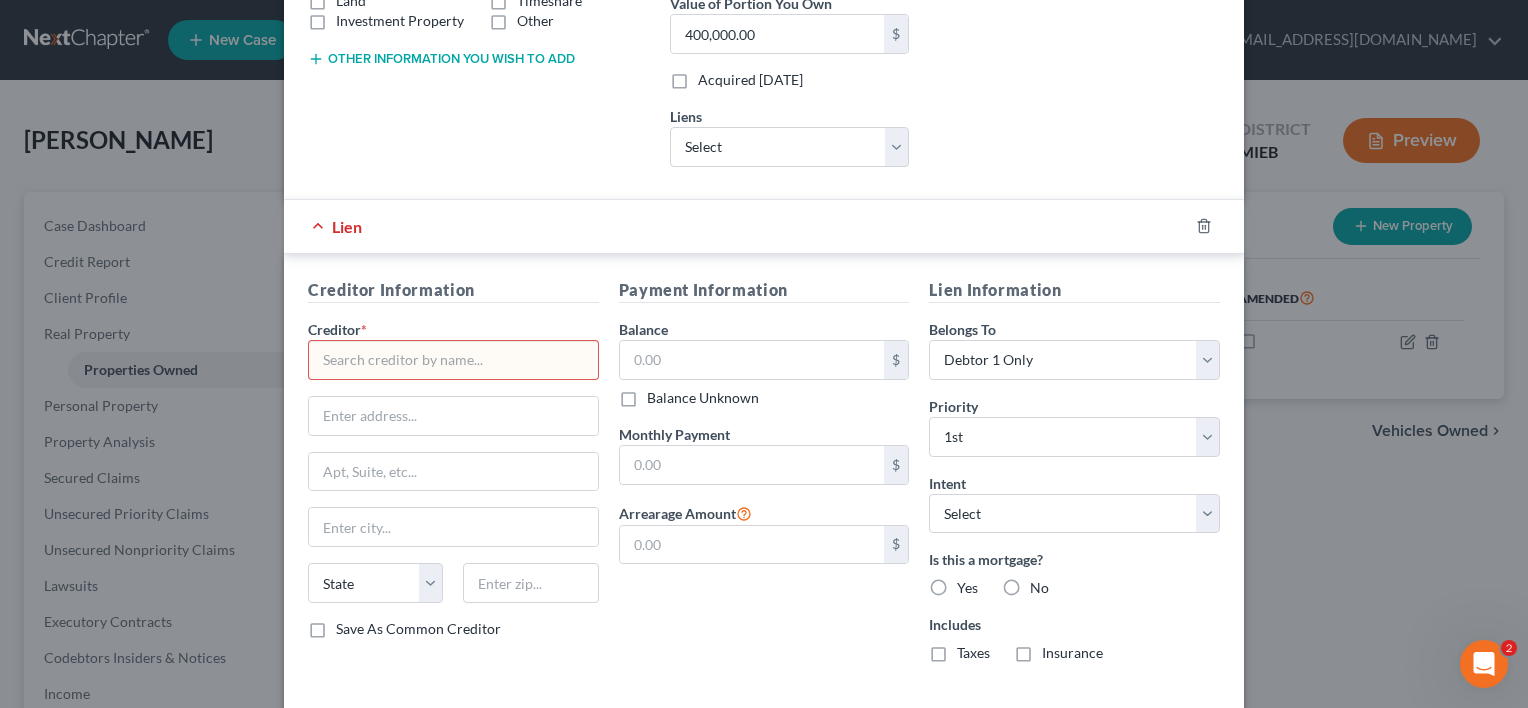 click at bounding box center [453, 360] 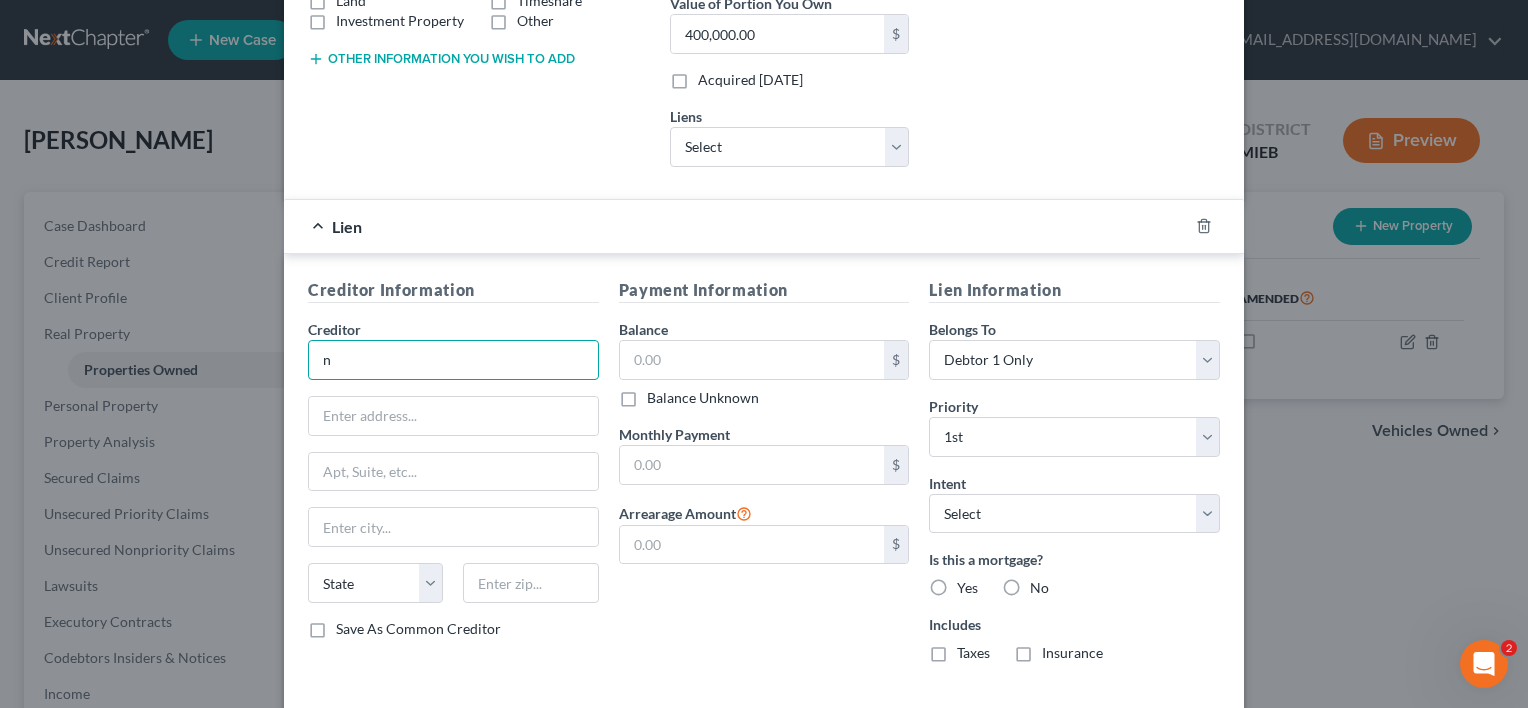scroll, scrollTop: 435, scrollLeft: 0, axis: vertical 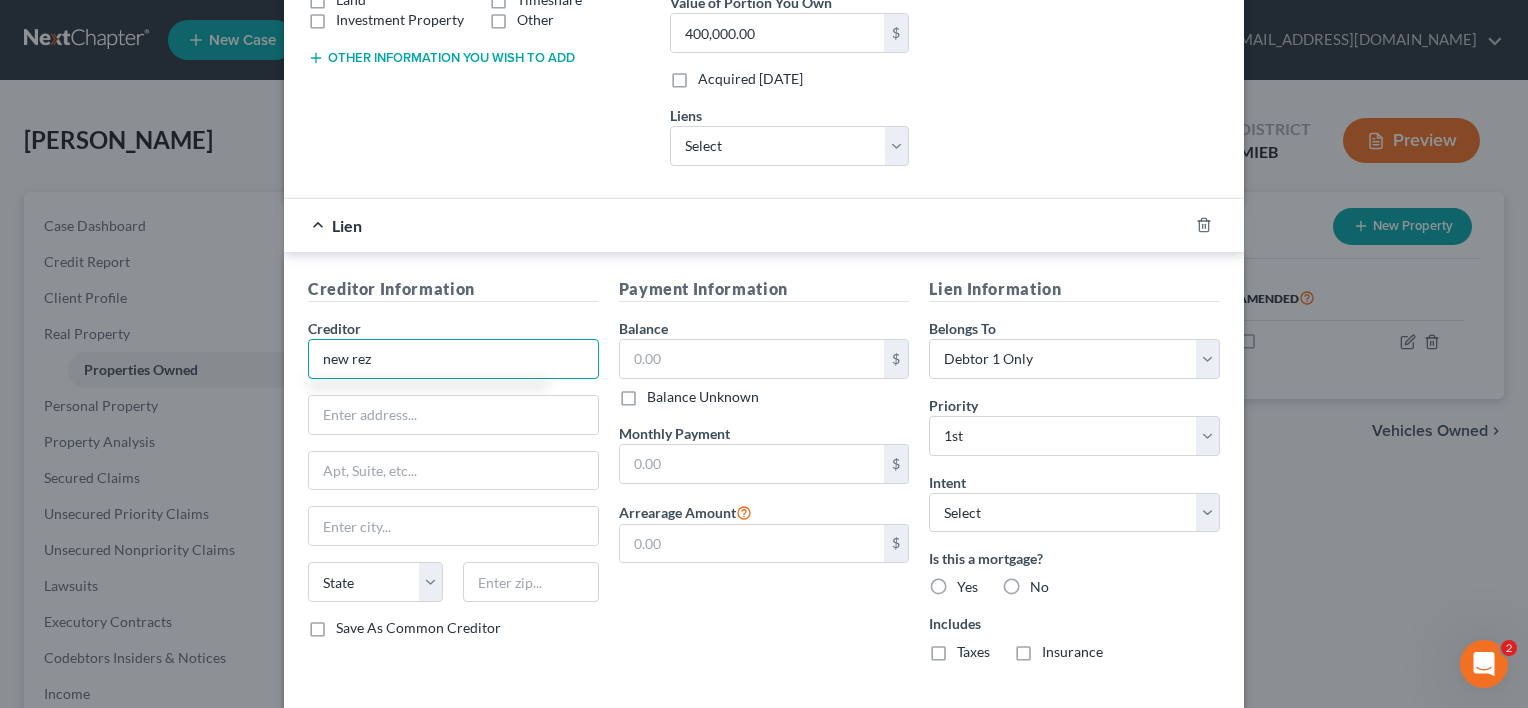 click on "new rez" at bounding box center [453, 359] 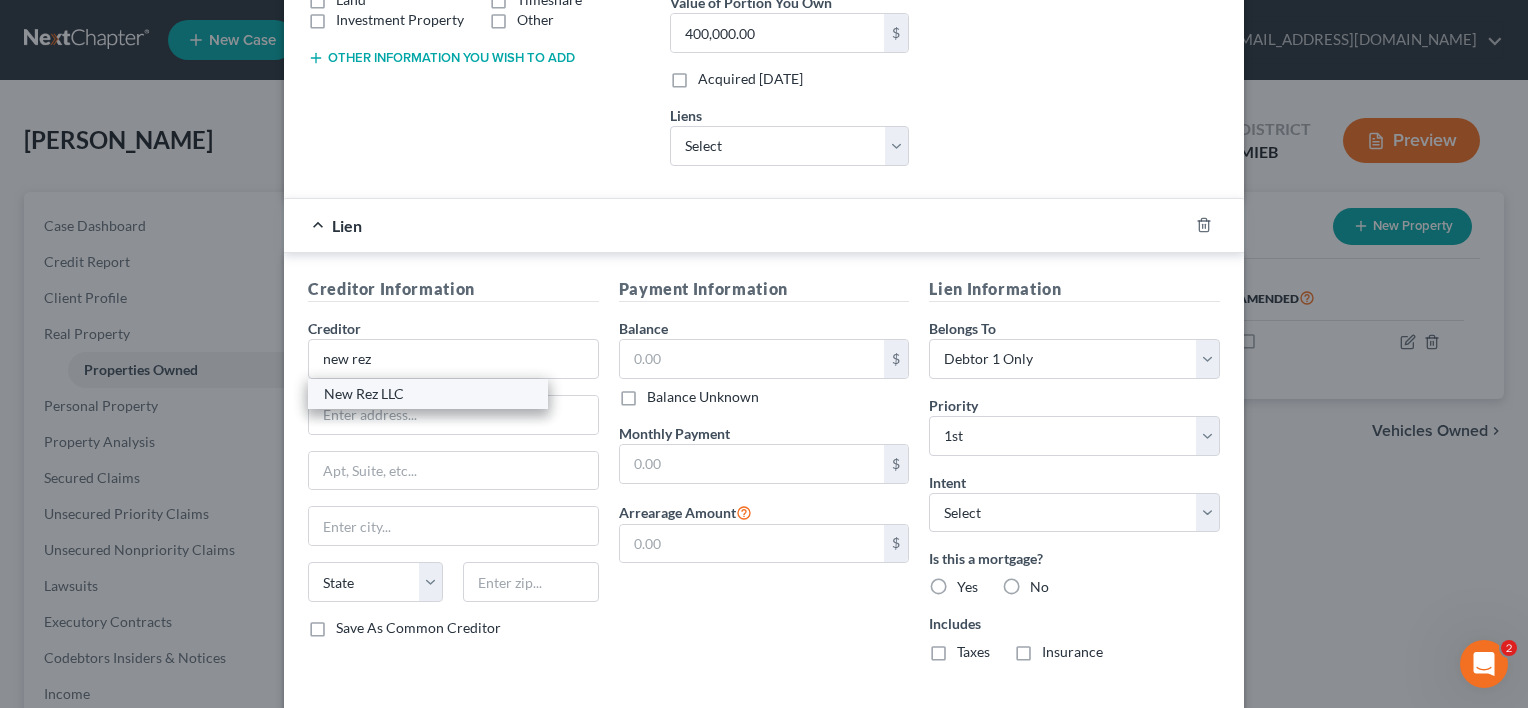 click on "New Rez LLC" at bounding box center (428, 394) 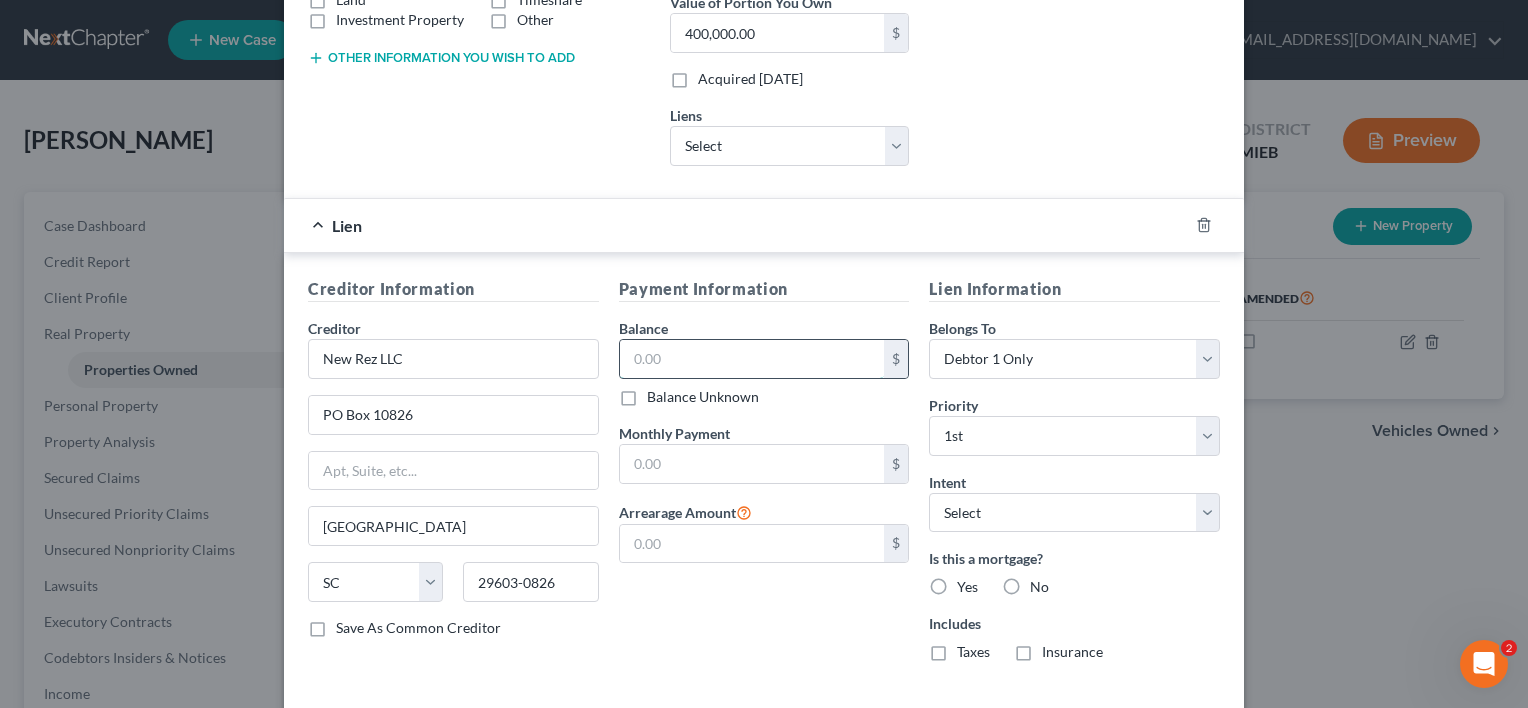 click at bounding box center [752, 359] 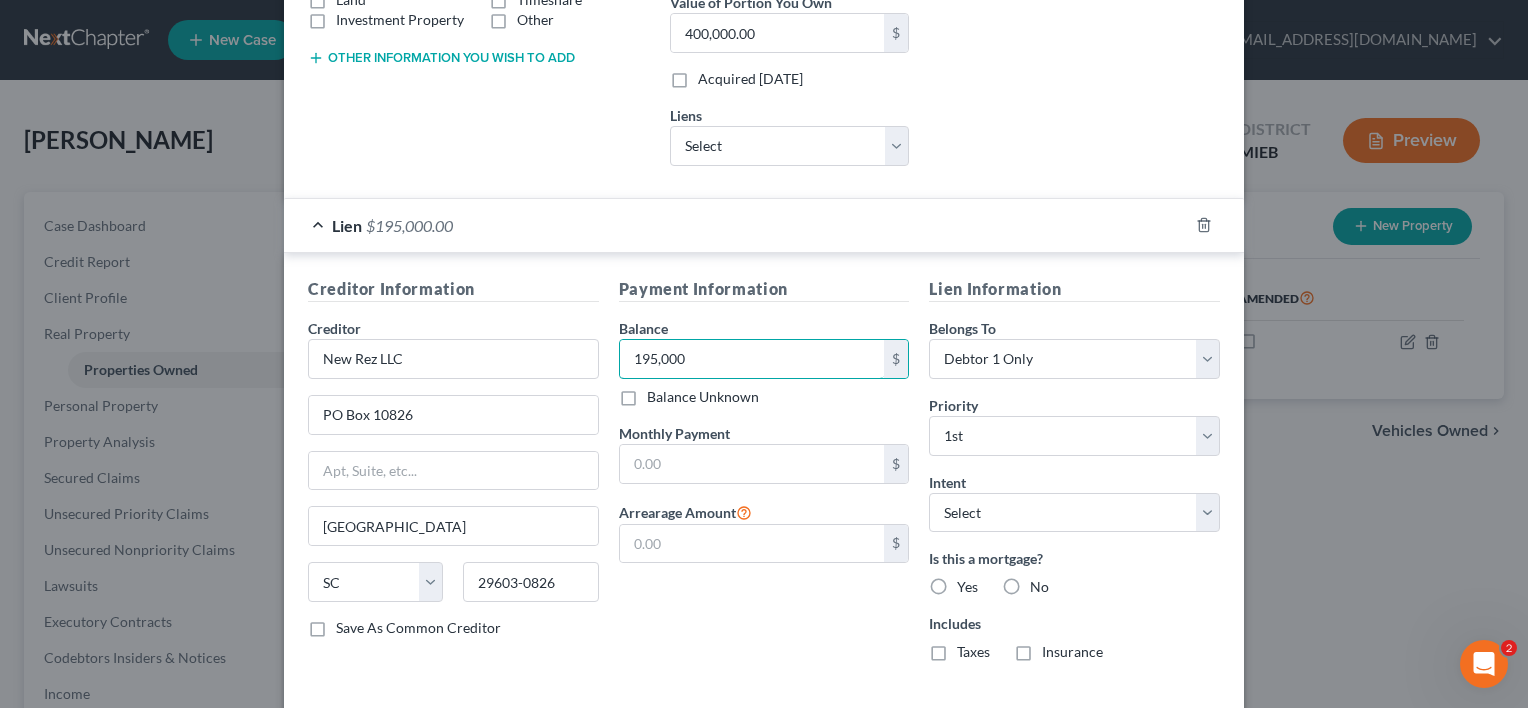 type on "195,000" 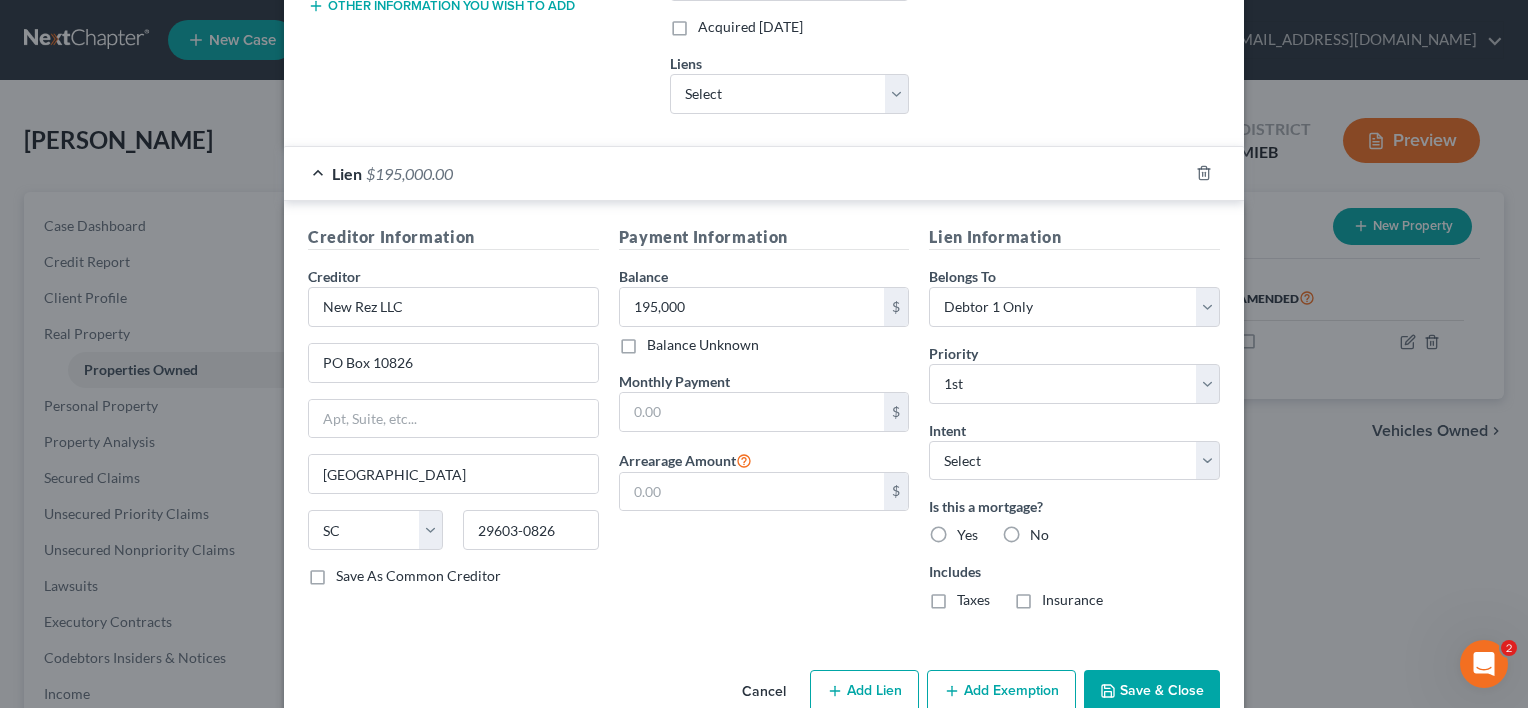 scroll, scrollTop: 527, scrollLeft: 0, axis: vertical 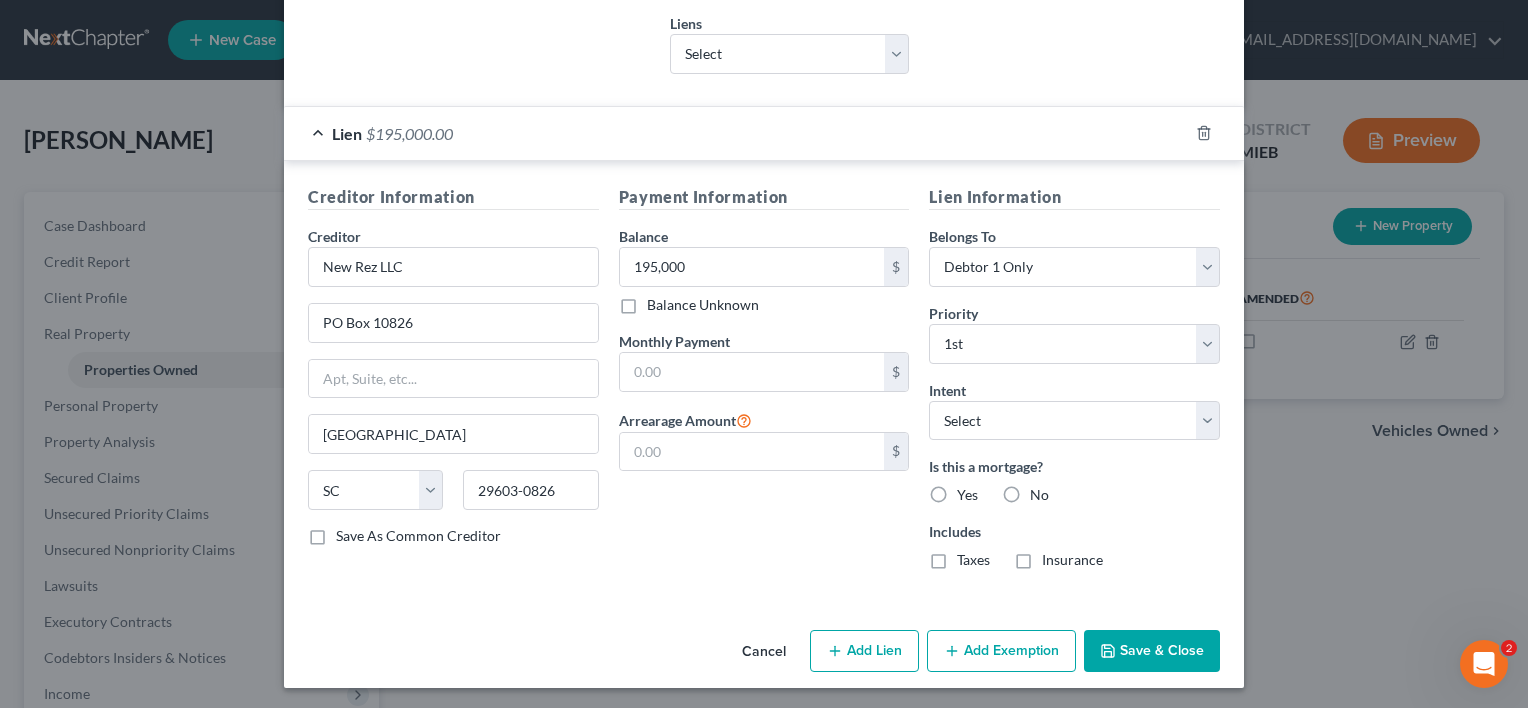 click on "Yes" at bounding box center [967, 495] 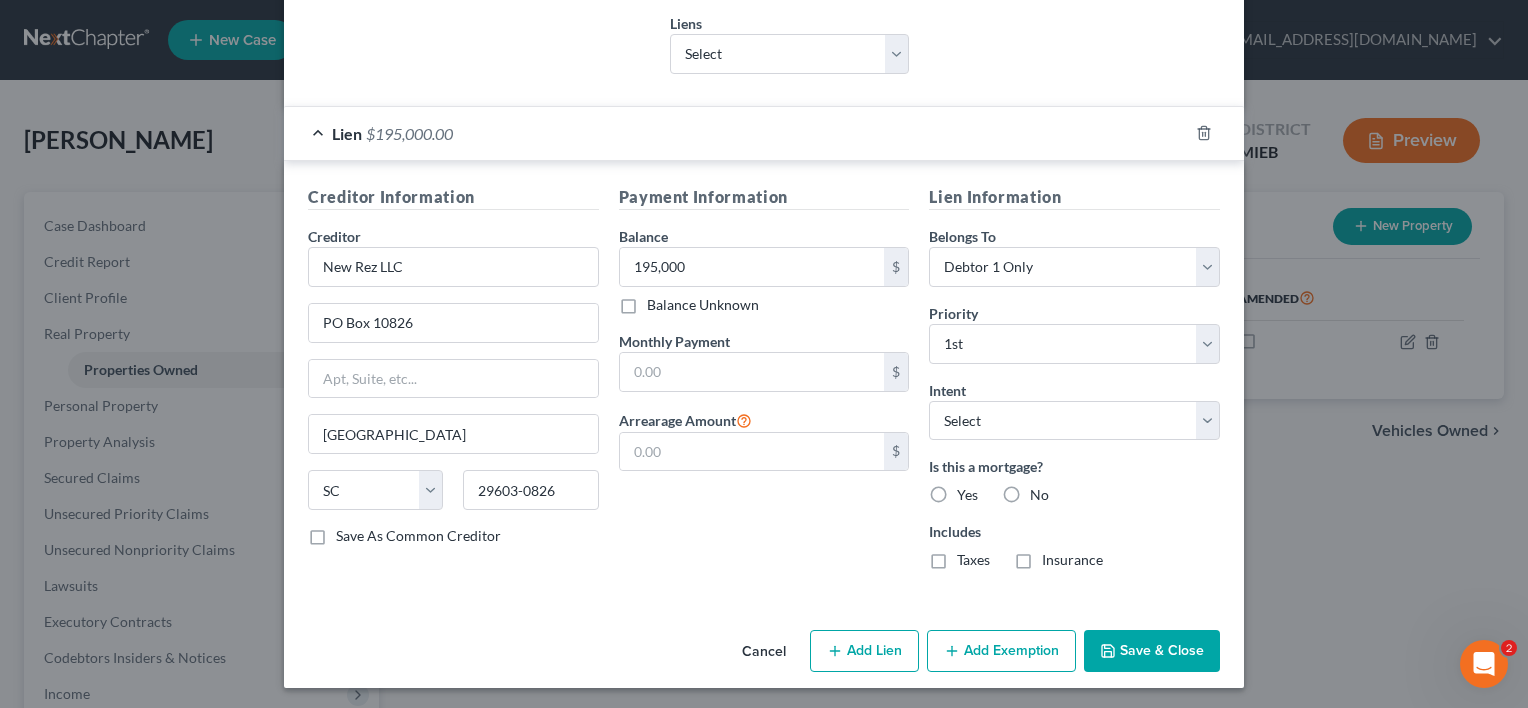 click on "Yes" at bounding box center (971, 491) 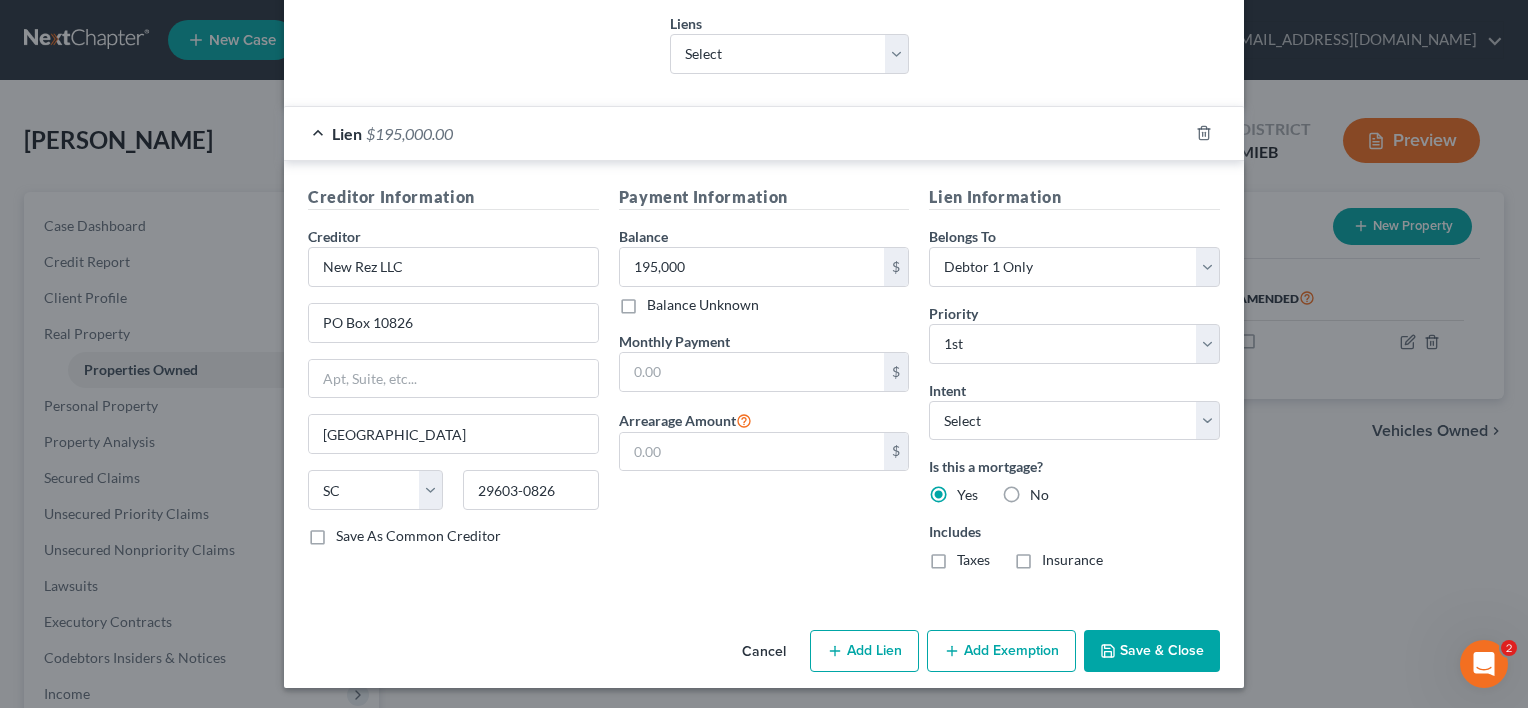 drag, startPoint x: 931, startPoint y: 555, endPoint x: 968, endPoint y: 568, distance: 39.217342 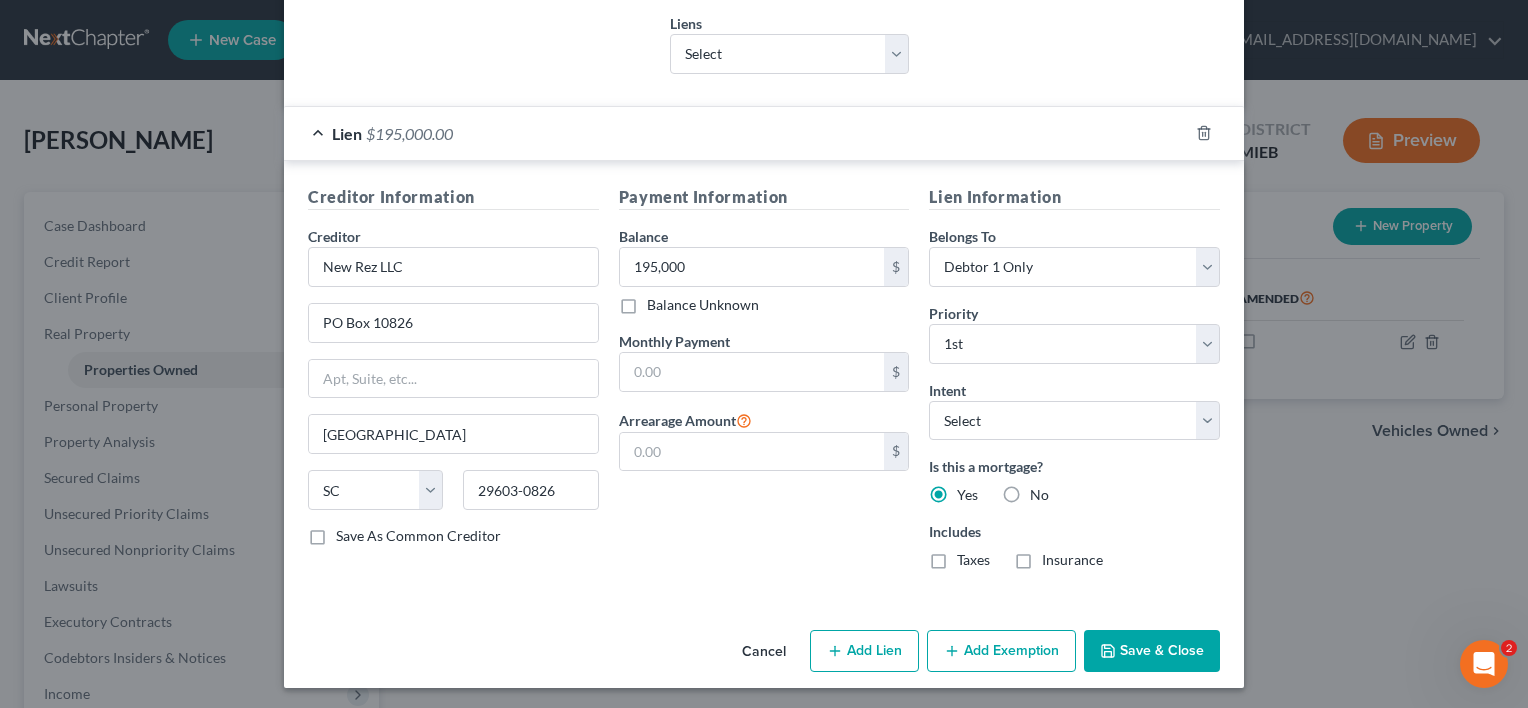 click on "Taxes" at bounding box center [971, 556] 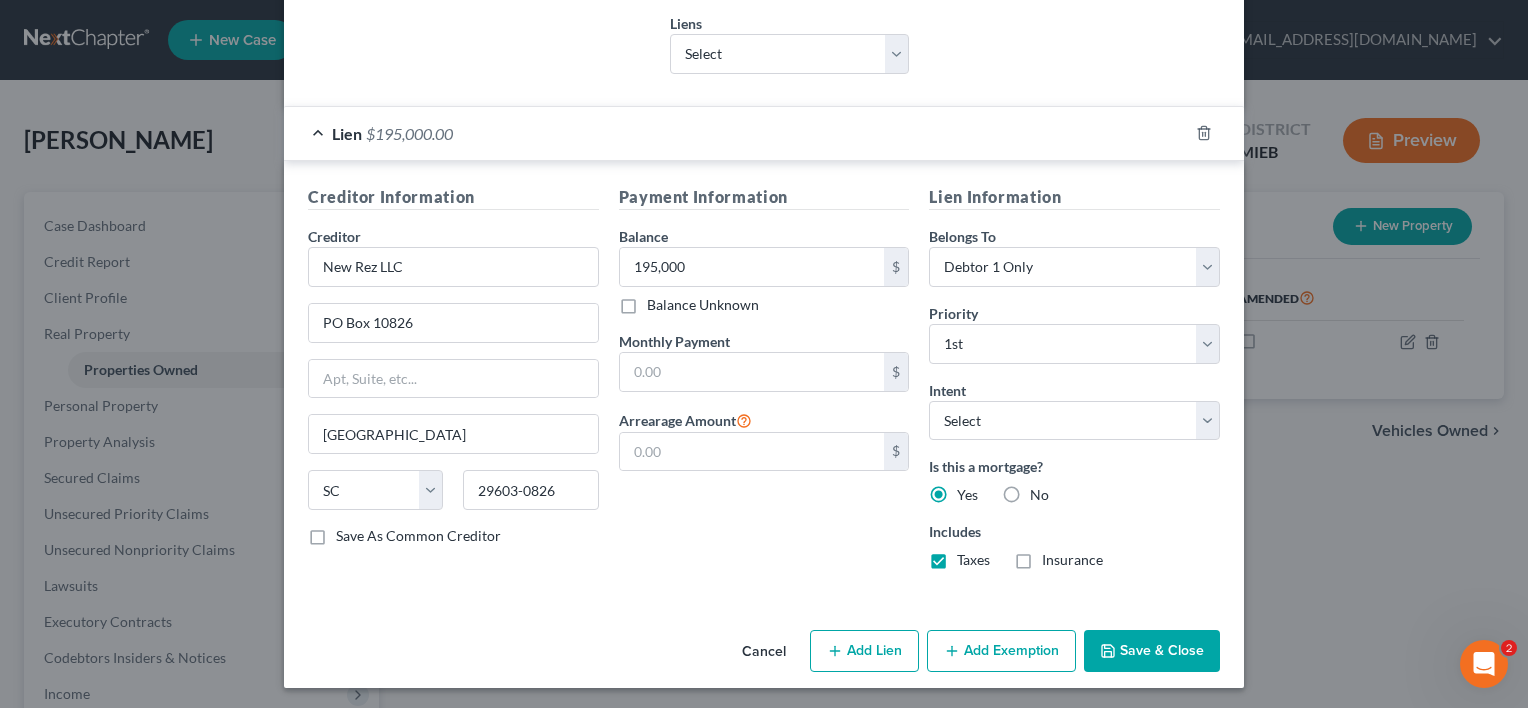click on "Insurance" at bounding box center (1072, 560) 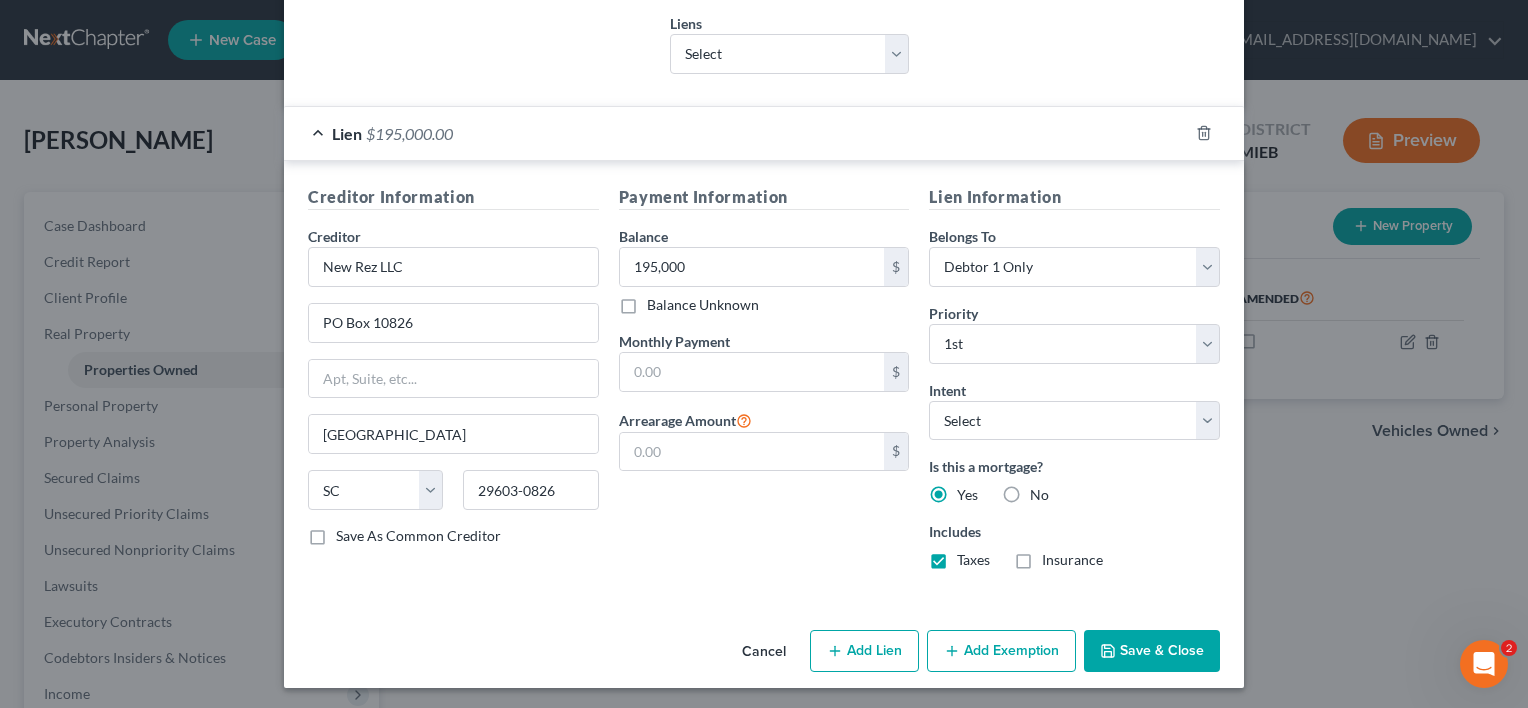 click on "Insurance" at bounding box center (1056, 556) 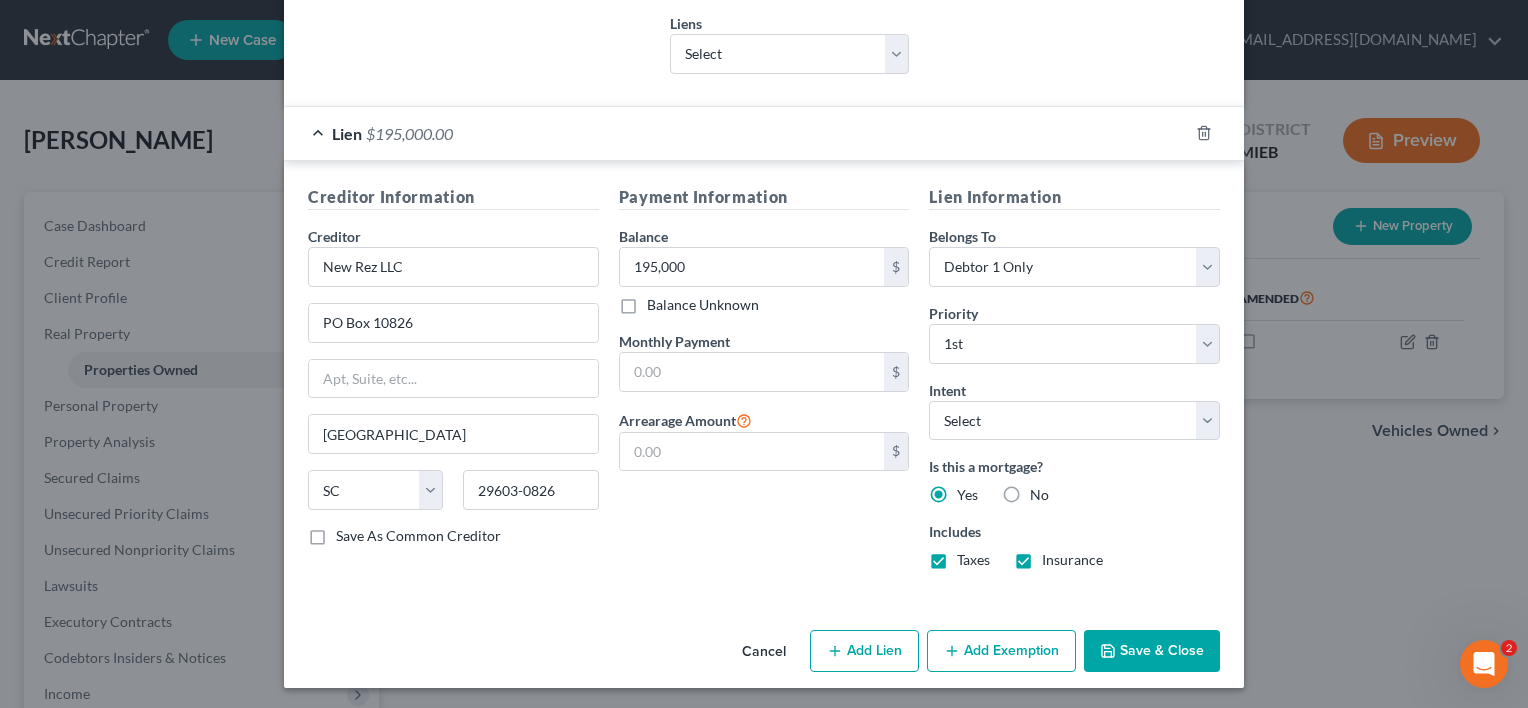 click on "Add Lien" at bounding box center [864, 651] 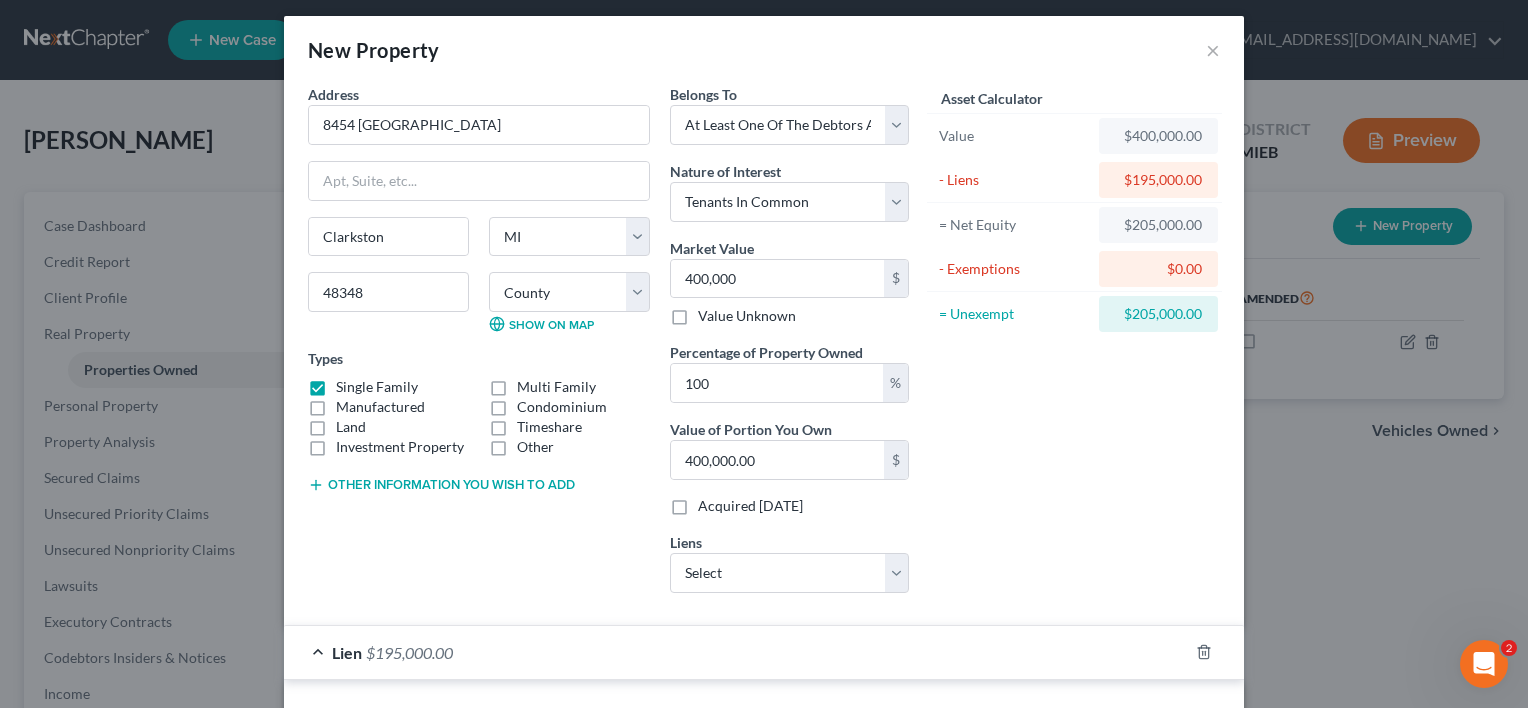 scroll, scrollTop: 10, scrollLeft: 0, axis: vertical 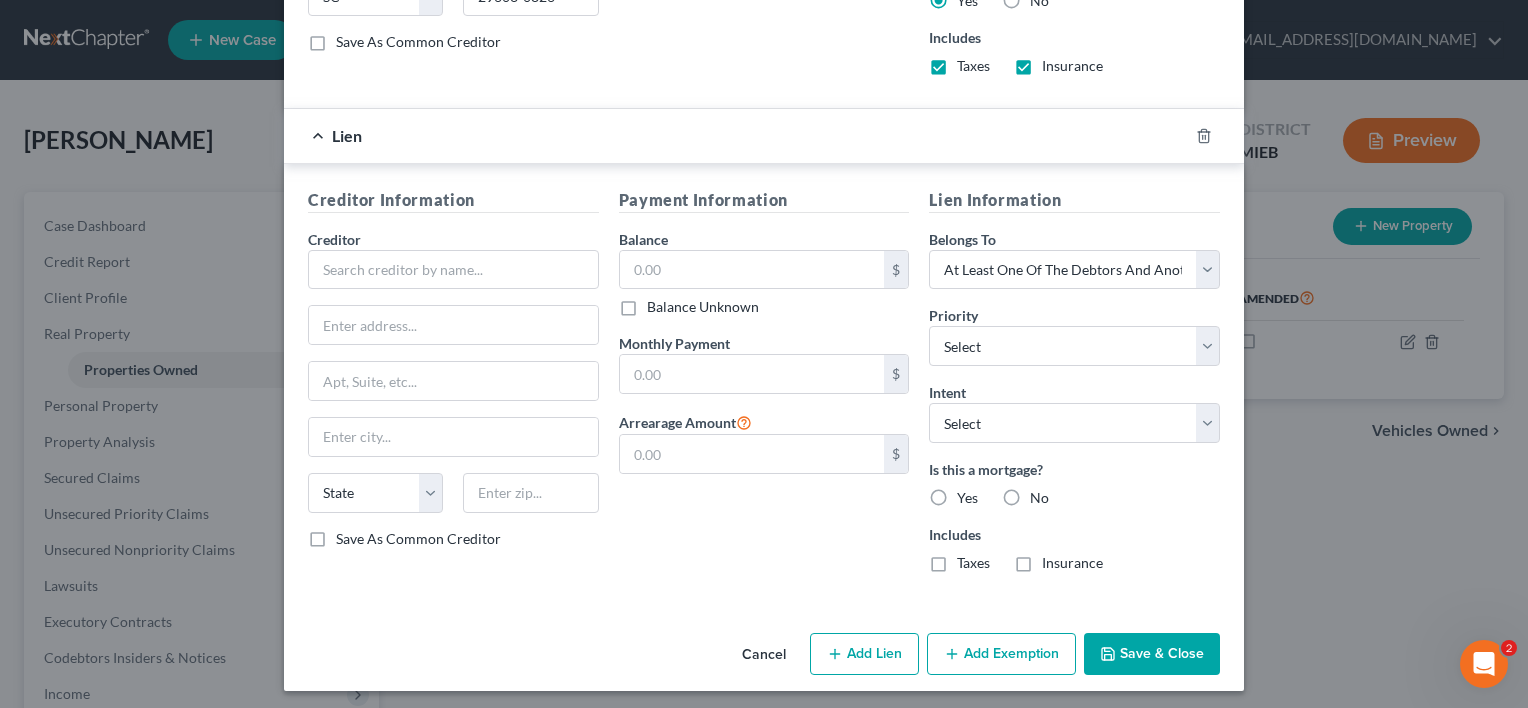 click on "Save & Close" at bounding box center [1152, 654] 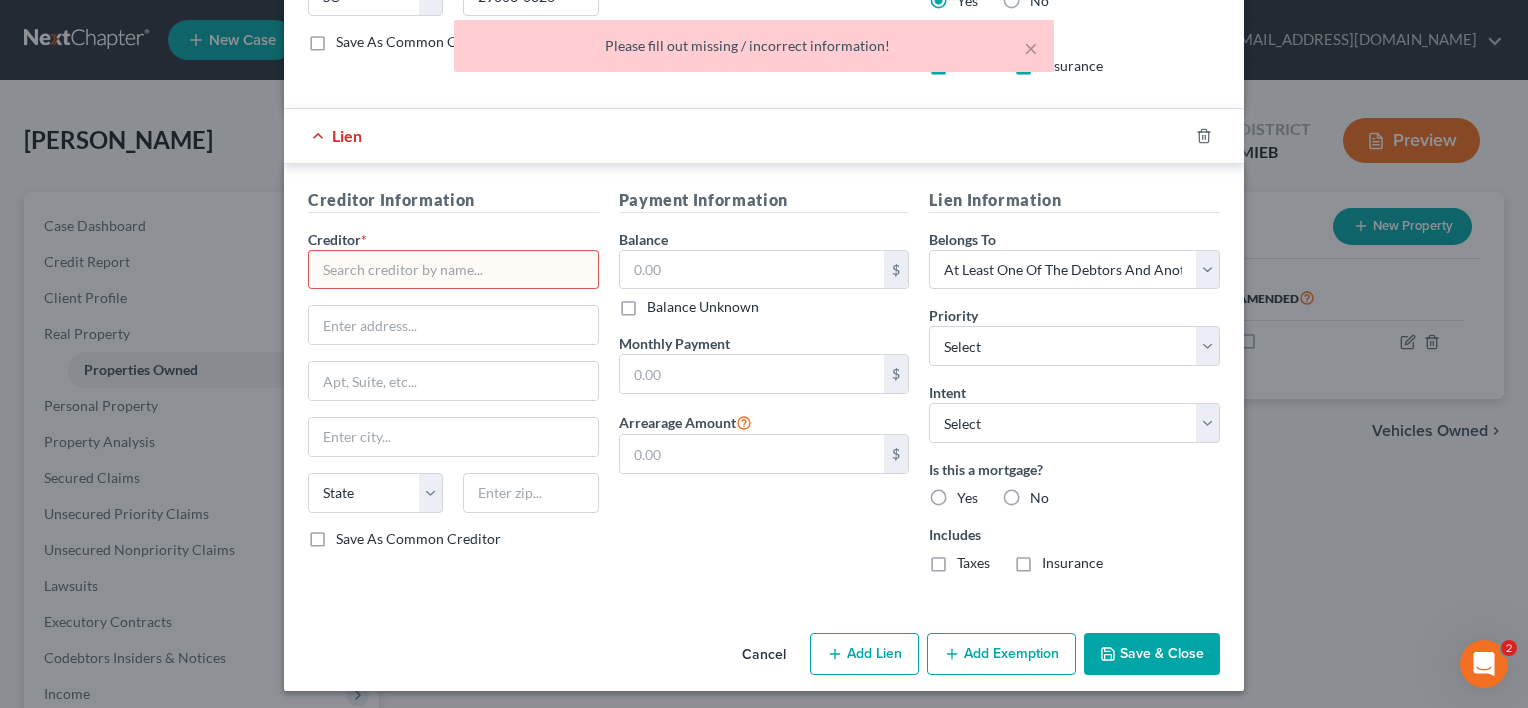 click on "New Property ×
Address
*
8454 [GEOGRAPHIC_DATA] [GEOGRAPHIC_DATA] [US_STATE] AK [GEOGRAPHIC_DATA] [GEOGRAPHIC_DATA] [GEOGRAPHIC_DATA] [GEOGRAPHIC_DATA] [GEOGRAPHIC_DATA] DE [GEOGRAPHIC_DATA] [GEOGRAPHIC_DATA] [GEOGRAPHIC_DATA] [GEOGRAPHIC_DATA] [GEOGRAPHIC_DATA] ID [GEOGRAPHIC_DATA] IN [GEOGRAPHIC_DATA] [GEOGRAPHIC_DATA] [GEOGRAPHIC_DATA] [GEOGRAPHIC_DATA] [GEOGRAPHIC_DATA] [GEOGRAPHIC_DATA] [GEOGRAPHIC_DATA] [GEOGRAPHIC_DATA] [GEOGRAPHIC_DATA] [GEOGRAPHIC_DATA] [GEOGRAPHIC_DATA] [GEOGRAPHIC_DATA] [GEOGRAPHIC_DATA] [GEOGRAPHIC_DATA] [GEOGRAPHIC_DATA] [GEOGRAPHIC_DATA] [GEOGRAPHIC_DATA] [GEOGRAPHIC_DATA] [GEOGRAPHIC_DATA] [GEOGRAPHIC_DATA] [GEOGRAPHIC_DATA] [GEOGRAPHIC_DATA] [GEOGRAPHIC_DATA] [GEOGRAPHIC_DATA] [GEOGRAPHIC_DATA] [GEOGRAPHIC_DATA] [GEOGRAPHIC_DATA] [GEOGRAPHIC_DATA] [GEOGRAPHIC_DATA] [GEOGRAPHIC_DATA] VI [GEOGRAPHIC_DATA] [GEOGRAPHIC_DATA] [GEOGRAPHIC_DATA] [GEOGRAPHIC_DATA] [GEOGRAPHIC_DATA] [GEOGRAPHIC_DATA] 48348 County [GEOGRAPHIC_DATA] [GEOGRAPHIC_DATA] [GEOGRAPHIC_DATA] [GEOGRAPHIC_DATA] [GEOGRAPHIC_DATA] [GEOGRAPHIC_DATA] [GEOGRAPHIC_DATA] [GEOGRAPHIC_DATA] [GEOGRAPHIC_DATA] [GEOGRAPHIC_DATA] [GEOGRAPHIC_DATA] Branch County [GEOGRAPHIC_DATA] [GEOGRAPHIC_DATA] [GEOGRAPHIC_DATA] [GEOGRAPHIC_DATA] [GEOGRAPHIC_DATA] [GEOGRAPHIC_DATA] [GEOGRAPHIC_DATA] [GEOGRAPHIC_DATA] [GEOGRAPHIC_DATA] [GEOGRAPHIC_DATA] [GEOGRAPHIC_DATA] [GEOGRAPHIC_DATA] [GEOGRAPHIC_DATA] [GEOGRAPHIC_DATA] [GEOGRAPHIC_DATA] [GEOGRAPHIC_DATA] [GEOGRAPHIC_DATA] [GEOGRAPHIC_DATA] [GEOGRAPHIC_DATA] [GEOGRAPHIC_DATA] [GEOGRAPHIC_DATA] [GEOGRAPHIC_DATA] [GEOGRAPHIC_DATA] [GEOGRAPHIC_DATA] [GEOGRAPHIC_DATA] [GEOGRAPHIC_DATA] [GEOGRAPHIC_DATA] [GEOGRAPHIC_DATA] [GEOGRAPHIC_DATA] [GEOGRAPHIC_DATA] [GEOGRAPHIC_DATA] [GEOGRAPHIC_DATA] [GEOGRAPHIC_DATA] [GEOGRAPHIC_DATA] [GEOGRAPHIC_DATA] [GEOGRAPHIC_DATA] [GEOGRAPHIC_DATA] [GEOGRAPHIC_DATA] [GEOGRAPHIC_DATA] [GEOGRAPHIC_DATA]" at bounding box center [764, 354] 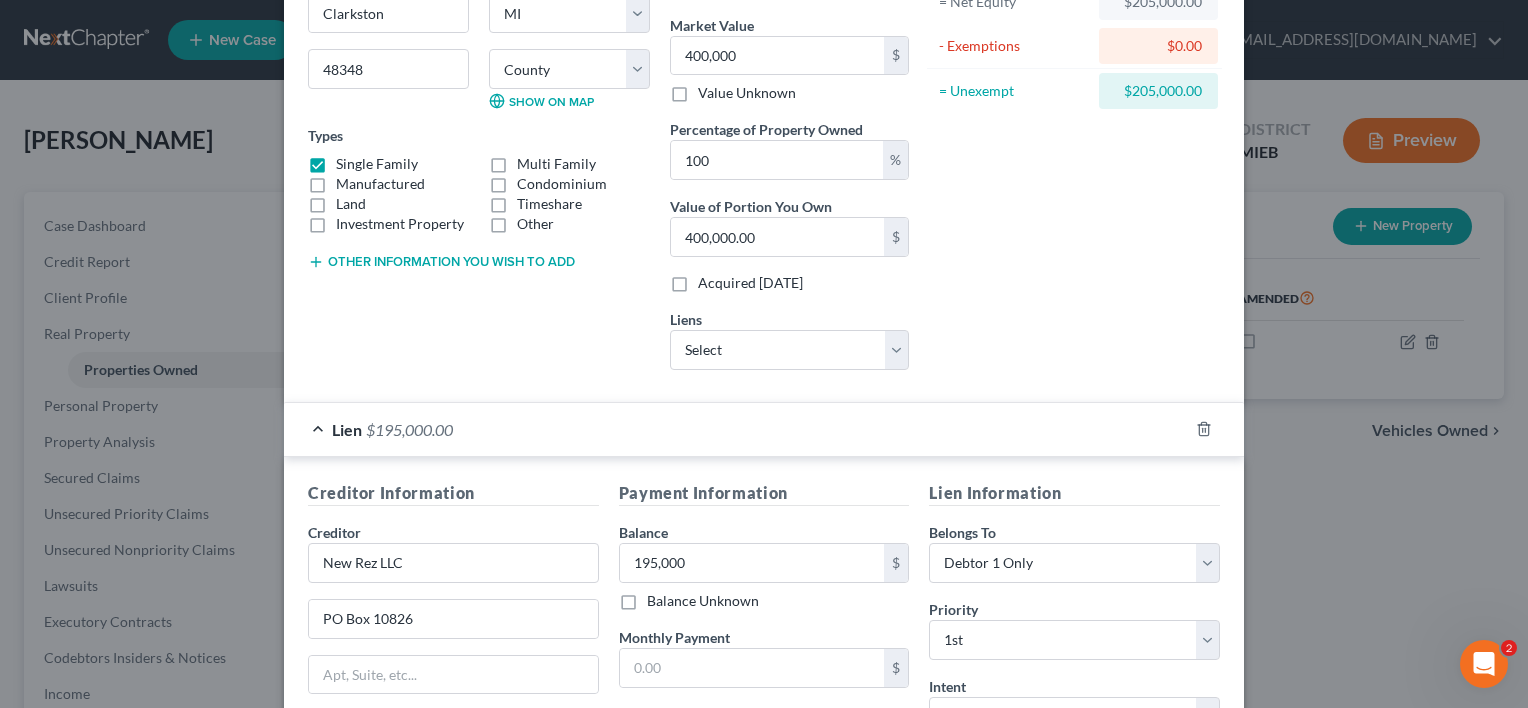 scroll, scrollTop: 27, scrollLeft: 0, axis: vertical 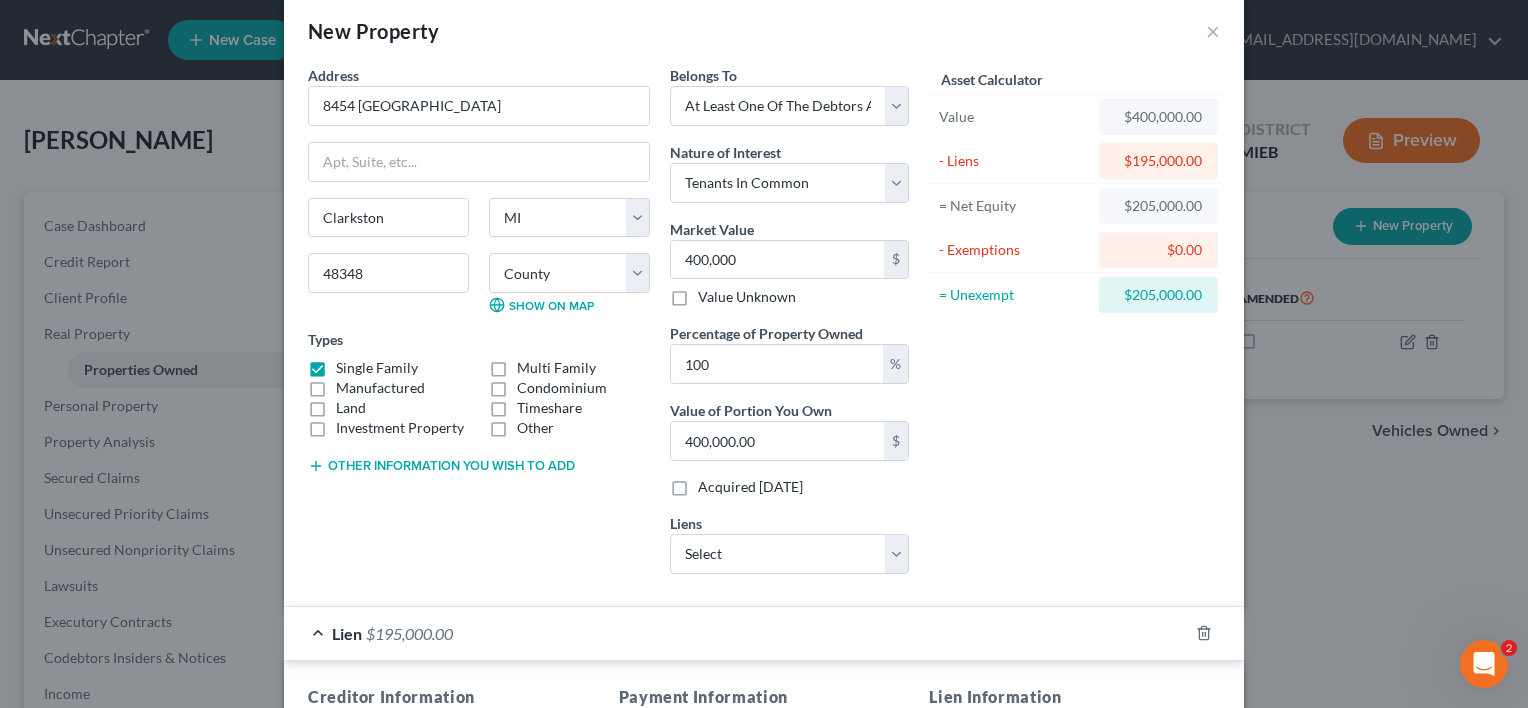 click on "$195,000.00" at bounding box center (1158, 161) 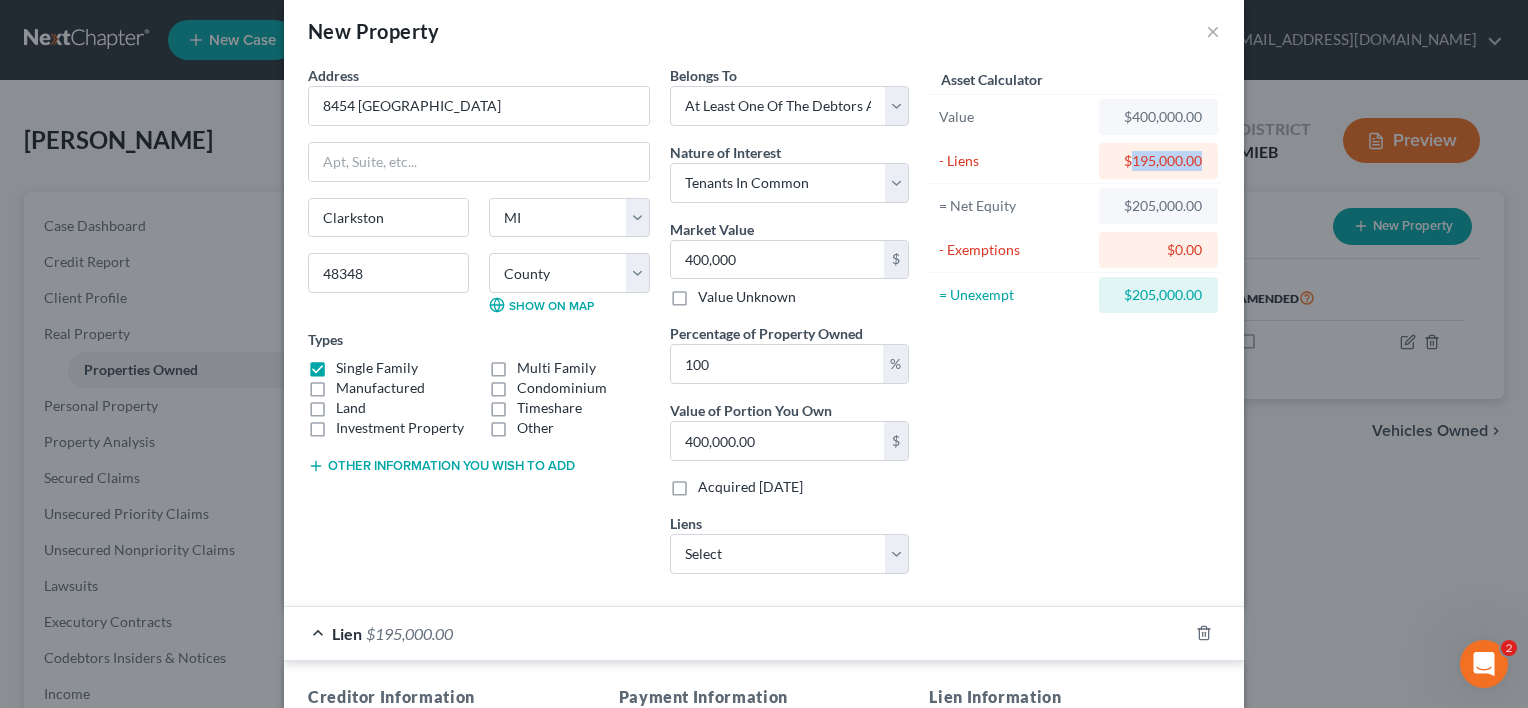 scroll, scrollTop: 27, scrollLeft: 0, axis: vertical 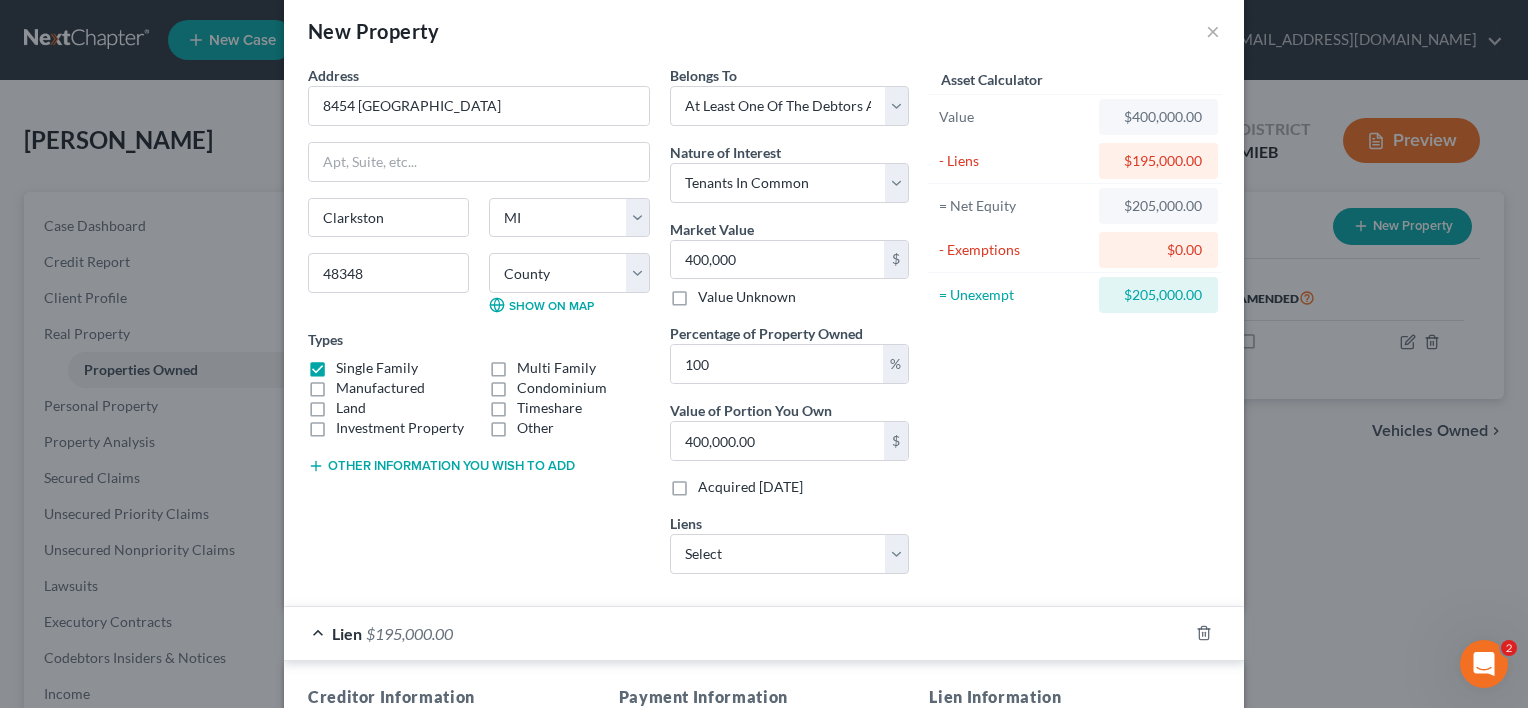 click on "$0.00" at bounding box center (1158, 250) 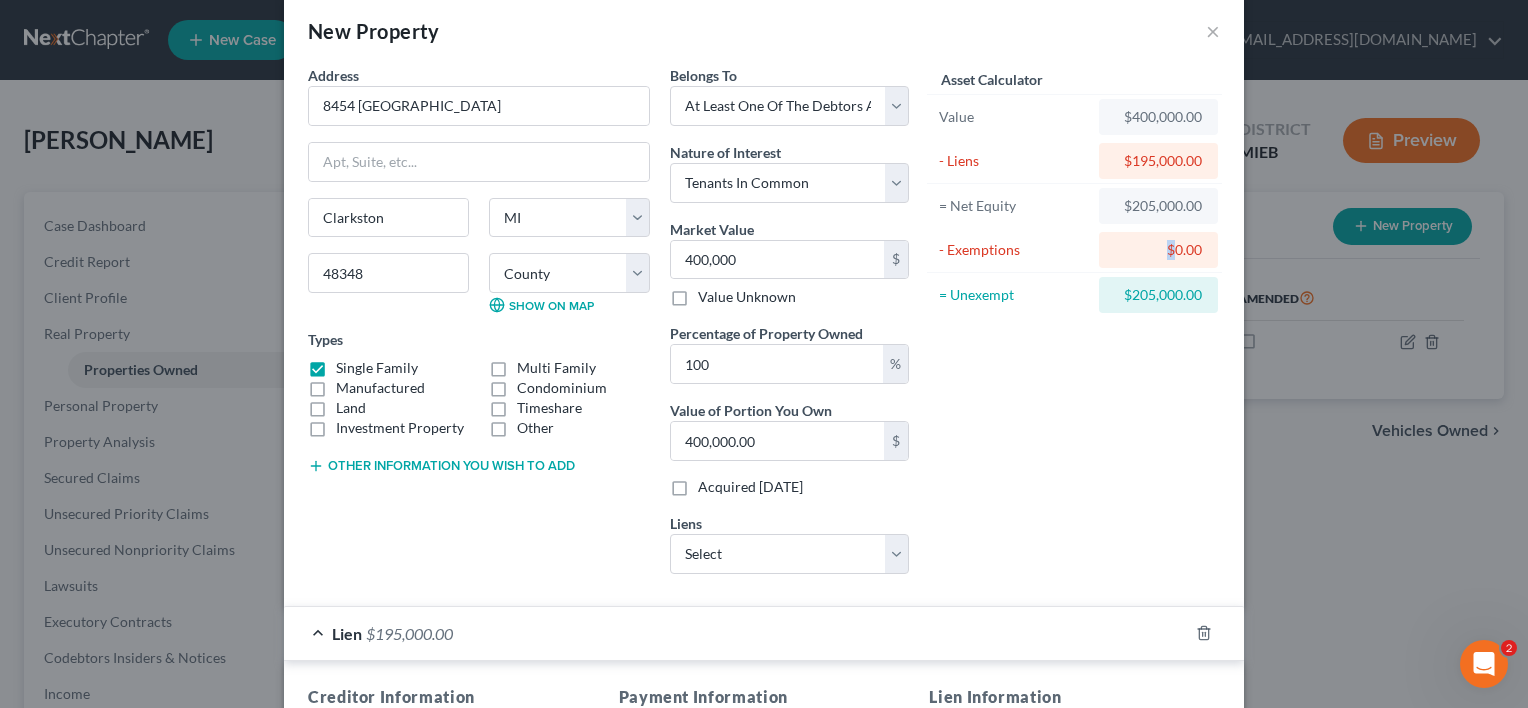 click on "$0.00" at bounding box center [1158, 250] 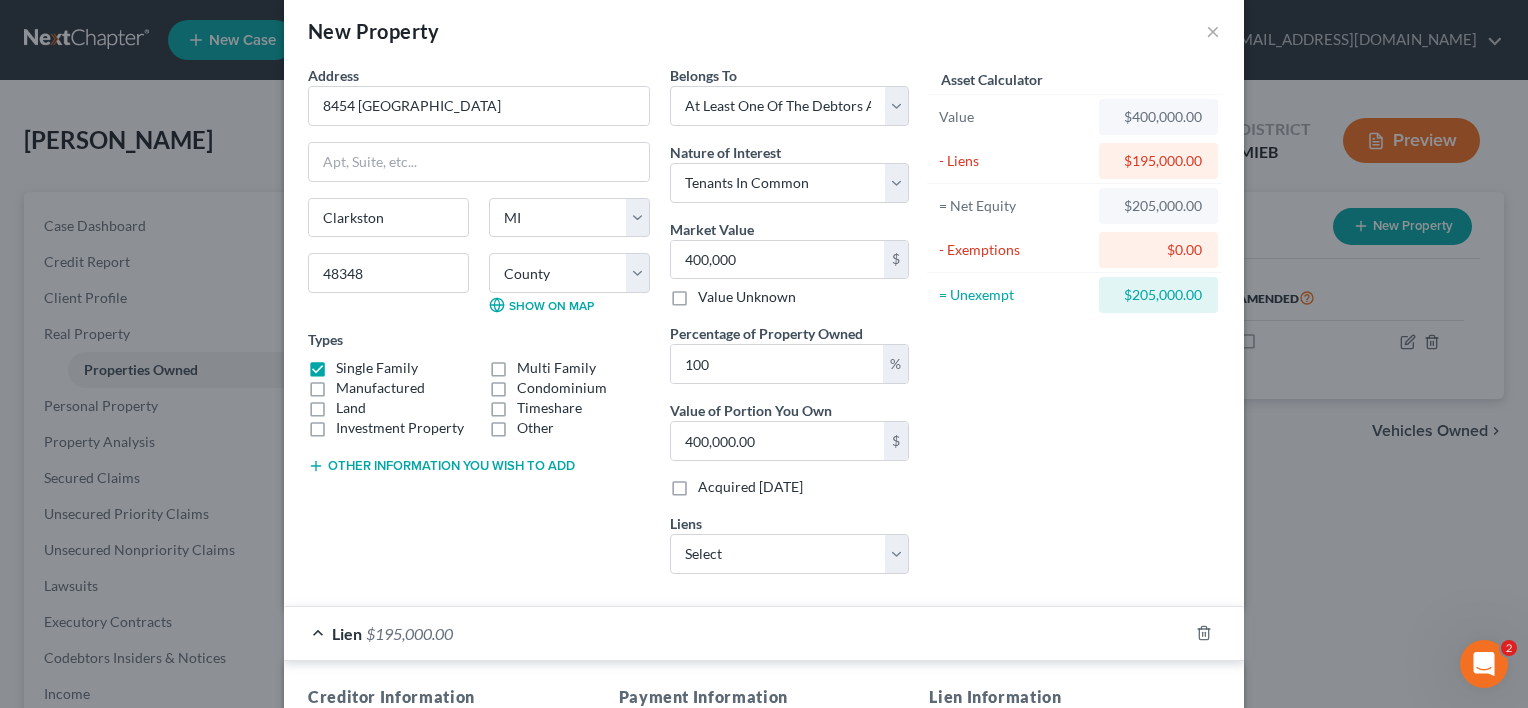 click on "= Net Equity $205,000.00" at bounding box center (1074, 206) 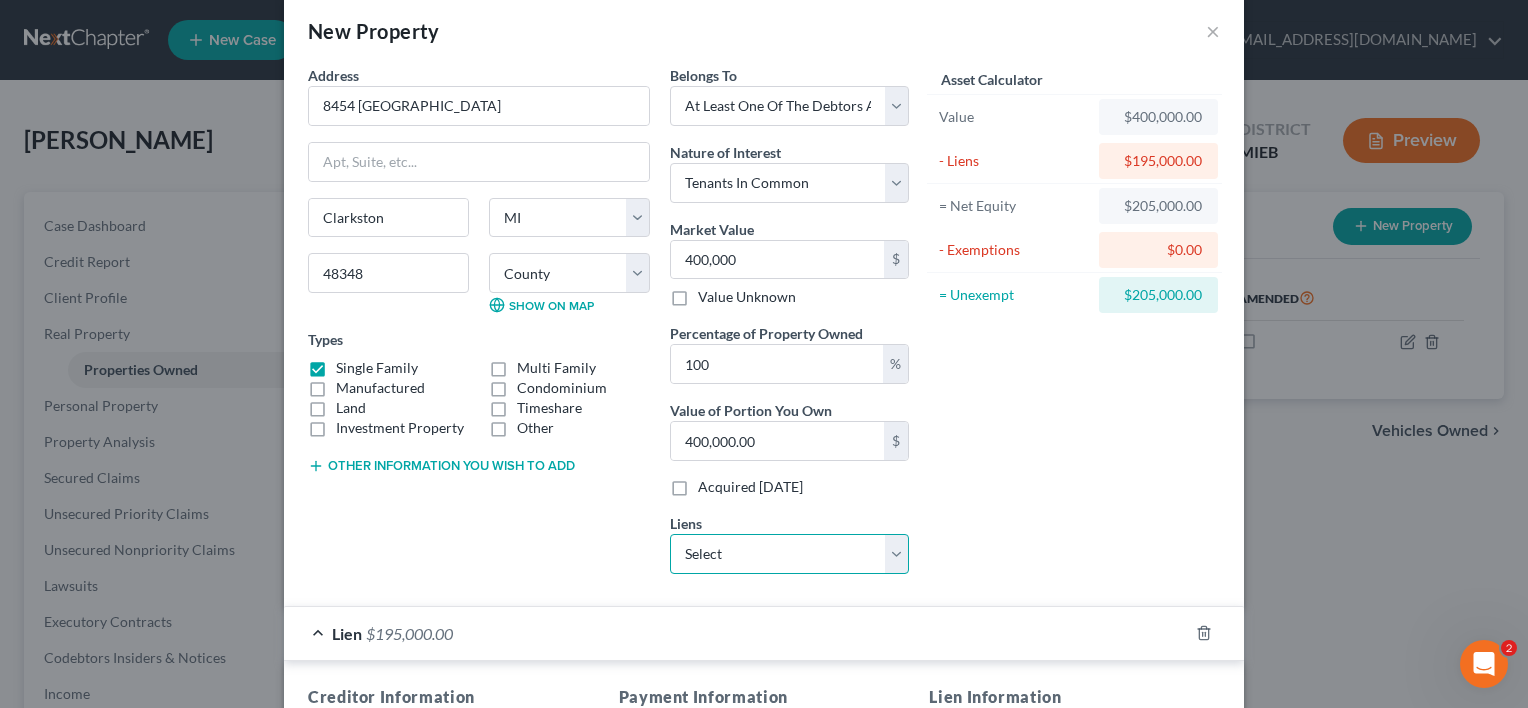 click on "Select SANTANDER - $15,000.00" at bounding box center (789, 554) 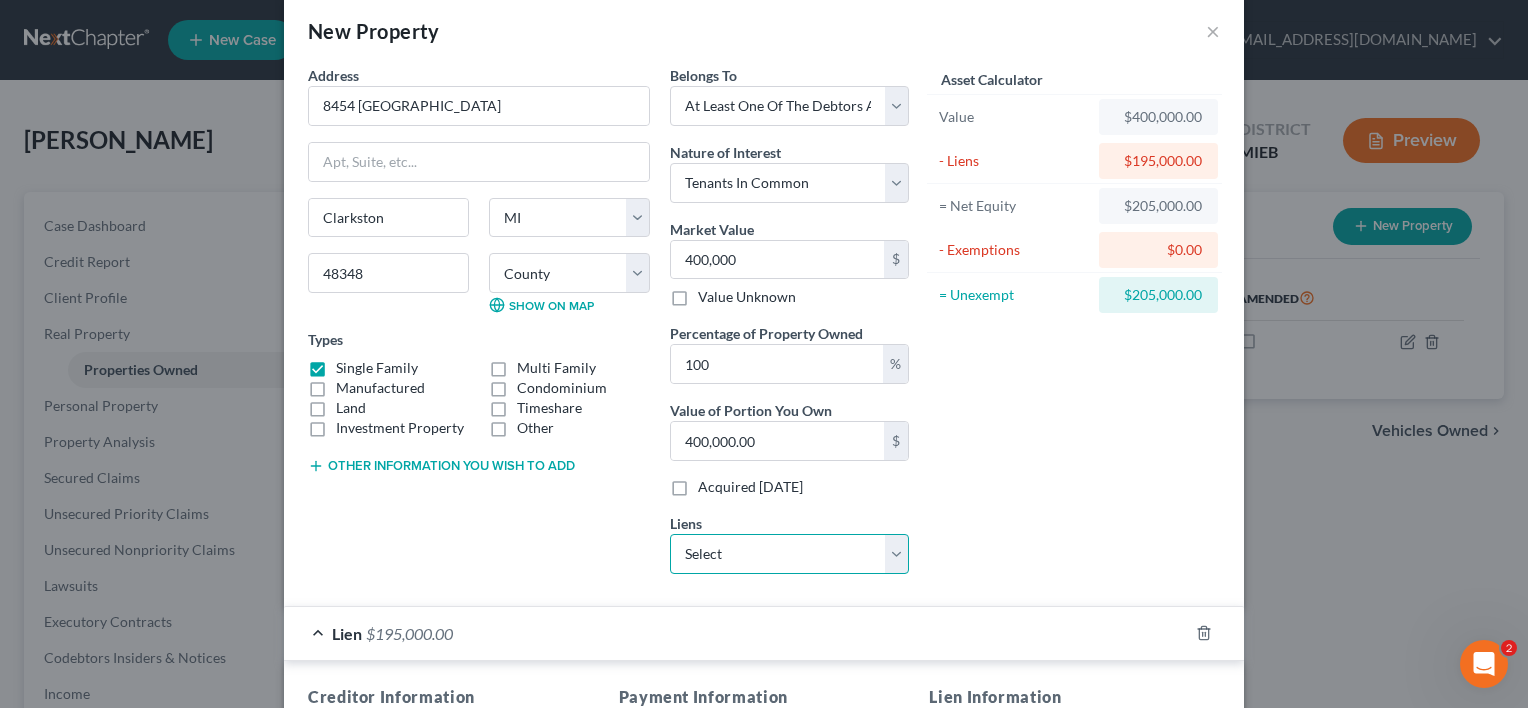 click on "Select SANTANDER - $15,000.00" at bounding box center [789, 554] 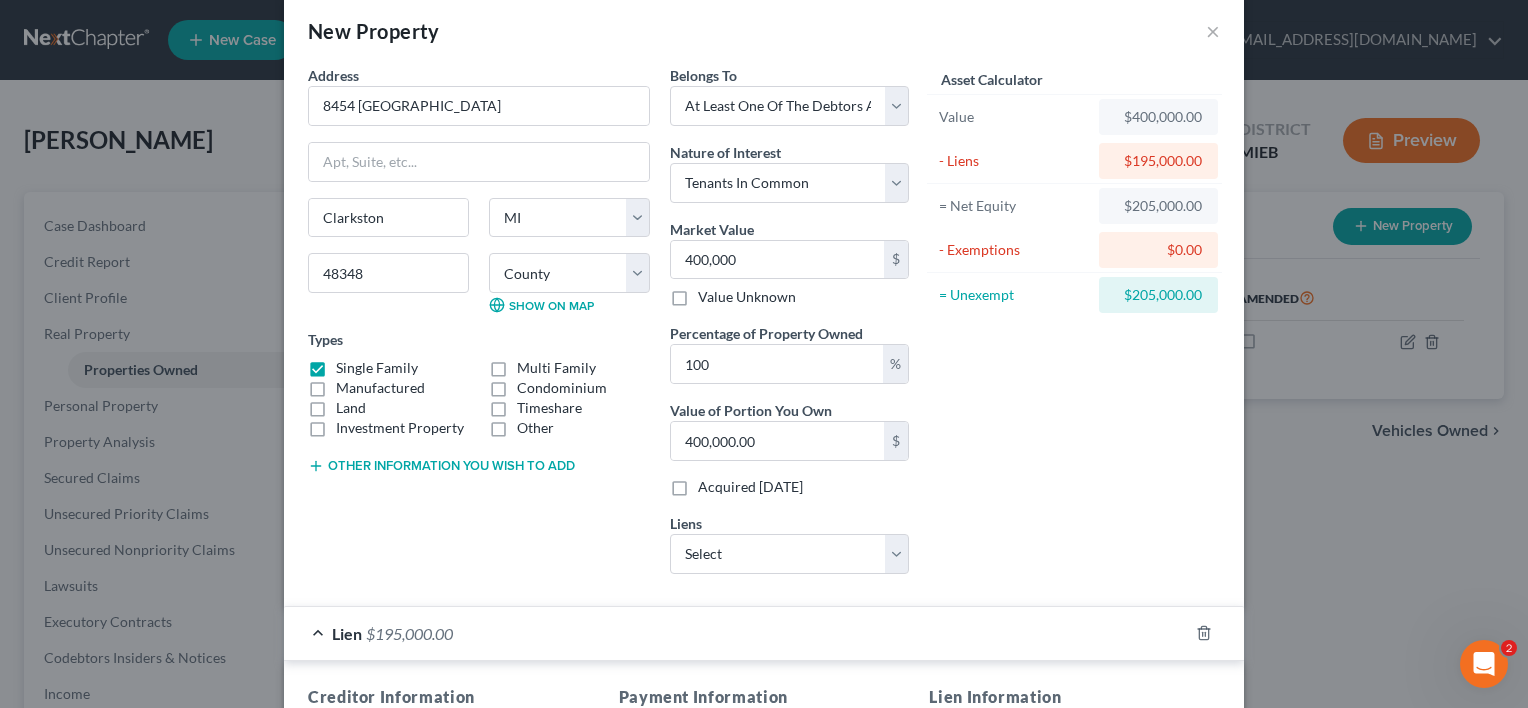 drag, startPoint x: 951, startPoint y: 160, endPoint x: 973, endPoint y: 158, distance: 22.090721 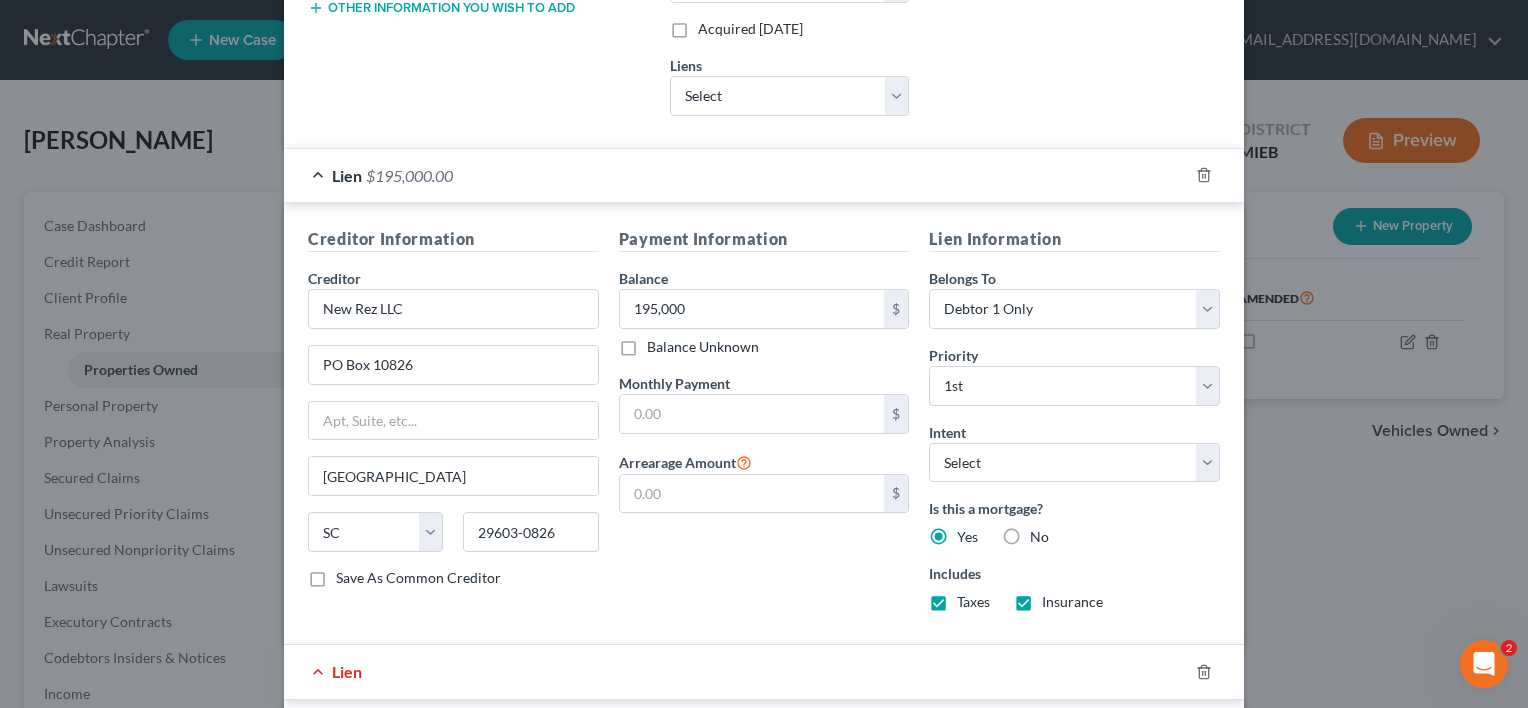scroll, scrollTop: 542, scrollLeft: 0, axis: vertical 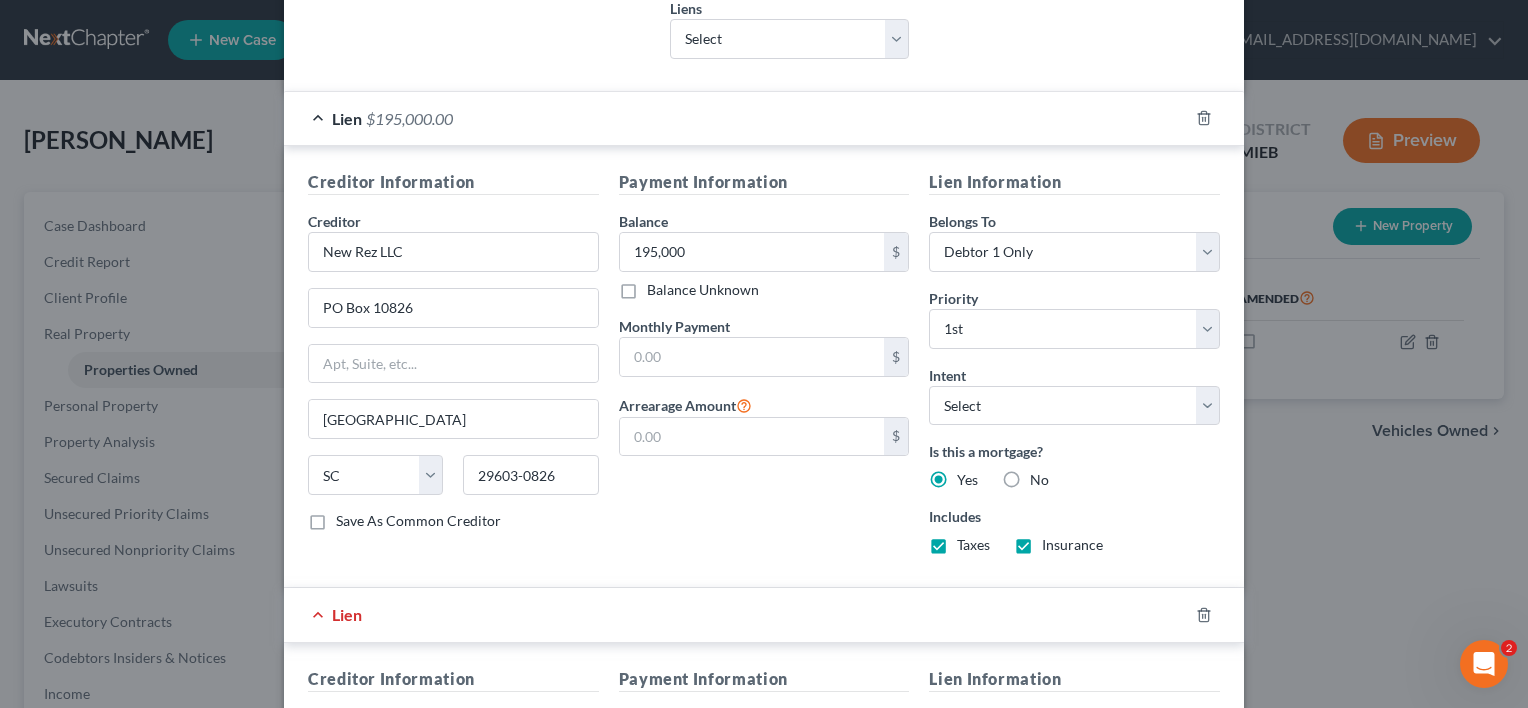 click on "Save As Common Creditor" at bounding box center [418, 521] 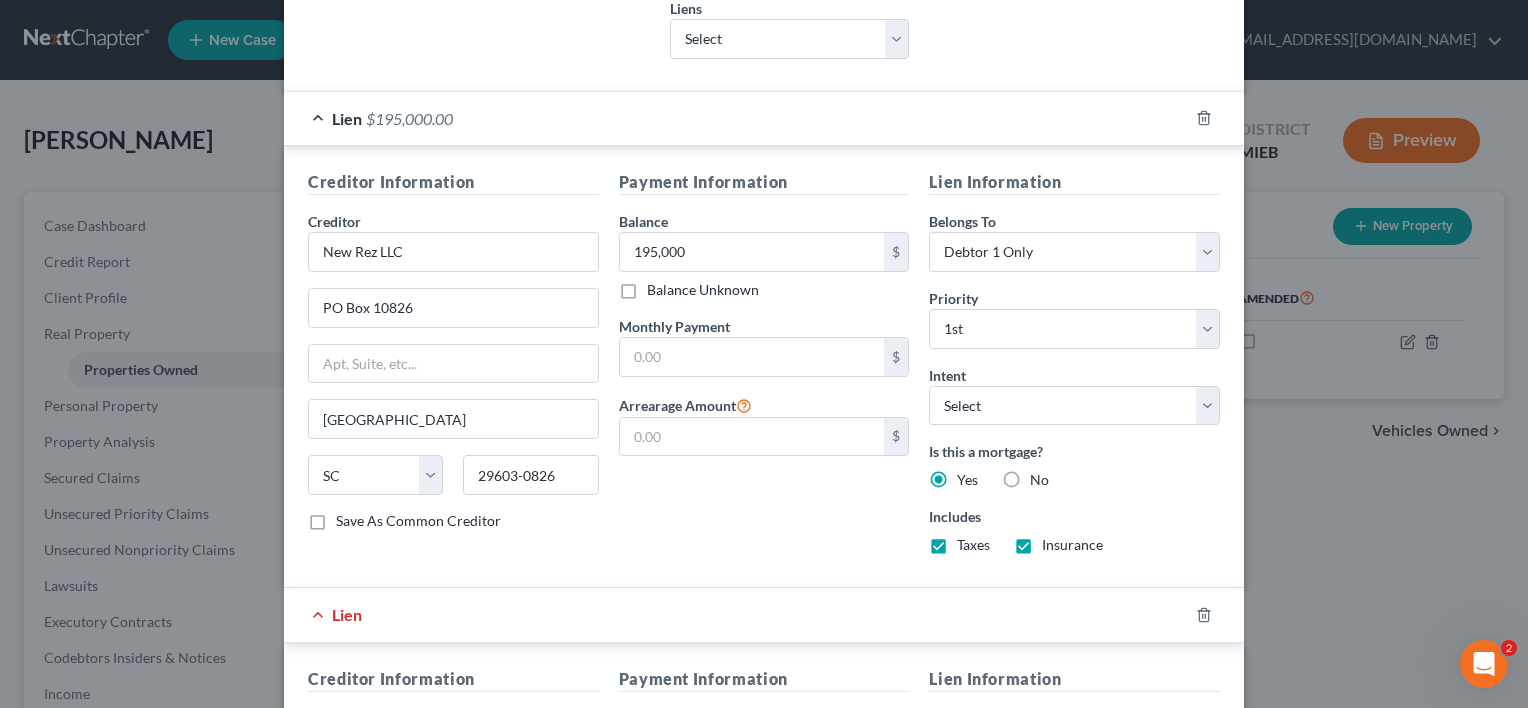 click on "Save As Common Creditor" at bounding box center [350, 517] 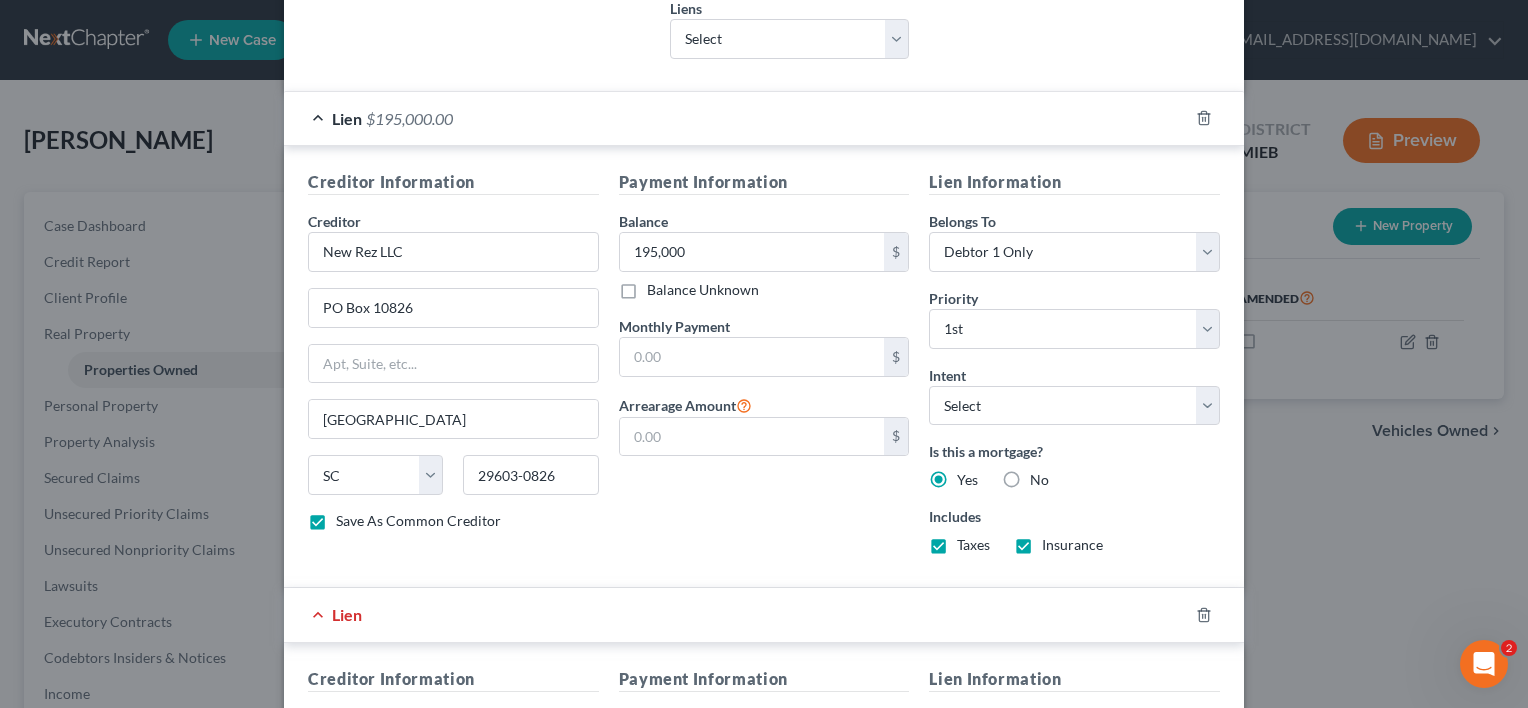 scroll, scrollTop: 542, scrollLeft: 0, axis: vertical 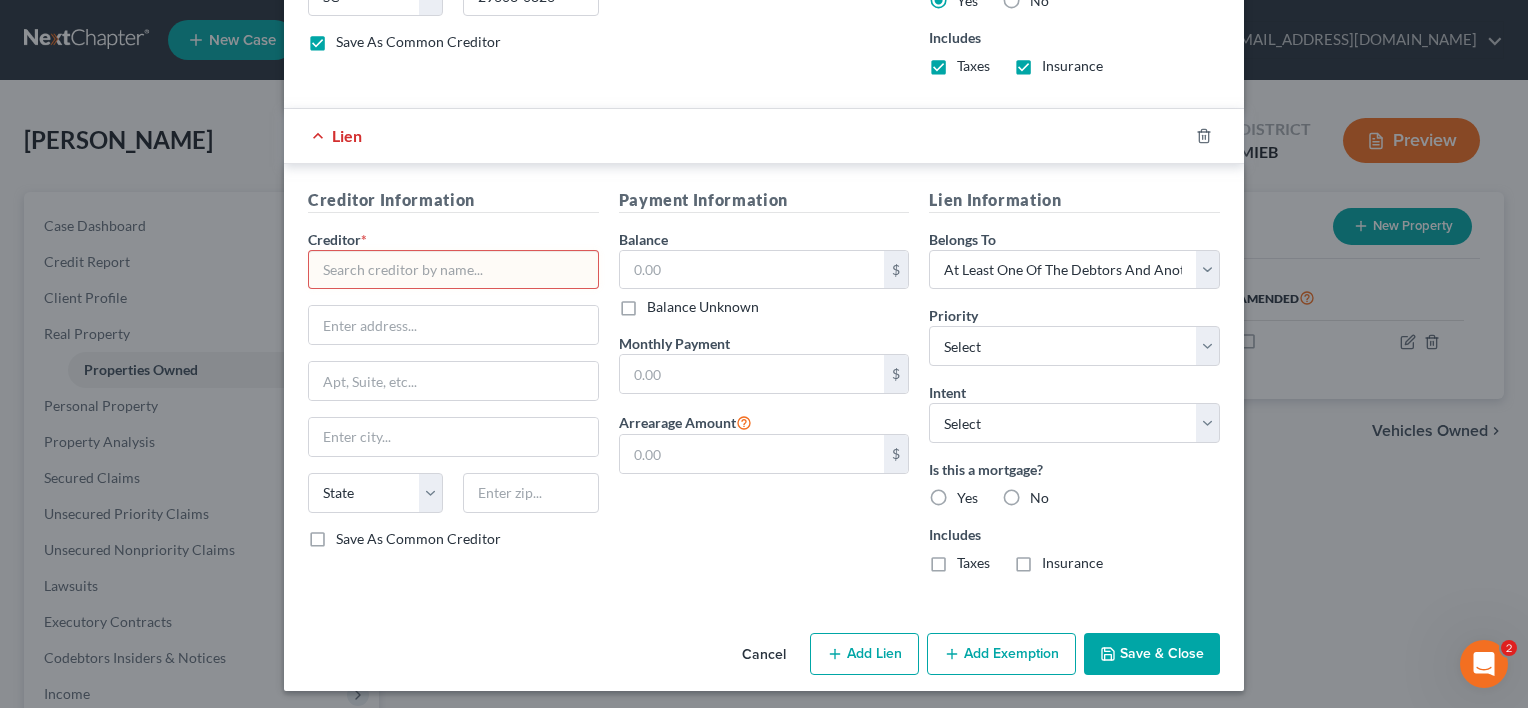 click on "Save & Close" at bounding box center [1152, 654] 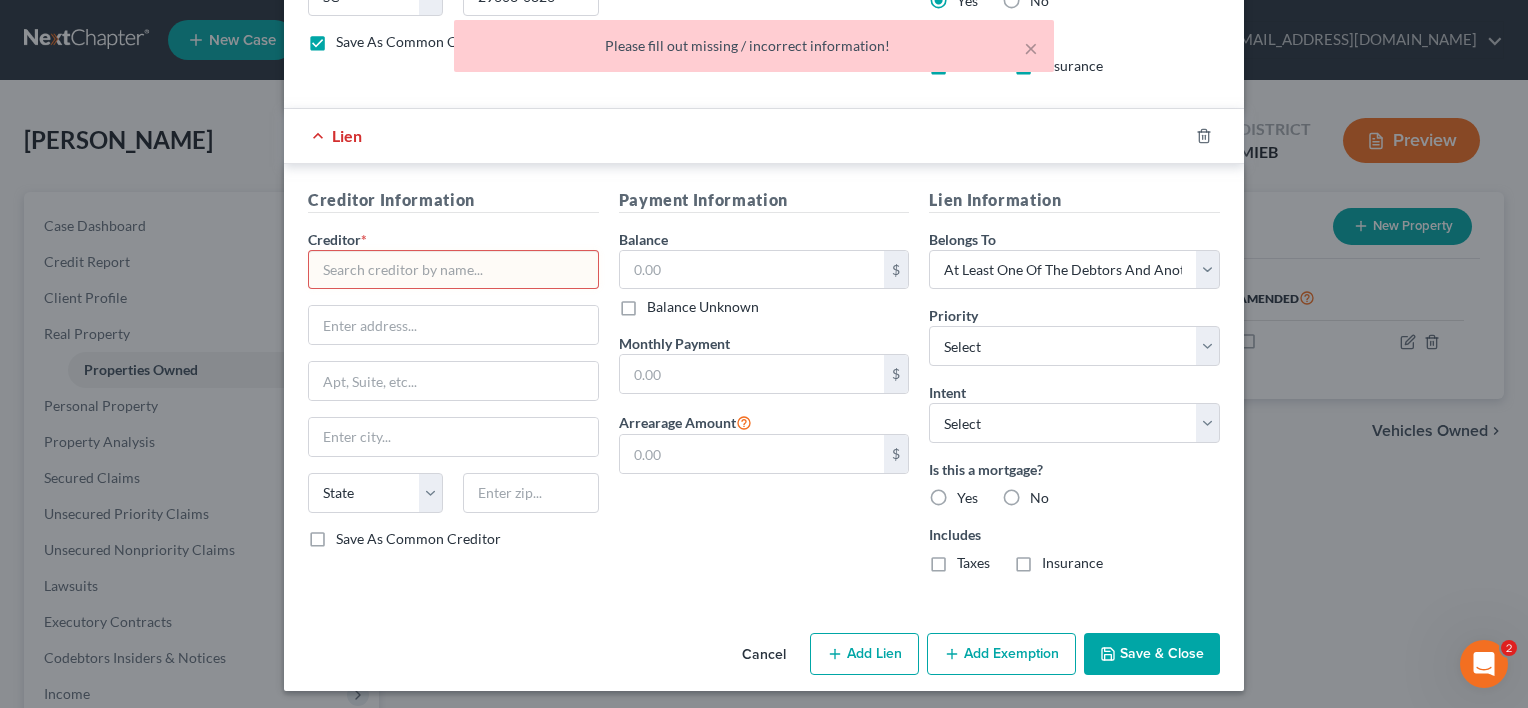 click on "Save & Close" at bounding box center (1152, 654) 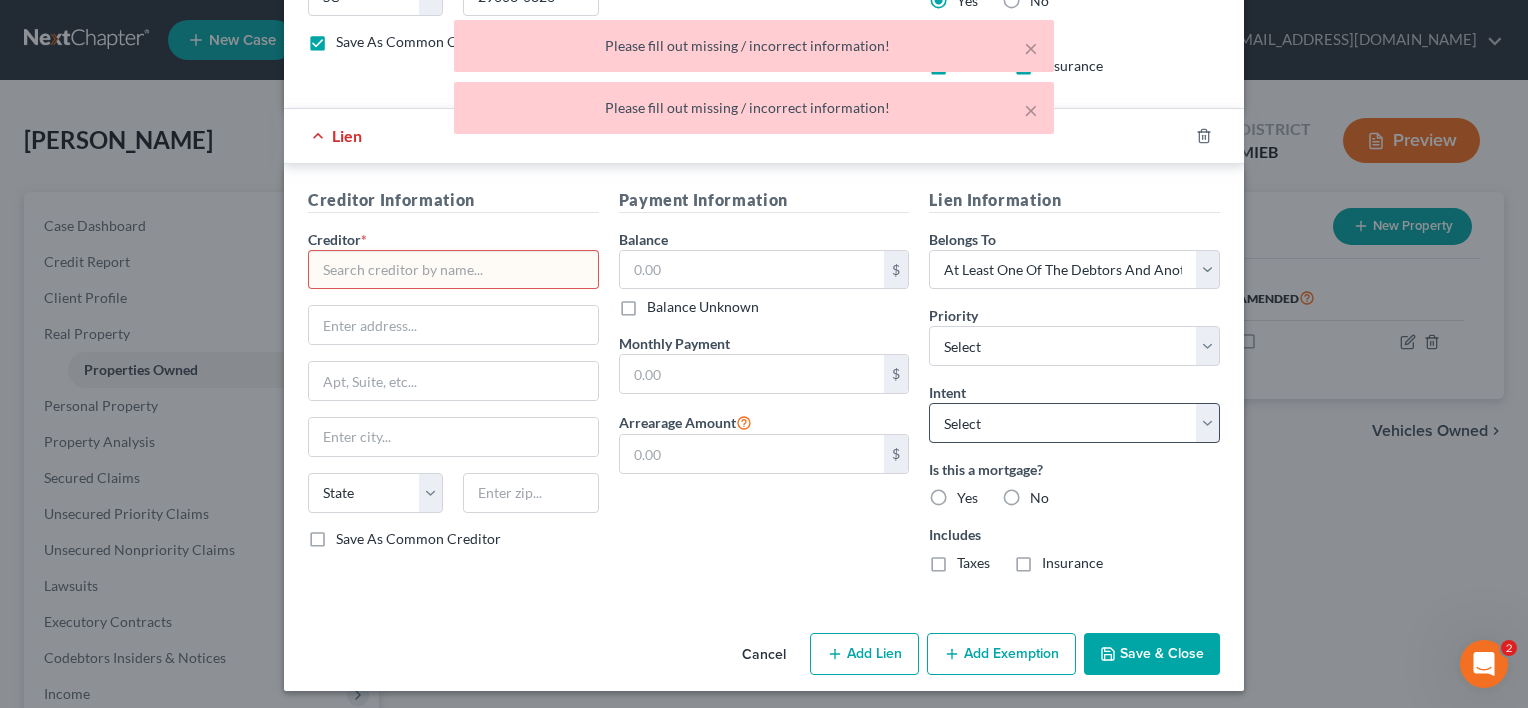 drag, startPoint x: 1192, startPoint y: 133, endPoint x: 1085, endPoint y: 414, distance: 300.68256 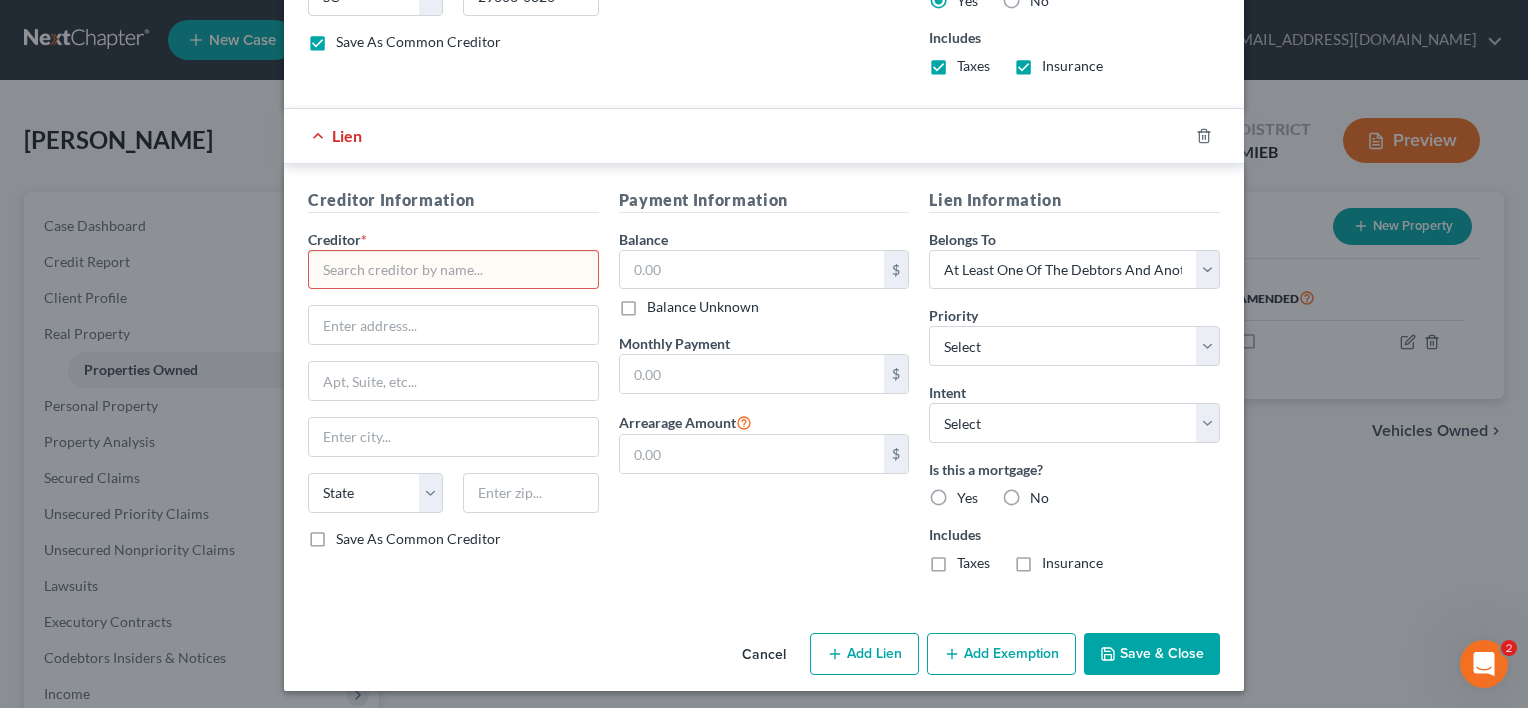 click at bounding box center (453, 270) 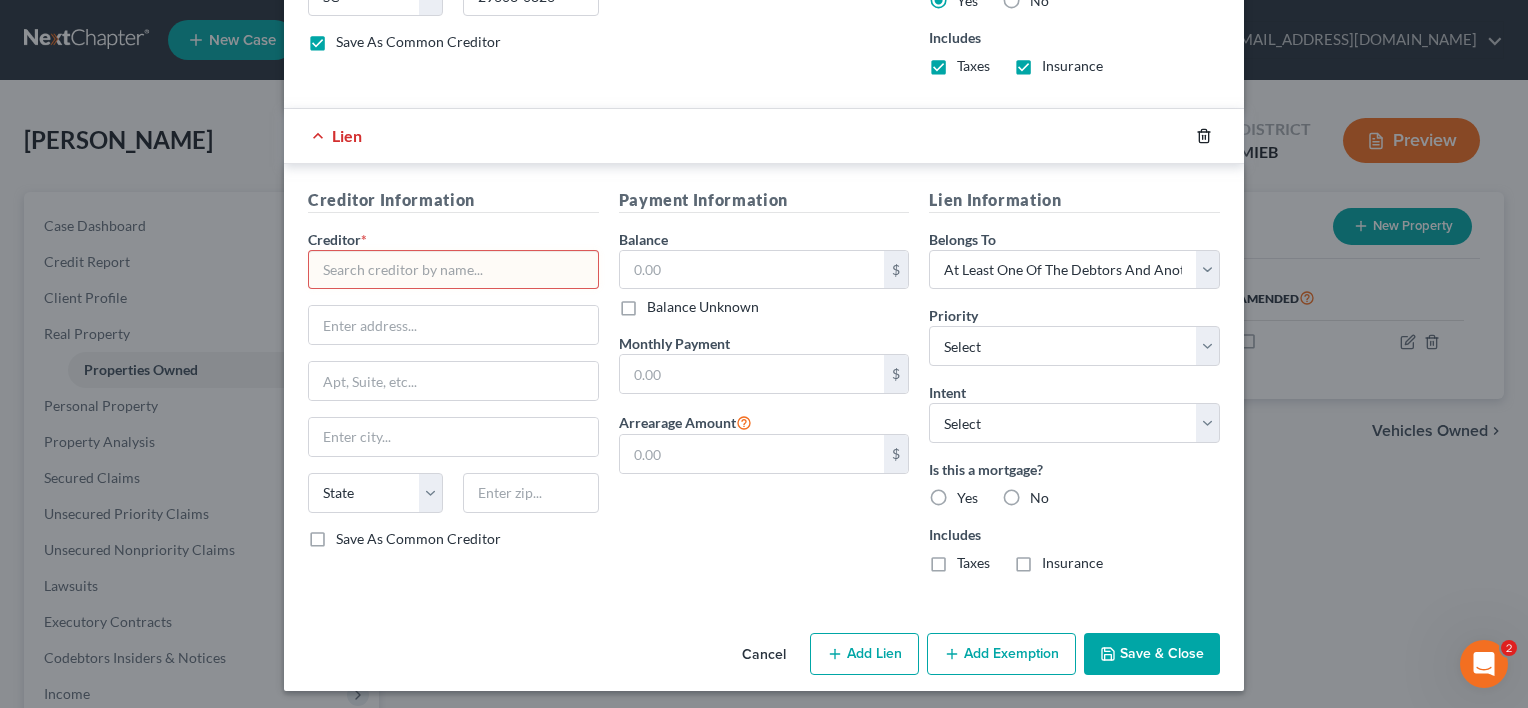 click 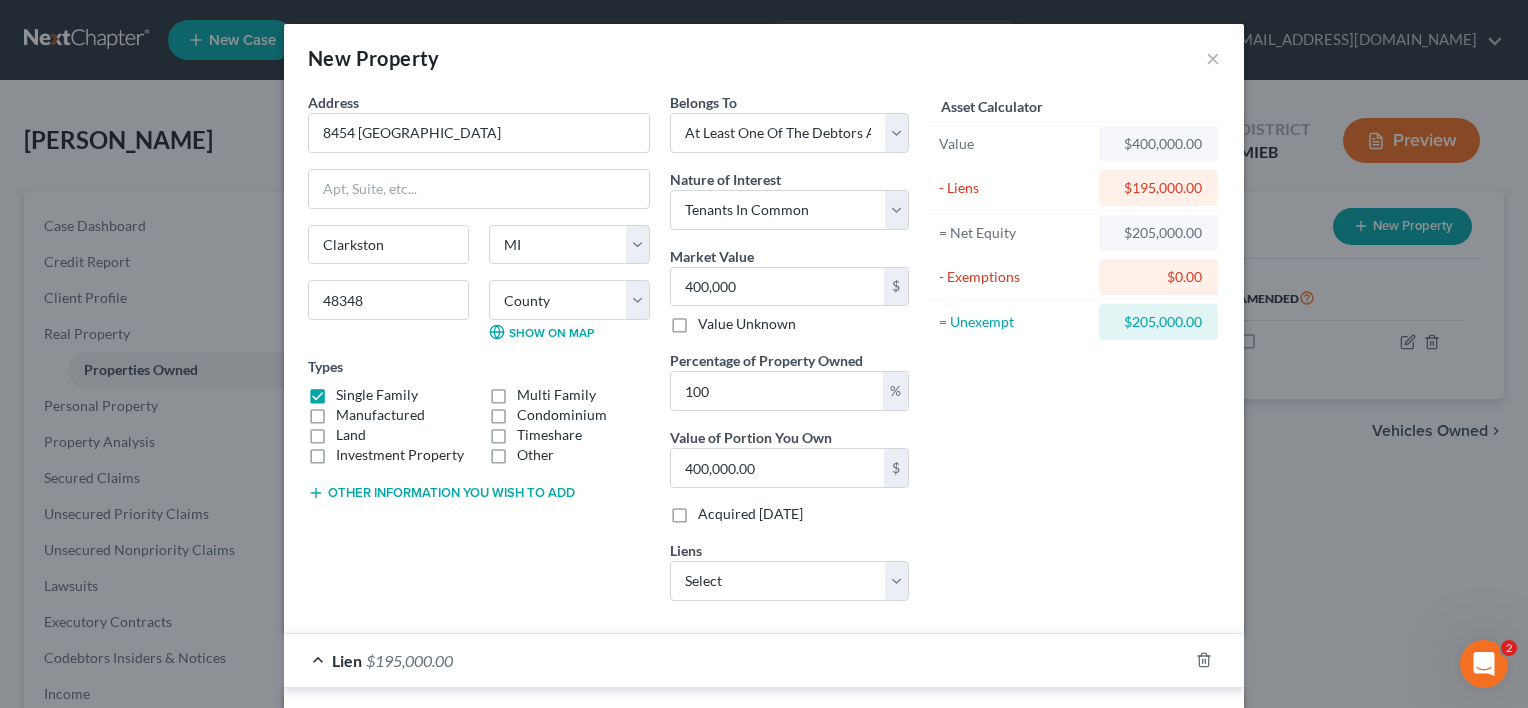 scroll, scrollTop: 527, scrollLeft: 0, axis: vertical 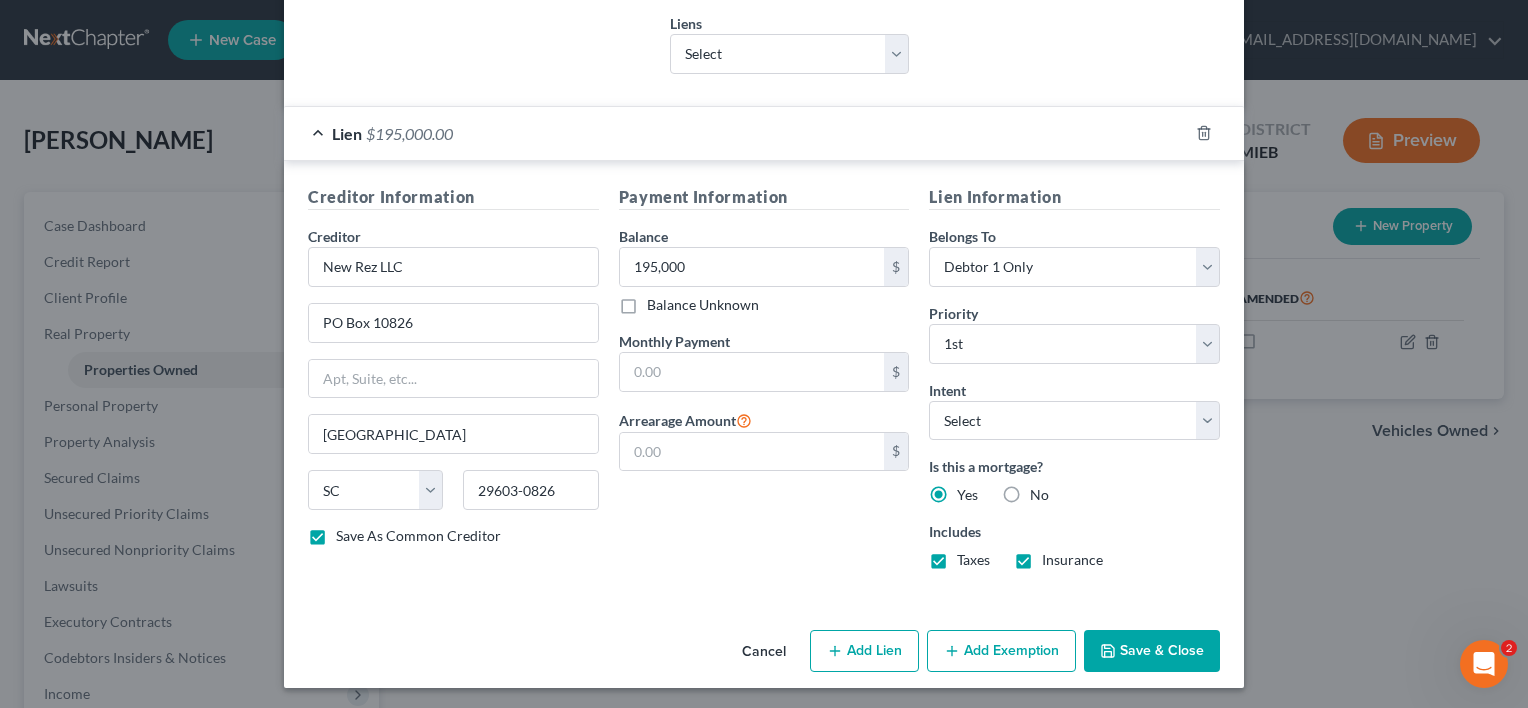 click on "Save & Close" at bounding box center (1152, 651) 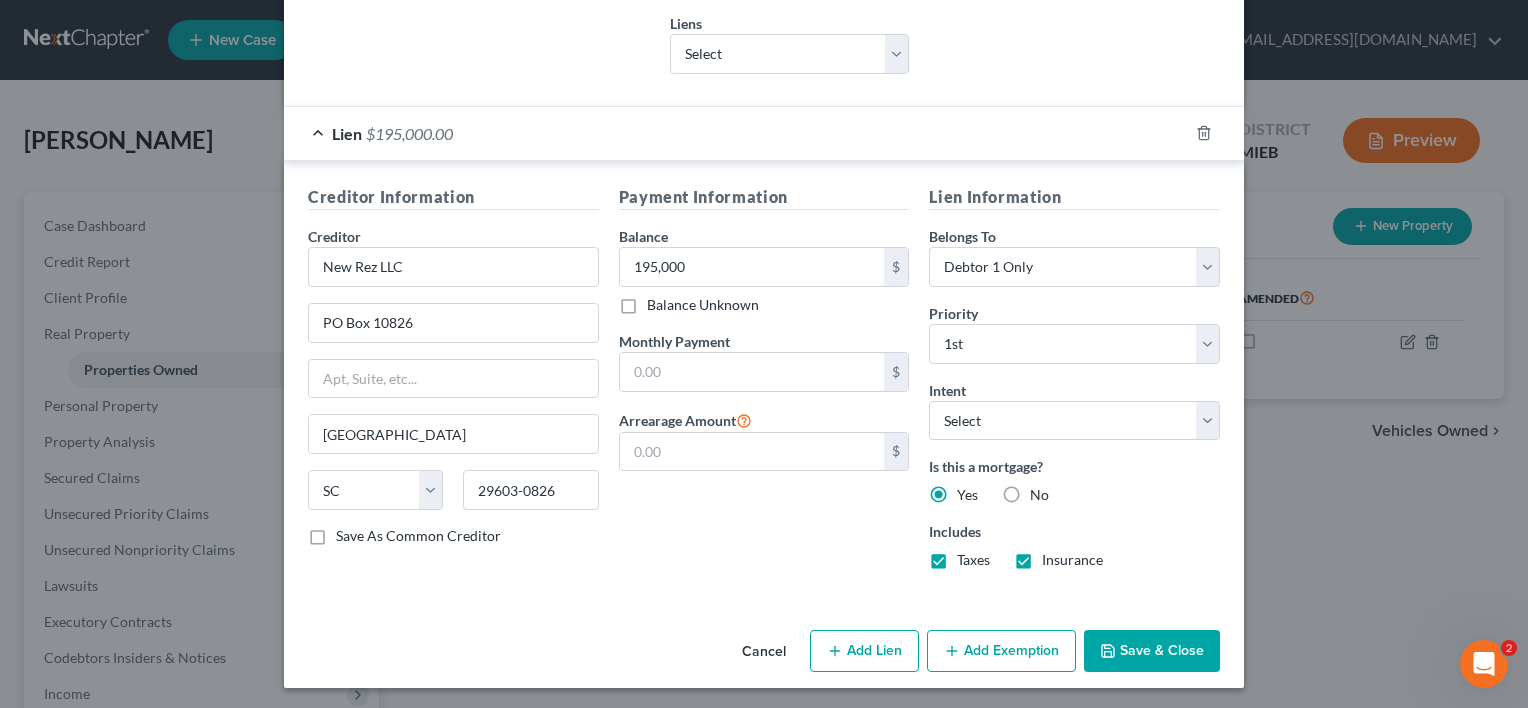 checkbox on "false" 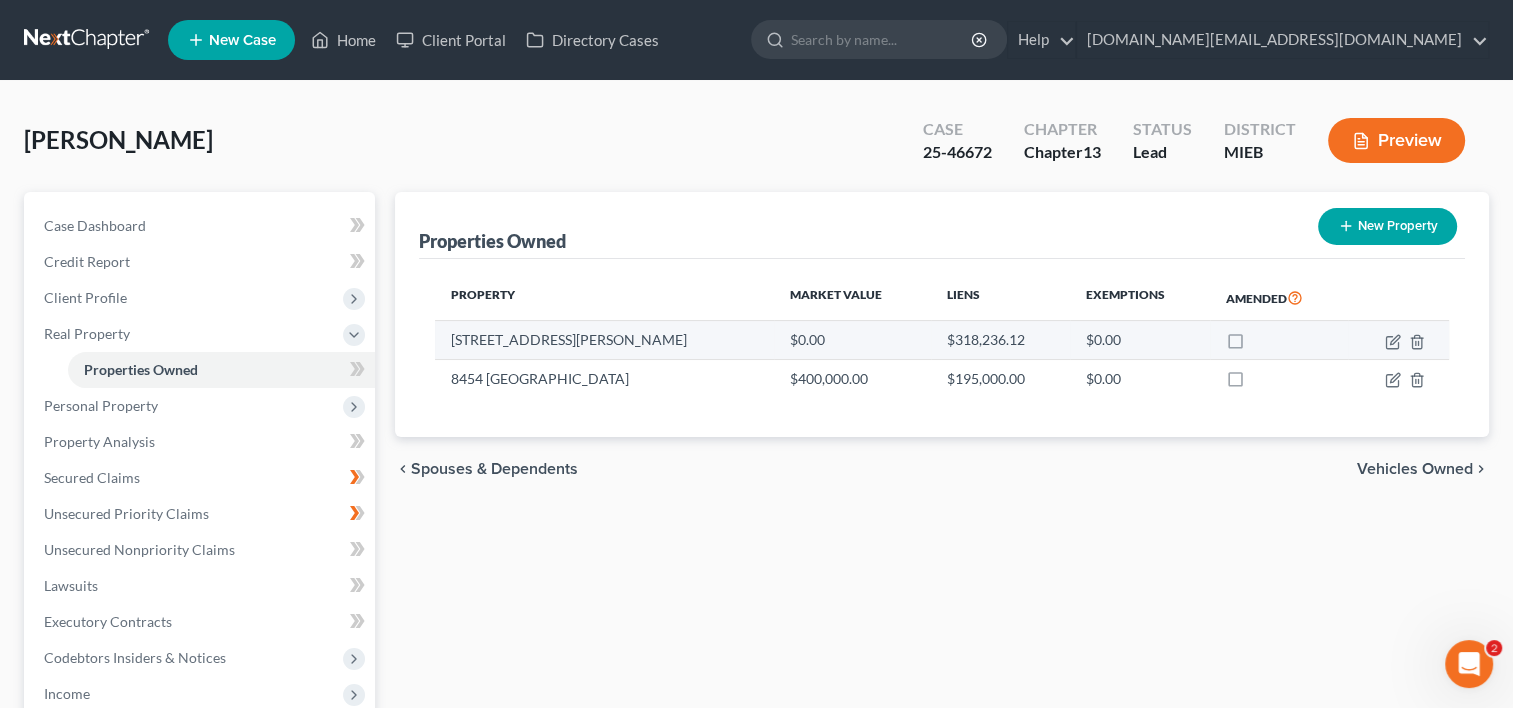 click on "$0.00" at bounding box center (852, 340) 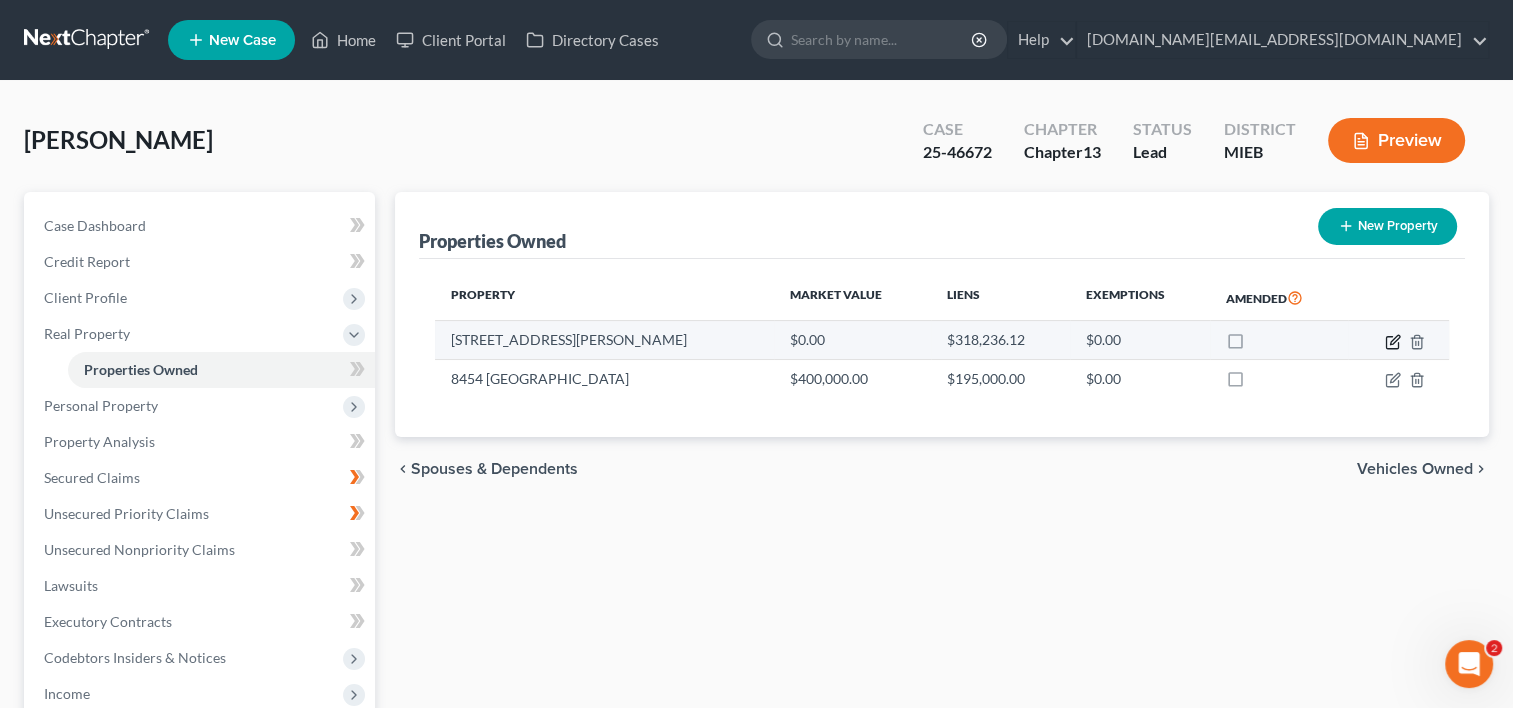 click 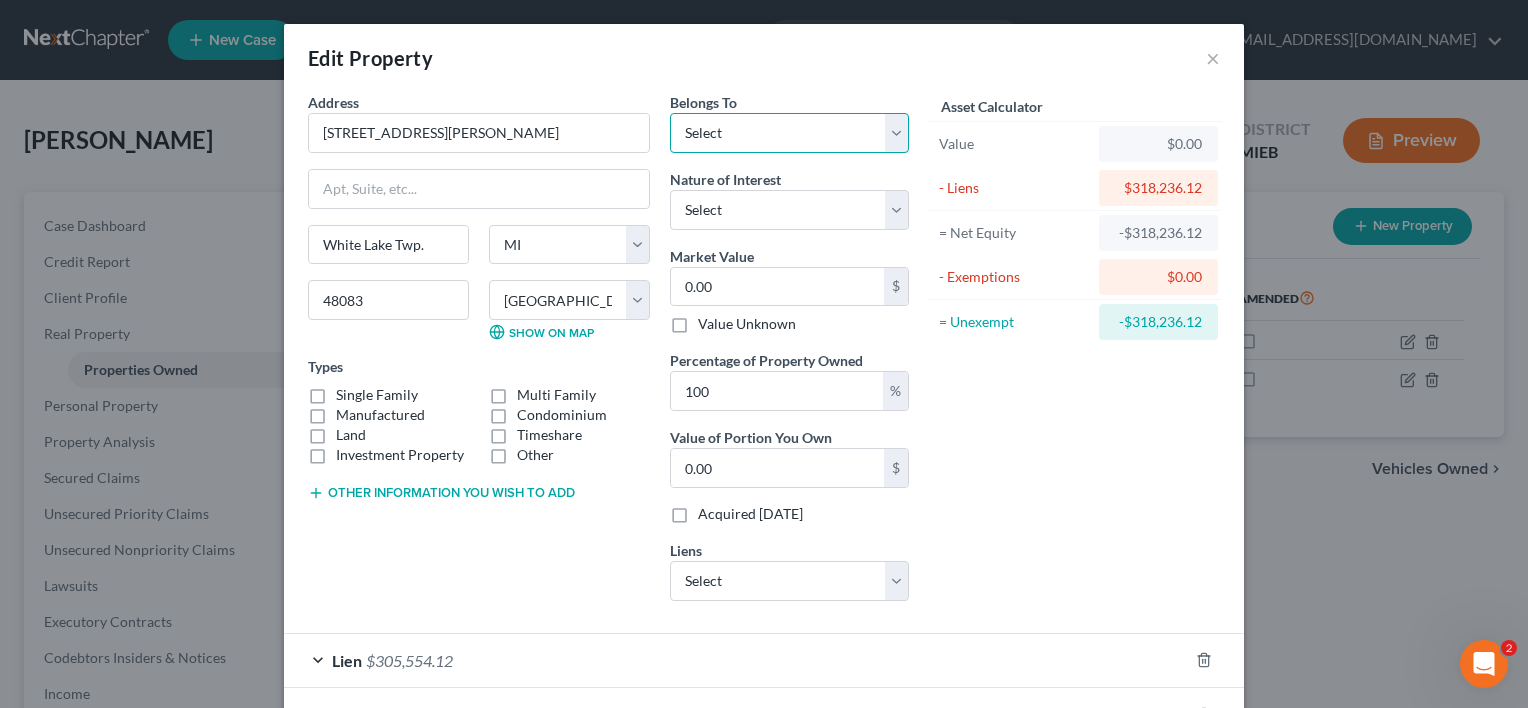 click on "Select Debtor 1 Only Debtor 2 Only Debtor 1 And Debtor 2 Only At Least One Of The Debtors And Another Community Property" at bounding box center [789, 133] 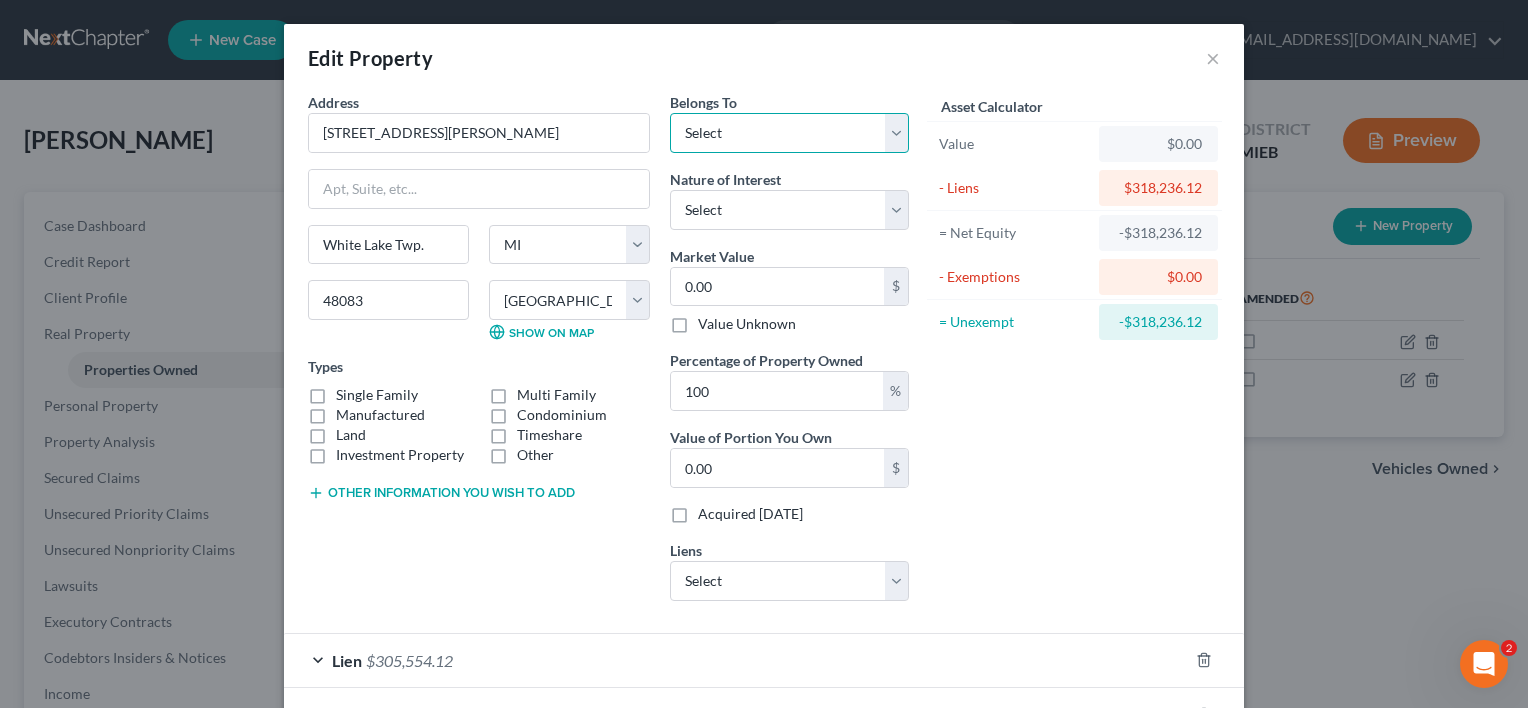 select on "0" 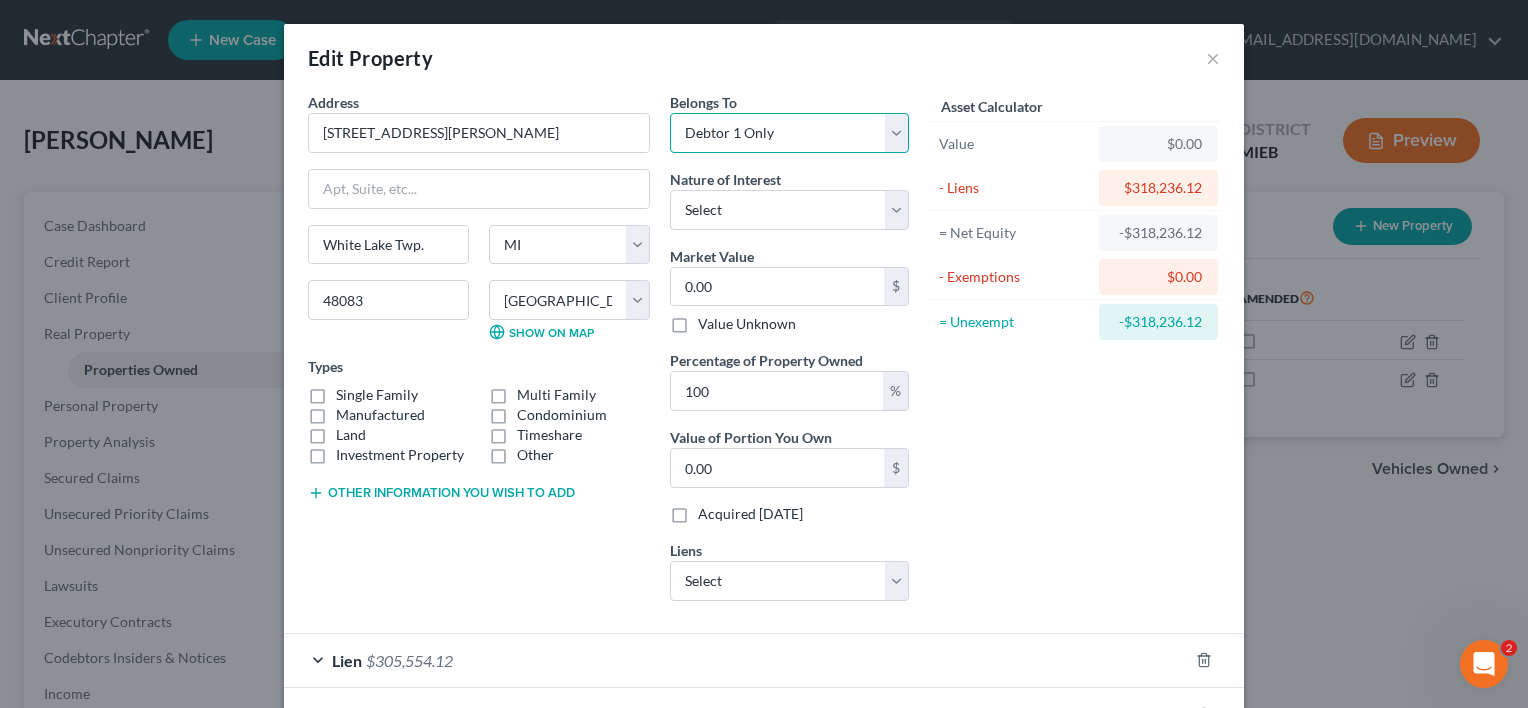 click on "Select Debtor 1 Only Debtor 2 Only Debtor 1 And Debtor 2 Only At Least One Of The Debtors And Another Community Property" at bounding box center [789, 133] 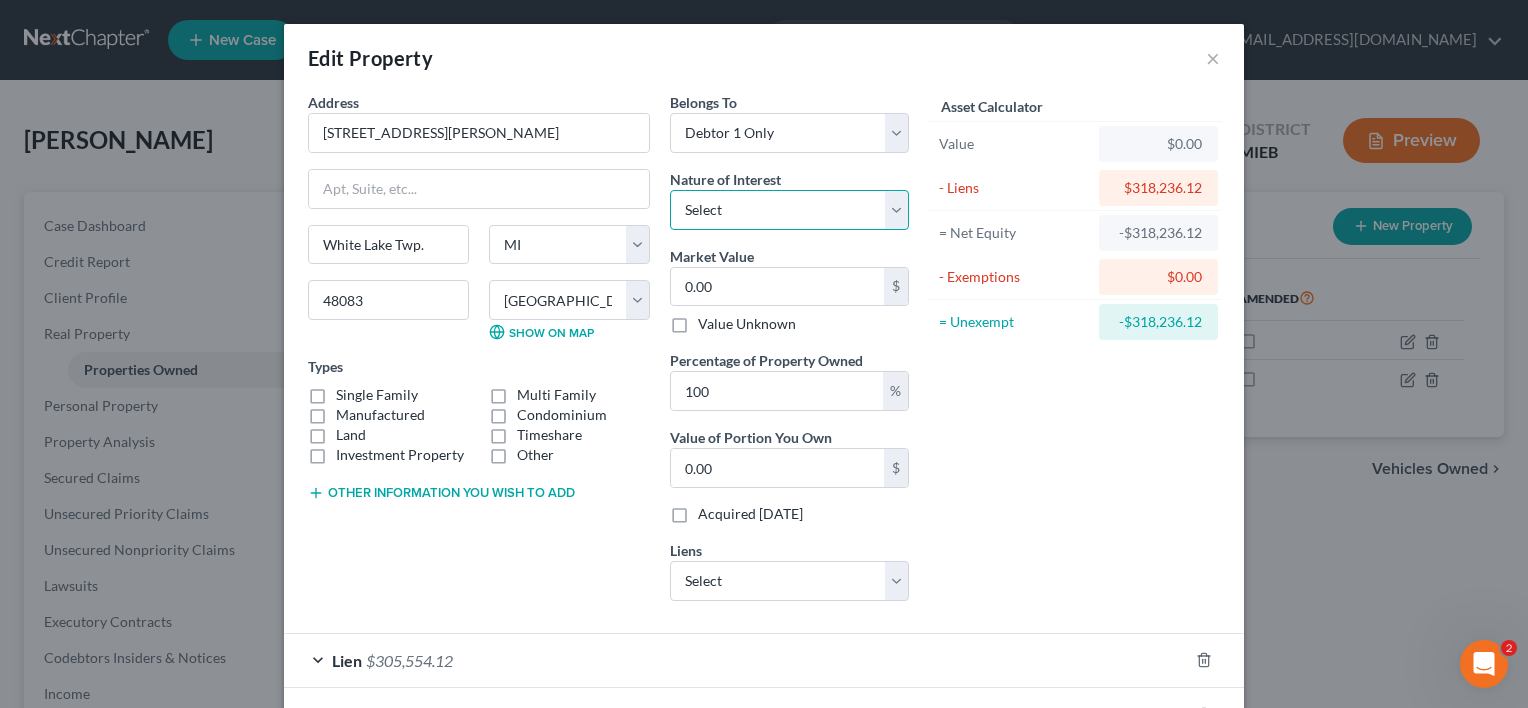click on "Select Fee Simple Joint Tenant Life Estate Equitable Interest Future Interest Tenancy By The Entireties Tenants In Common Other" at bounding box center (789, 210) 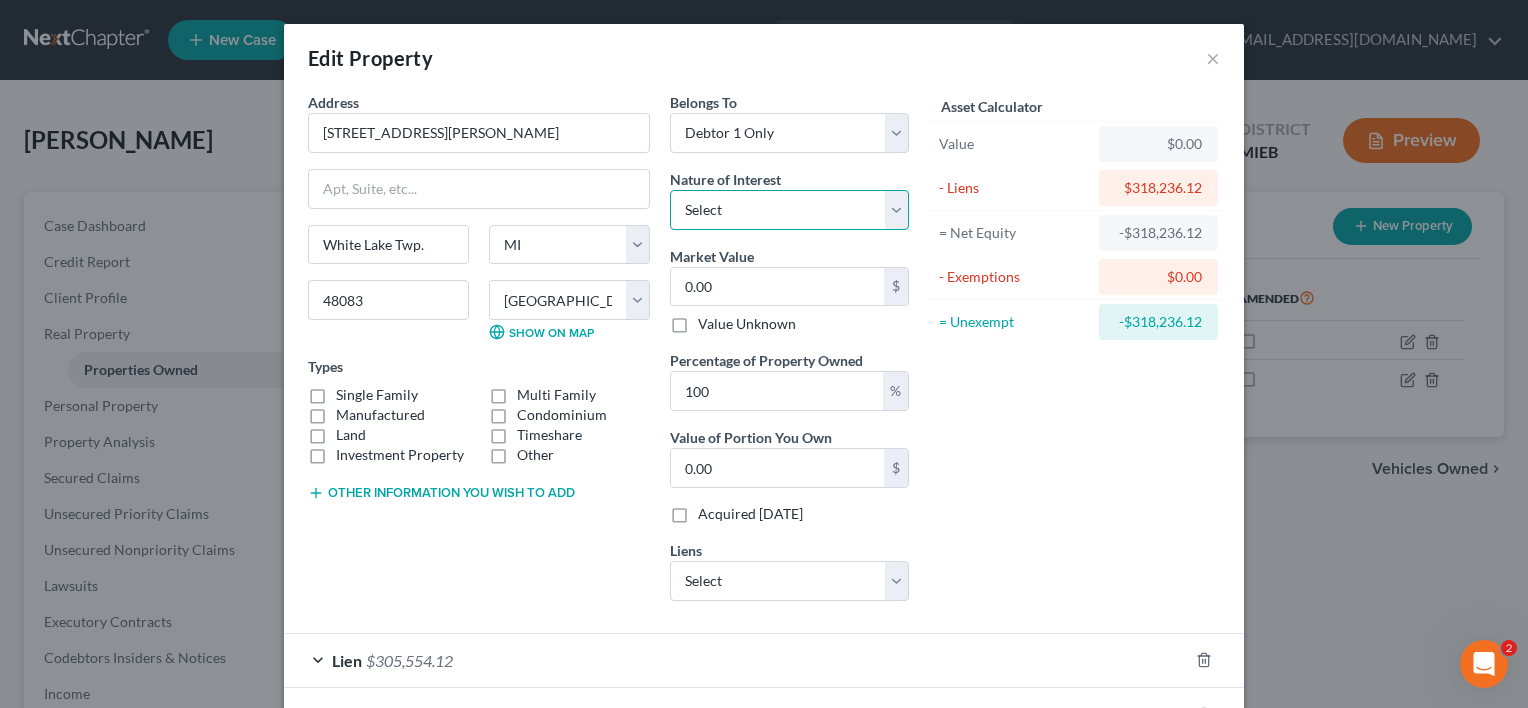 select on "0" 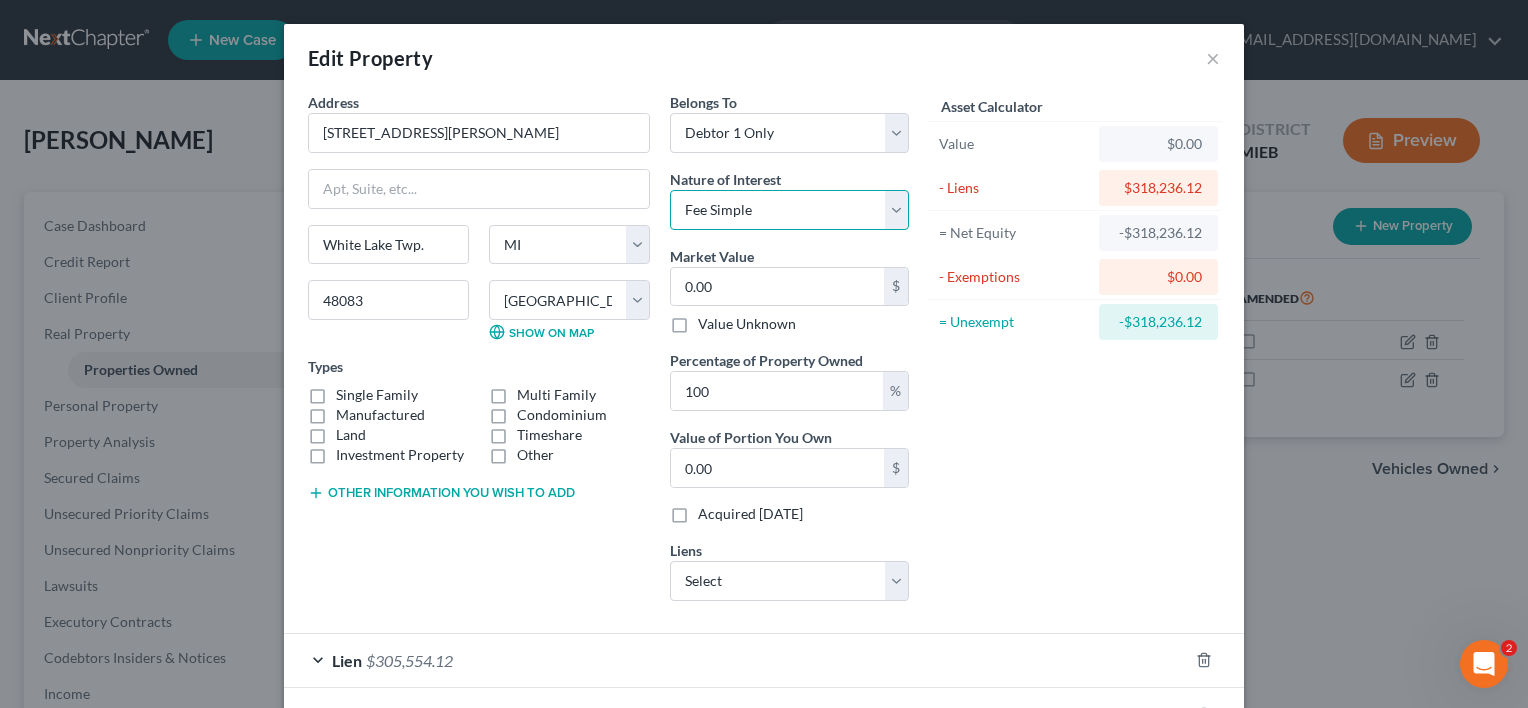click on "Select Fee Simple Joint Tenant Life Estate Equitable Interest Future Interest Tenancy By The Entireties Tenants In Common Other" at bounding box center (789, 210) 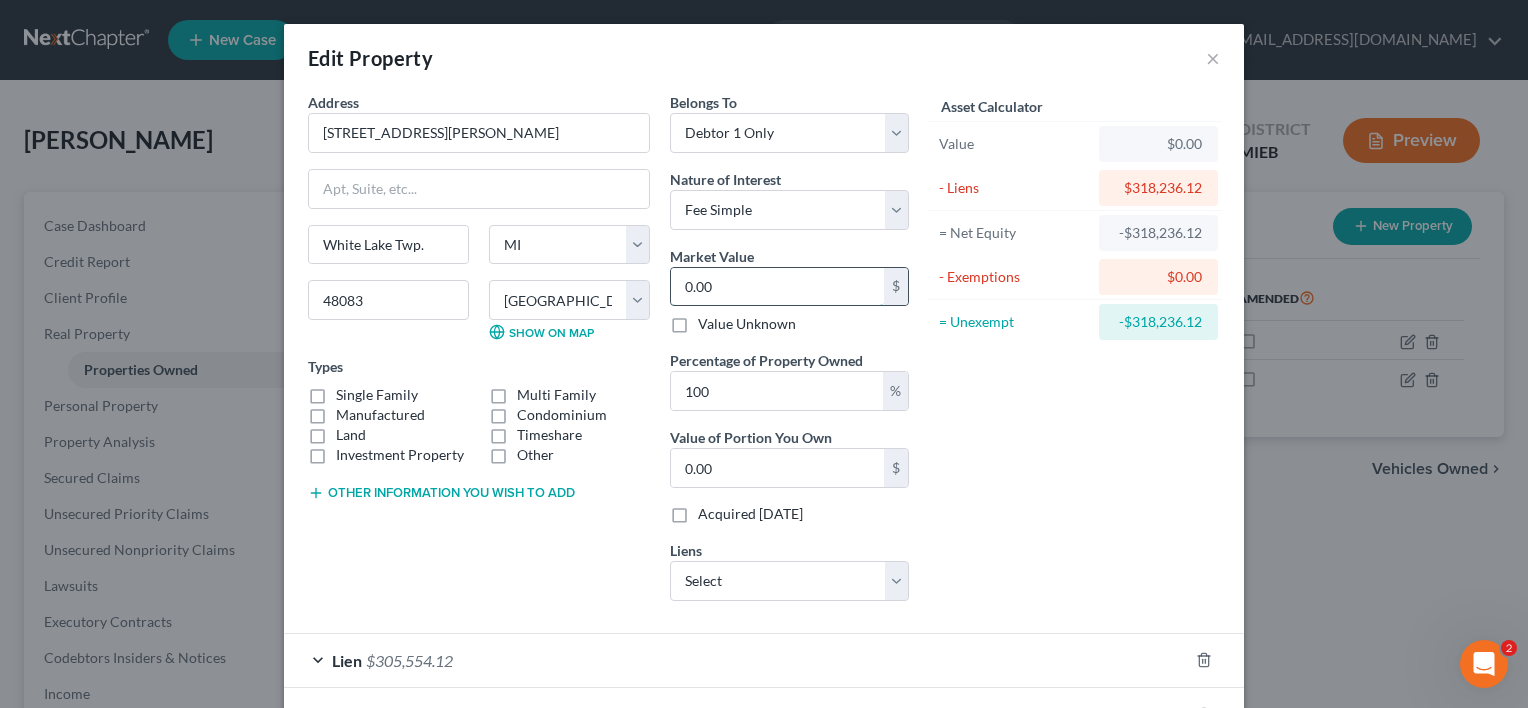 click on "0.00" at bounding box center [777, 287] 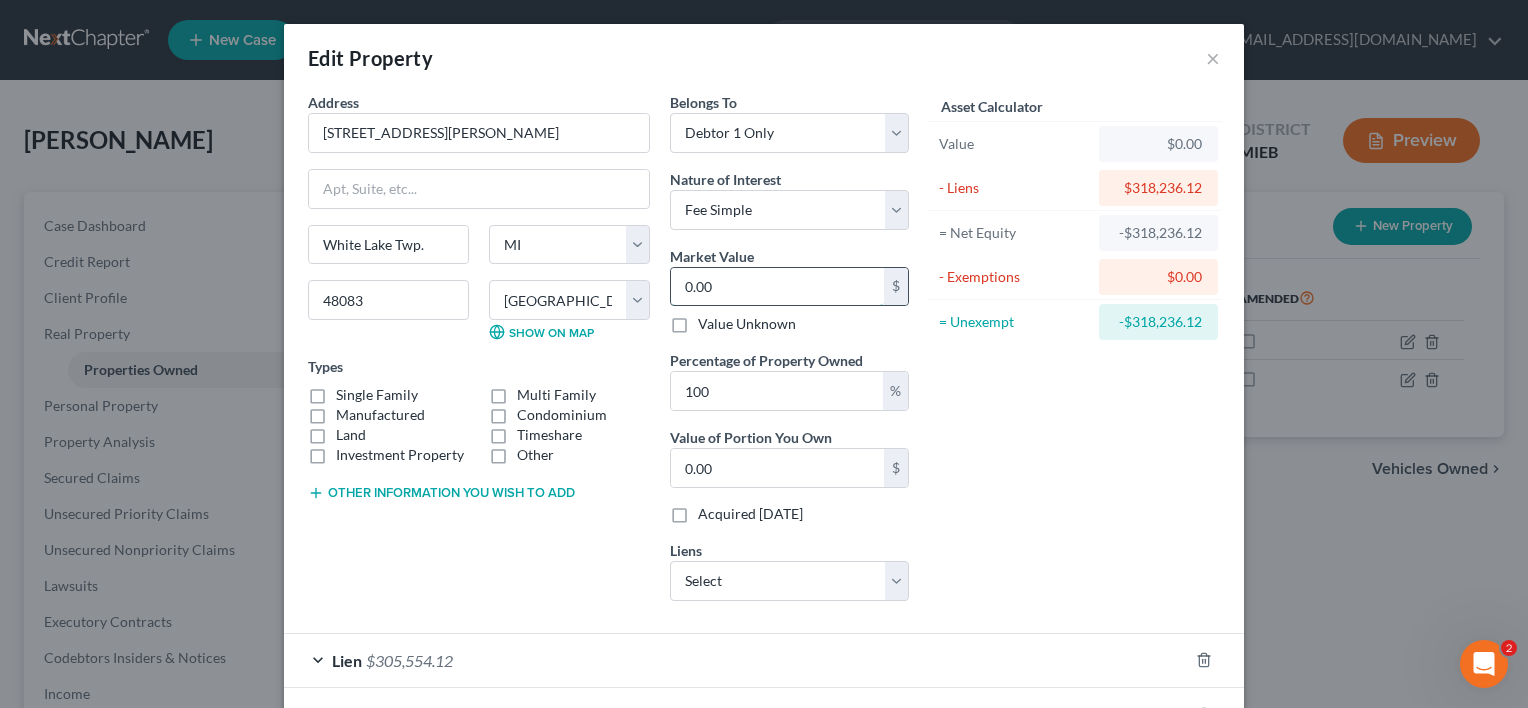 type on "4" 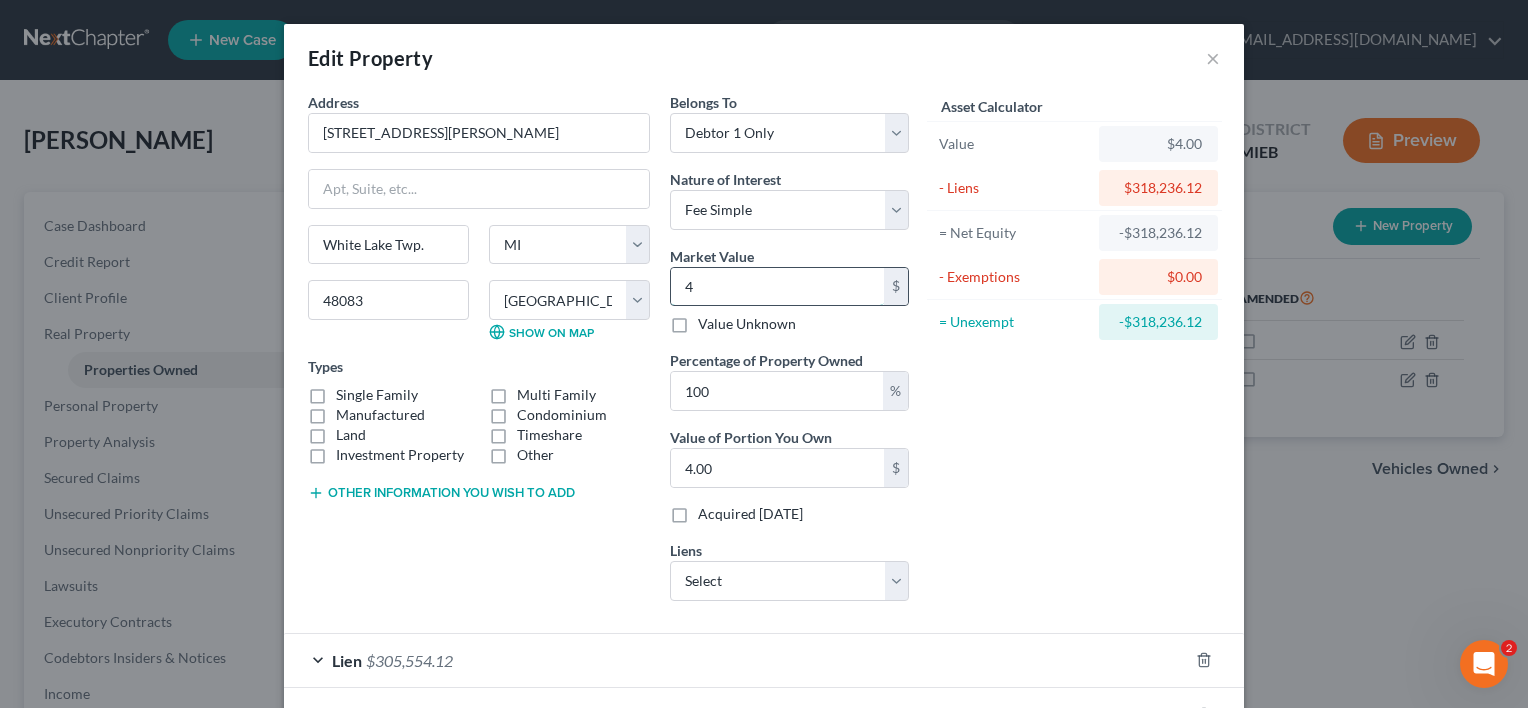 type on "49" 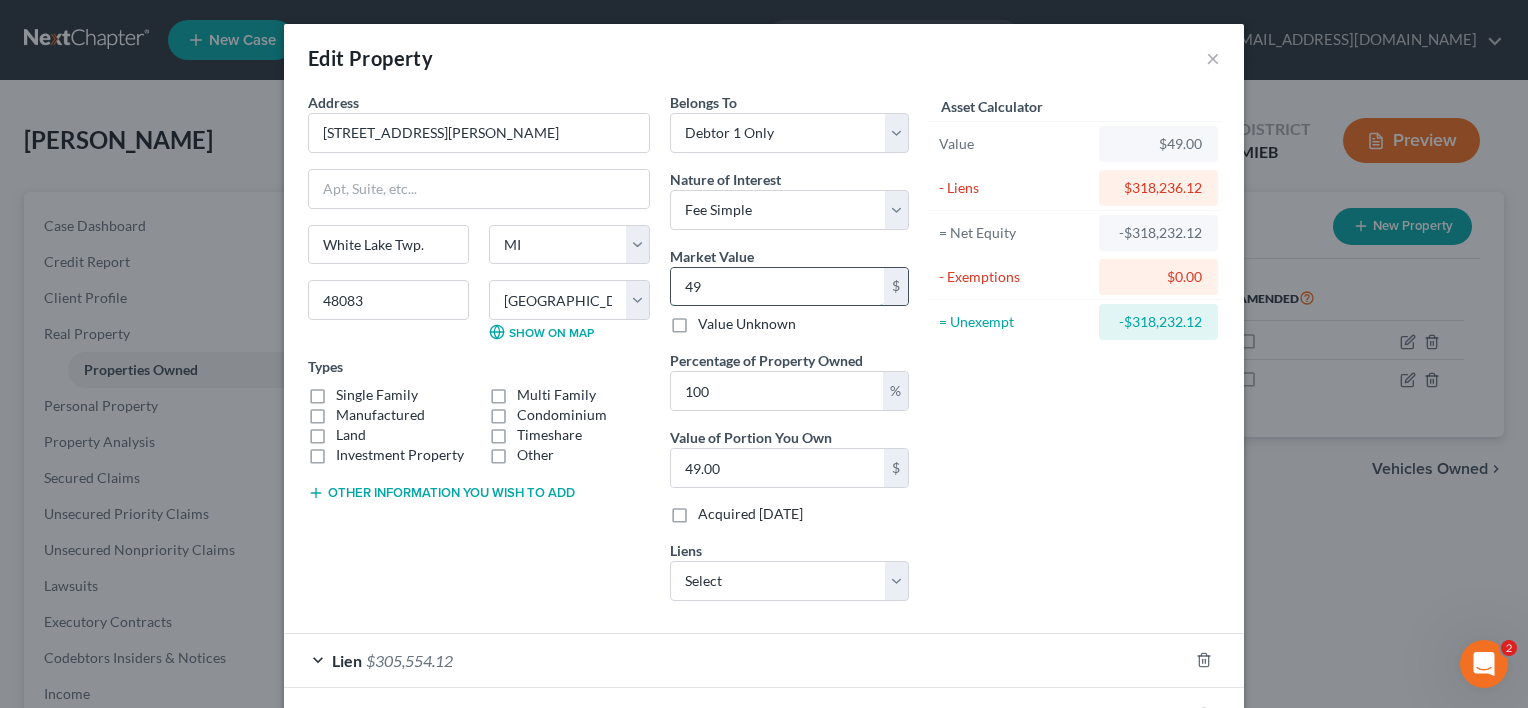 type on "495" 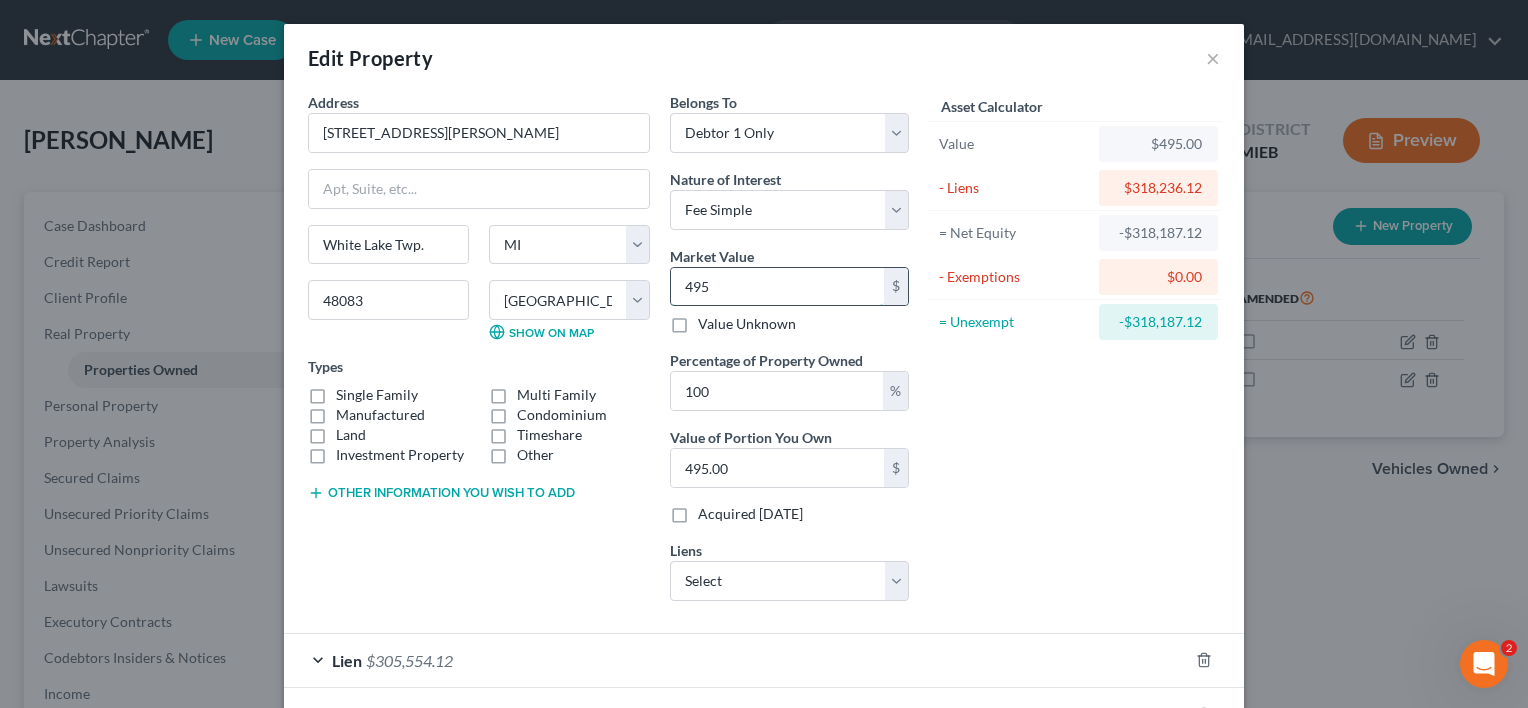 type on "4950" 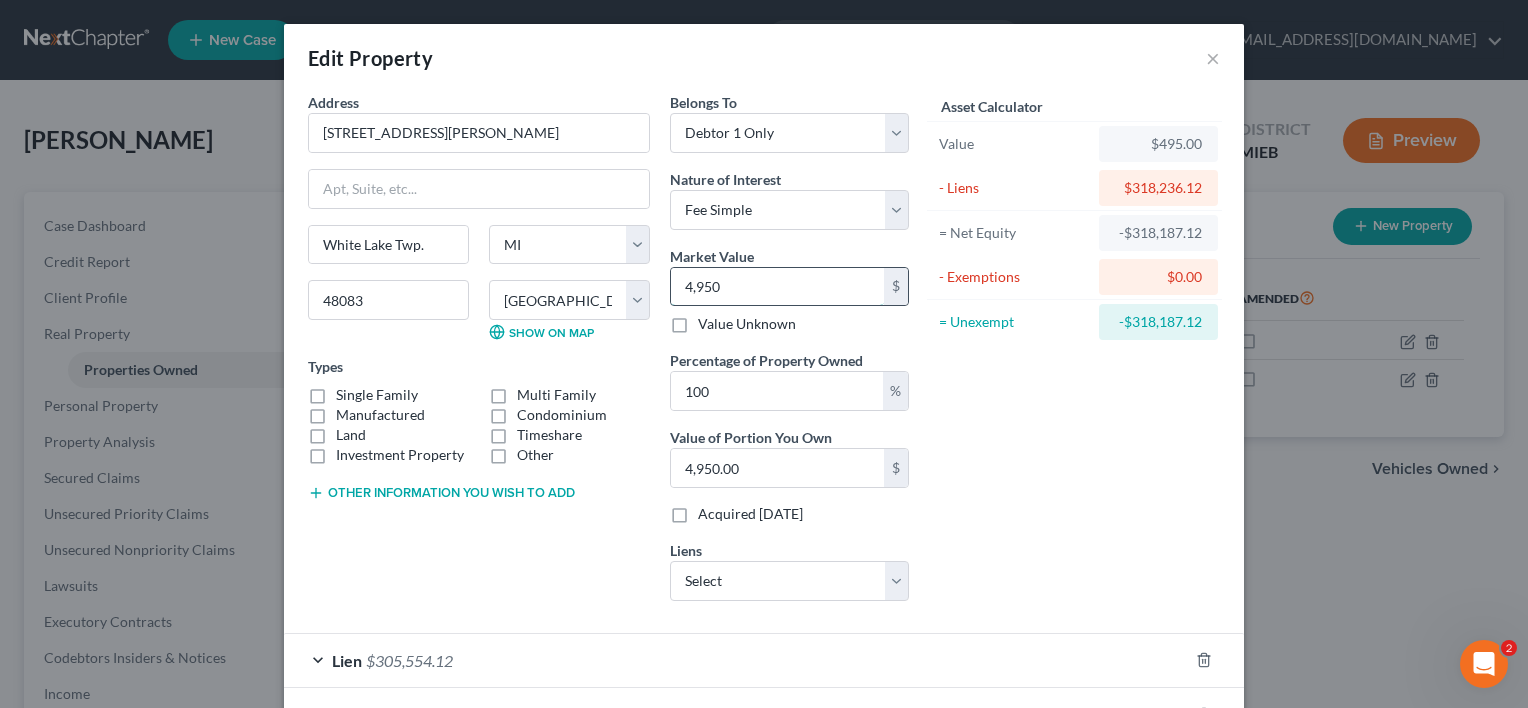 type on "4,9500" 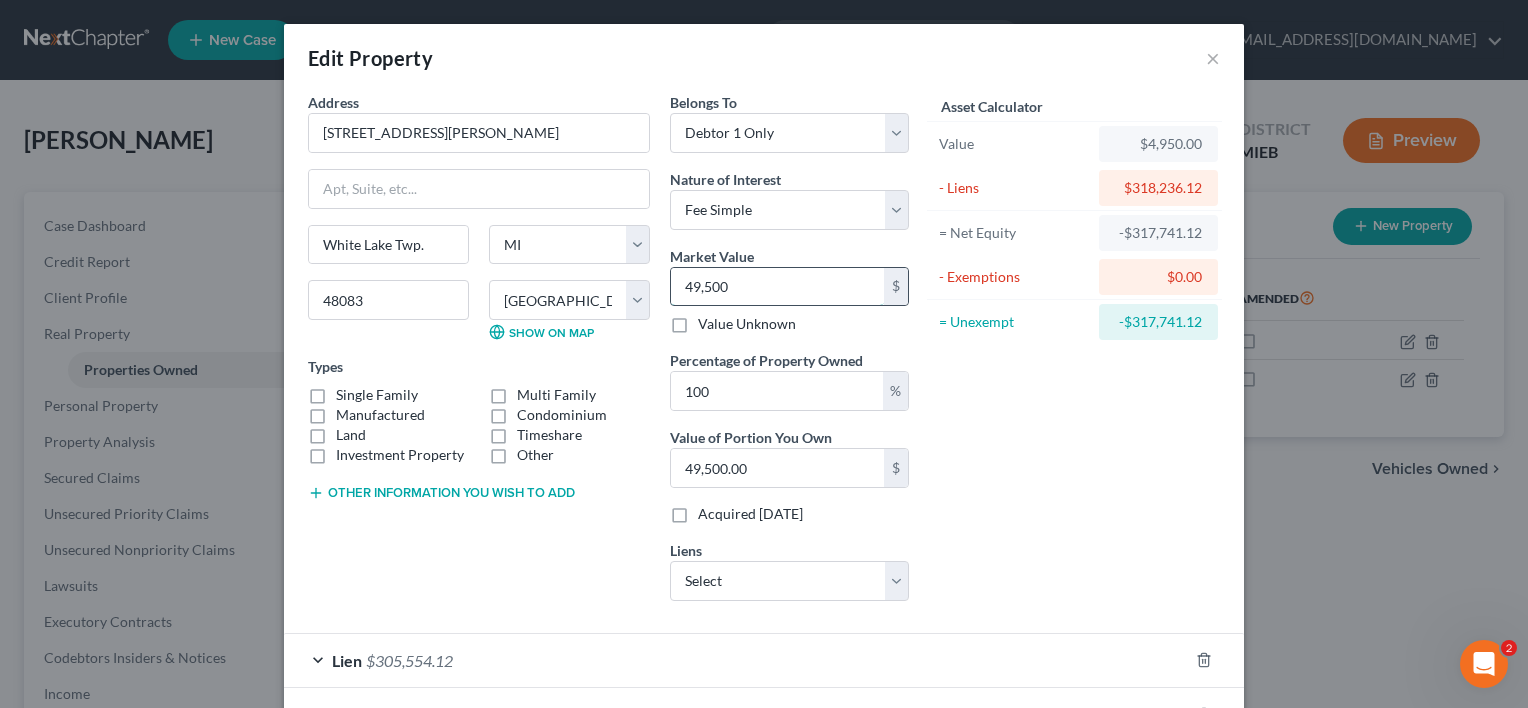 type on "49,5000" 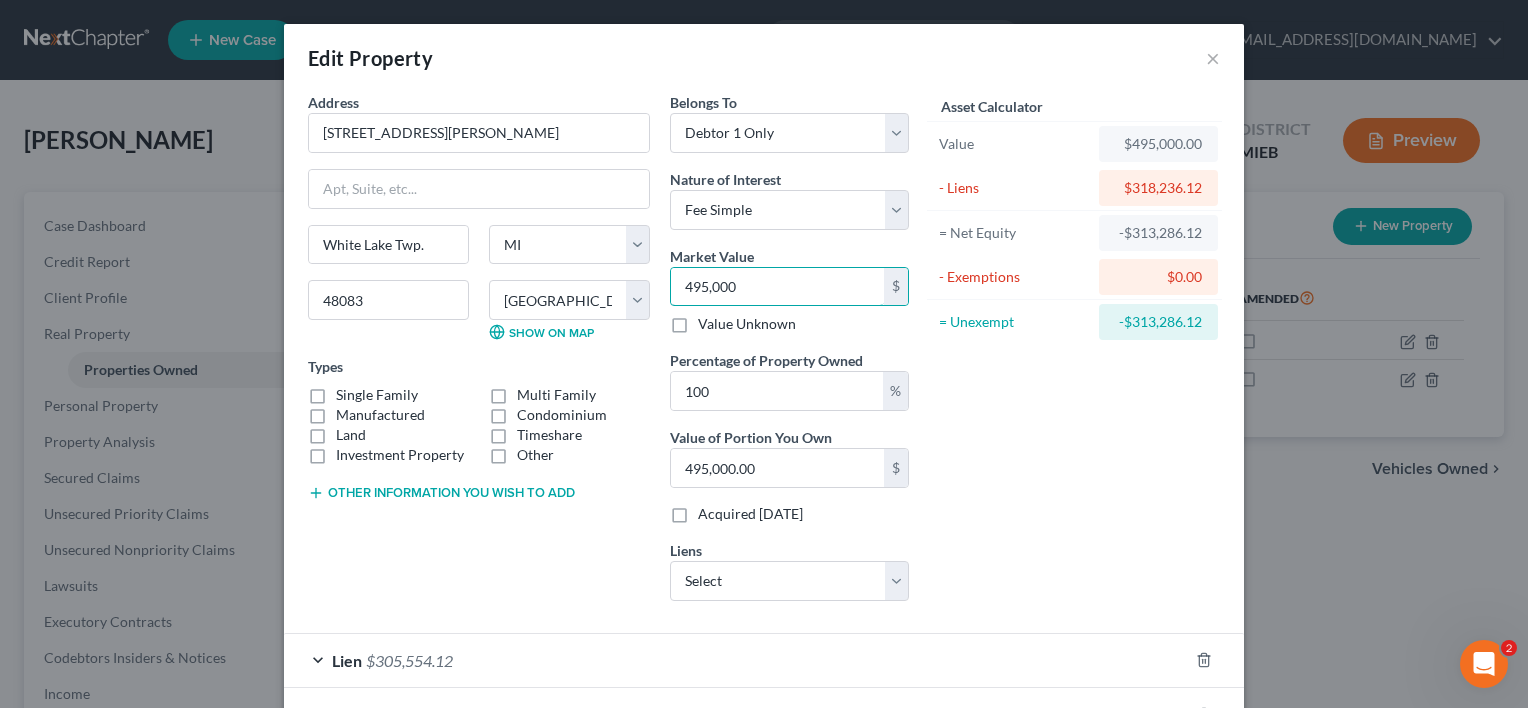 type on "495,000" 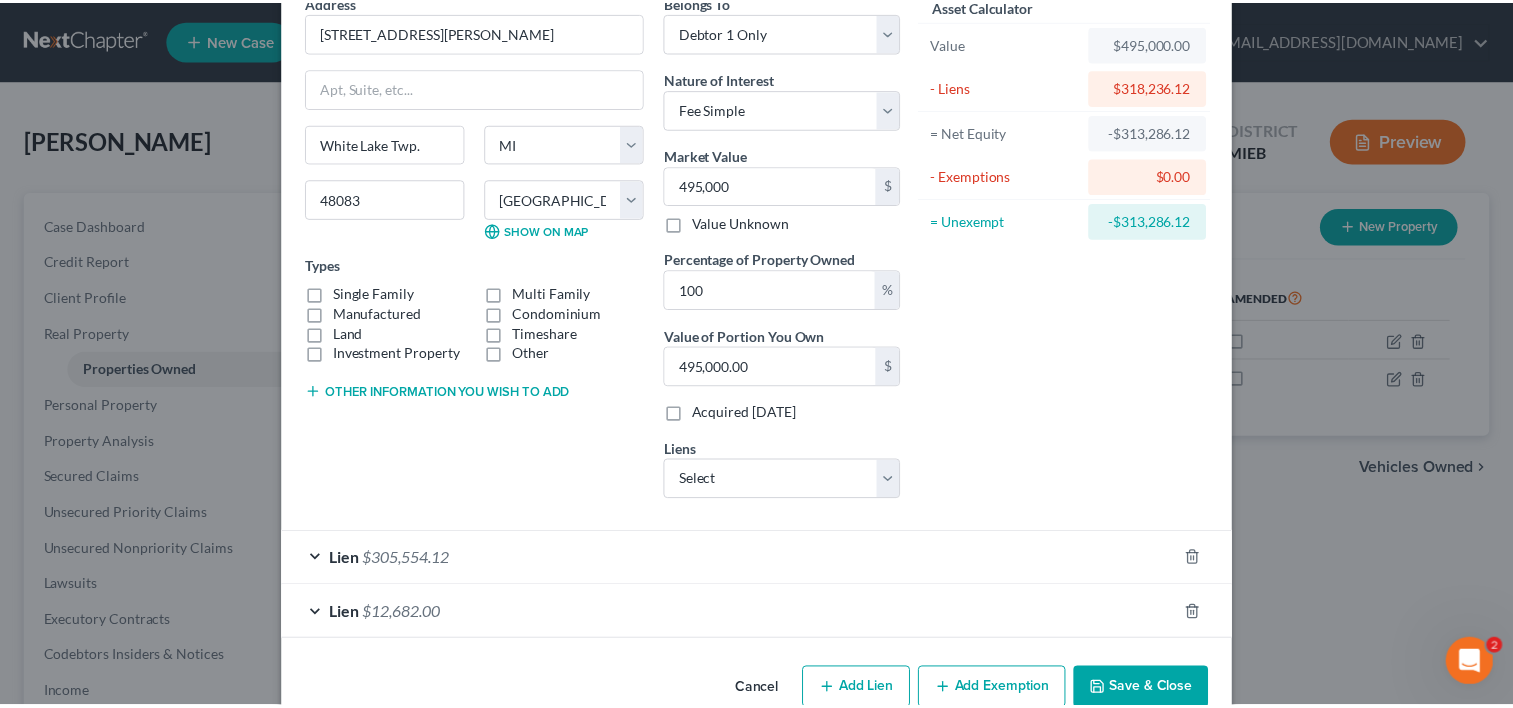 scroll, scrollTop: 103, scrollLeft: 0, axis: vertical 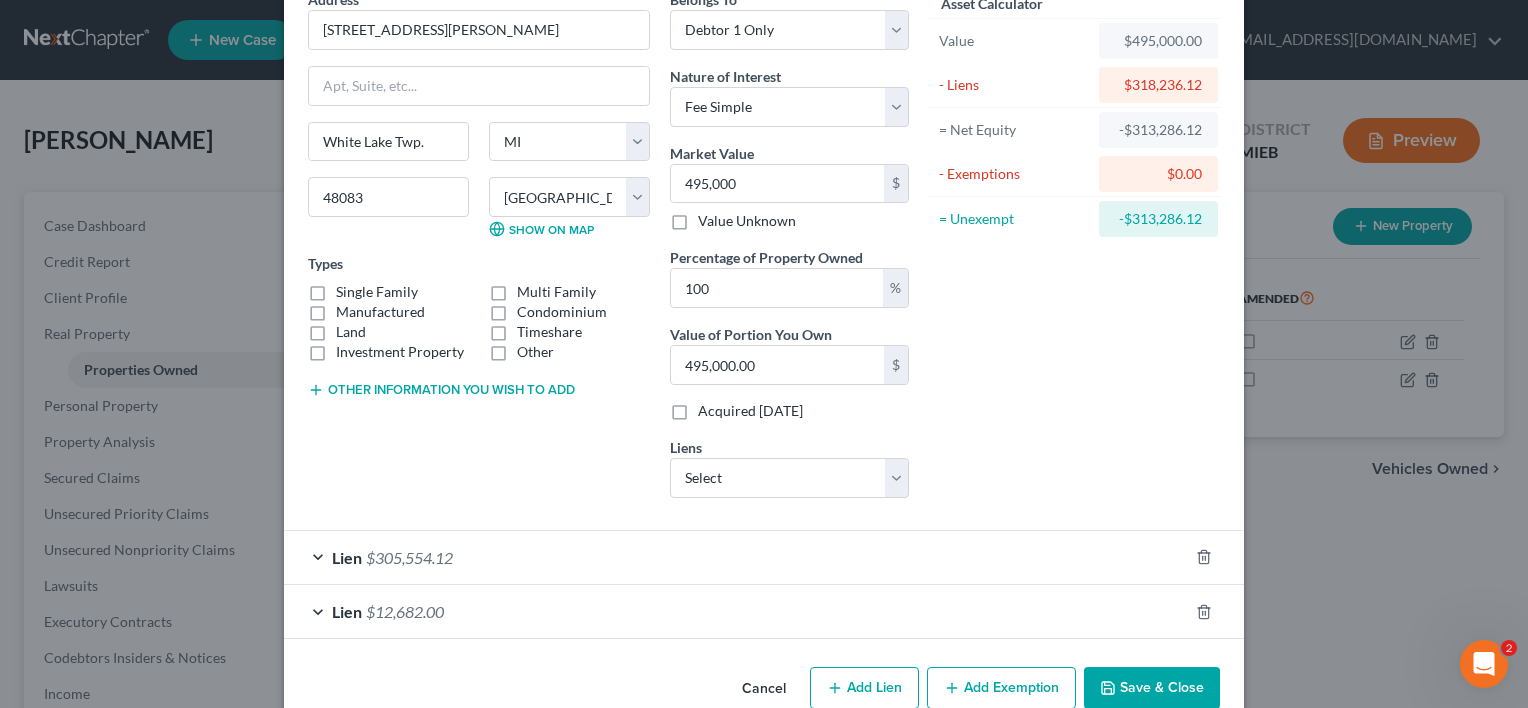 click on "Save & Close" at bounding box center [1152, 688] 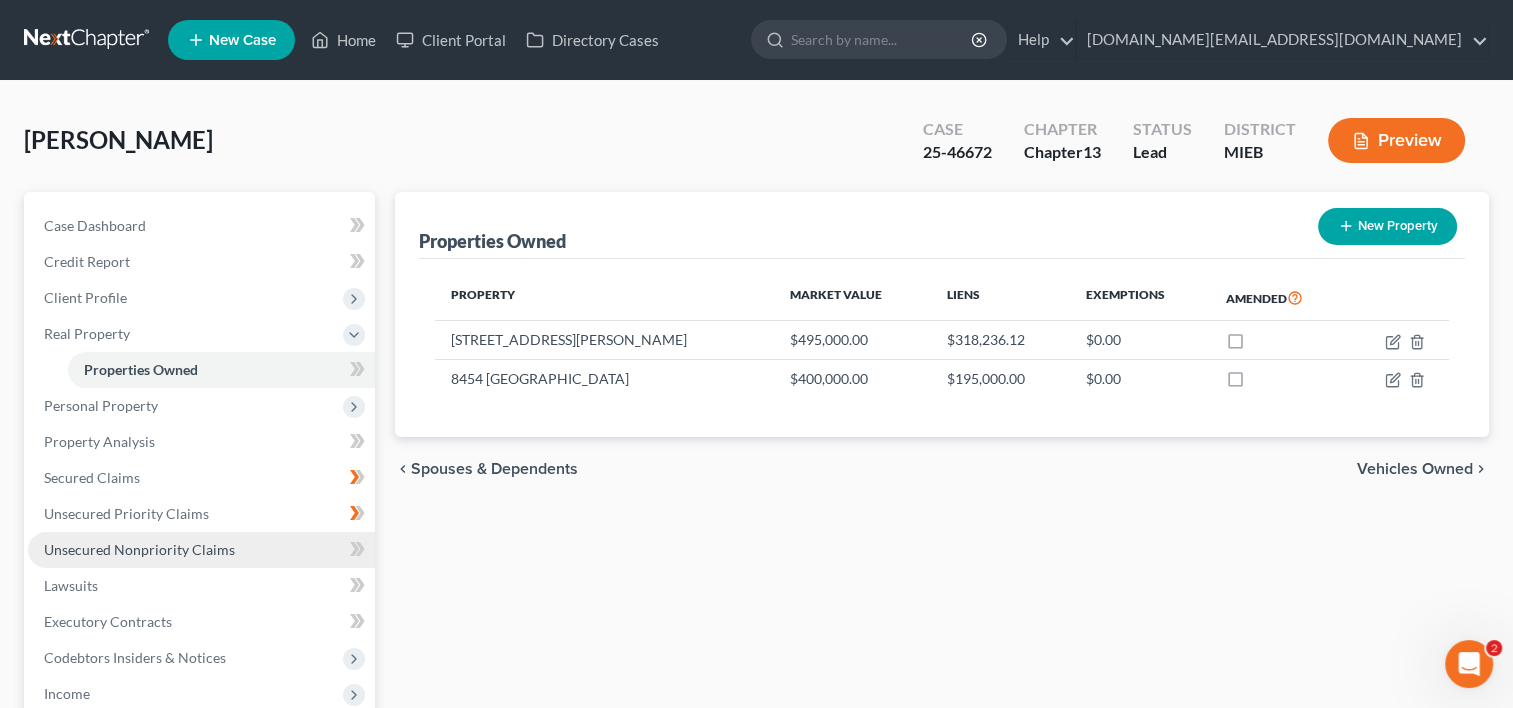click on "Unsecured Nonpriority Claims" at bounding box center [139, 549] 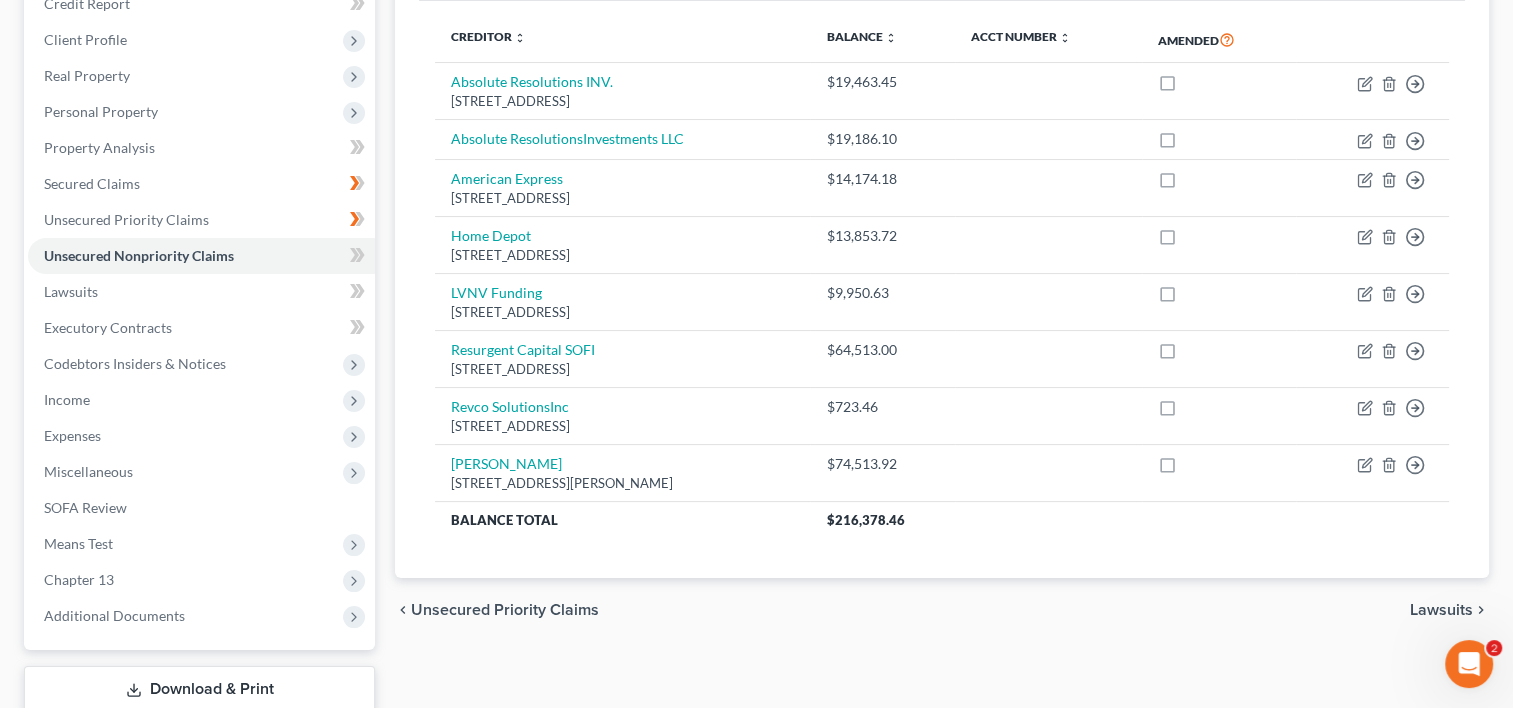 scroll, scrollTop: 0, scrollLeft: 0, axis: both 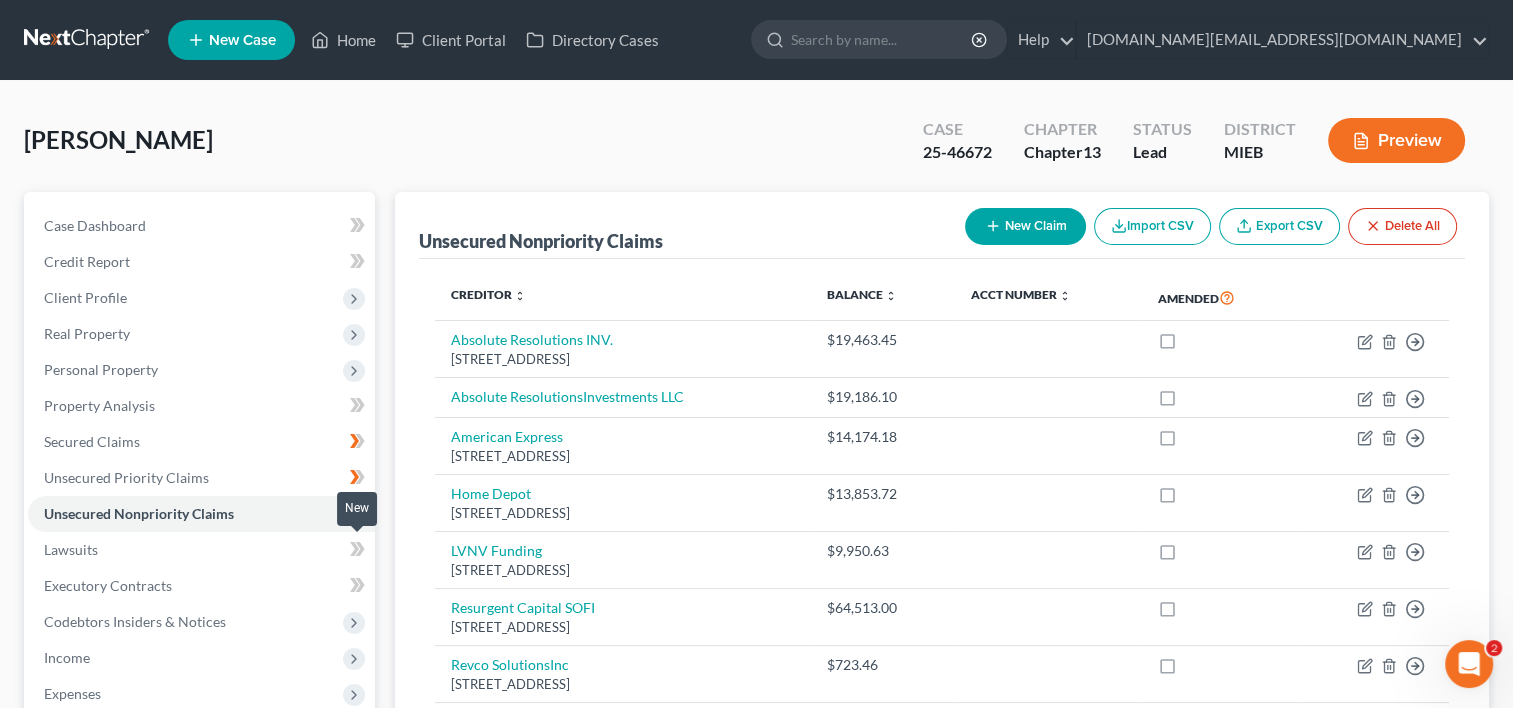 click 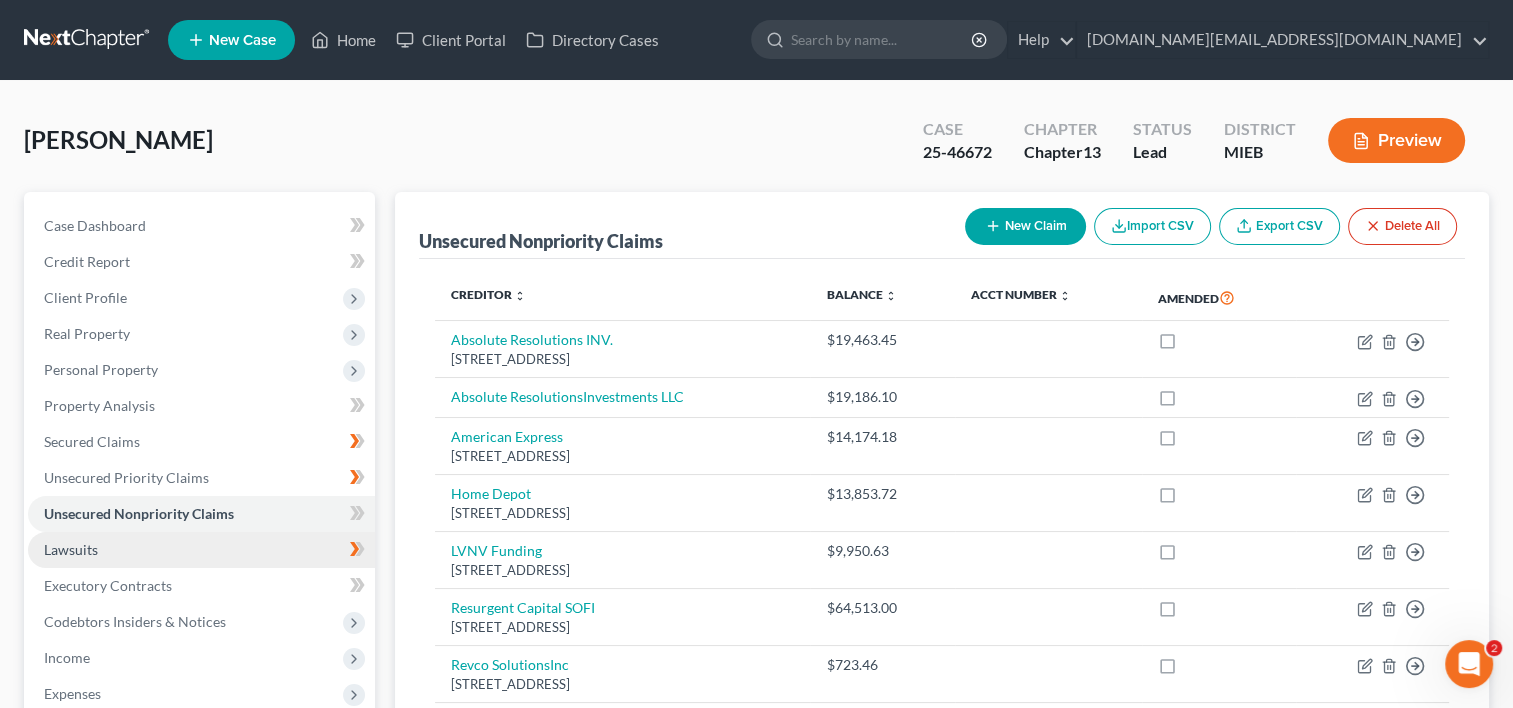 click on "Lawsuits" at bounding box center [201, 550] 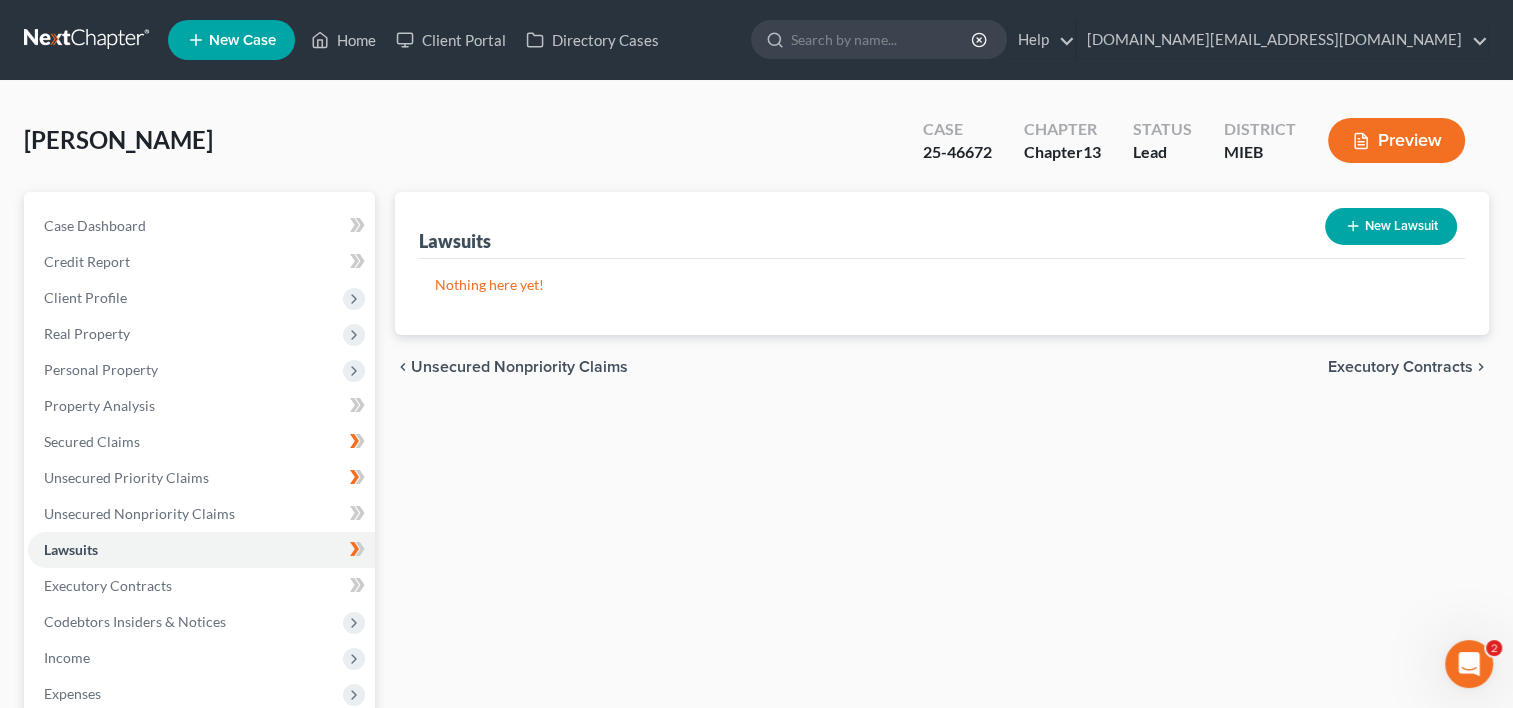 click on "Nothing here yet!
Court Name
Date Filed
Status
Creditor Name
Case No" at bounding box center (942, 297) 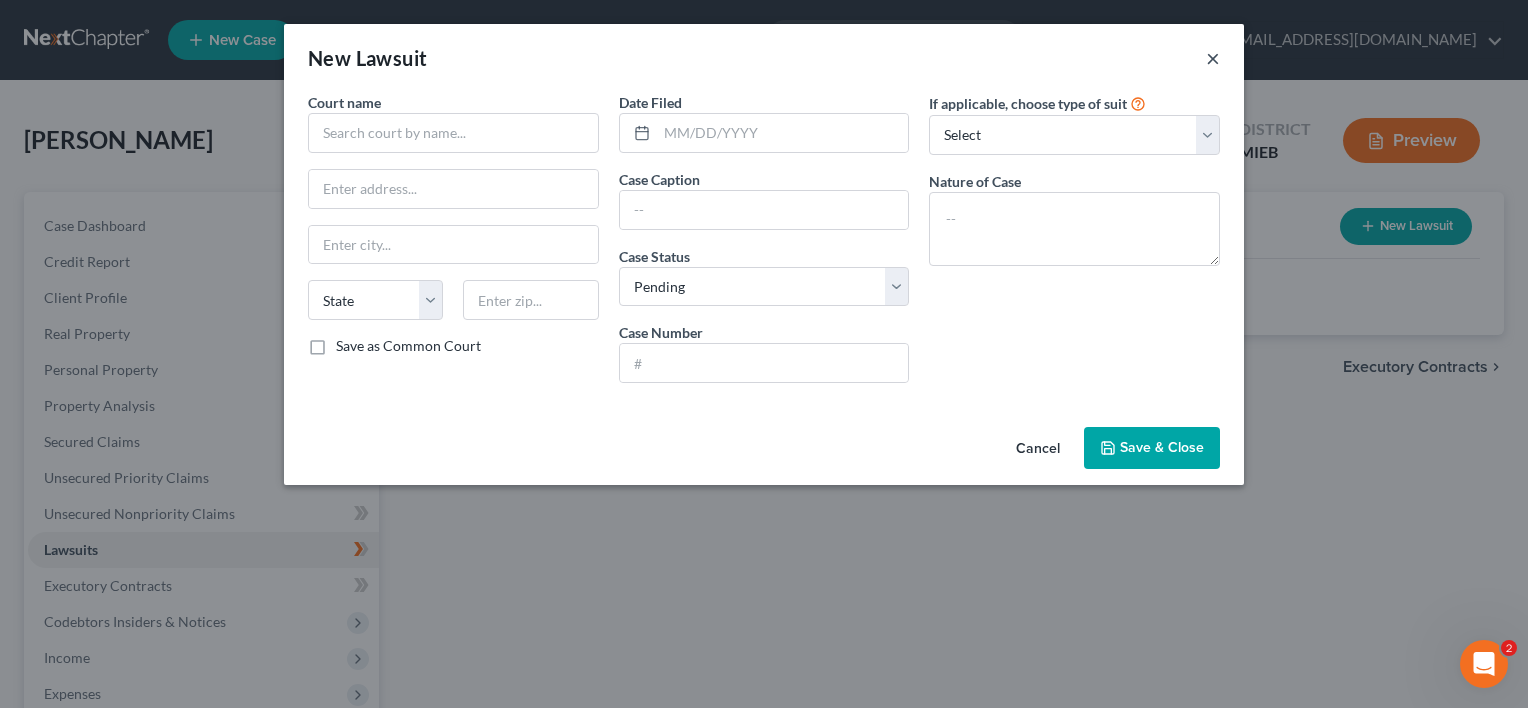 click on "×" at bounding box center (1213, 58) 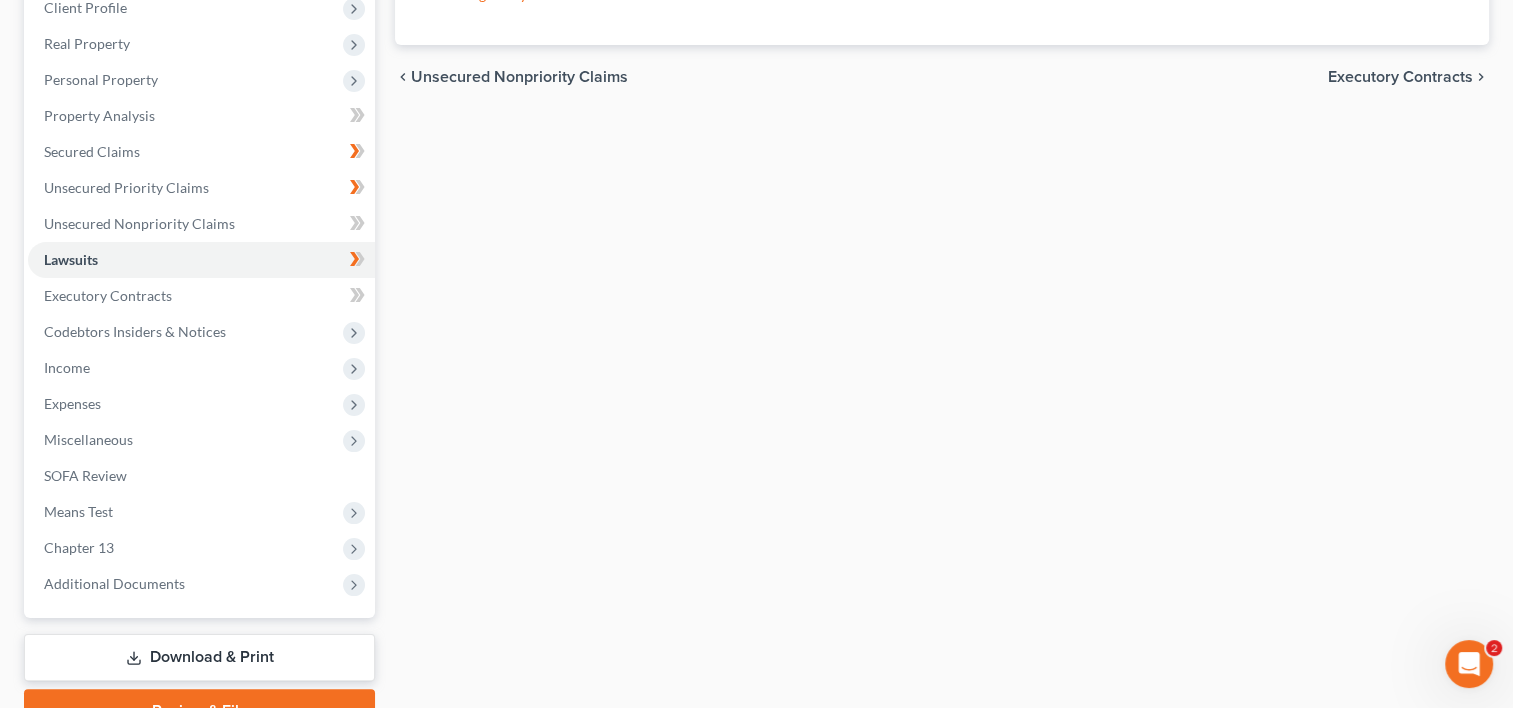 scroll, scrollTop: 311, scrollLeft: 0, axis: vertical 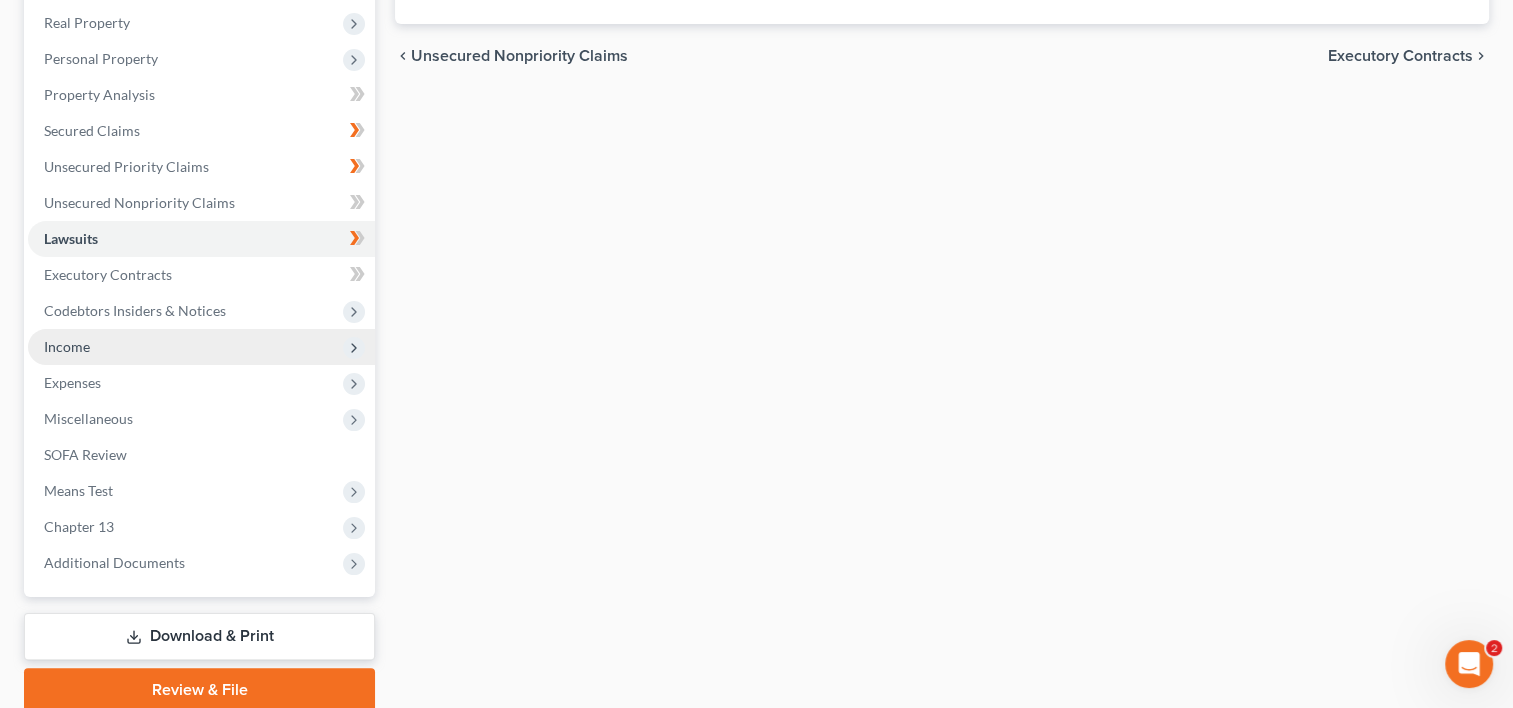 click on "Income" at bounding box center [201, 347] 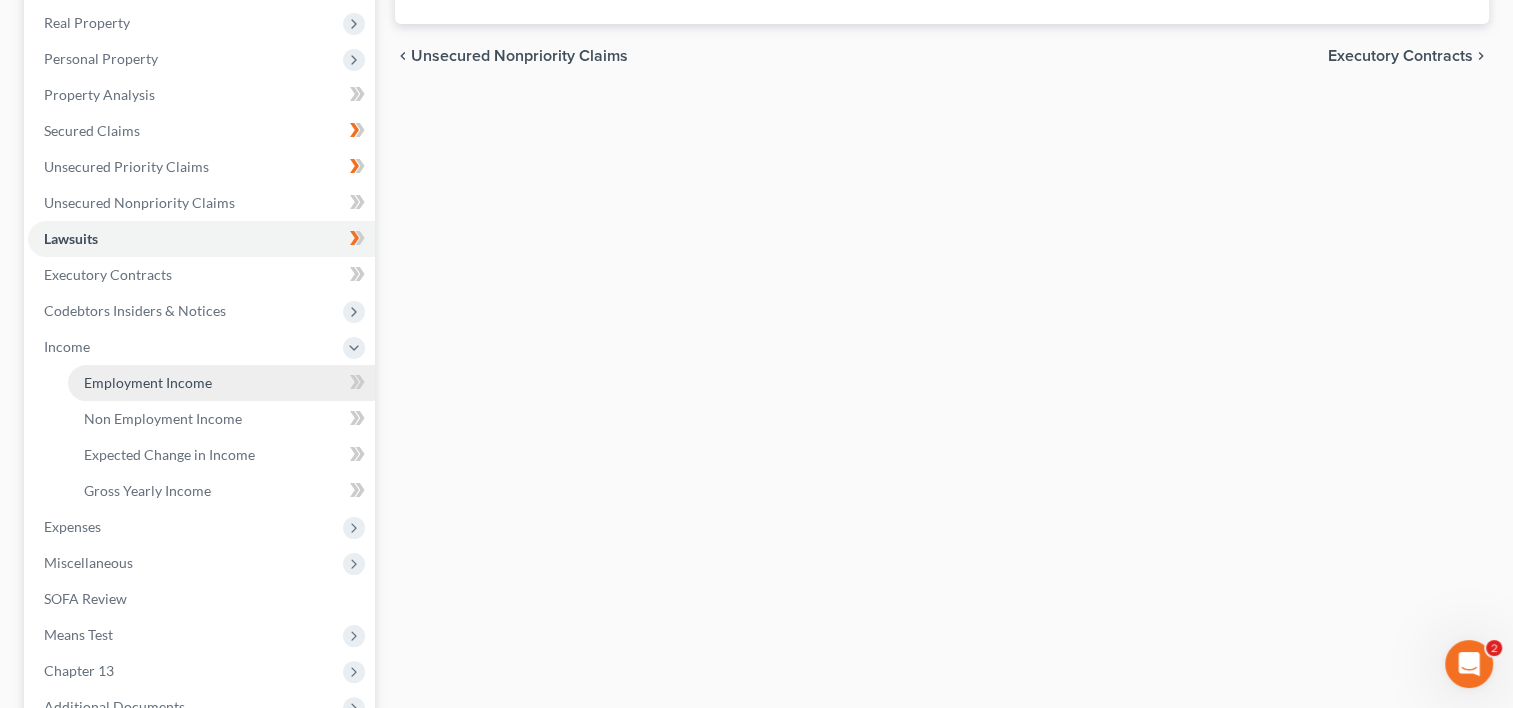 click on "Employment Income" at bounding box center (148, 382) 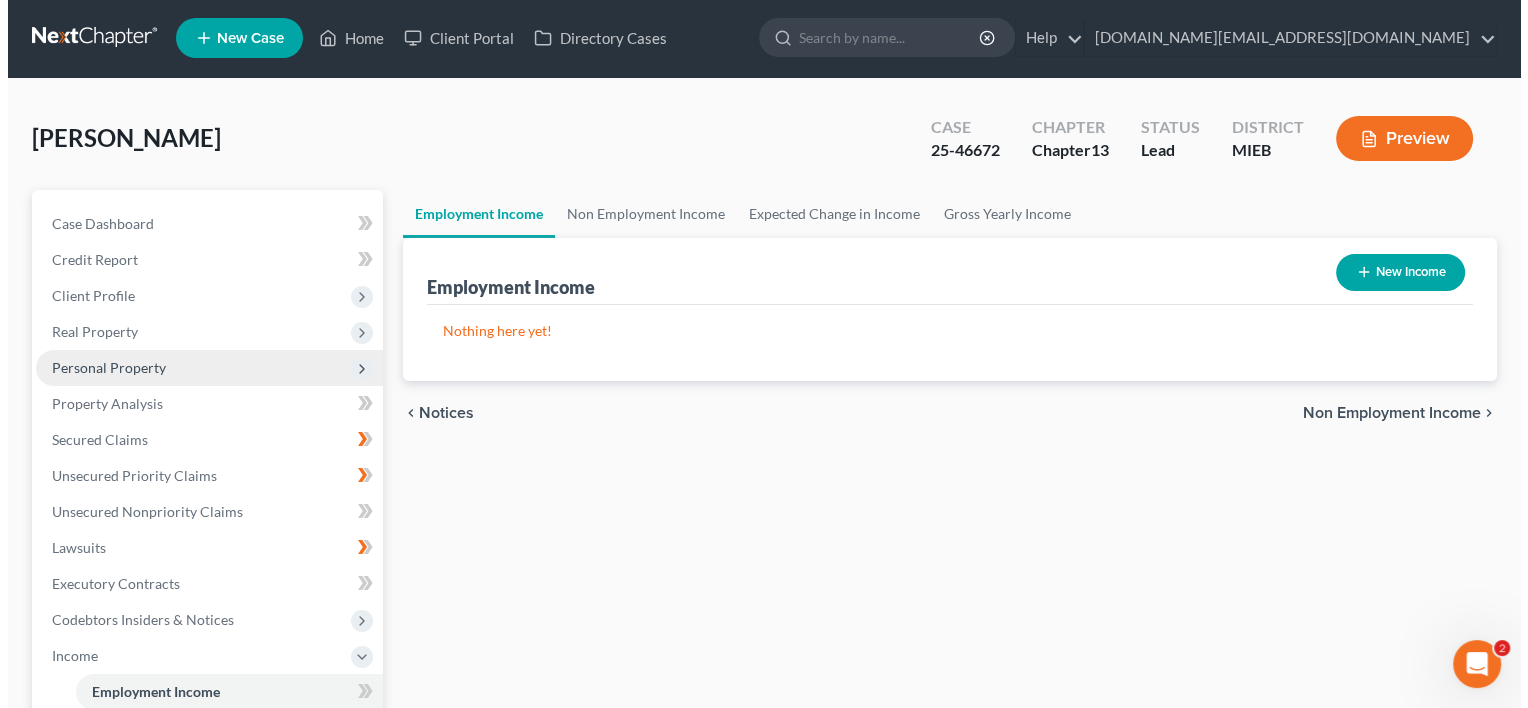 scroll, scrollTop: 0, scrollLeft: 0, axis: both 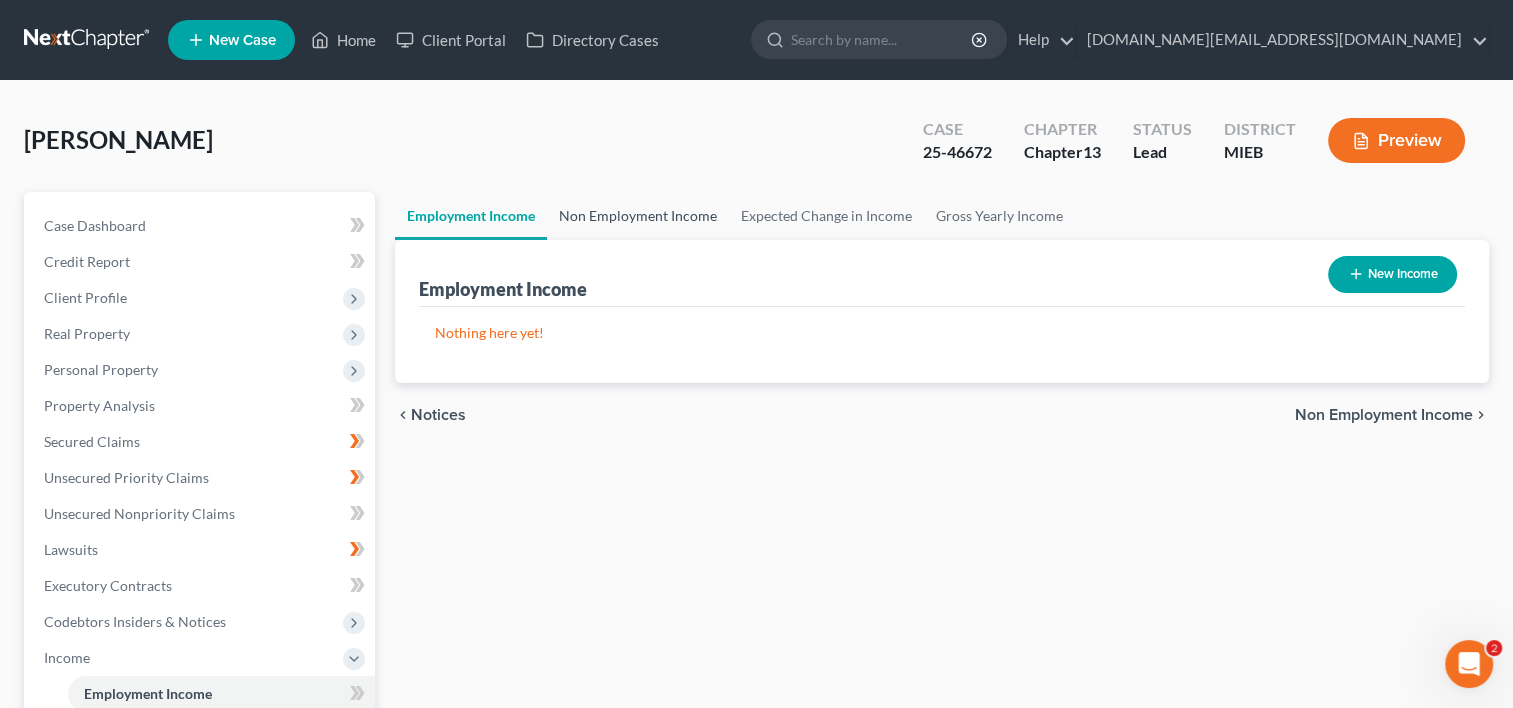 click on "Non Employment Income" at bounding box center (638, 216) 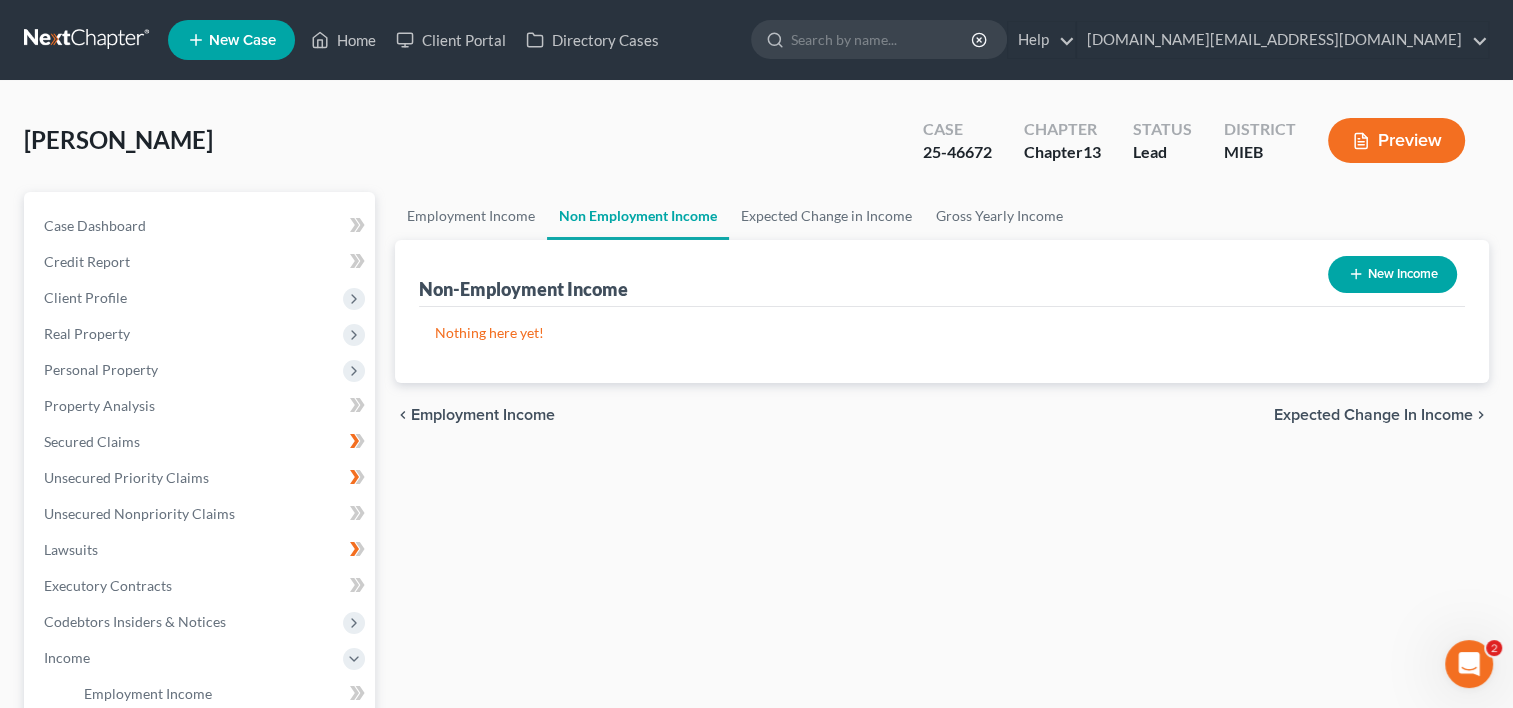 click on "Non Employment Income" at bounding box center (638, 216) 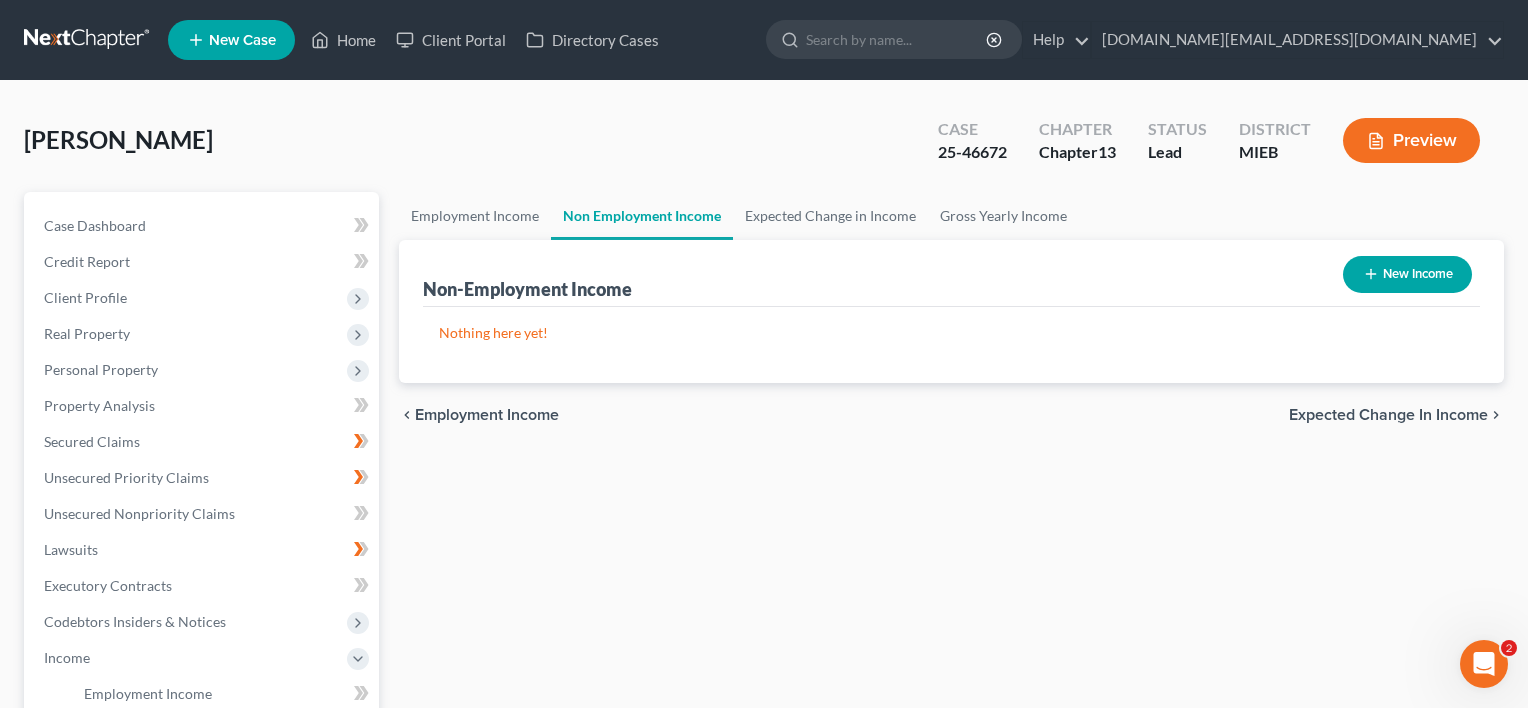 select on "0" 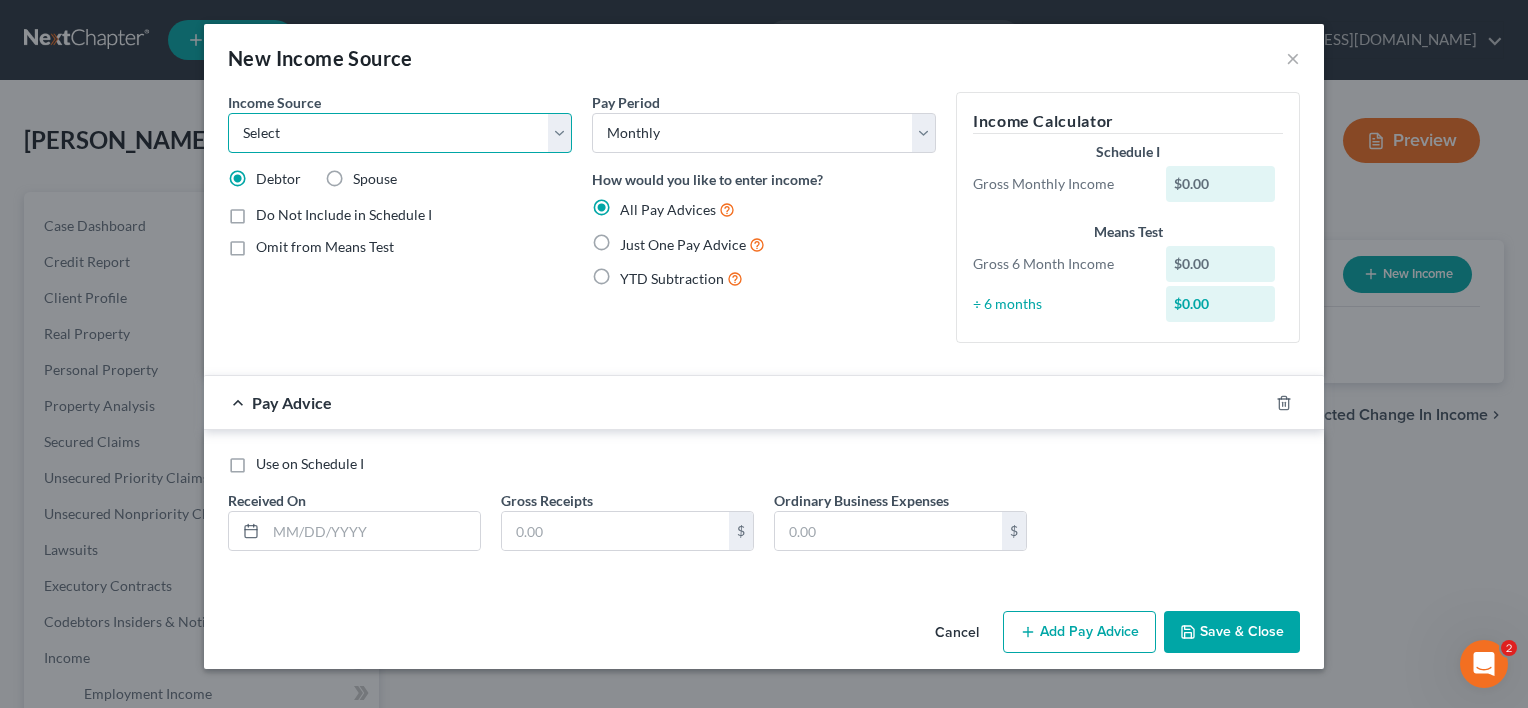 click on "Select Unemployment Disability (from employer) Pension Retirement Social Security / Social Security Disability Other Government Assistance Interests, Dividends or Royalties Child / Family Support Contributions to Household Property / Rental Business, Professional or Farm Alimony / Maintenance Payments Military Disability Benefits Other Monthly Income" at bounding box center [400, 133] 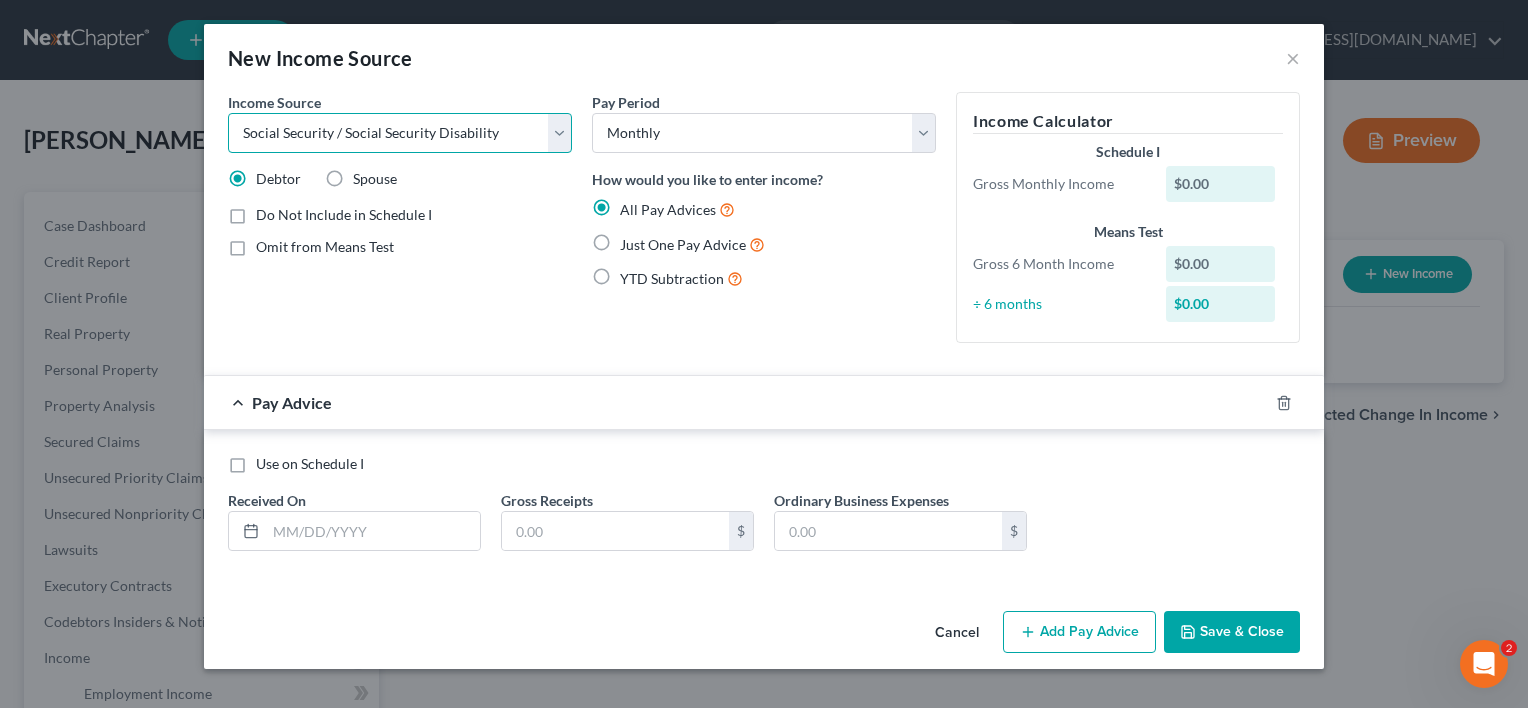 click on "Select Unemployment Disability (from employer) Pension Retirement Social Security / Social Security Disability Other Government Assistance Interests, Dividends or Royalties Child / Family Support Contributions to Household Property / Rental Business, Professional or Farm Alimony / Maintenance Payments Military Disability Benefits Other Monthly Income" at bounding box center (400, 133) 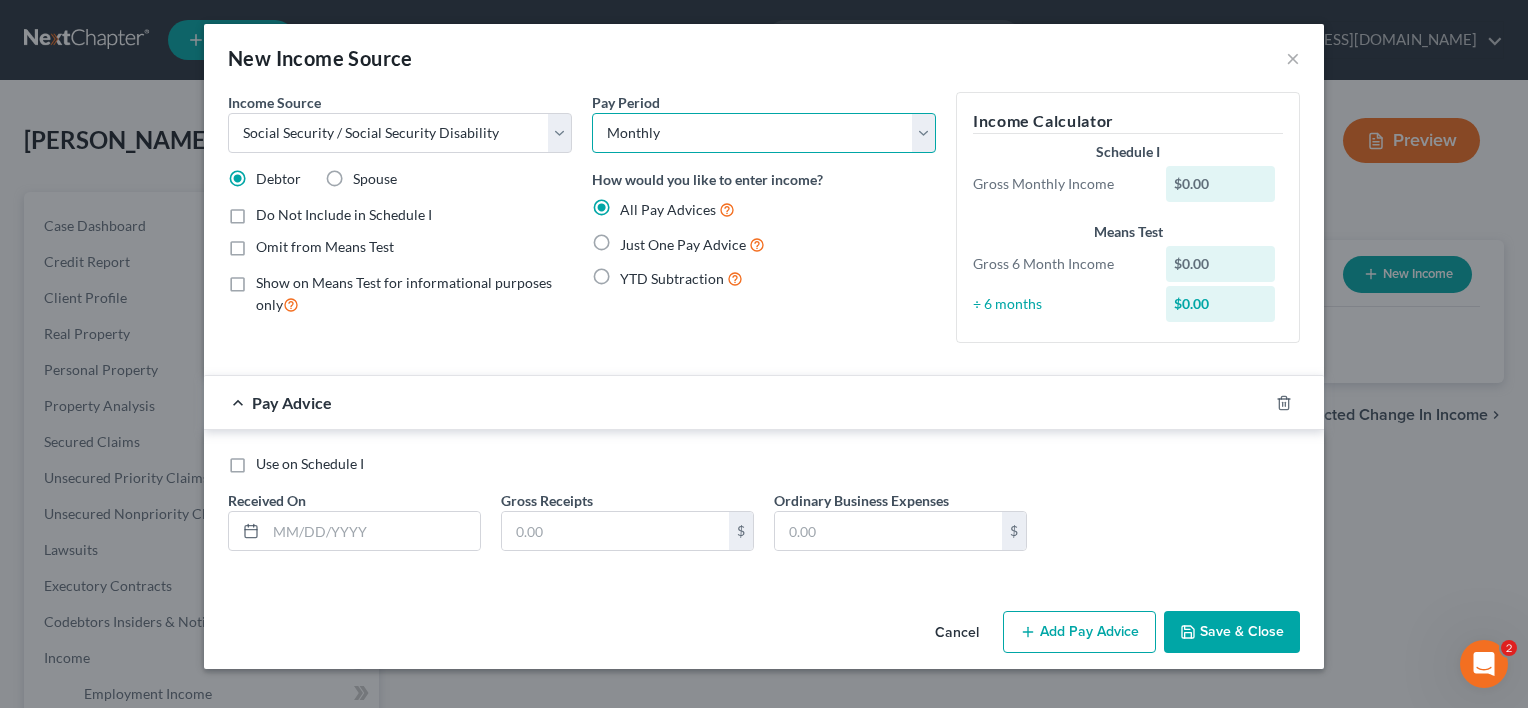 click on "Select Monthly Twice Monthly Every Other Week Weekly" at bounding box center [764, 133] 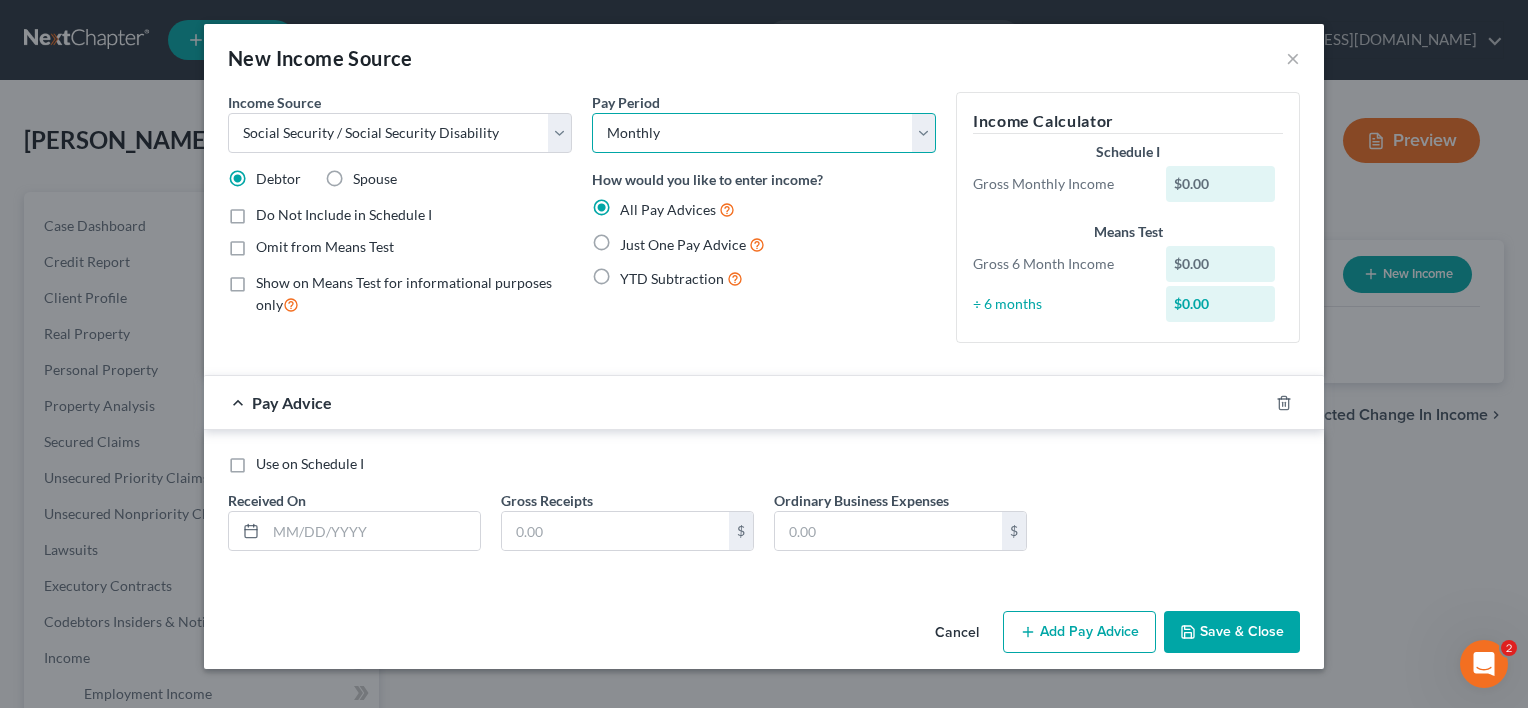 click on "Select Monthly Twice Monthly Every Other Week Weekly" at bounding box center (764, 133) 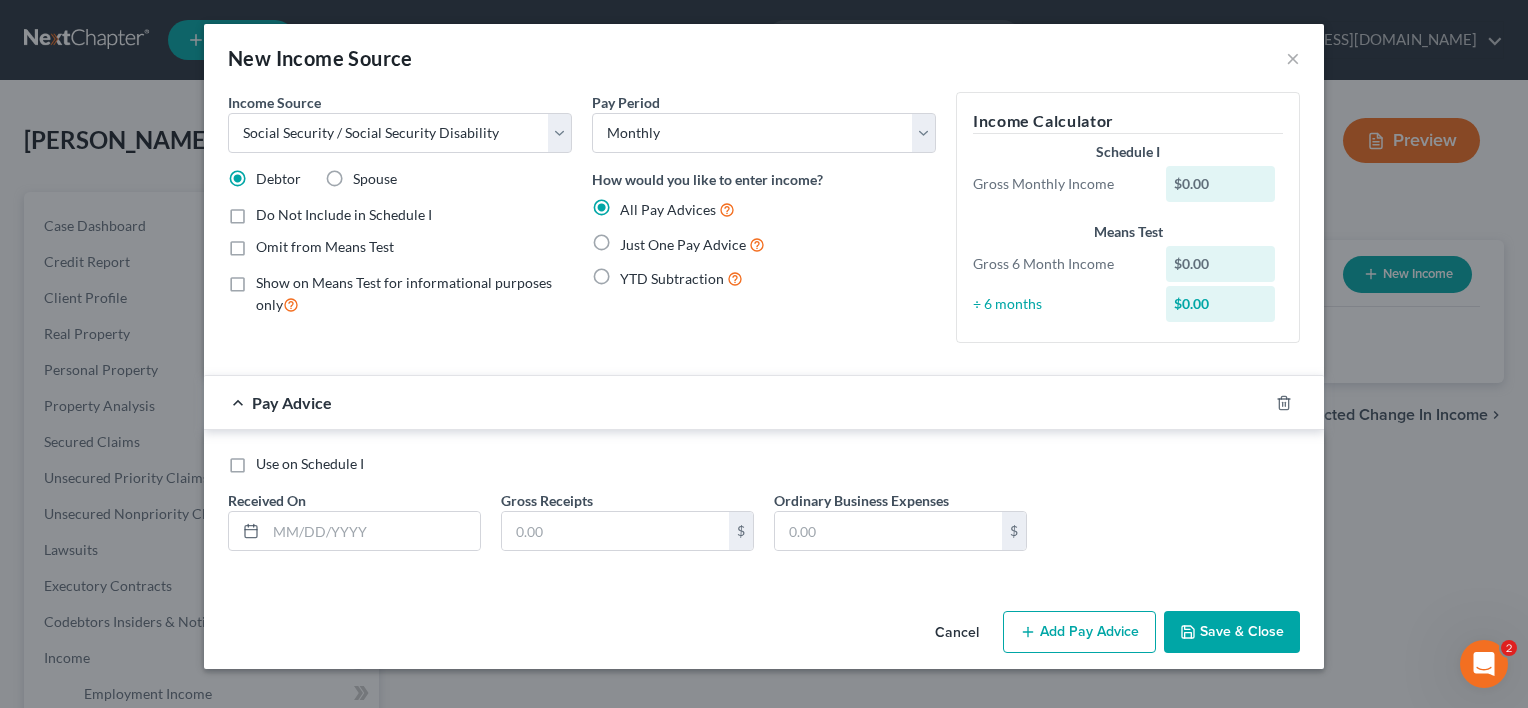 click on "Show on Means Test for informational purposes only" at bounding box center [414, 294] 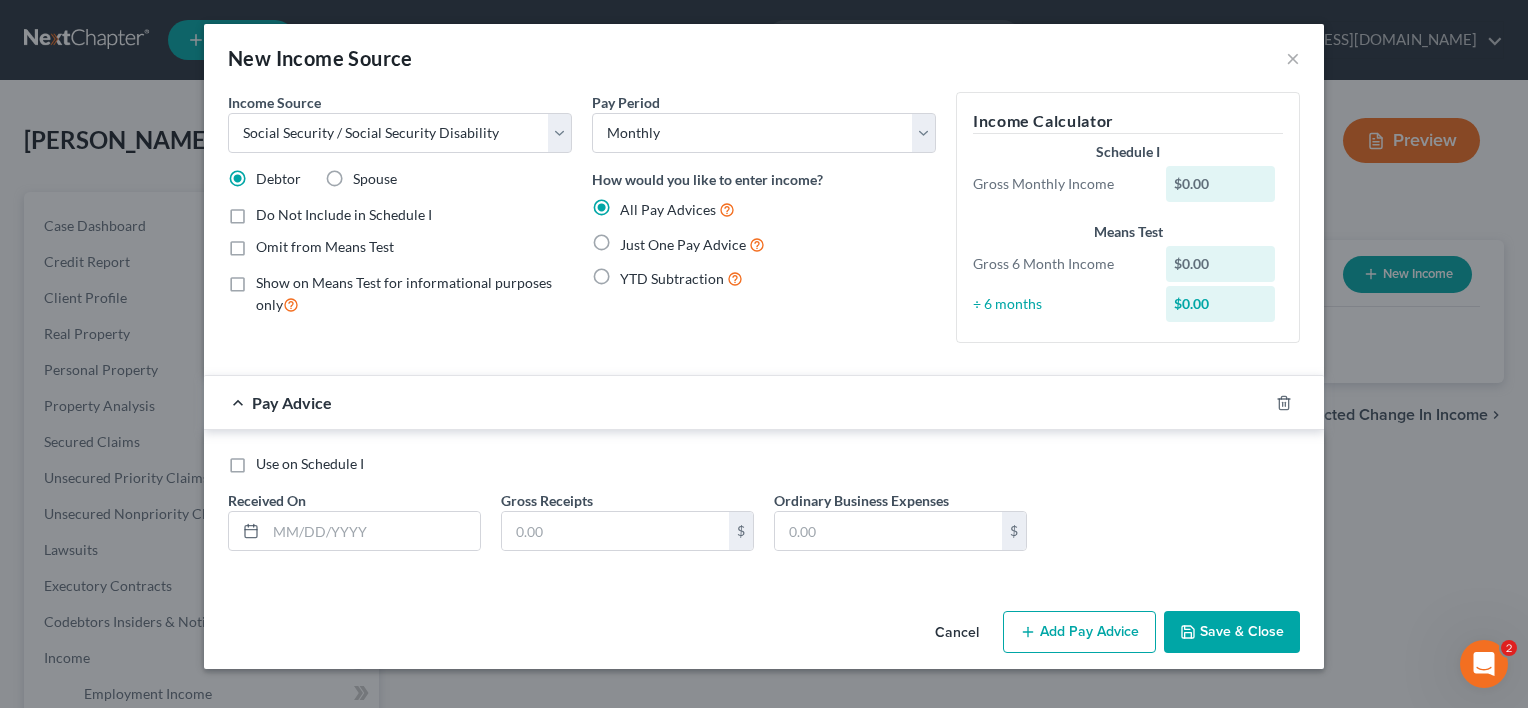 click on "Show on Means Test for informational purposes only" at bounding box center [270, 279] 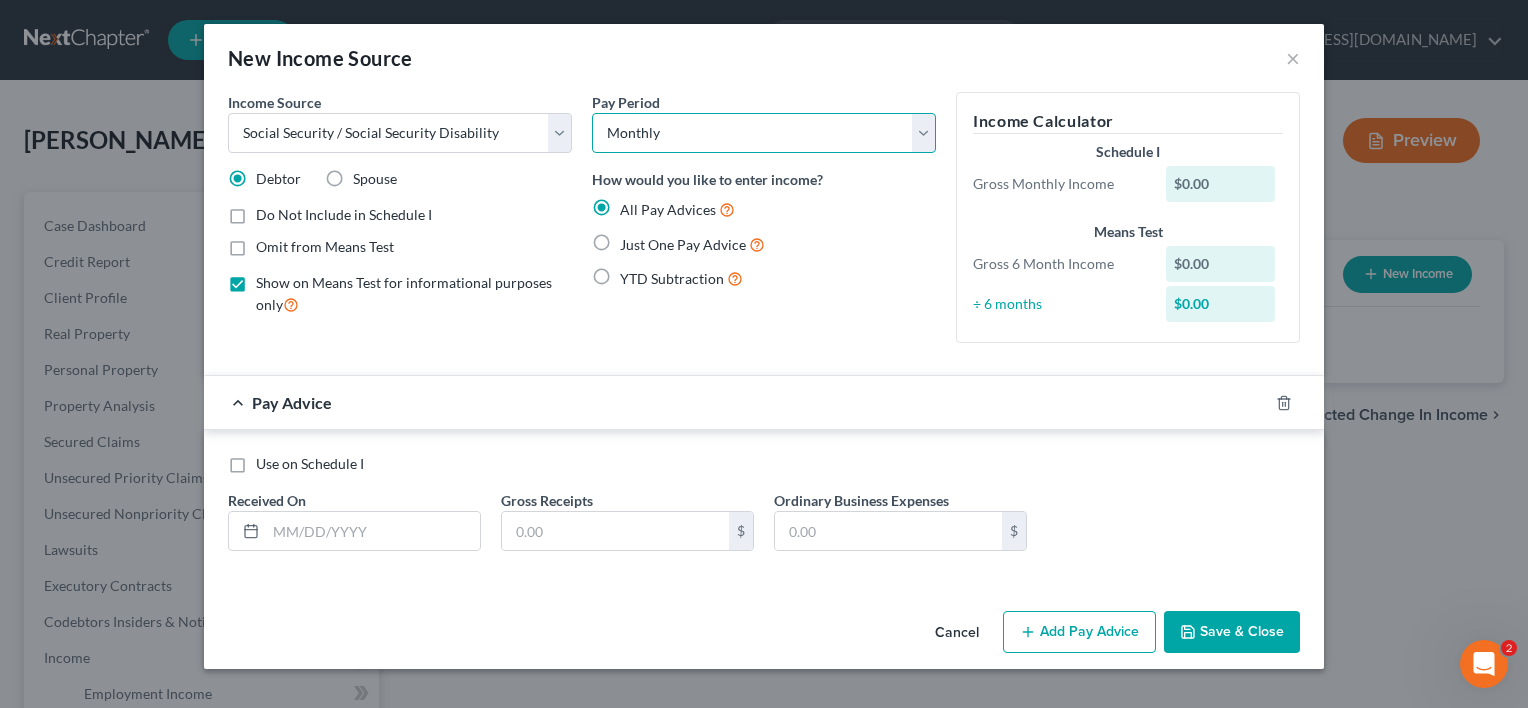 click on "Select Monthly Twice Monthly Every Other Week Weekly" at bounding box center [764, 133] 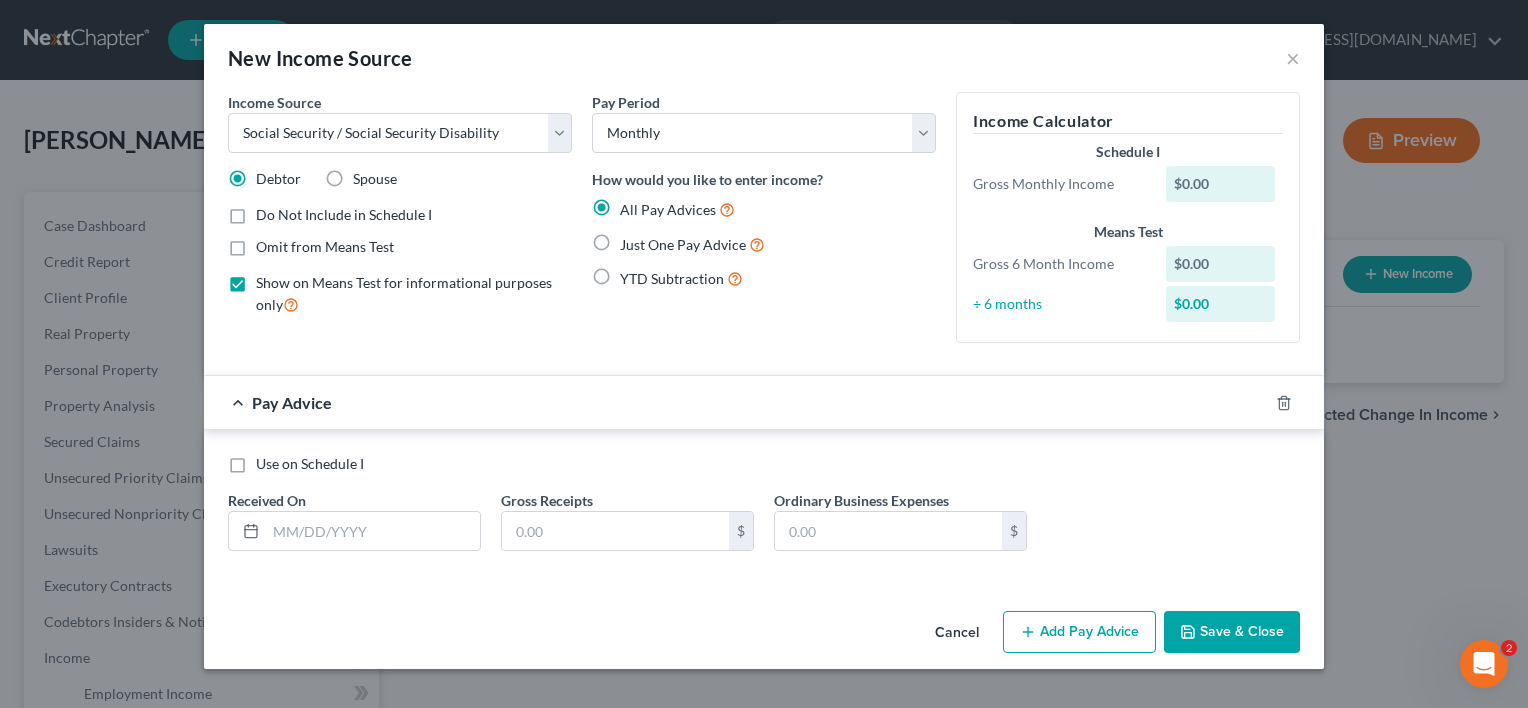 click on "$0.00" at bounding box center [1221, 184] 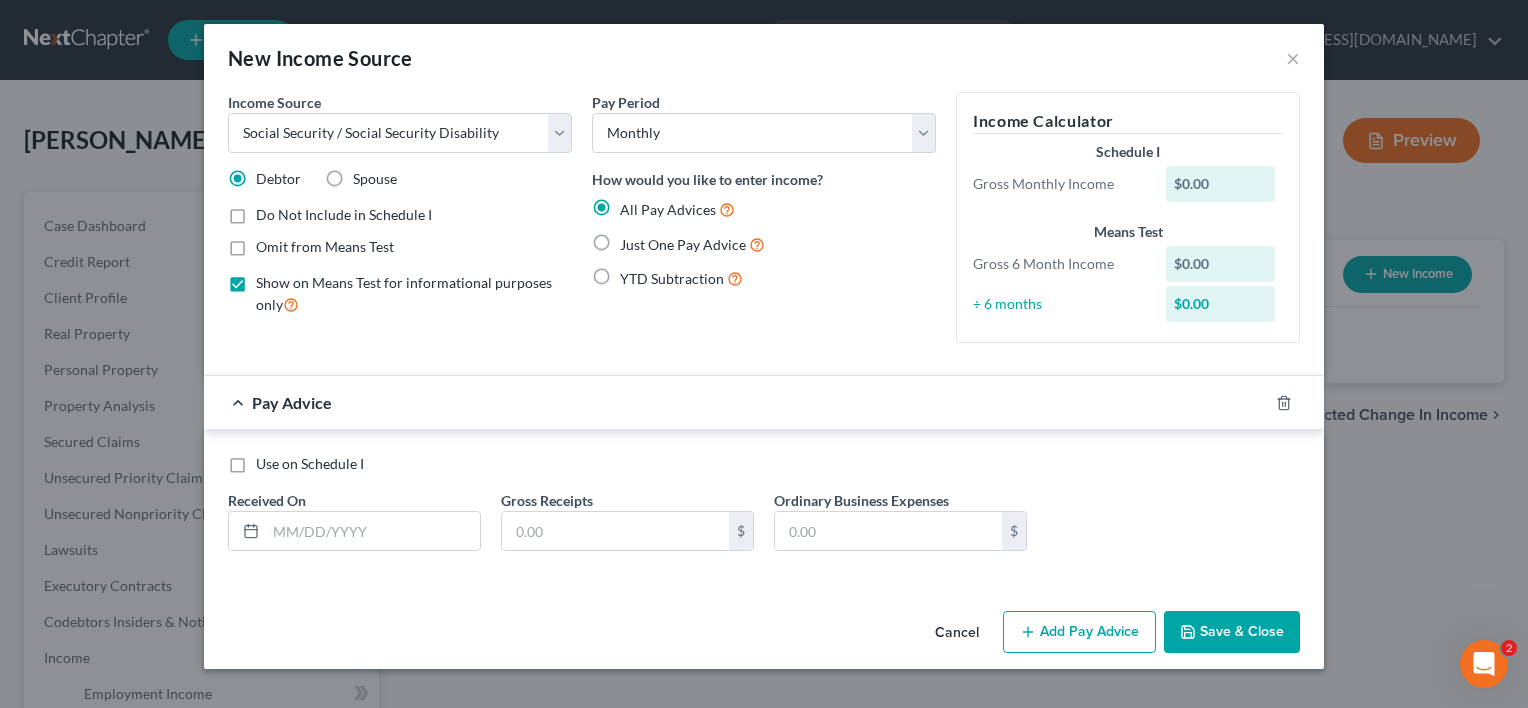 click on "Use on Schedule I" at bounding box center [310, 464] 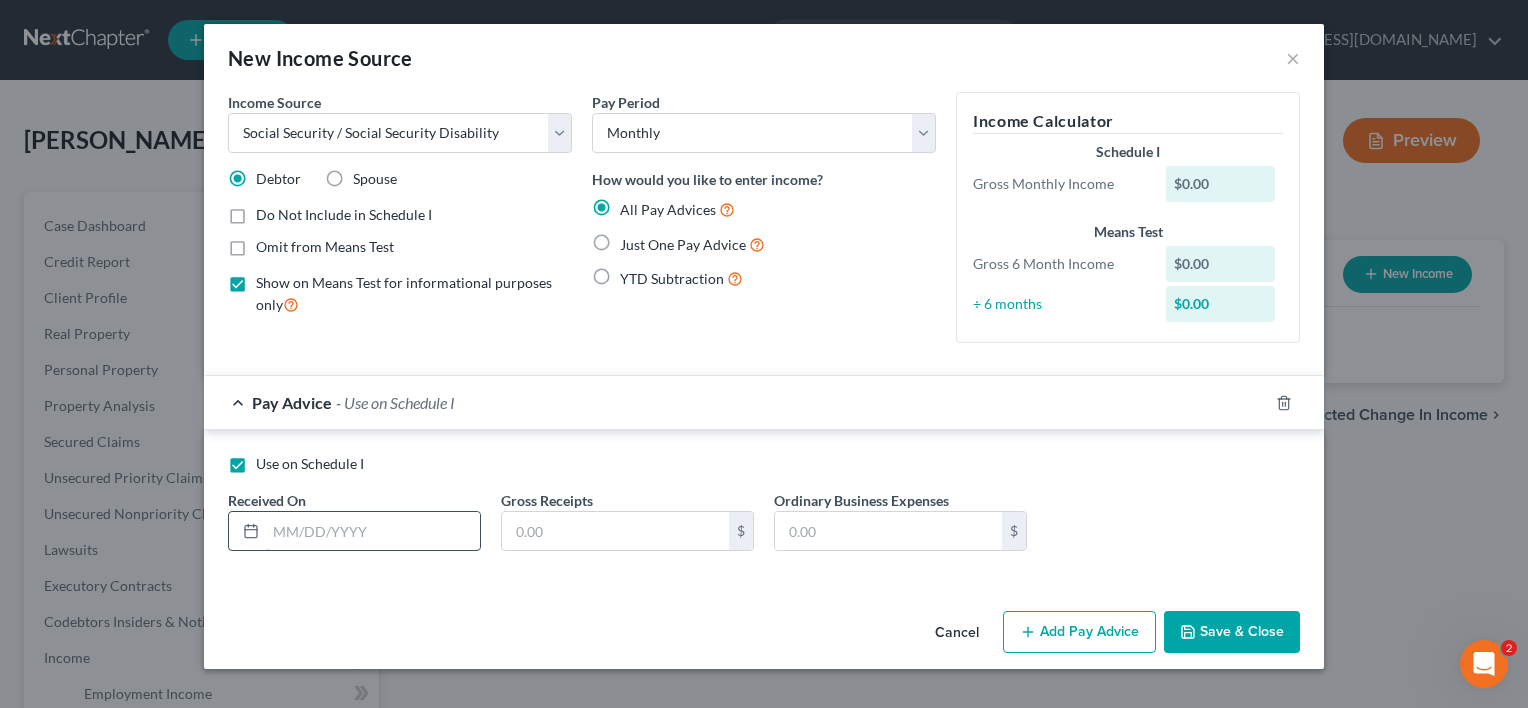click at bounding box center [373, 531] 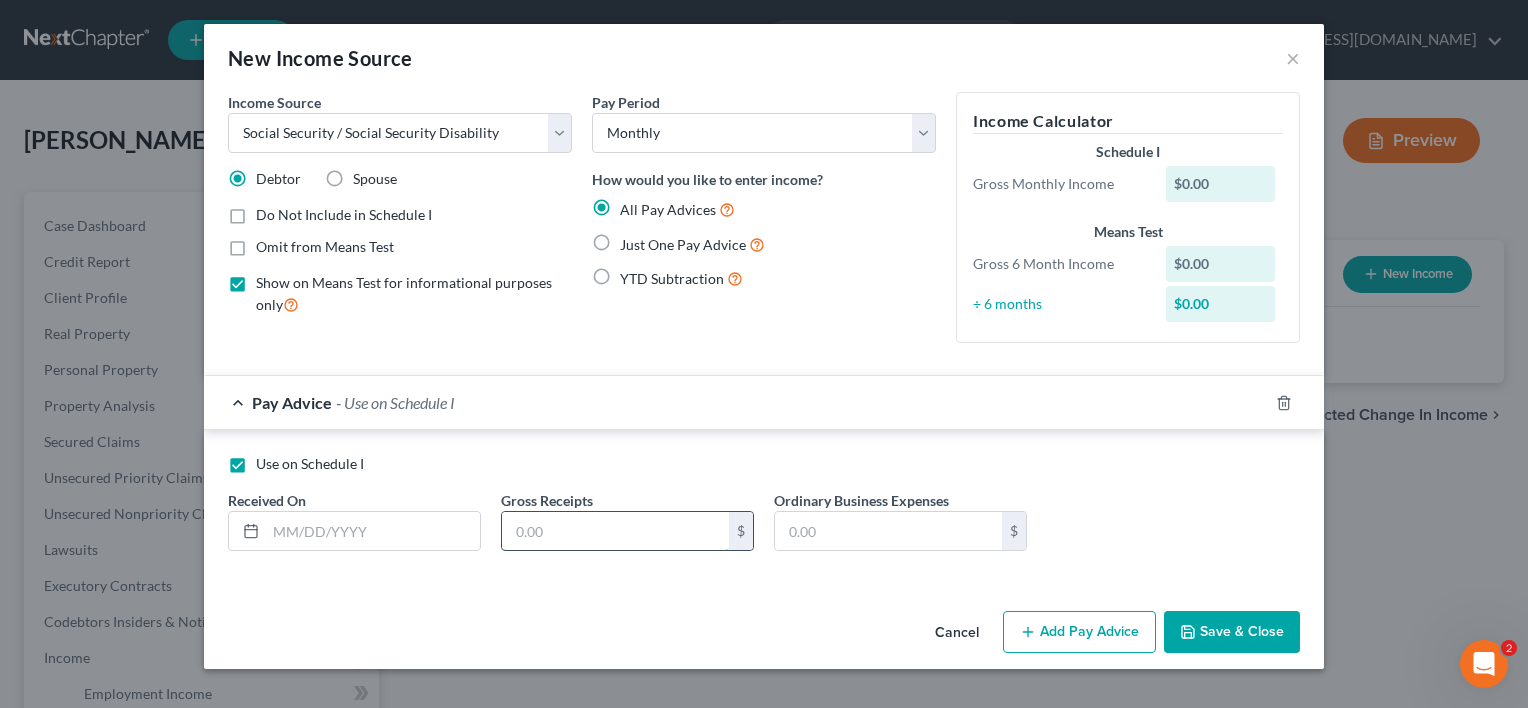 click at bounding box center [615, 531] 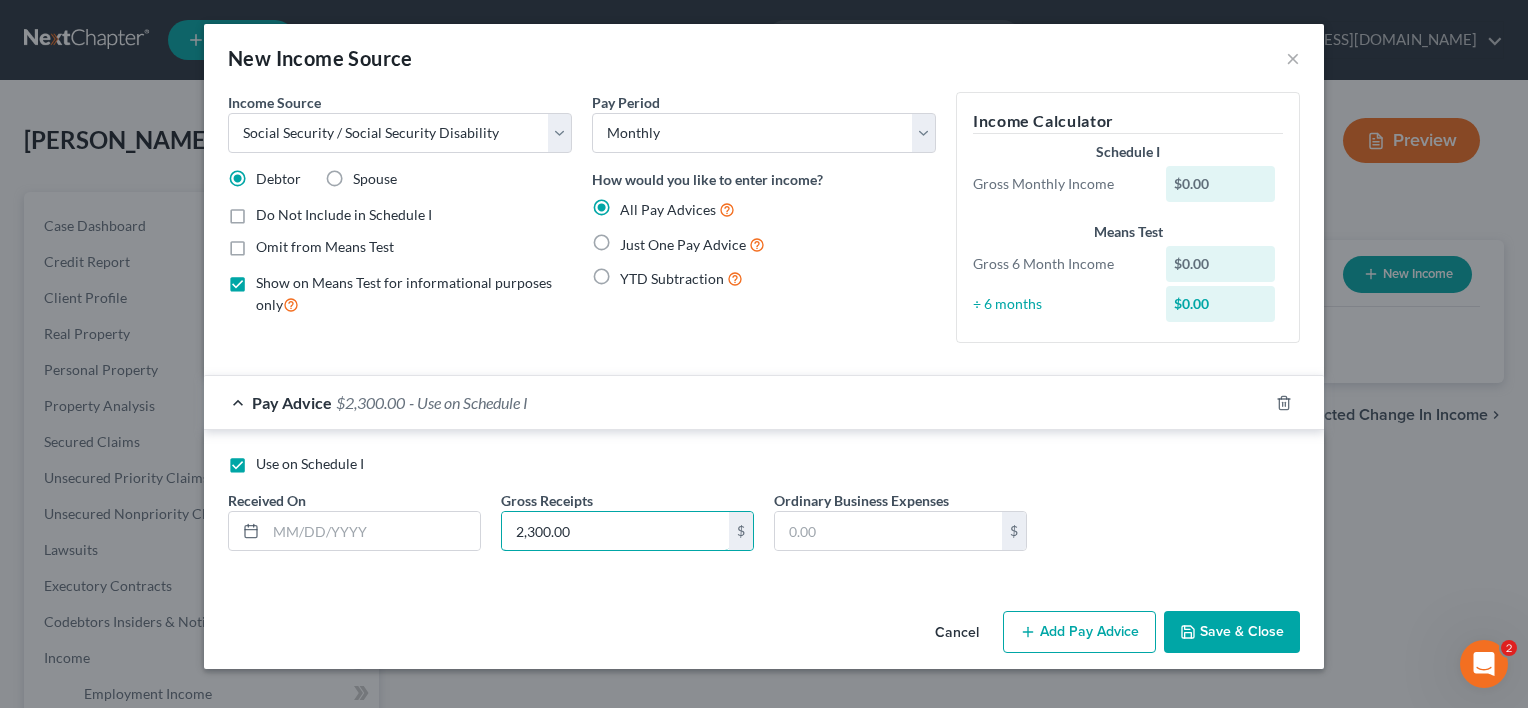 type on "2,300.00" 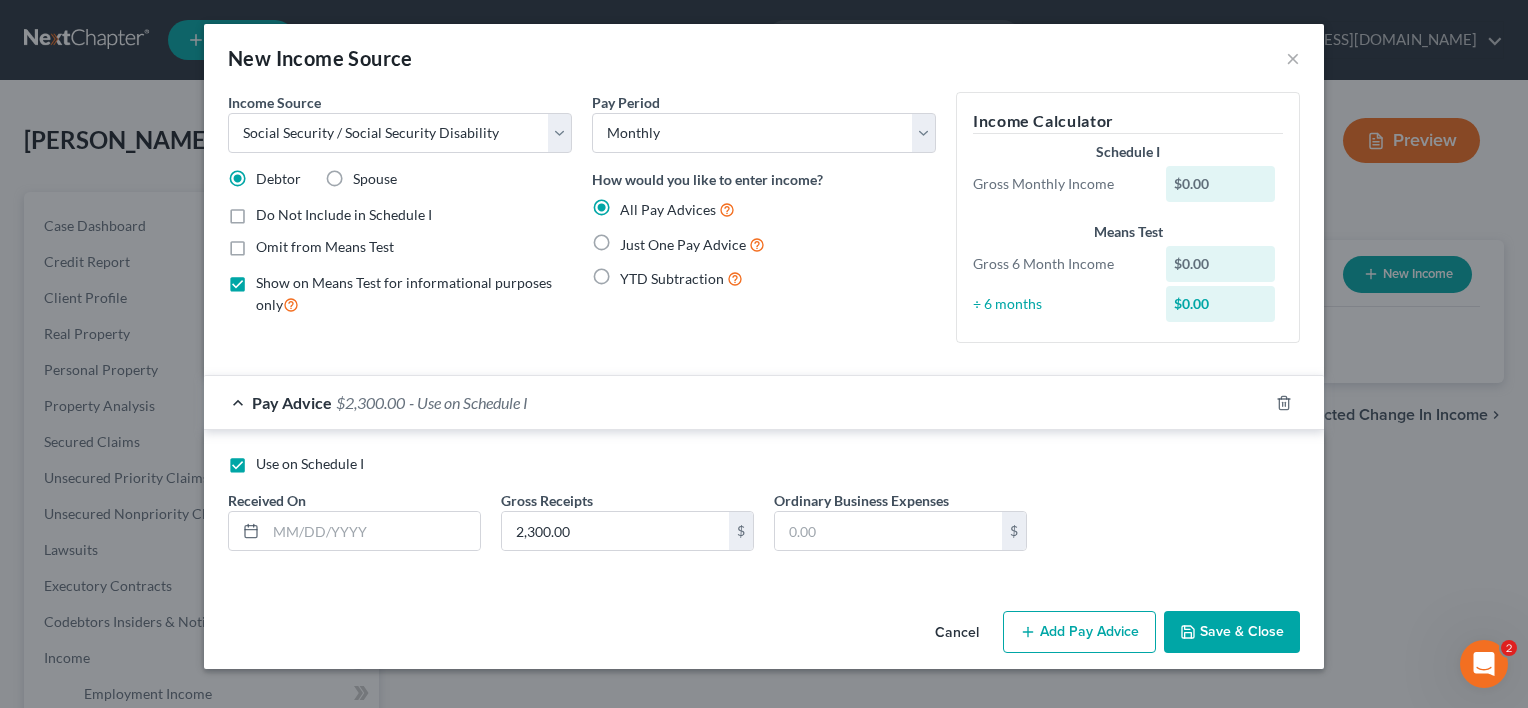 click on "Save & Close" at bounding box center (1232, 632) 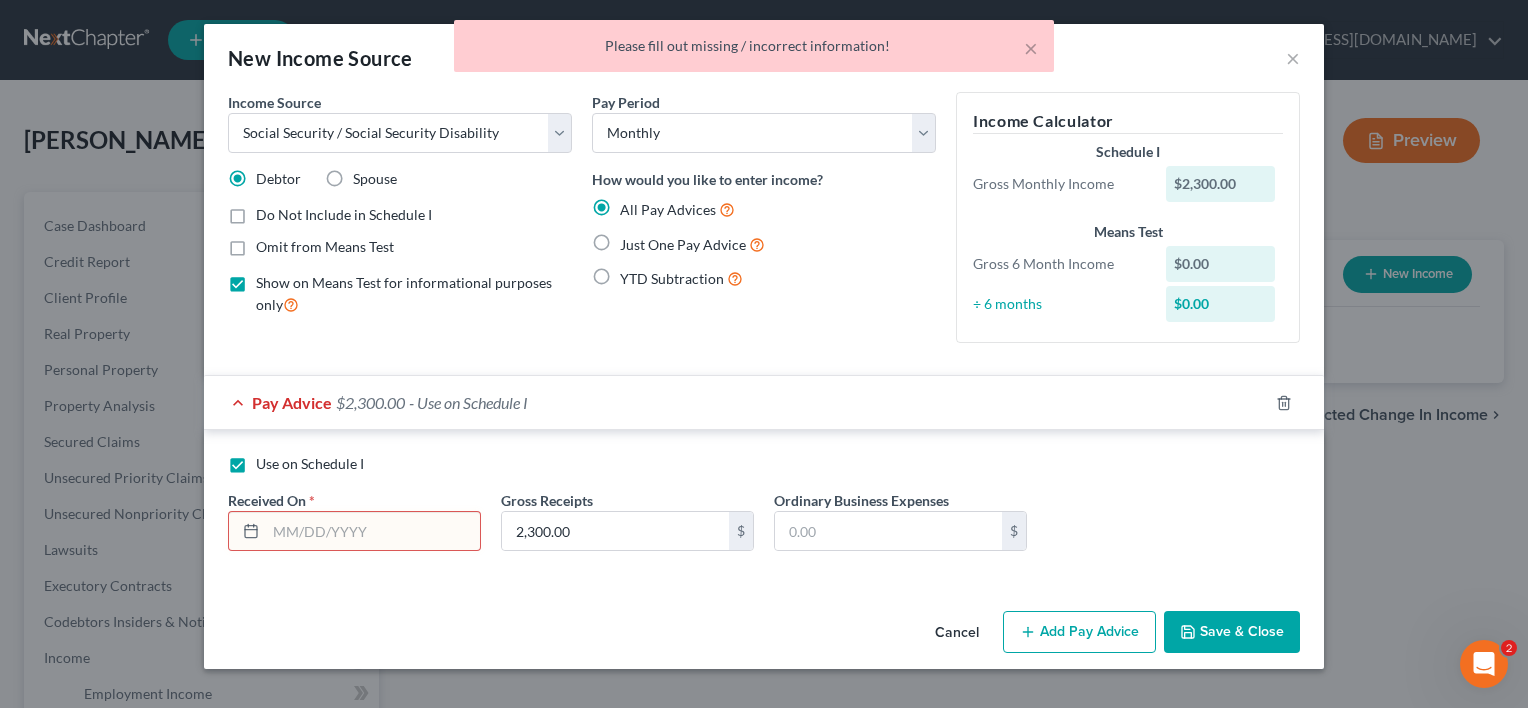 click at bounding box center [373, 531] 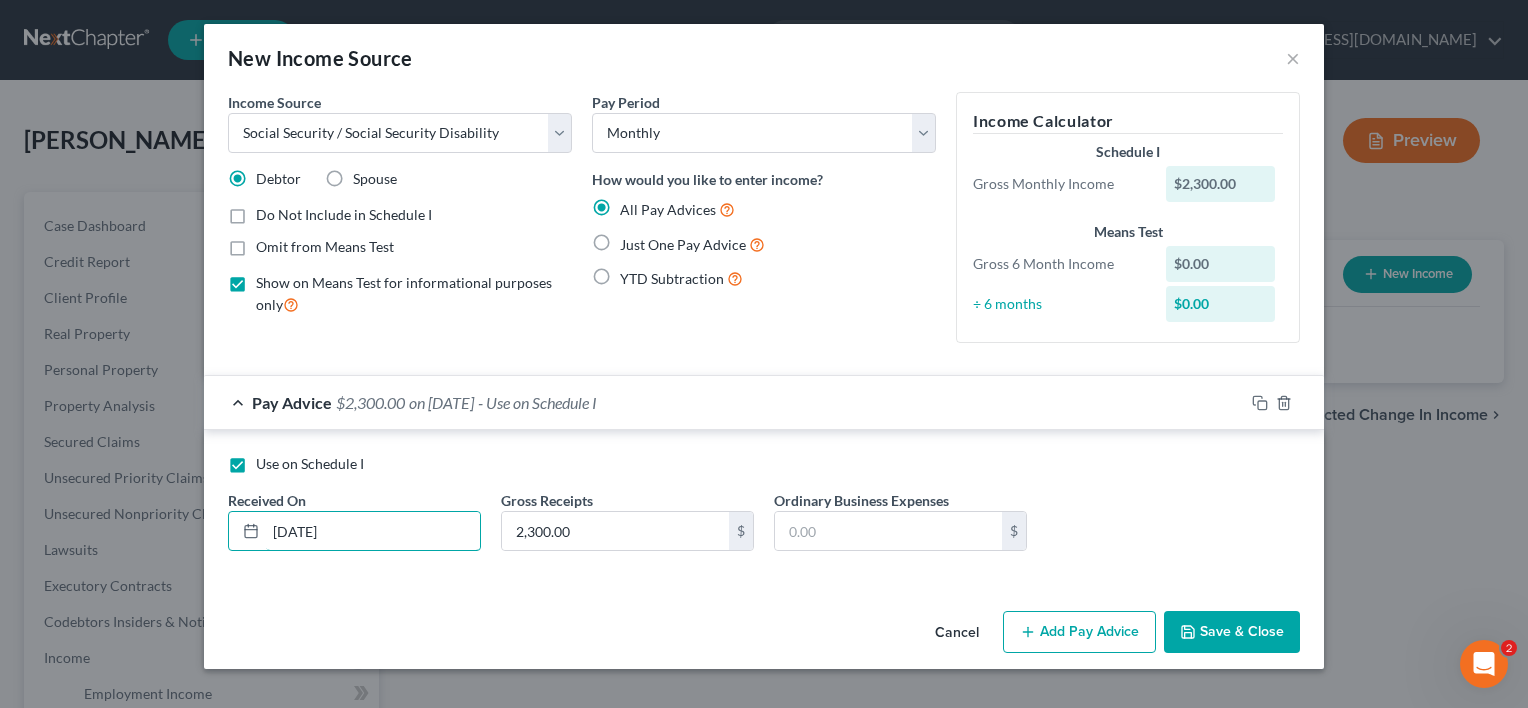 type on "[DATE]" 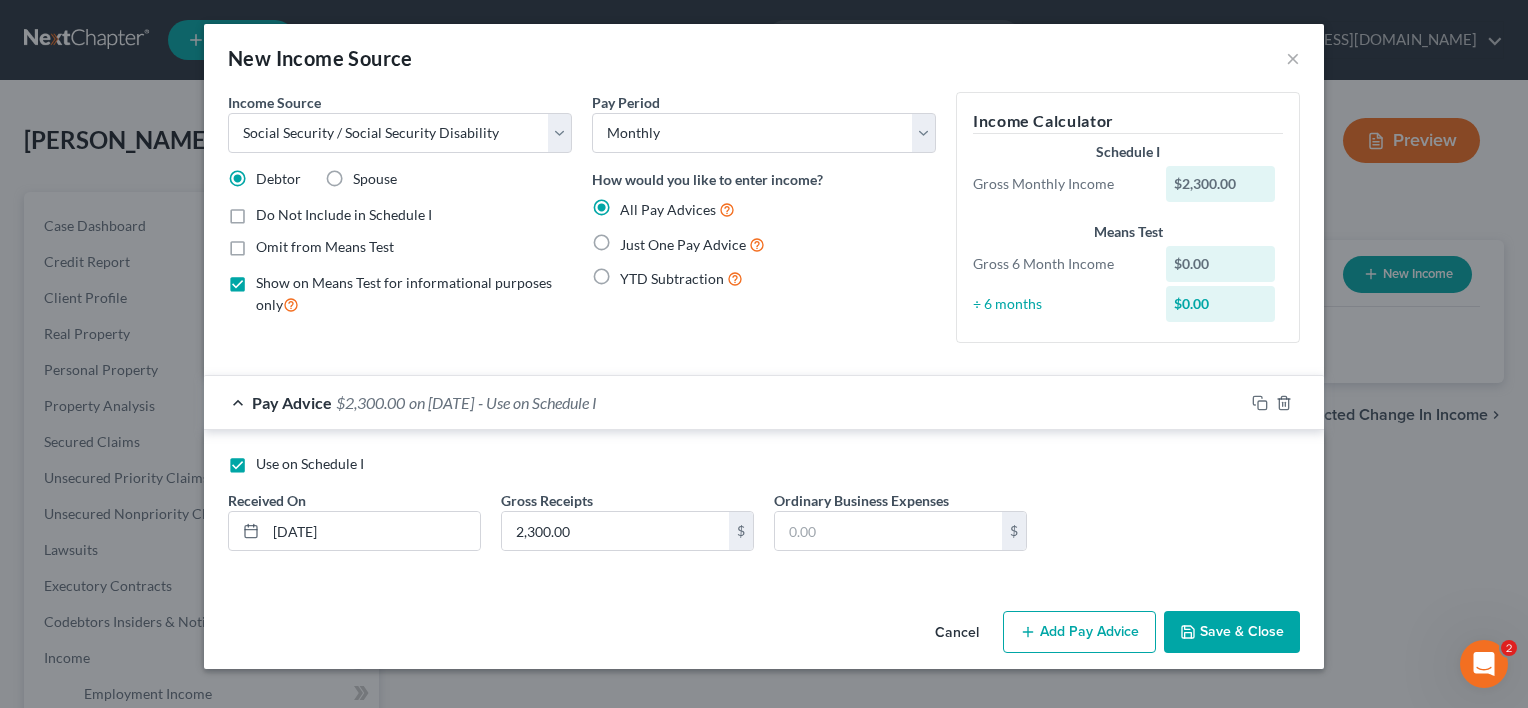 click on "Save & Close" at bounding box center (1232, 632) 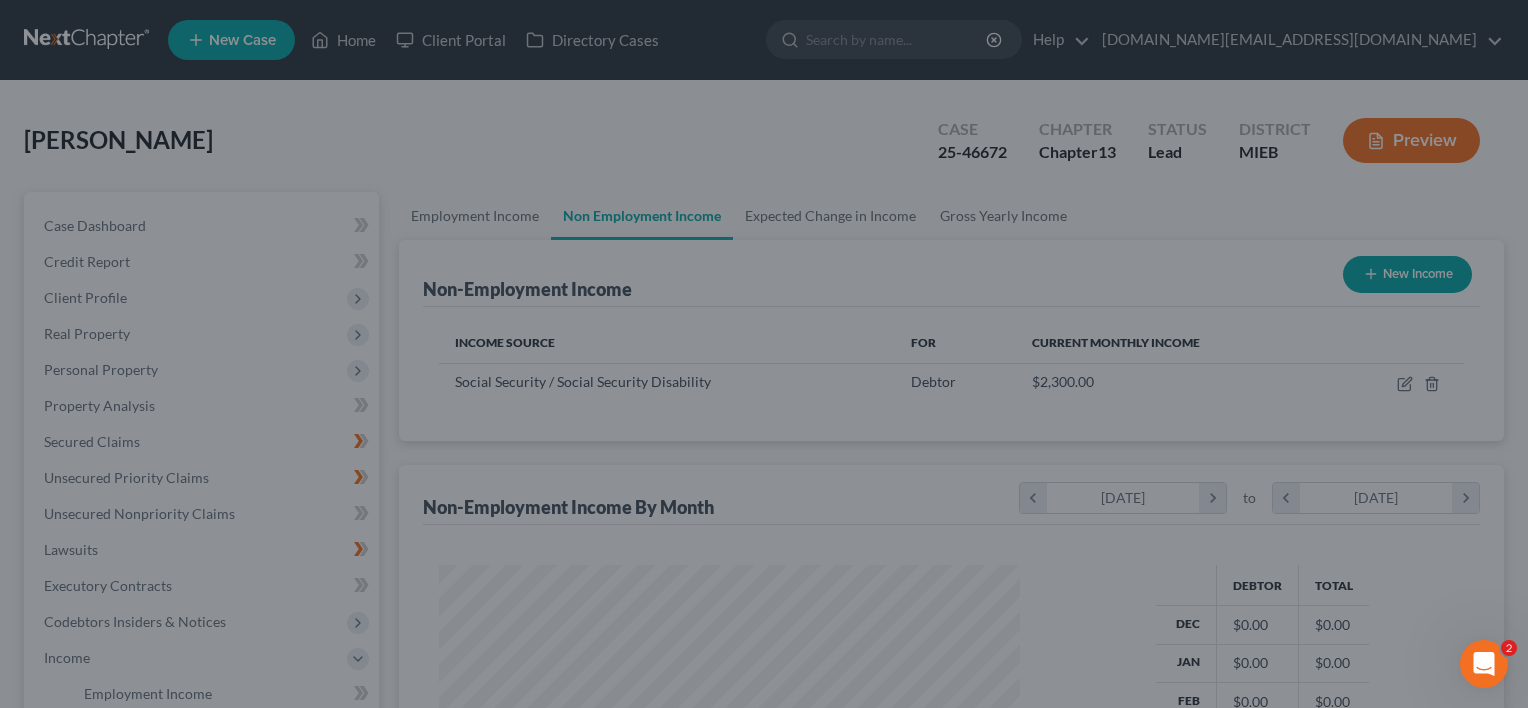 scroll, scrollTop: 999643, scrollLeft: 999385, axis: both 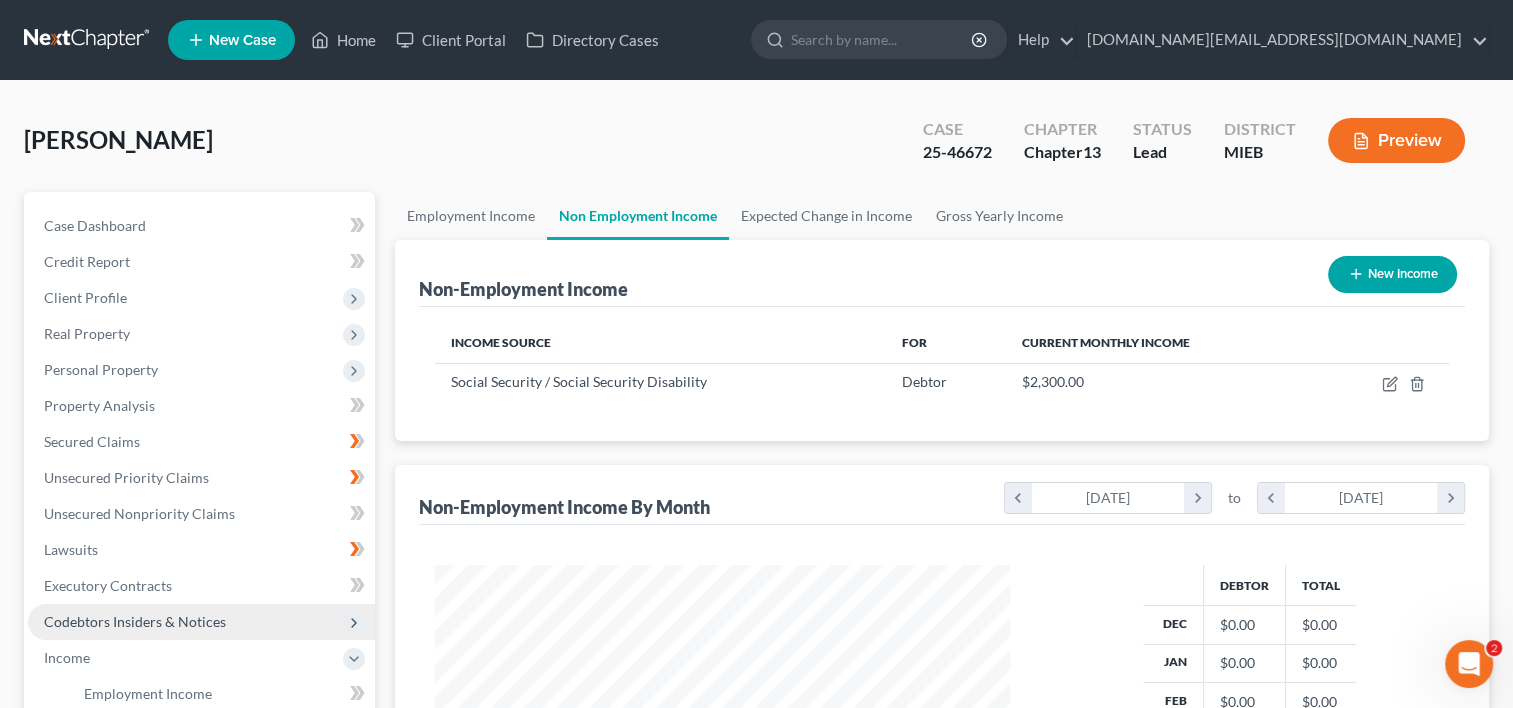 click on "Codebtors Insiders & Notices" at bounding box center [201, 622] 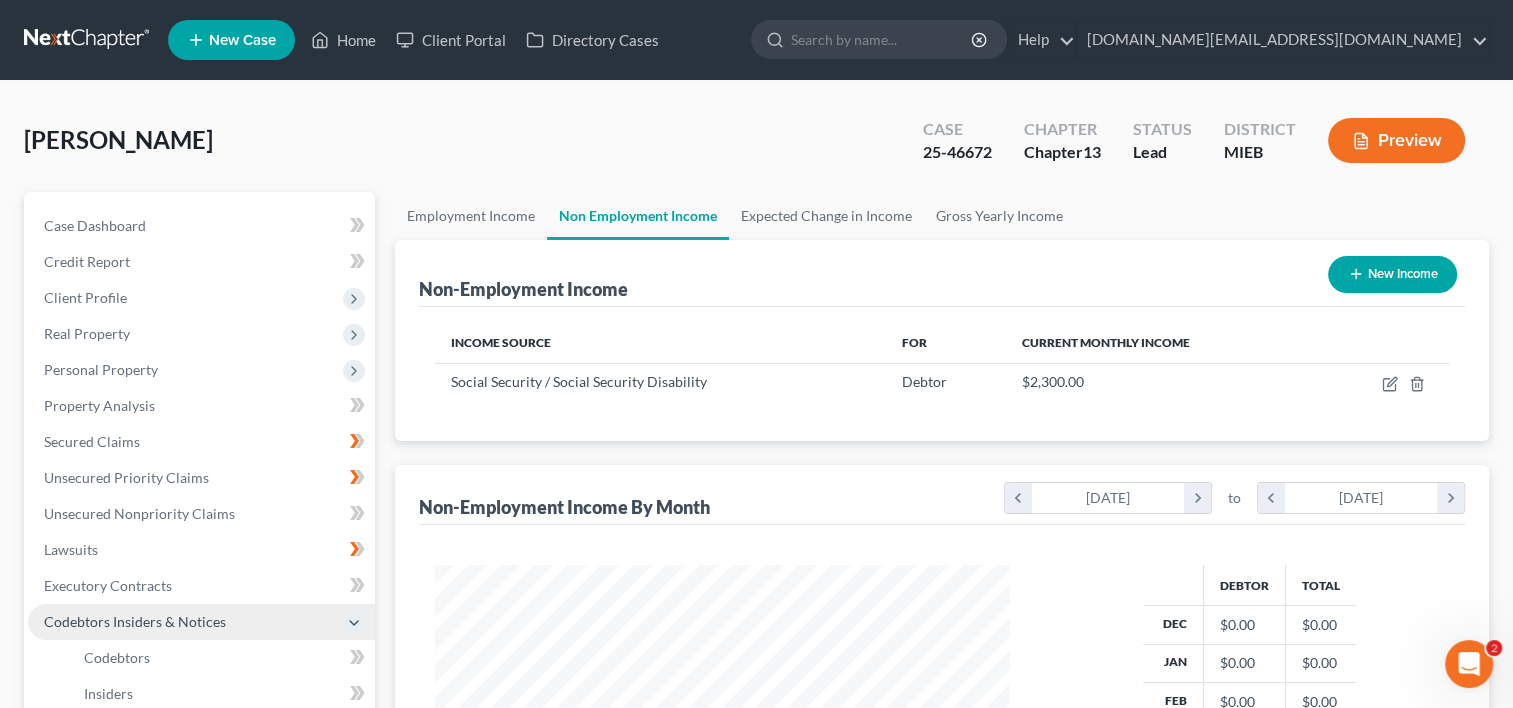 click on "Codebtors Insiders & Notices" at bounding box center [201, 622] 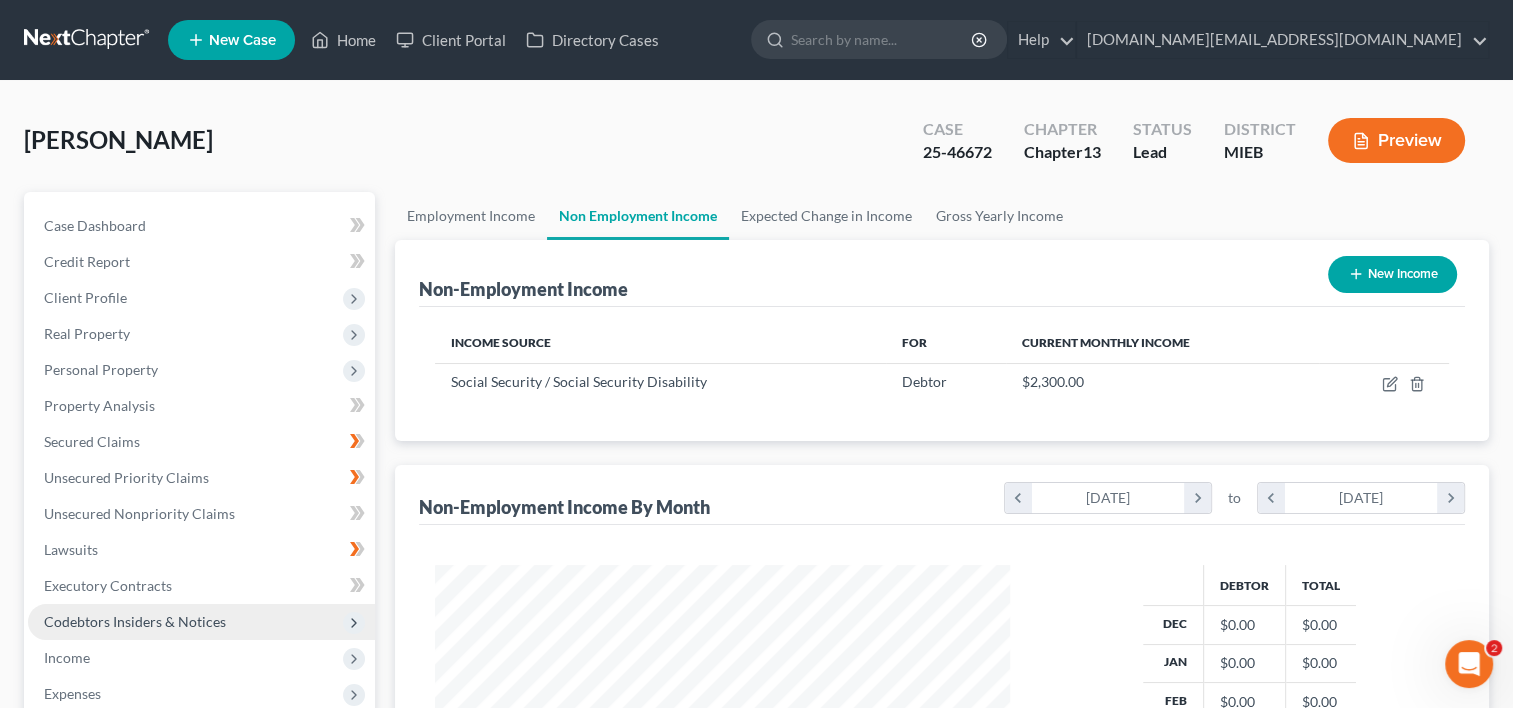 click on "Codebtors Insiders & Notices" at bounding box center (201, 622) 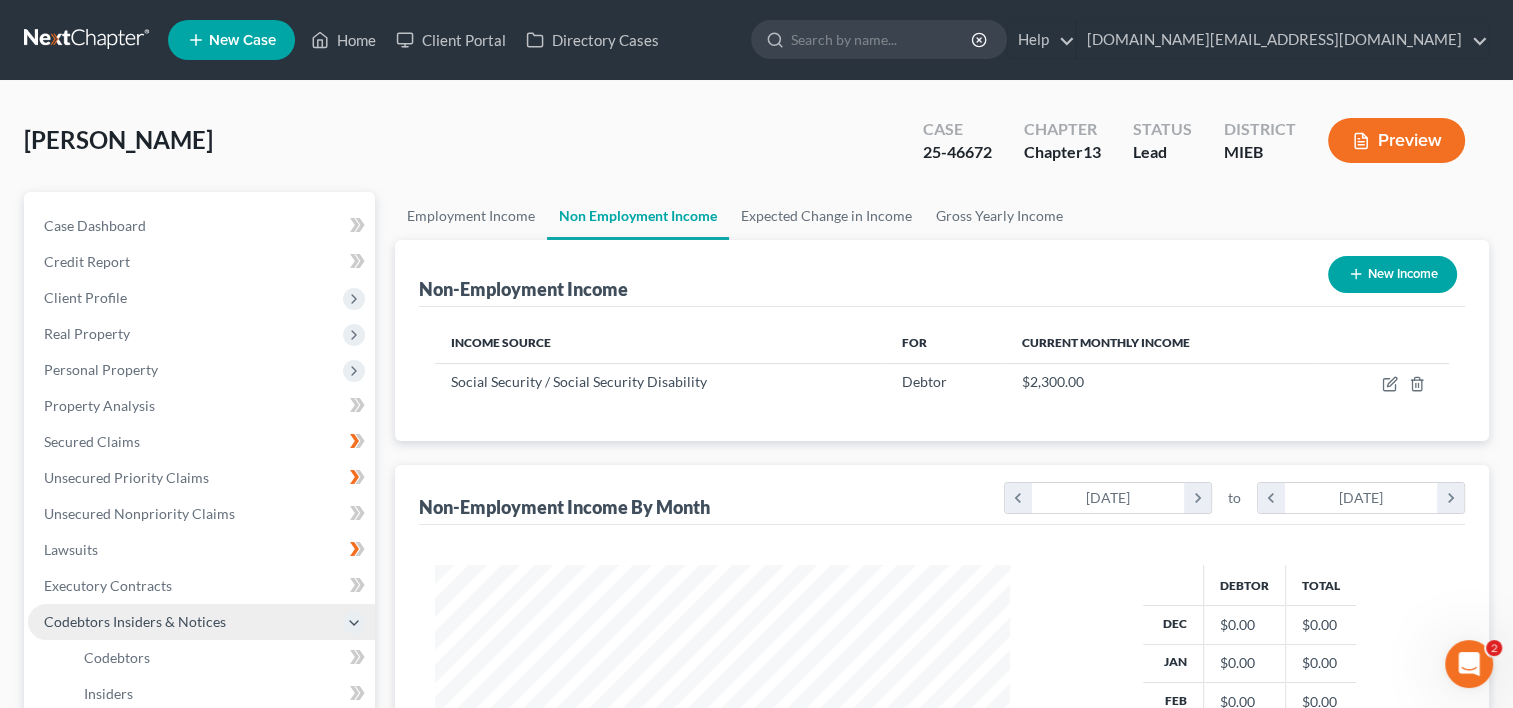 click on "Codebtors Insiders & Notices" at bounding box center [201, 622] 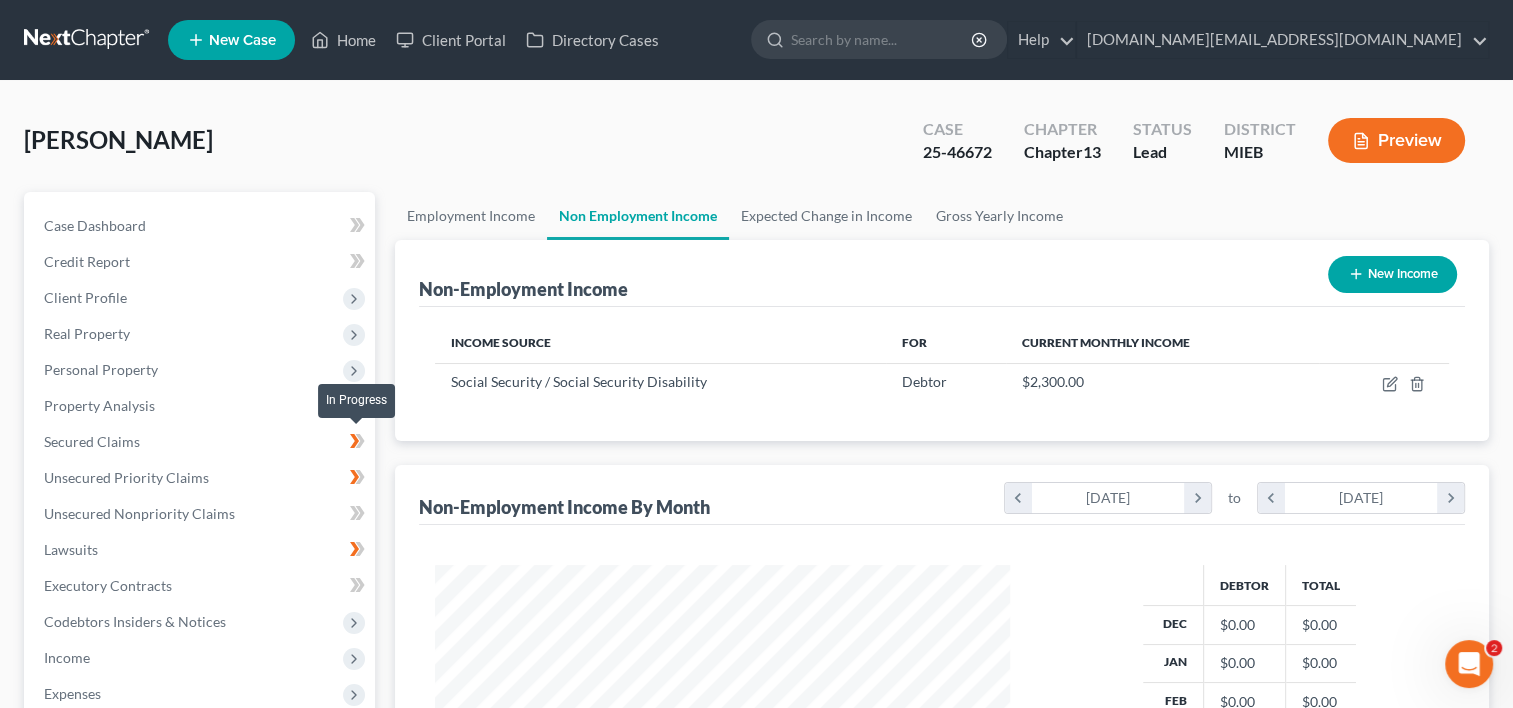 click 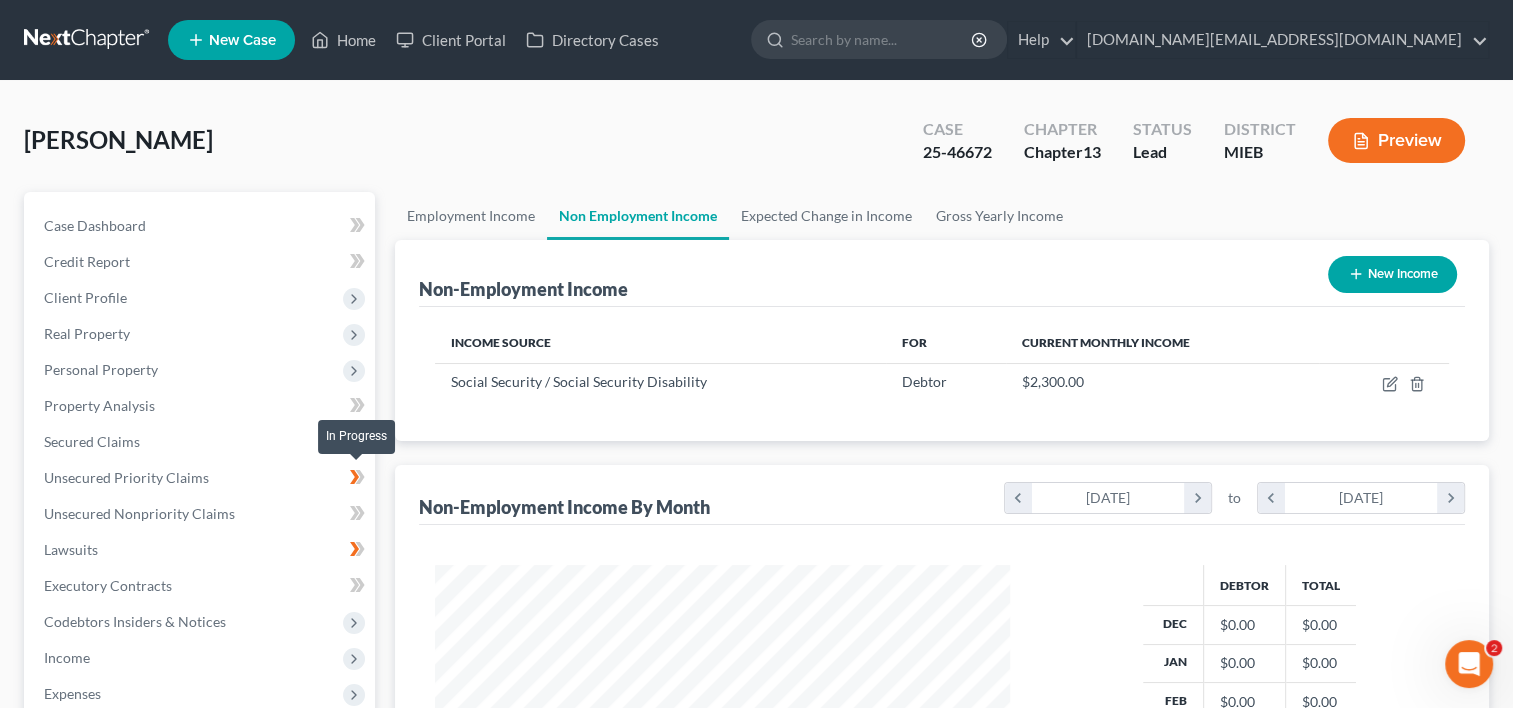 click 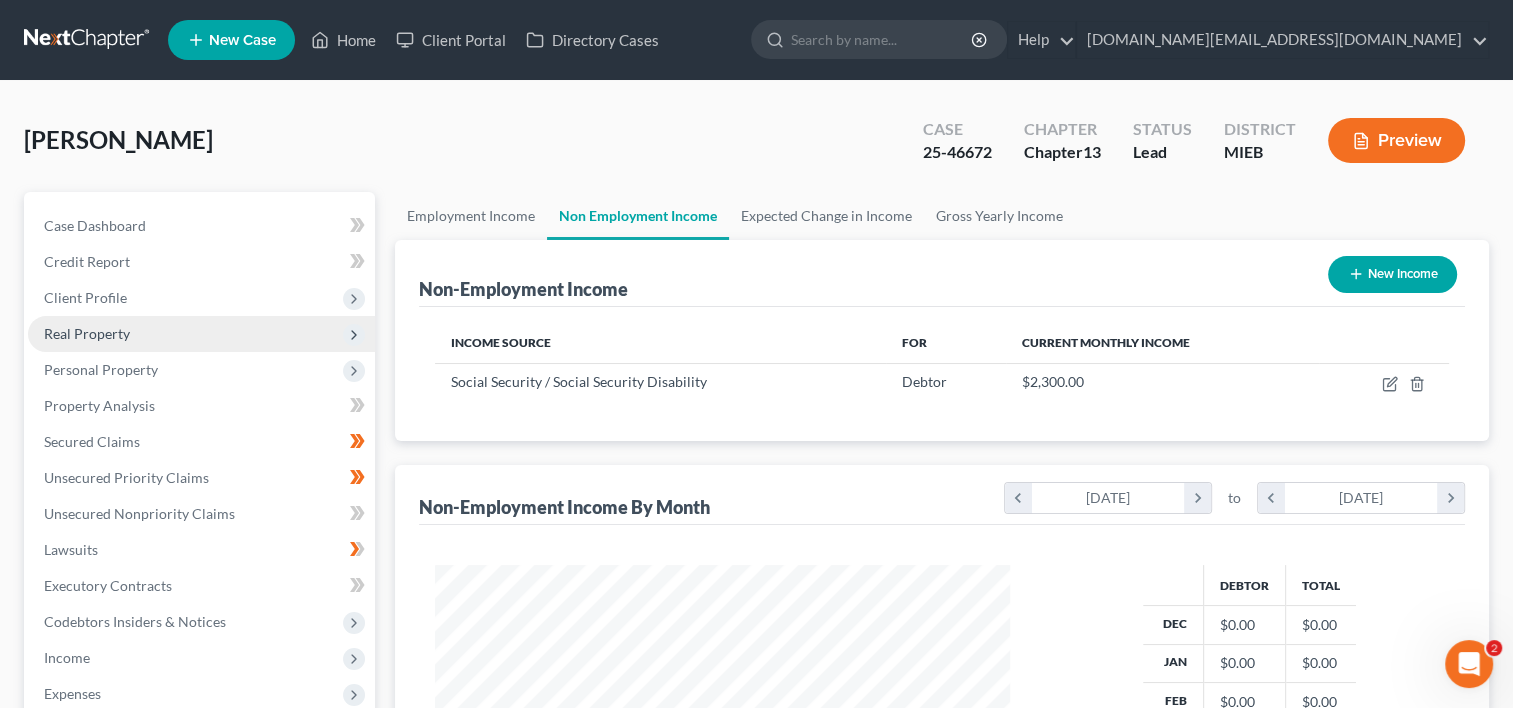 click 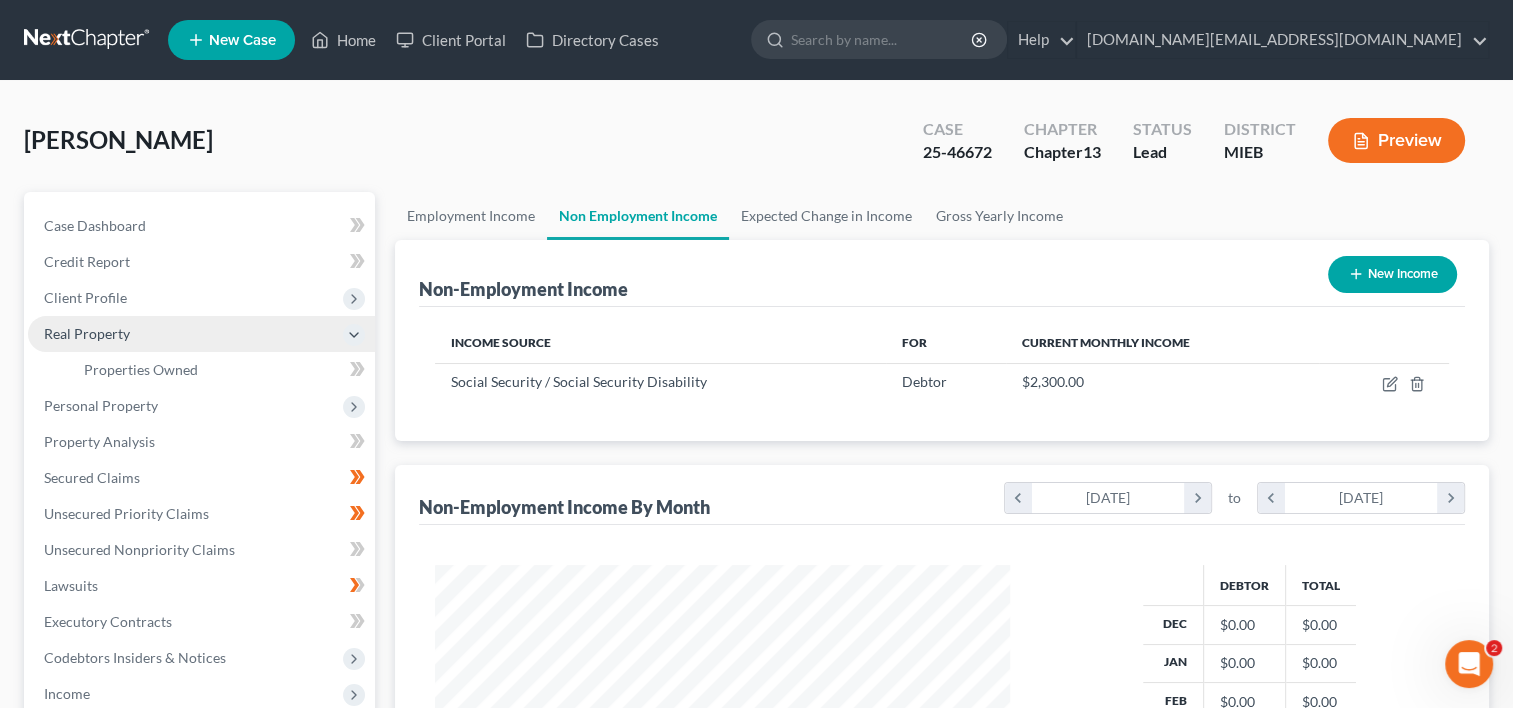 click 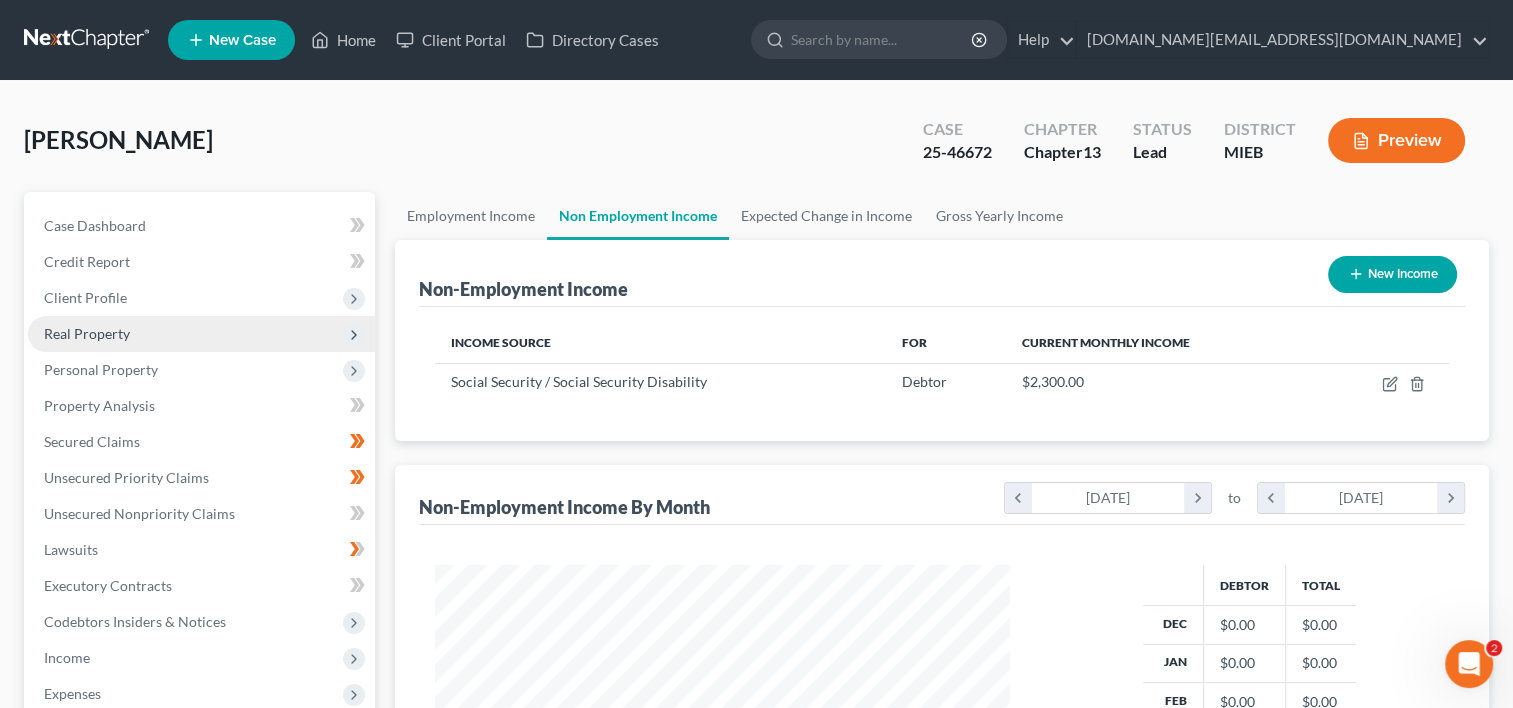 click 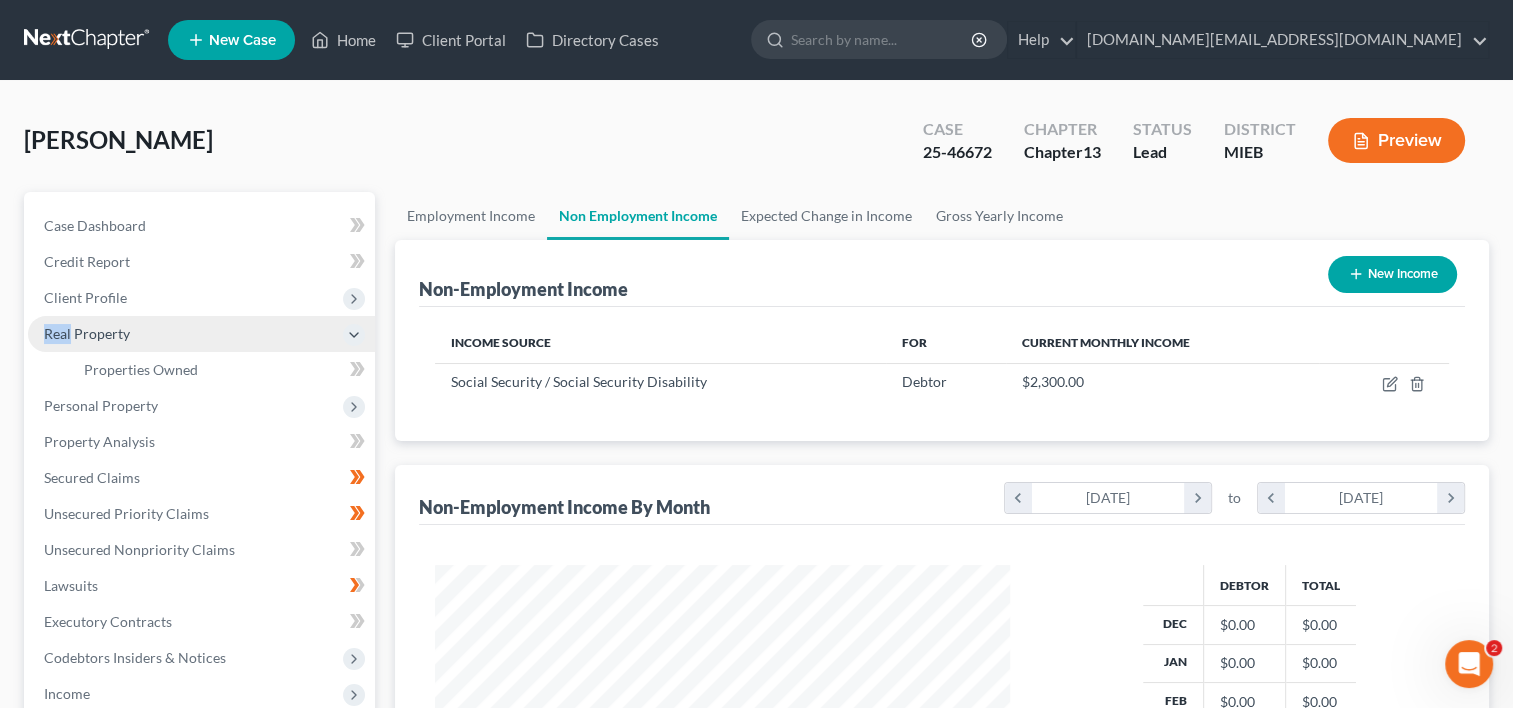 click 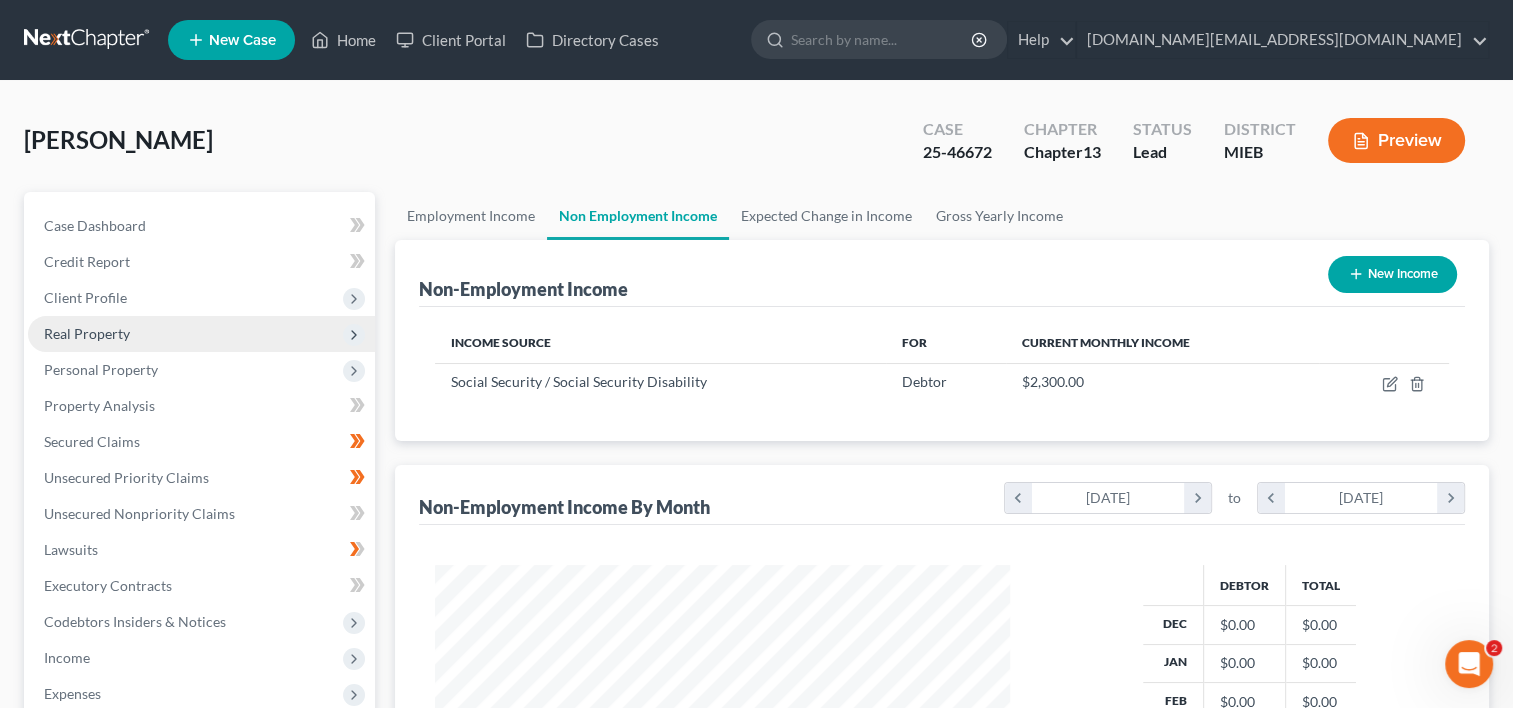 click on "[PERSON_NAME] Upgraded Case 25-46672 Chapter Chapter  13 Status Lead District MIEB Preview" at bounding box center (756, 148) 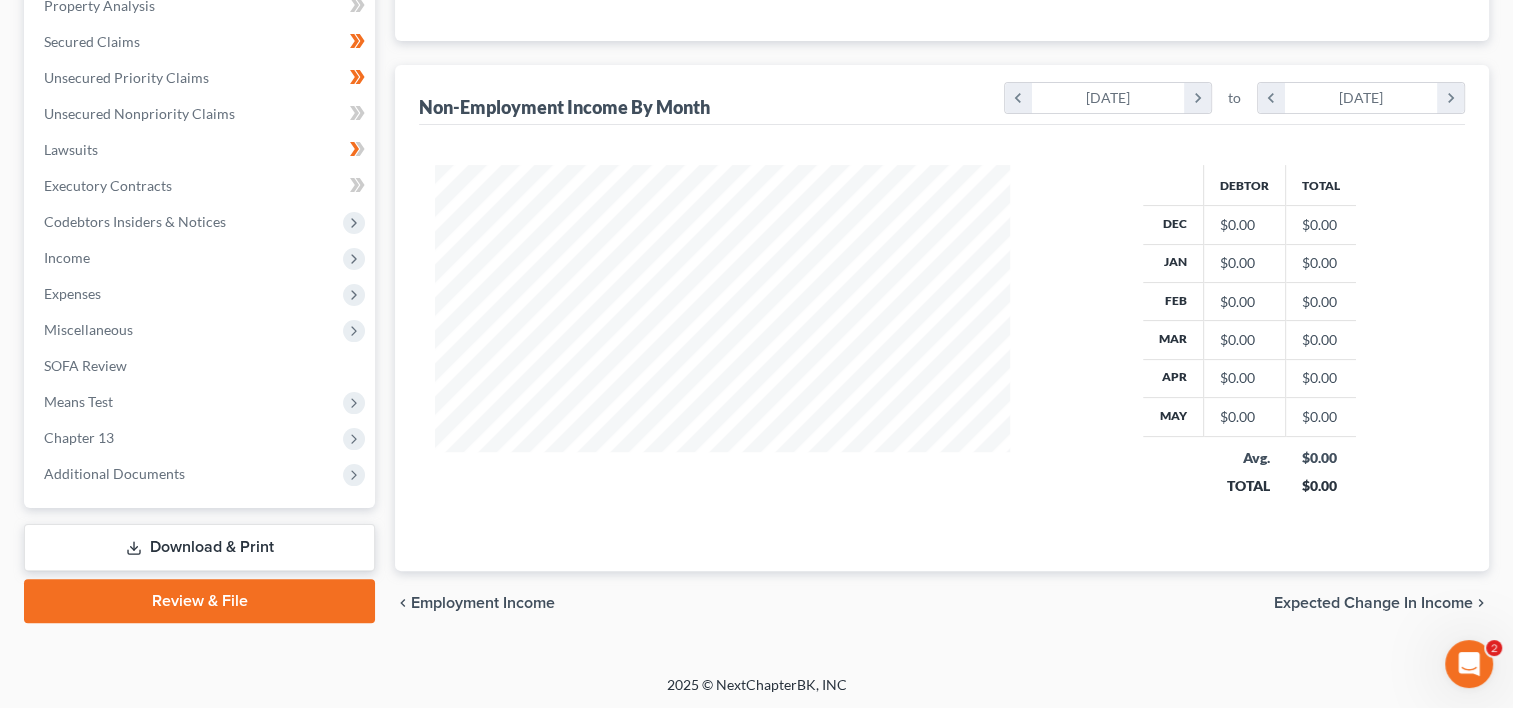 scroll, scrollTop: 0, scrollLeft: 0, axis: both 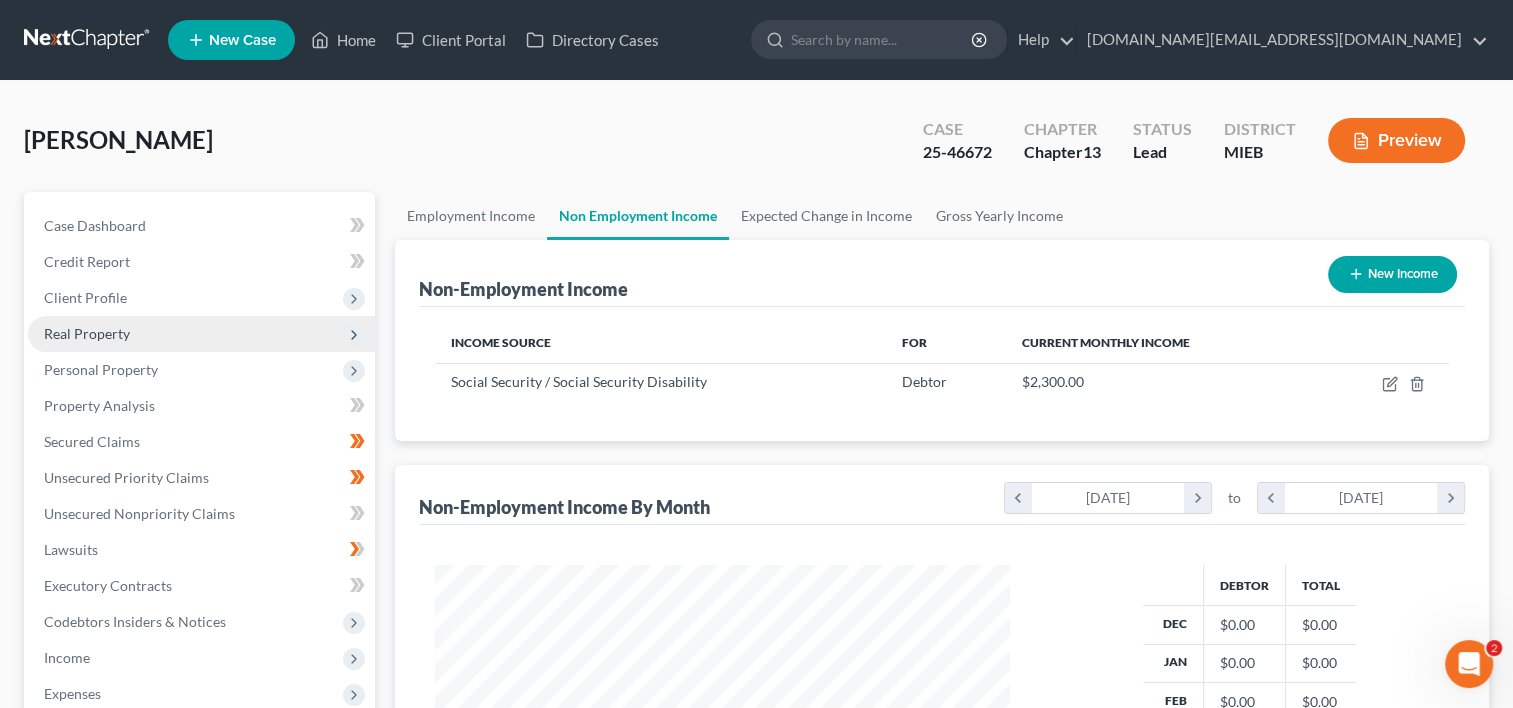 click on "Income Source
For
Current Monthly Income
Social Security / Social Security Disability
Debtor
$2,300.00
Sorting..." at bounding box center [942, 374] 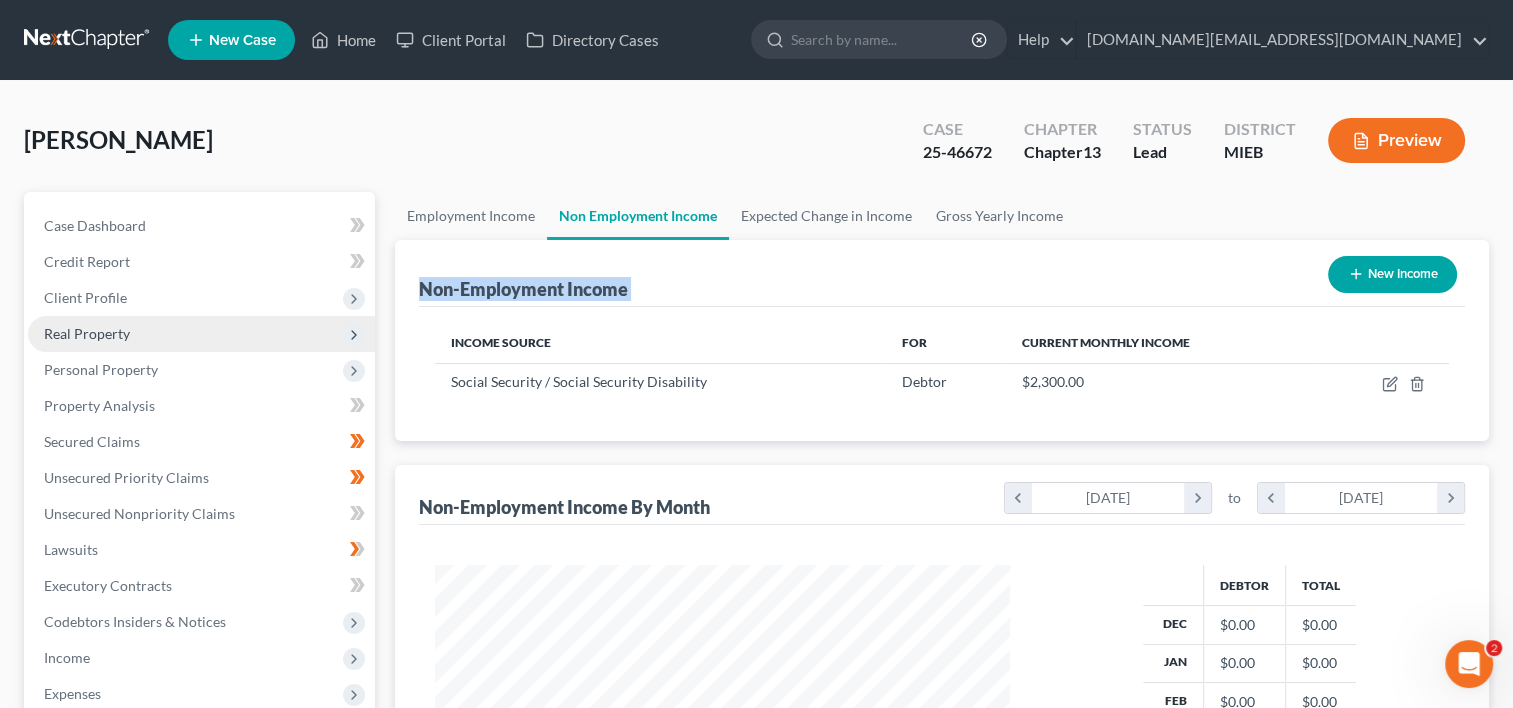 drag, startPoint x: 1484, startPoint y: 205, endPoint x: 1478, endPoint y: 230, distance: 25.70992 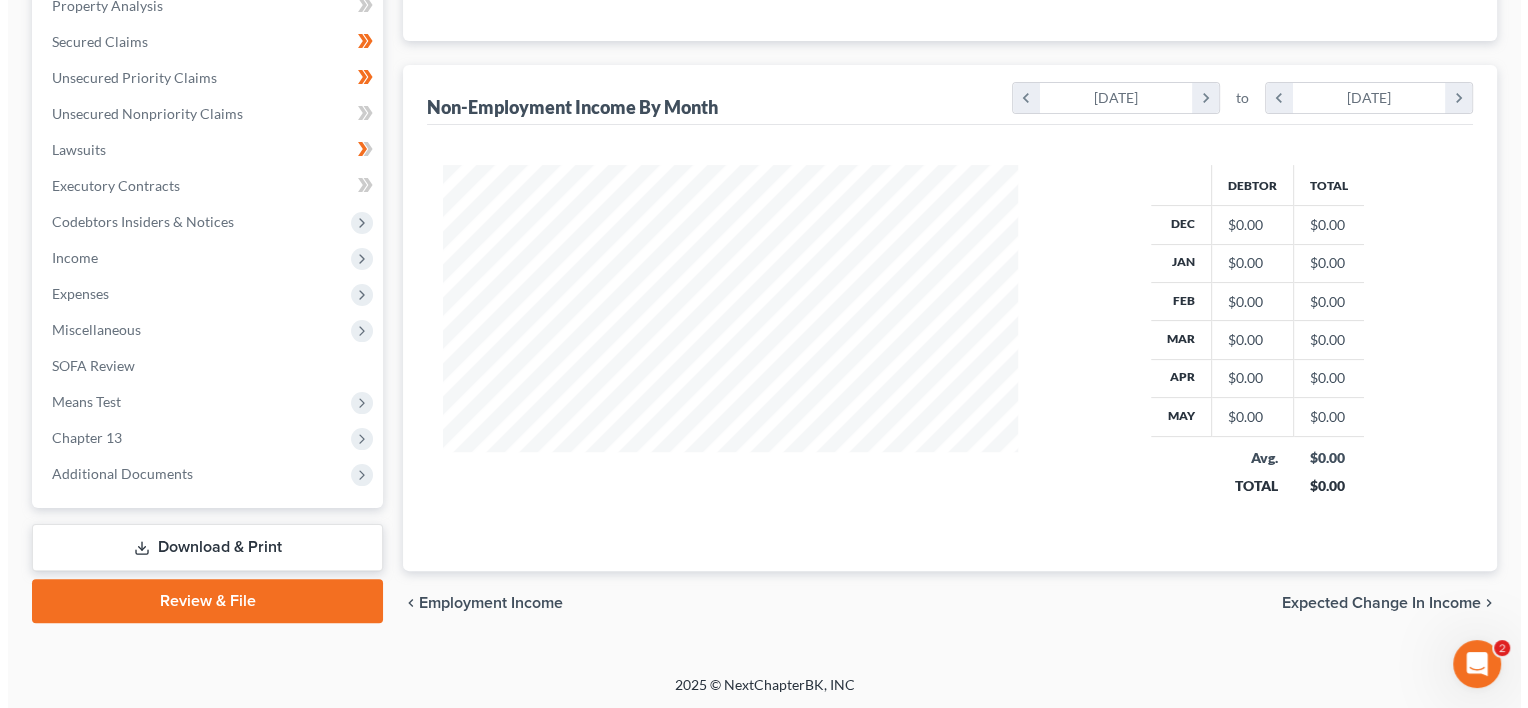 scroll, scrollTop: 0, scrollLeft: 0, axis: both 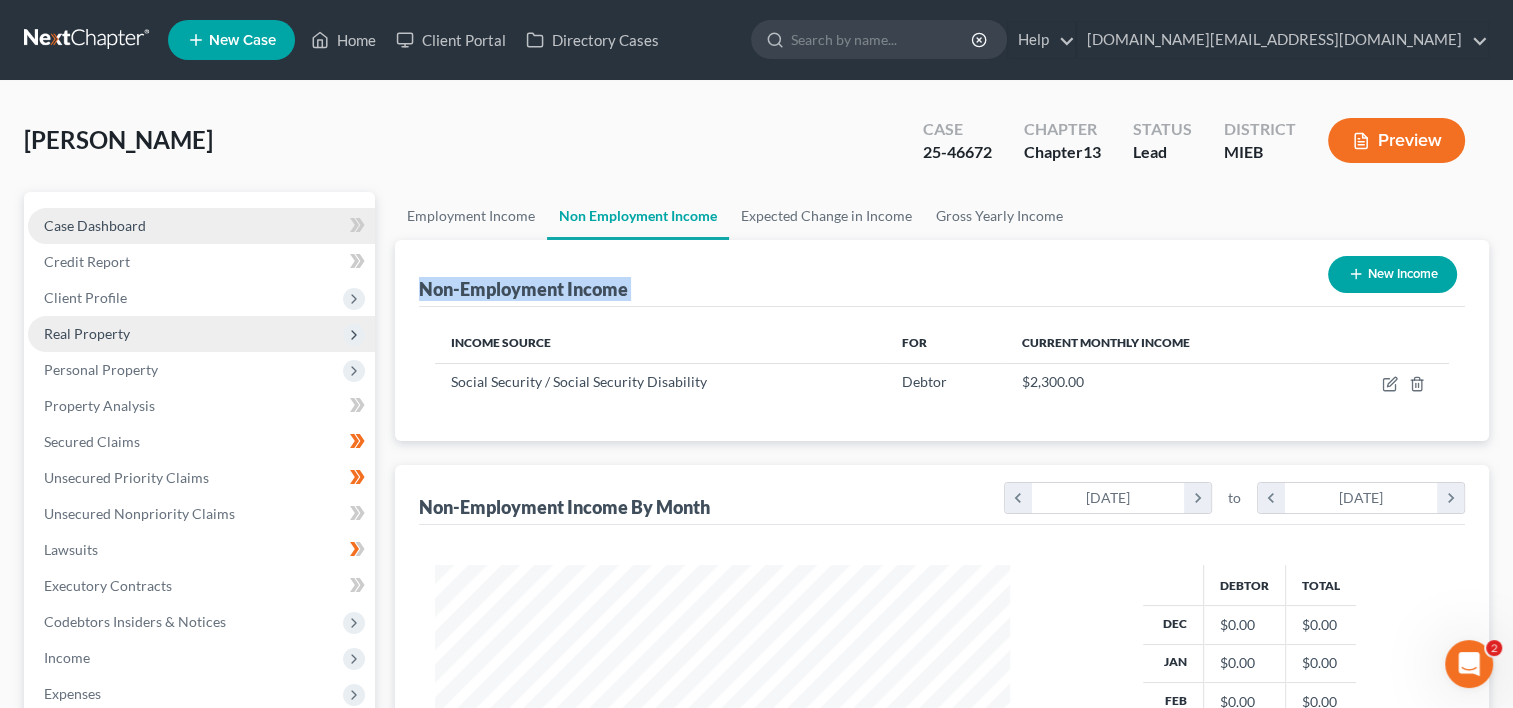 click on "Case Dashboard" at bounding box center [201, 226] 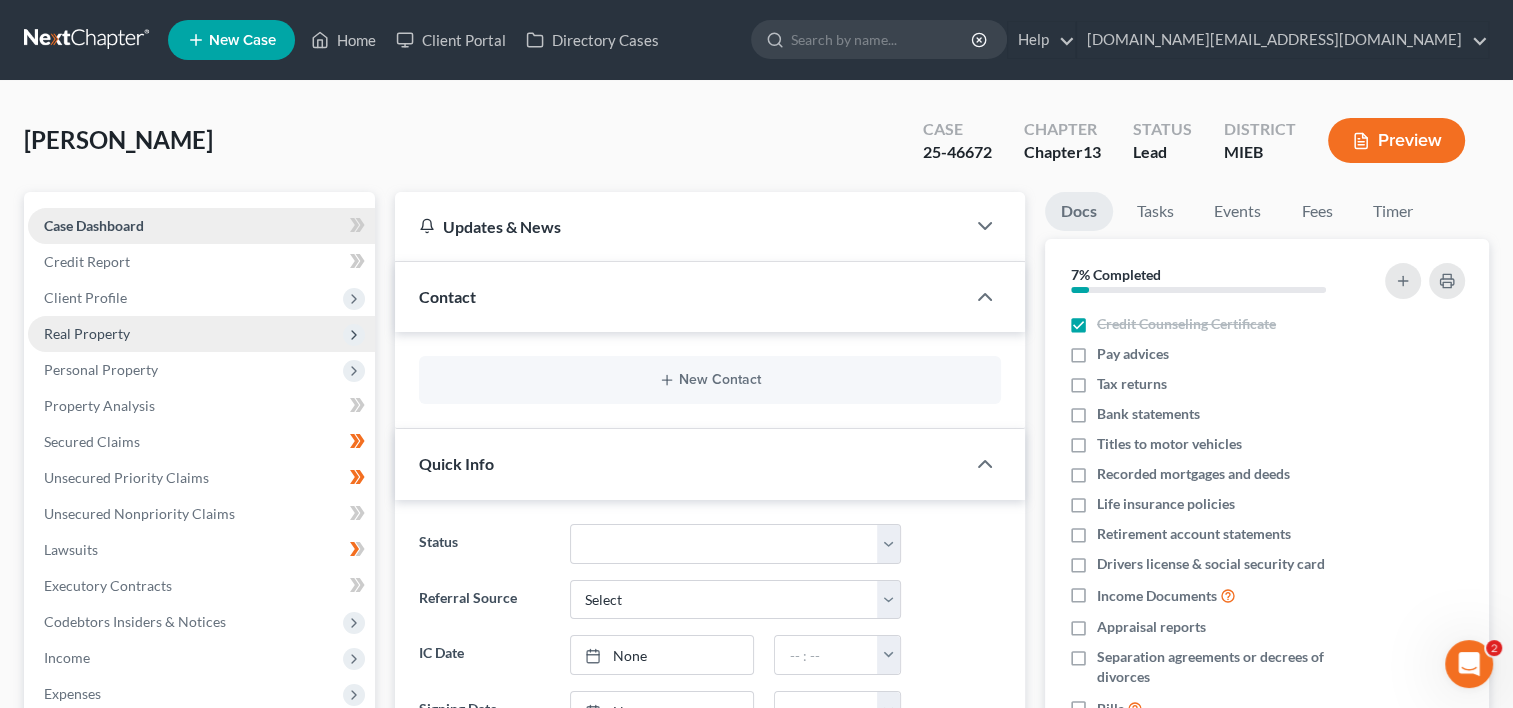 click on "Case Dashboard" at bounding box center [201, 226] 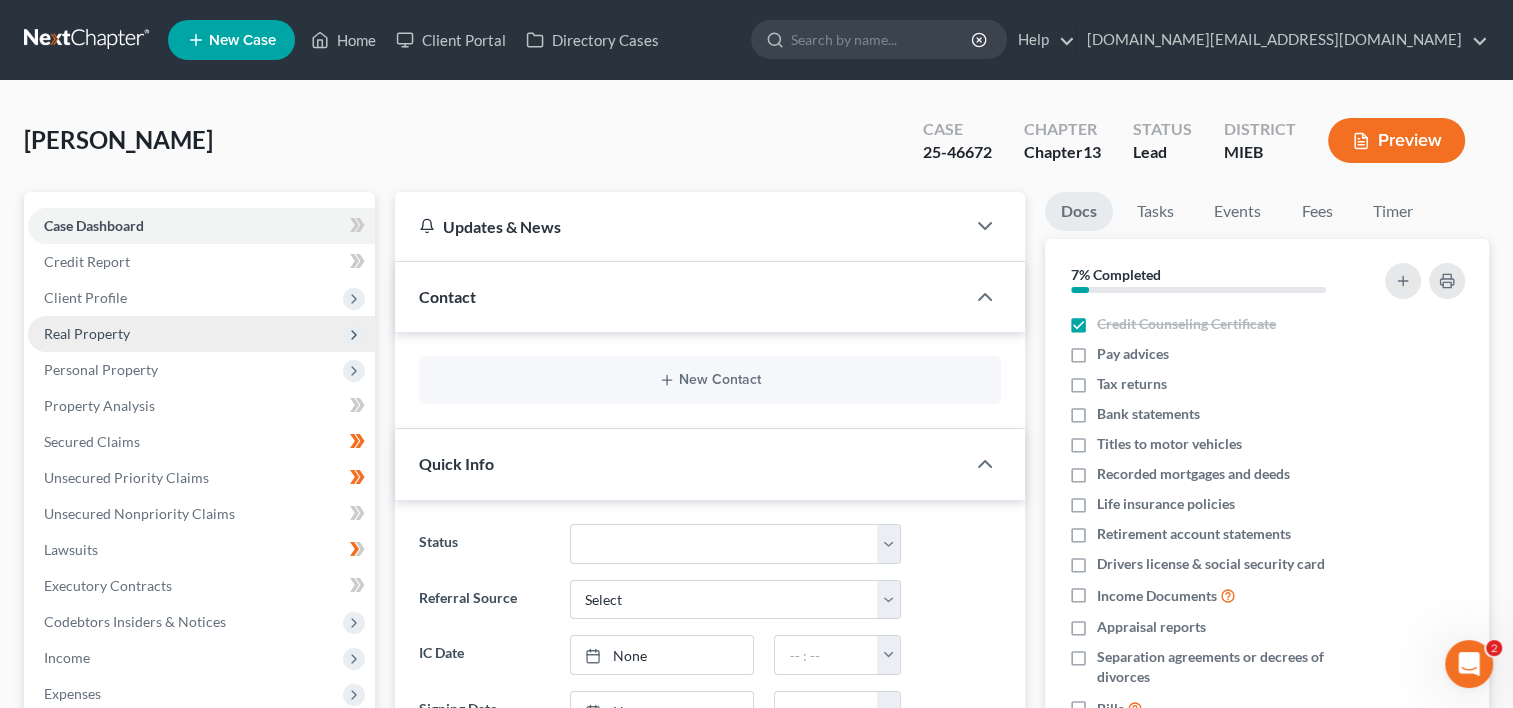 click on "Real Property" at bounding box center (87, 333) 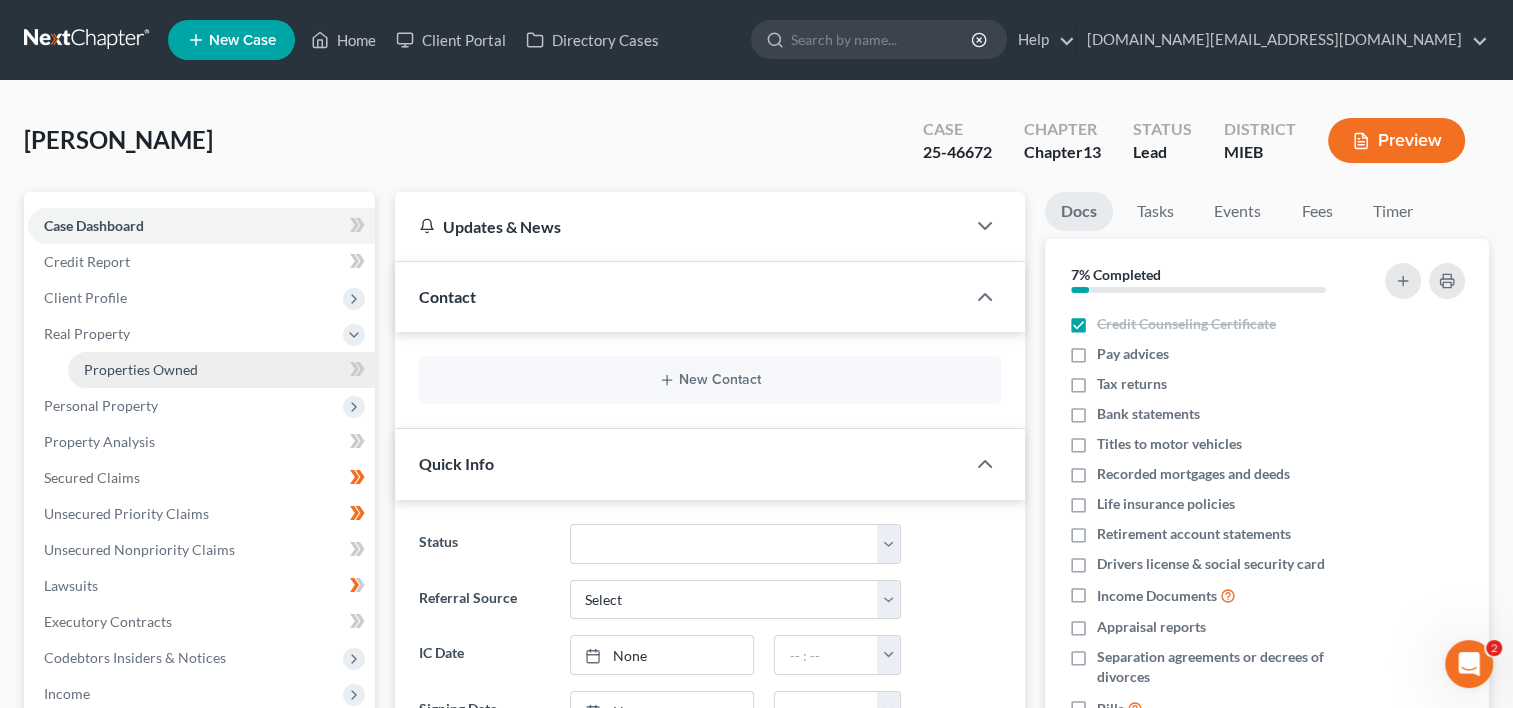 click on "Properties Owned" at bounding box center [141, 369] 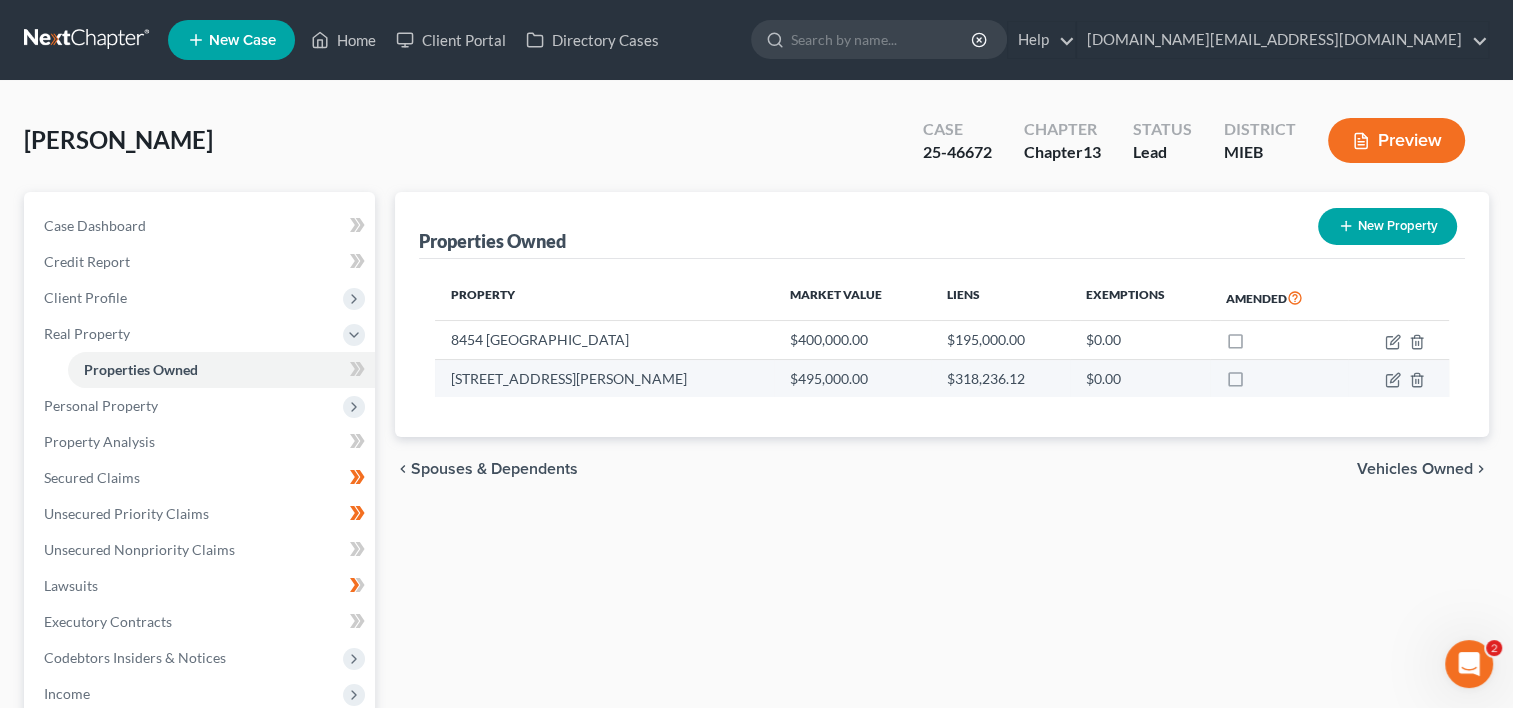 click on "$0.00" at bounding box center (1140, 378) 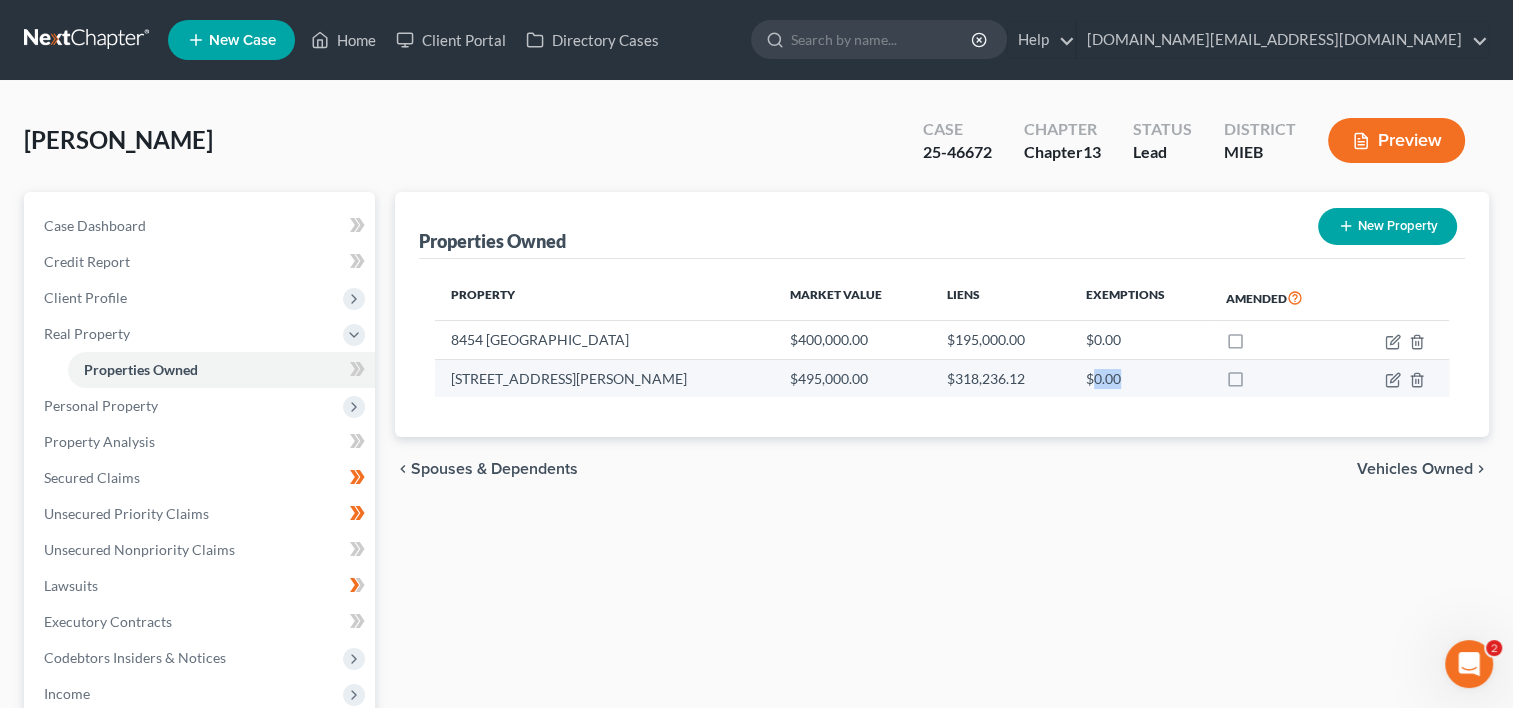 click on "$0.00" at bounding box center [1140, 378] 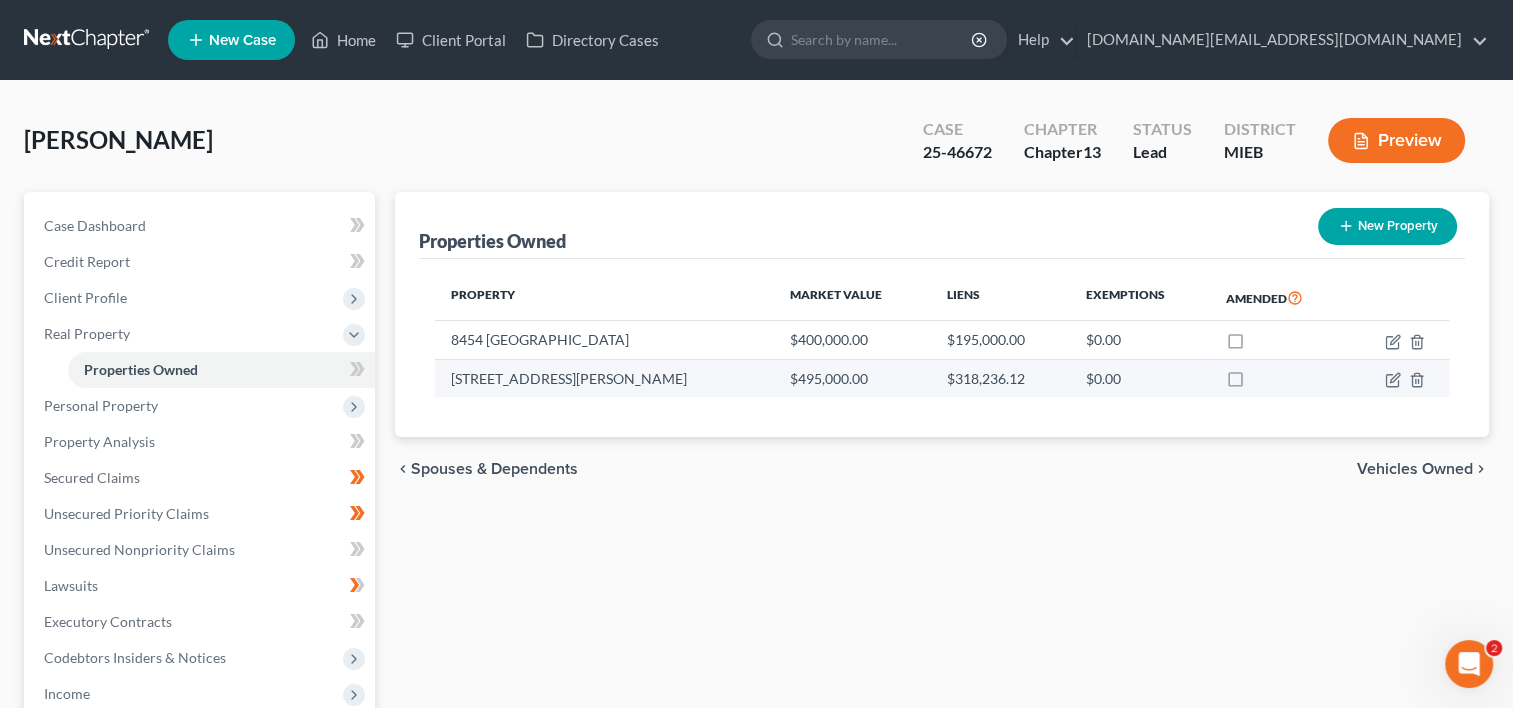 drag, startPoint x: 1096, startPoint y: 367, endPoint x: 1095, endPoint y: 377, distance: 10.049875 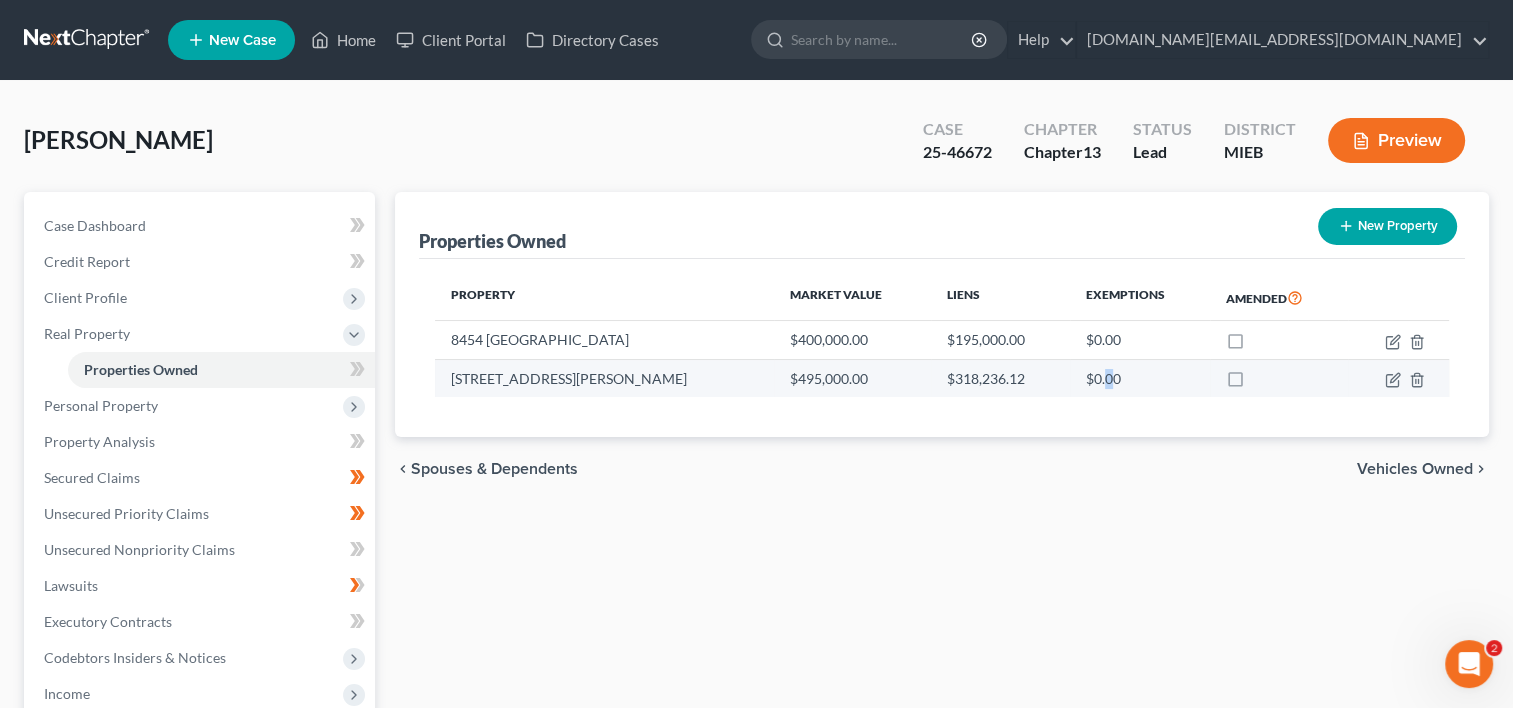 click on "$0.00" at bounding box center [1140, 378] 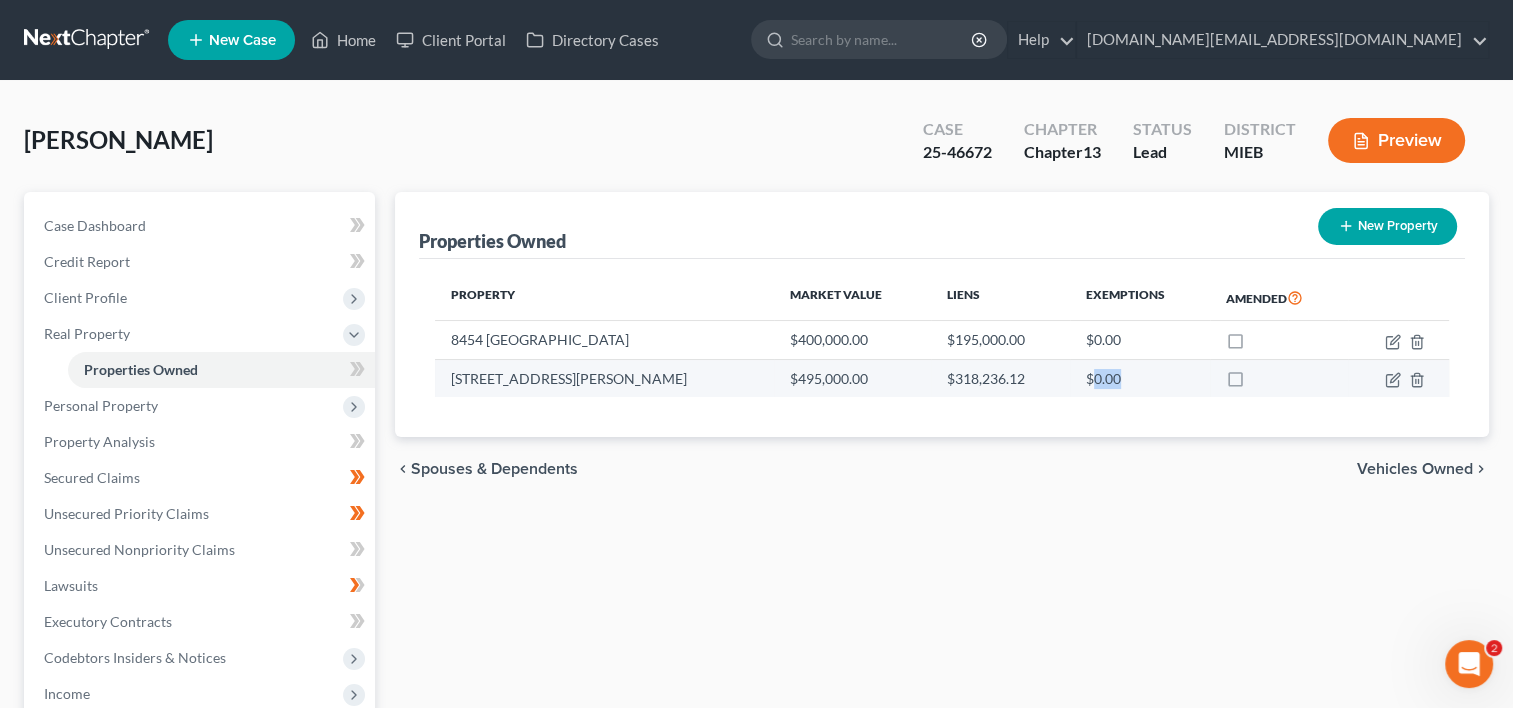 click on "$0.00" at bounding box center (1140, 378) 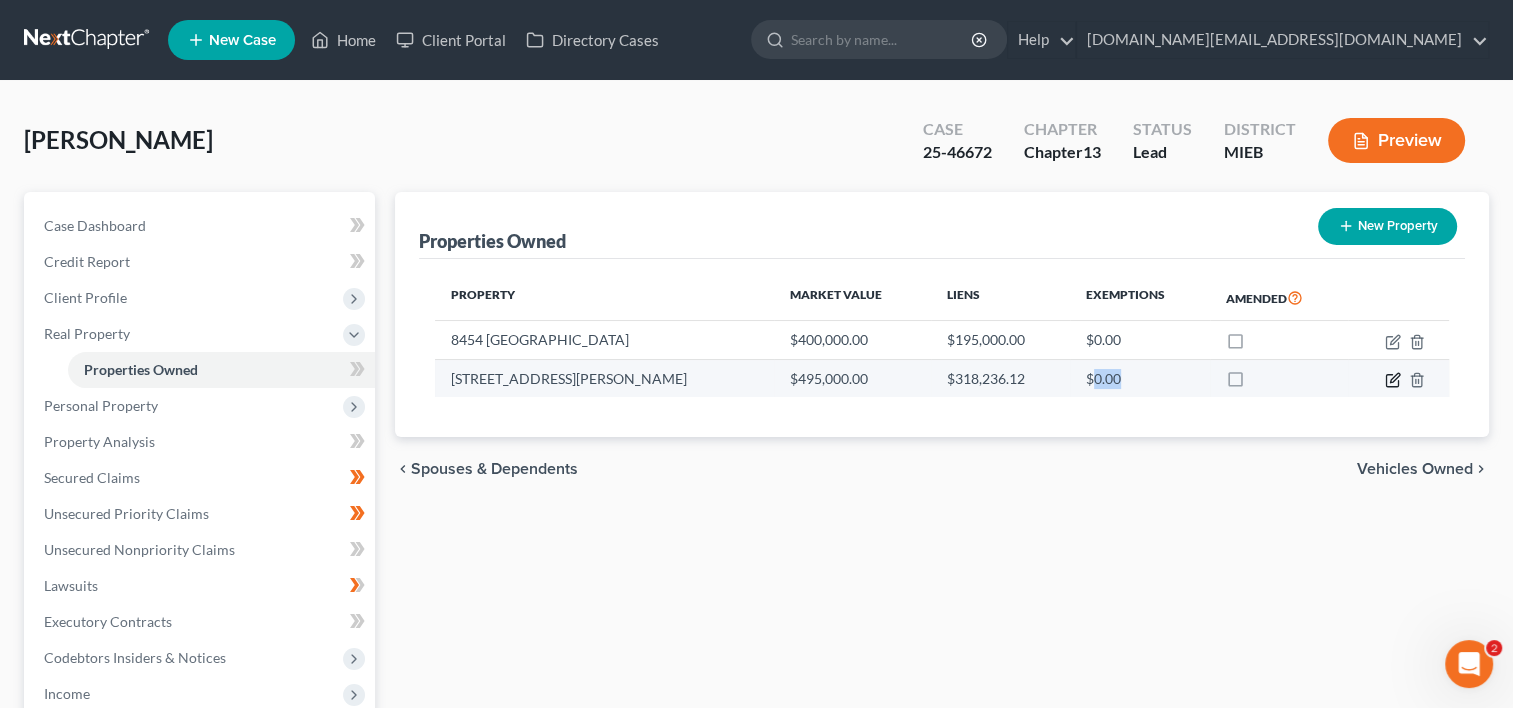click 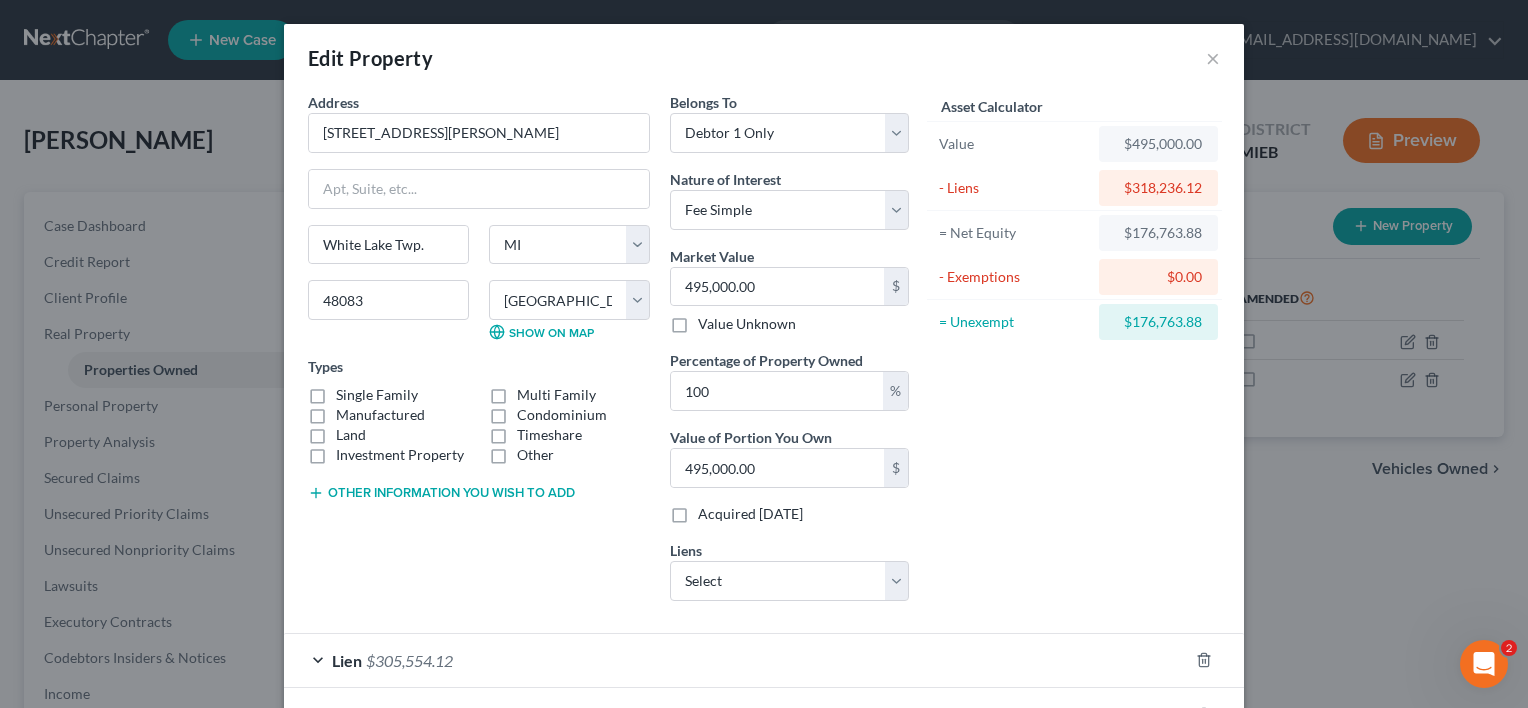 click on "$0.00" at bounding box center [1158, 277] 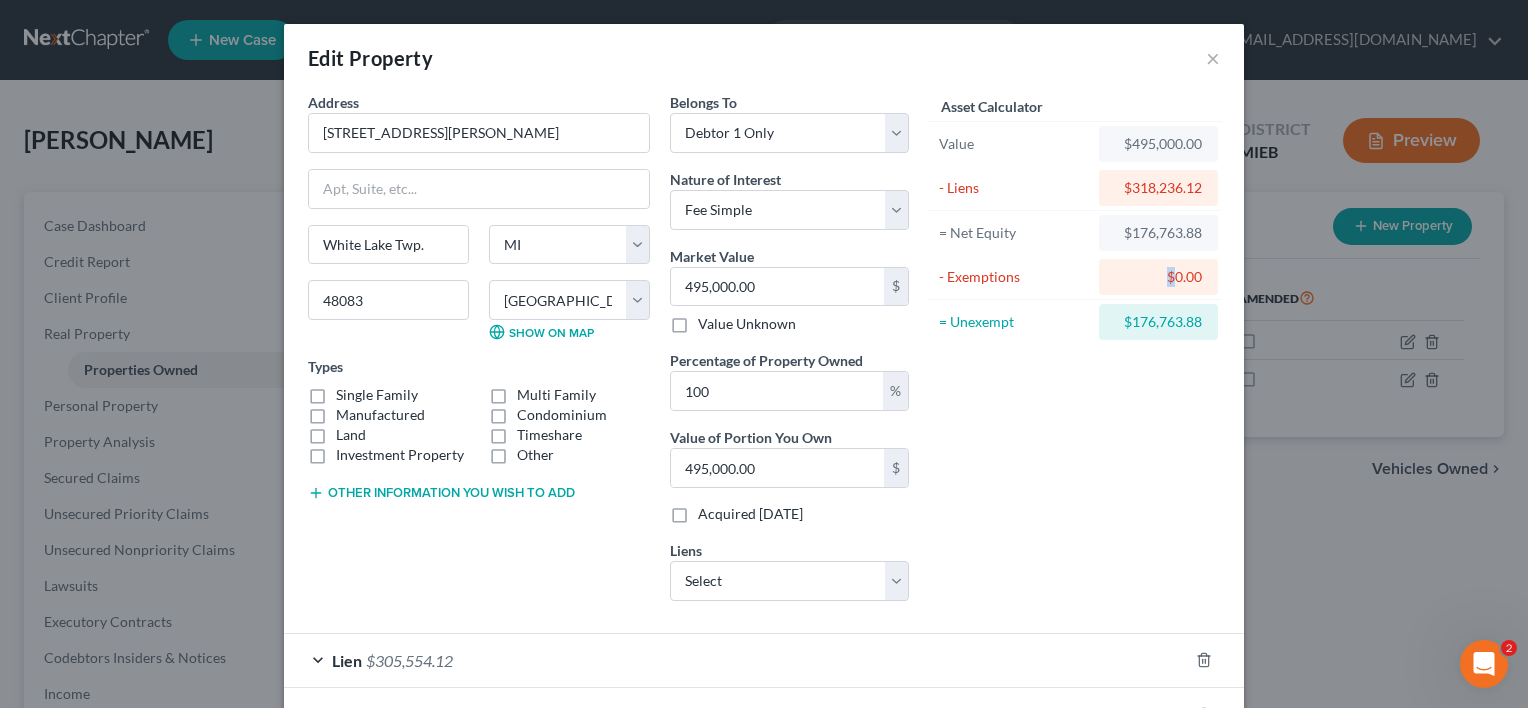click on "$0.00" at bounding box center [1158, 277] 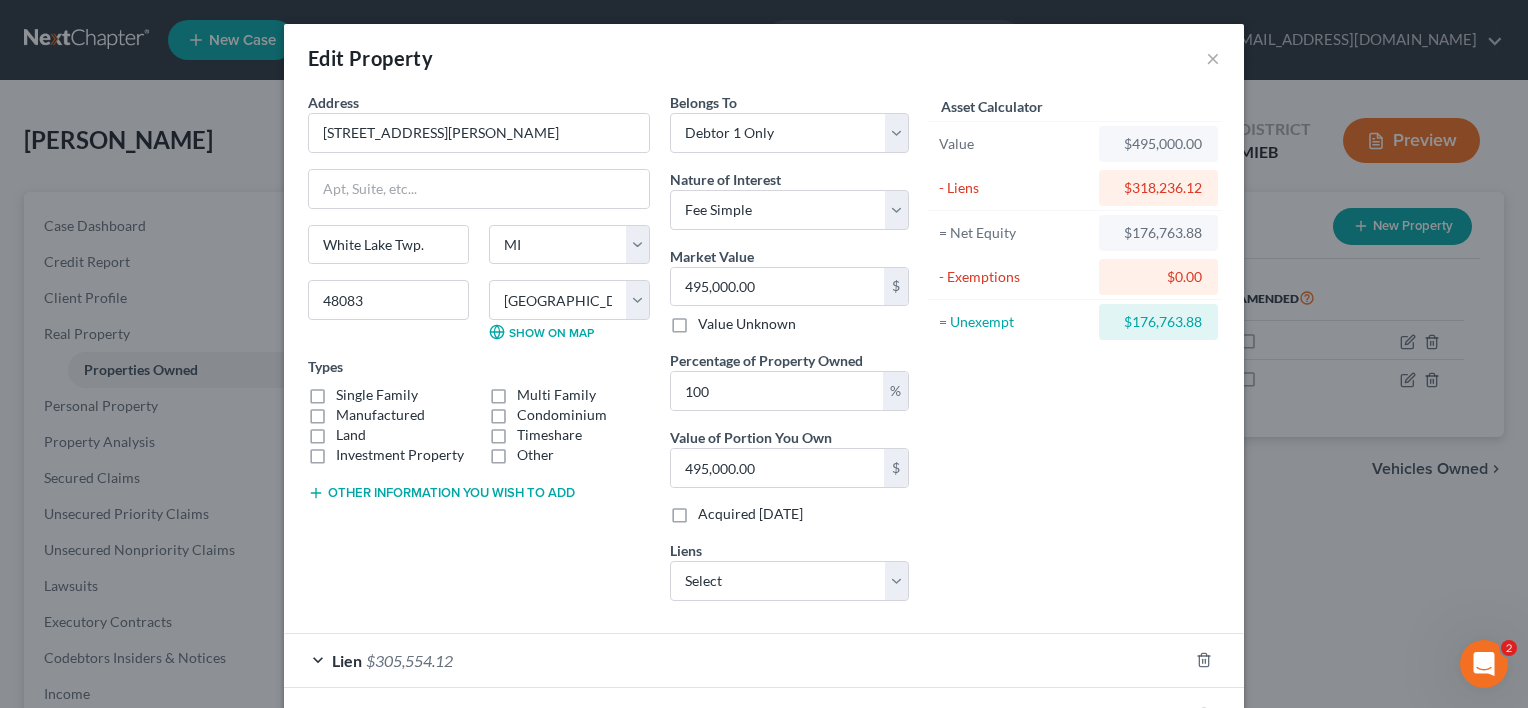 click on "- Exemptions" at bounding box center (1014, 277) 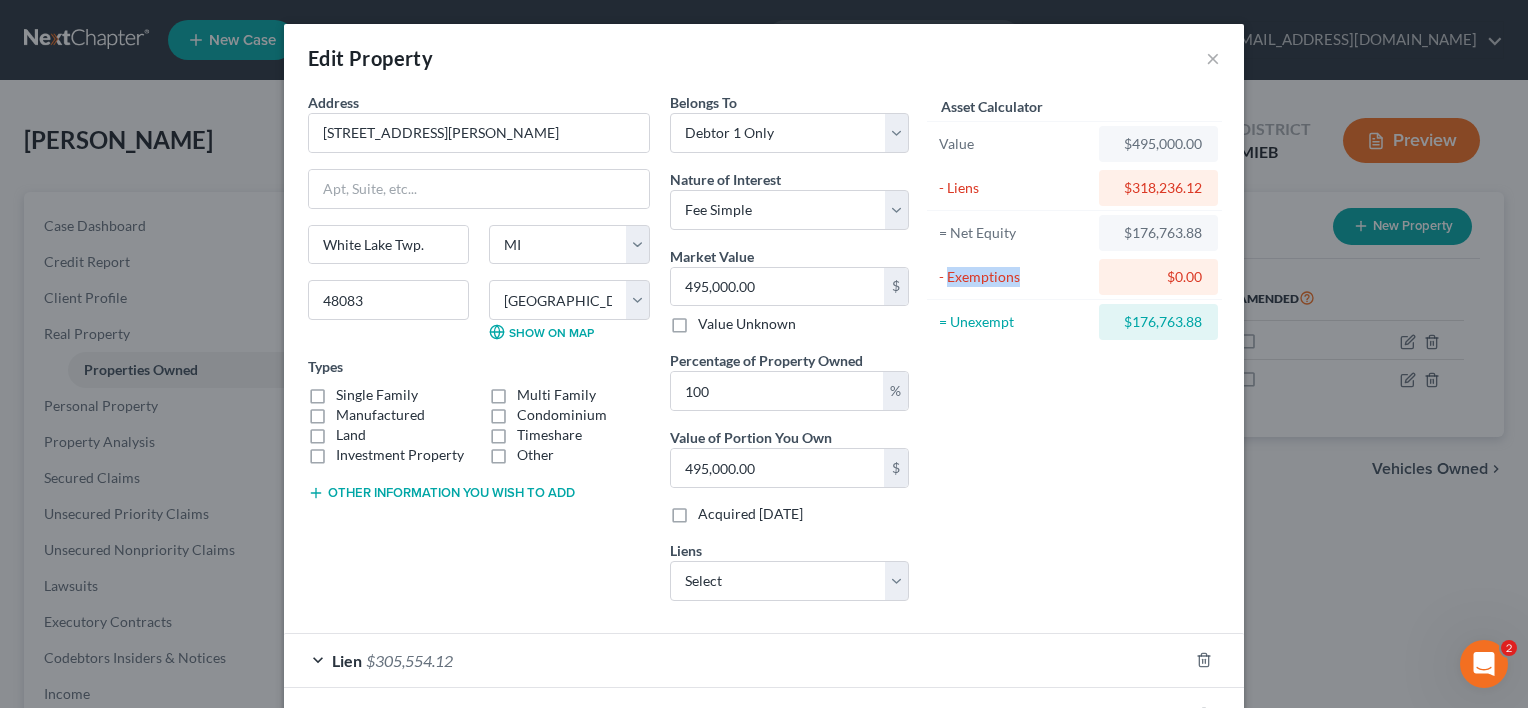 click on "- Exemptions" at bounding box center [1014, 277] 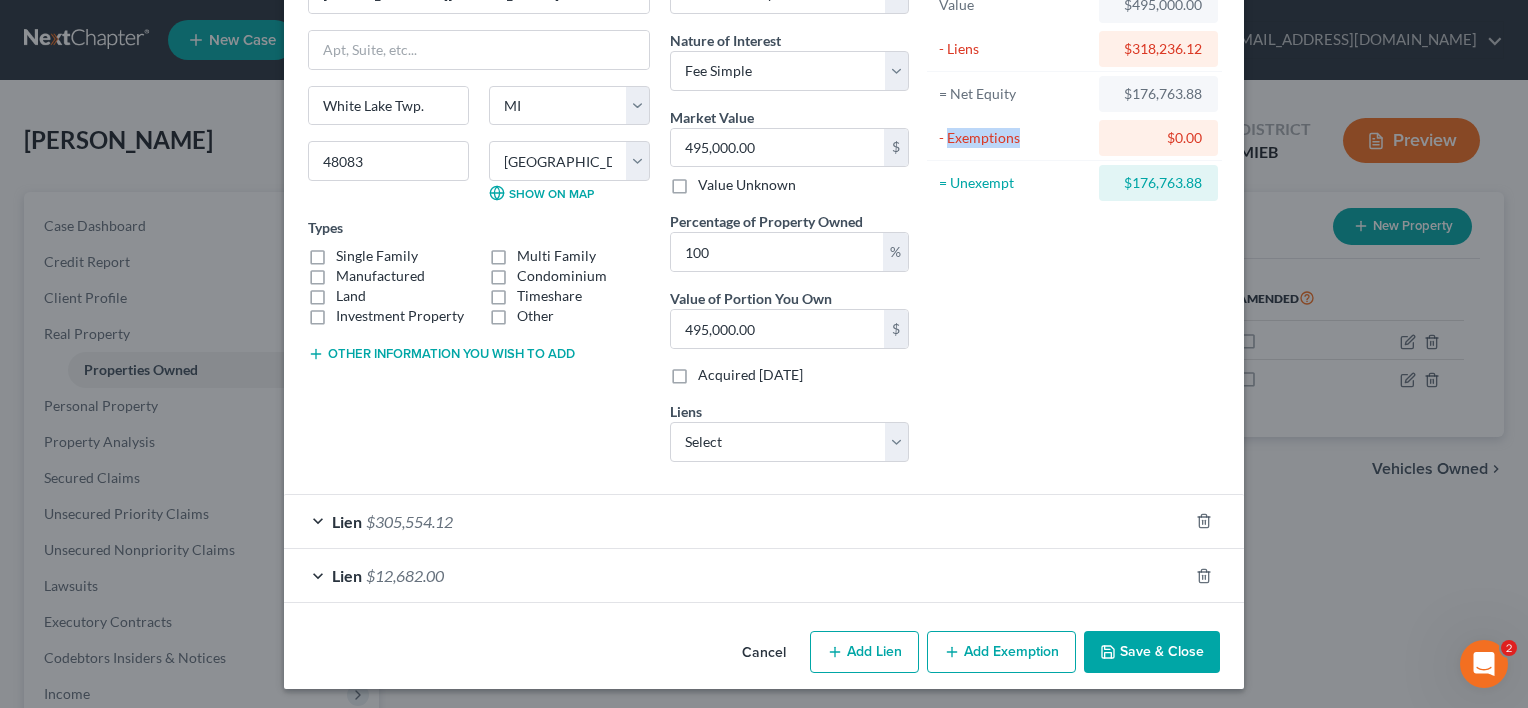scroll, scrollTop: 140, scrollLeft: 0, axis: vertical 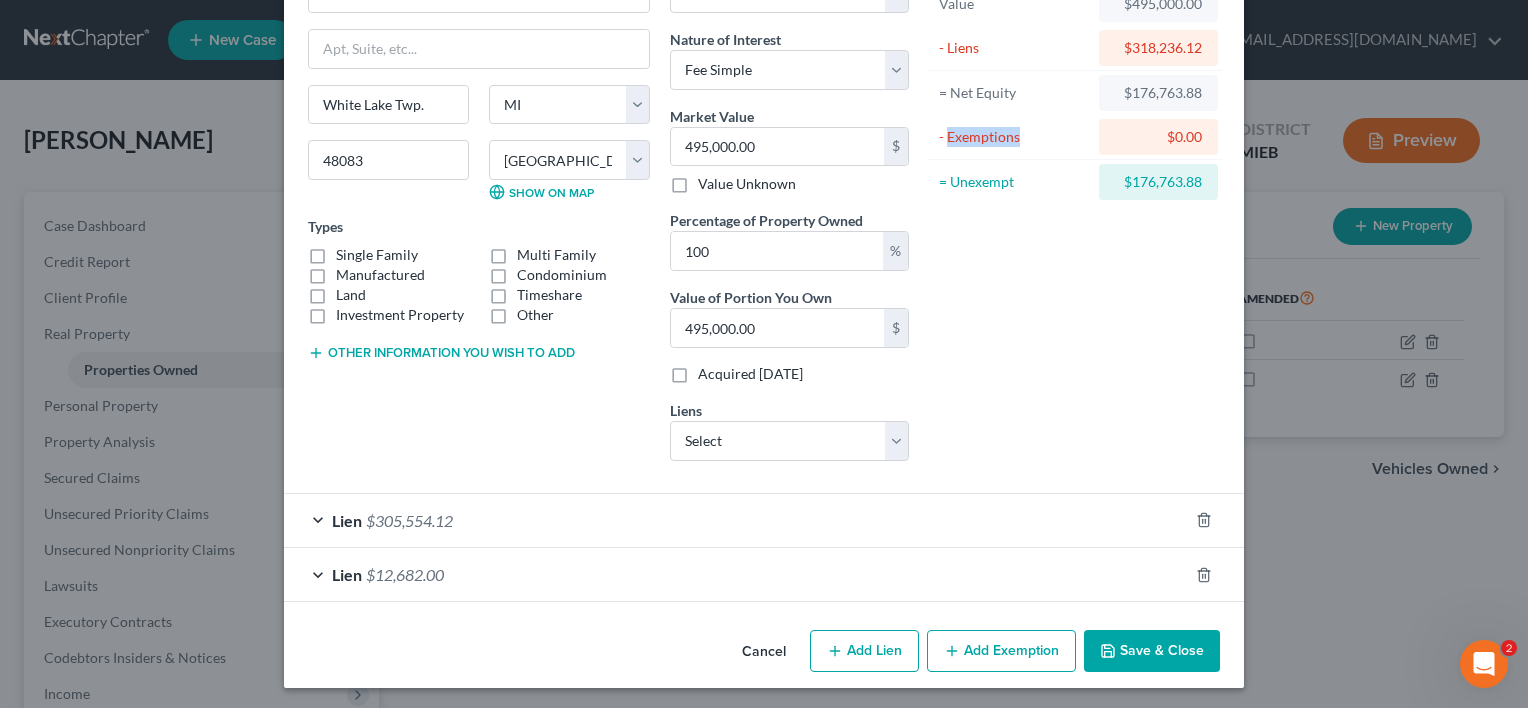 click on "Add Exemption" at bounding box center (1001, 651) 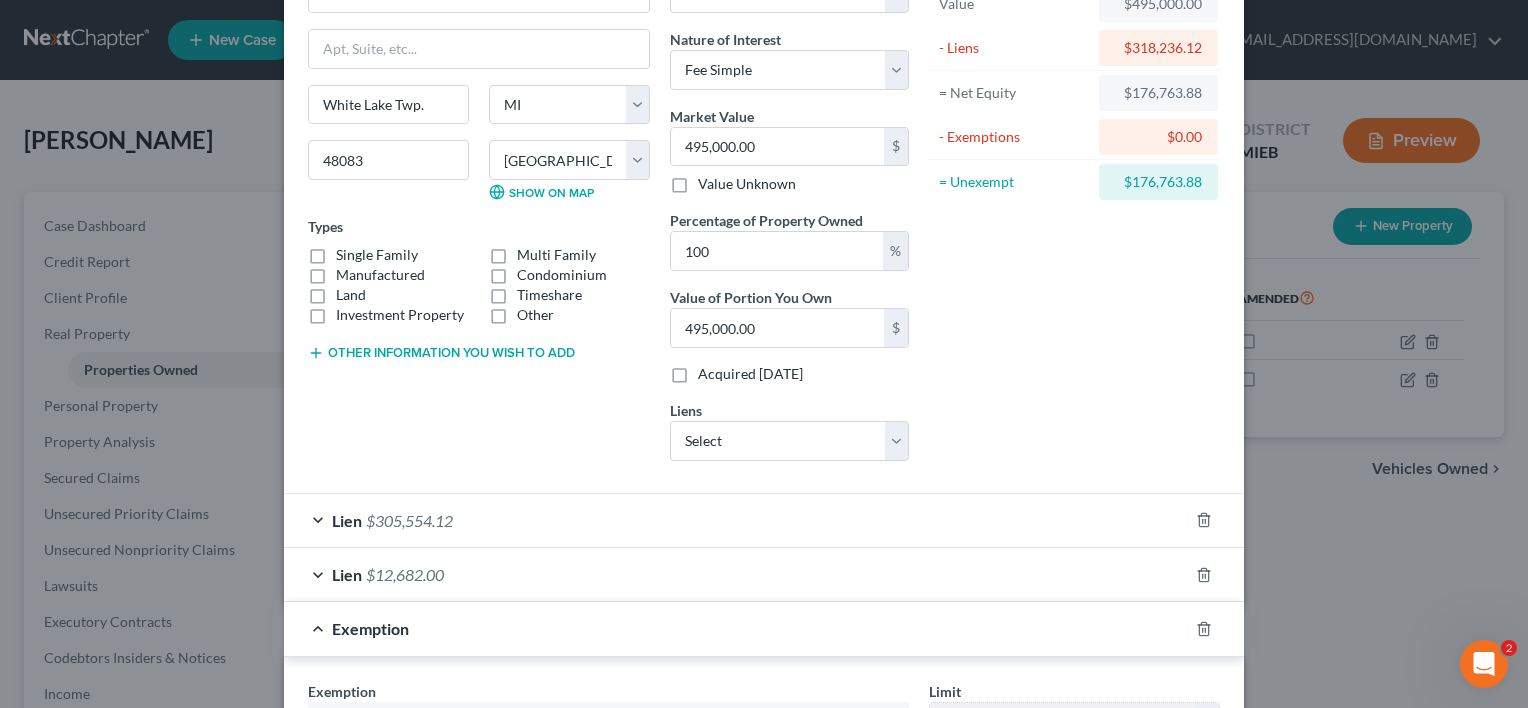 click on "$0.00" at bounding box center [1158, 137] 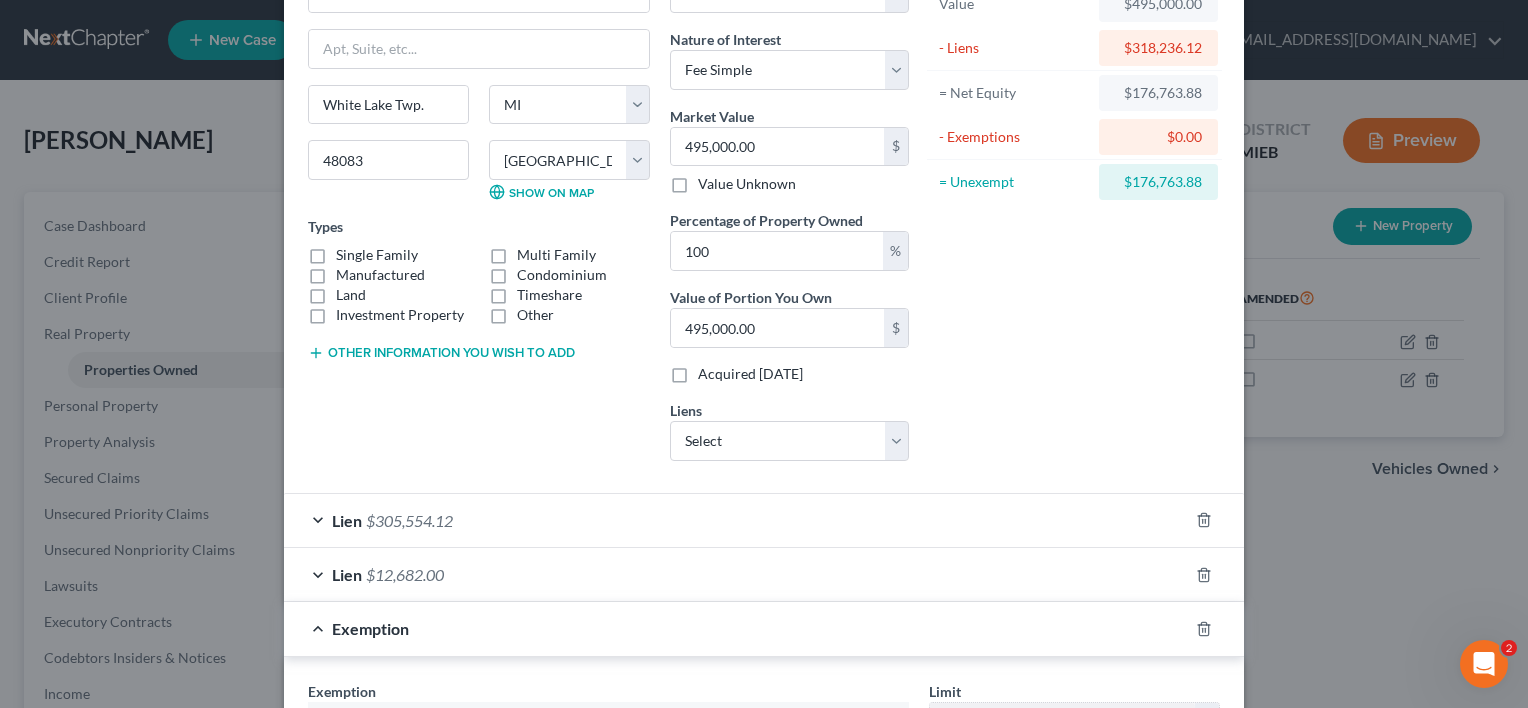 drag, startPoint x: 1125, startPoint y: 128, endPoint x: 1083, endPoint y: 152, distance: 48.373547 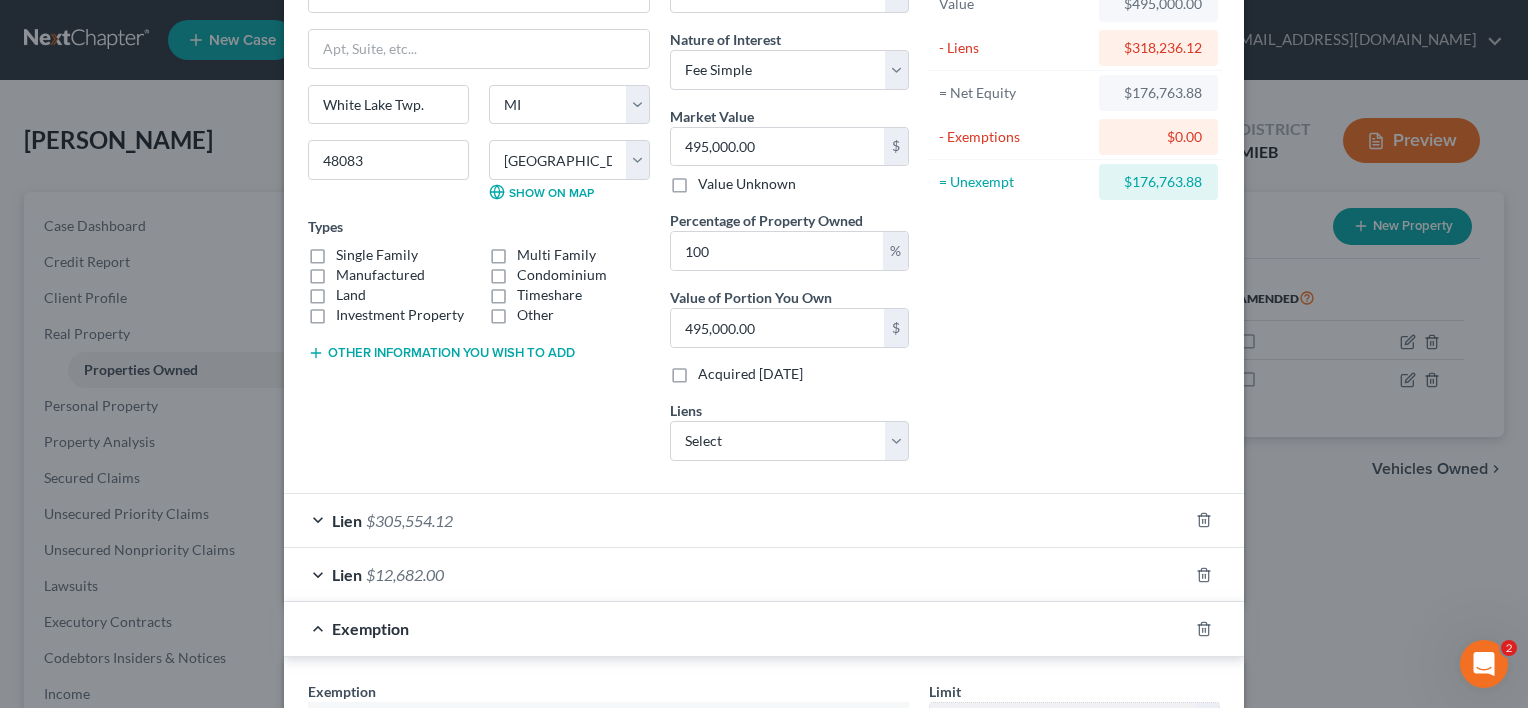 click on "- Exemptions" at bounding box center [1014, 137] 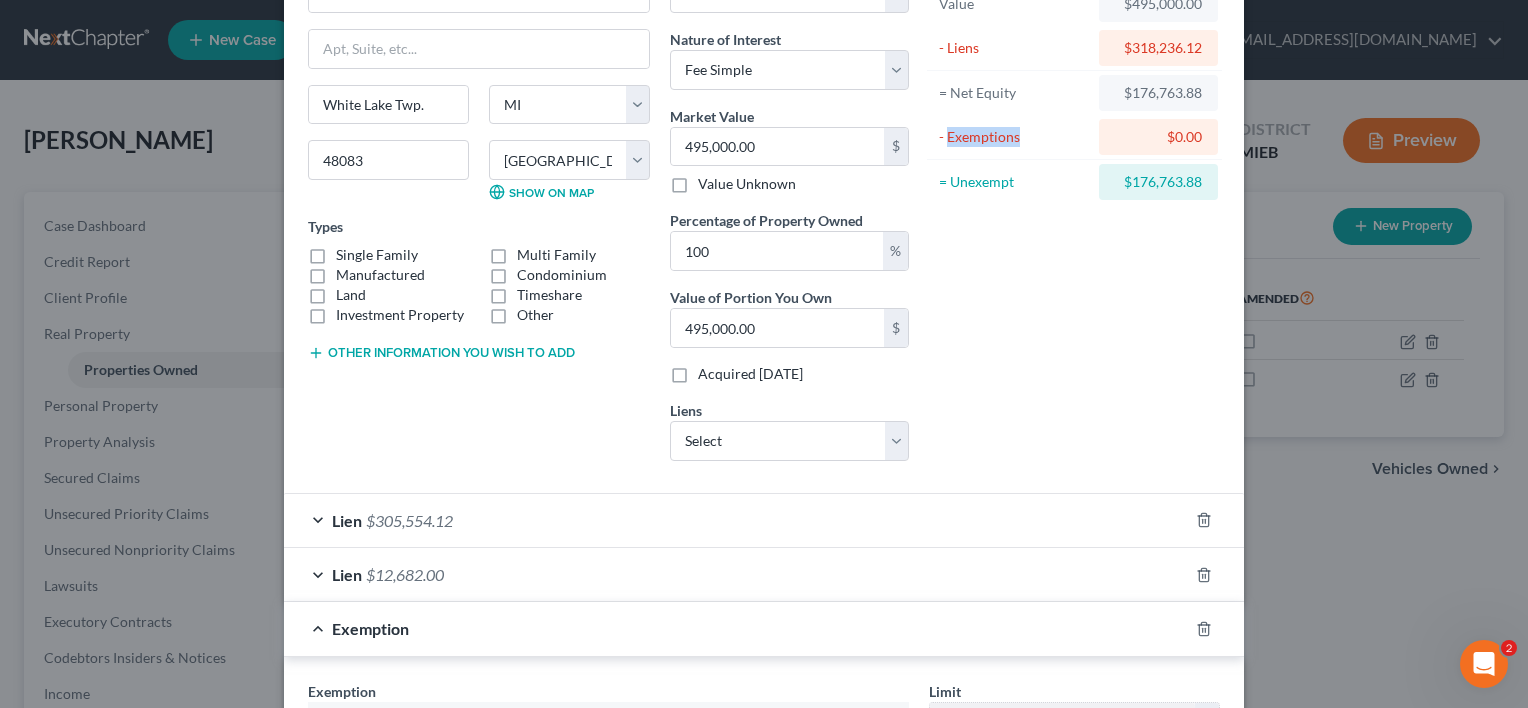 click on "- Exemptions" at bounding box center [1014, 137] 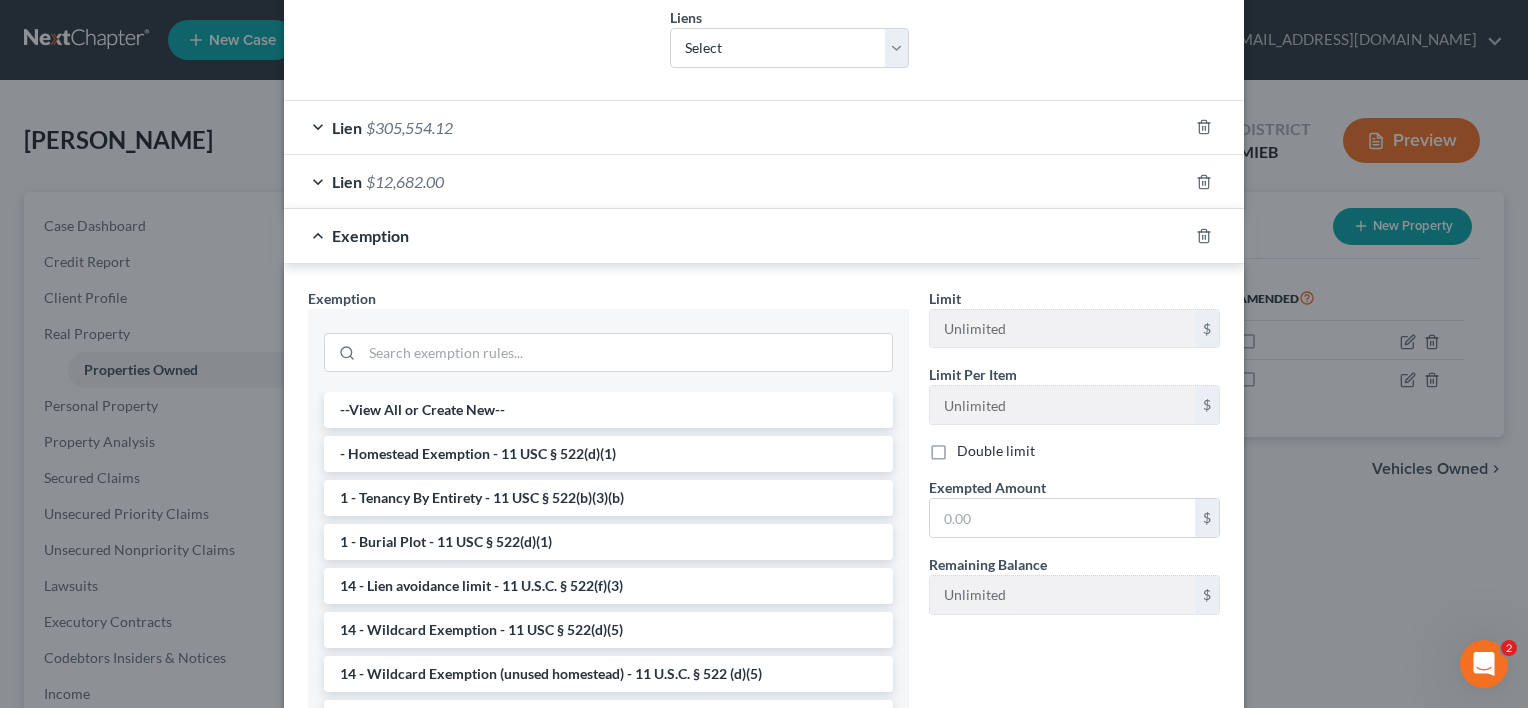 scroll, scrollTop: 566, scrollLeft: 0, axis: vertical 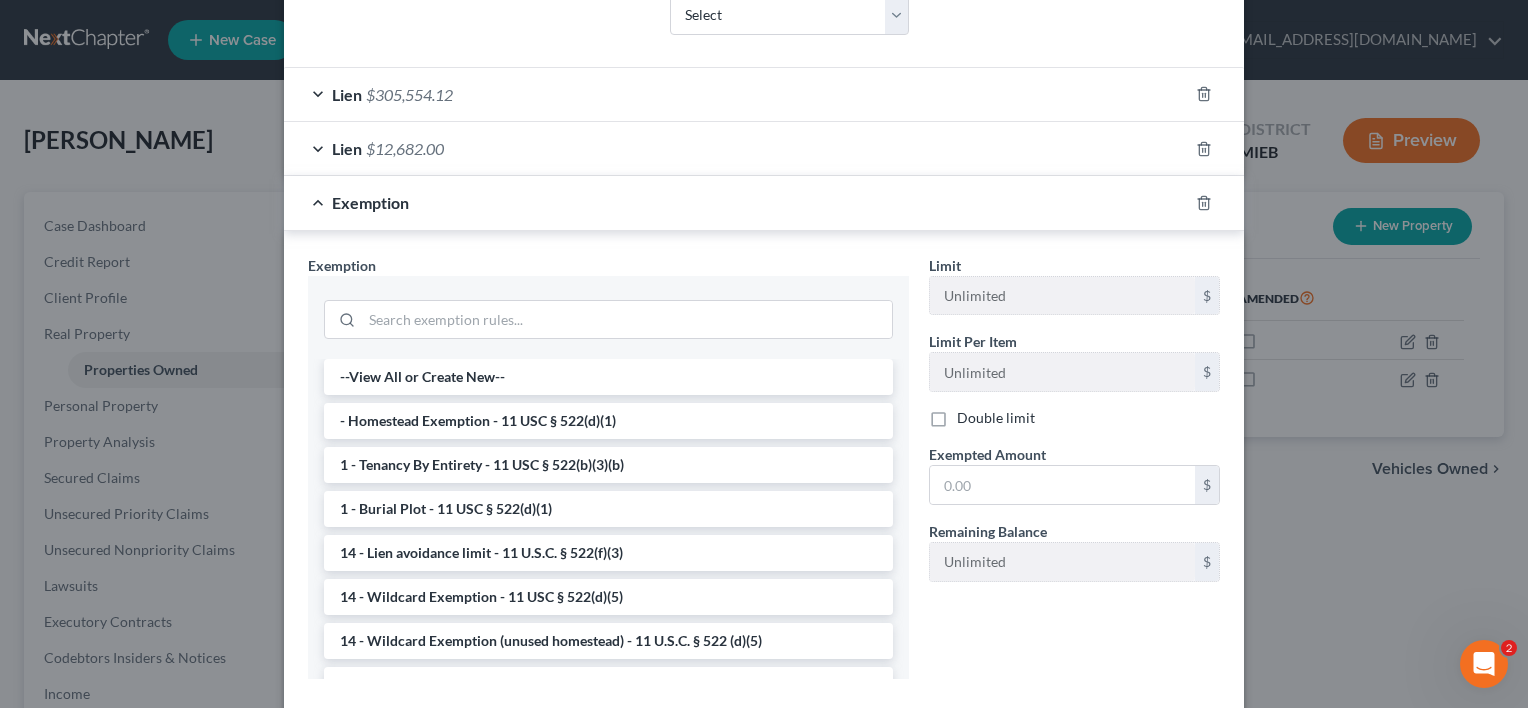 click on "- Homestead Exemption - 11 USC § 522(d)(1)" at bounding box center [608, 421] 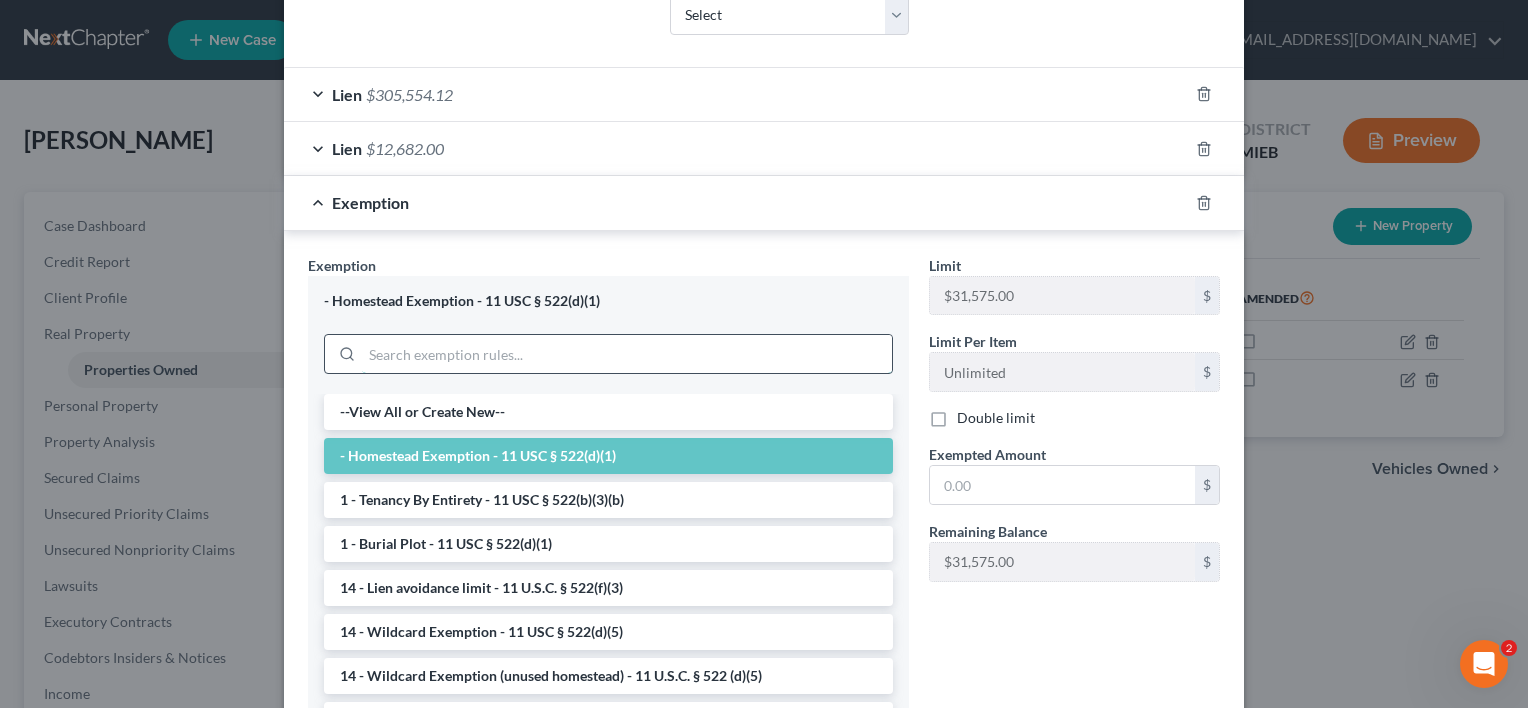 click at bounding box center (627, 354) 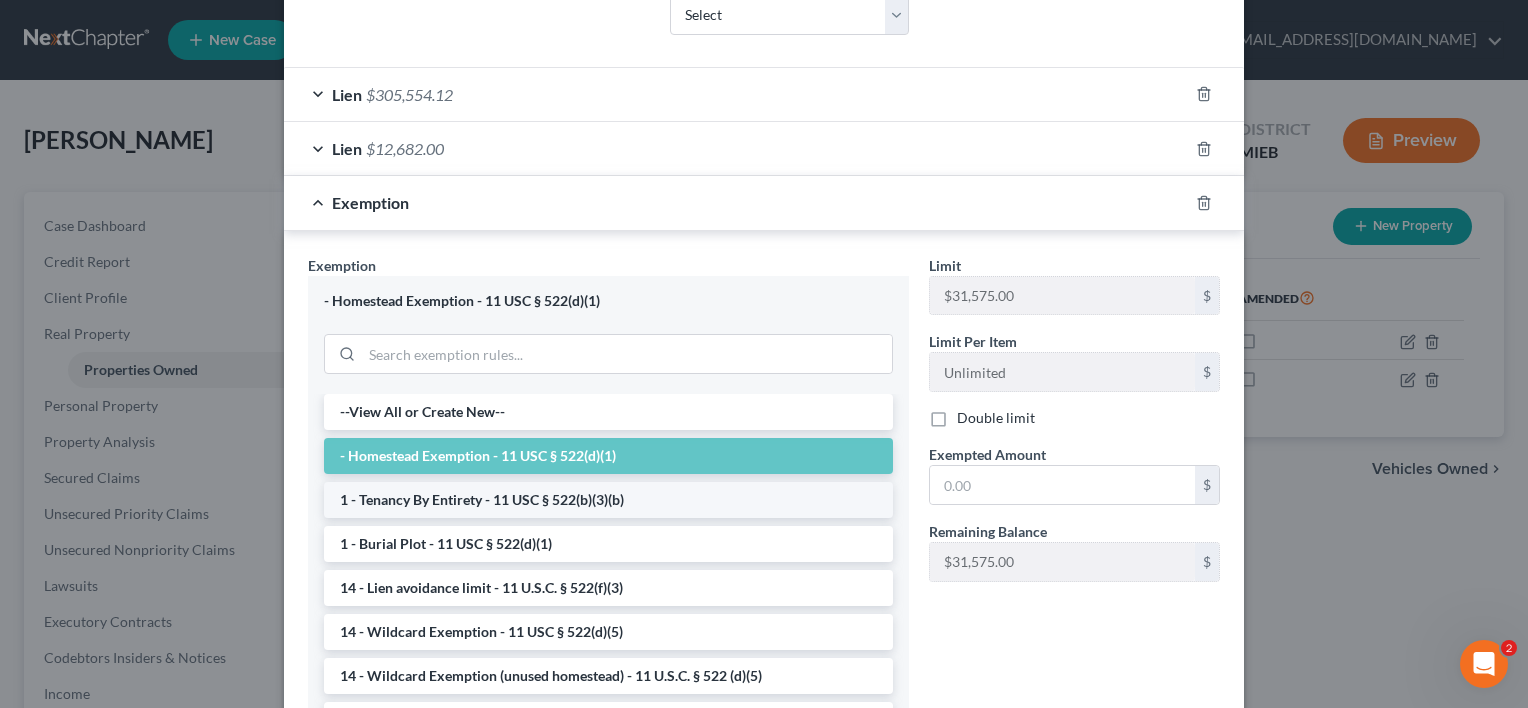 click on "1 - Tenancy By Entirety - 11 USC § 522(b)(3)(b)" at bounding box center [608, 500] 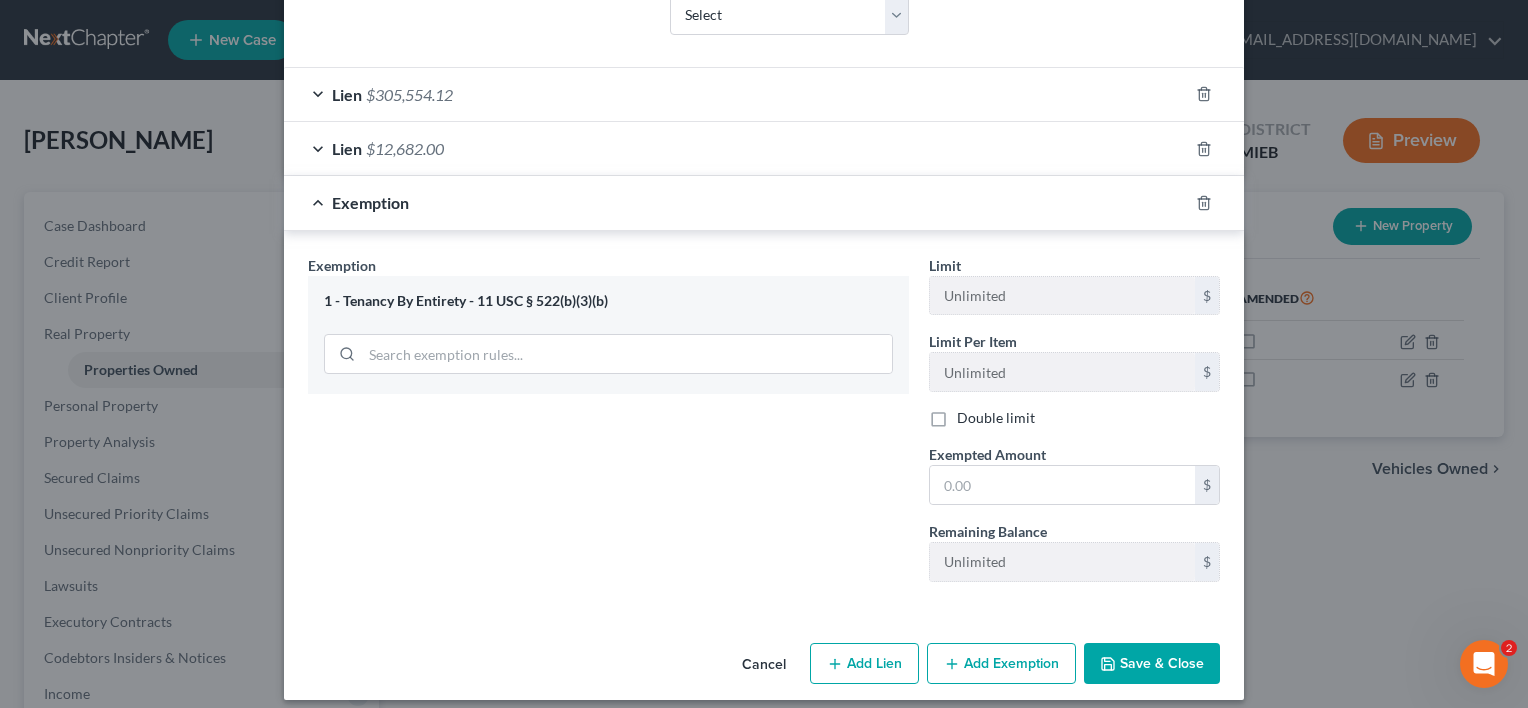 click on "Add Exemption" at bounding box center [1001, 664] 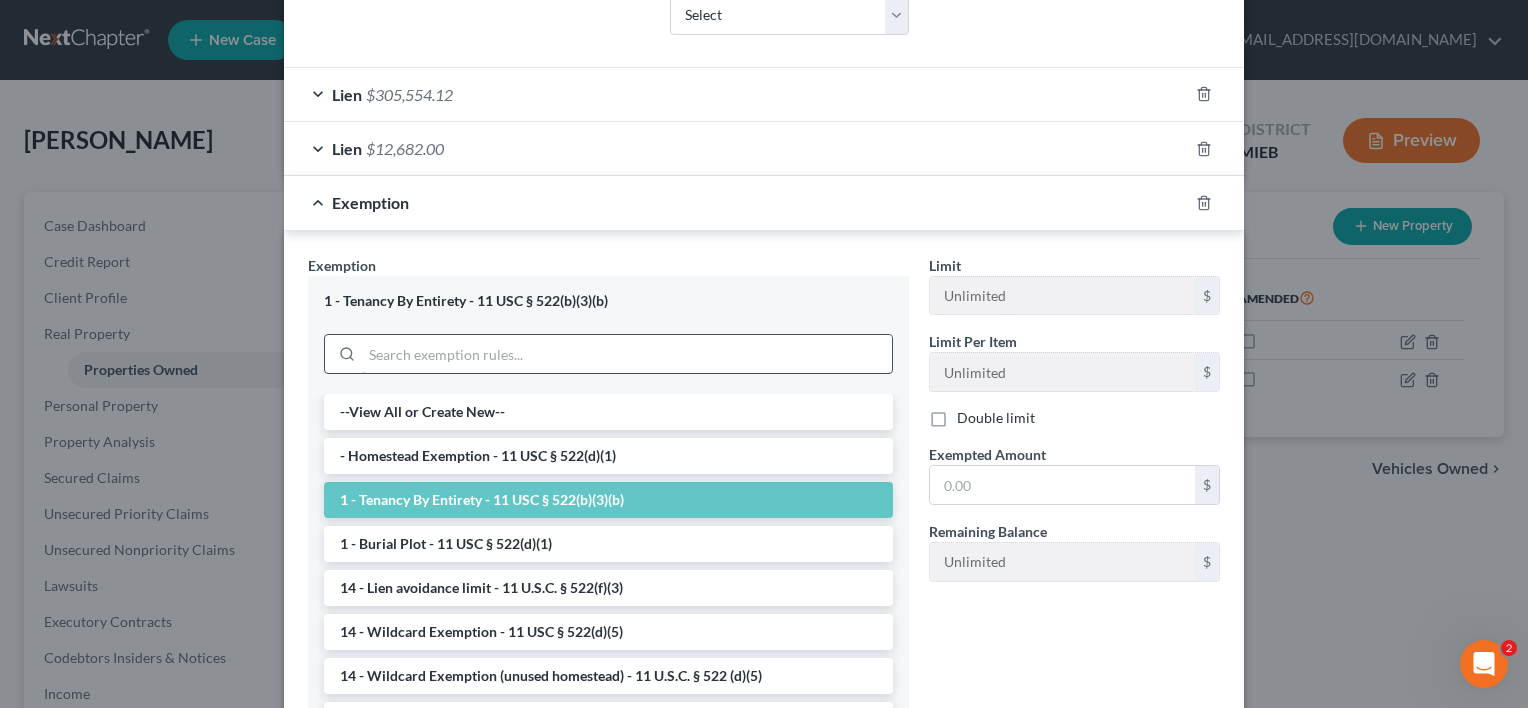 click at bounding box center (627, 354) 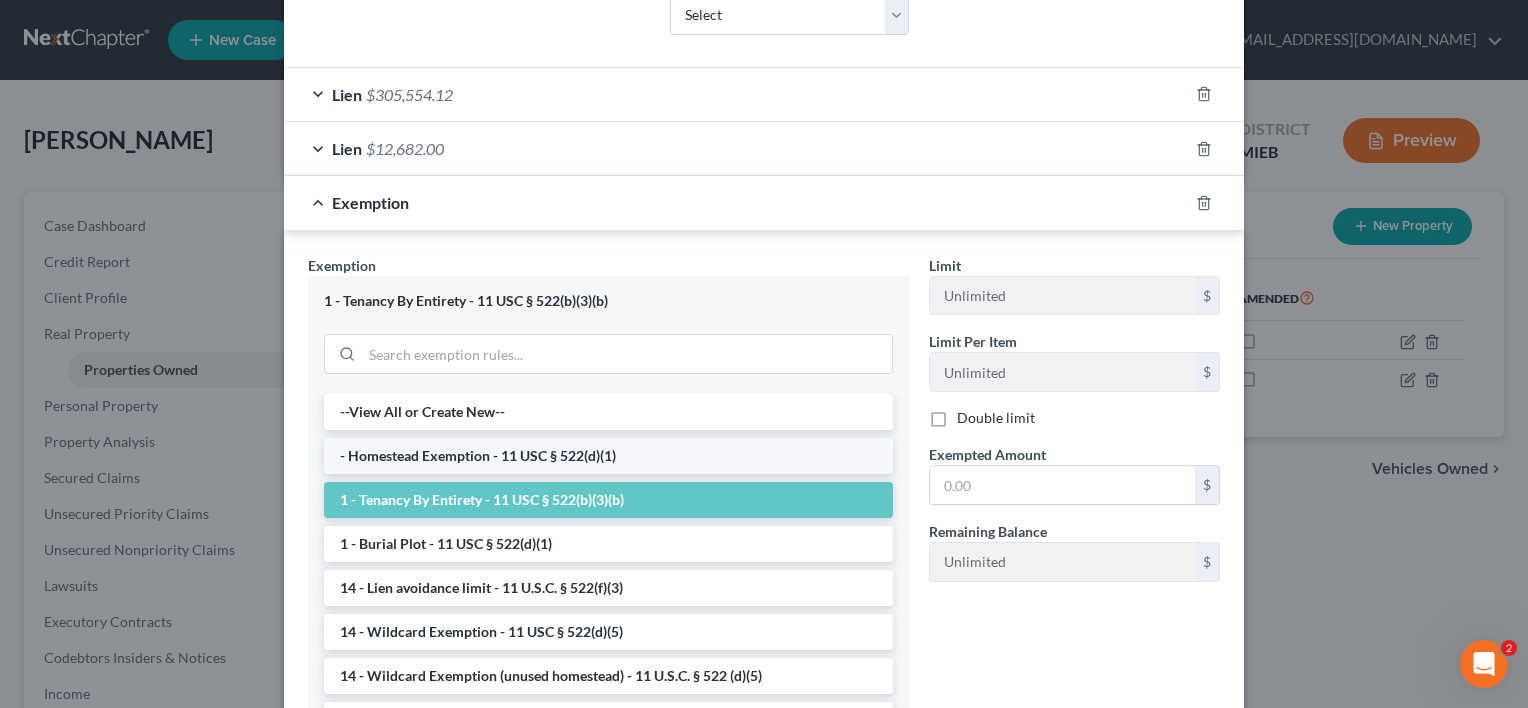 click on "- Homestead Exemption - 11 USC § 522(d)(1)" at bounding box center (608, 456) 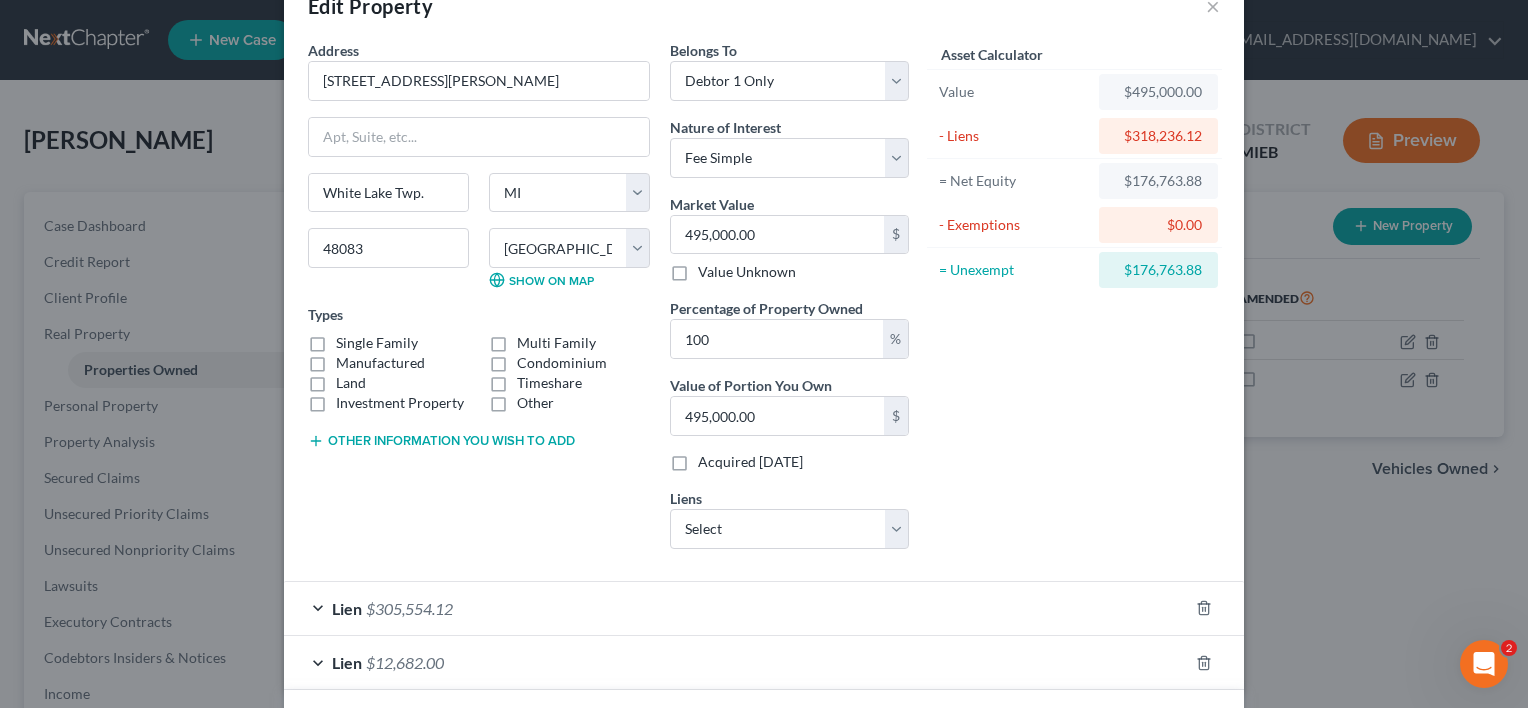 scroll, scrollTop: 50, scrollLeft: 0, axis: vertical 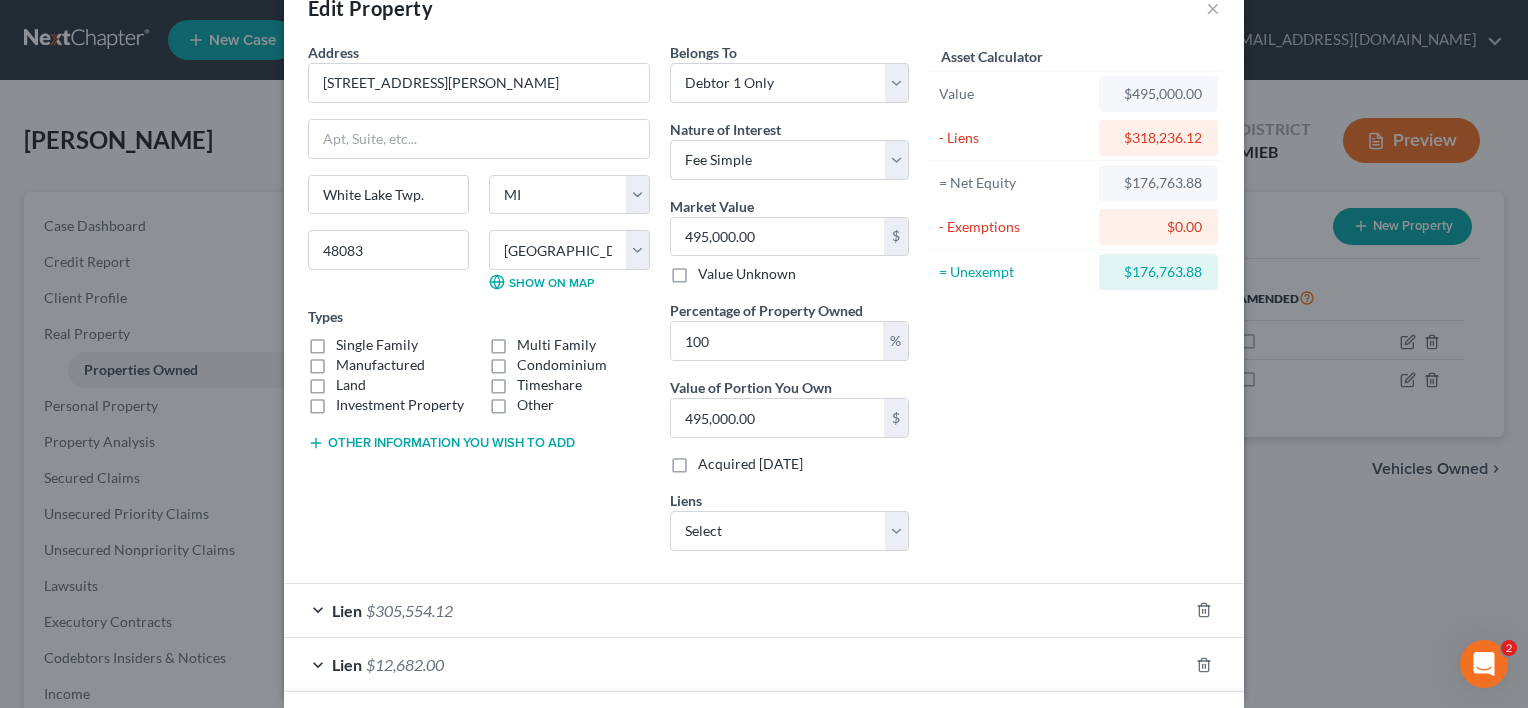 click on "$318,236.12" at bounding box center [1158, 138] 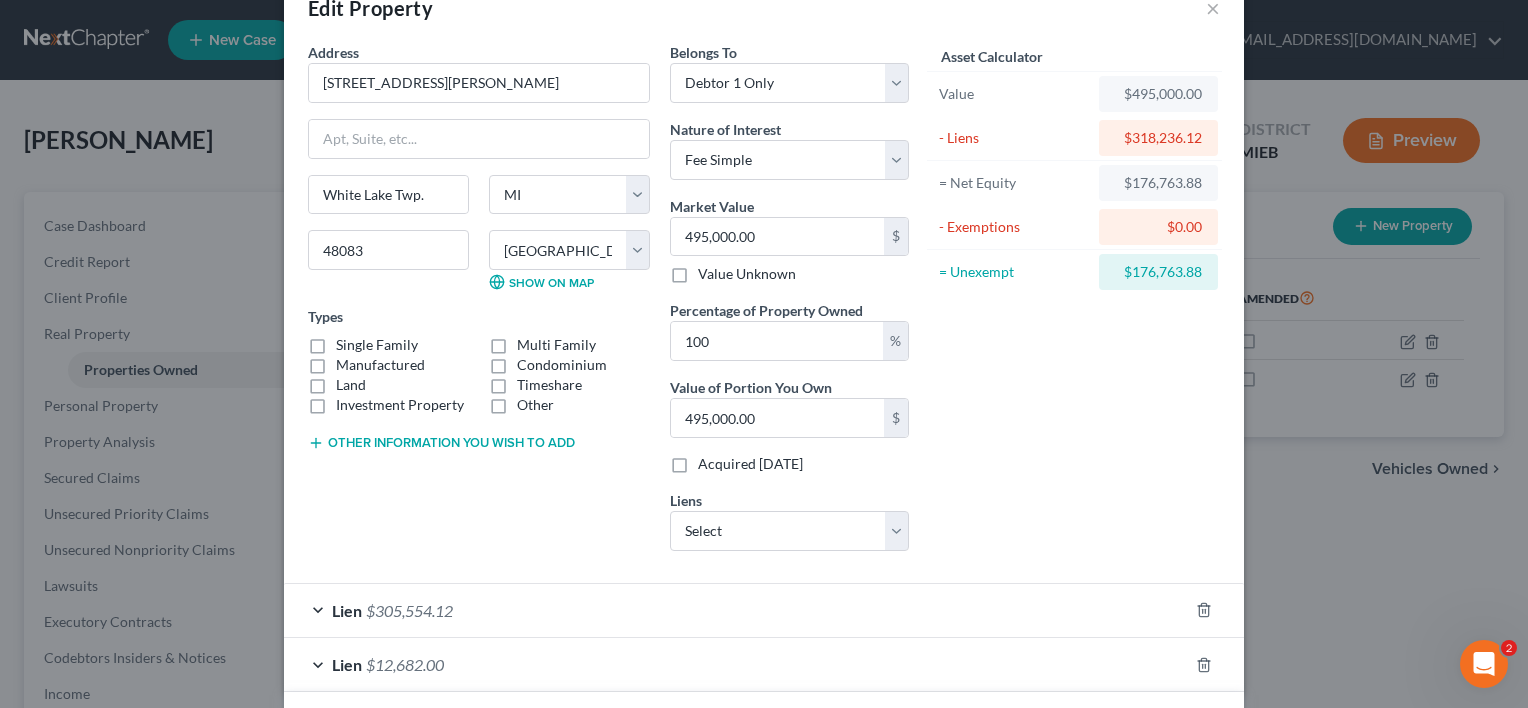 scroll, scrollTop: 384, scrollLeft: 0, axis: vertical 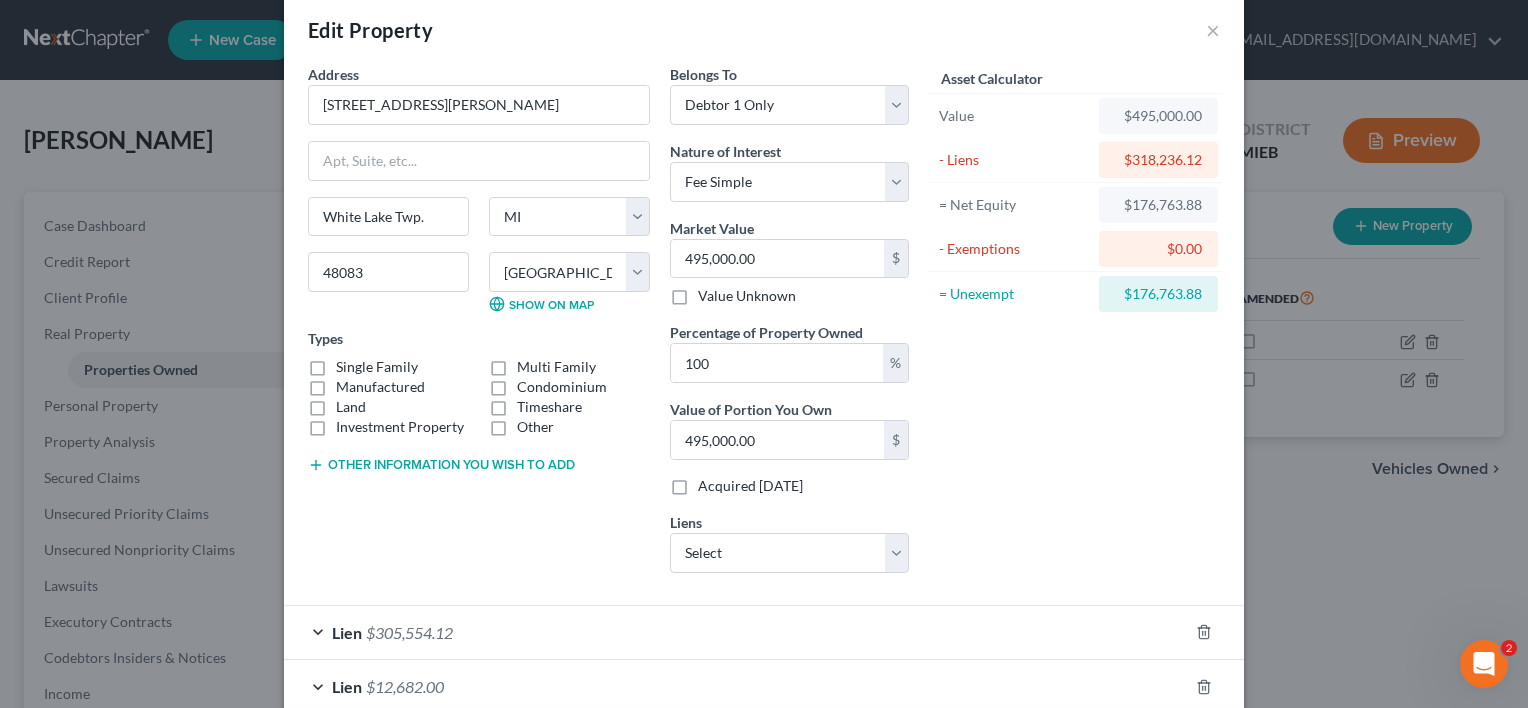 click on "- Liens" at bounding box center (1014, 160) 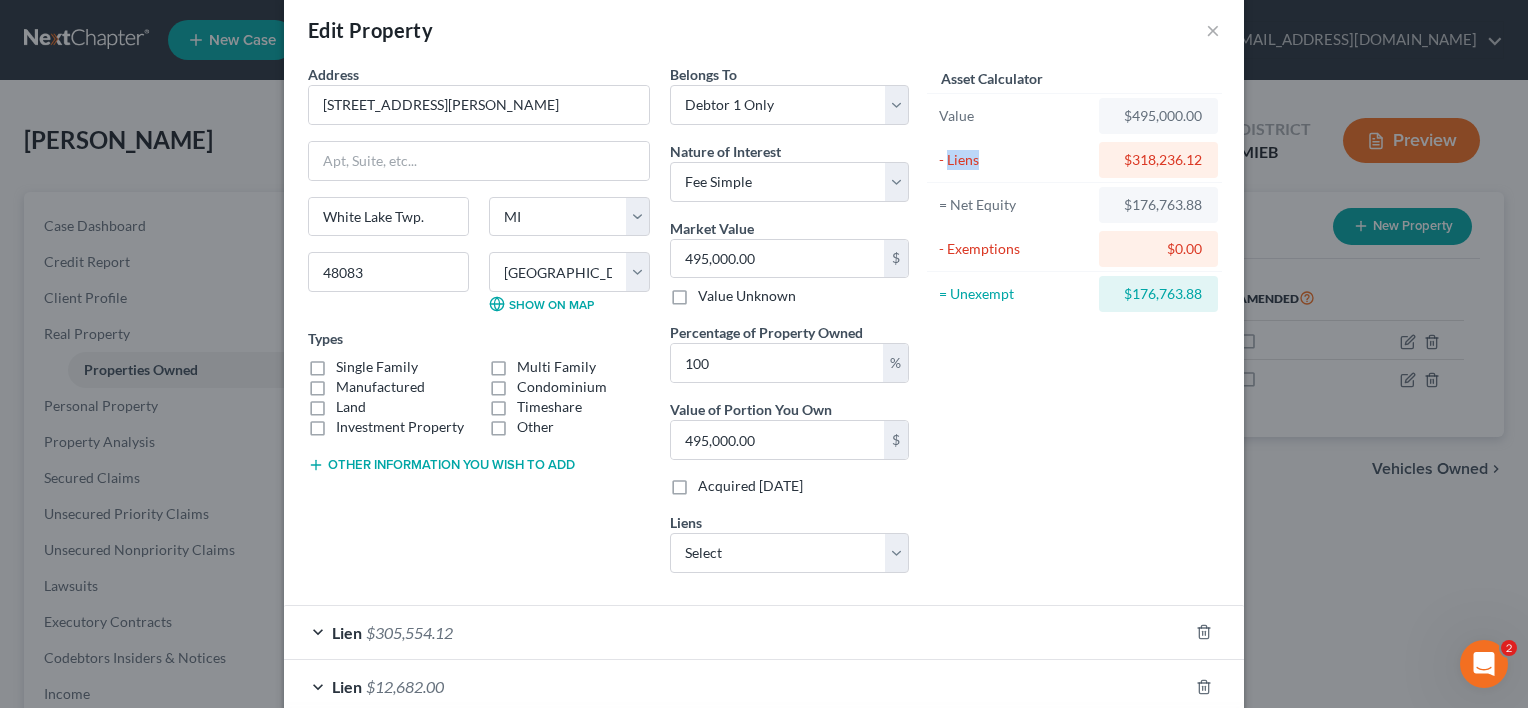 click on "- Liens" at bounding box center [1014, 160] 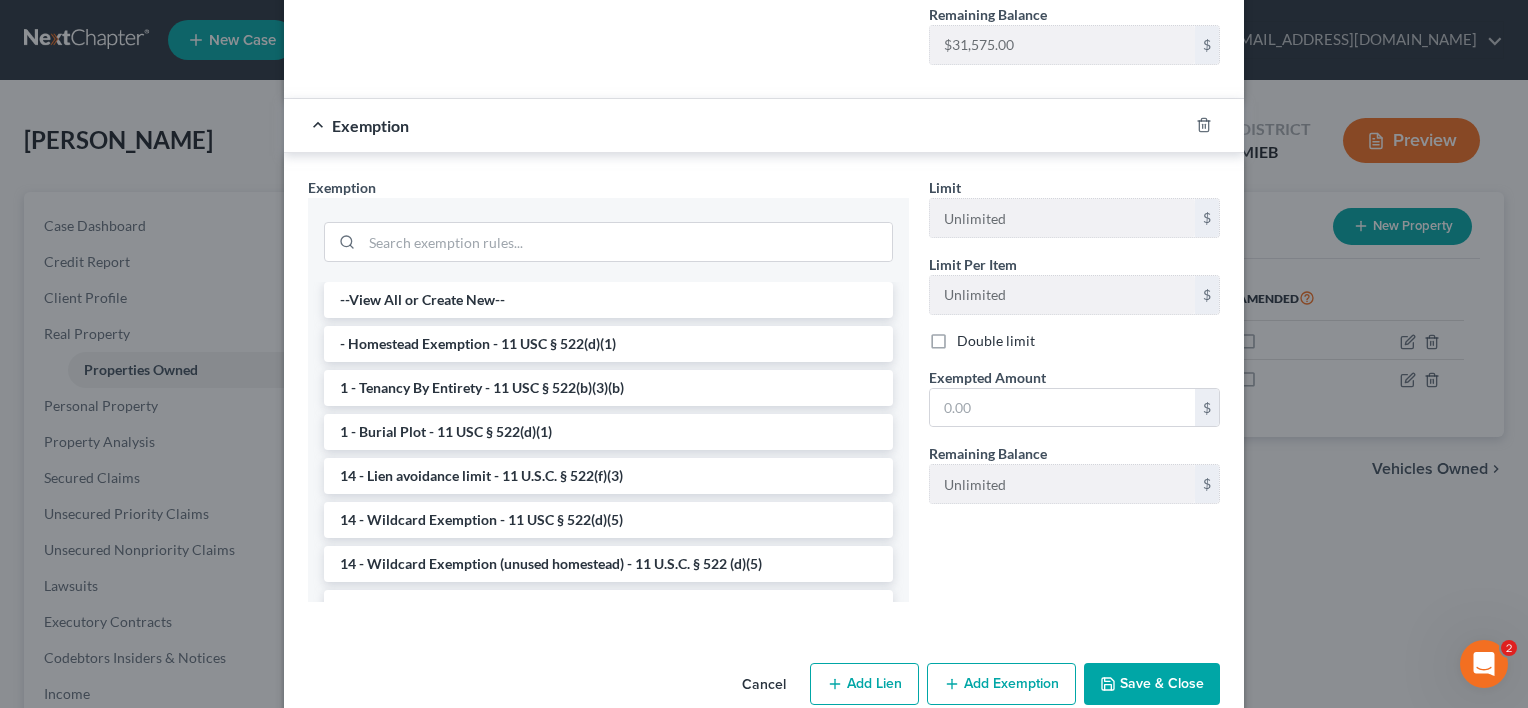 scroll, scrollTop: 1114, scrollLeft: 0, axis: vertical 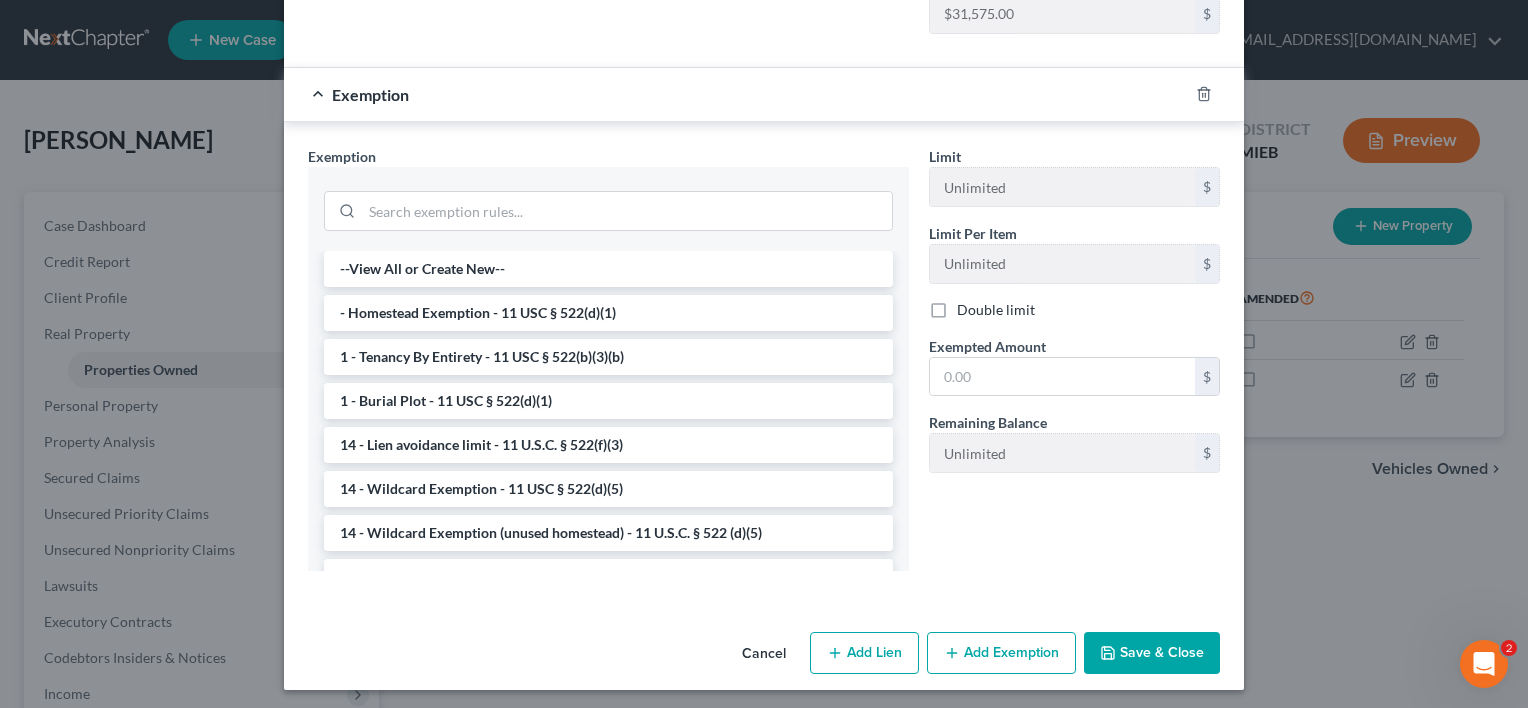 click on "Add Exemption" at bounding box center [1001, 653] 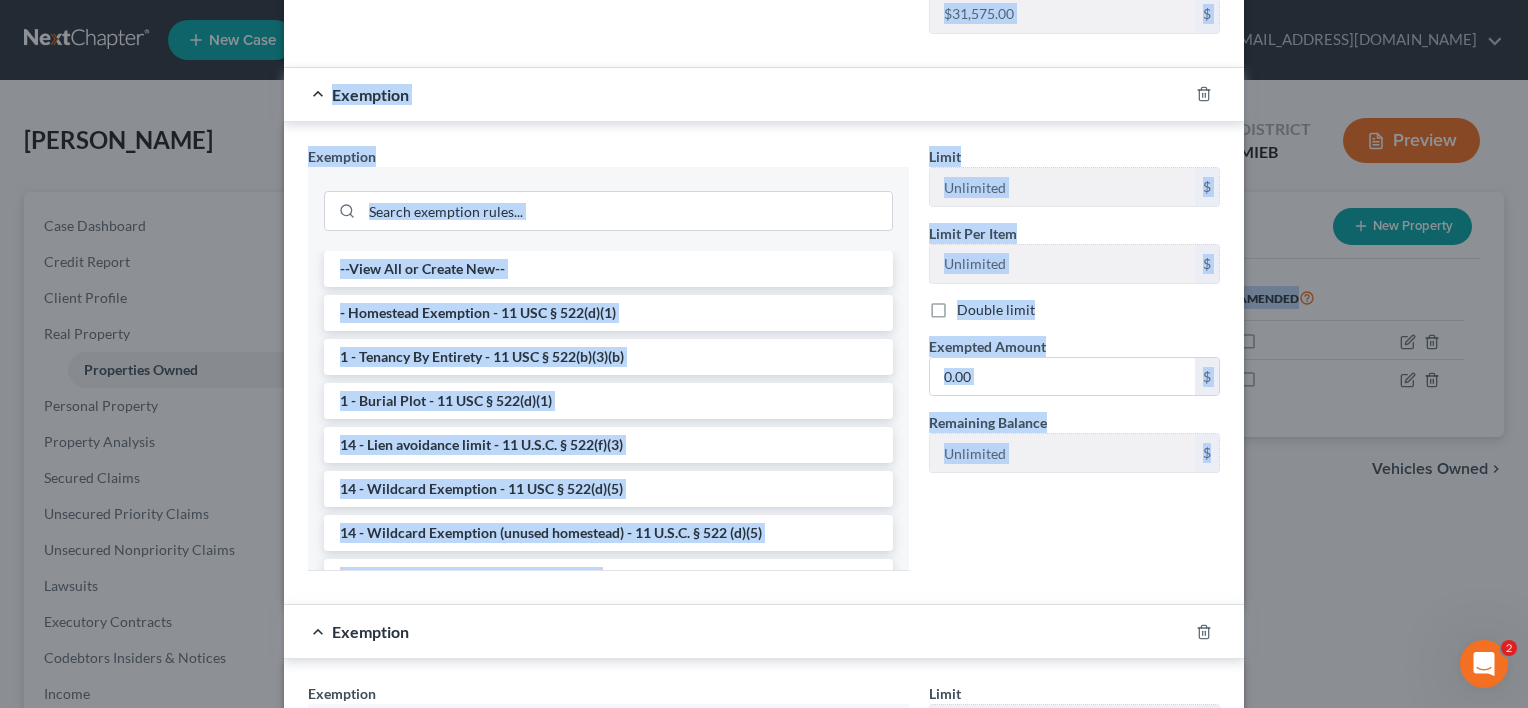 drag, startPoint x: 1508, startPoint y: 428, endPoint x: 1526, endPoint y: 227, distance: 201.80437 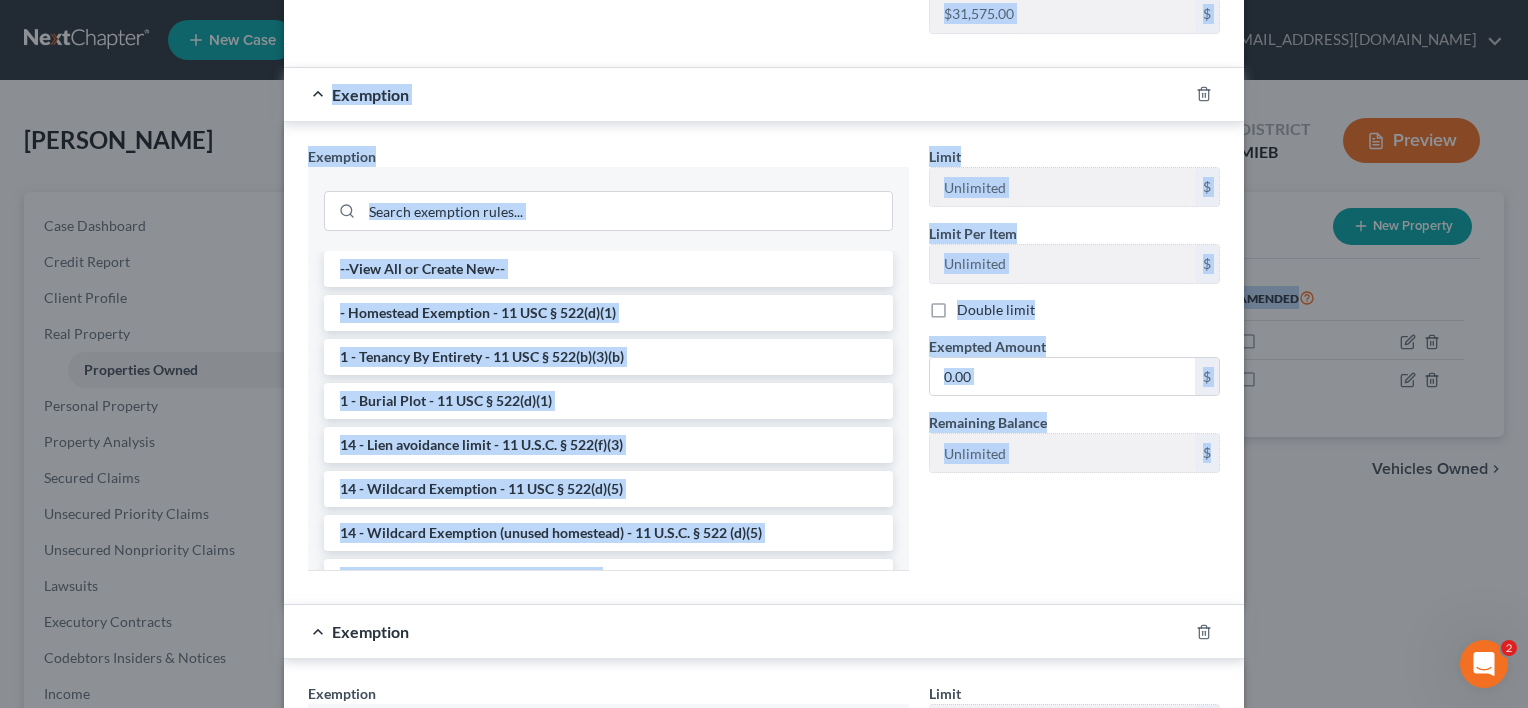 click on "Home New Case Client Portal Directory Cases [DOMAIN_NAME][EMAIL_ADDRESS][DOMAIN_NAME] [DOMAIN_NAME][EMAIL_ADDRESS][DOMAIN_NAME] My Account Settings Plan + Billing Account Add-Ons Upgrade to Whoa Help Center Webinars Training Videos What's new Log out New Case Home Client Portal Directory Cases         - No Result - See all results Or Press Enter... Help Help Center Webinars Training Videos What's new [DOMAIN_NAME][EMAIL_ADDRESS][DOMAIN_NAME] [DOMAIN_NAME][EMAIL_ADDRESS][DOMAIN_NAME] [DOMAIN_NAME][EMAIL_ADDRESS][DOMAIN_NAME] My Account Settings Plan + Billing Account Add-Ons Upgrade to Whoa Log out 	 [PERSON_NAME] Upgraded Case 25-46672 Chapter Chapter  13 Status Lead District MIEB Preview Petition Navigation
Case Dashboard
Payments
Invoices" at bounding box center [764, 567] 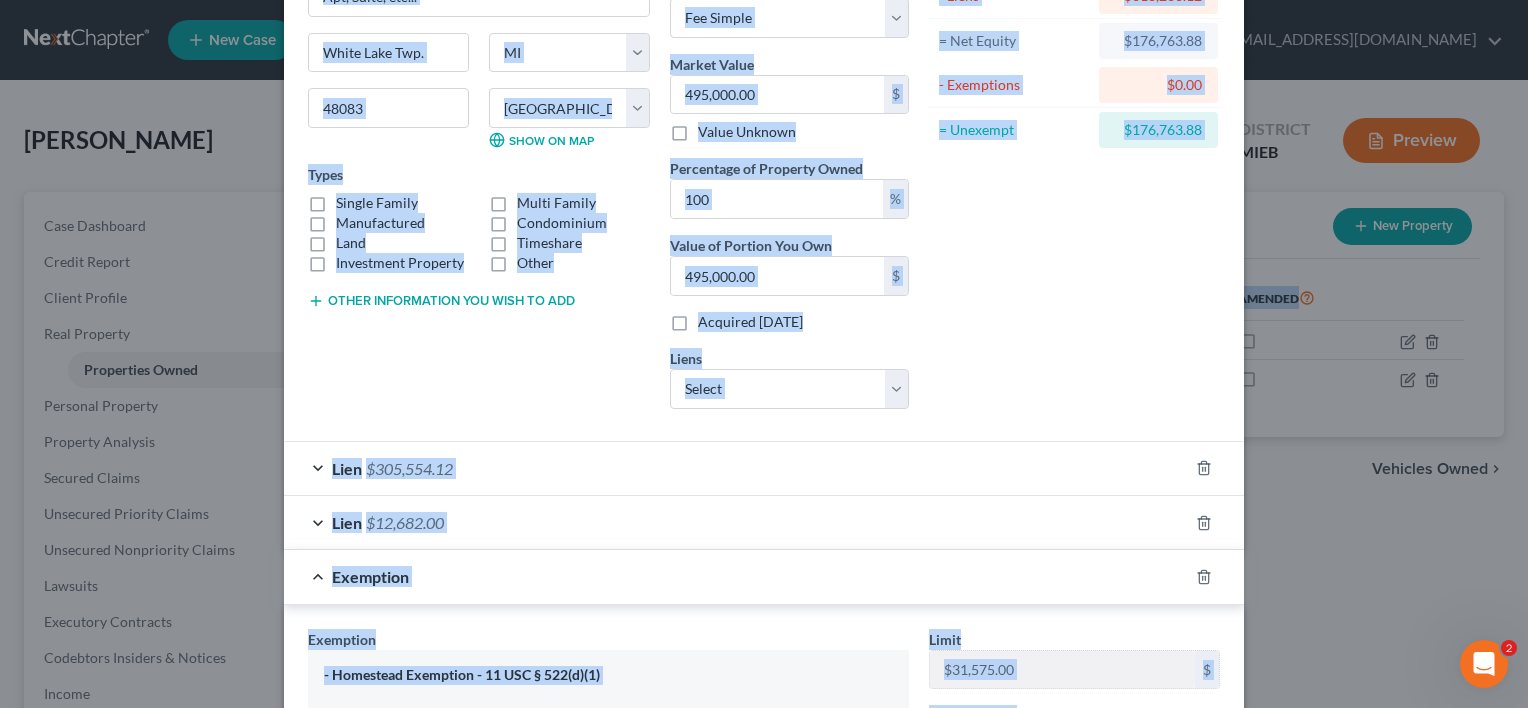 scroll, scrollTop: 0, scrollLeft: 0, axis: both 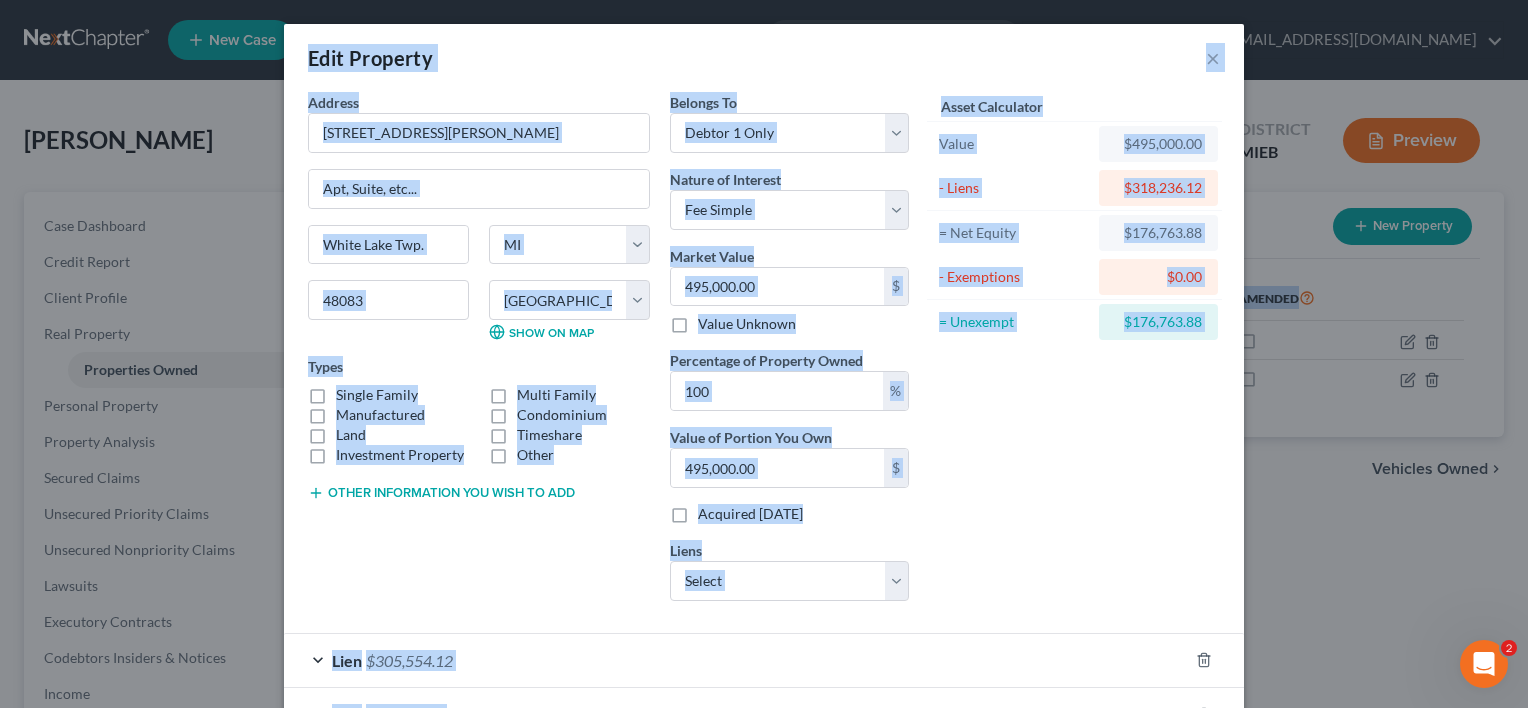 click on "$0.00" at bounding box center [1158, 277] 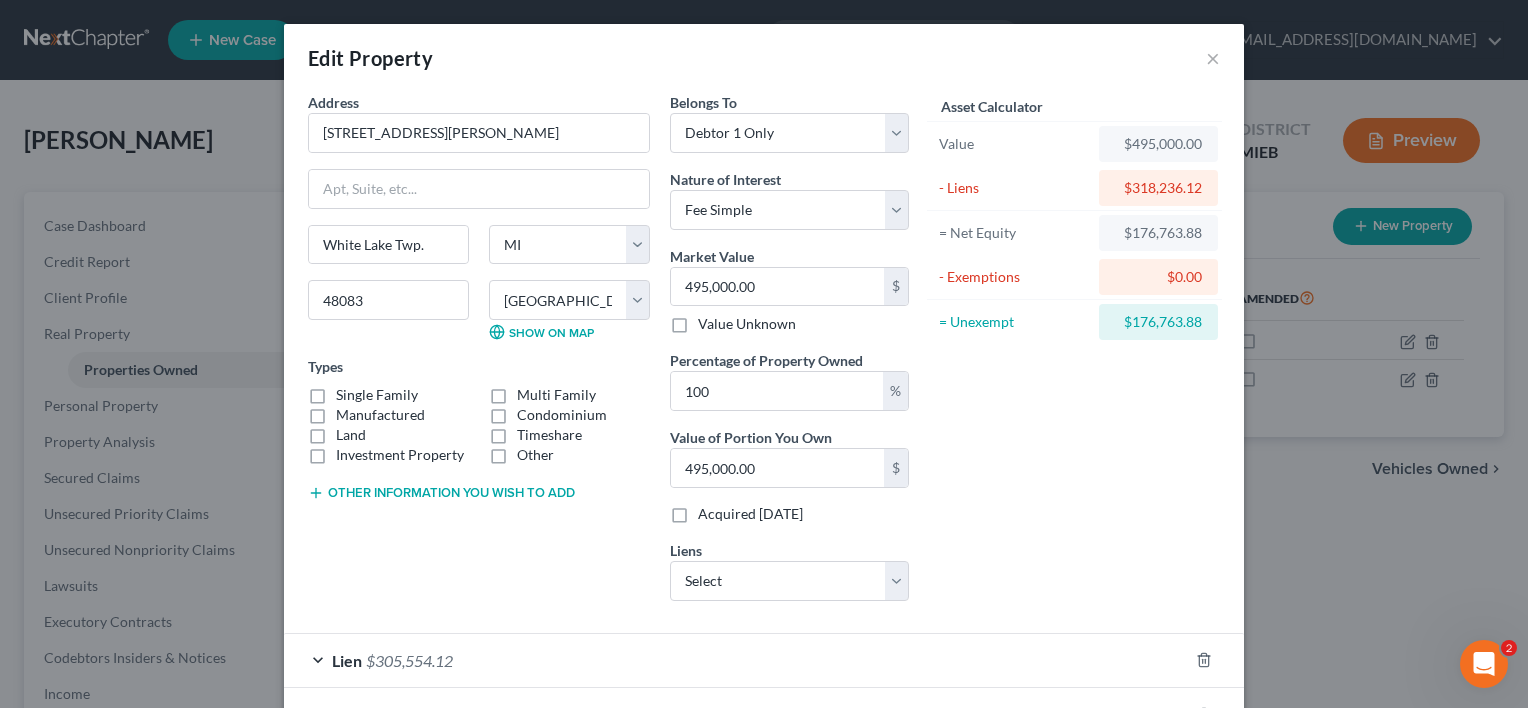 click on "$0.00" at bounding box center [1158, 277] 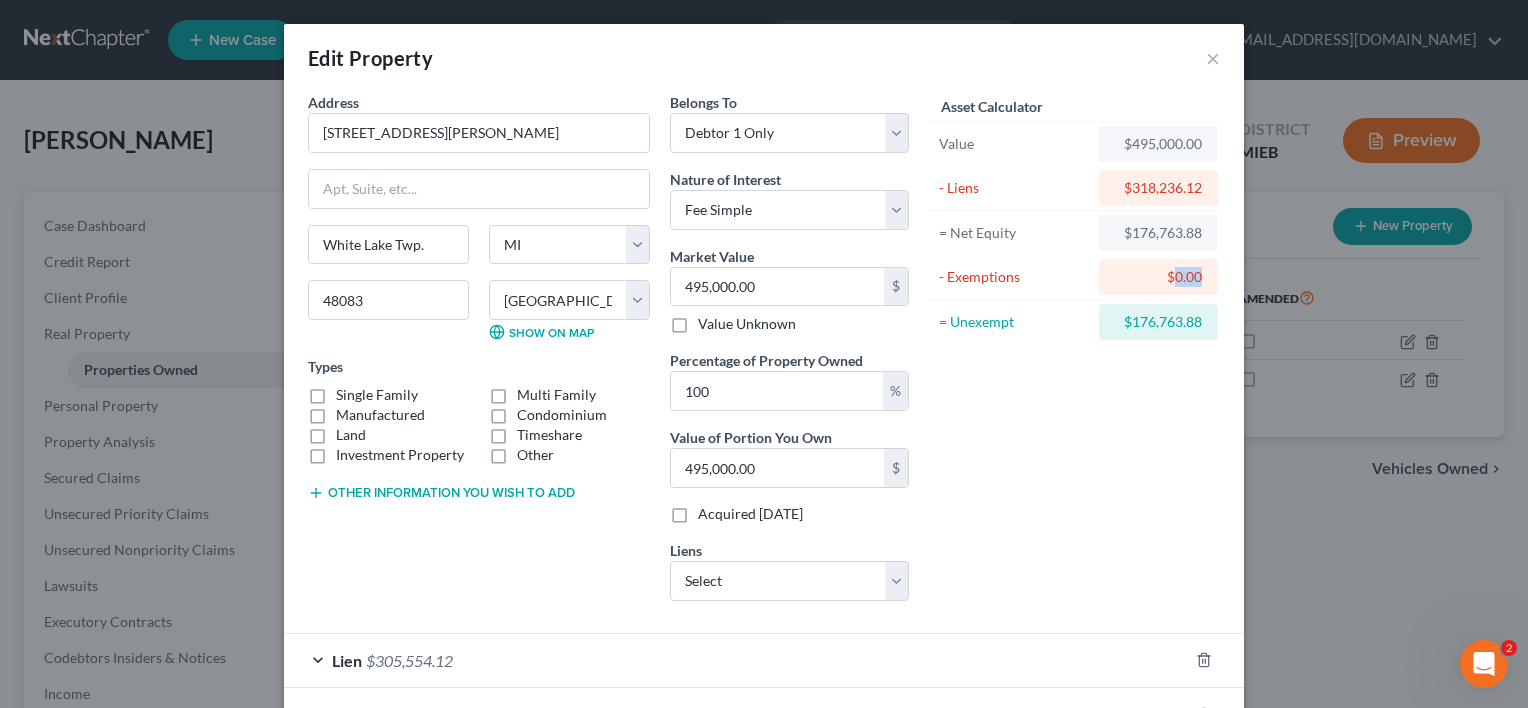 click on "$0.00" at bounding box center [1158, 277] 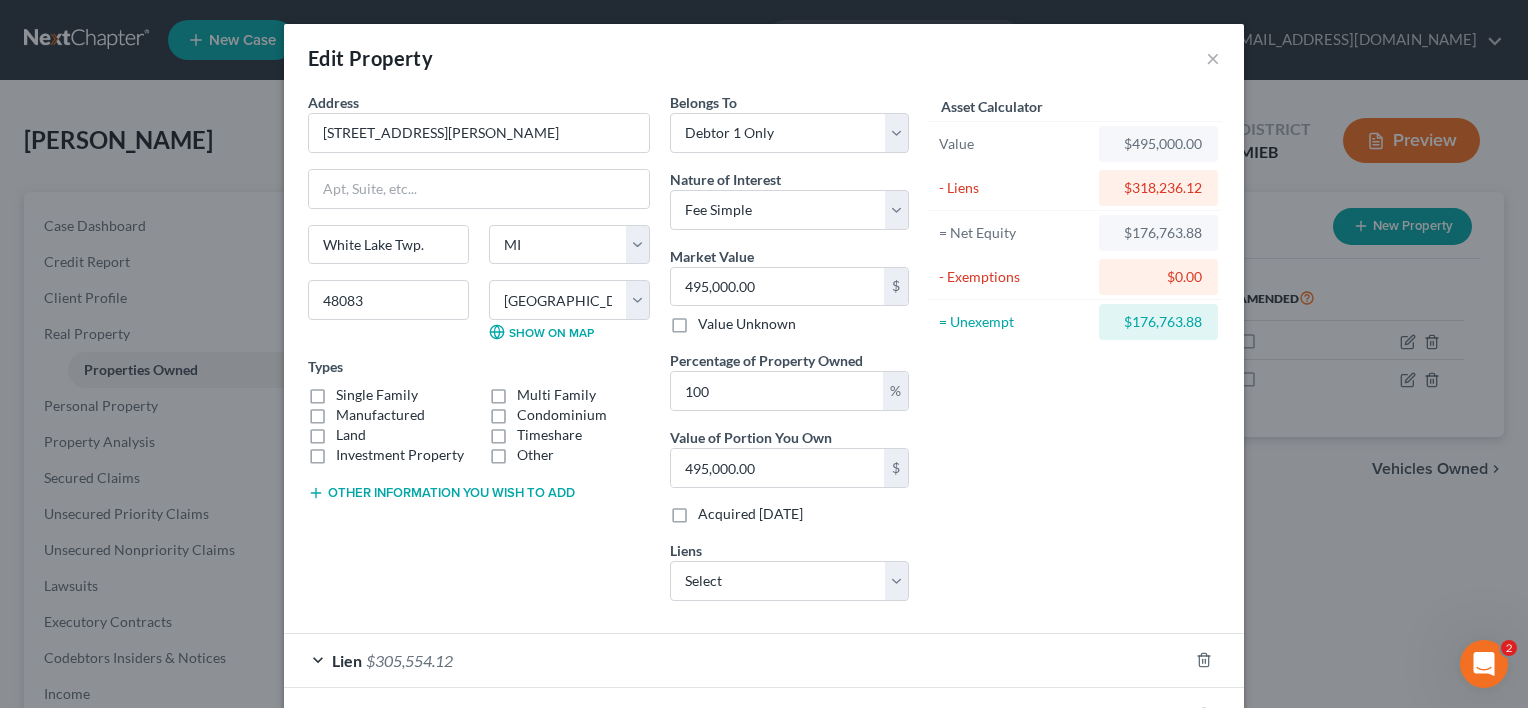 drag, startPoint x: 1145, startPoint y: 198, endPoint x: 1184, endPoint y: 206, distance: 39.812057 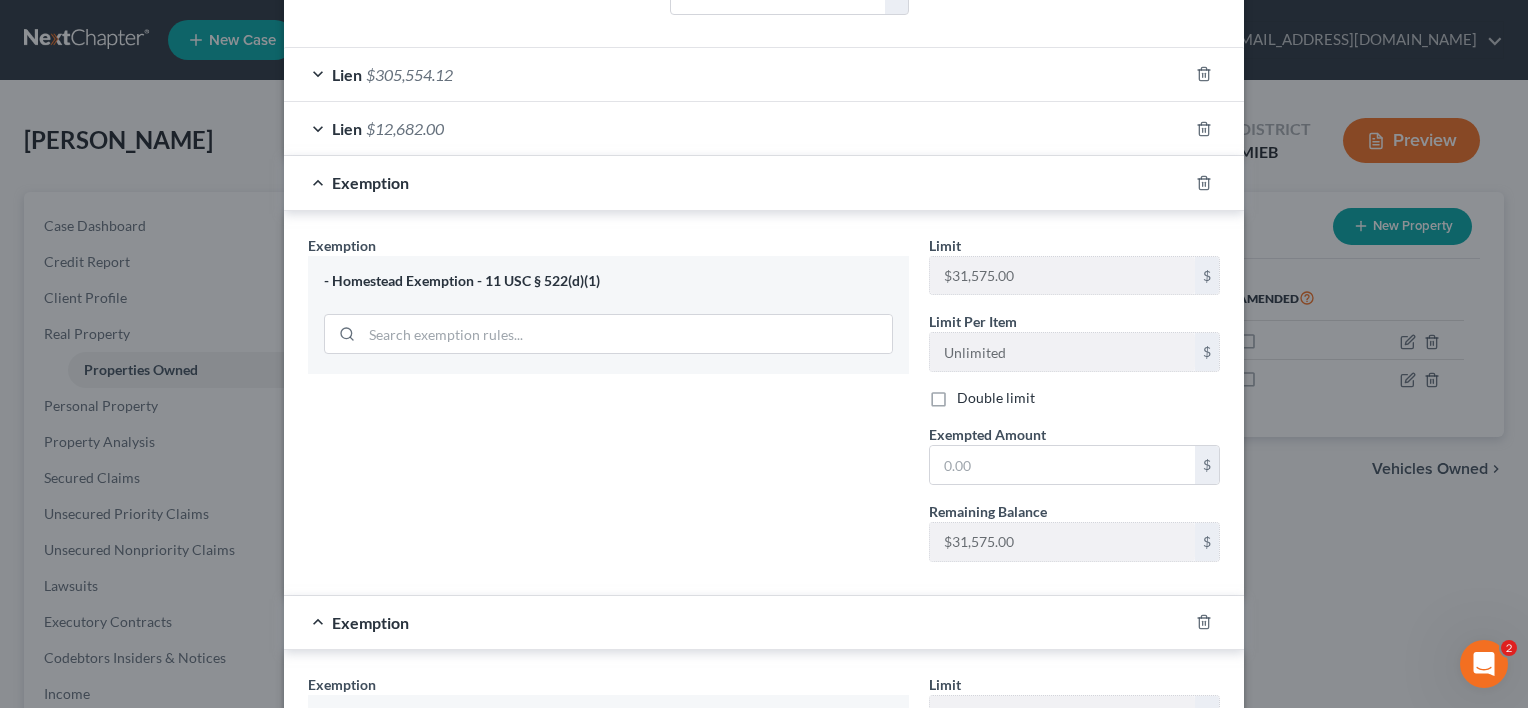 scroll, scrollTop: 657, scrollLeft: 0, axis: vertical 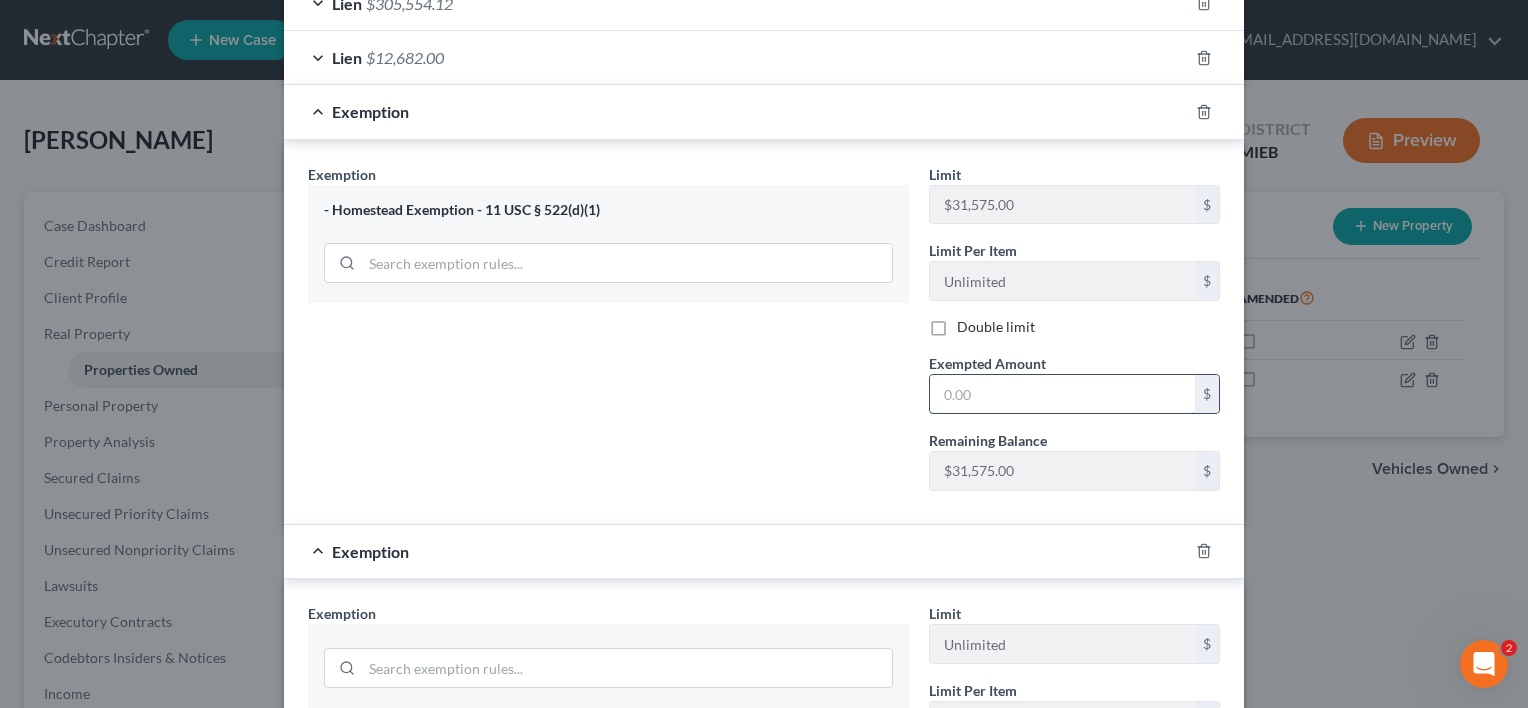 click at bounding box center (1062, 394) 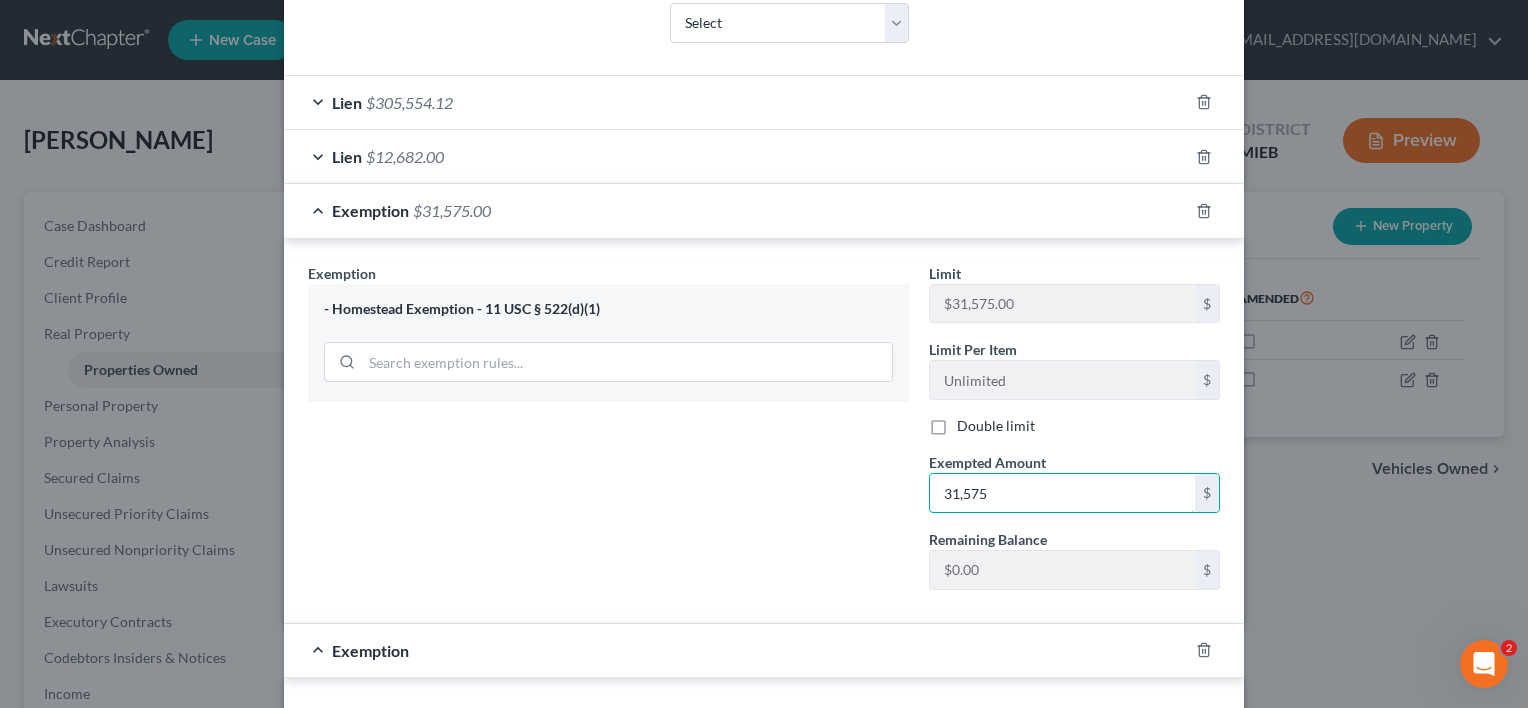 scroll, scrollTop: 551, scrollLeft: 0, axis: vertical 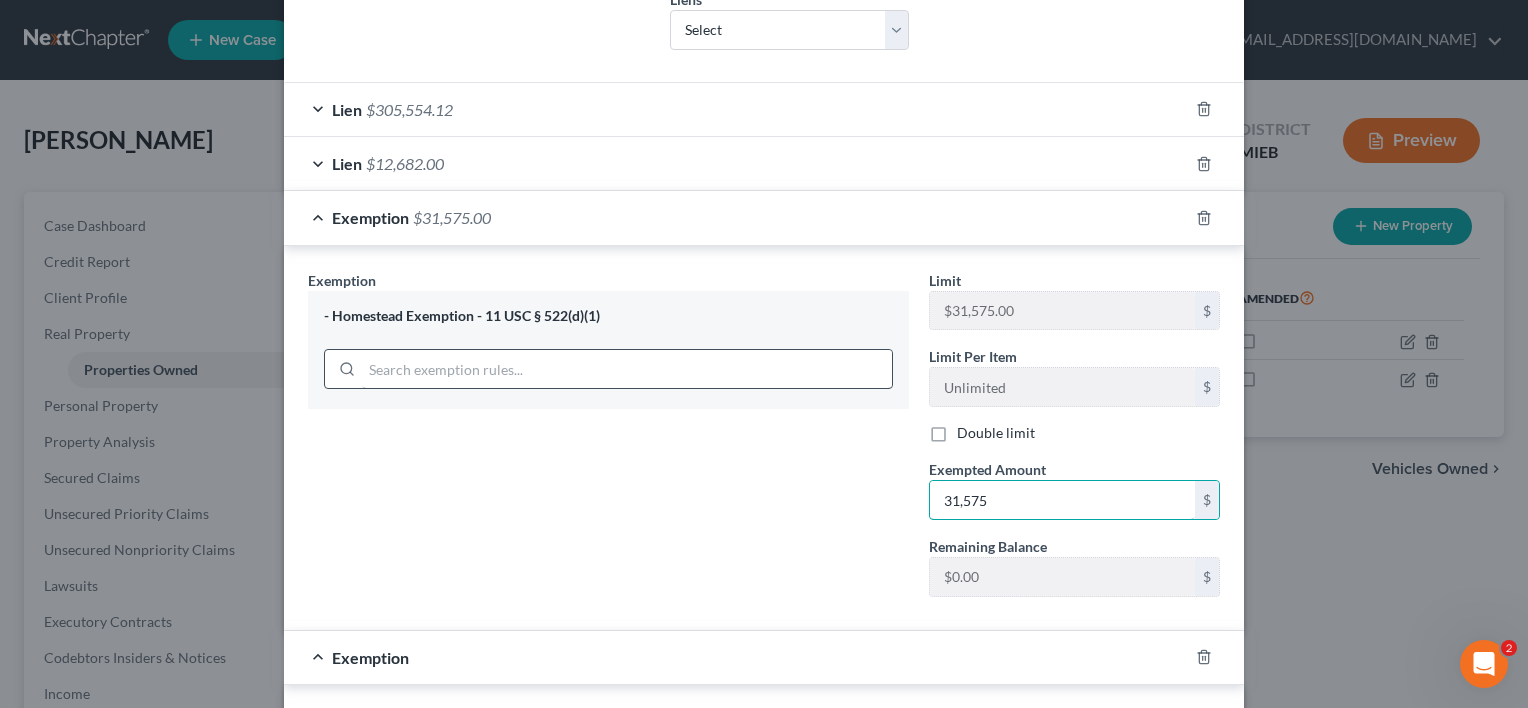 type on "31,575" 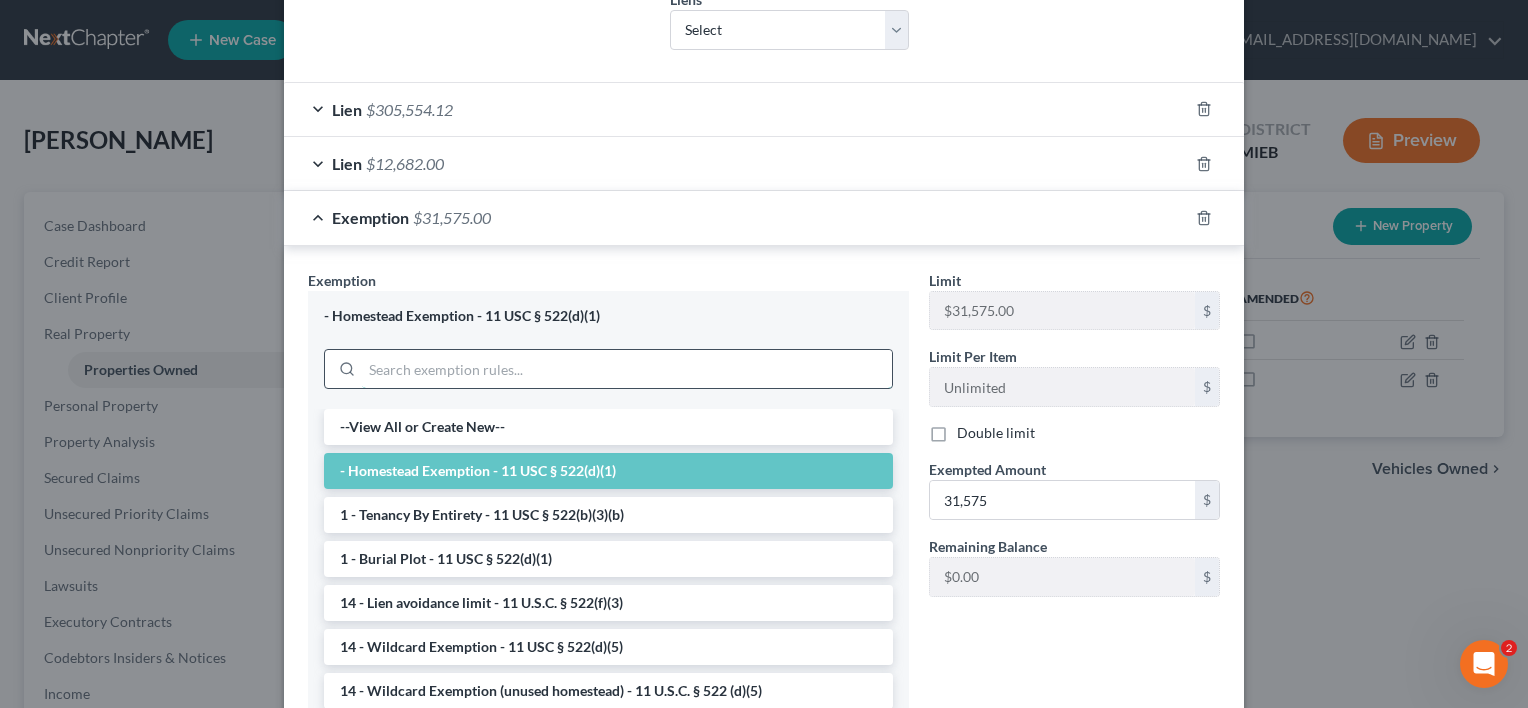 click at bounding box center [627, 369] 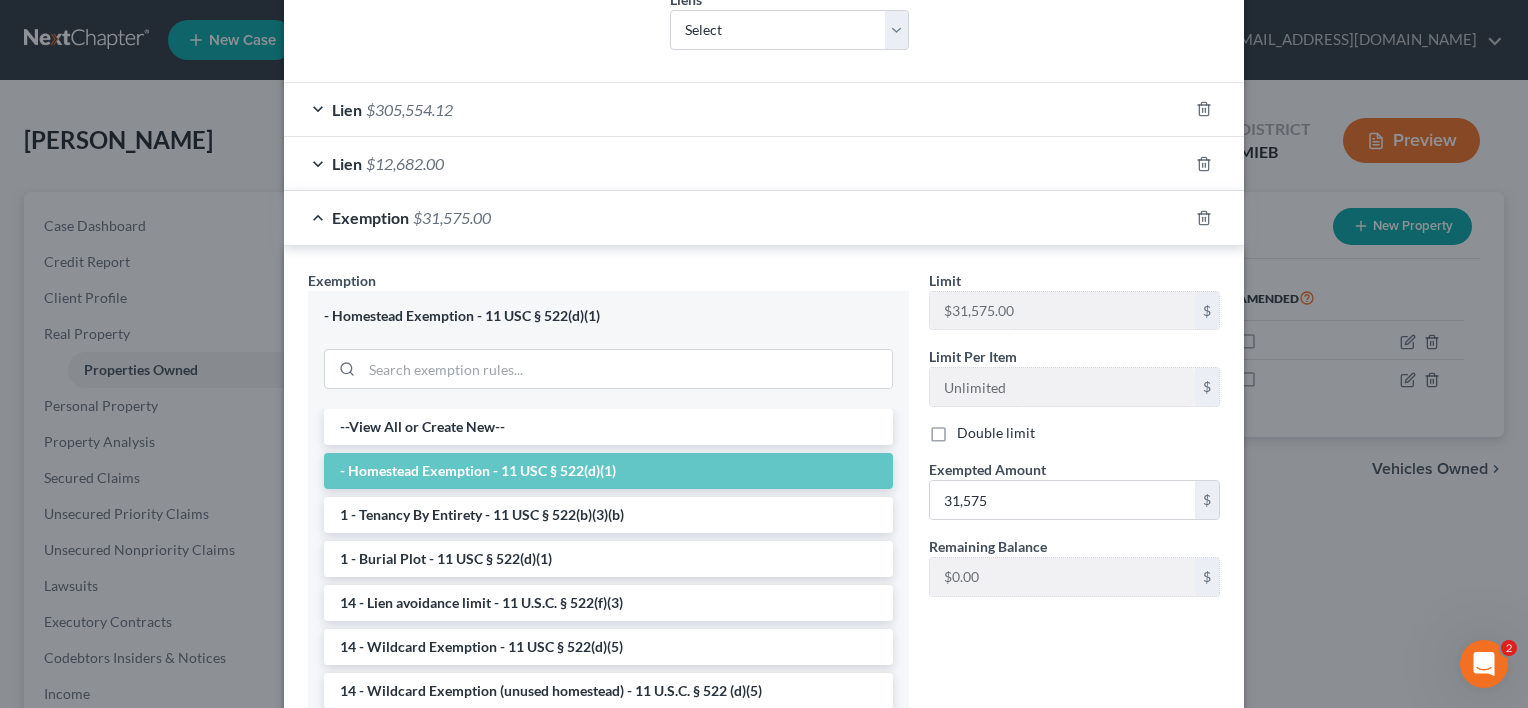click on "- Homestead Exemption - 11 USC § 522(d)(1)" at bounding box center (608, 471) 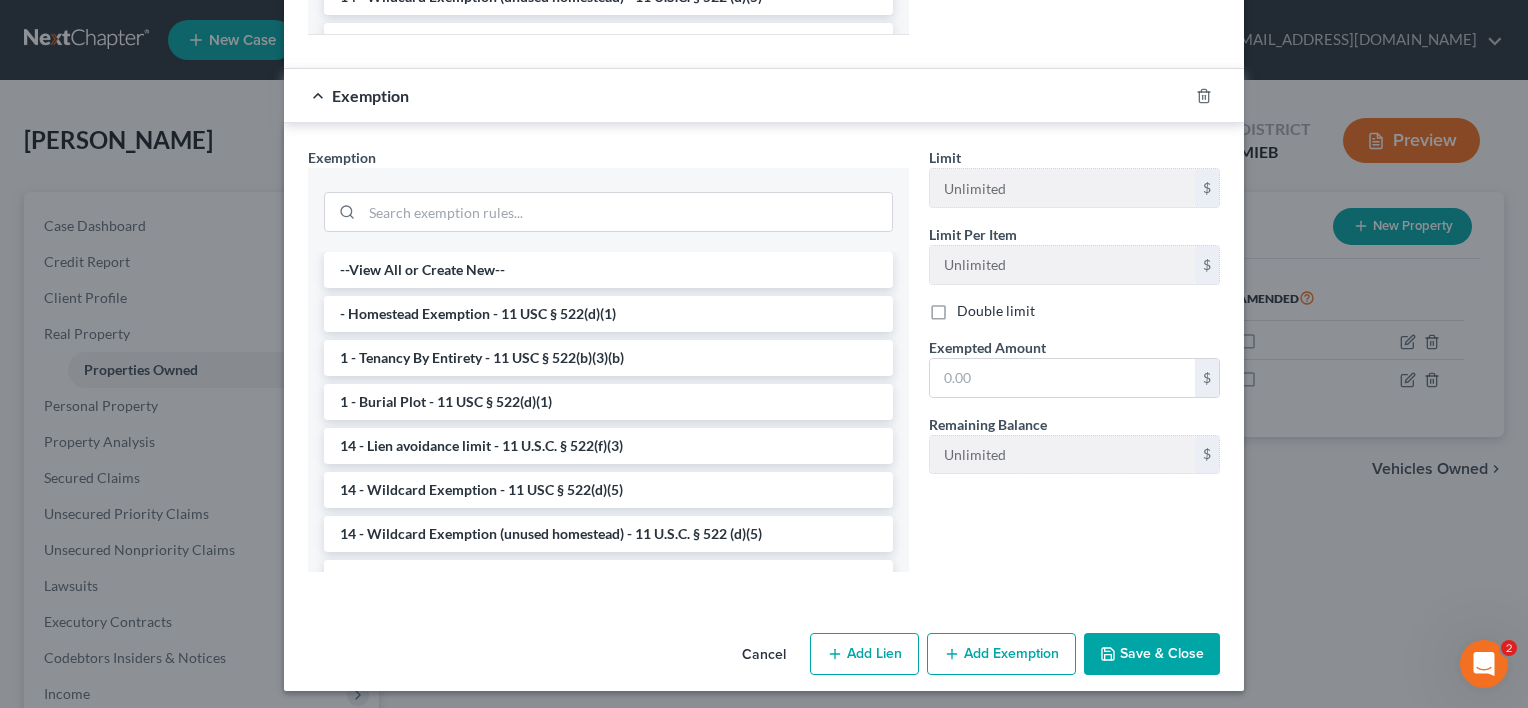 scroll, scrollTop: 1641, scrollLeft: 0, axis: vertical 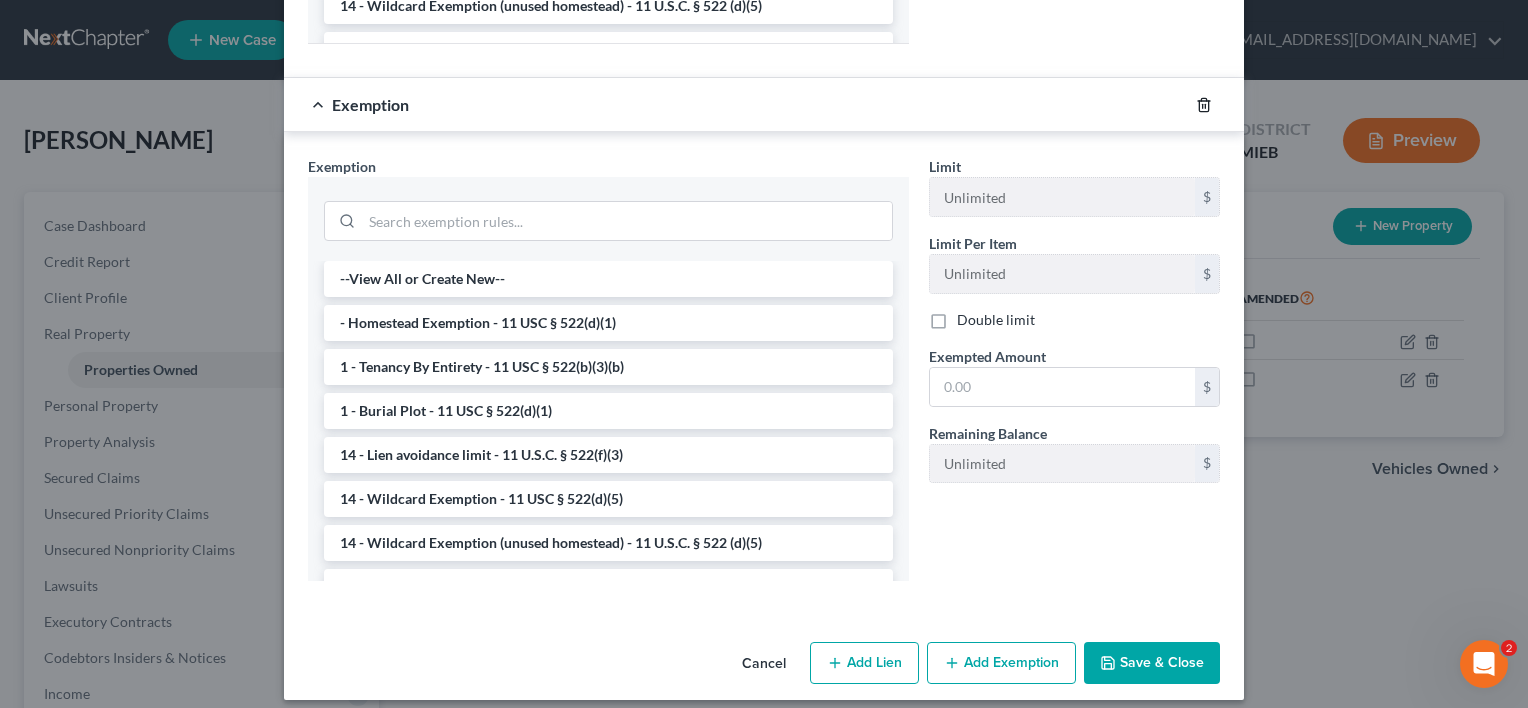 click 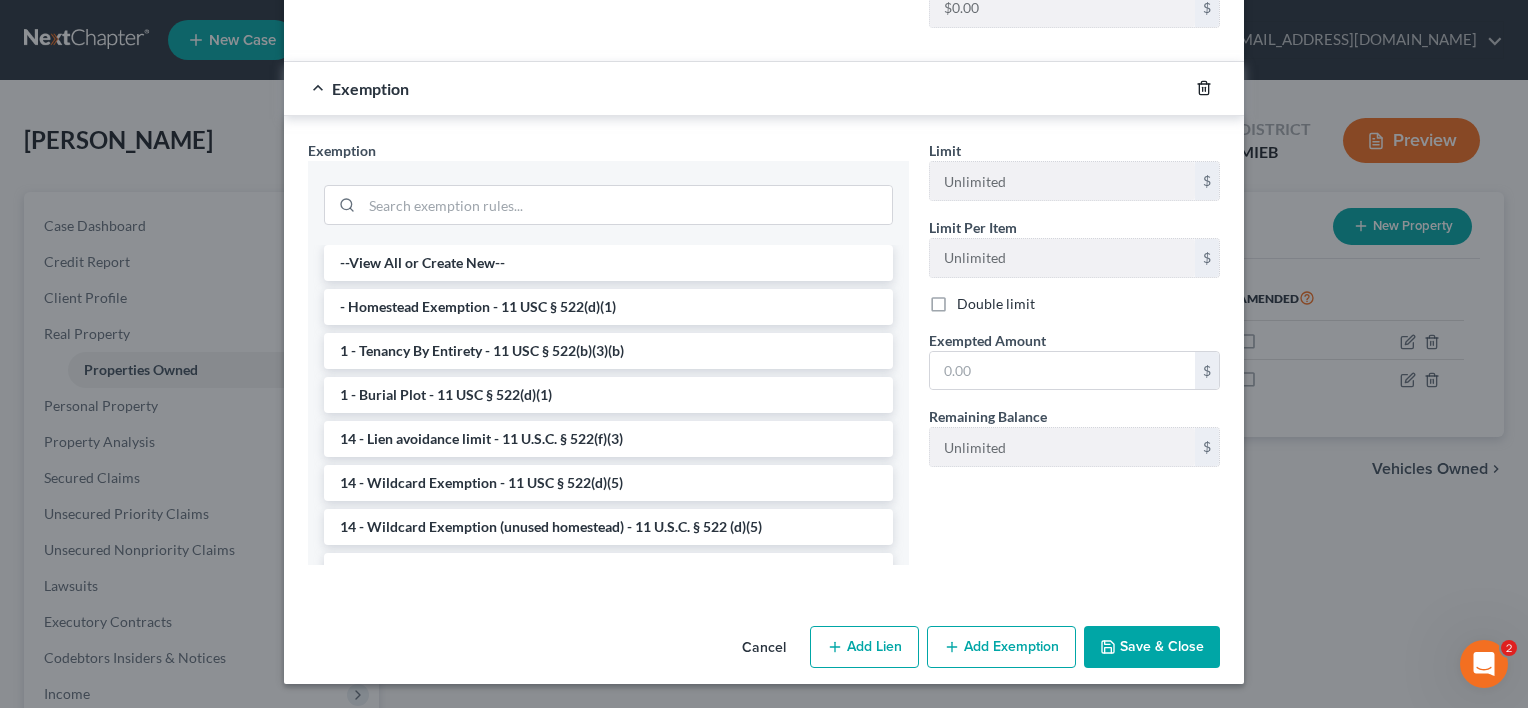 scroll, scrollTop: 1114, scrollLeft: 0, axis: vertical 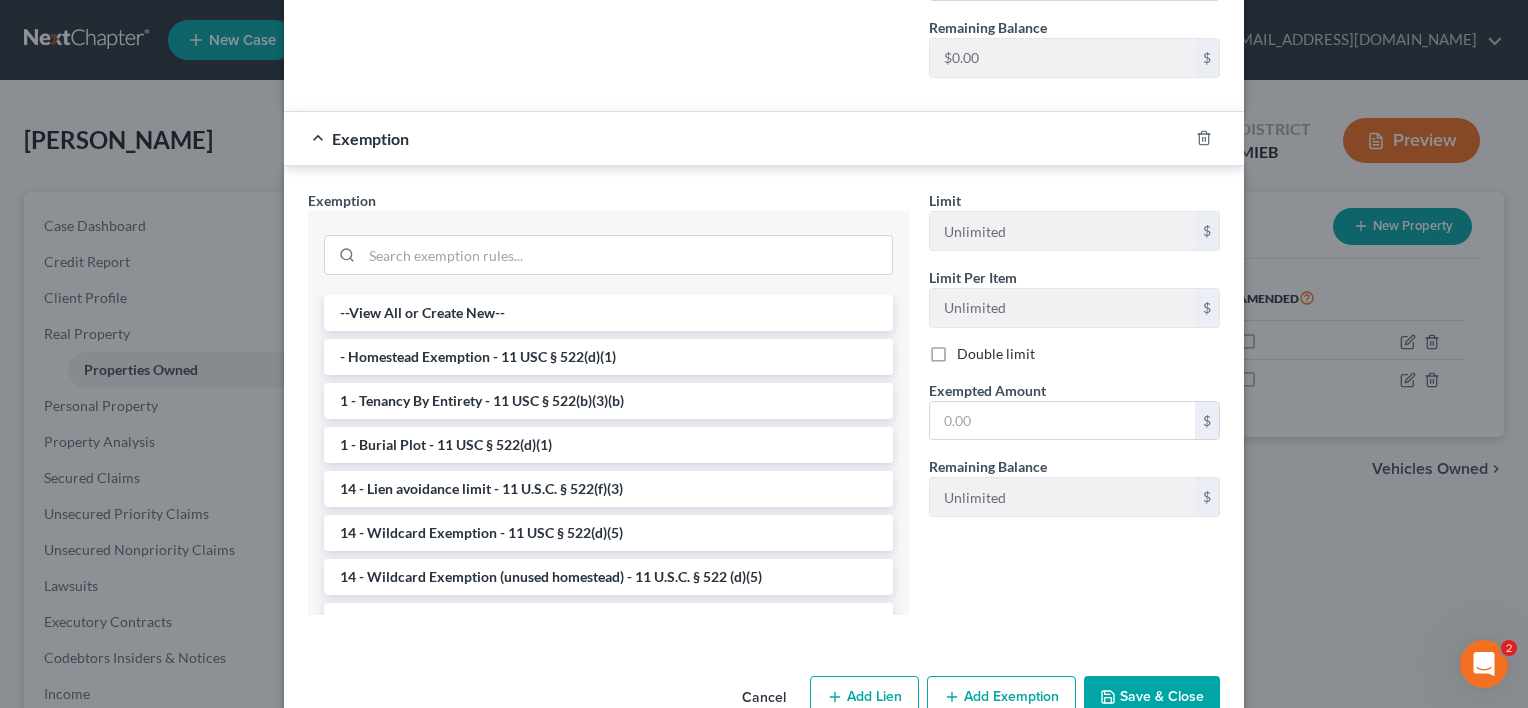 click on "Save & Close" at bounding box center [1152, 697] 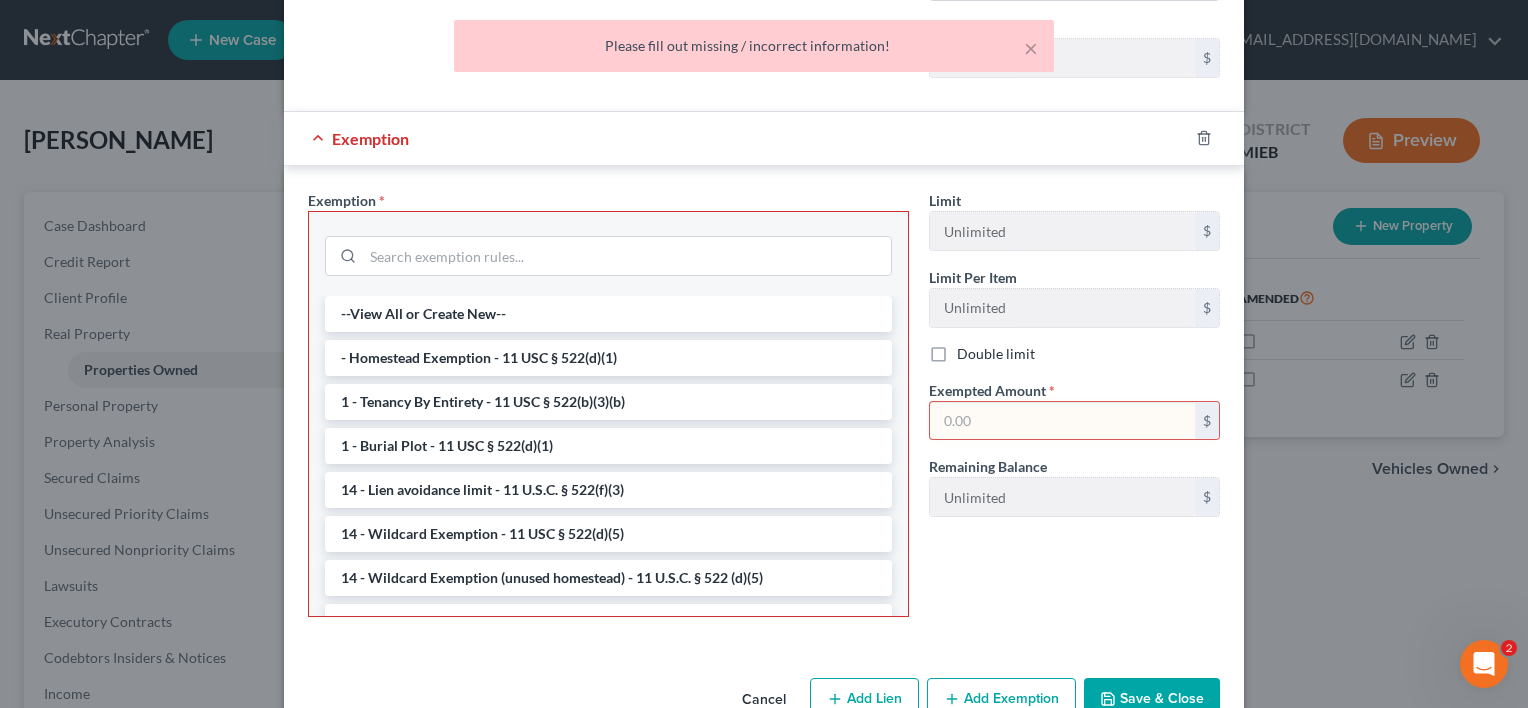 click on "Limit     Unlimited $ Limit Per Item Unlimited $ Double limit
Exempted Amount
*
$ Remaining Balance Unlimited $" at bounding box center (1074, 361) 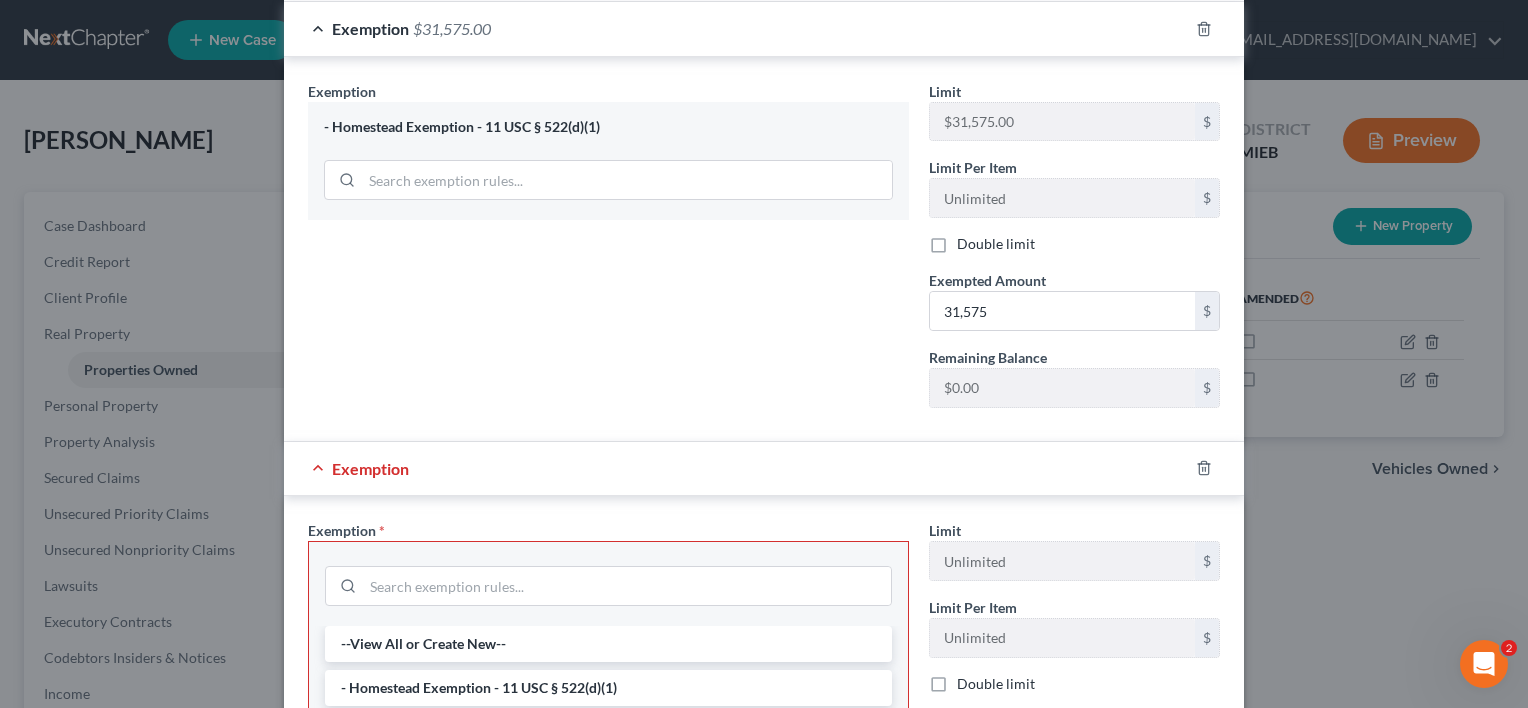 scroll, scrollTop: 711, scrollLeft: 0, axis: vertical 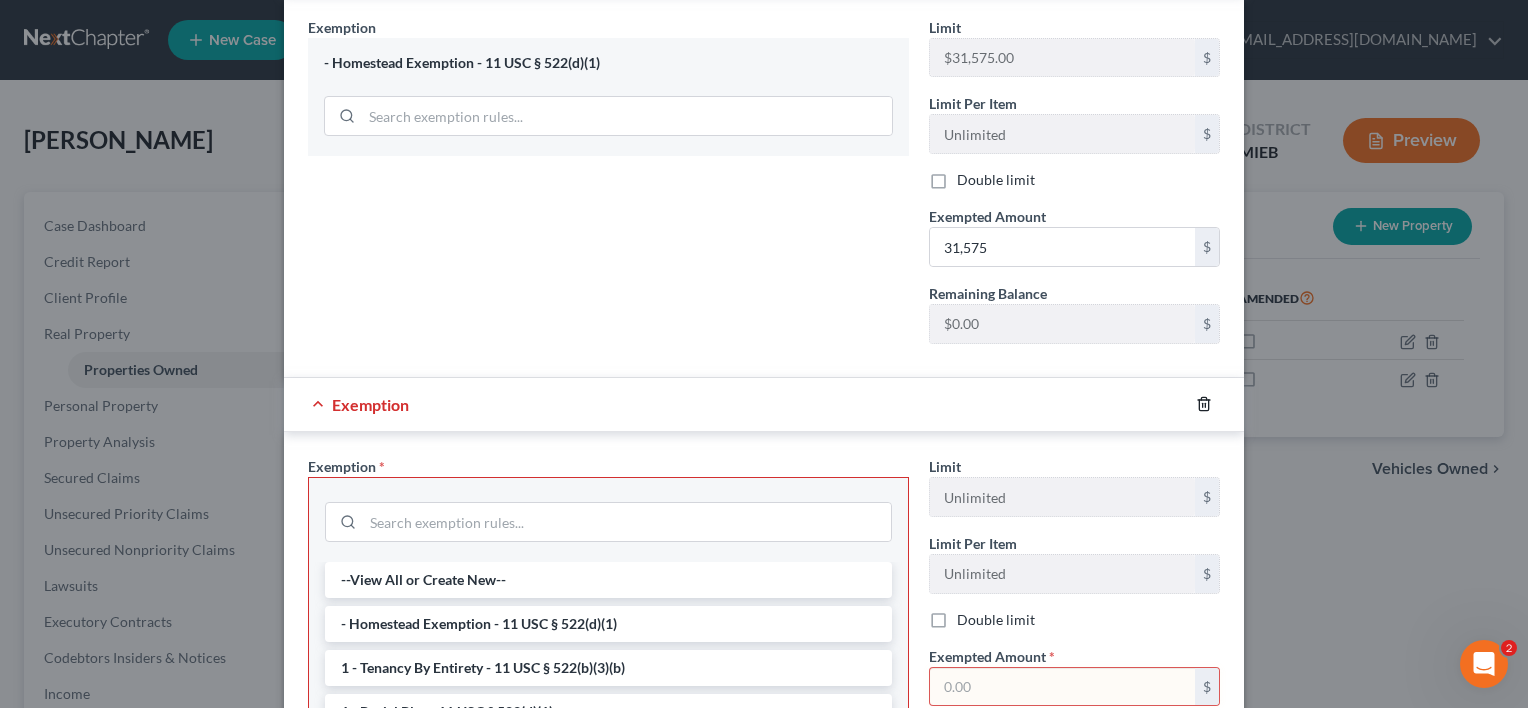click 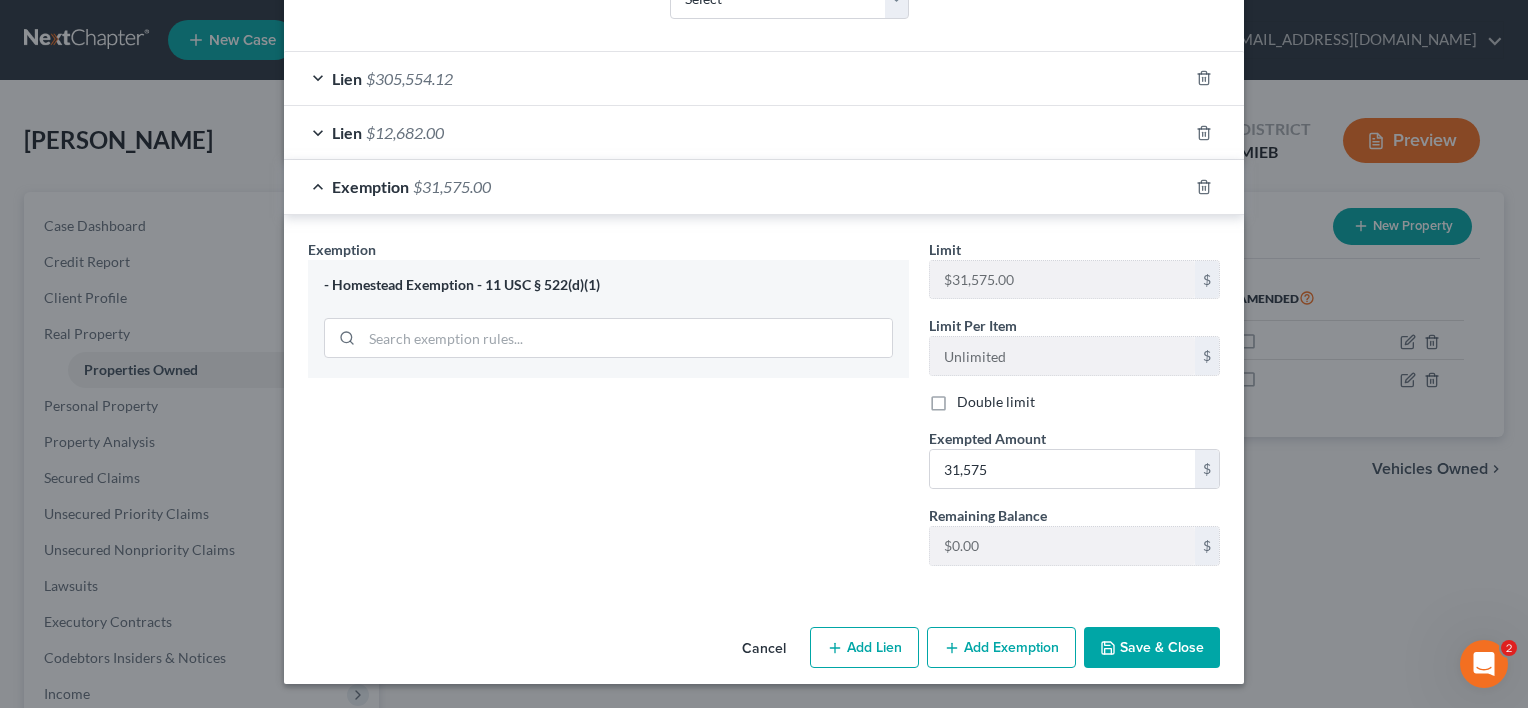 scroll, scrollTop: 577, scrollLeft: 0, axis: vertical 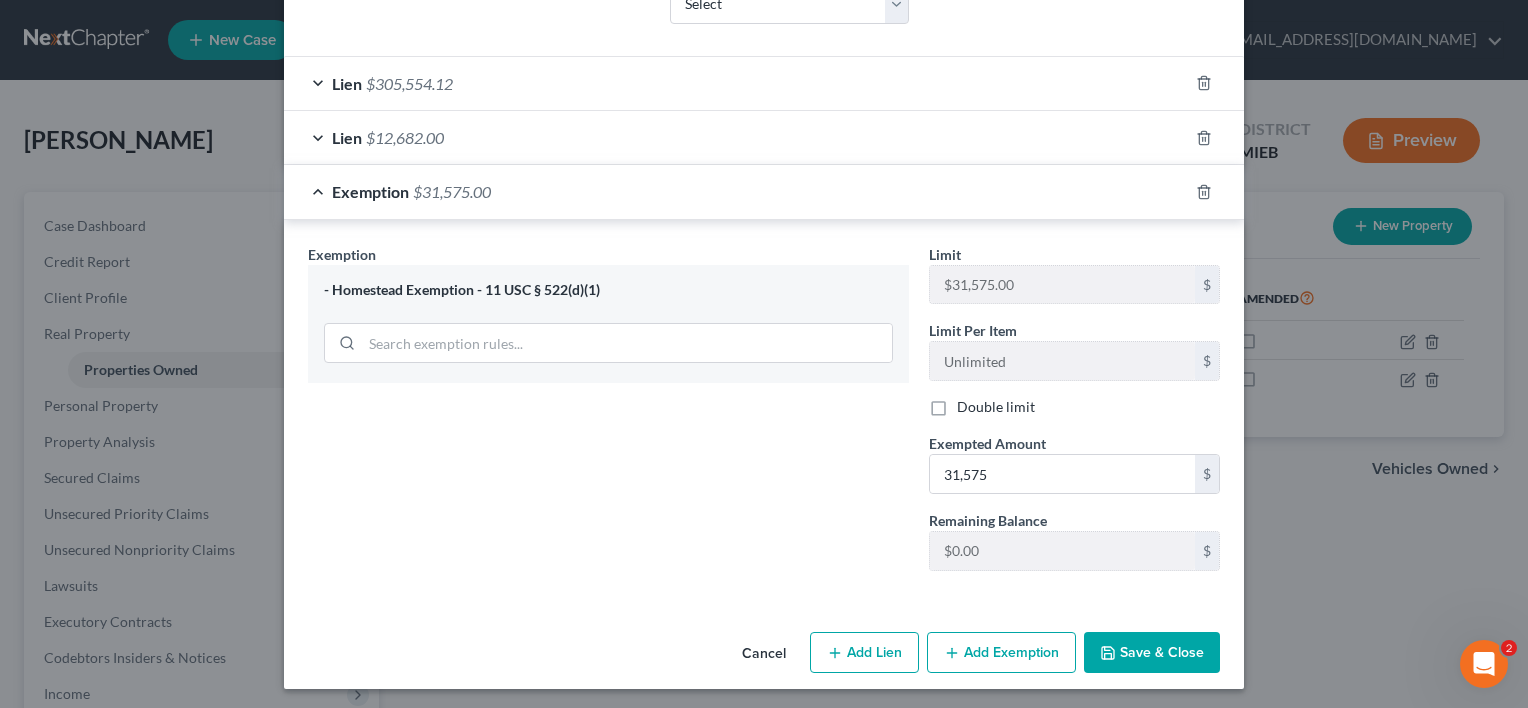 click on "Save & Close" at bounding box center (1152, 653) 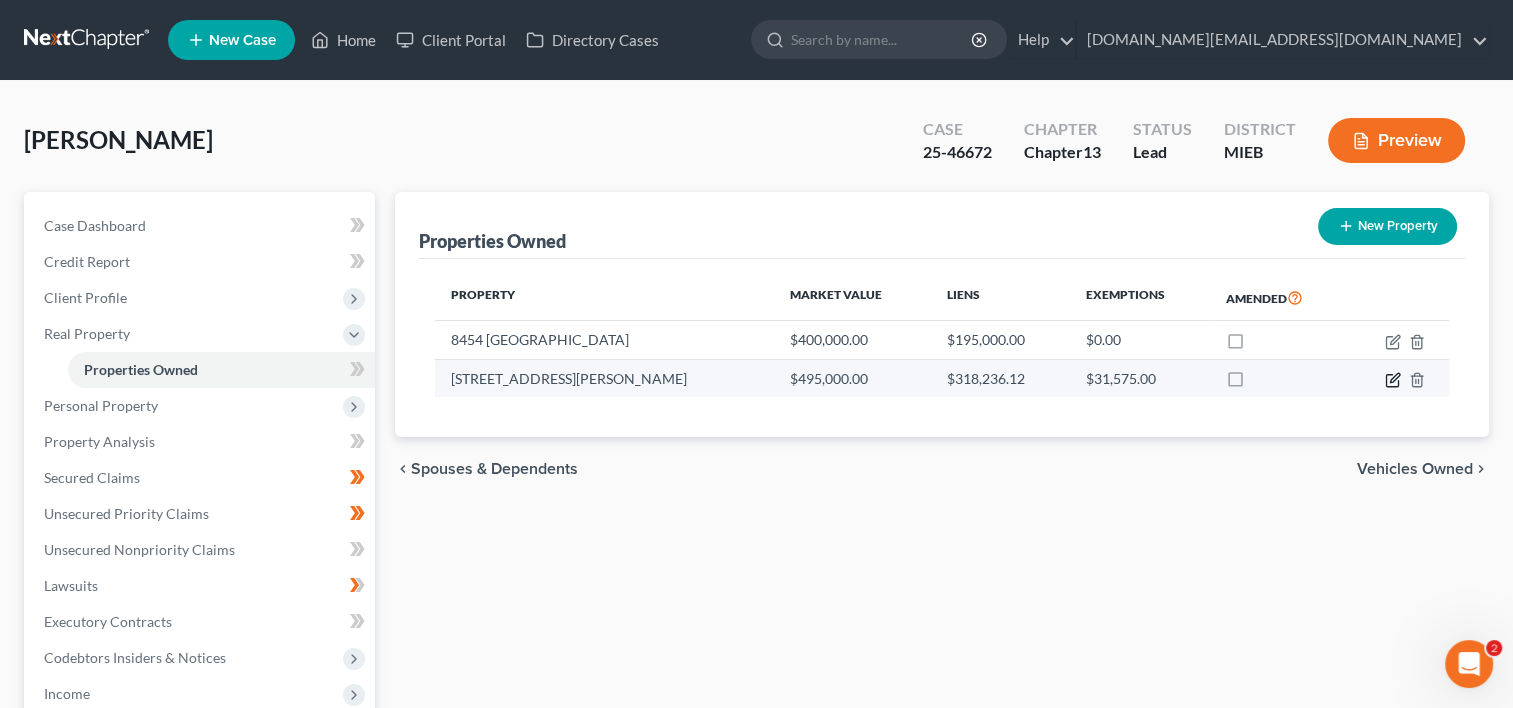 click 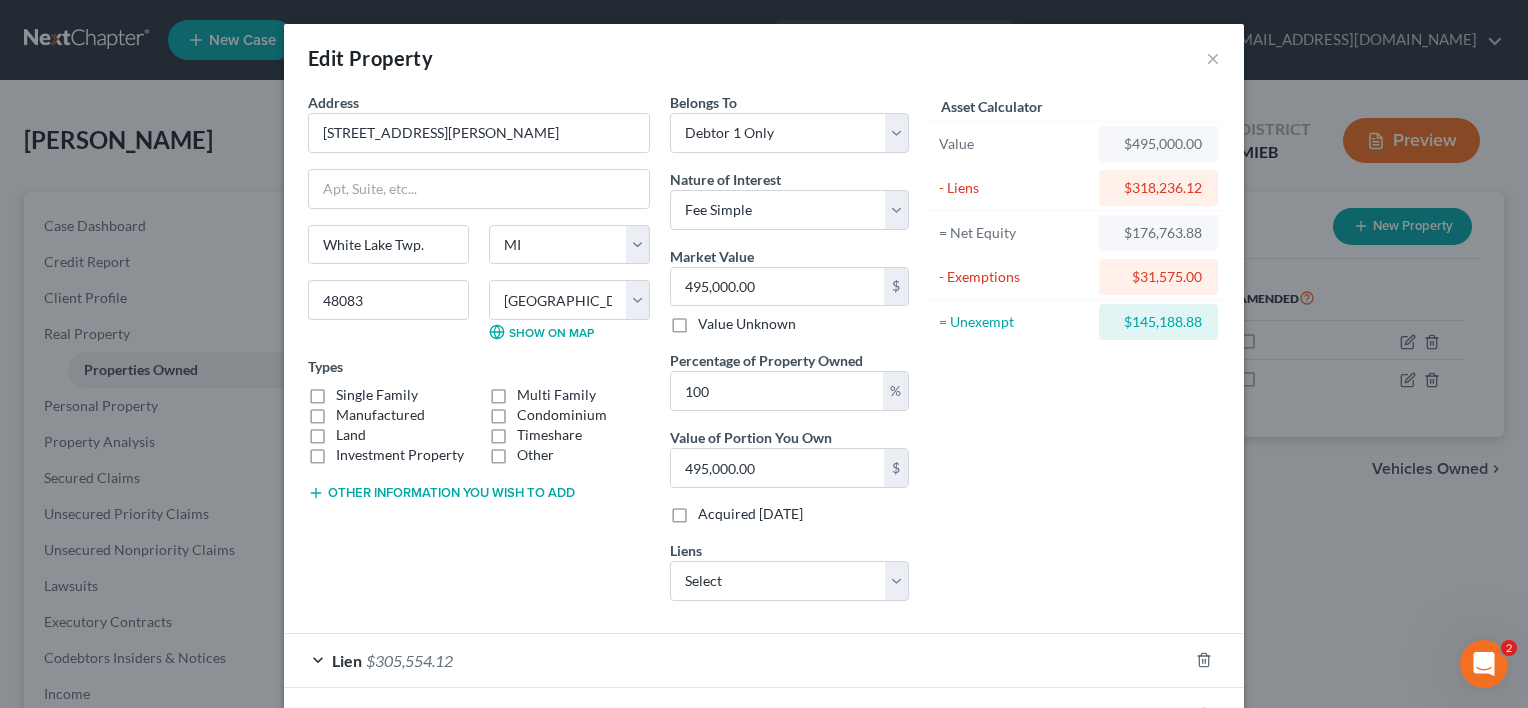 click on "$318,236.12" at bounding box center (1158, 188) 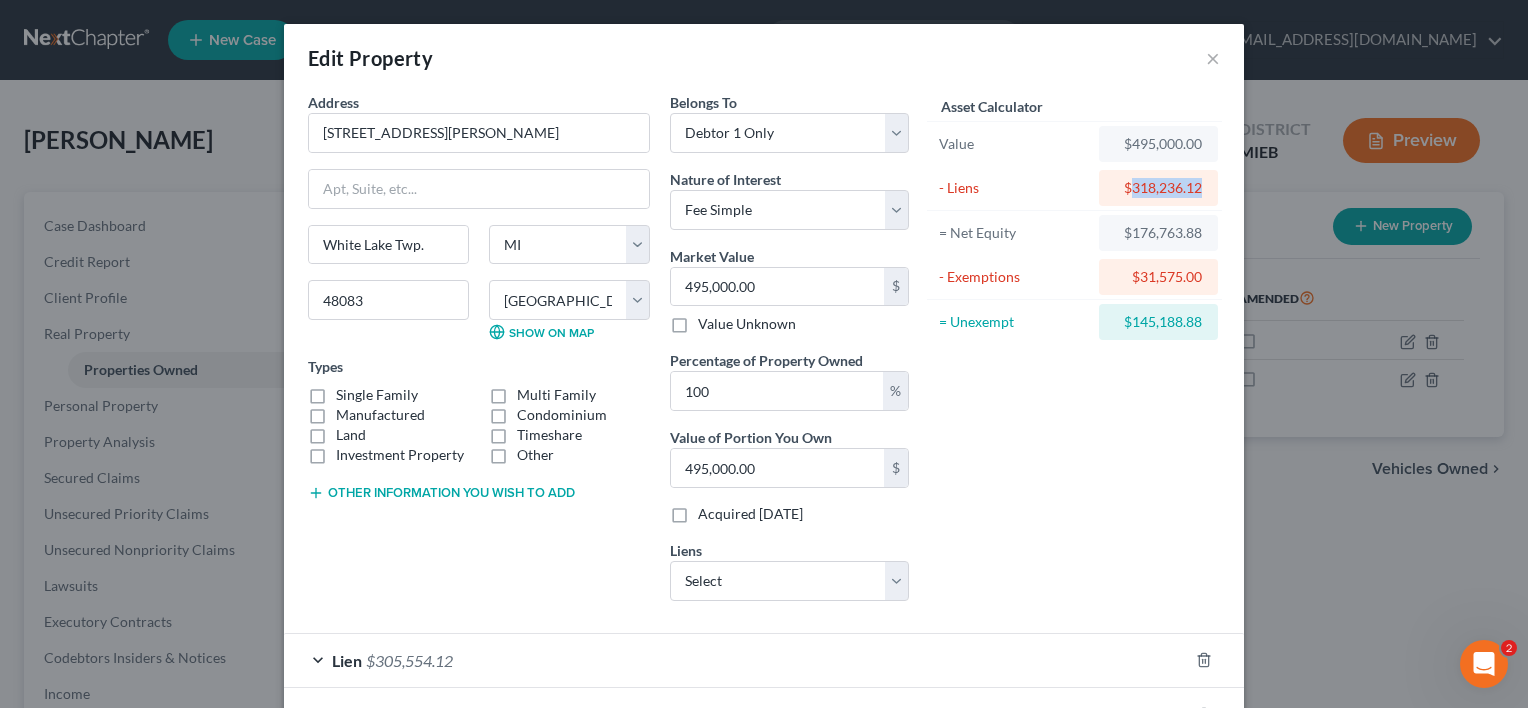 click on "$318,236.12" at bounding box center [1158, 188] 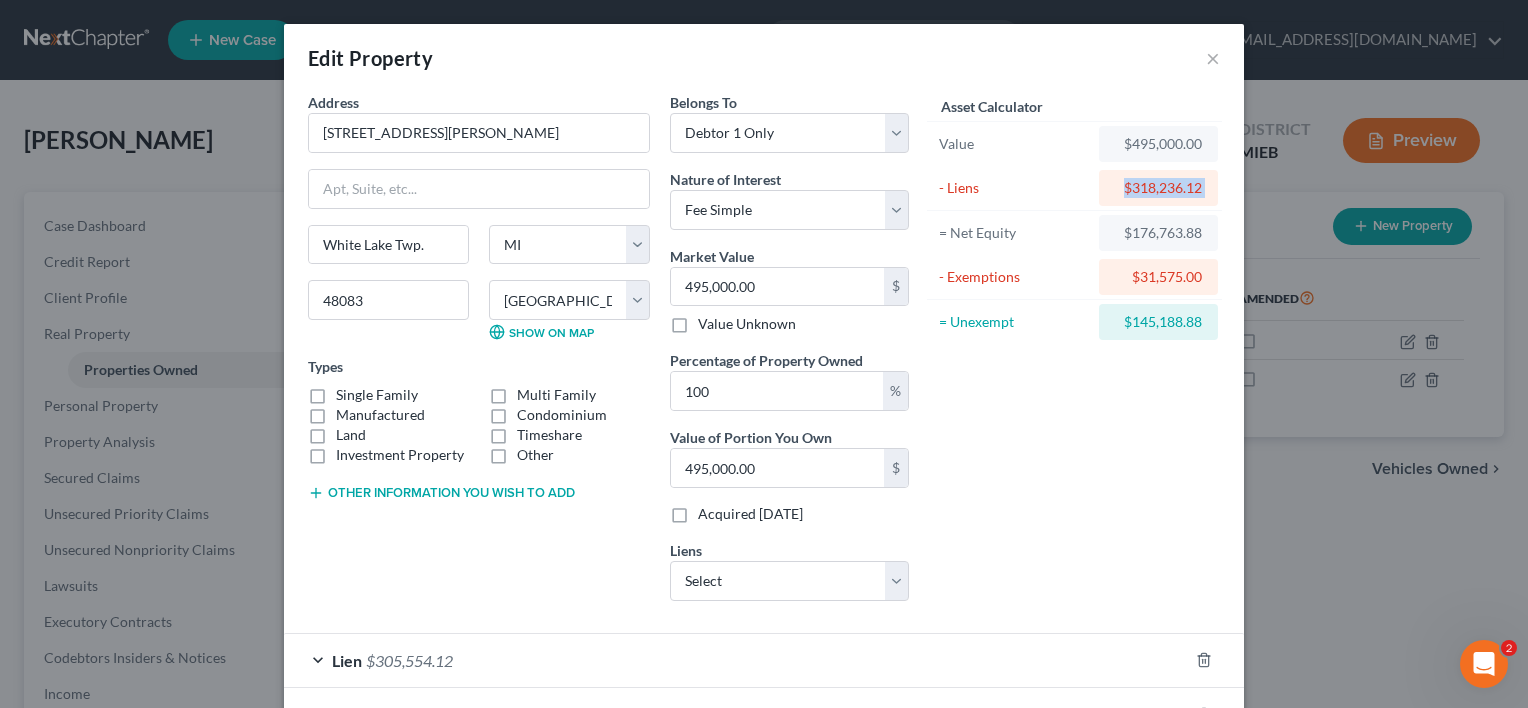 click on "$318,236.12" at bounding box center [1158, 188] 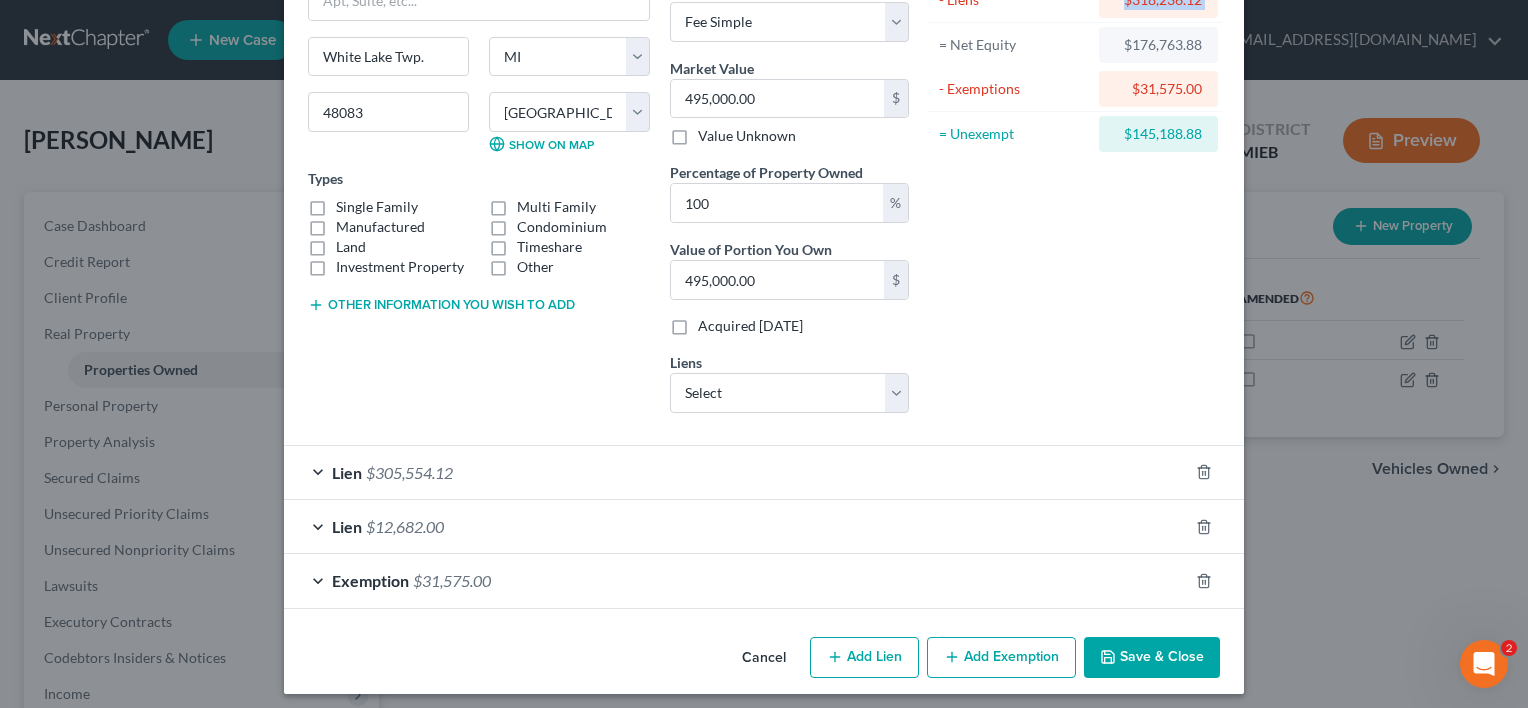 scroll, scrollTop: 195, scrollLeft: 0, axis: vertical 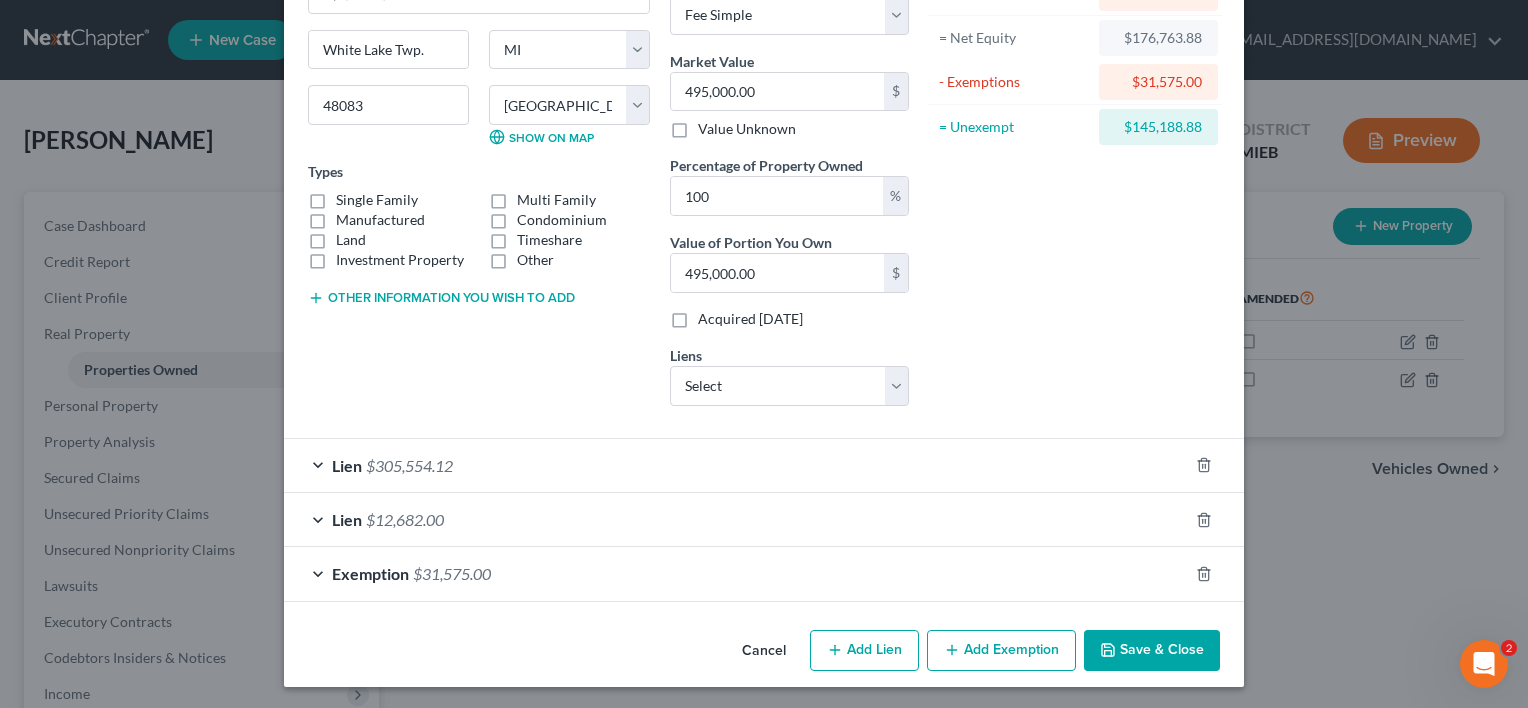 drag, startPoint x: 476, startPoint y: 468, endPoint x: 401, endPoint y: 477, distance: 75.53807 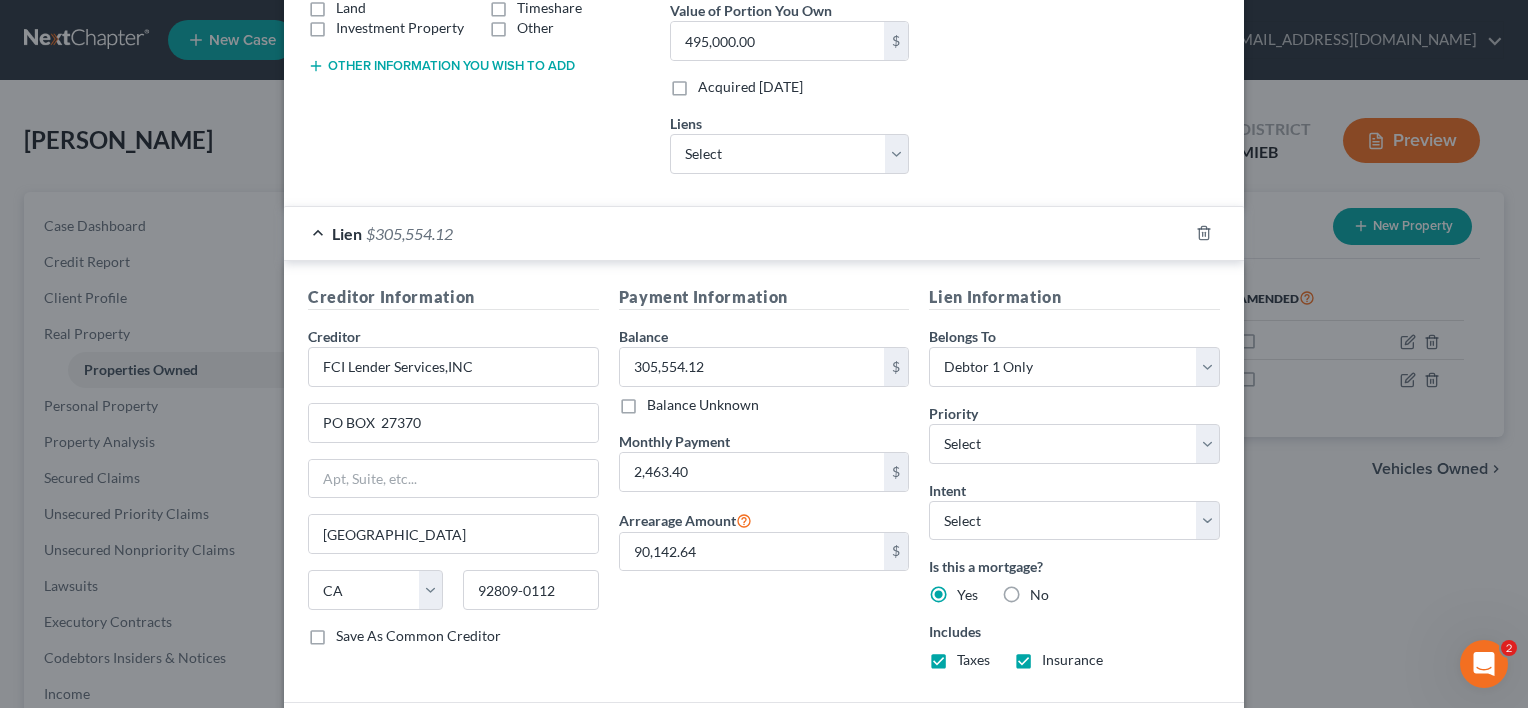 scroll, scrollTop: 428, scrollLeft: 0, axis: vertical 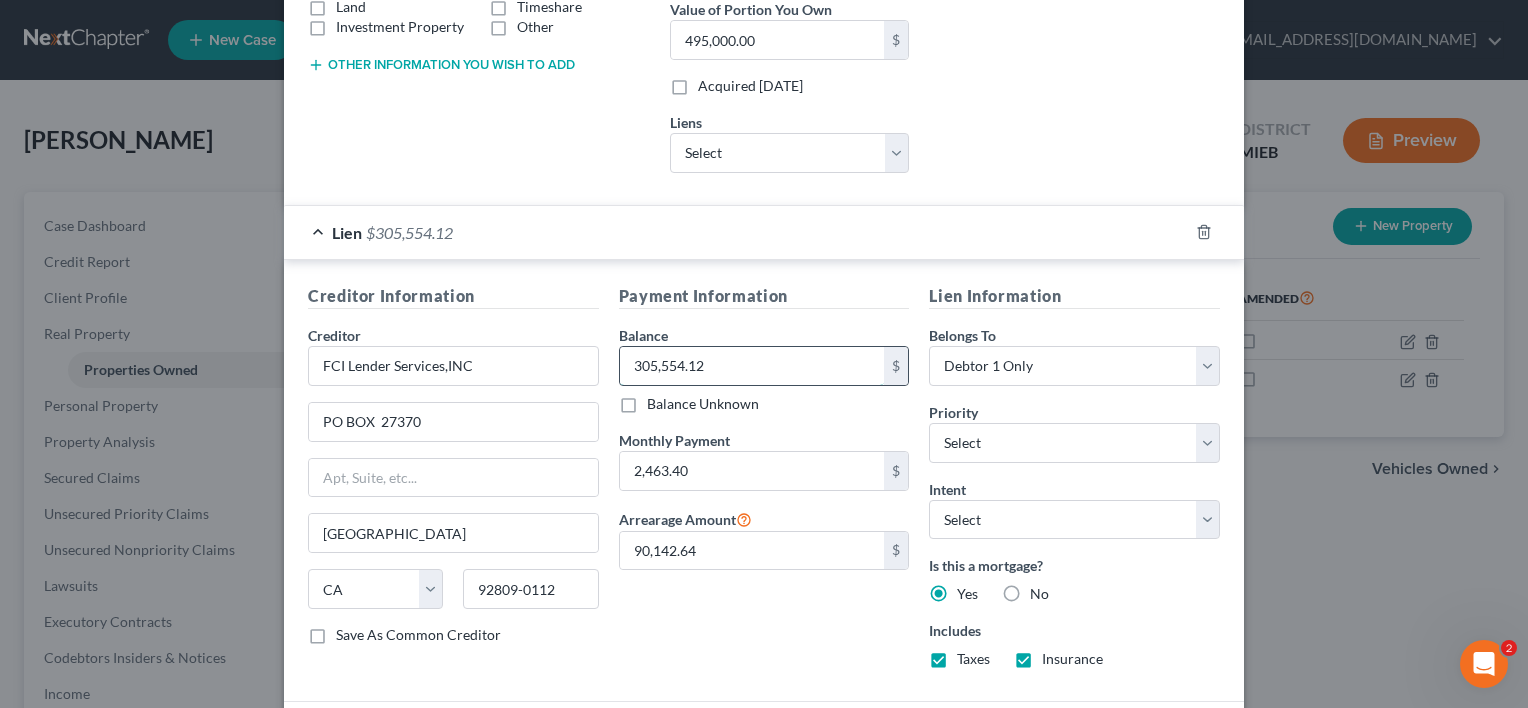 click on "305,554.12" at bounding box center (752, 366) 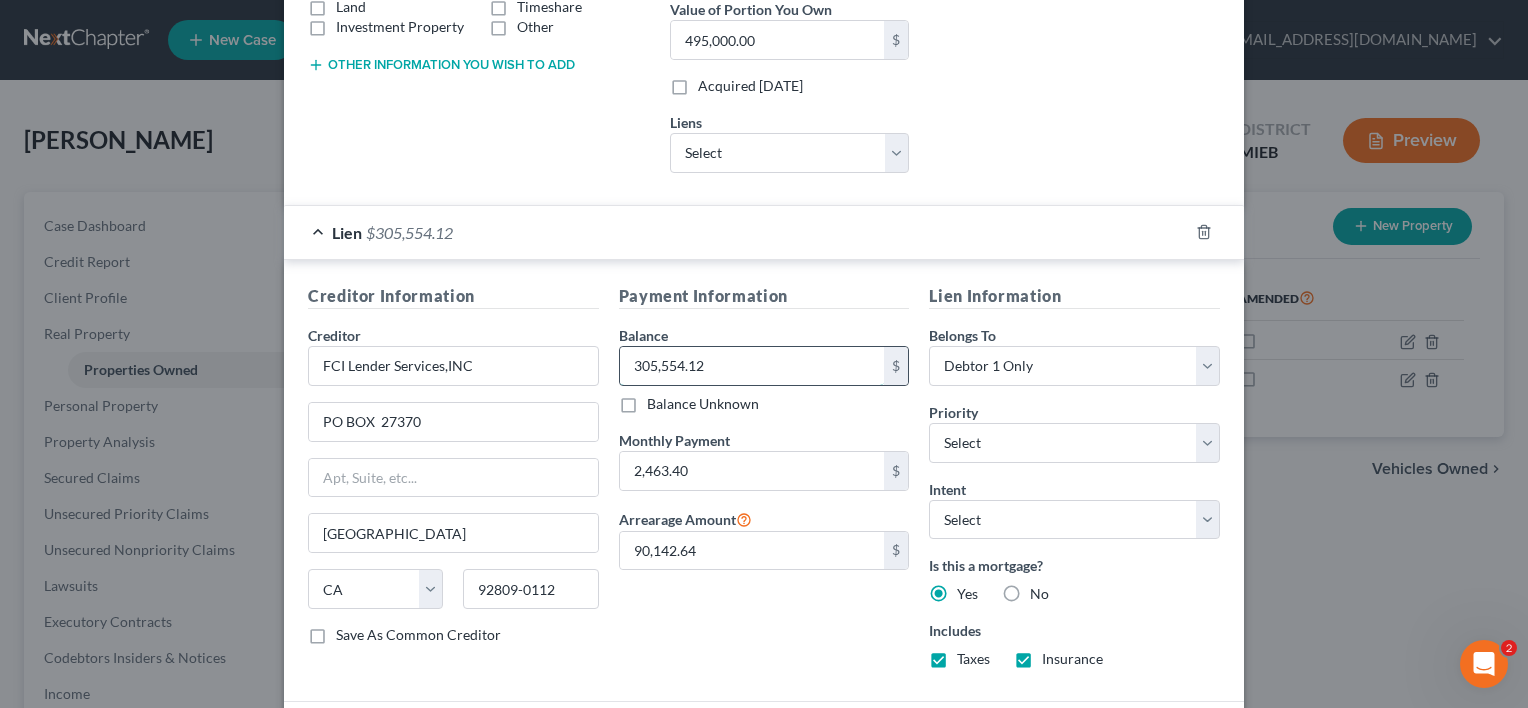 click on "305,554.12" at bounding box center [752, 366] 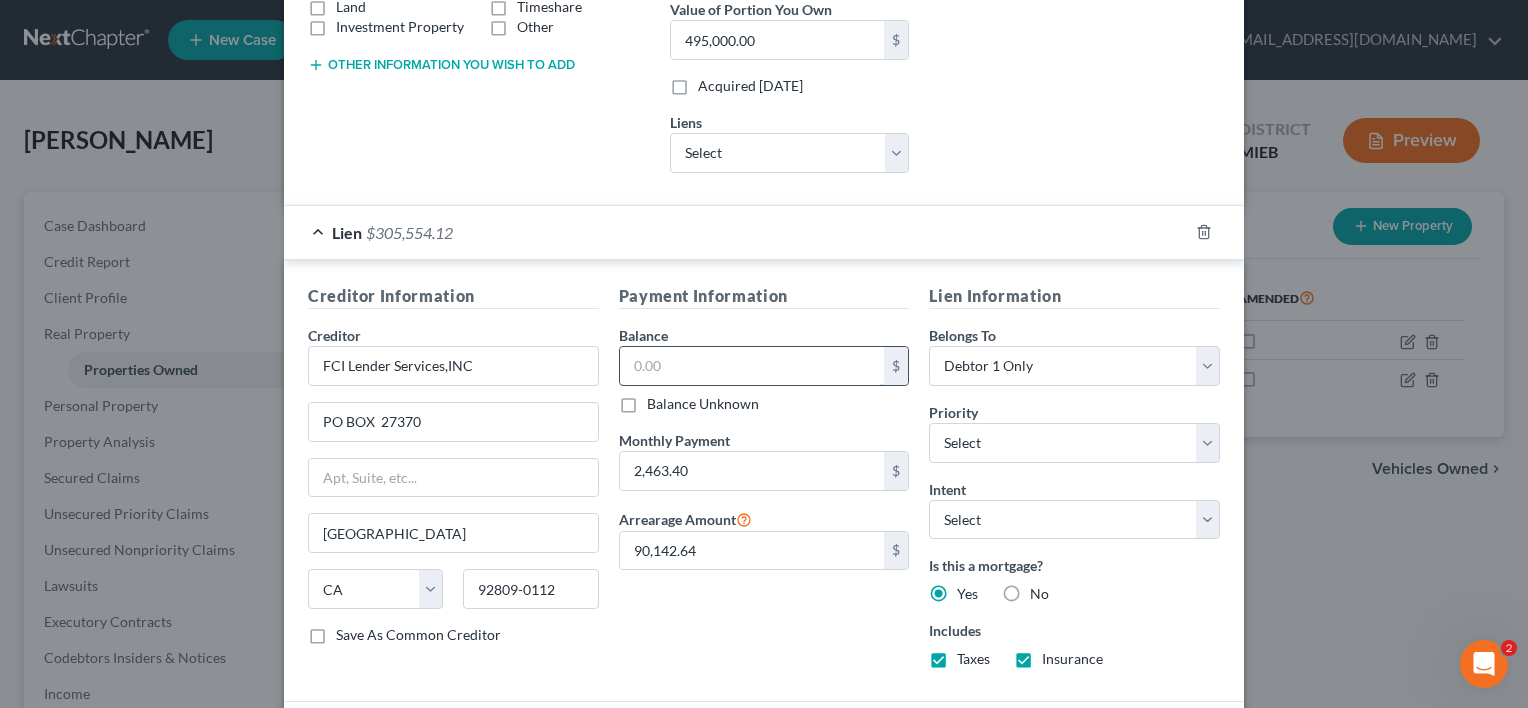 scroll, scrollTop: 428, scrollLeft: 0, axis: vertical 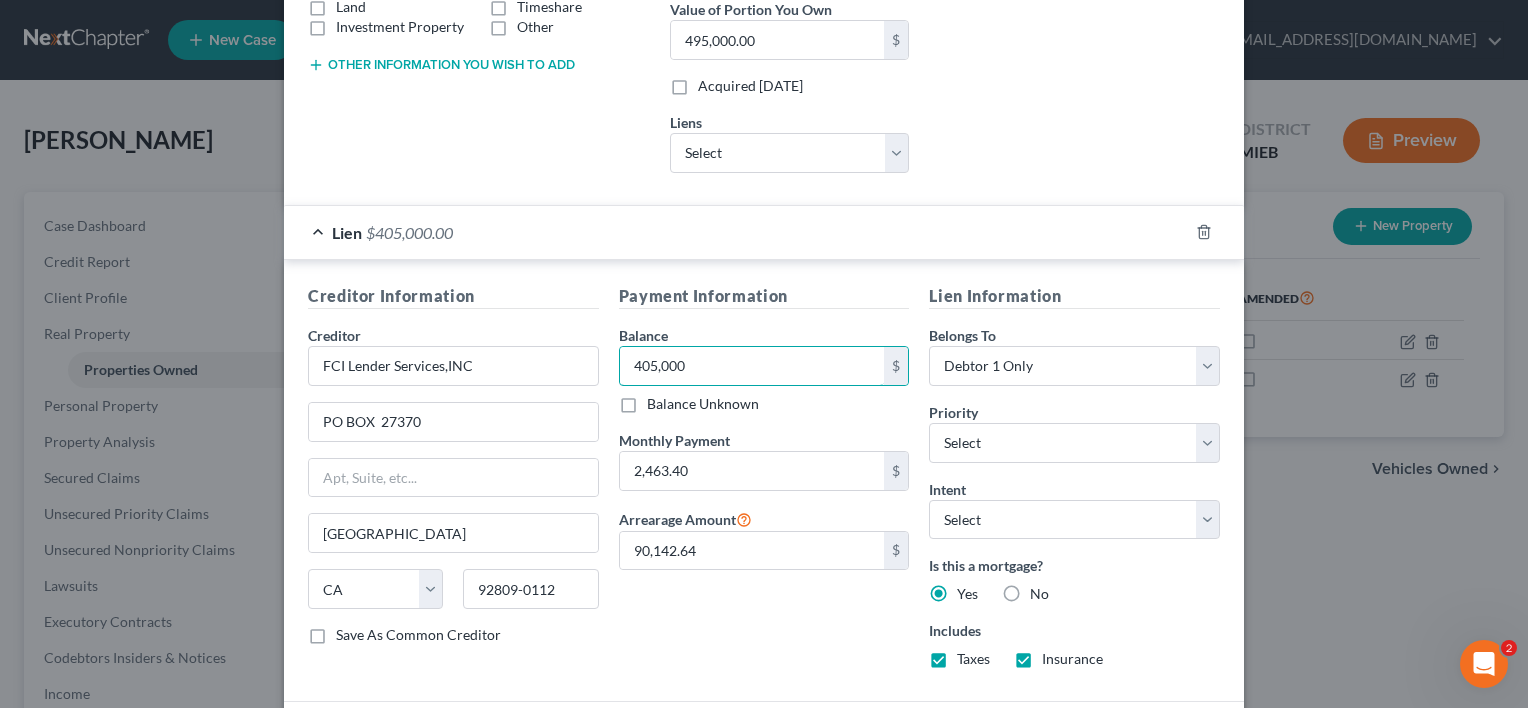 type on "405,000" 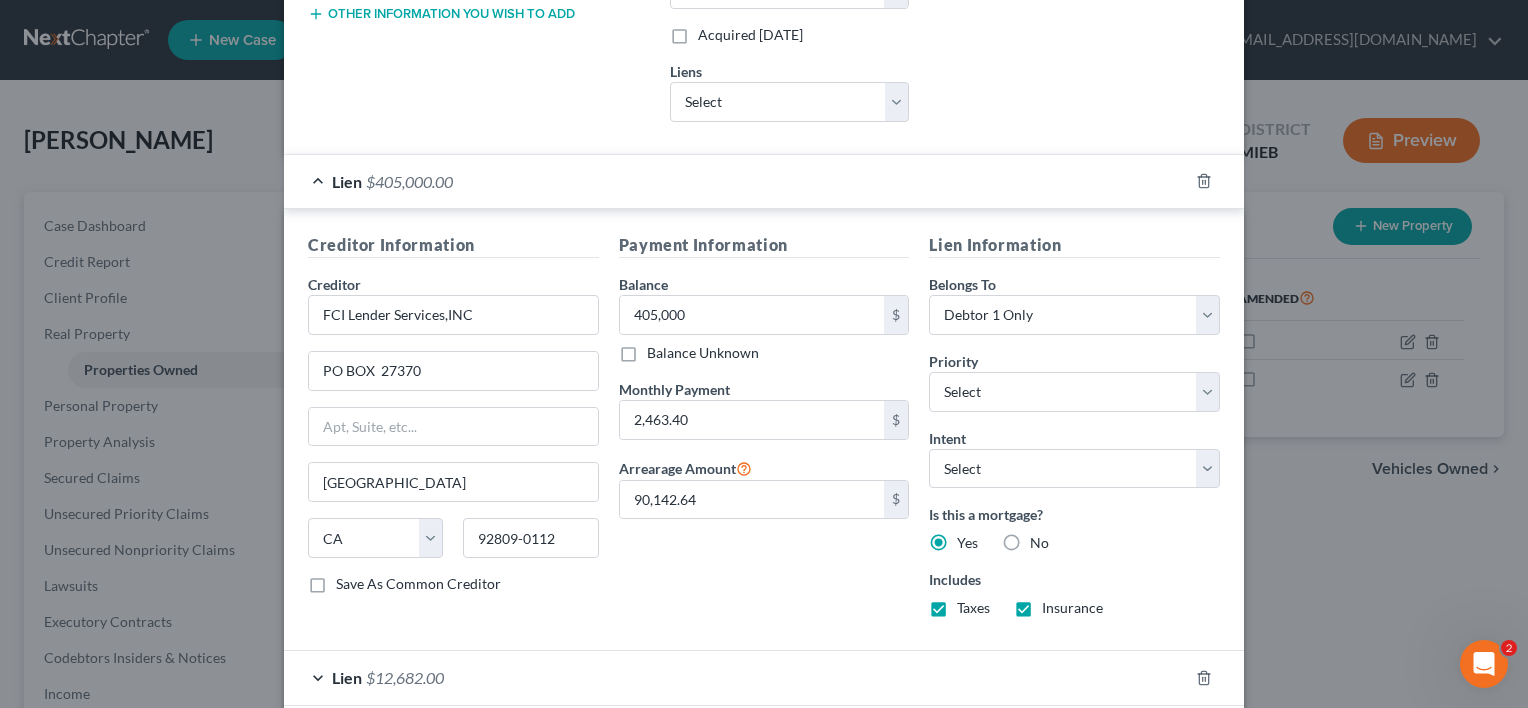 scroll, scrollTop: 490, scrollLeft: 0, axis: vertical 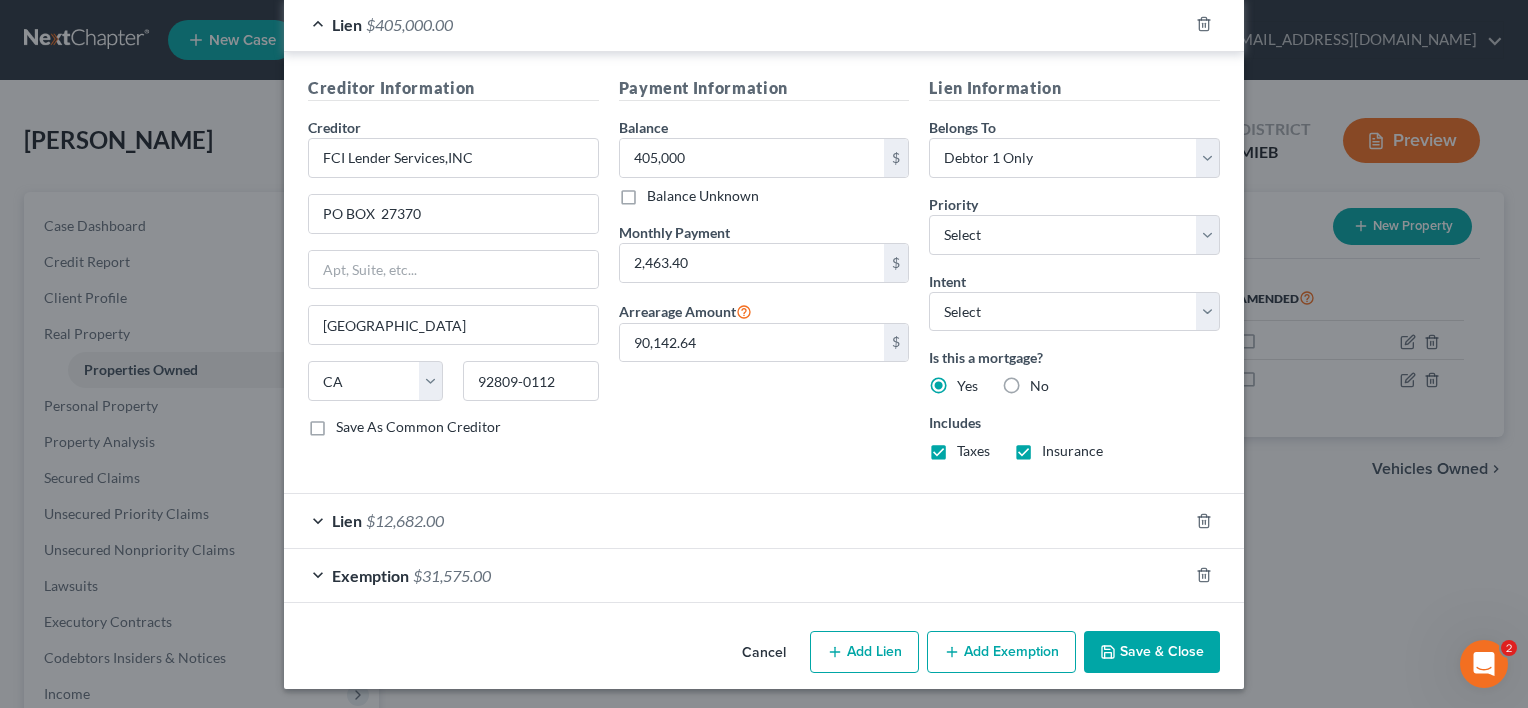 click on "Save & Close" at bounding box center (1152, 652) 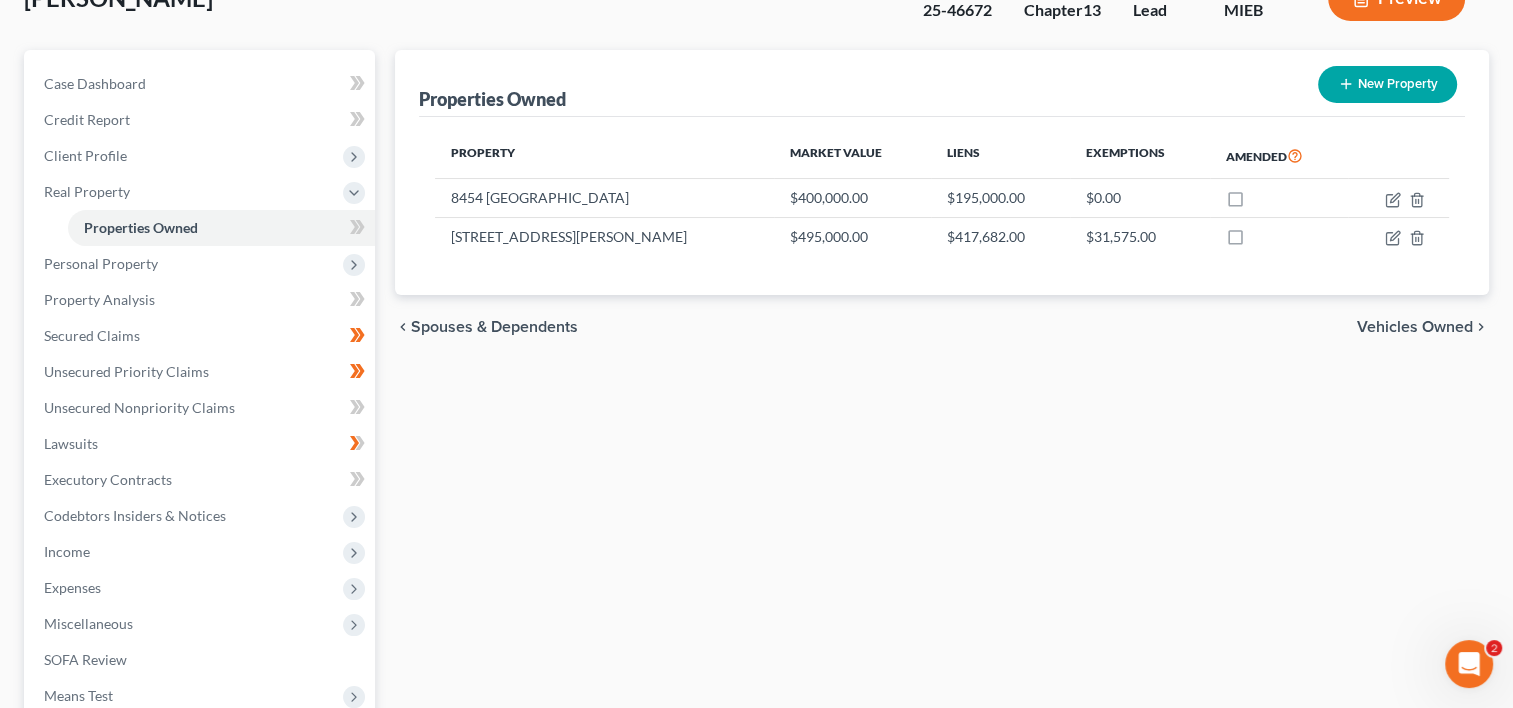 scroll, scrollTop: 190, scrollLeft: 0, axis: vertical 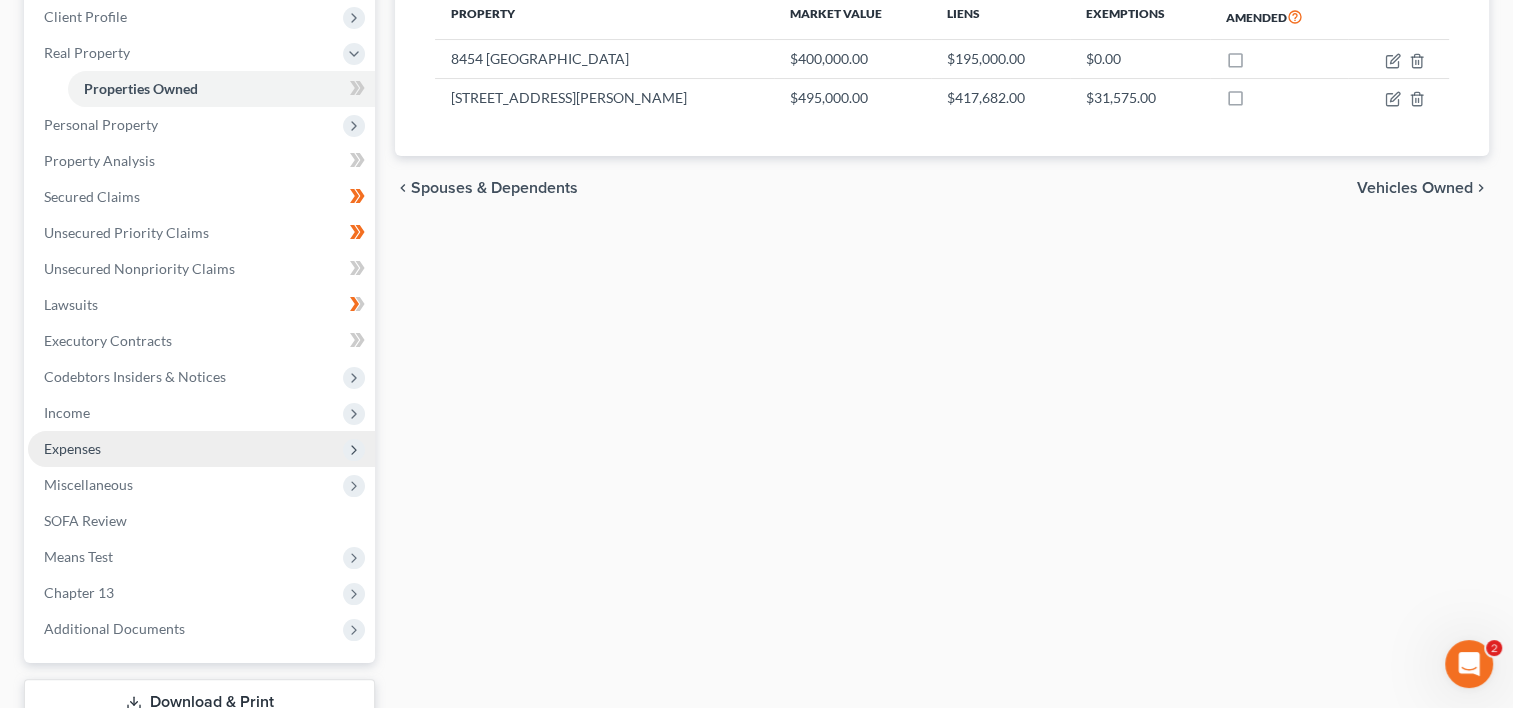 click 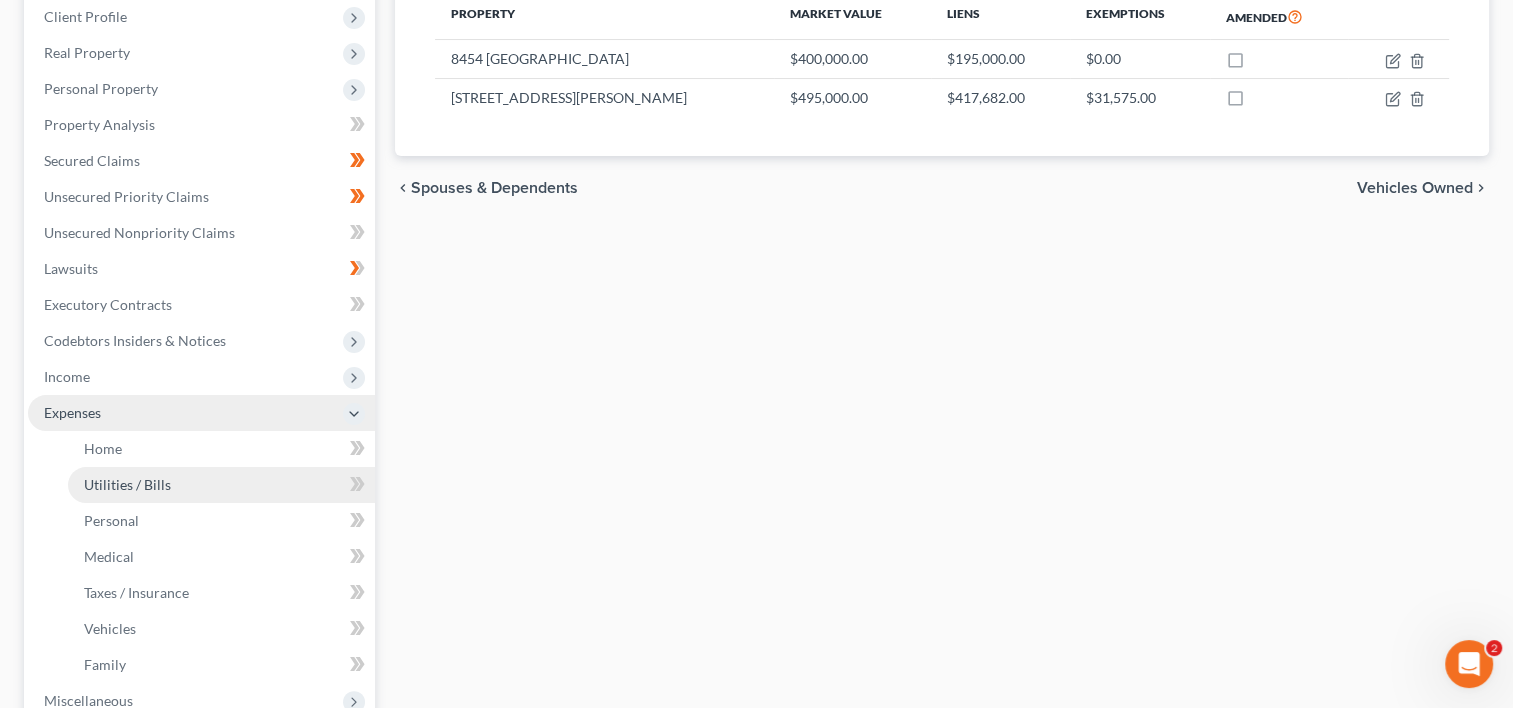 click on "Utilities / Bills" at bounding box center [221, 485] 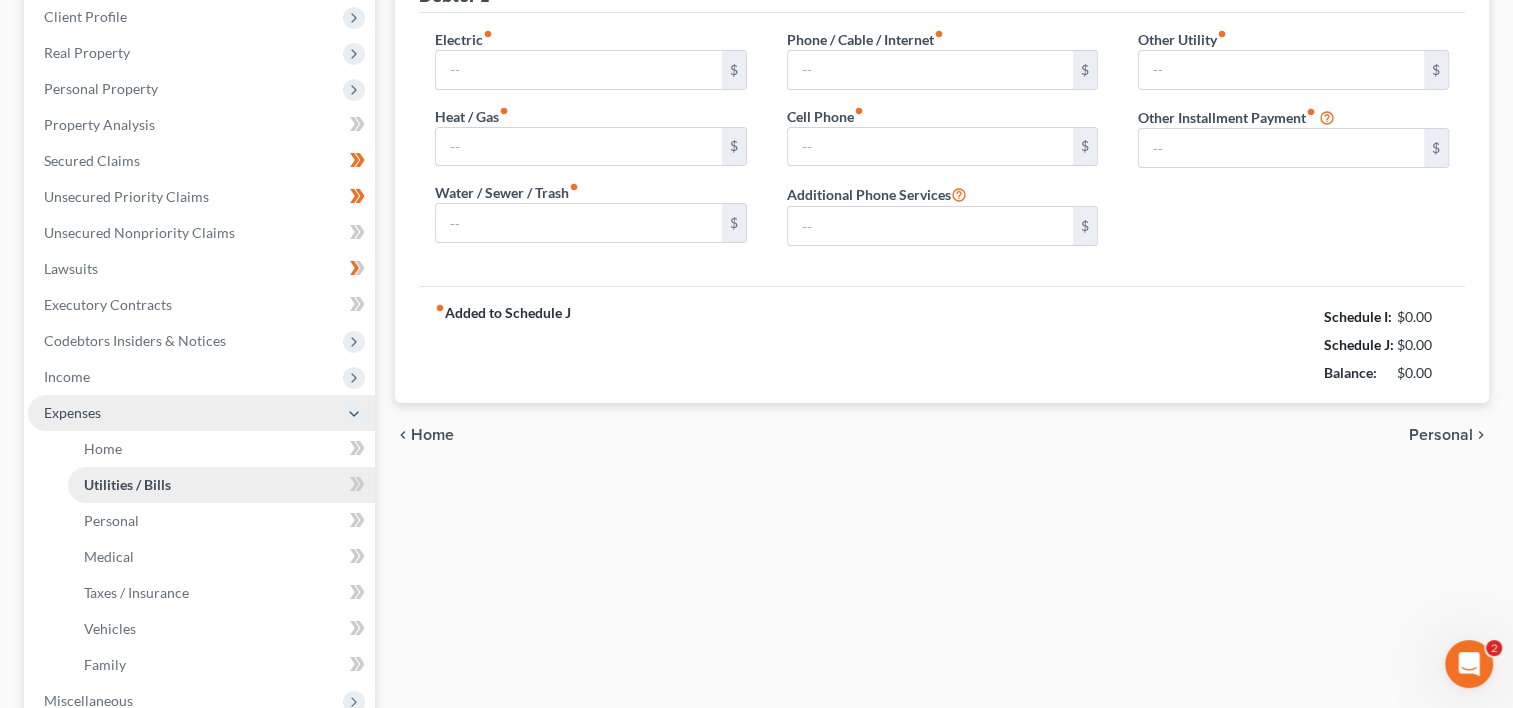 type on "0.00" 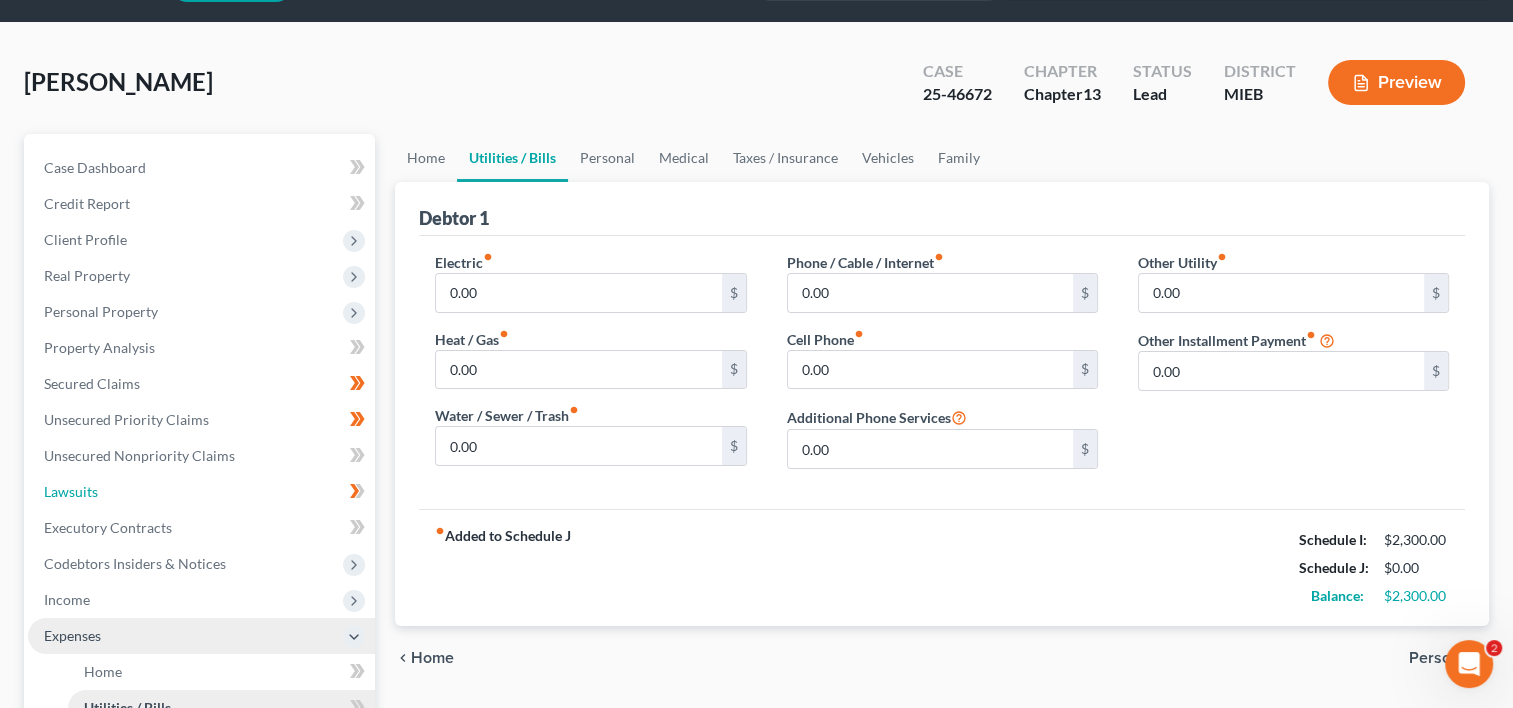 scroll, scrollTop: 2, scrollLeft: 0, axis: vertical 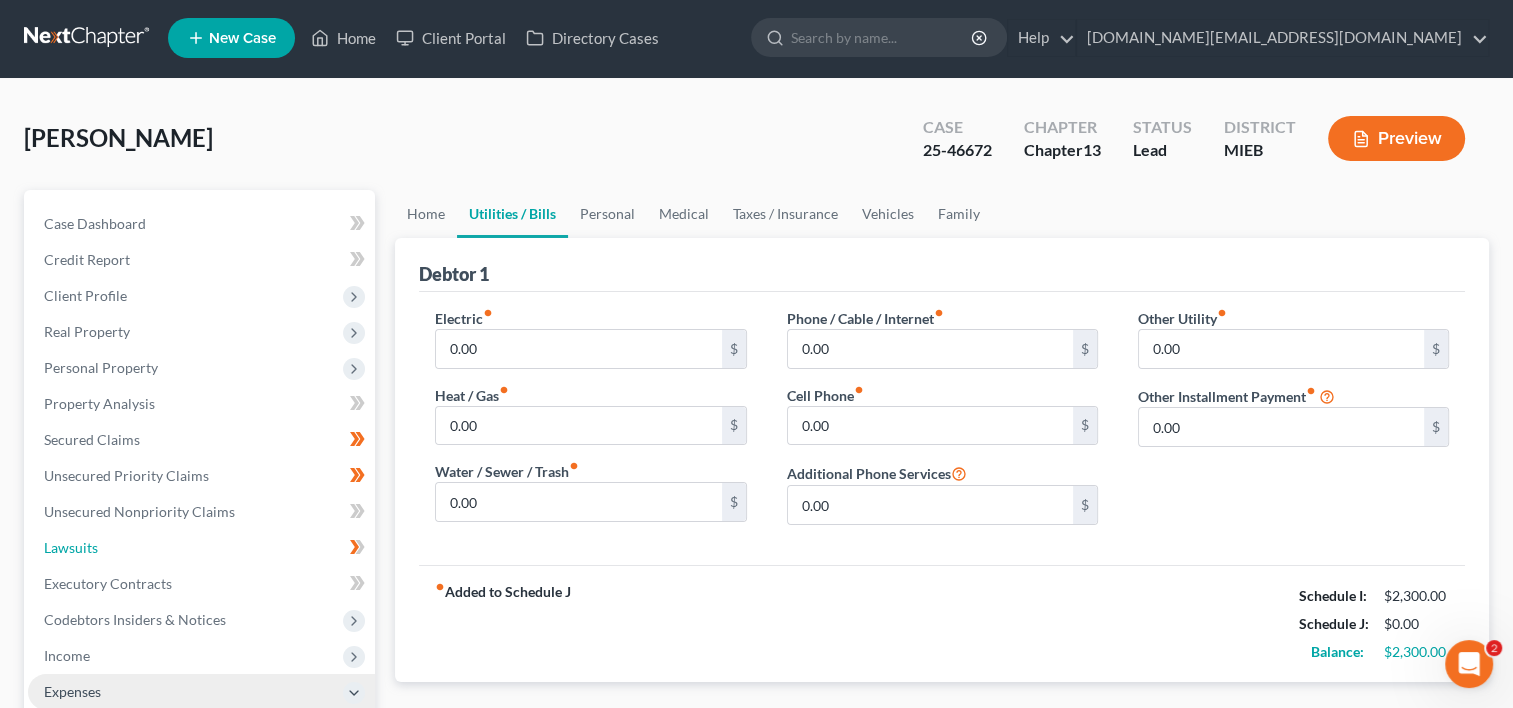 click on "Case Dashboard
Payments
Invoices
Payments
Payments
Credit Report
Client Profile" at bounding box center (201, 674) 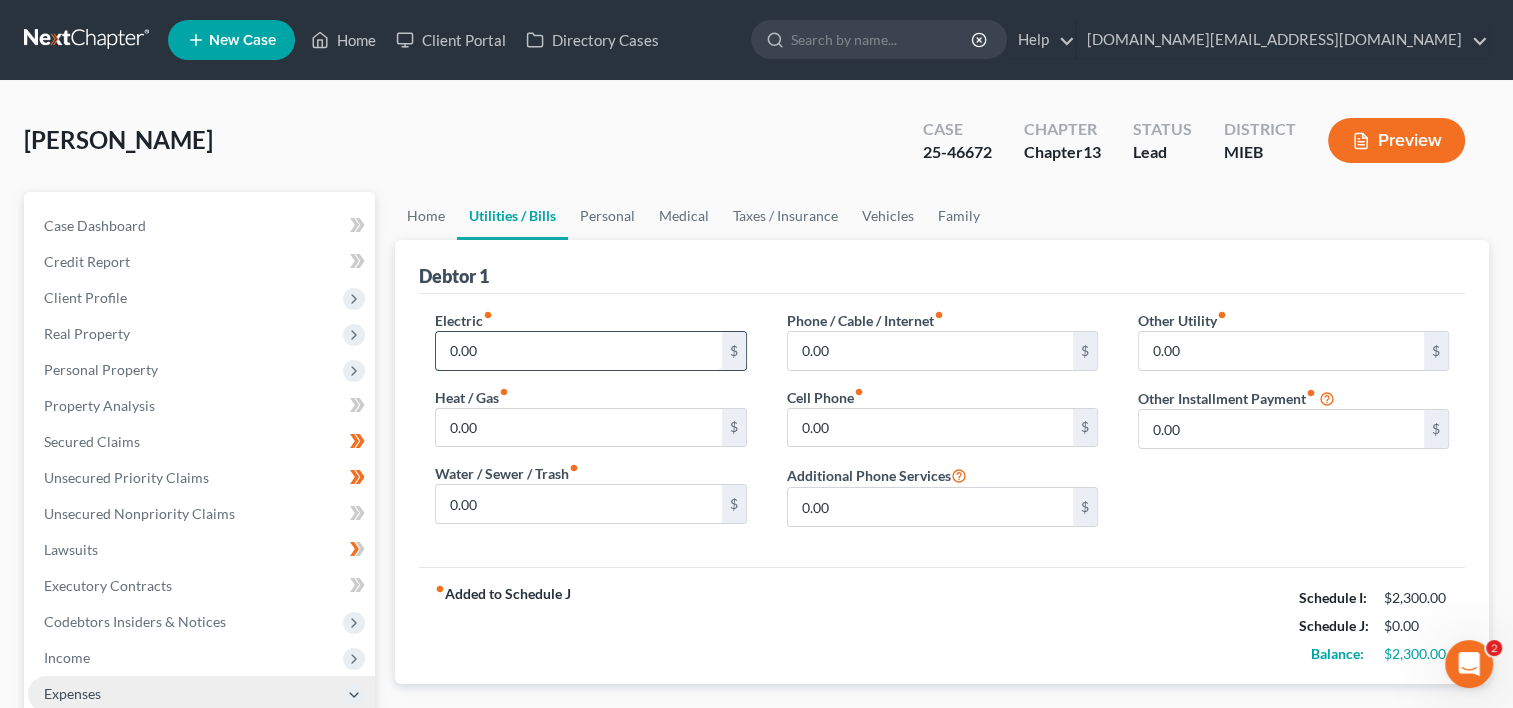 click on "0.00" at bounding box center [578, 351] 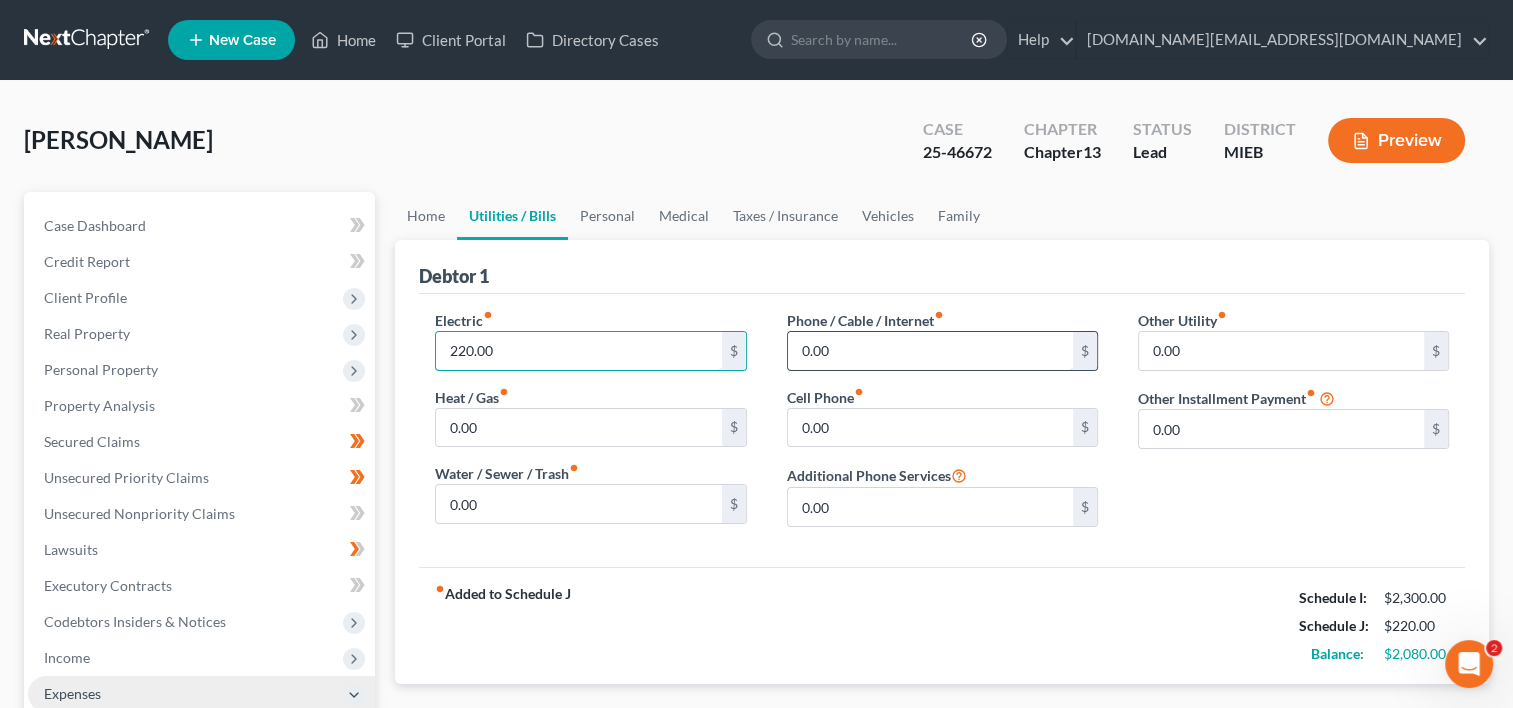type on "220.00" 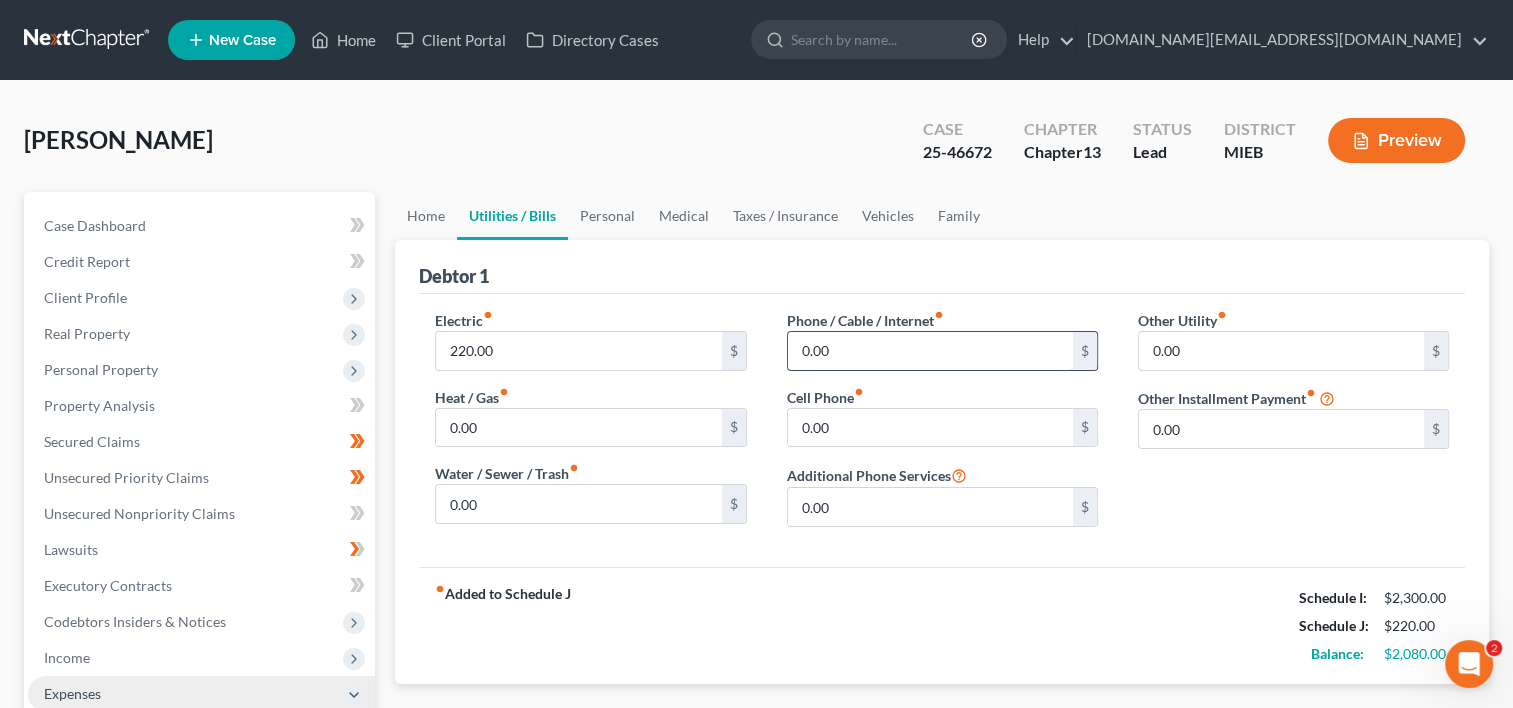 click on "0.00" at bounding box center [930, 351] 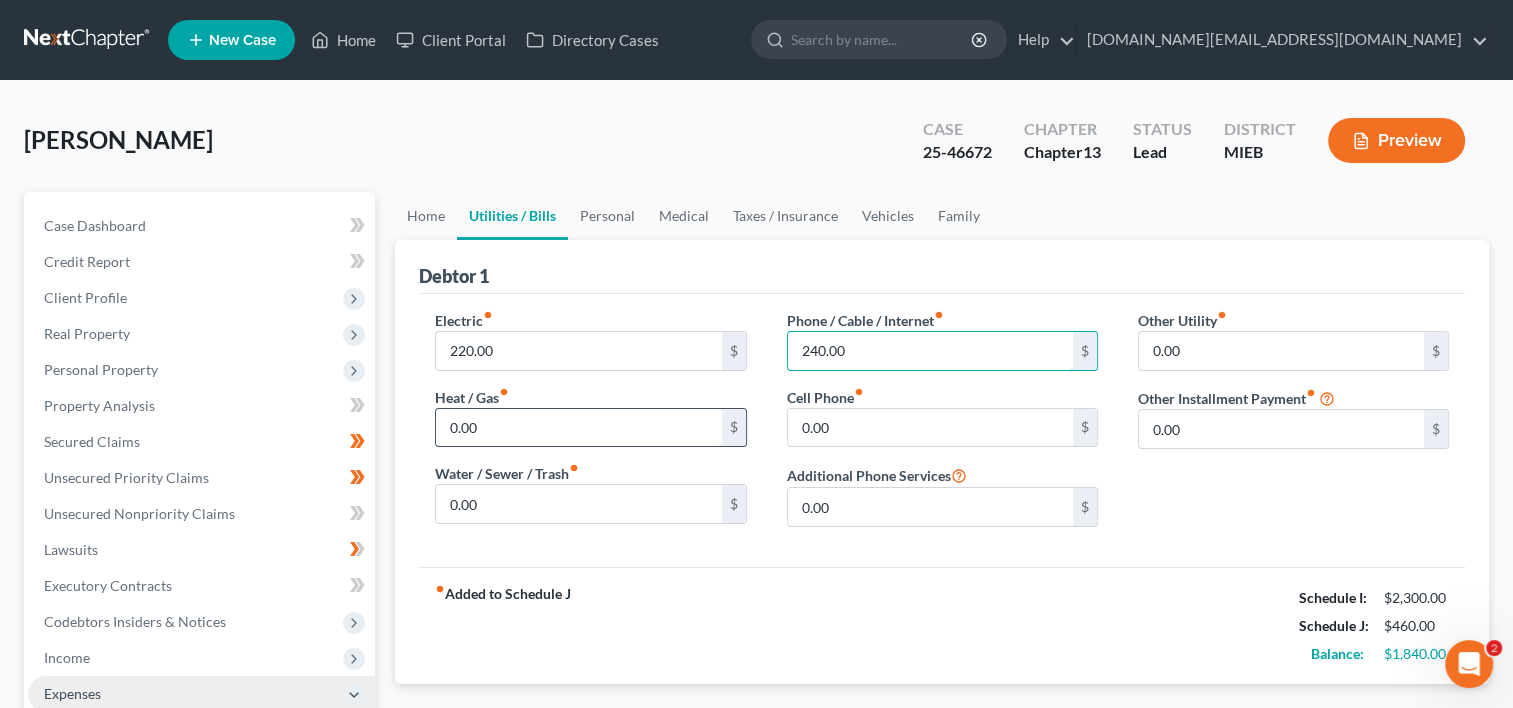 type on "240.00" 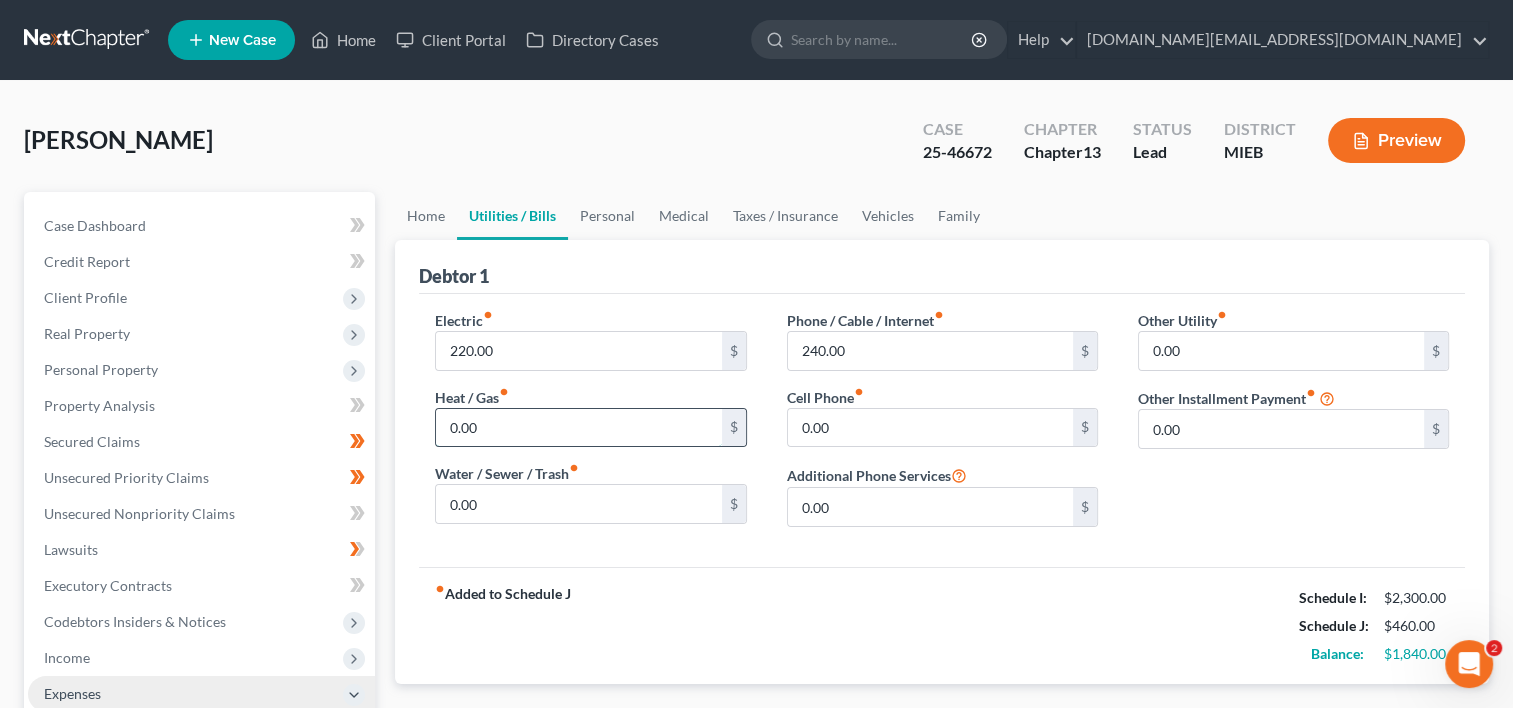 click on "0.00" at bounding box center [578, 428] 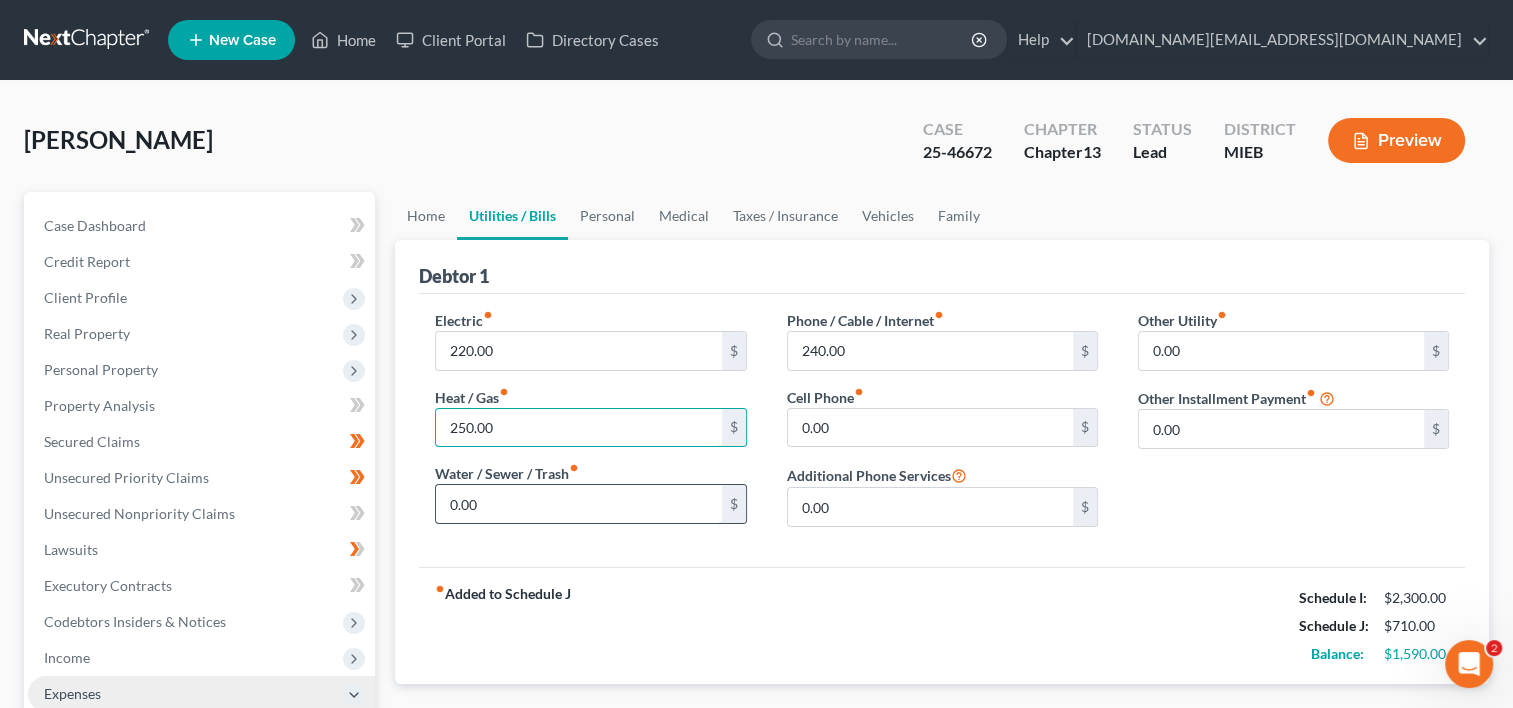 type on "250.00" 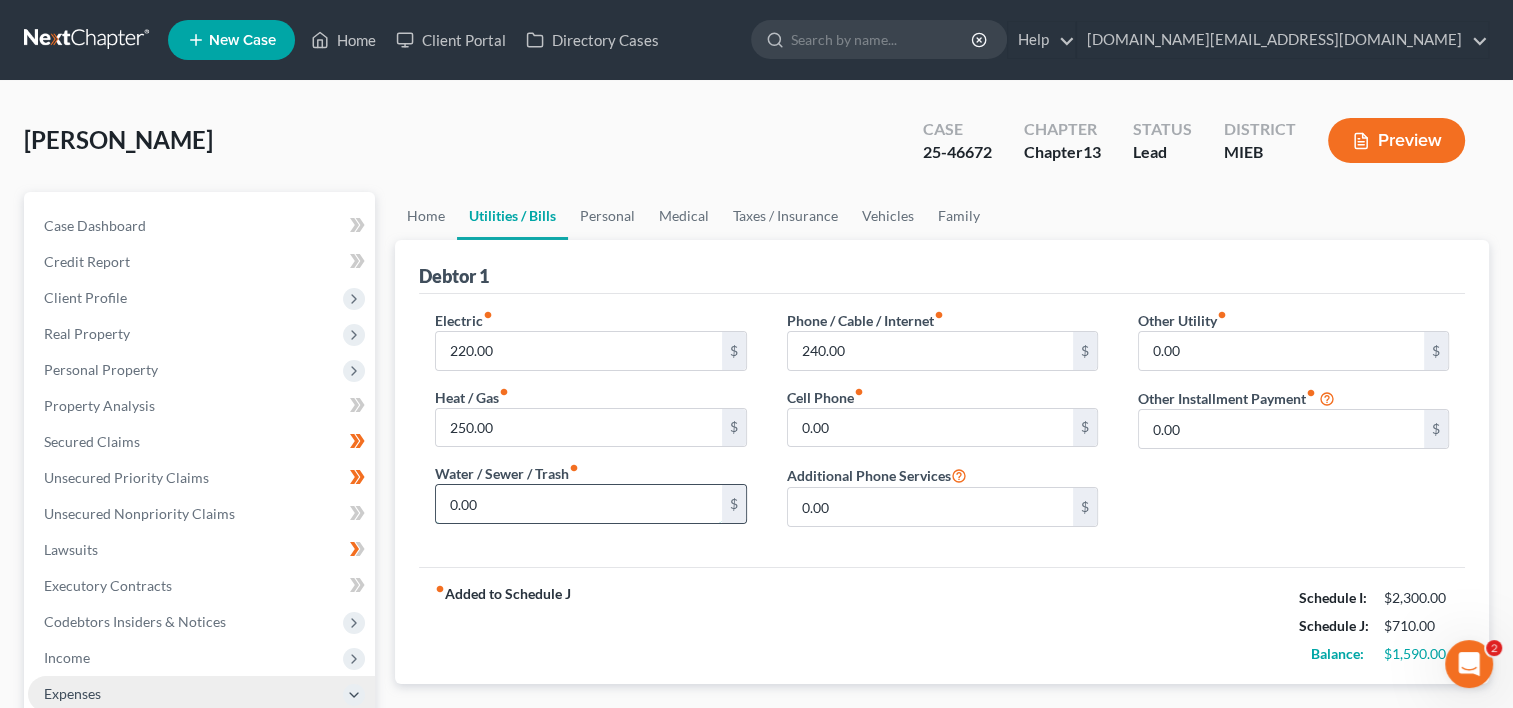 click on "0.00" at bounding box center (578, 504) 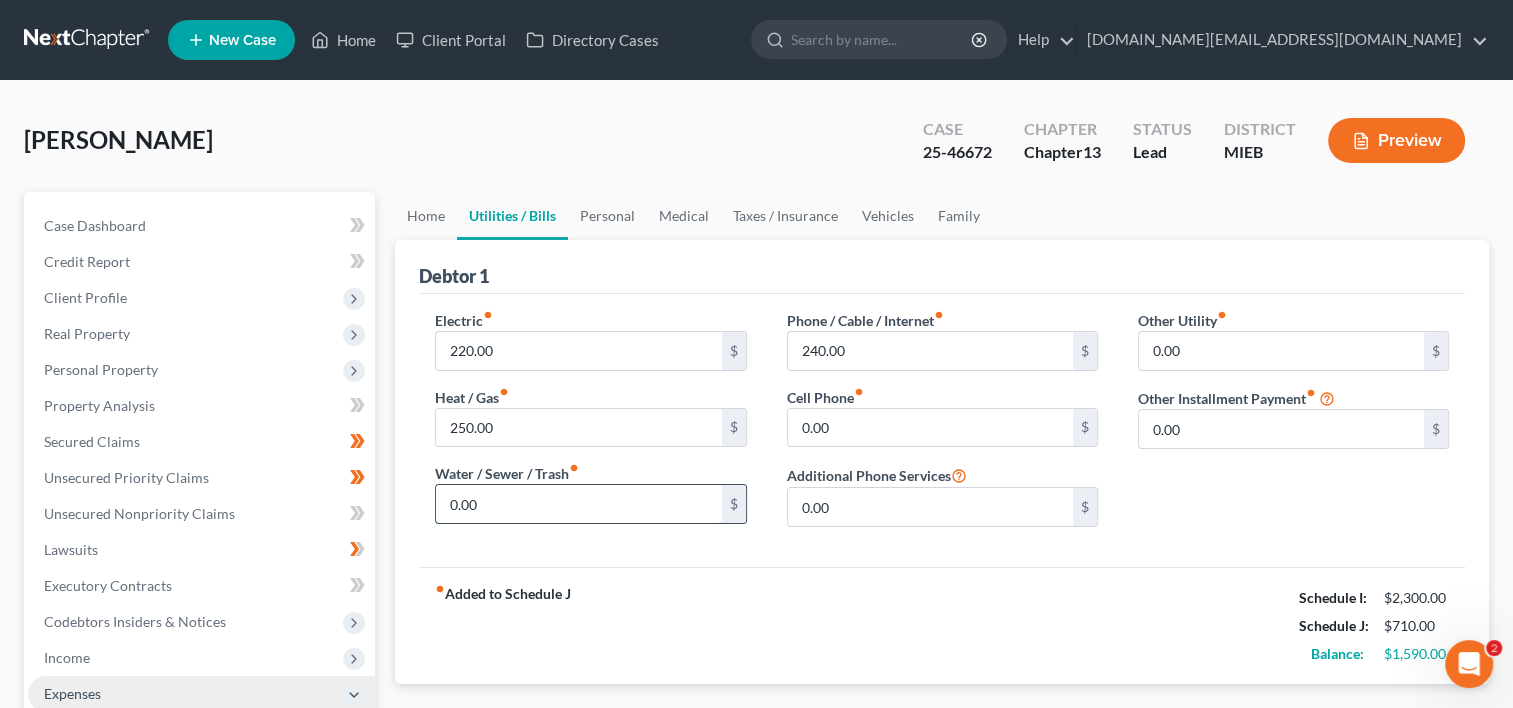 type on "2" 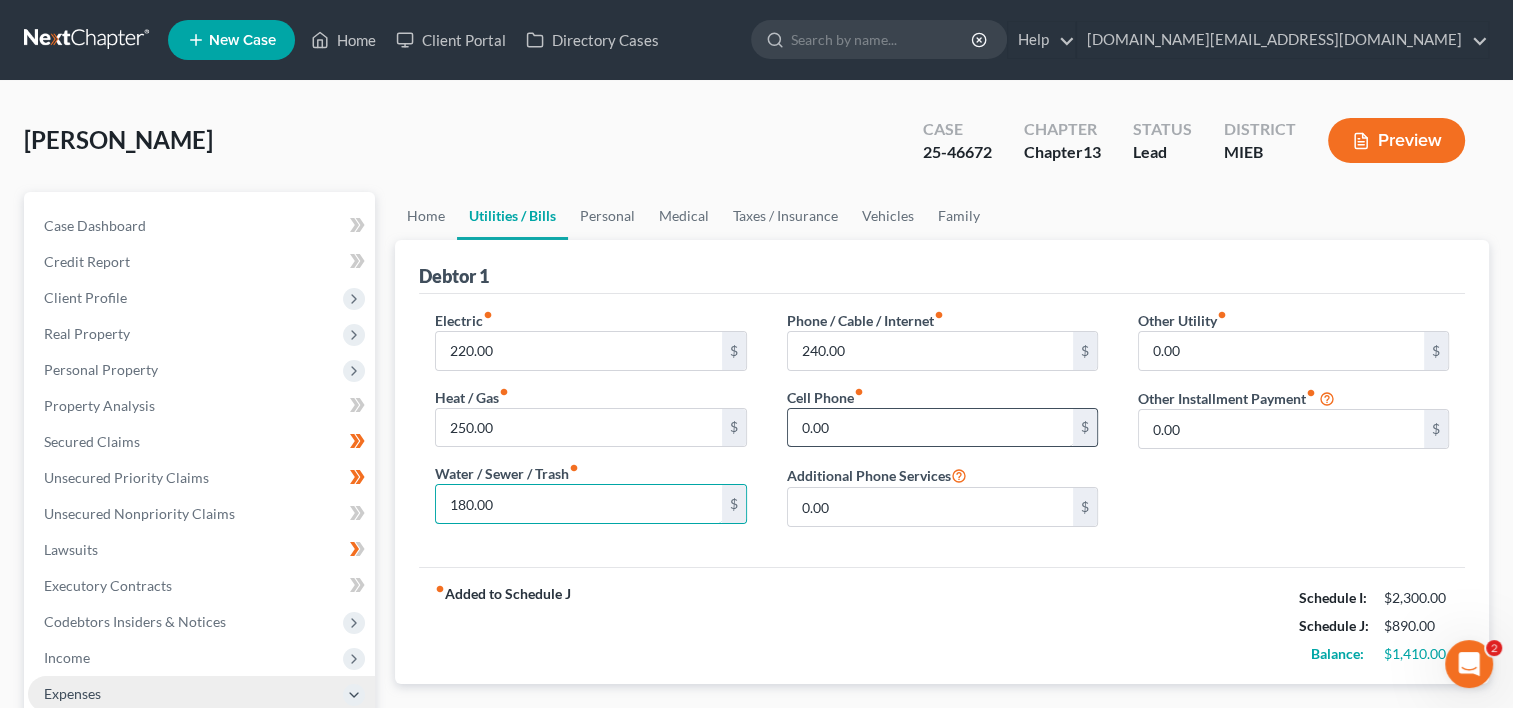 type on "180.00" 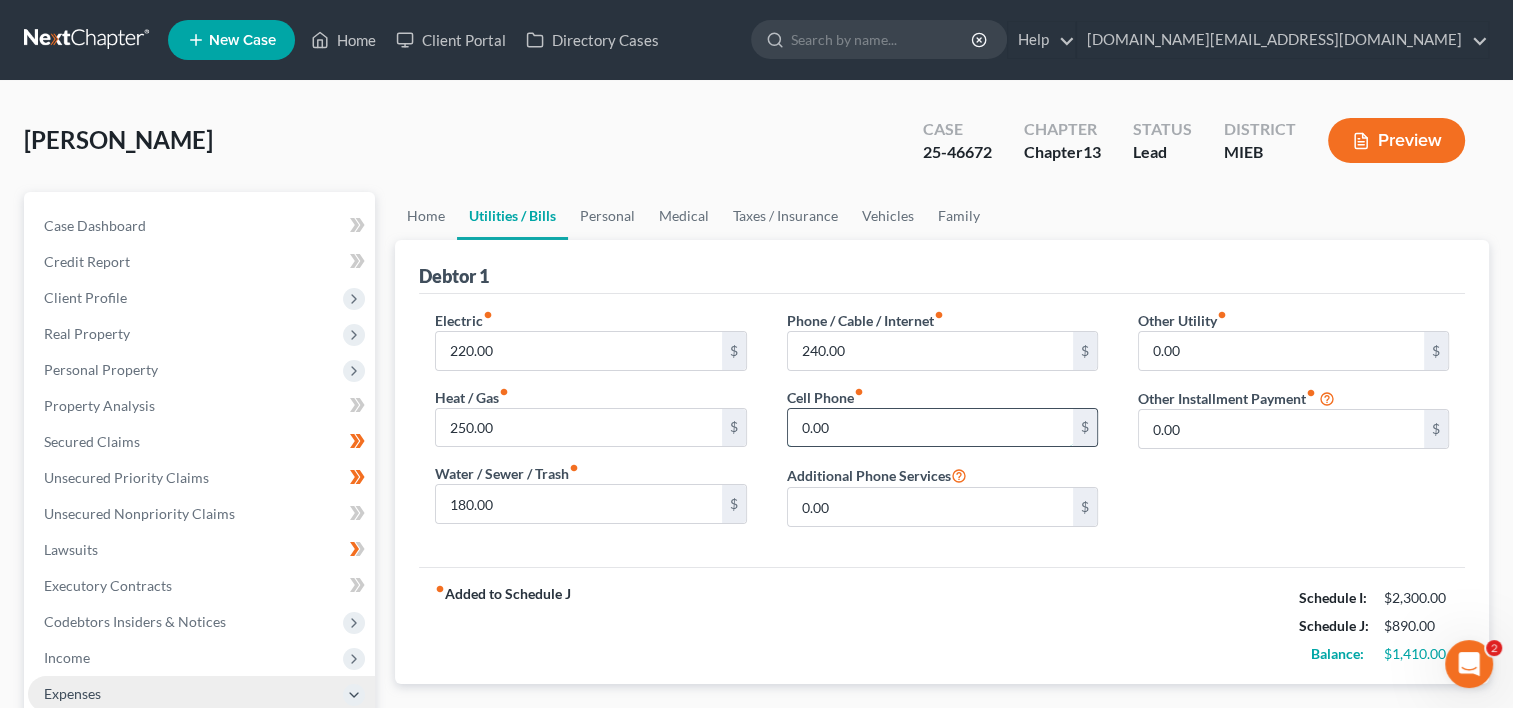 click on "0.00" at bounding box center [930, 428] 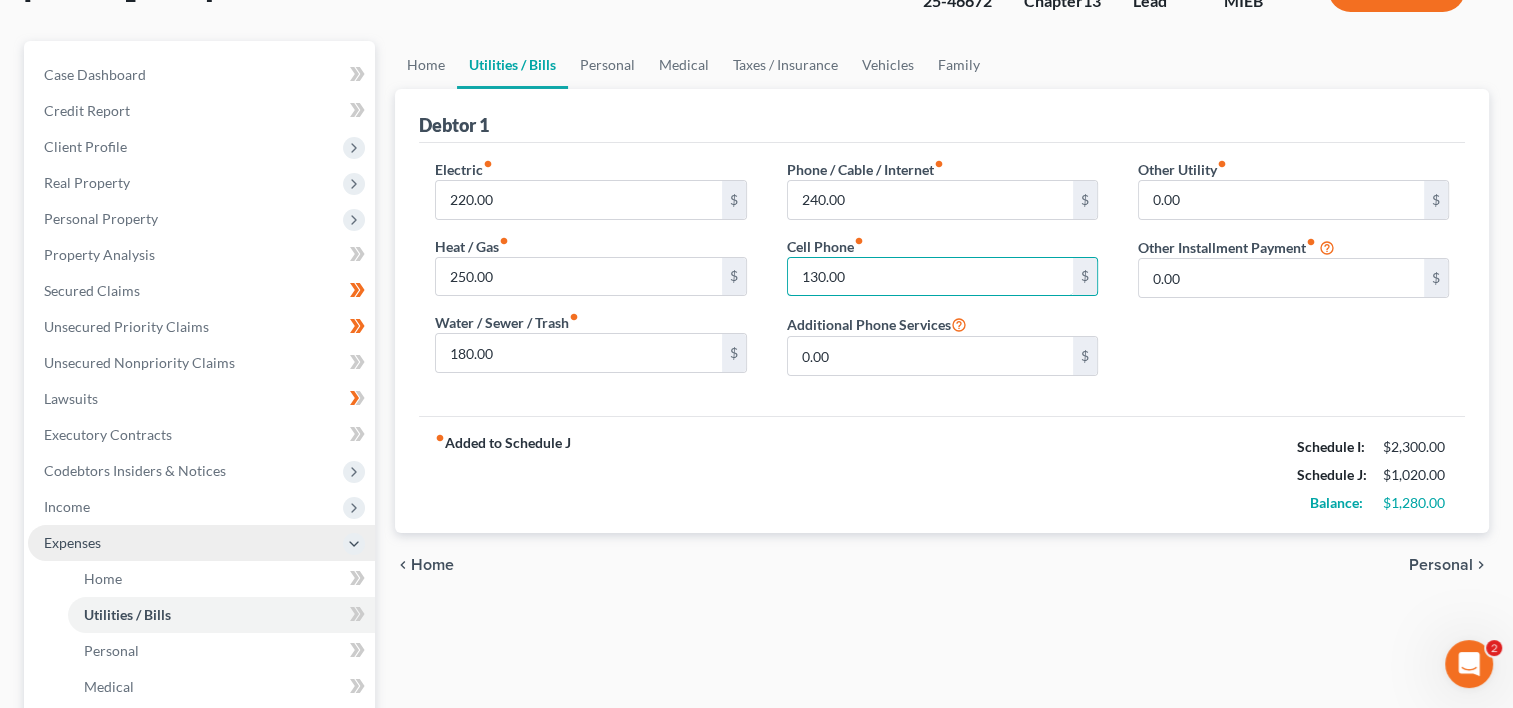 scroll, scrollTop: 169, scrollLeft: 0, axis: vertical 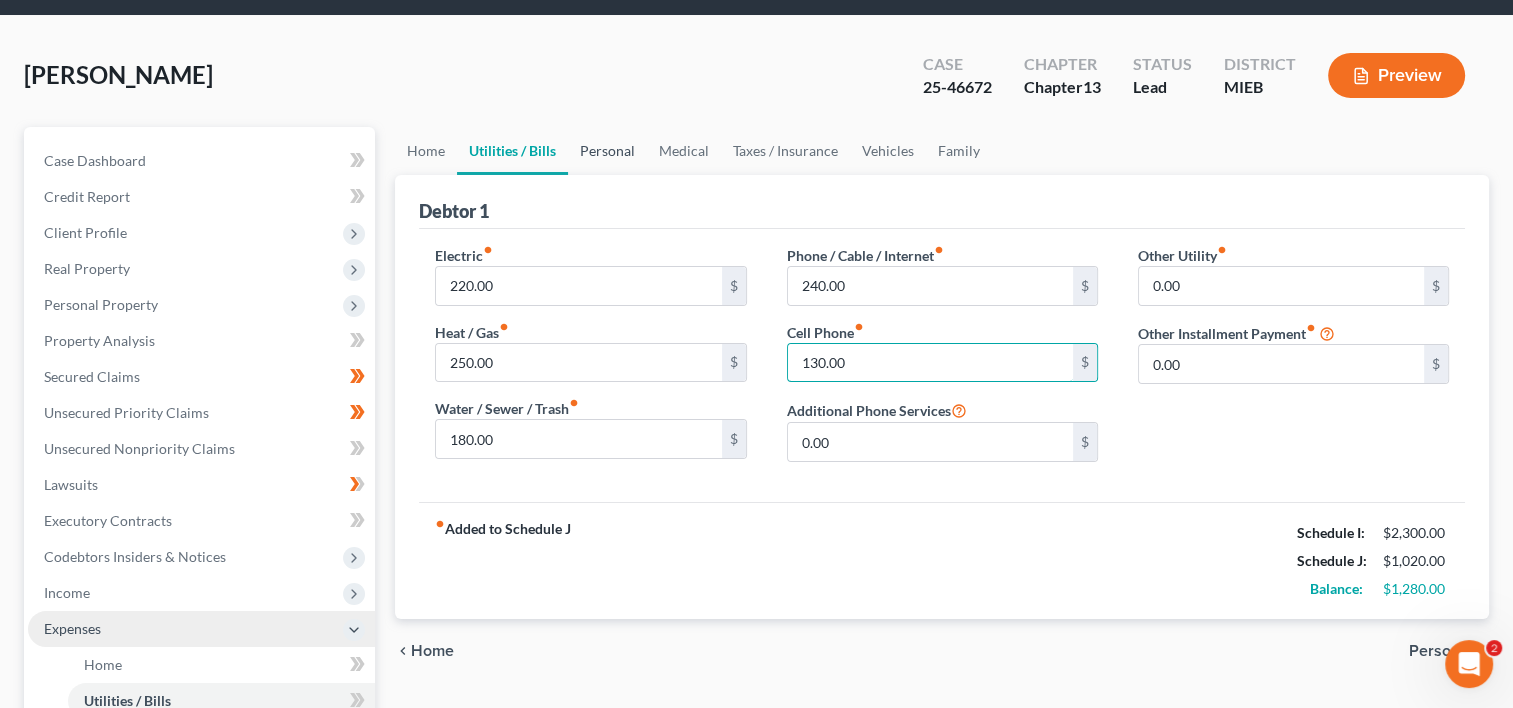 type on "130.00" 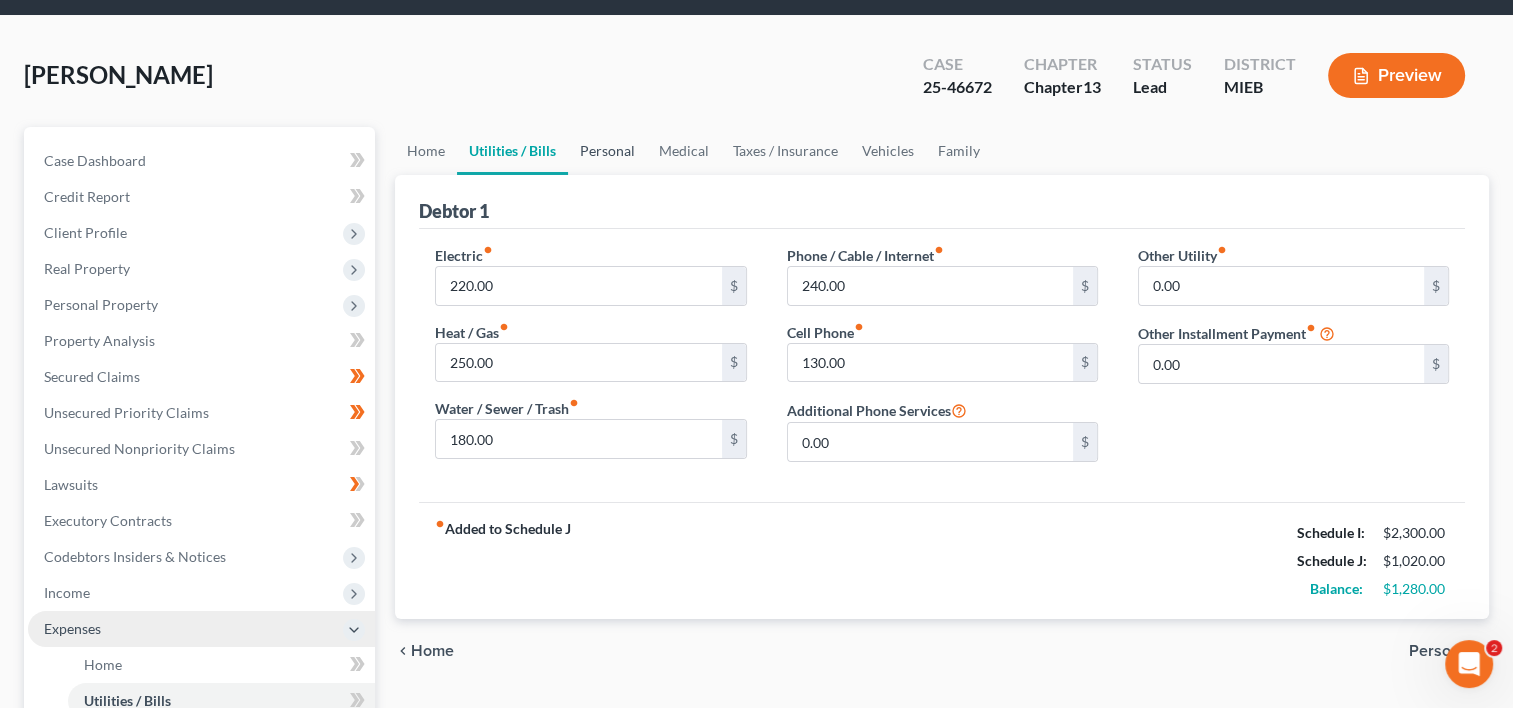 click on "Personal" at bounding box center (607, 151) 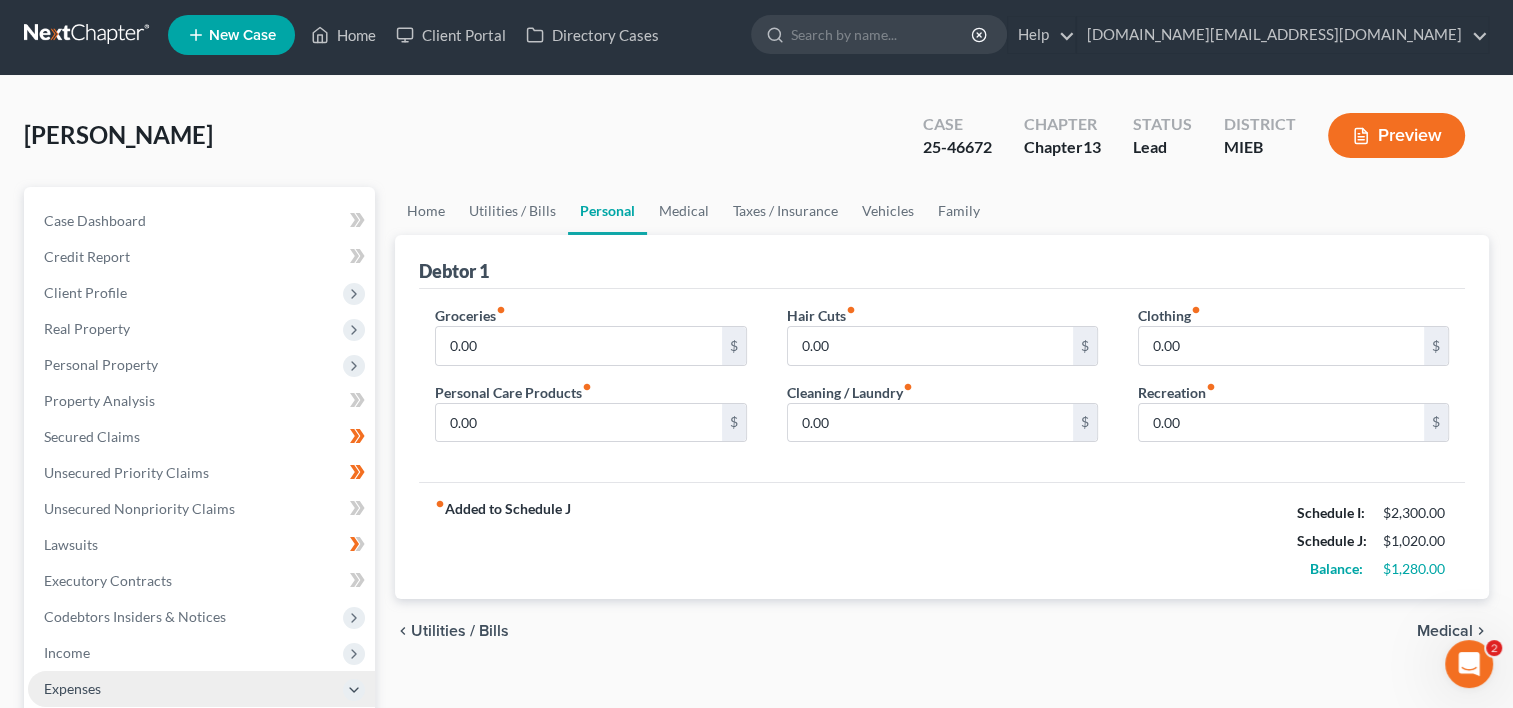 scroll, scrollTop: 0, scrollLeft: 0, axis: both 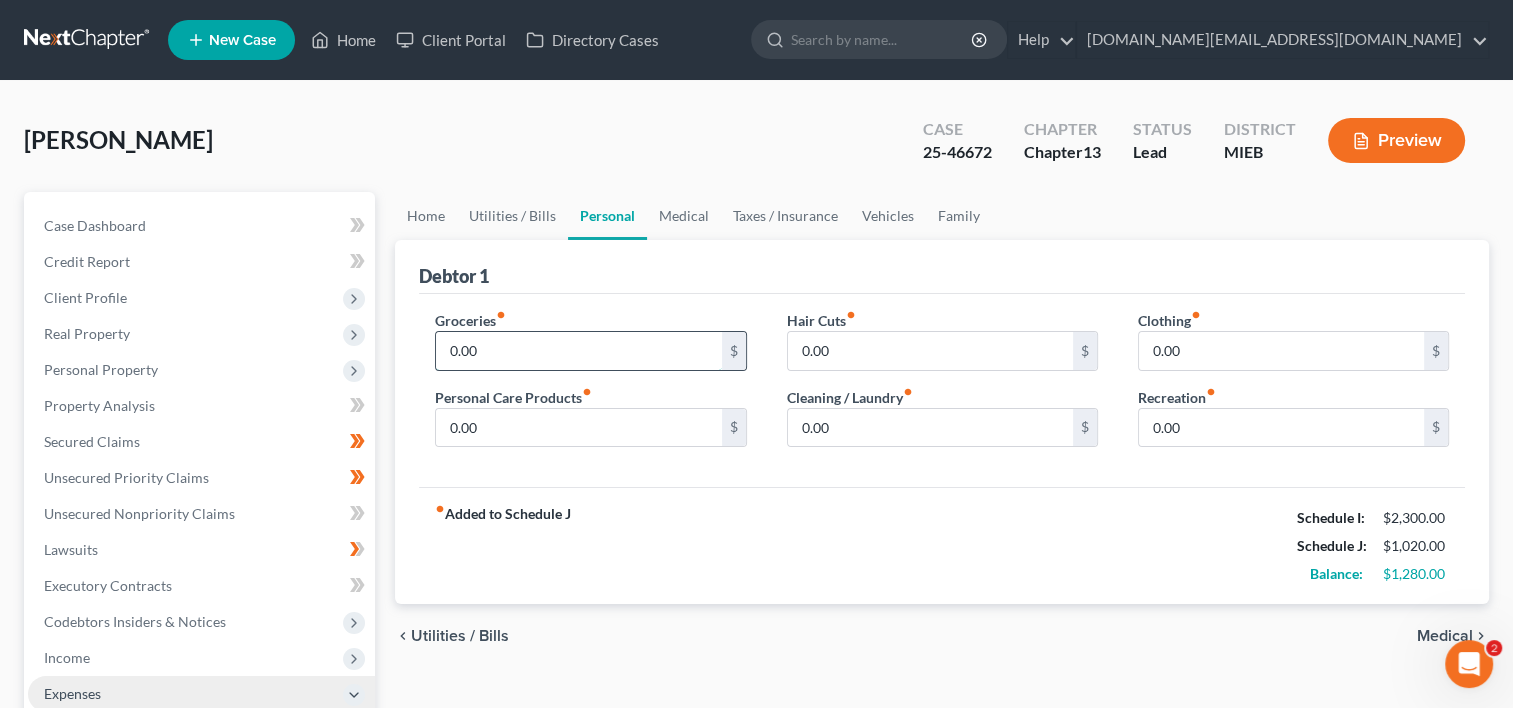 click on "0.00" at bounding box center [578, 351] 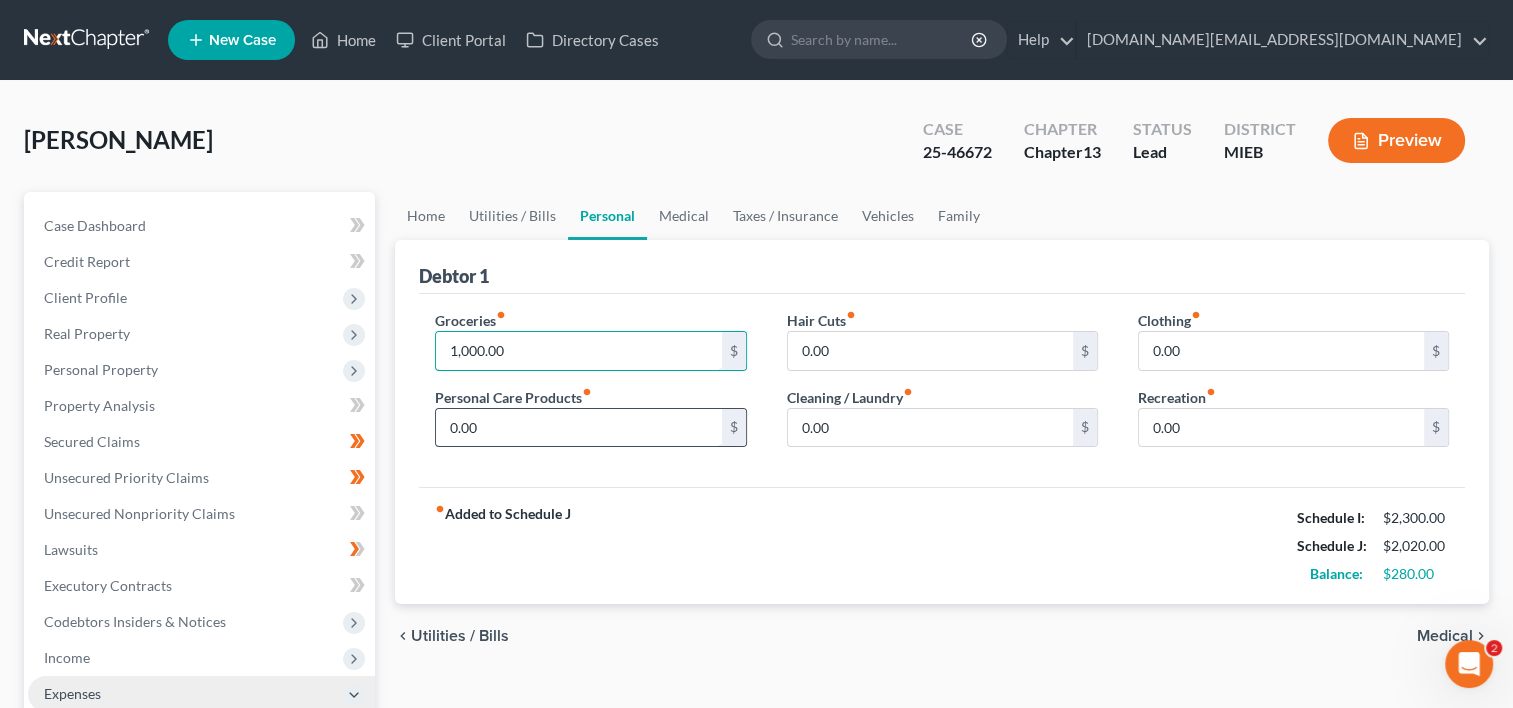 type on "1,000.00" 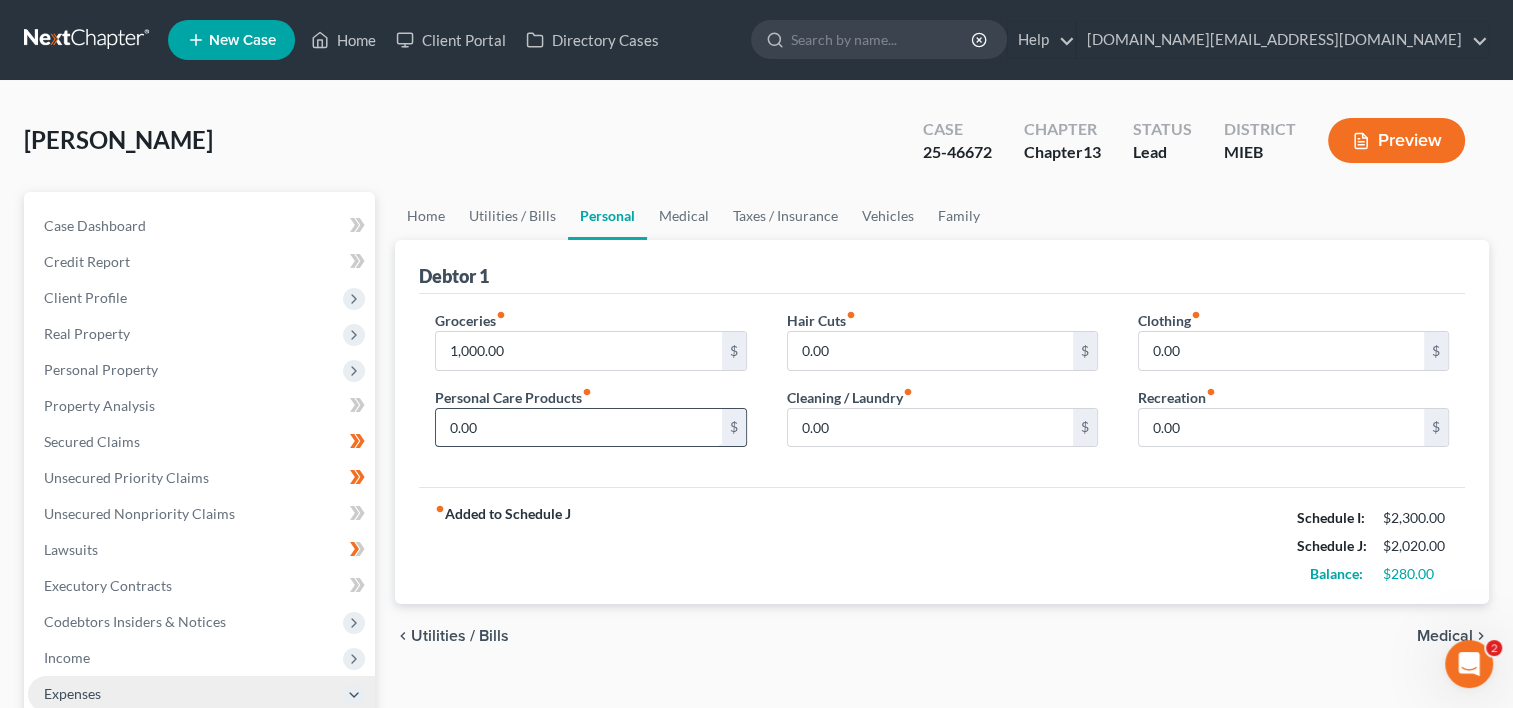 click on "0.00" at bounding box center (578, 428) 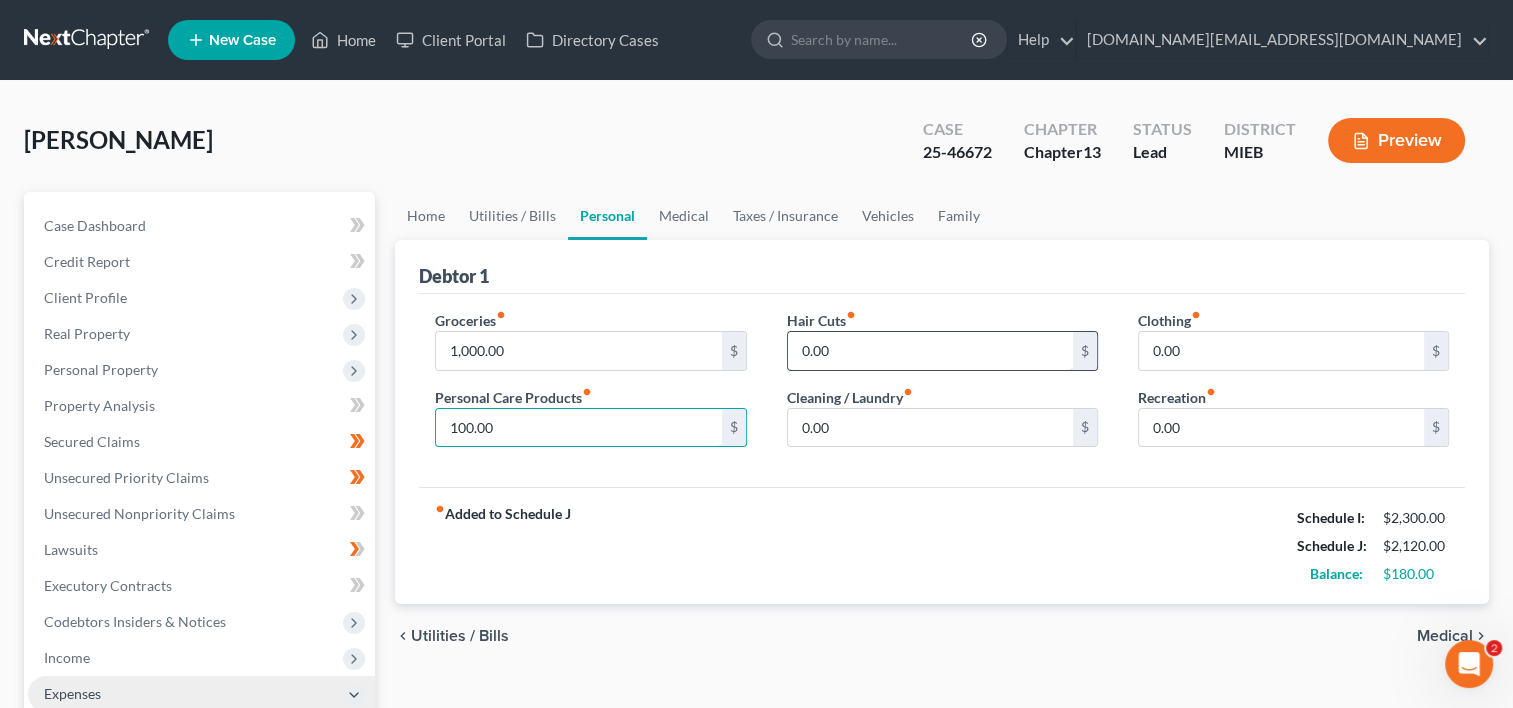 type on "100.00" 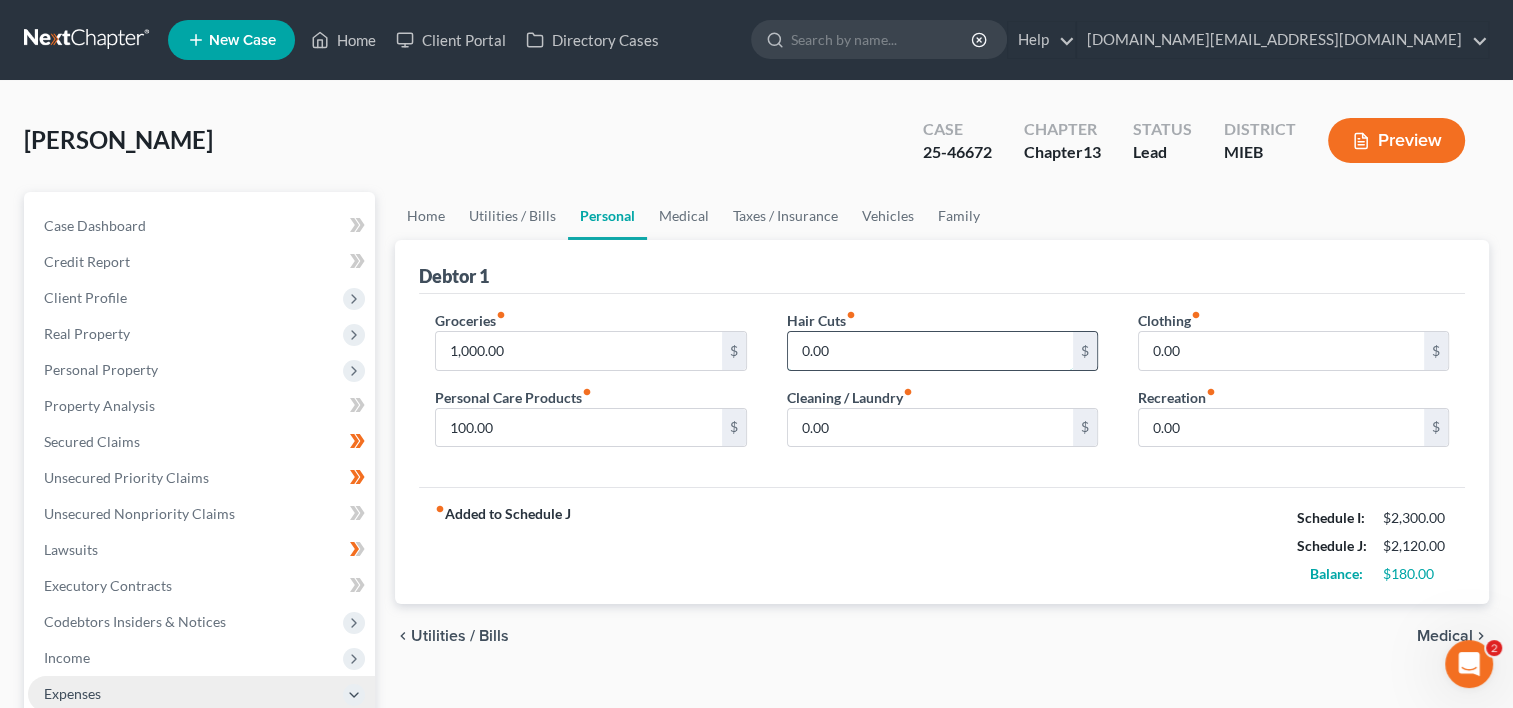 click on "0.00" at bounding box center (930, 351) 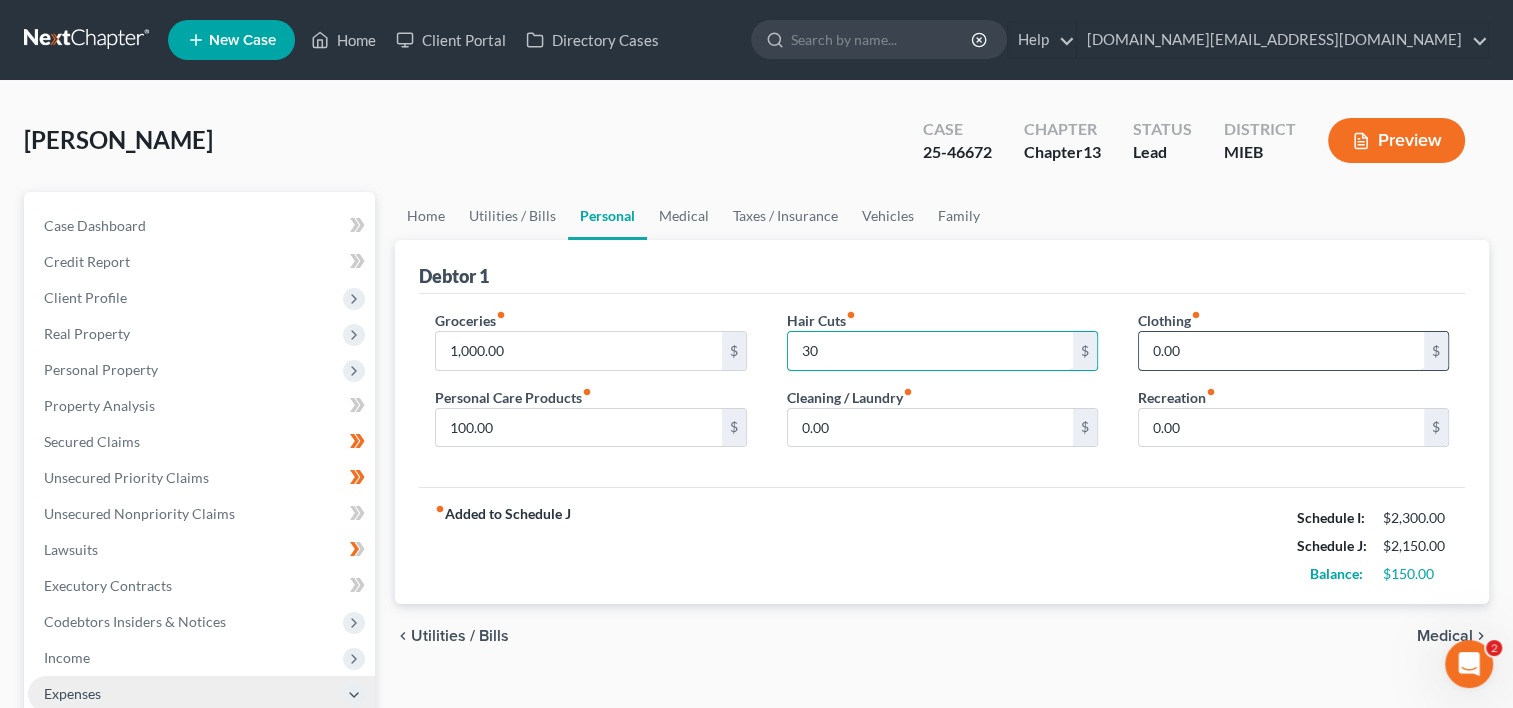 type on "30" 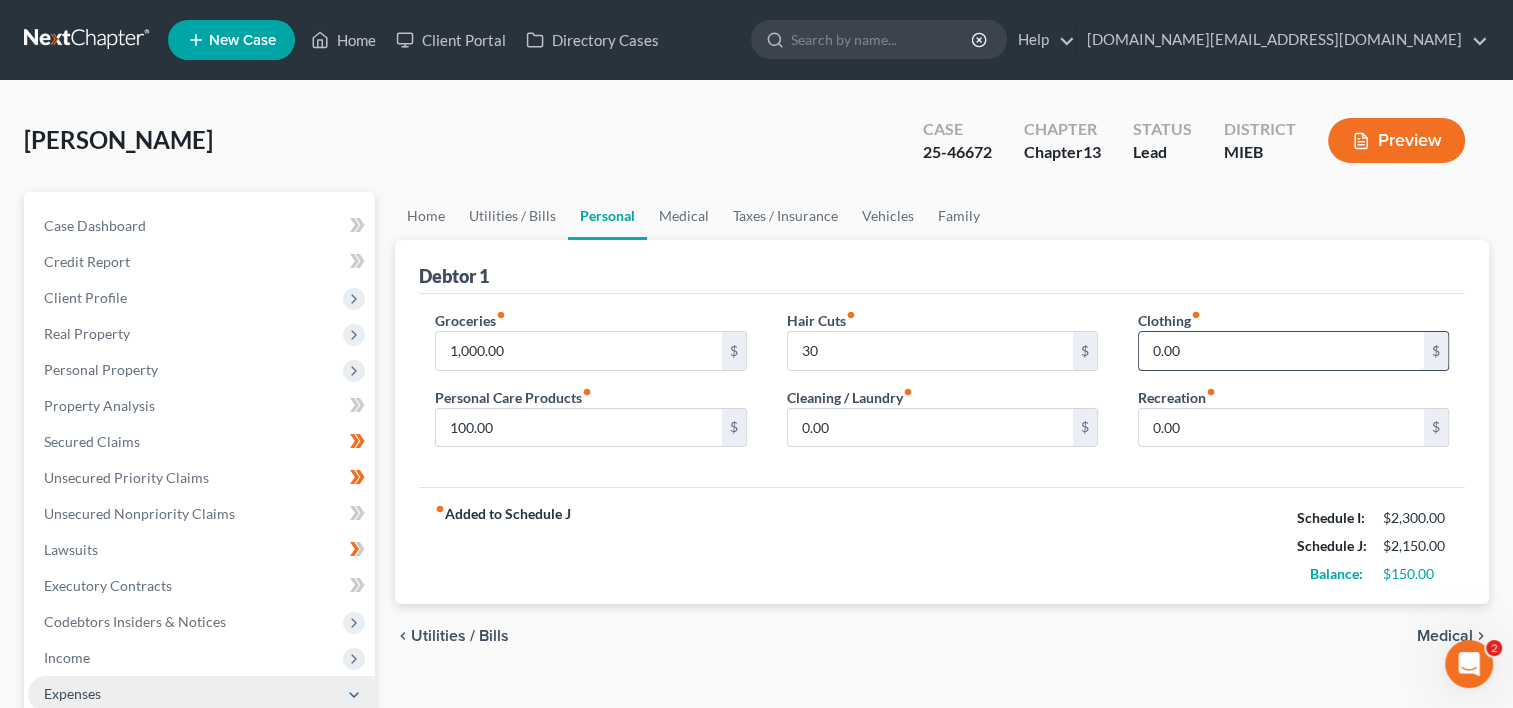 click on "0.00" at bounding box center (1281, 351) 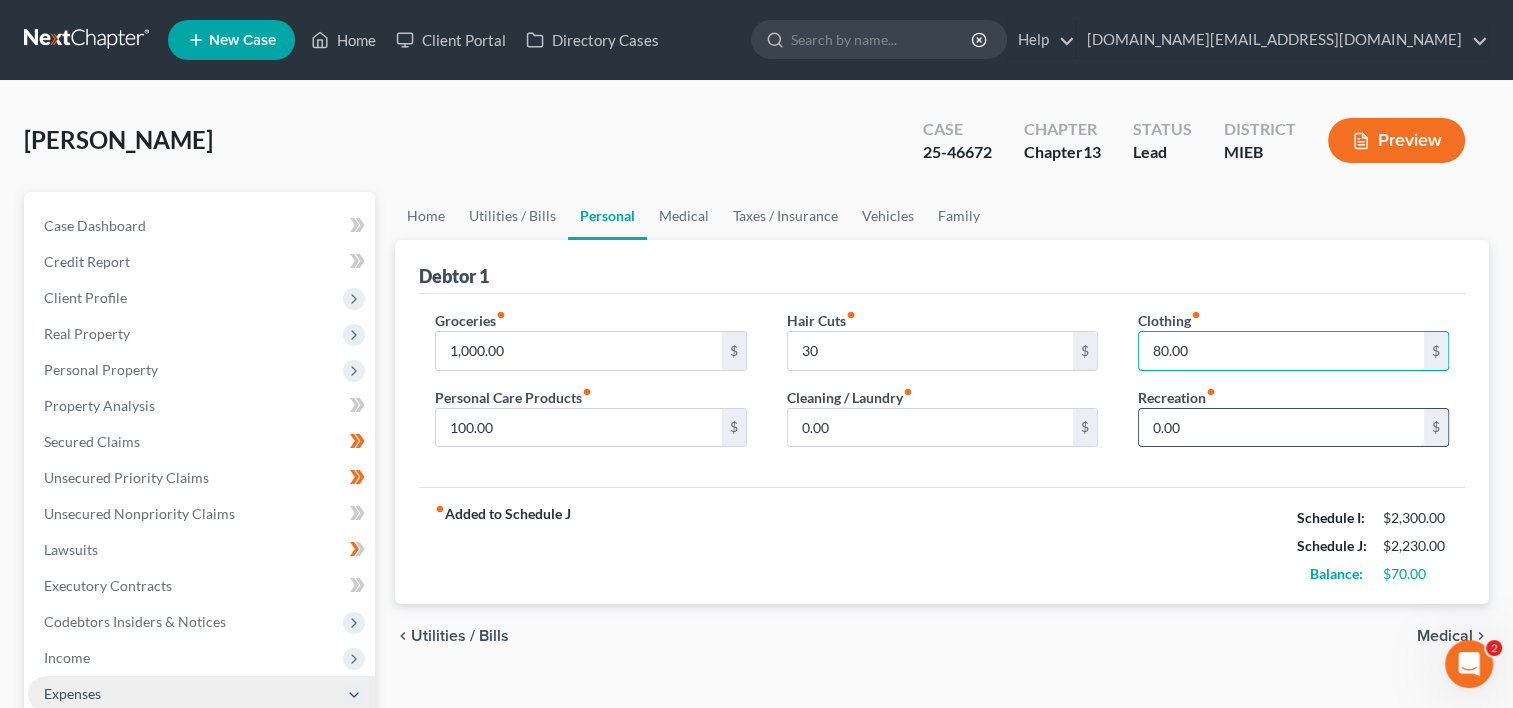 type on "80.00" 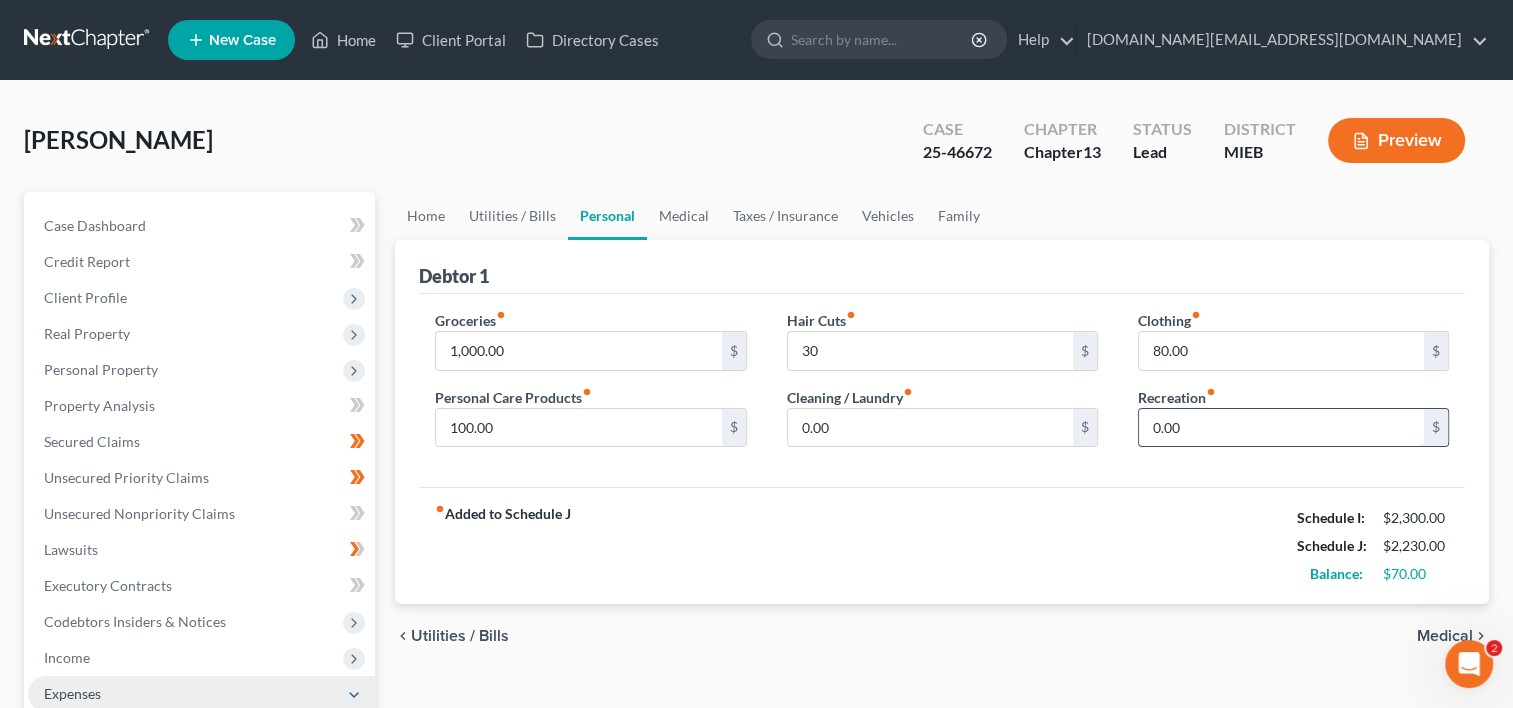 click on "0.00" at bounding box center (1281, 428) 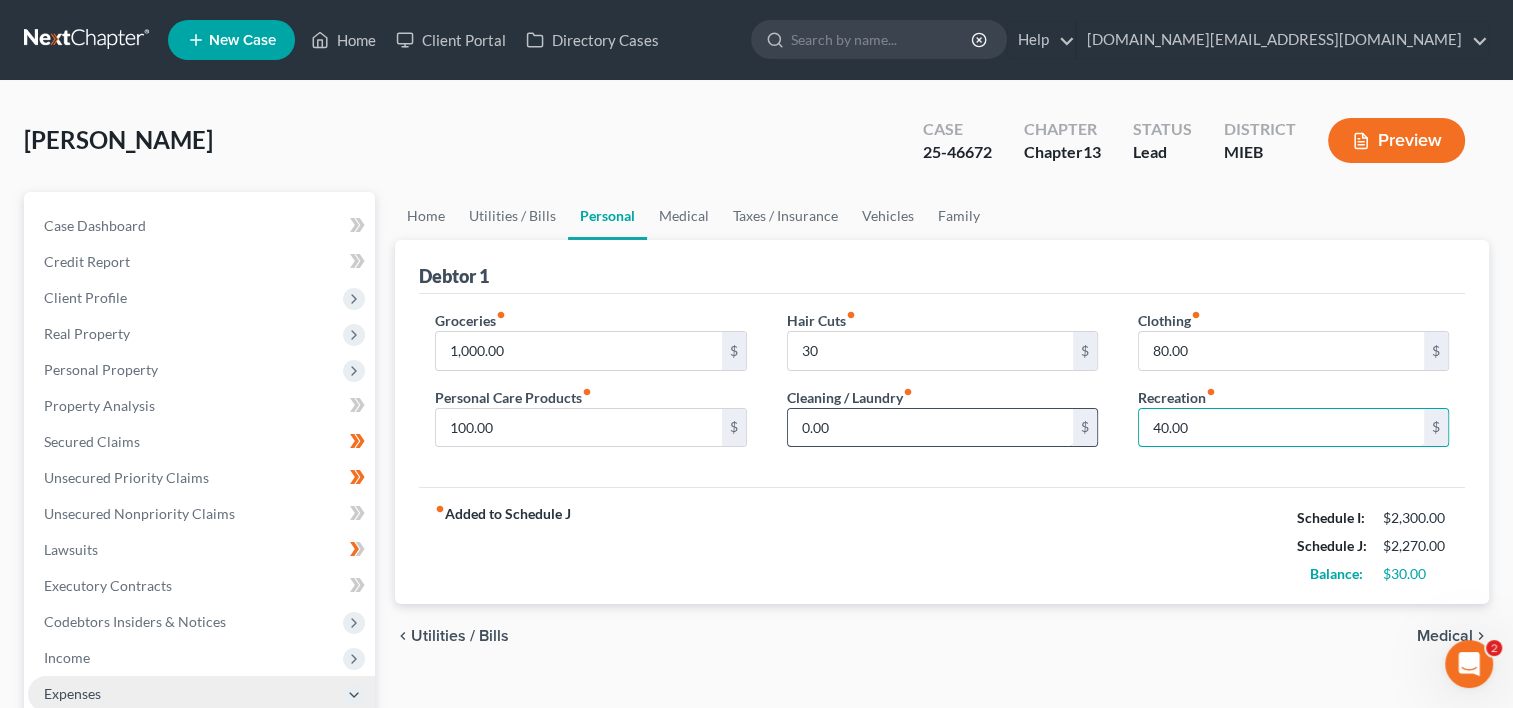 type on "40.00" 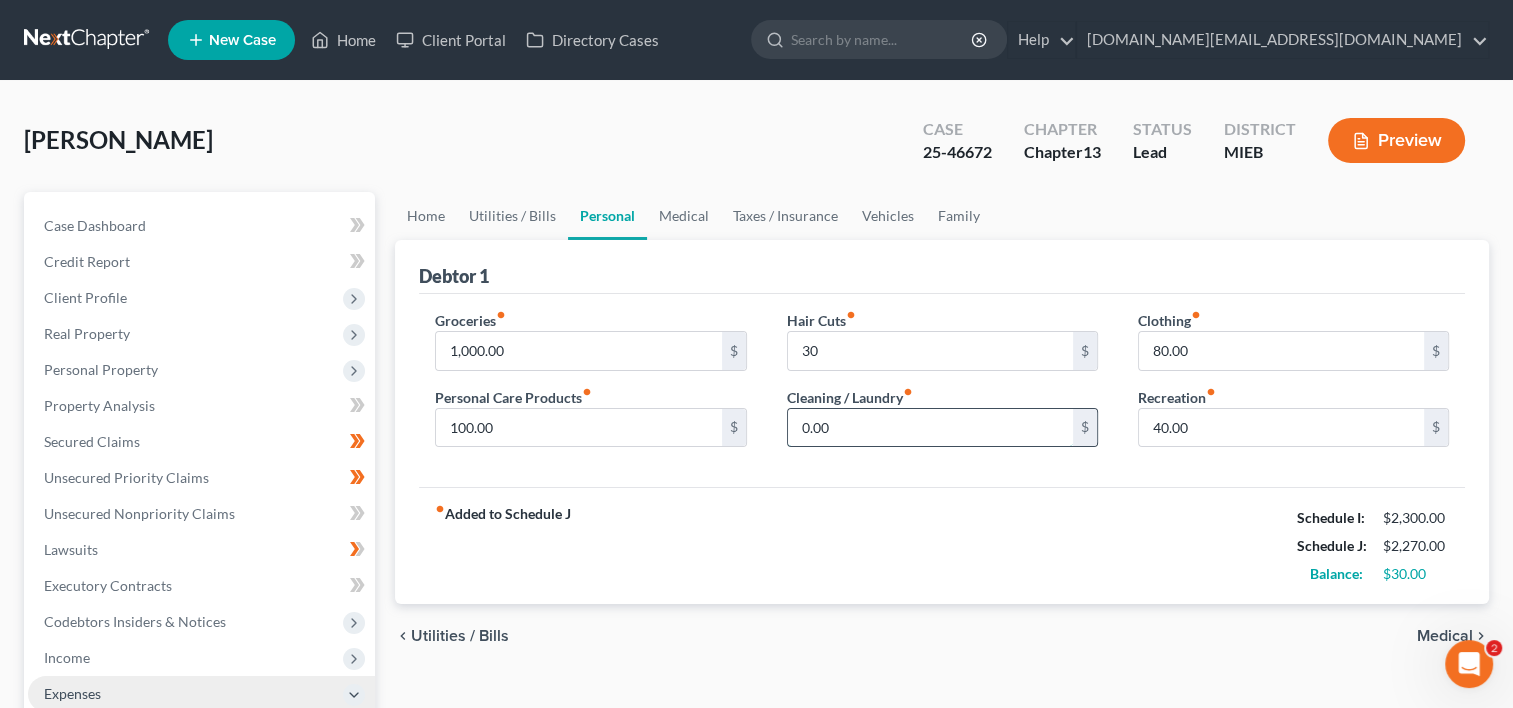 click on "0.00" at bounding box center [930, 428] 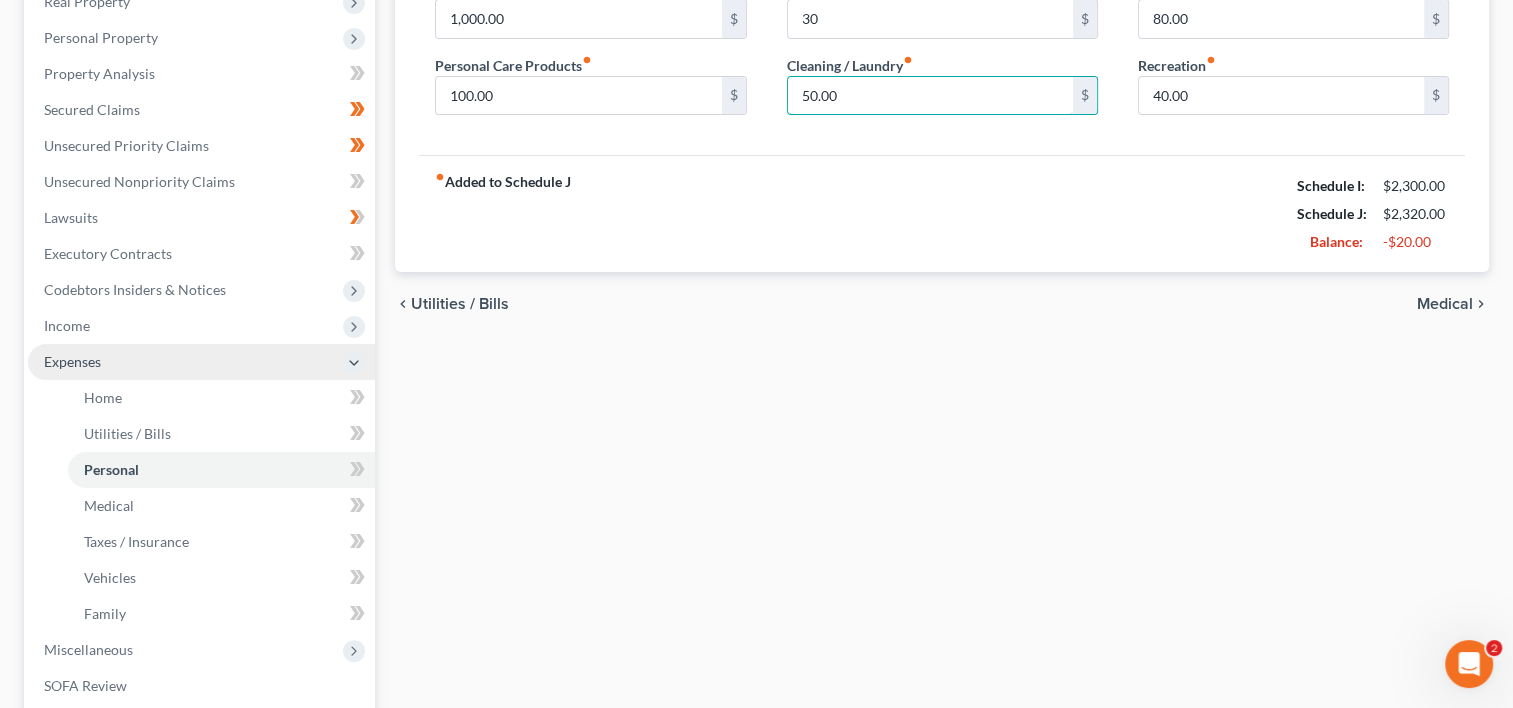scroll, scrollTop: 0, scrollLeft: 0, axis: both 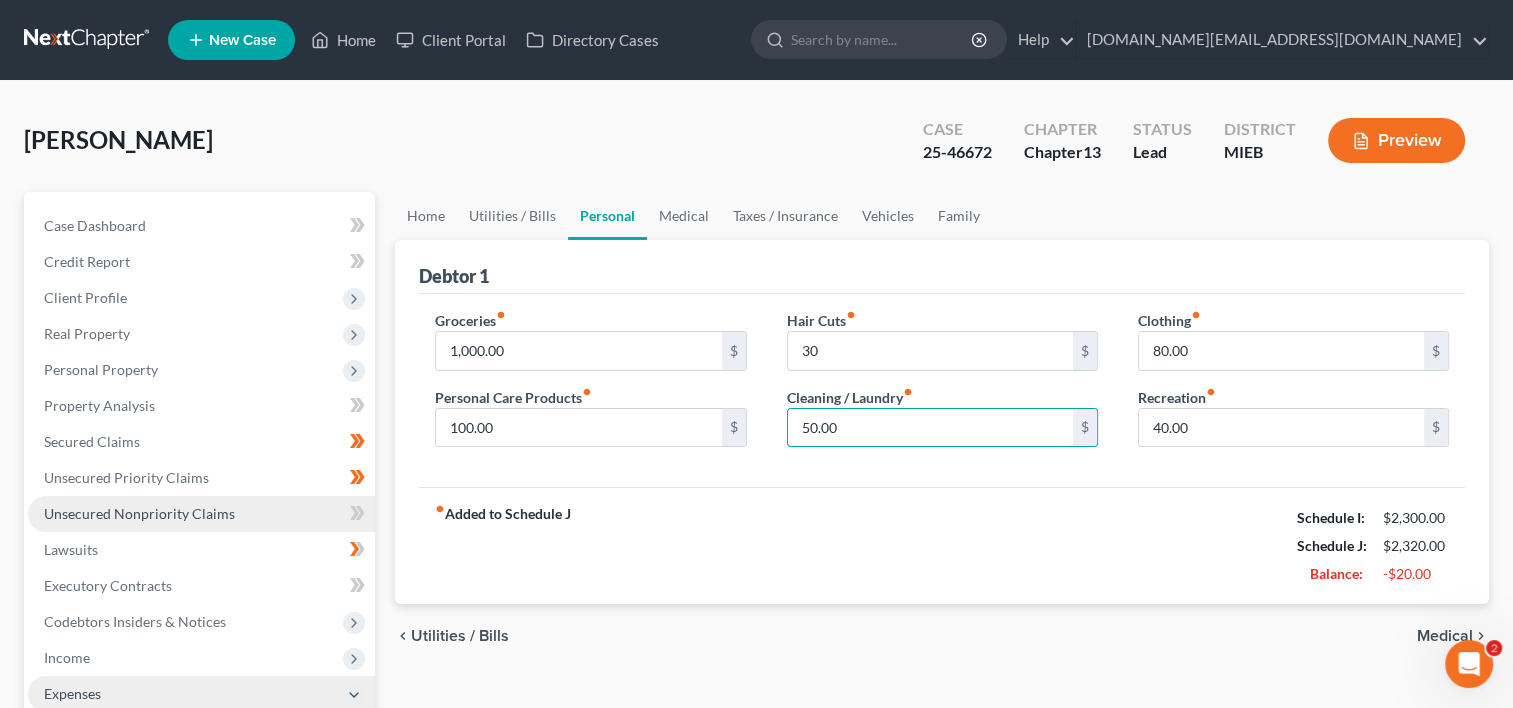 type on "50.00" 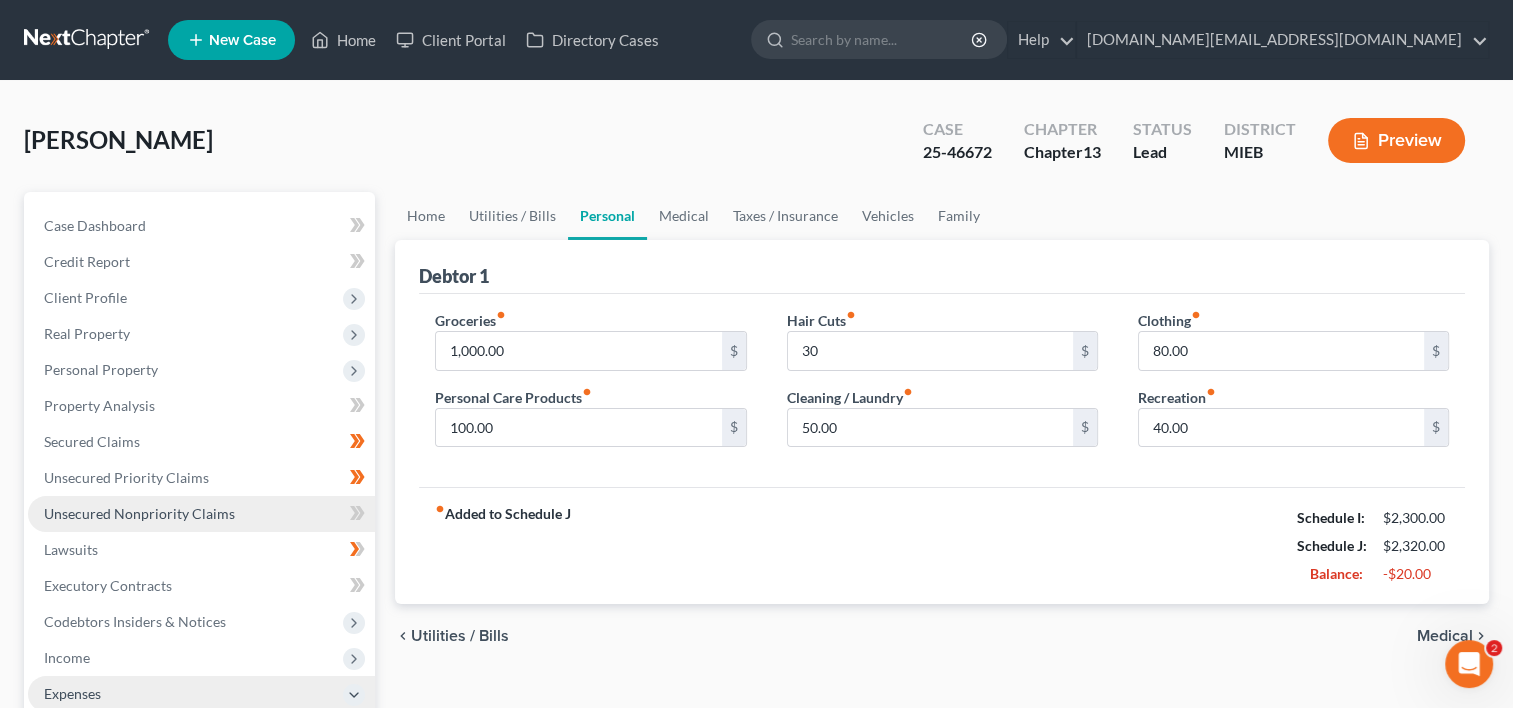 click on "Unsecured Nonpriority Claims" at bounding box center (201, 514) 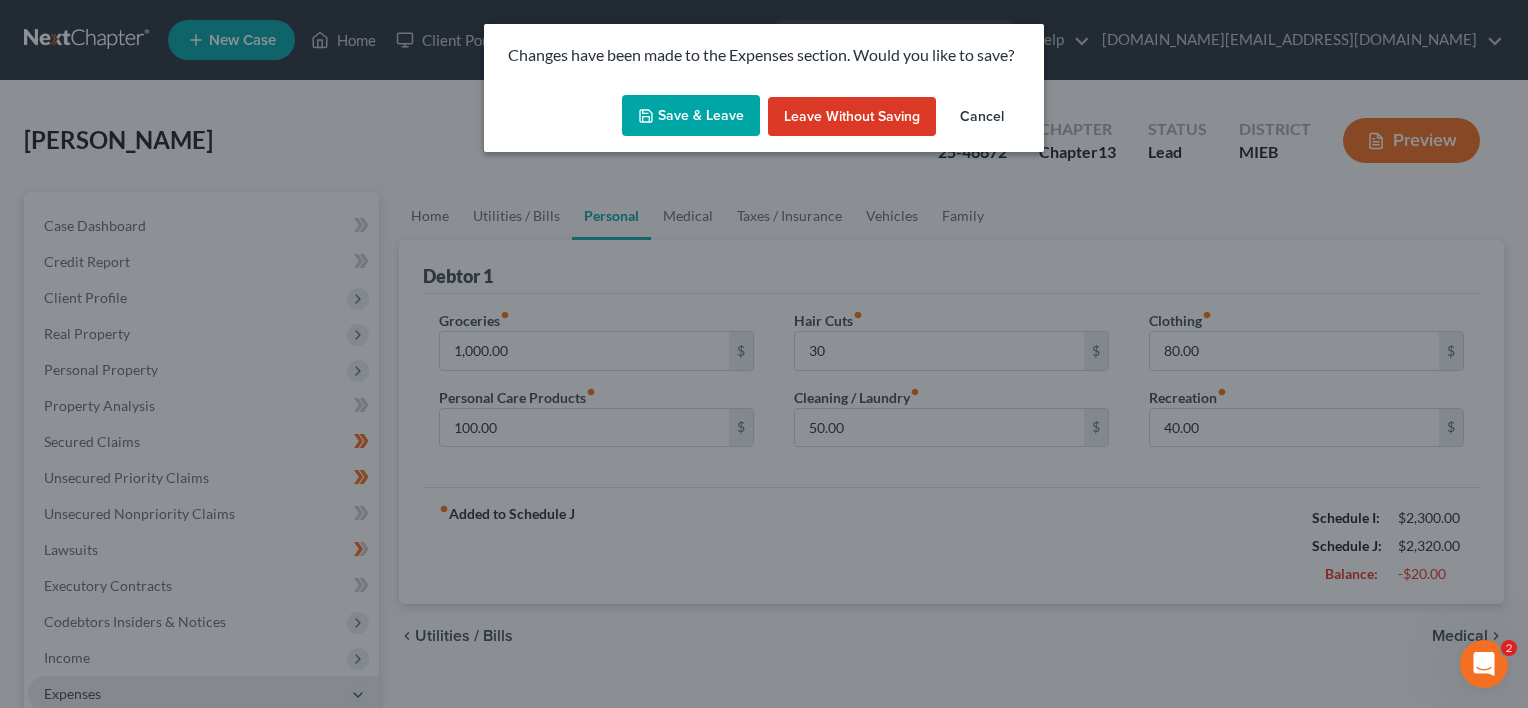 click on "Cancel" at bounding box center (982, 117) 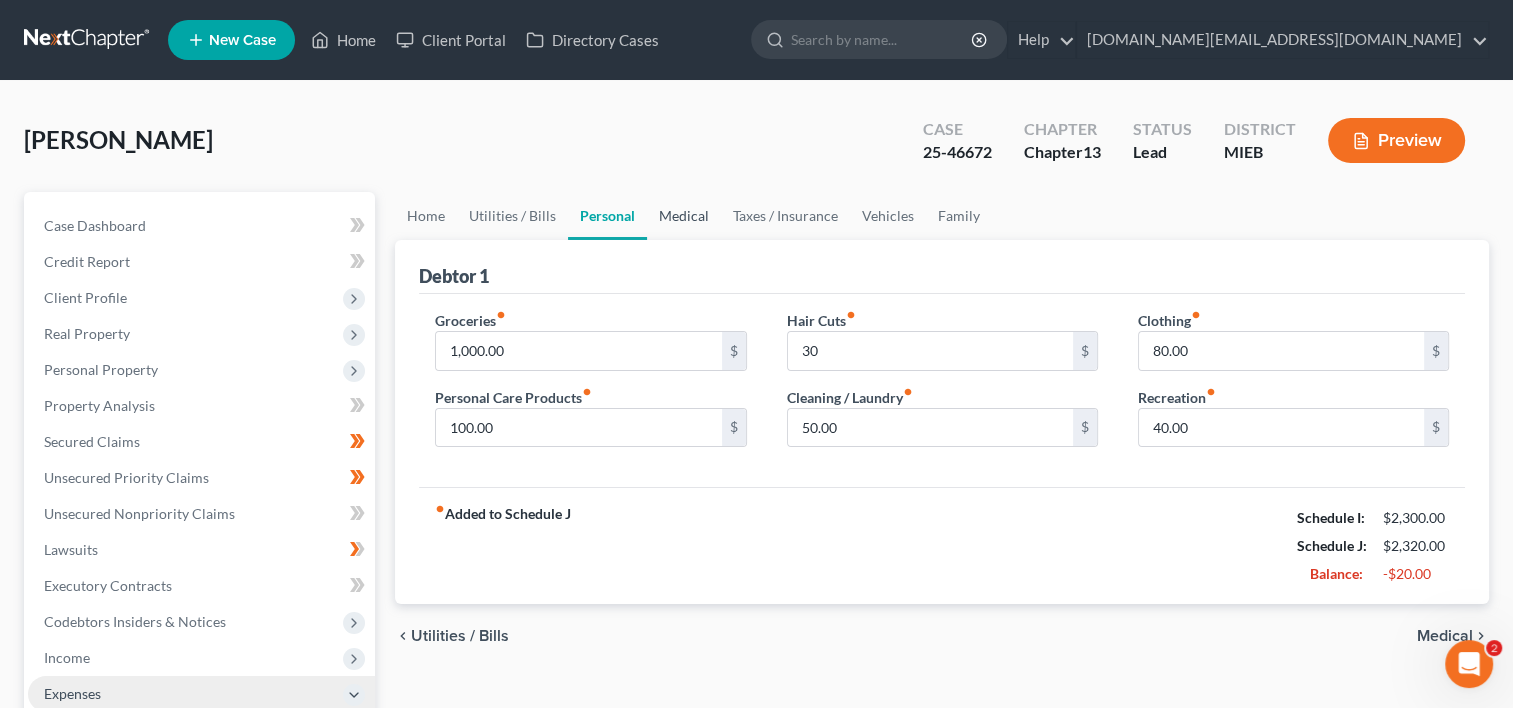 click on "Medical" at bounding box center (684, 216) 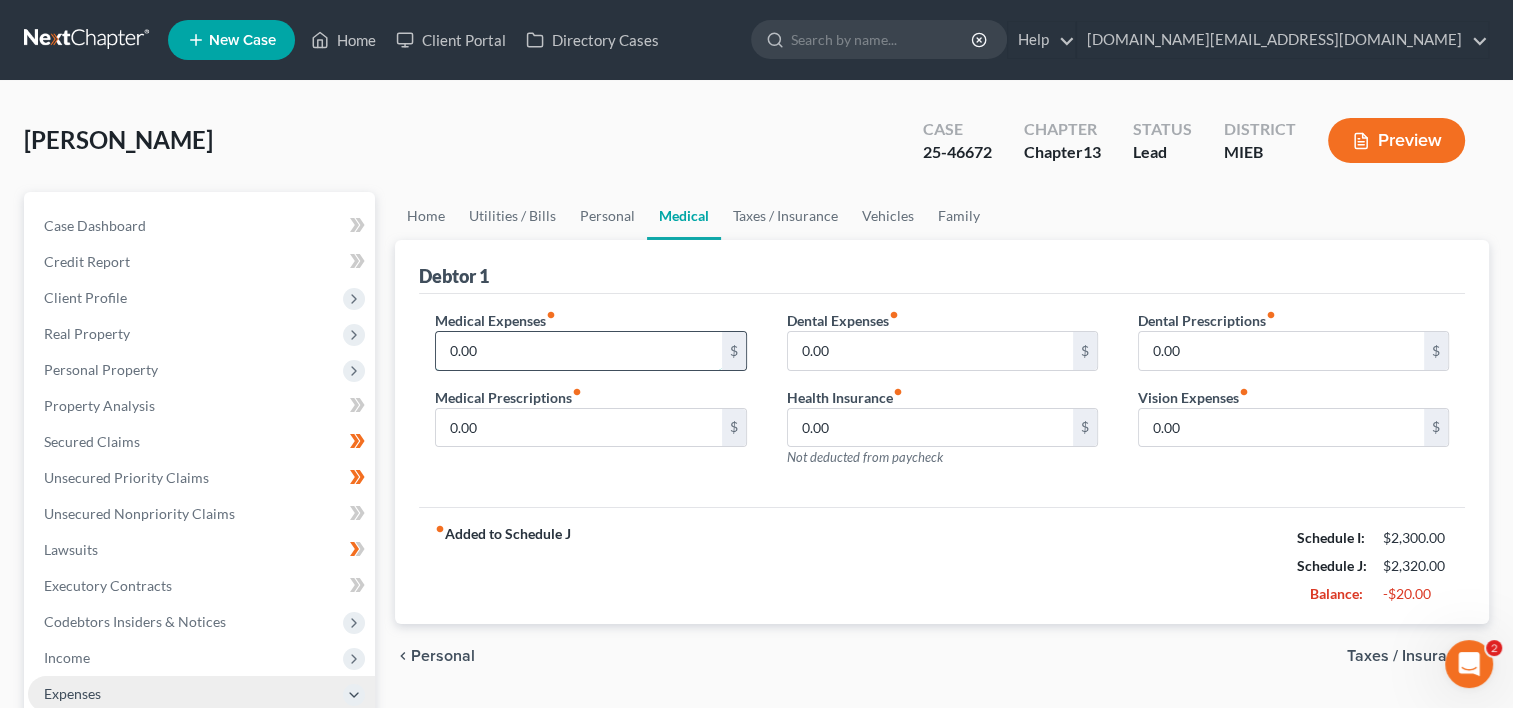 click on "0.00" at bounding box center (578, 351) 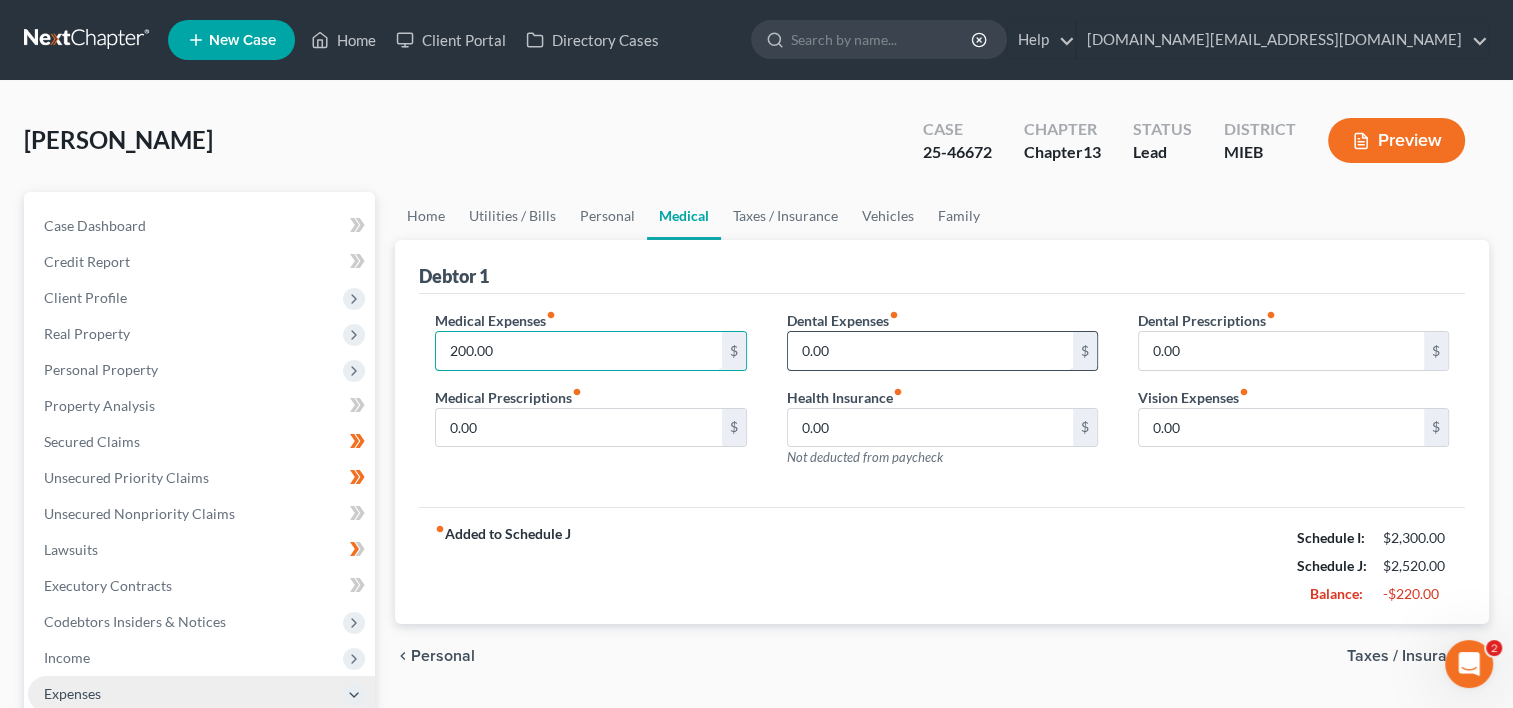 type on "200.00" 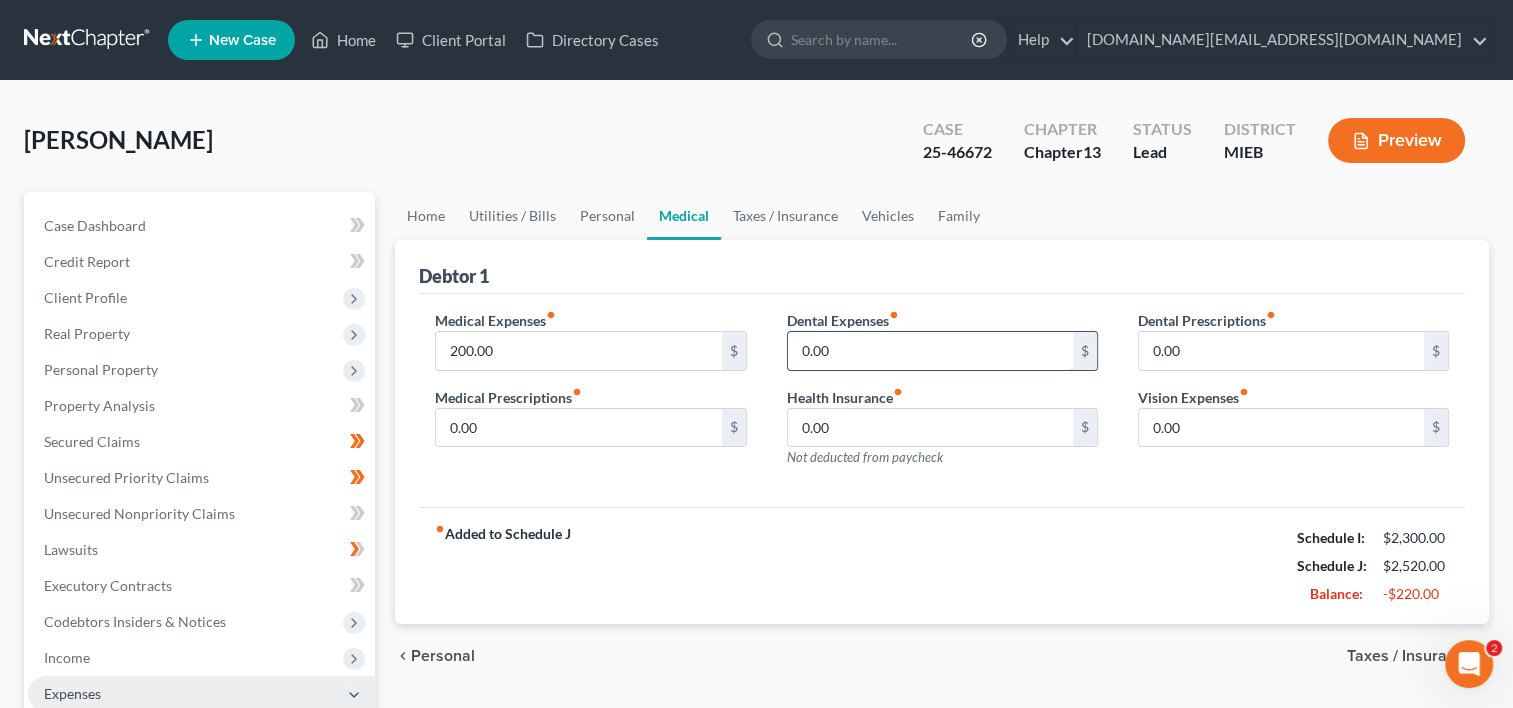 click on "0.00" at bounding box center (930, 351) 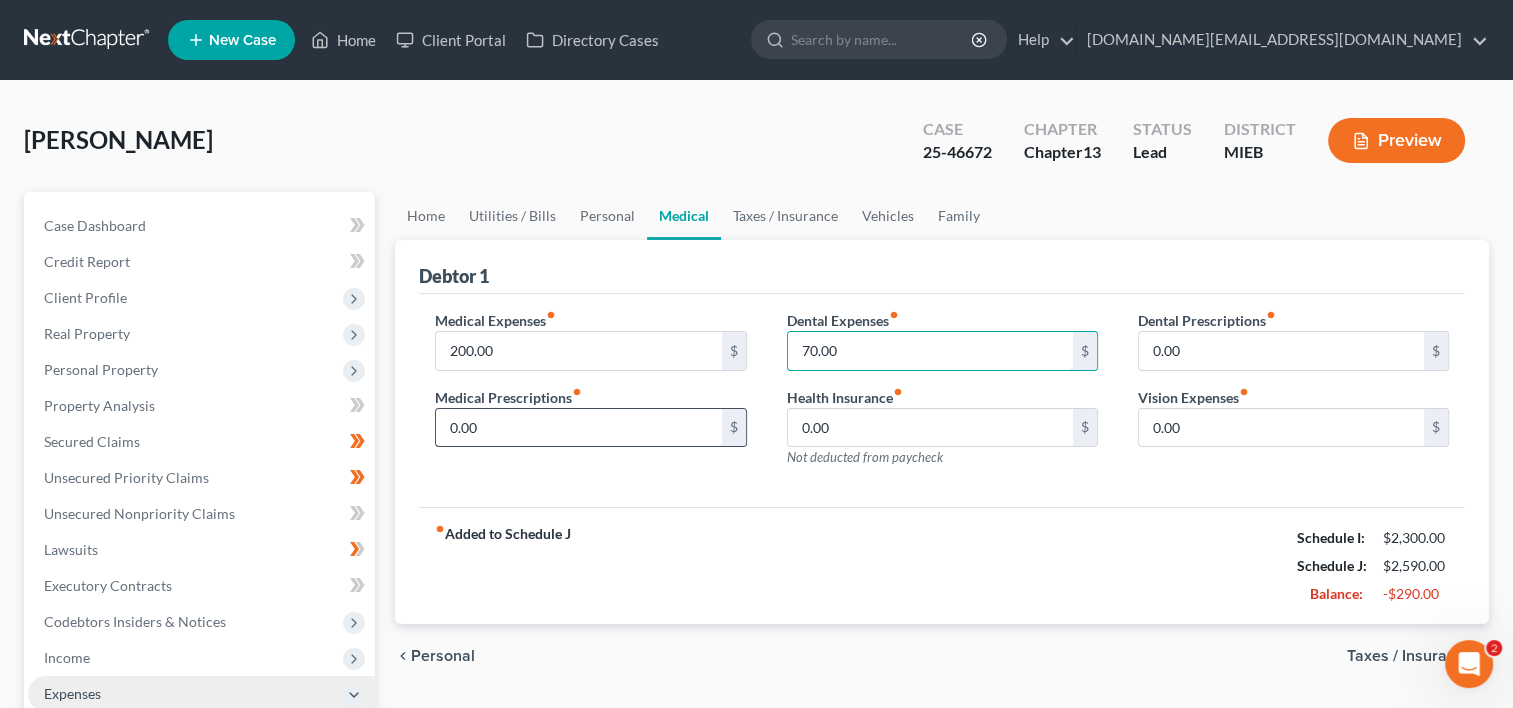 type on "70.00" 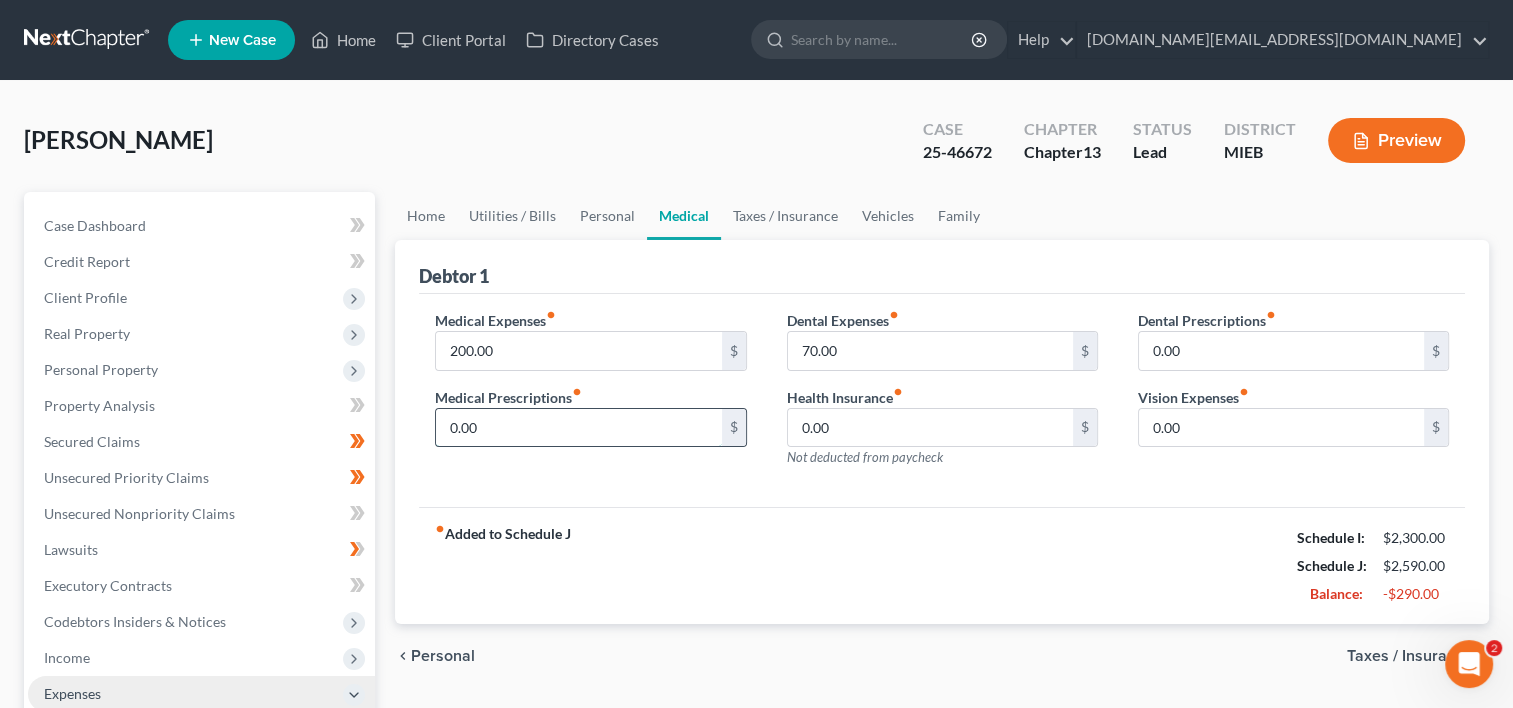 click on "0.00" at bounding box center (578, 428) 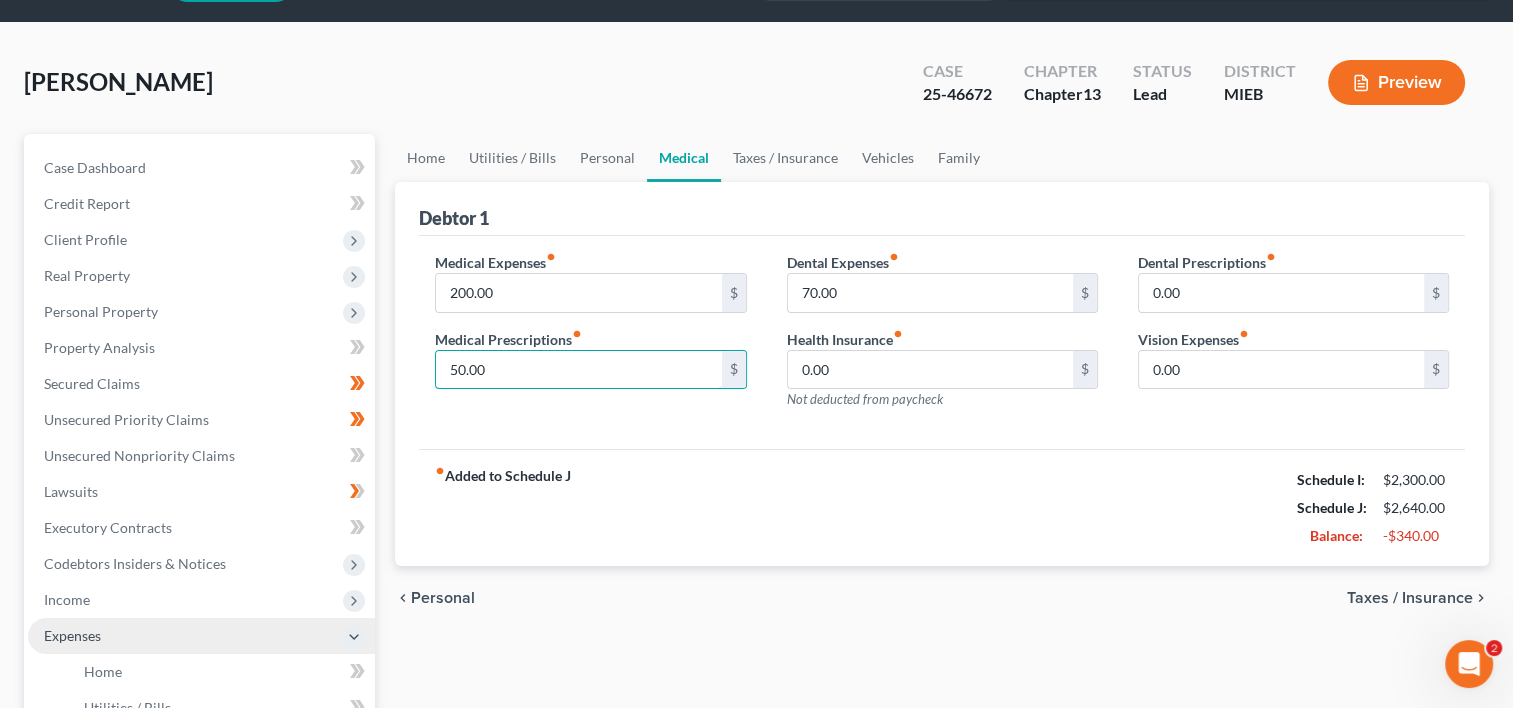 scroll, scrollTop: 47, scrollLeft: 0, axis: vertical 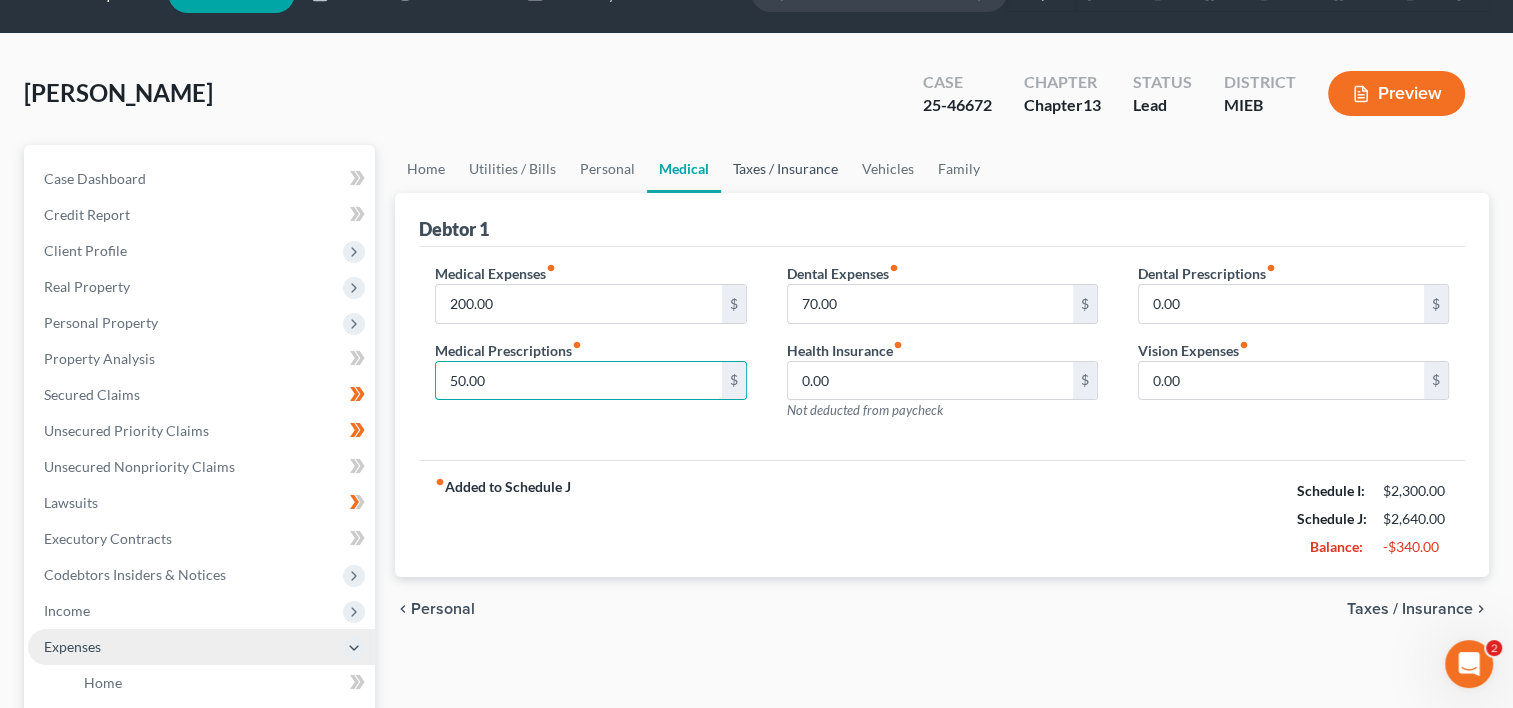 type on "50.00" 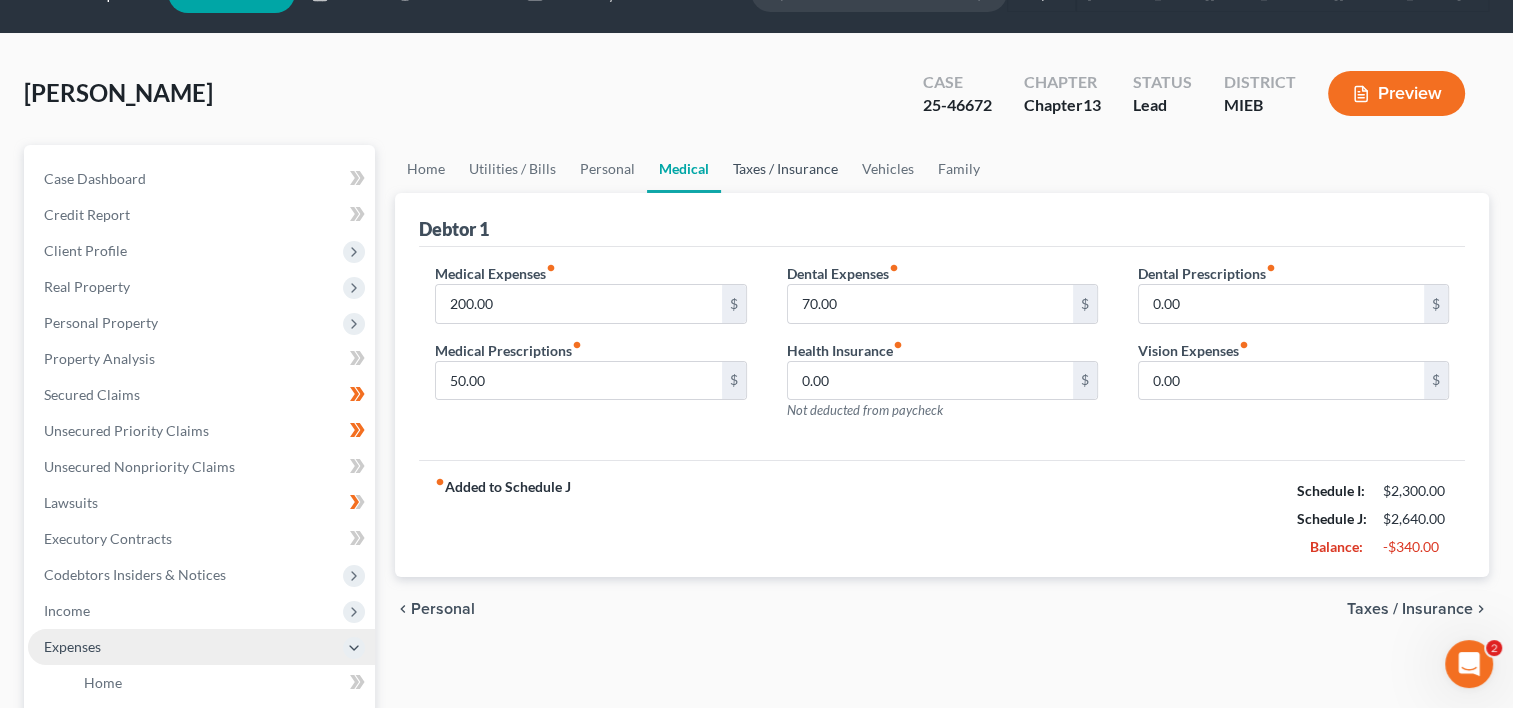 click on "Taxes / Insurance" at bounding box center [785, 169] 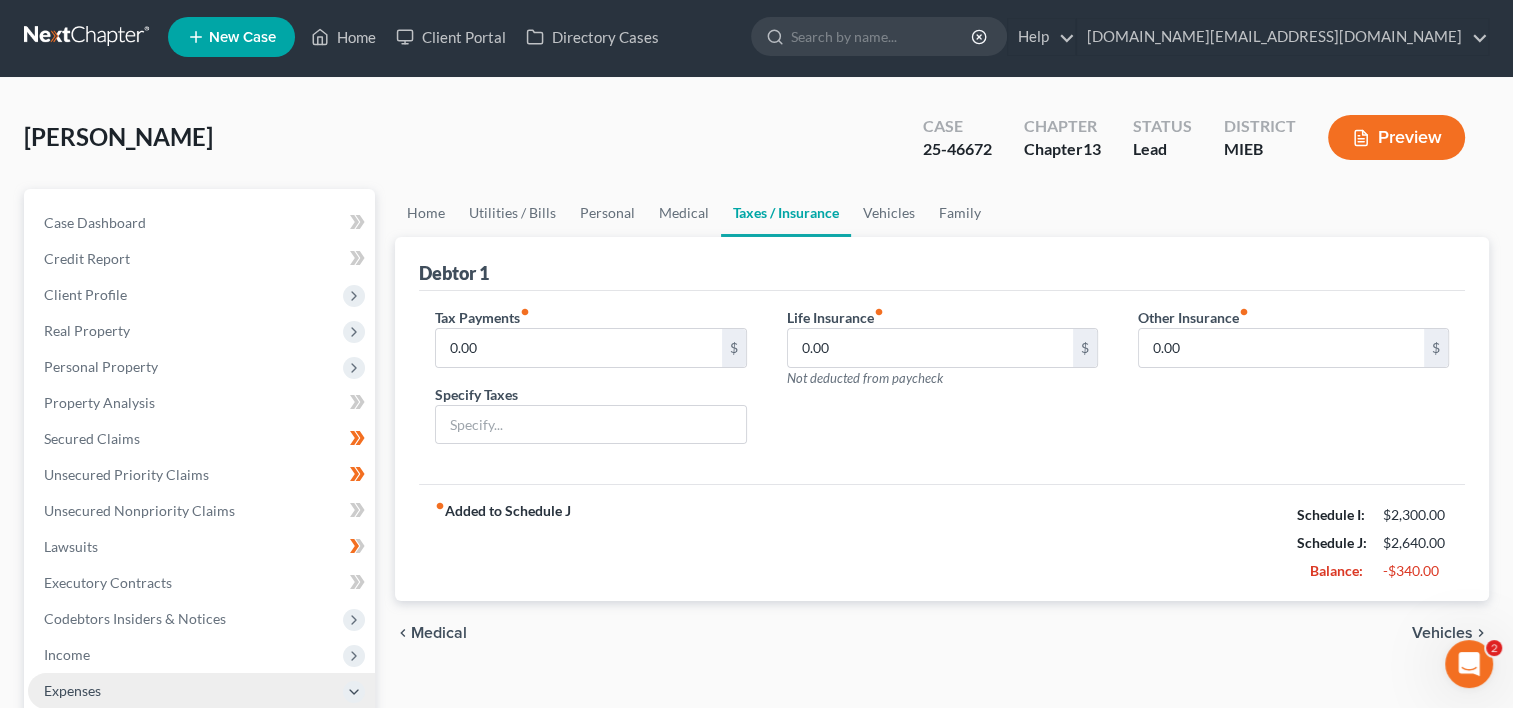 scroll, scrollTop: 0, scrollLeft: 0, axis: both 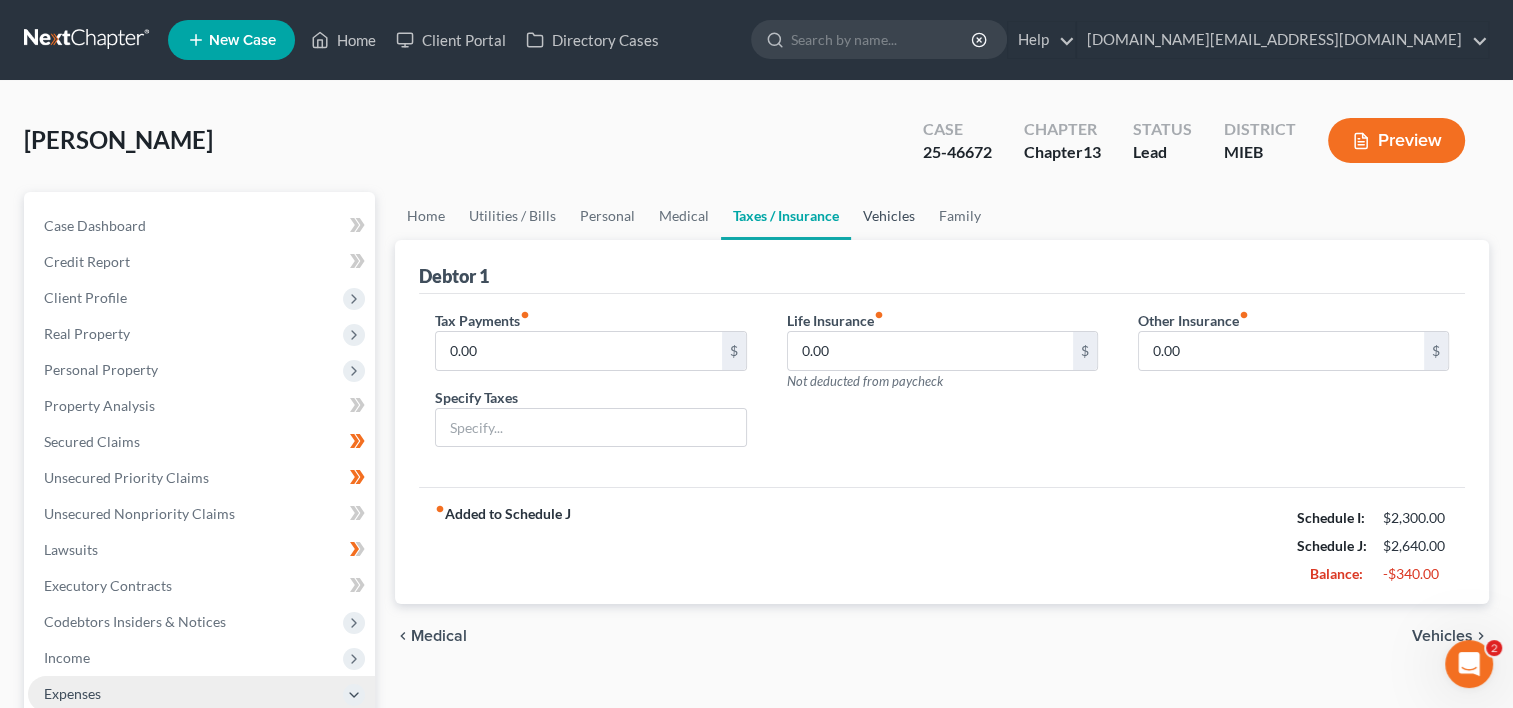 click on "Vehicles" at bounding box center (889, 216) 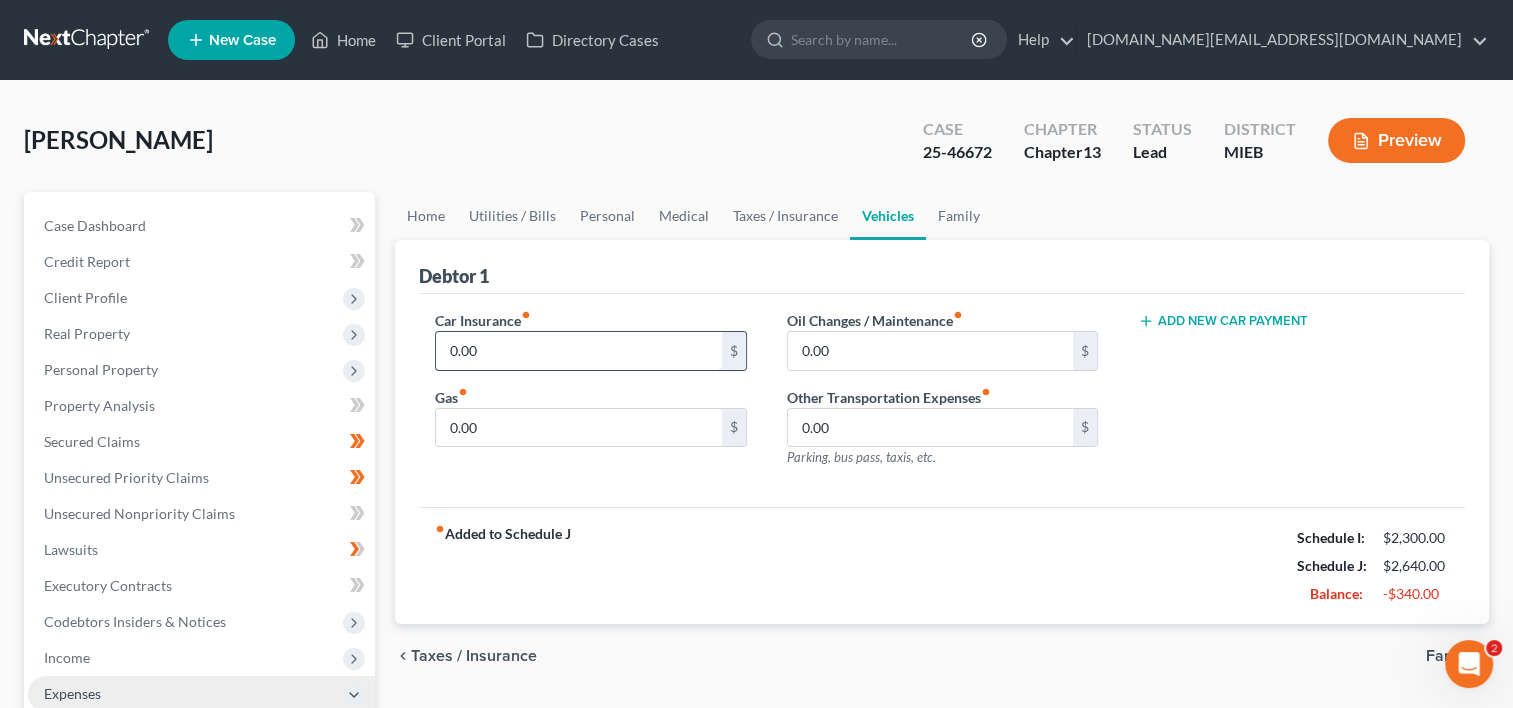 click on "0.00" at bounding box center (578, 351) 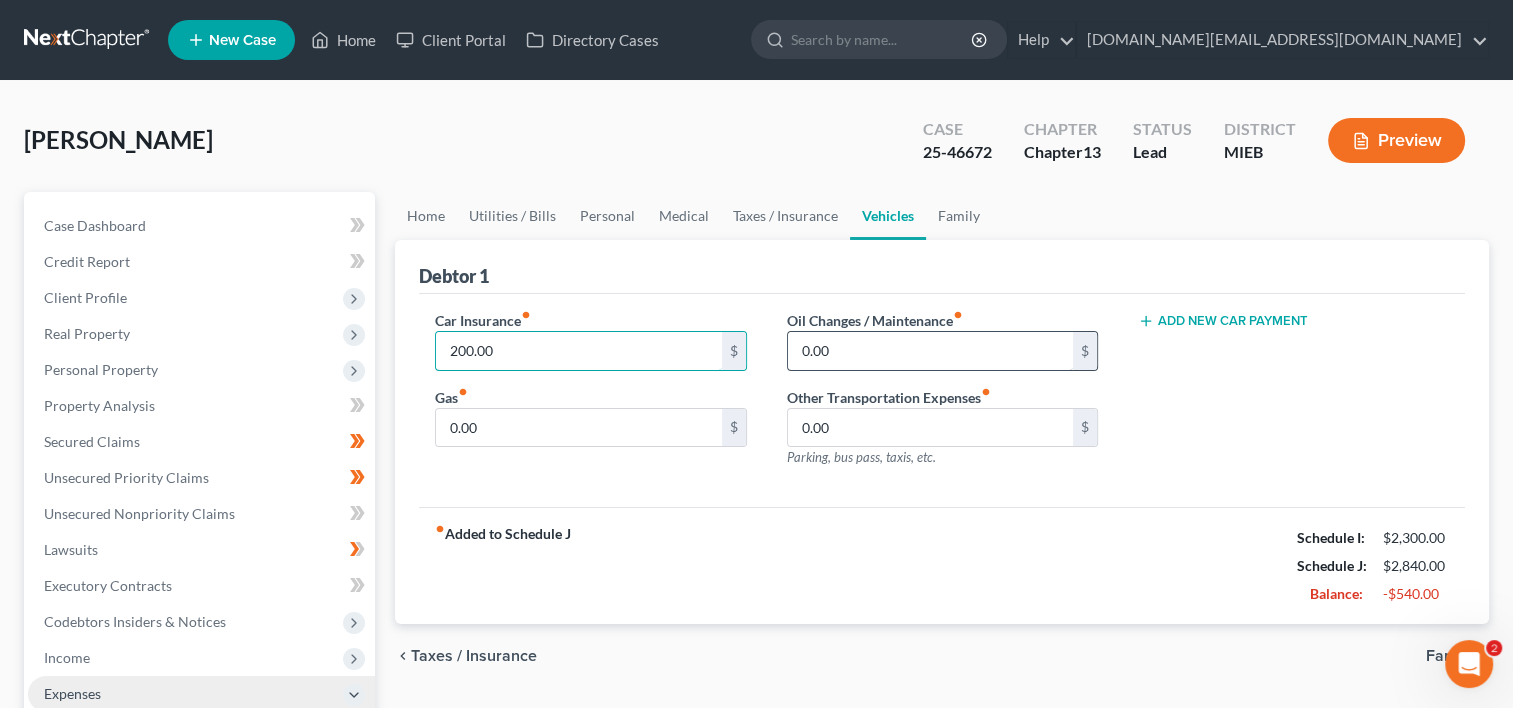type on "200.00" 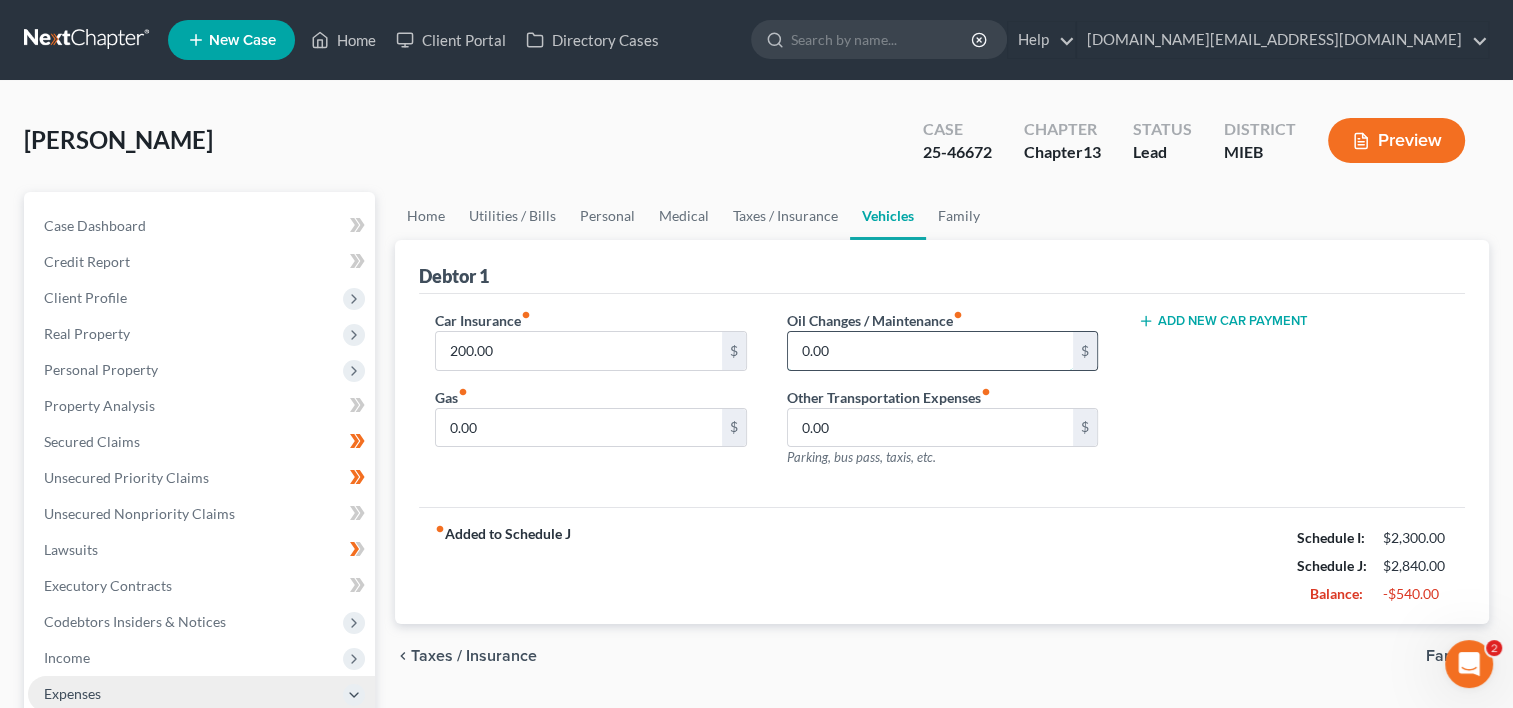 click on "0.00" at bounding box center (930, 351) 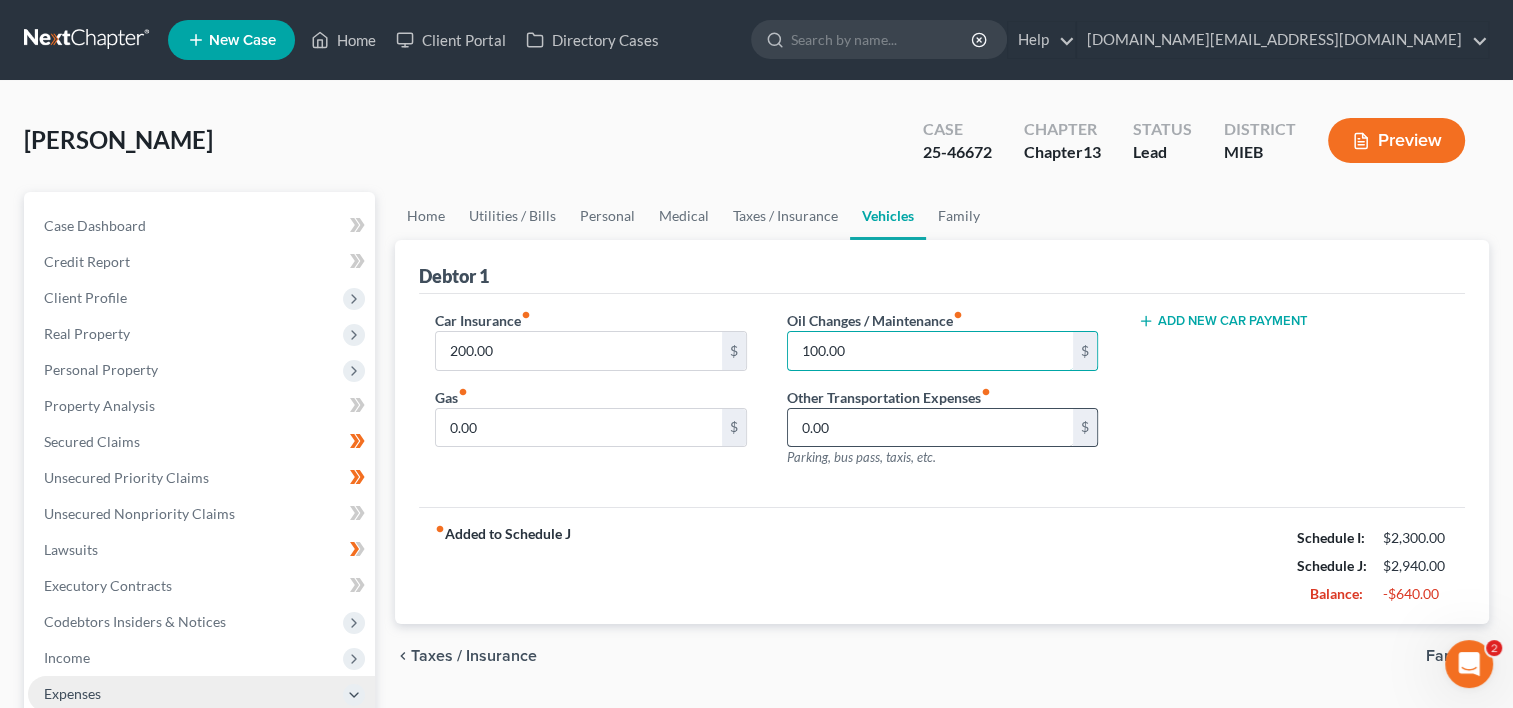 type on "100.00" 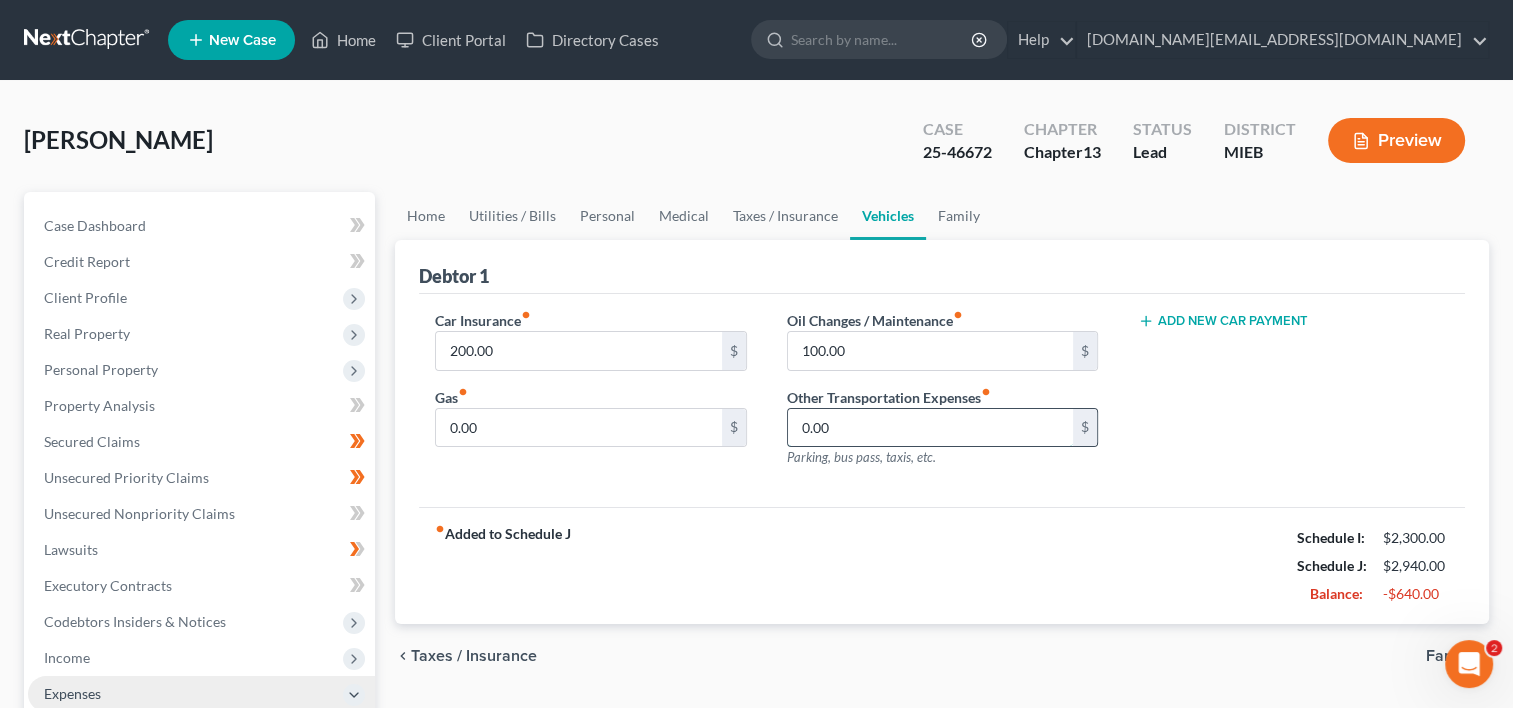 click on "0.00" at bounding box center (930, 428) 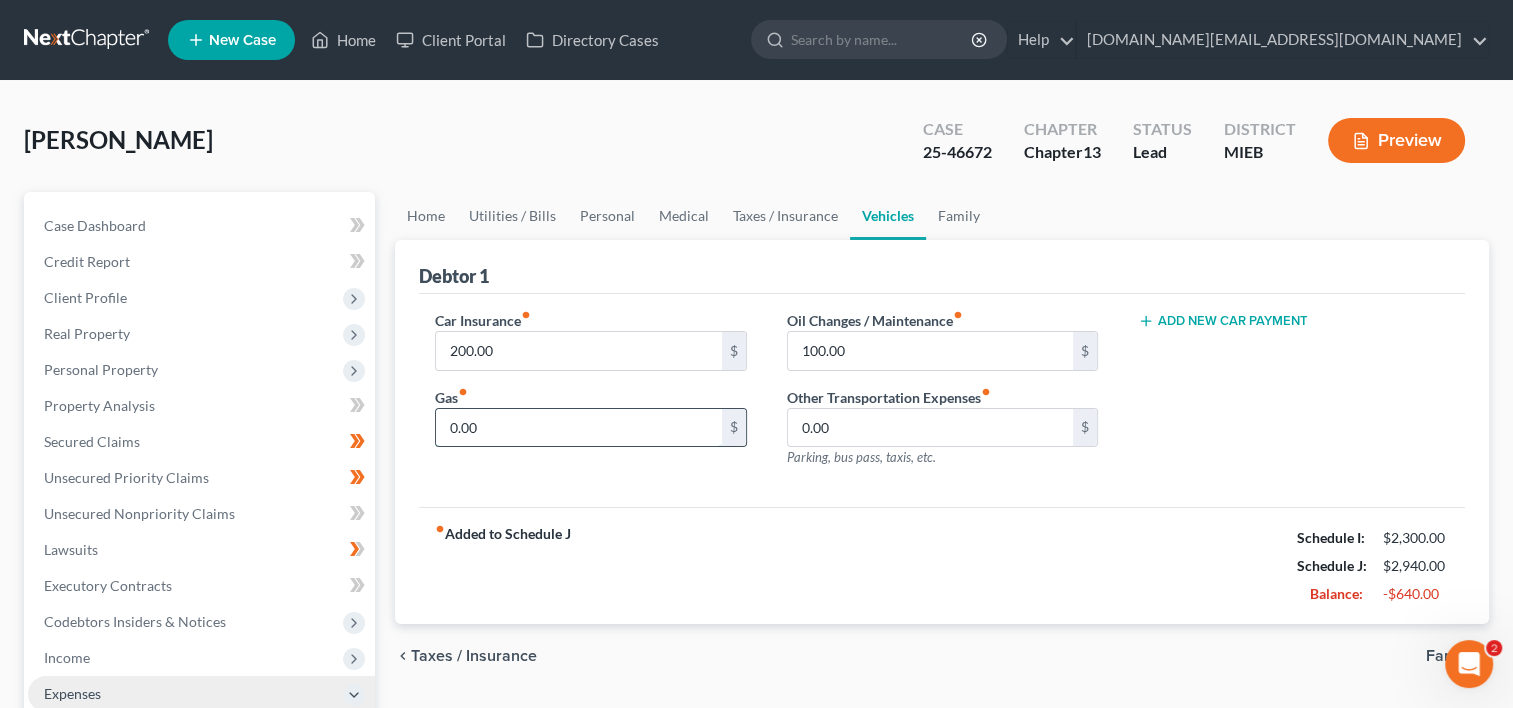 click on "0.00" at bounding box center (578, 428) 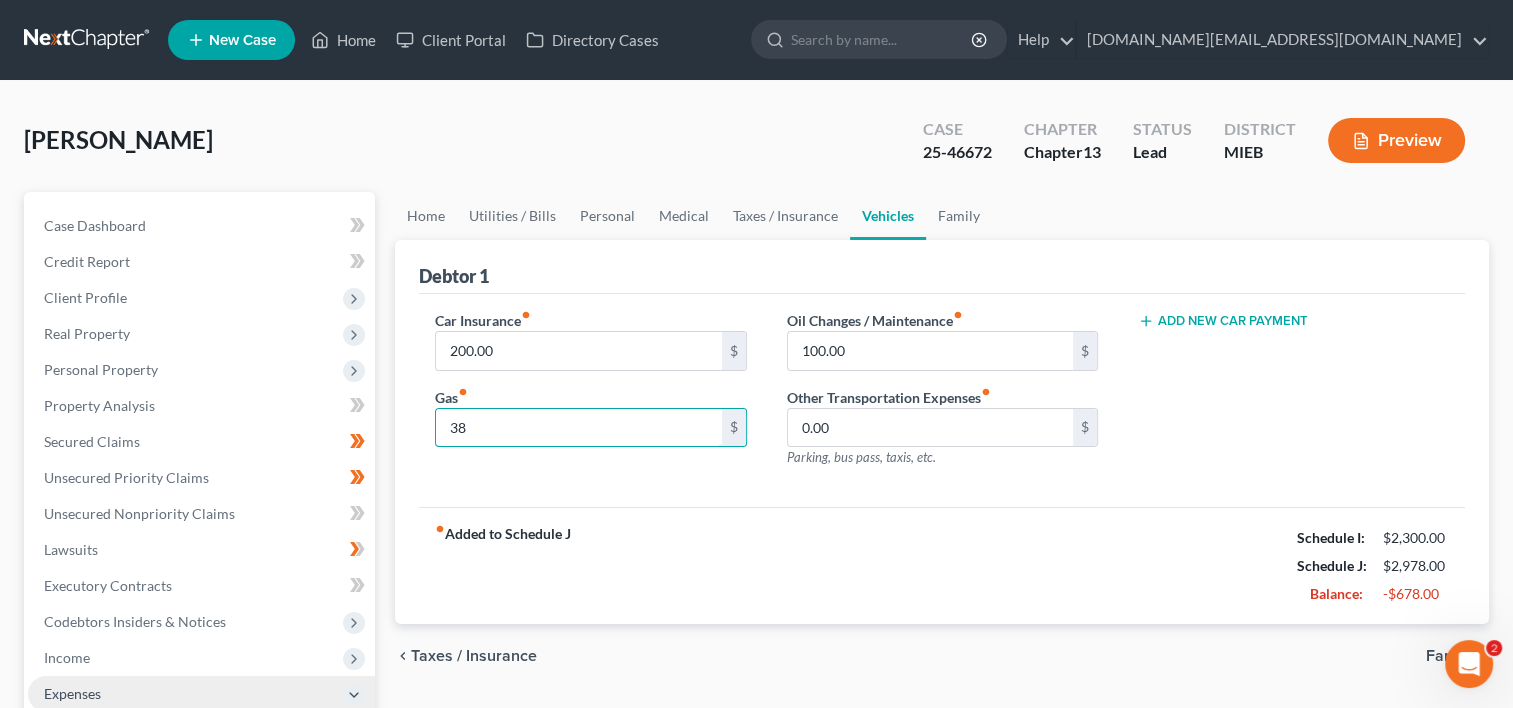 type on "3" 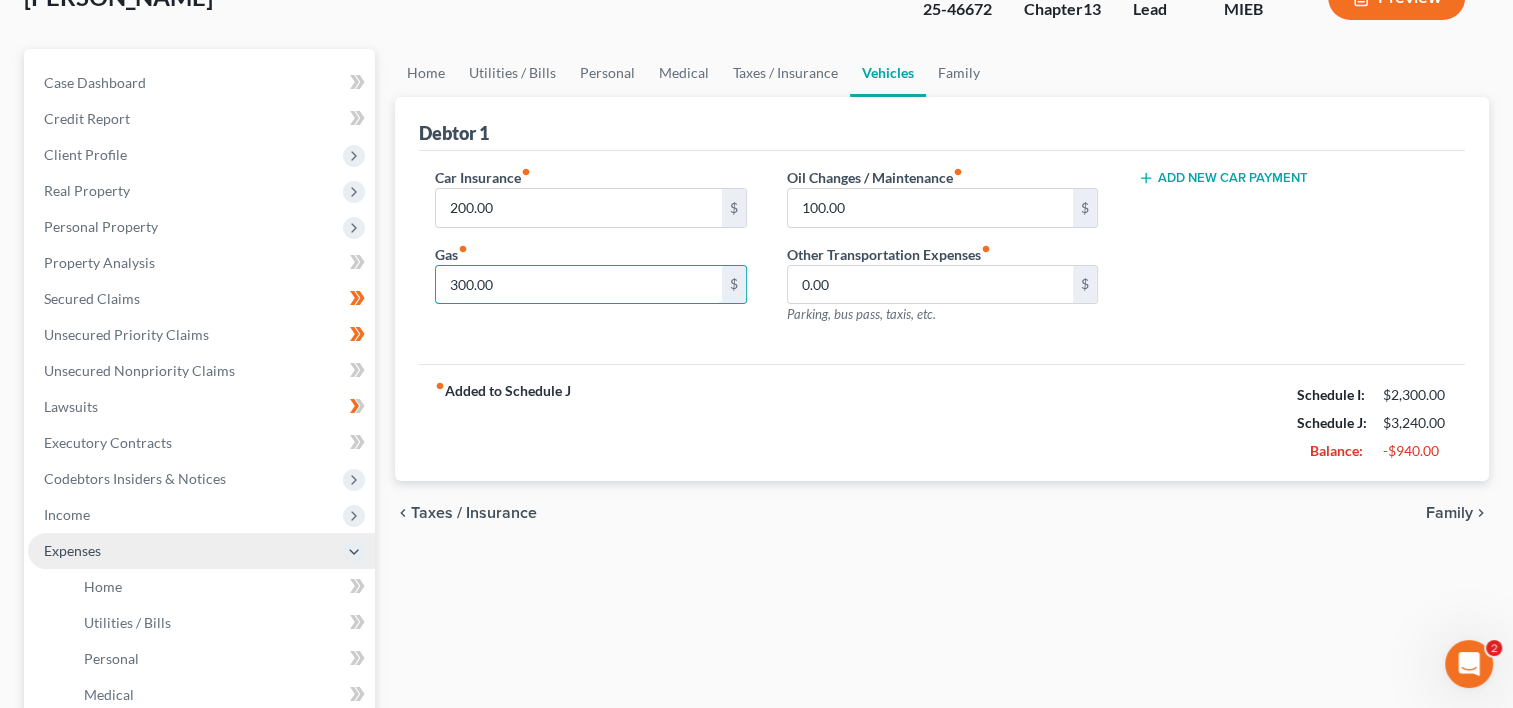 scroll, scrollTop: 0, scrollLeft: 0, axis: both 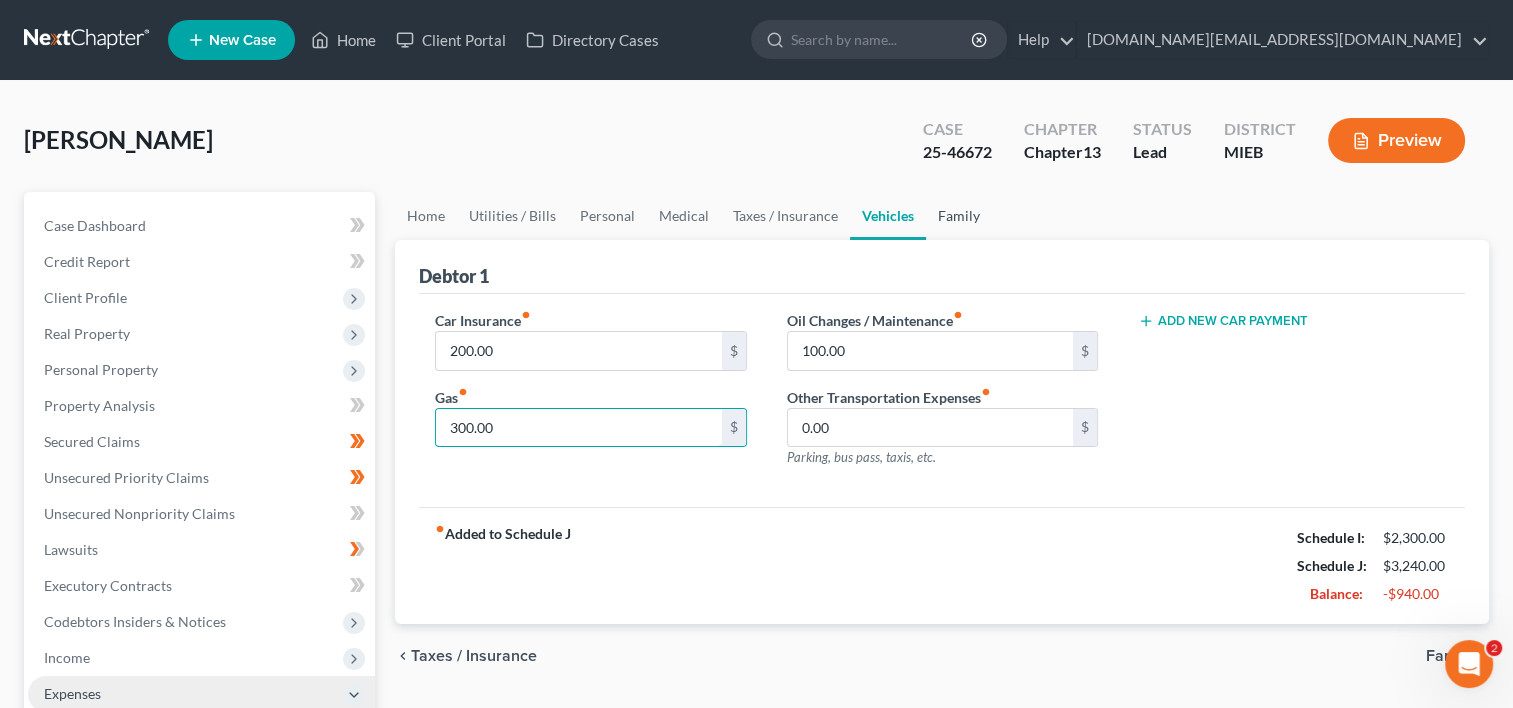 type on "300.00" 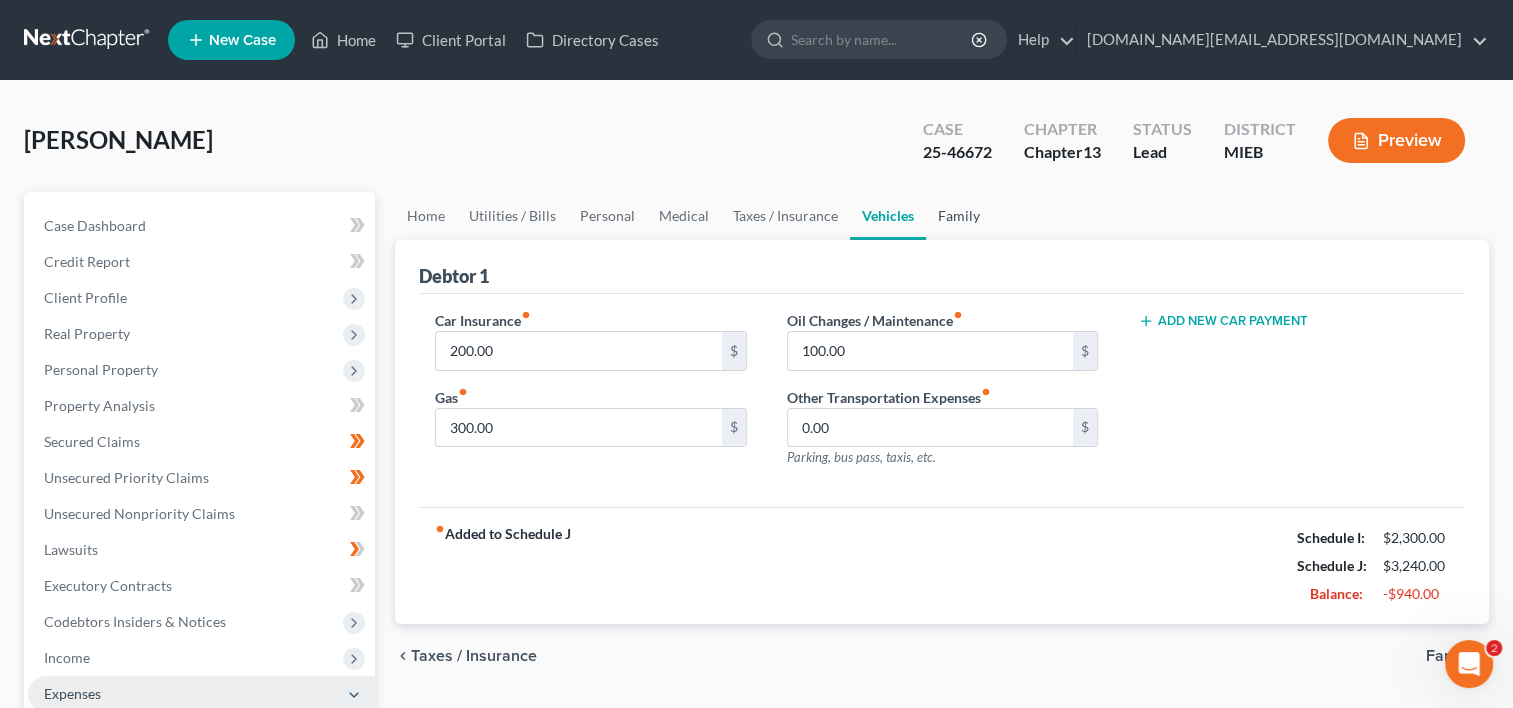 click on "Family" at bounding box center [959, 216] 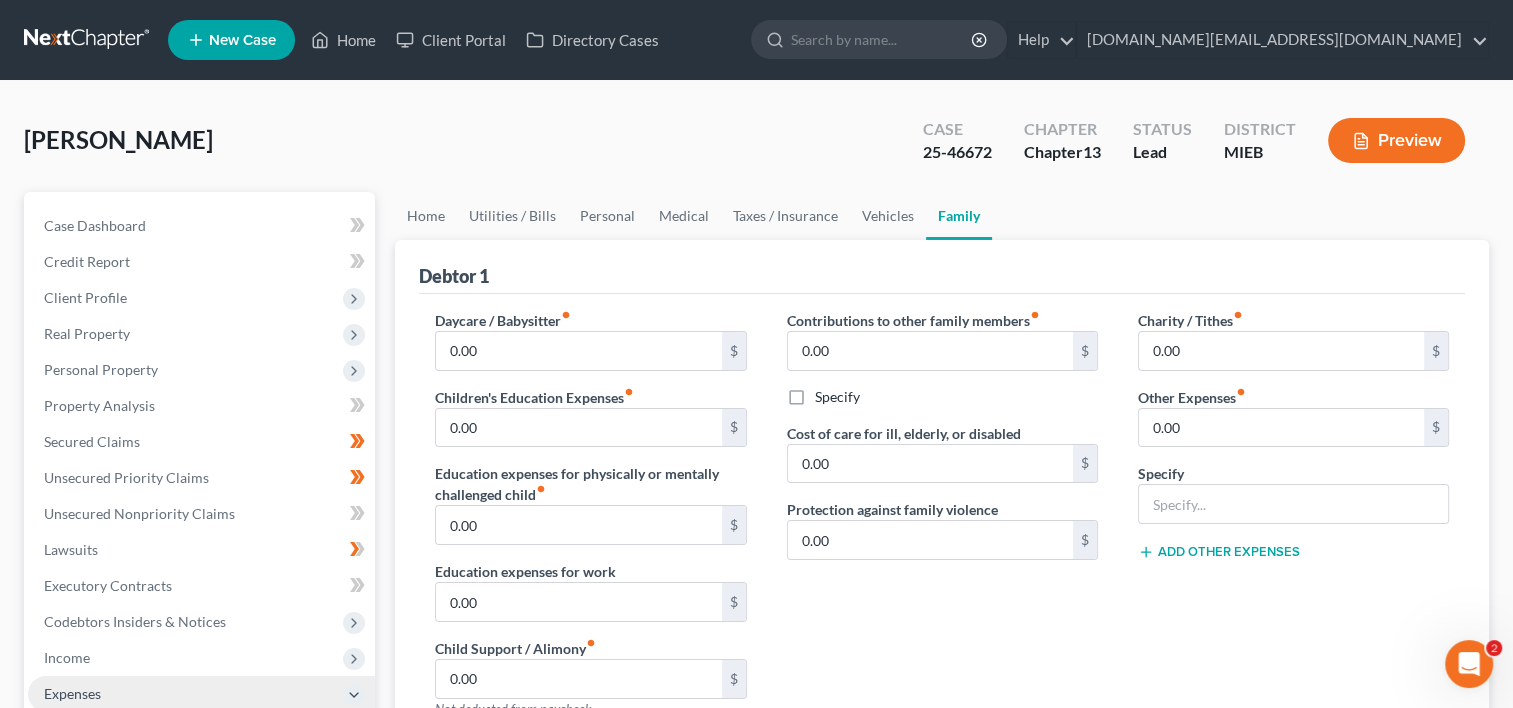 click on "Debtor 1" at bounding box center [942, 267] 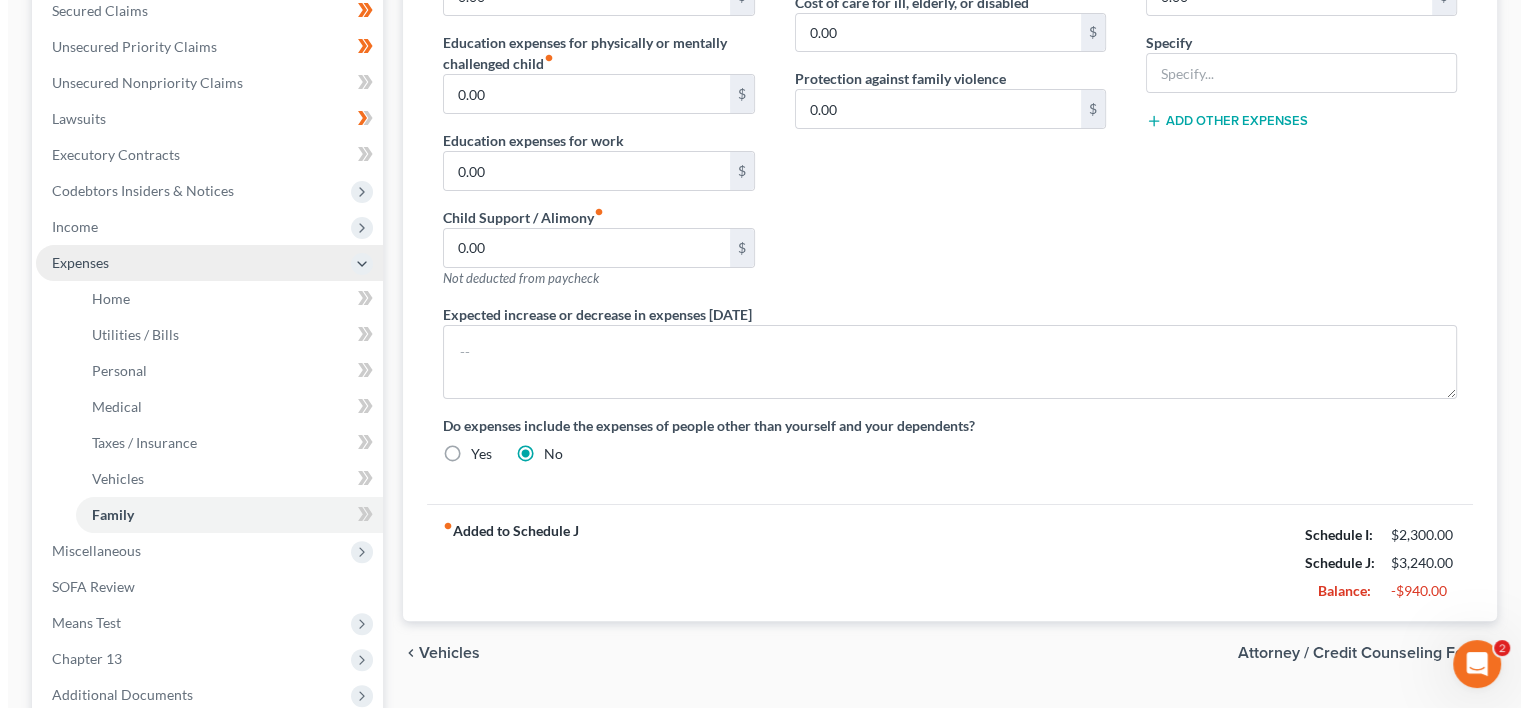 scroll, scrollTop: 0, scrollLeft: 0, axis: both 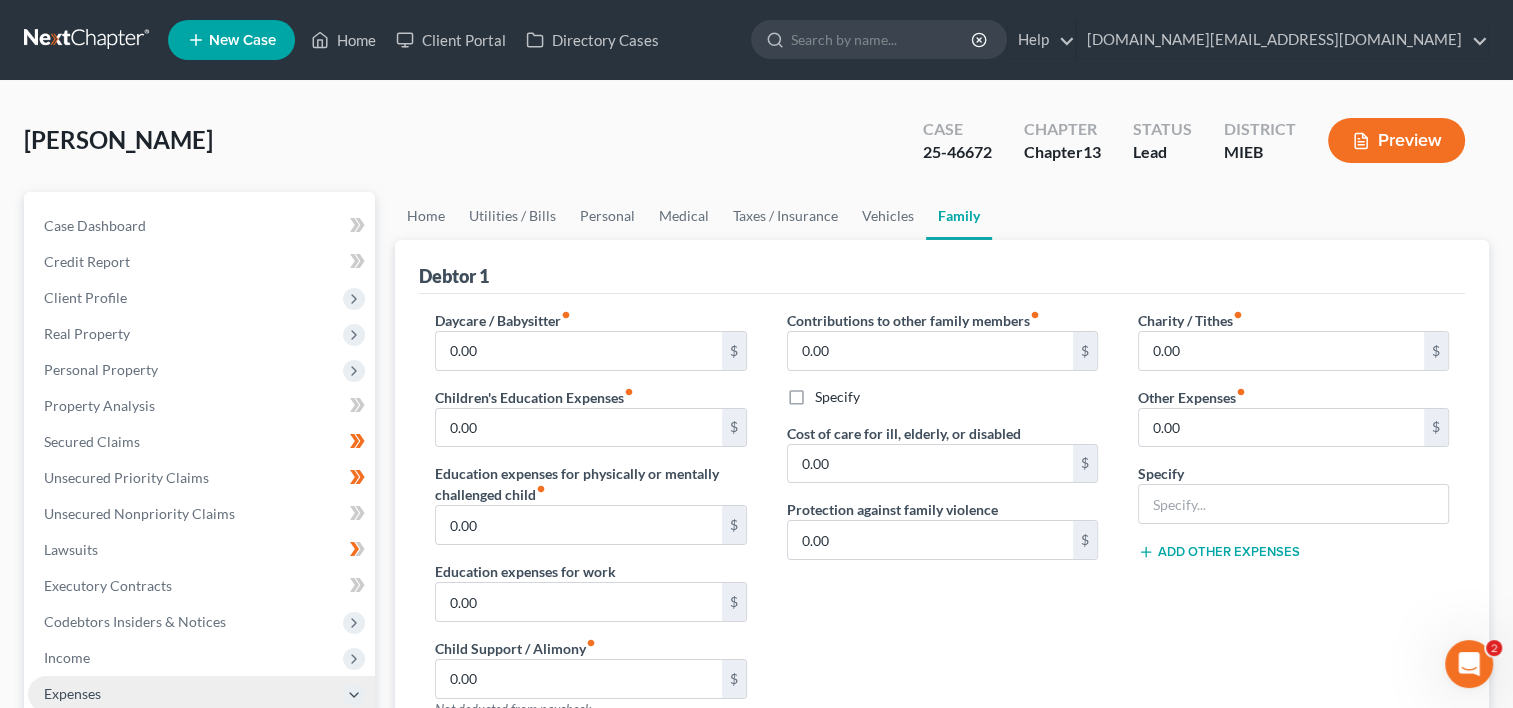 click on "[PERSON_NAME] Upgraded Case 25-46672 Chapter Chapter  13 Status Lead District MIEB Preview" at bounding box center [756, 148] 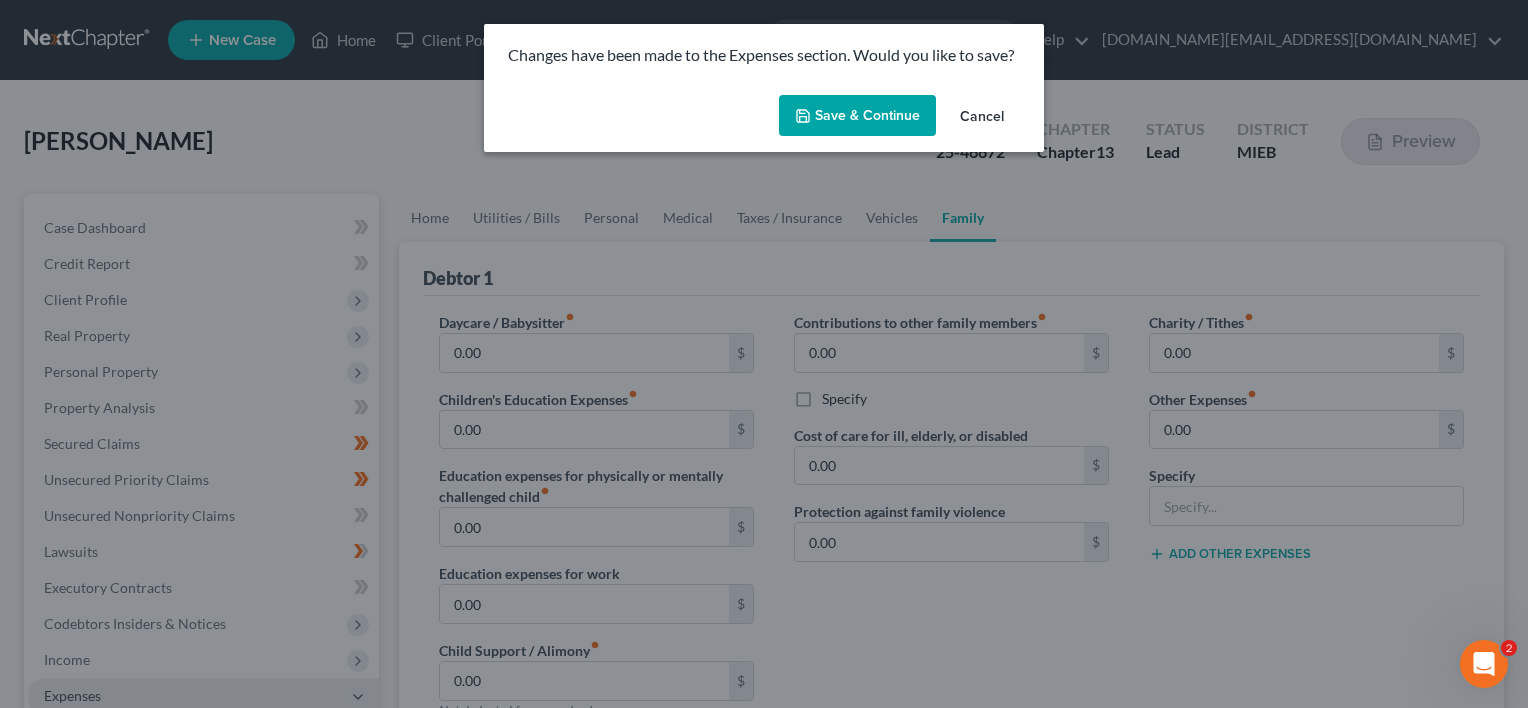 click on "Save & Continue" at bounding box center [857, 116] 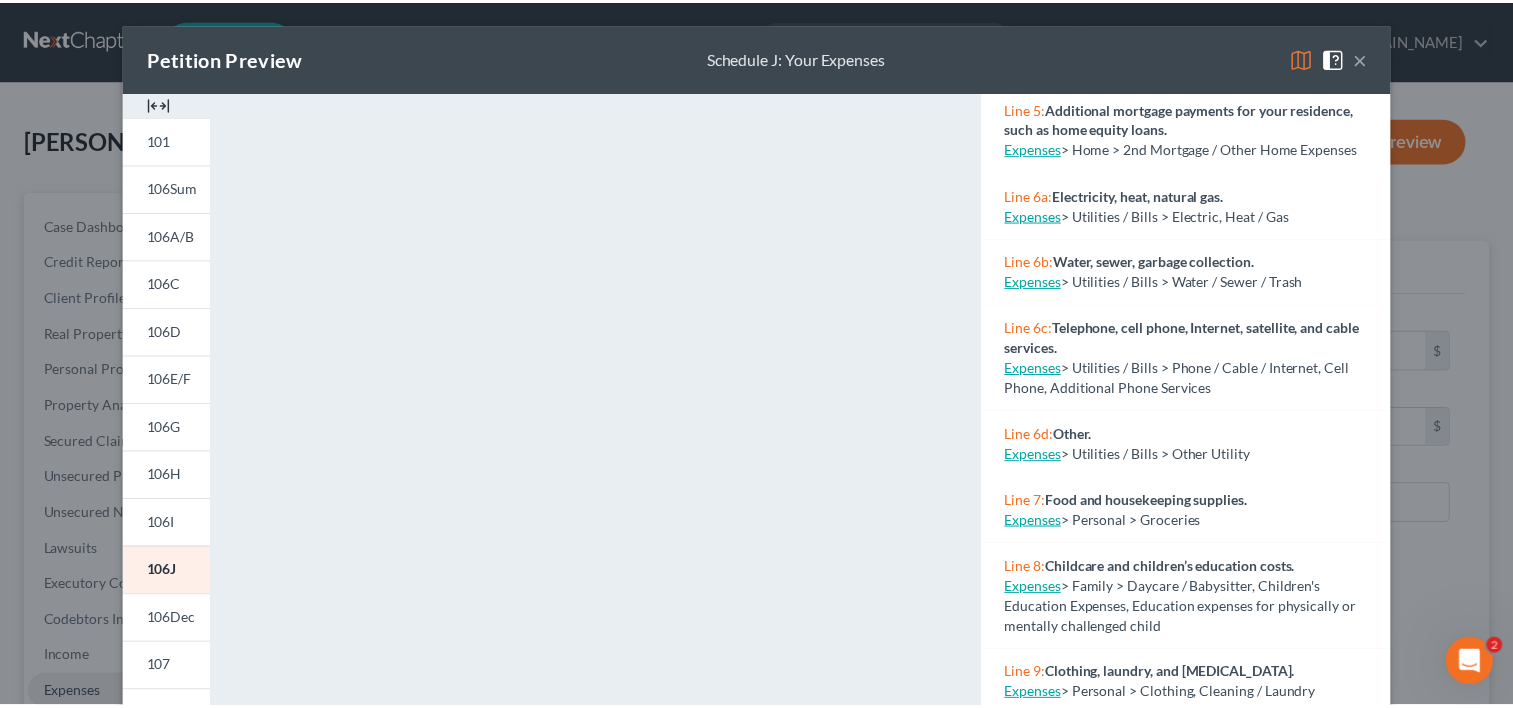 scroll, scrollTop: 1011, scrollLeft: 0, axis: vertical 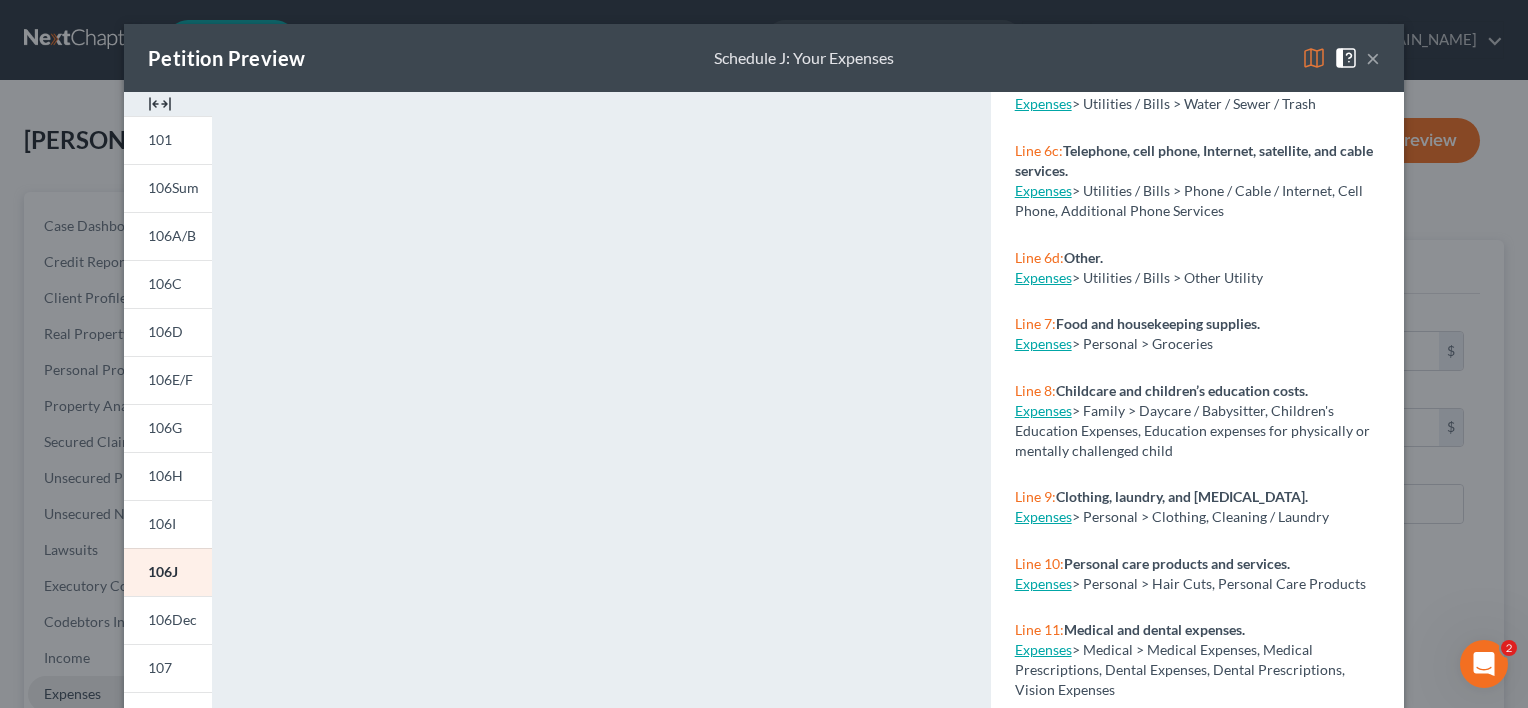 click on "×" at bounding box center [1373, 58] 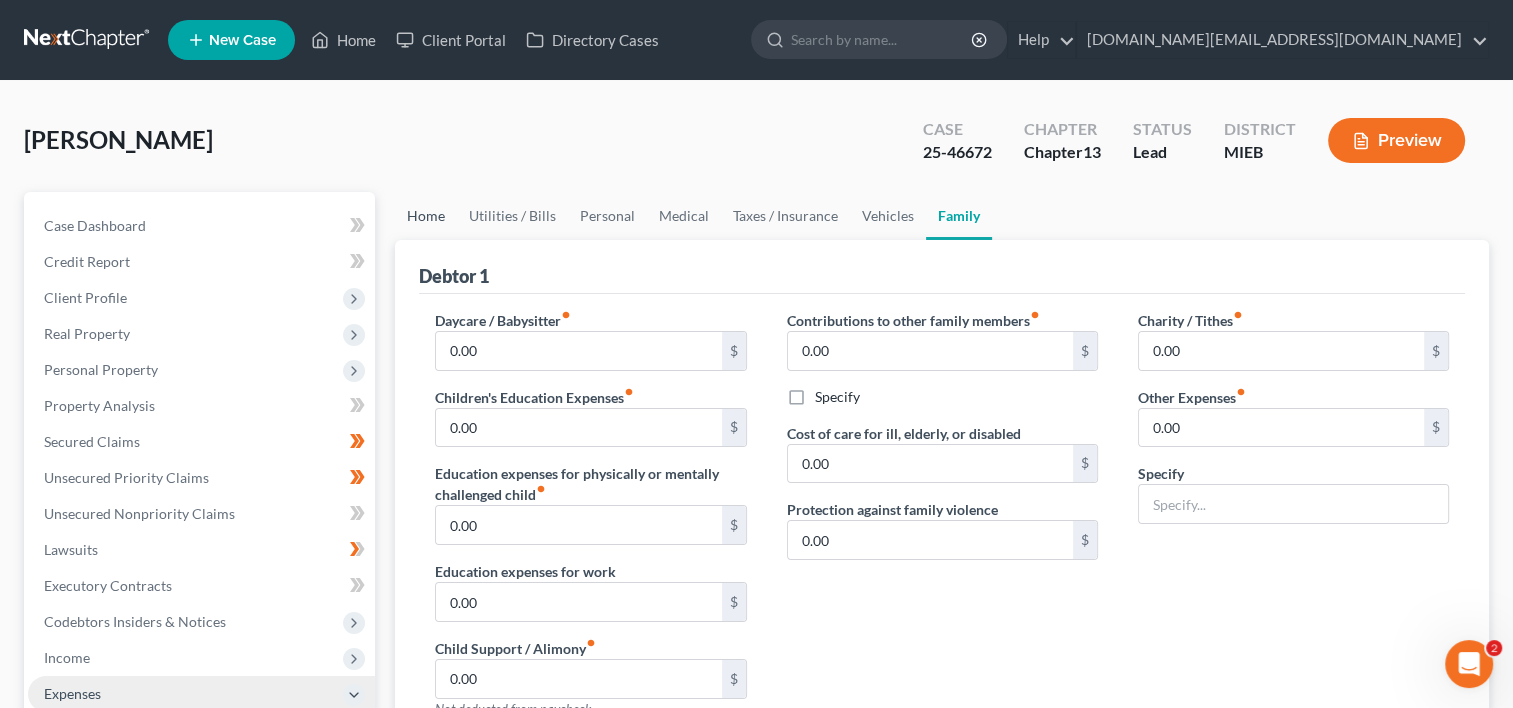 click on "Home" at bounding box center (426, 216) 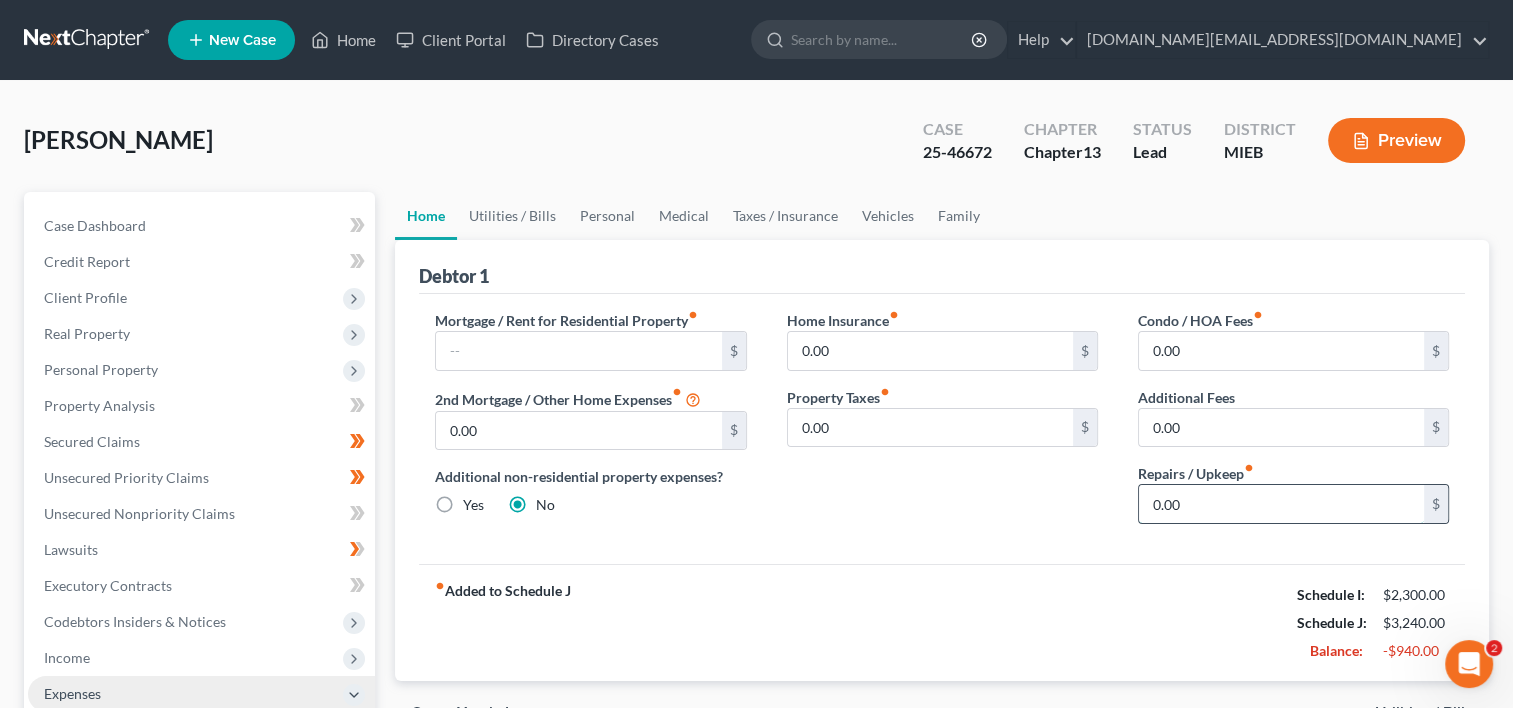 click on "0.00" at bounding box center [1281, 504] 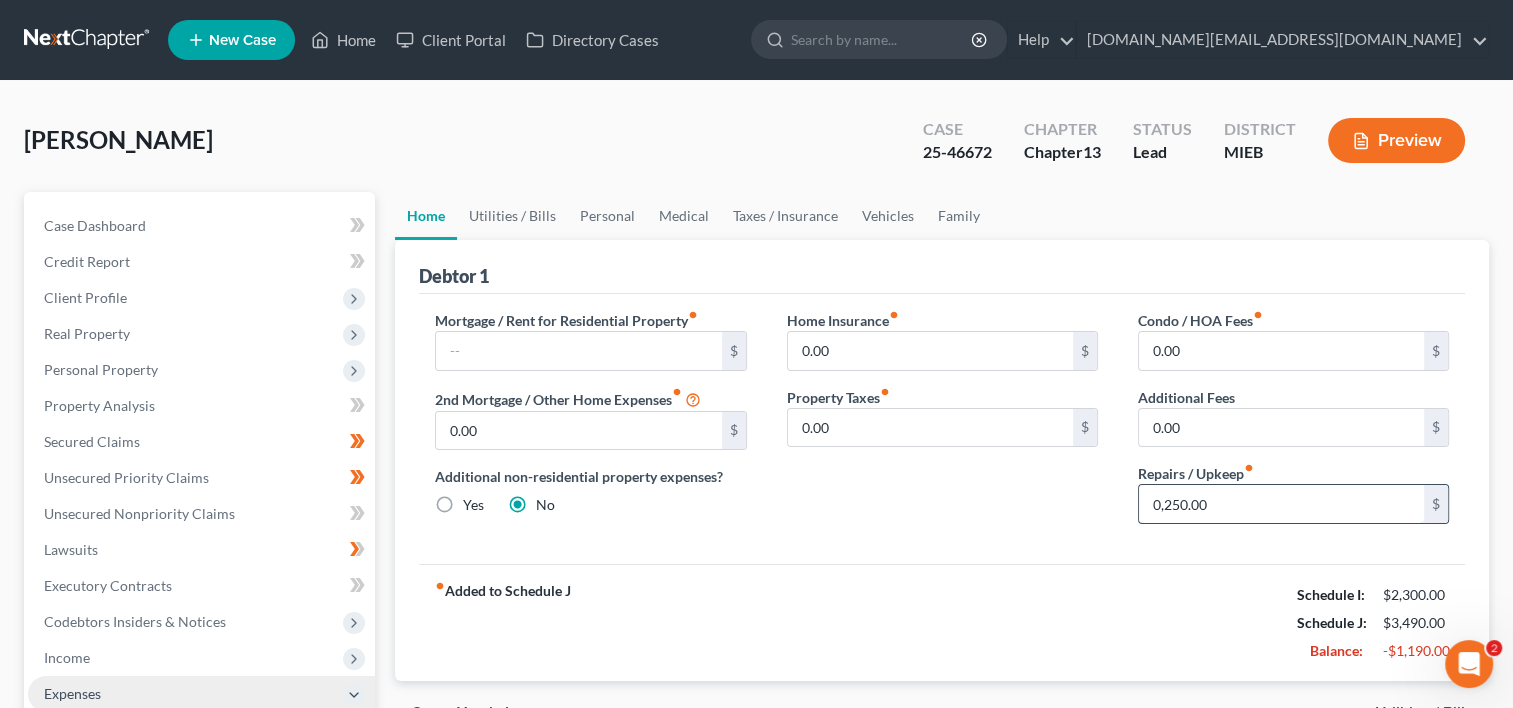 click on "0,250.00" at bounding box center [1281, 504] 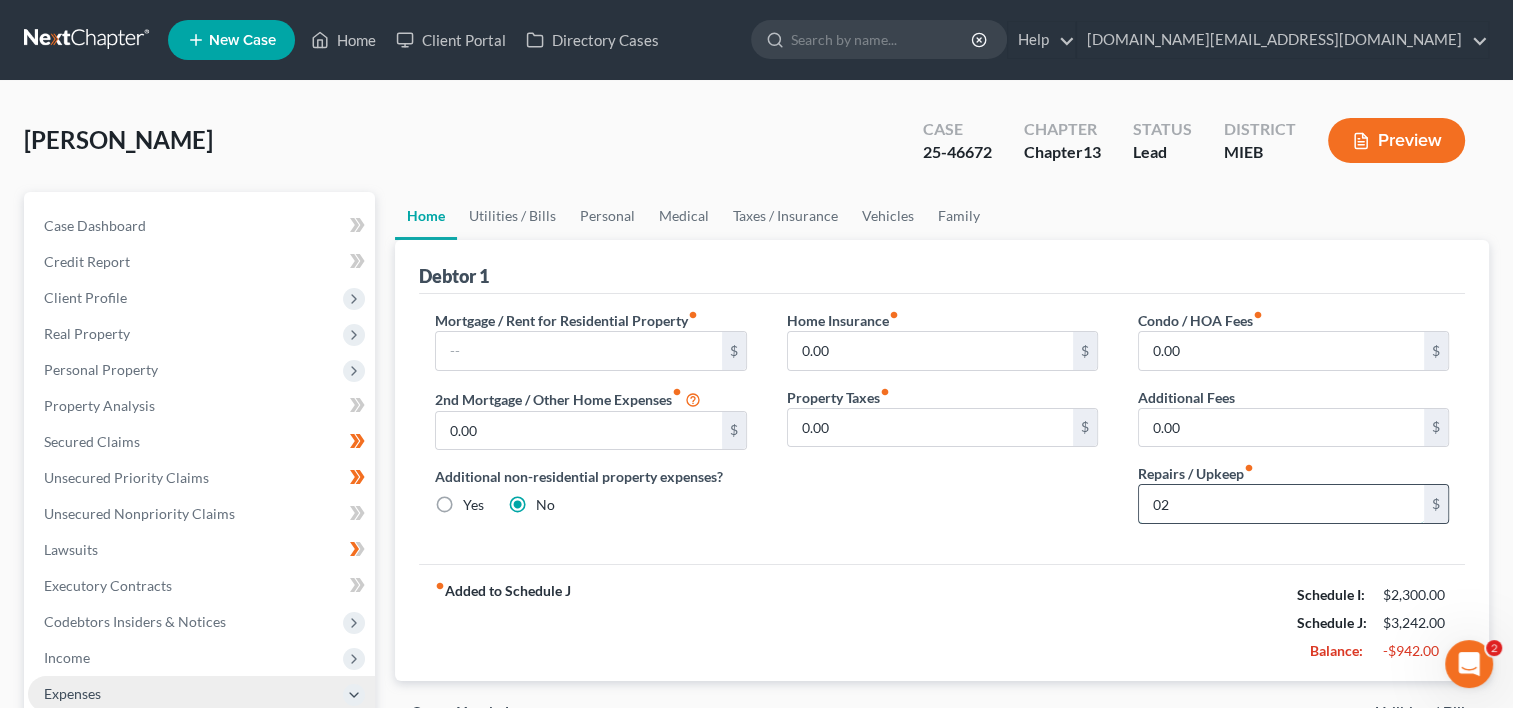 type on "0" 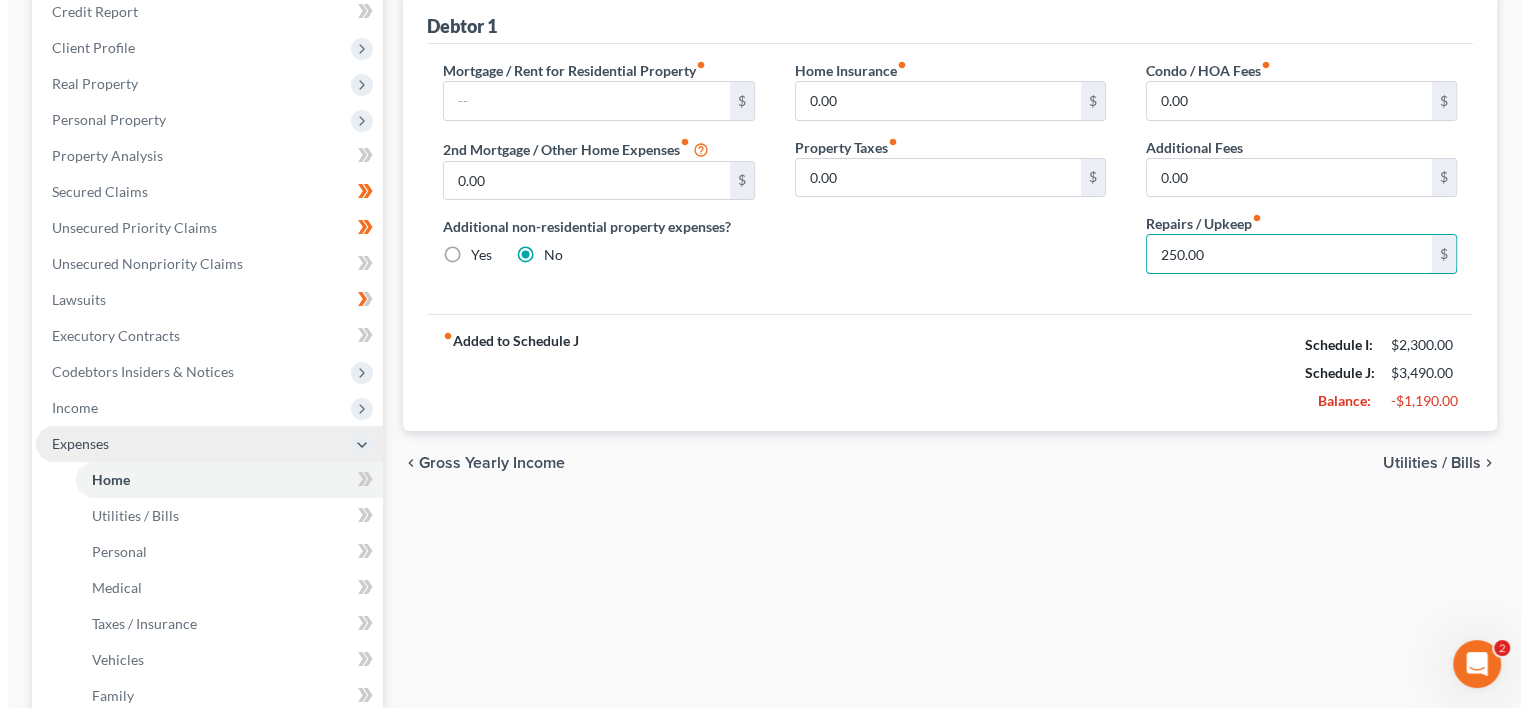 scroll, scrollTop: 0, scrollLeft: 0, axis: both 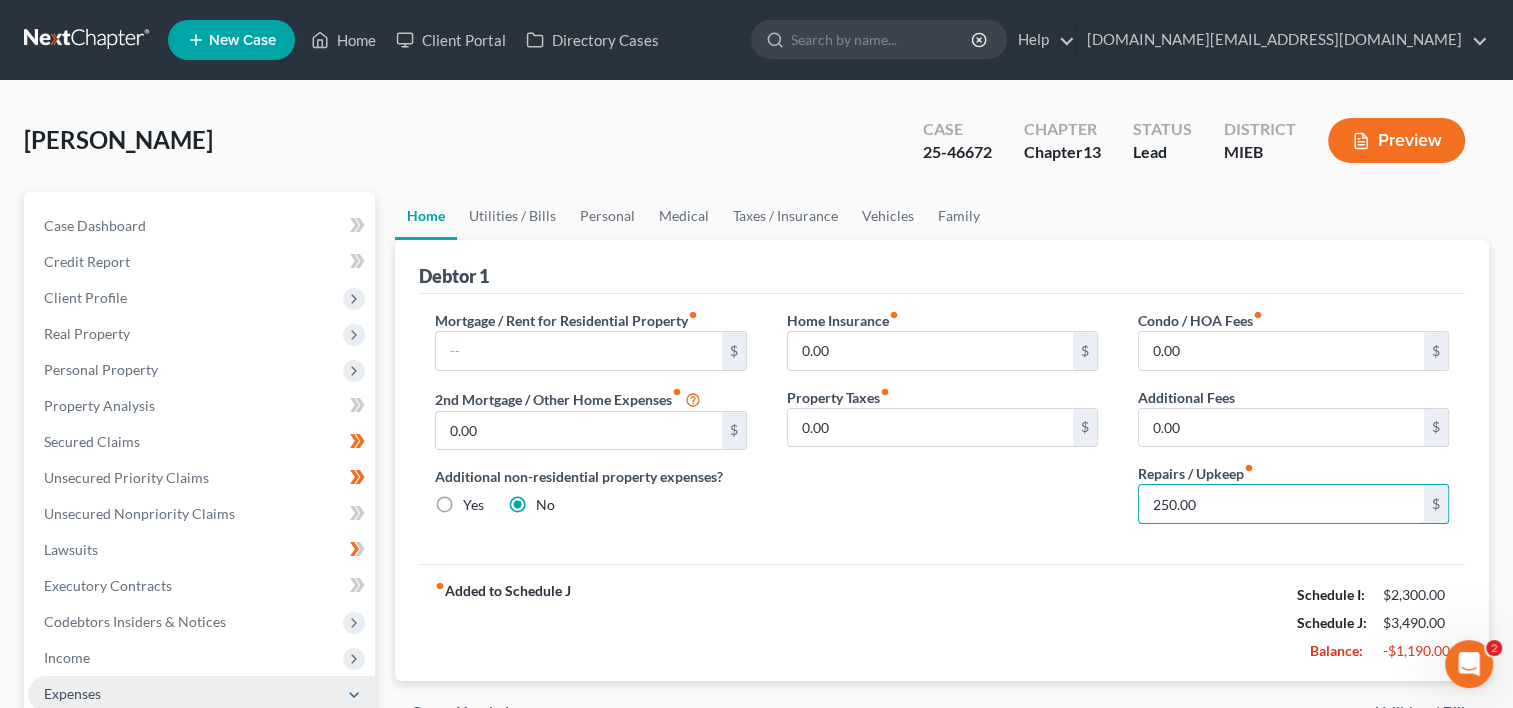 type on "250.00" 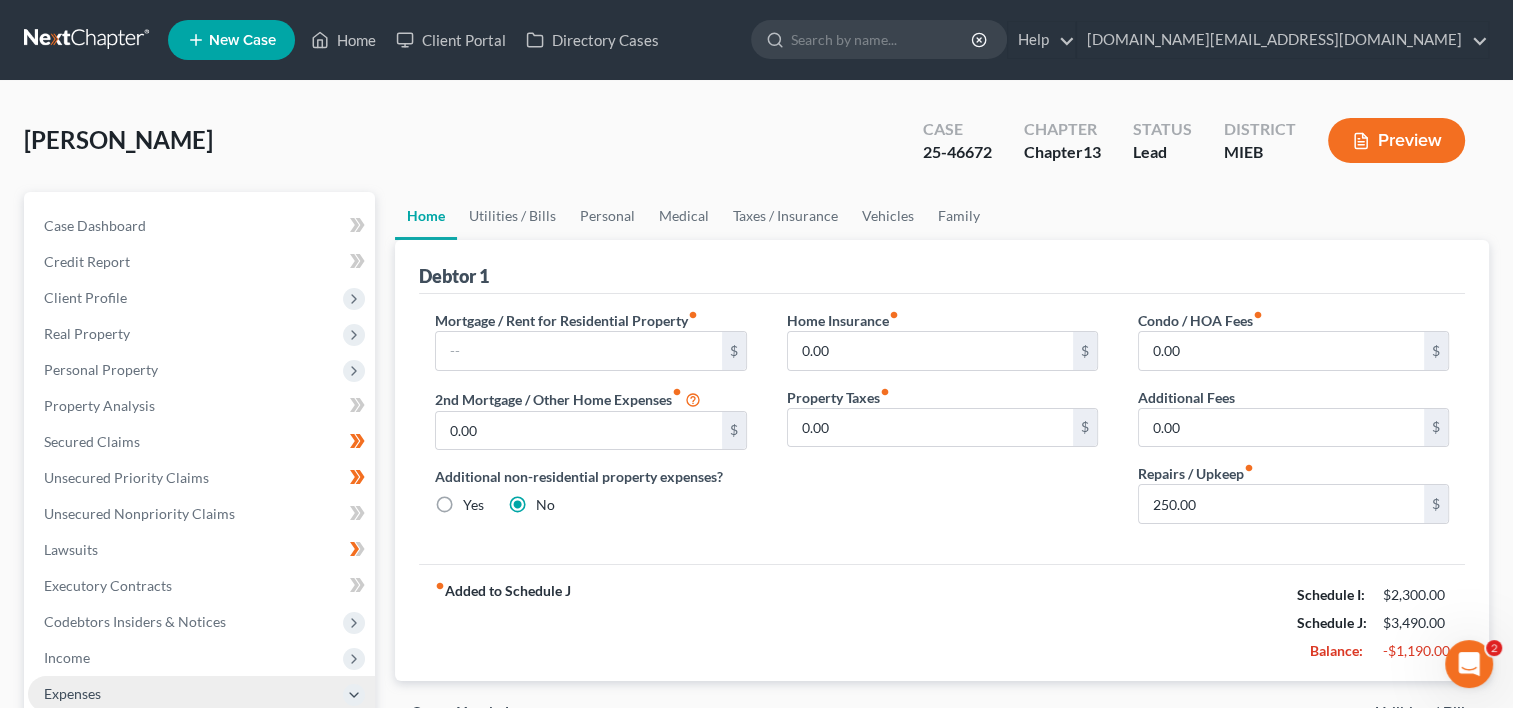 click on "[PERSON_NAME] Upgraded Case 25-46672 Chapter Chapter  13 Status Lead District MIEB Preview" at bounding box center [756, 148] 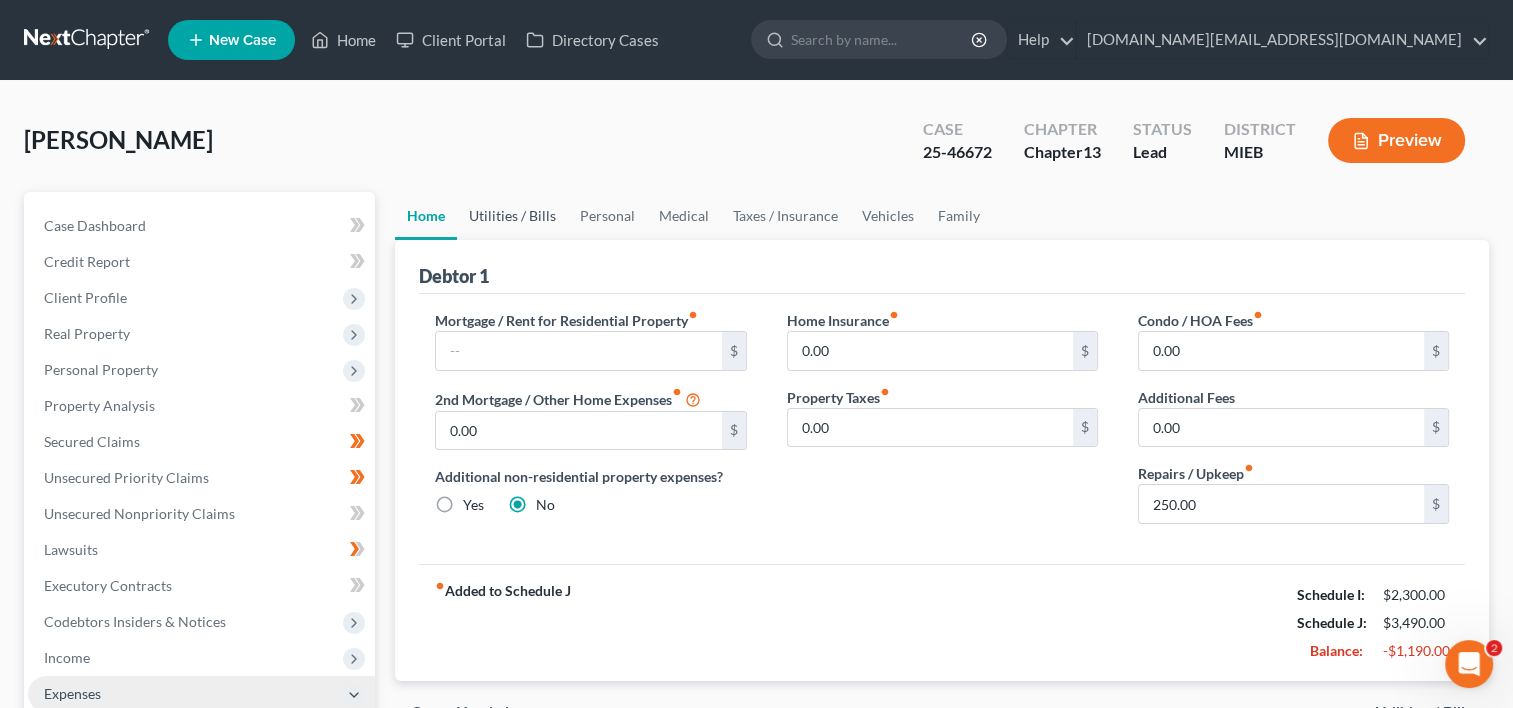 click on "Utilities / Bills" at bounding box center [512, 216] 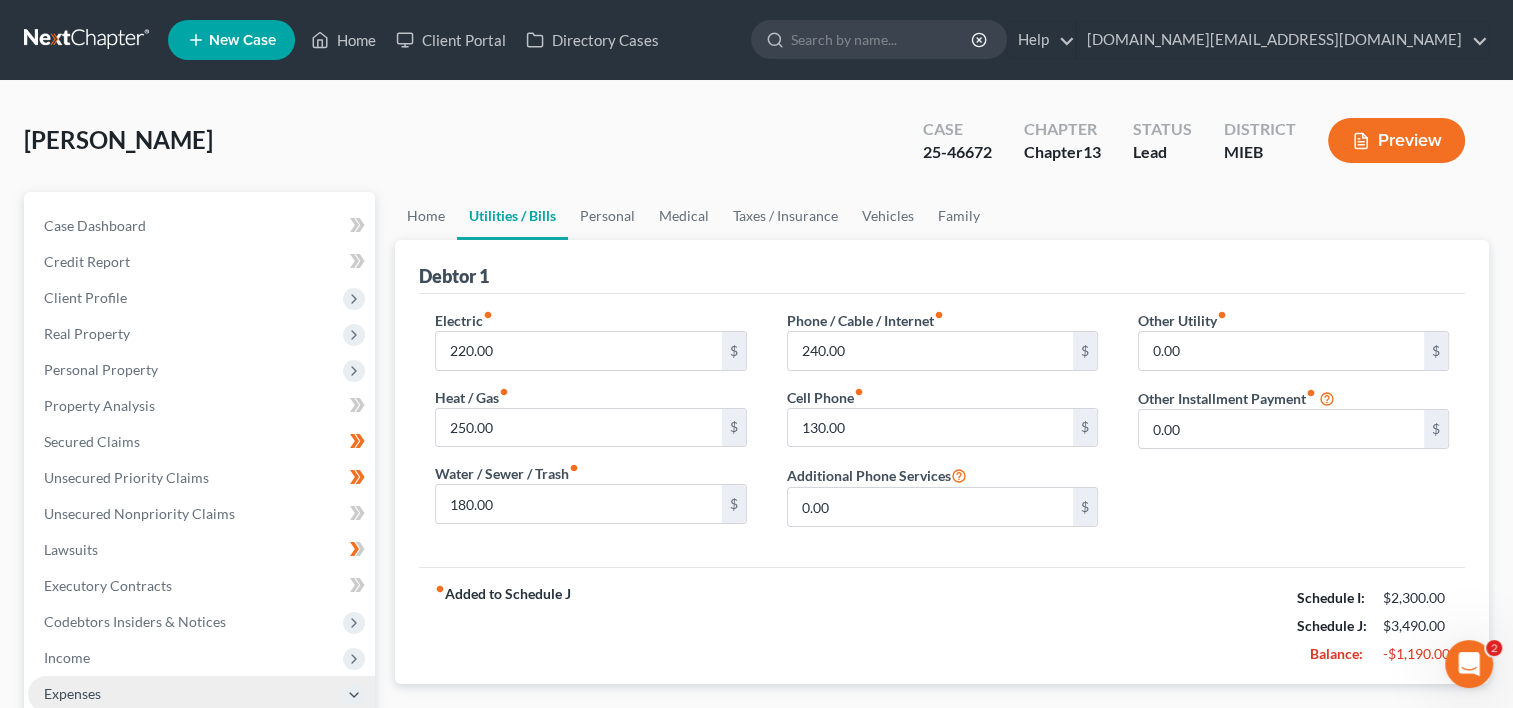 click on "Preview" at bounding box center [1396, 140] 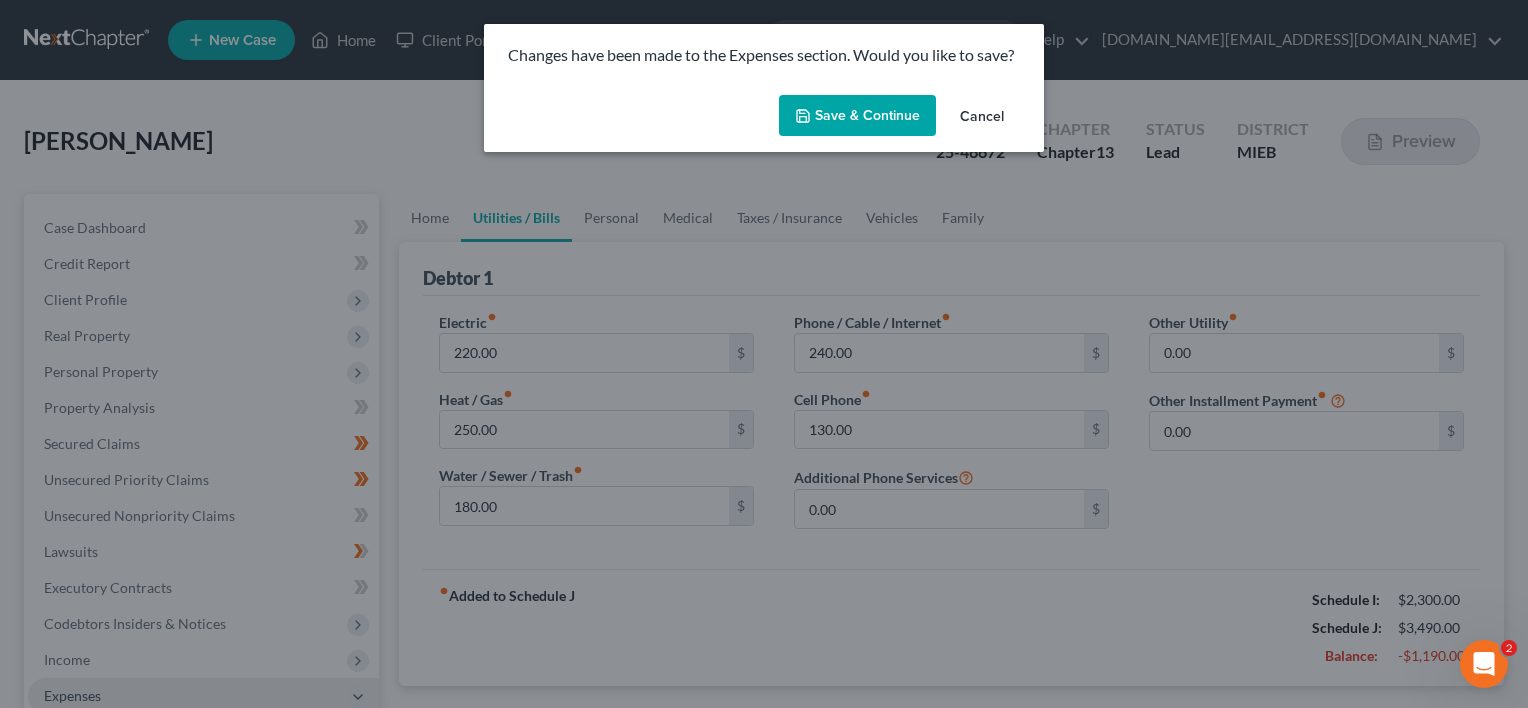 click on "Save & Continue" at bounding box center [857, 116] 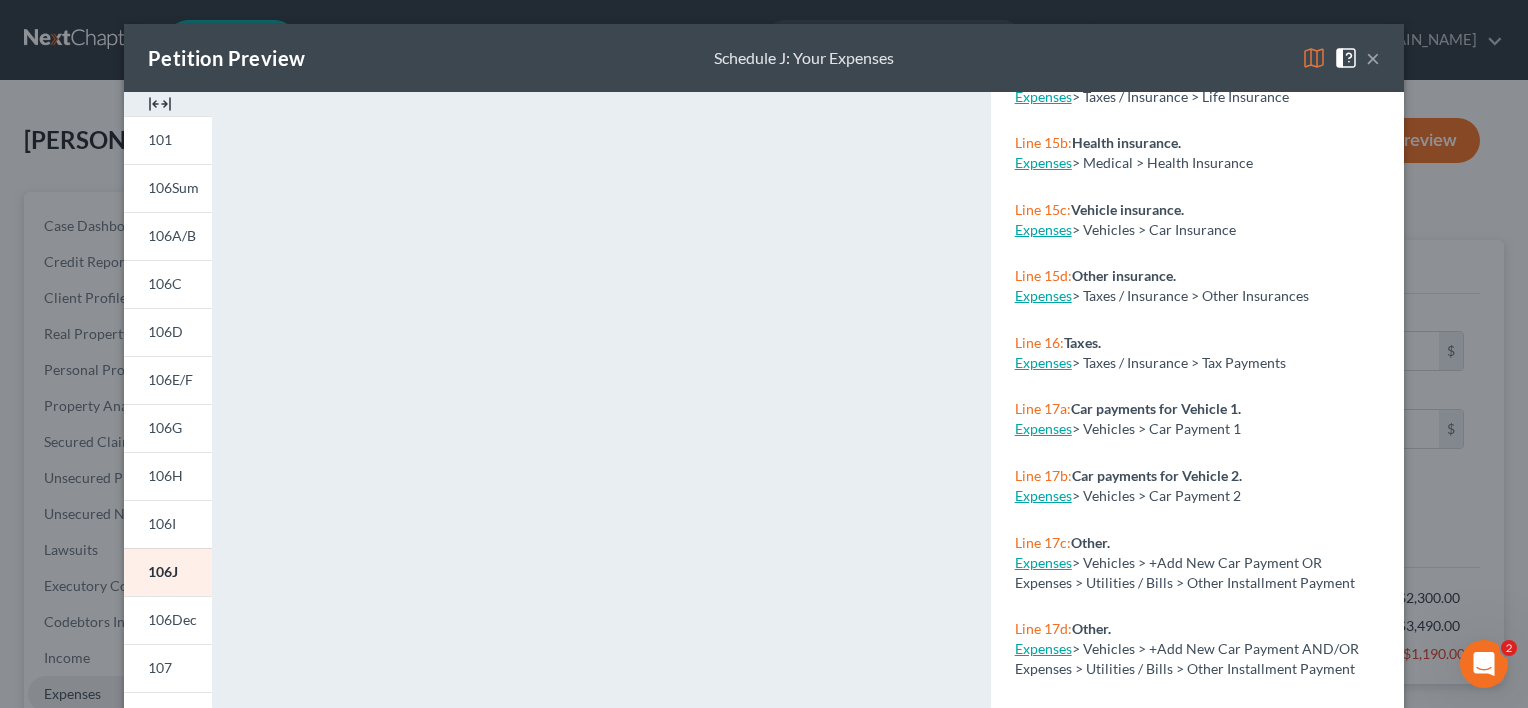 scroll, scrollTop: 1914, scrollLeft: 0, axis: vertical 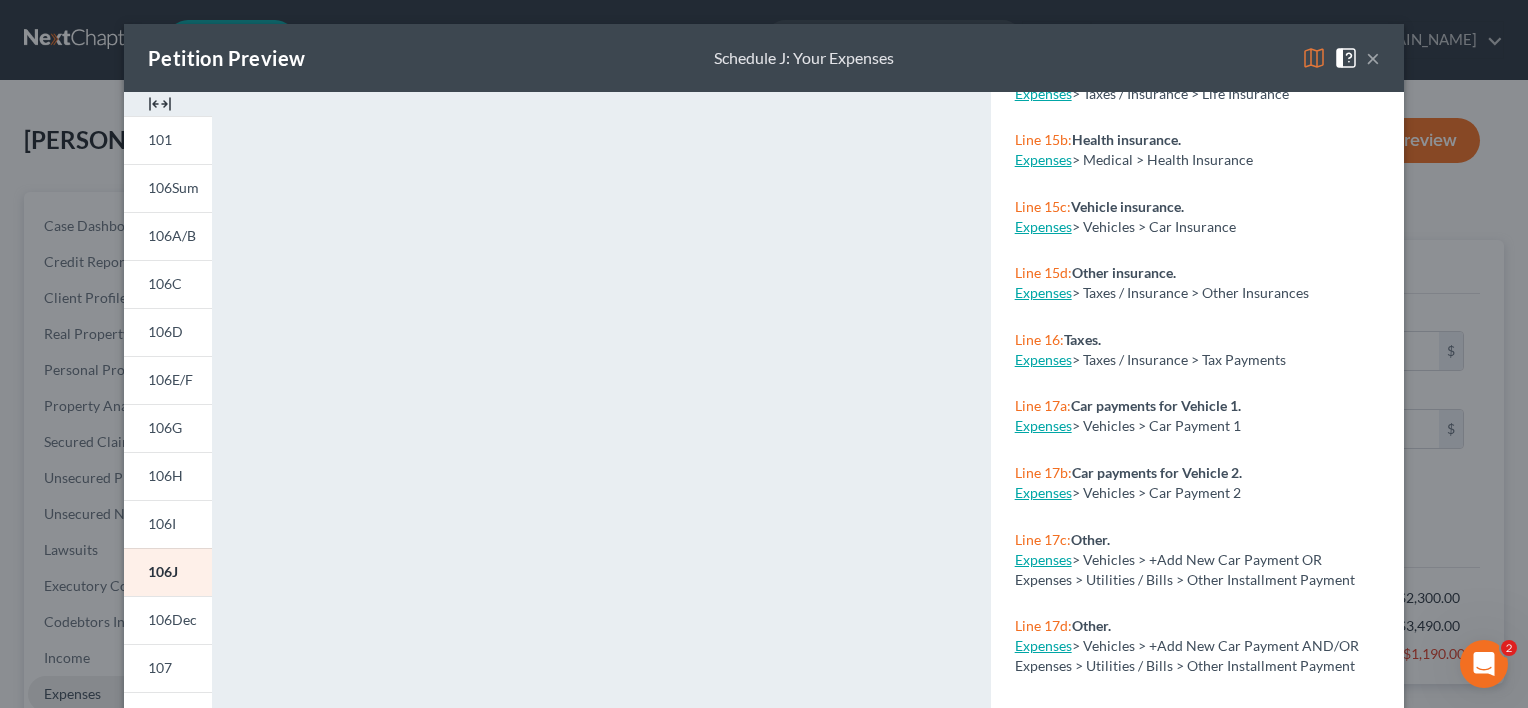 click at bounding box center (1314, 58) 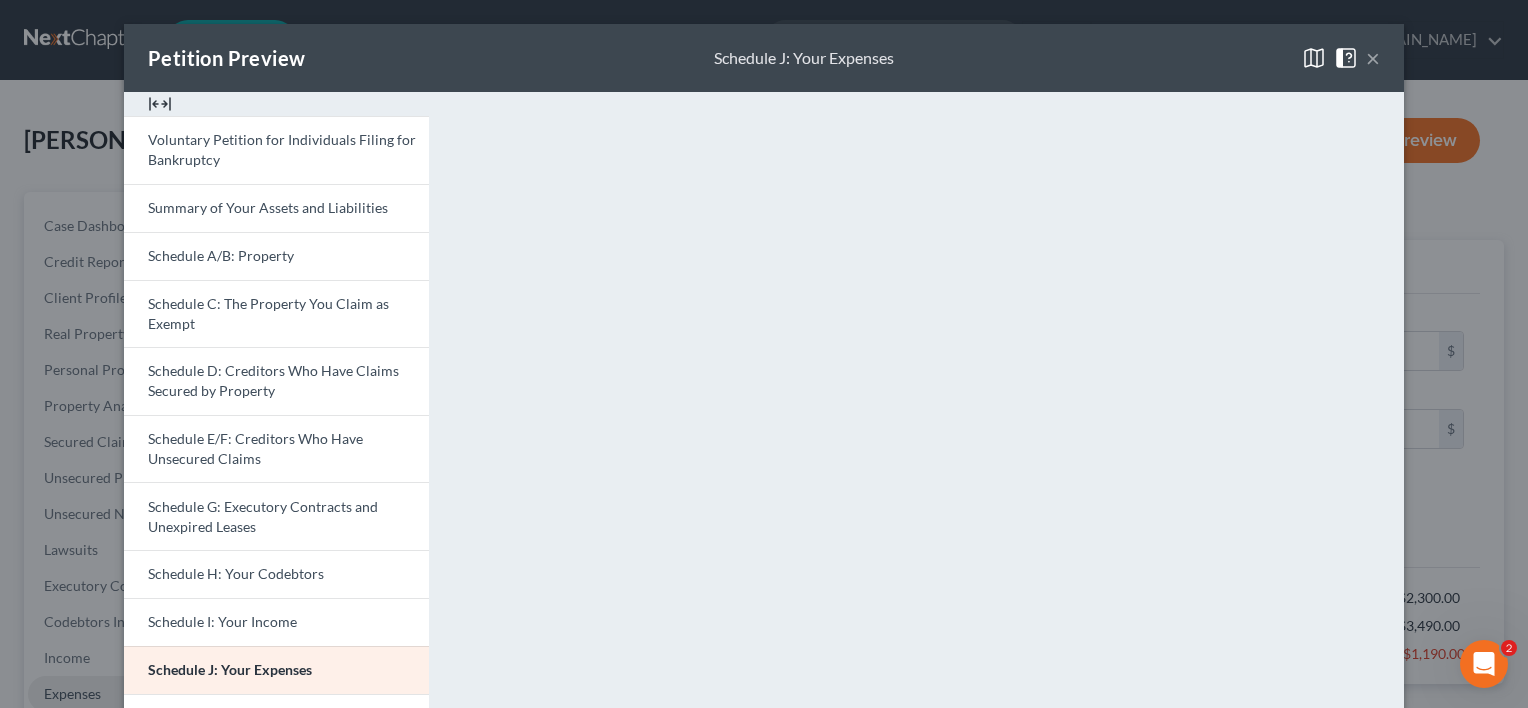 click on "×" at bounding box center (1373, 58) 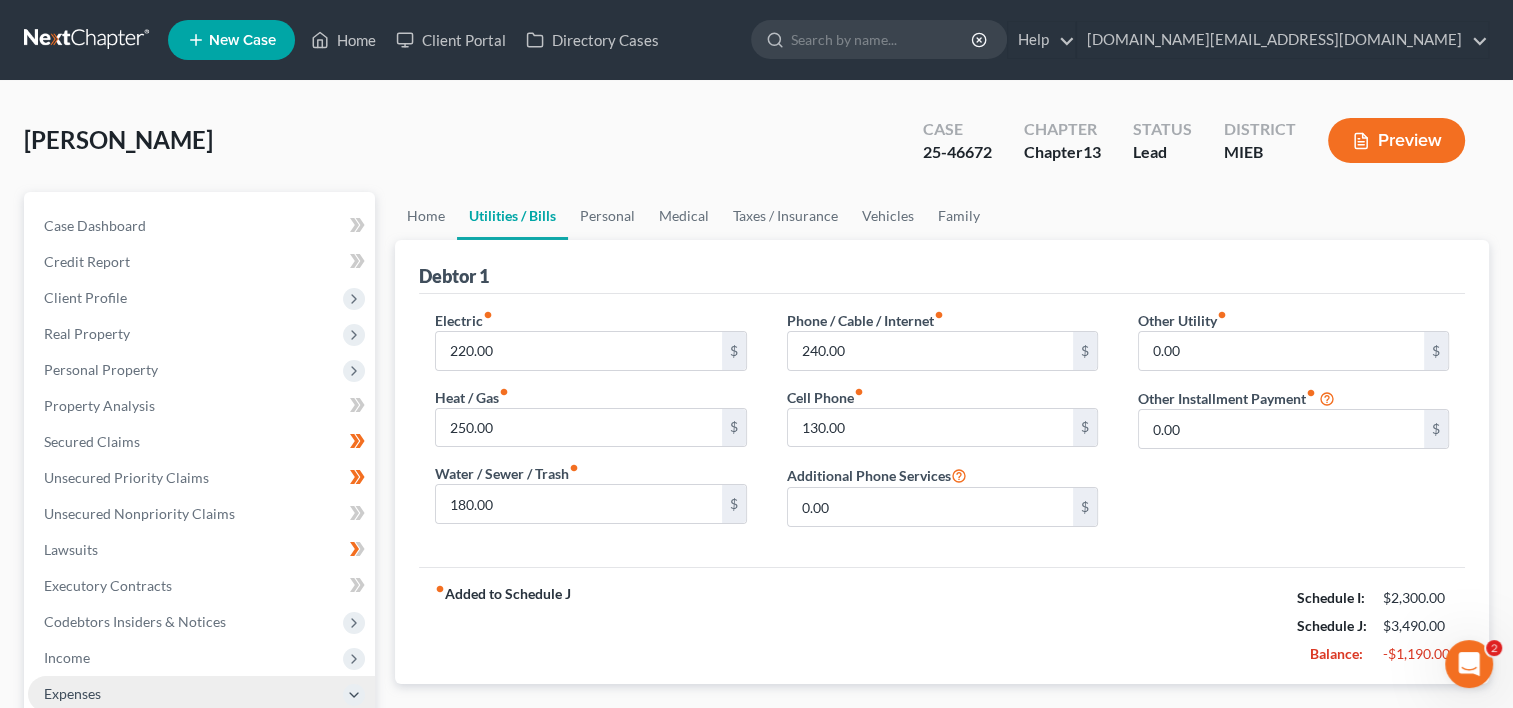 click on "Preview" at bounding box center (1396, 140) 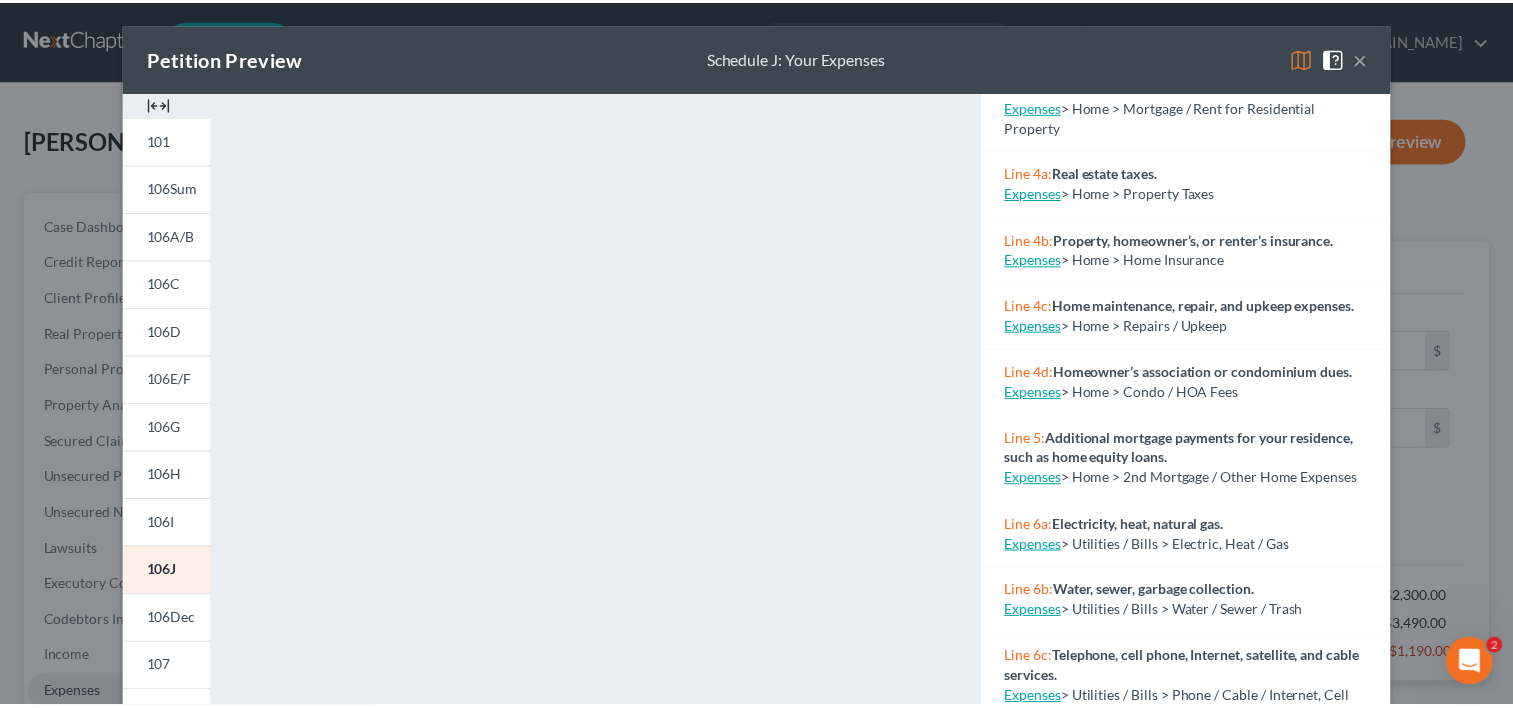 scroll, scrollTop: 507, scrollLeft: 0, axis: vertical 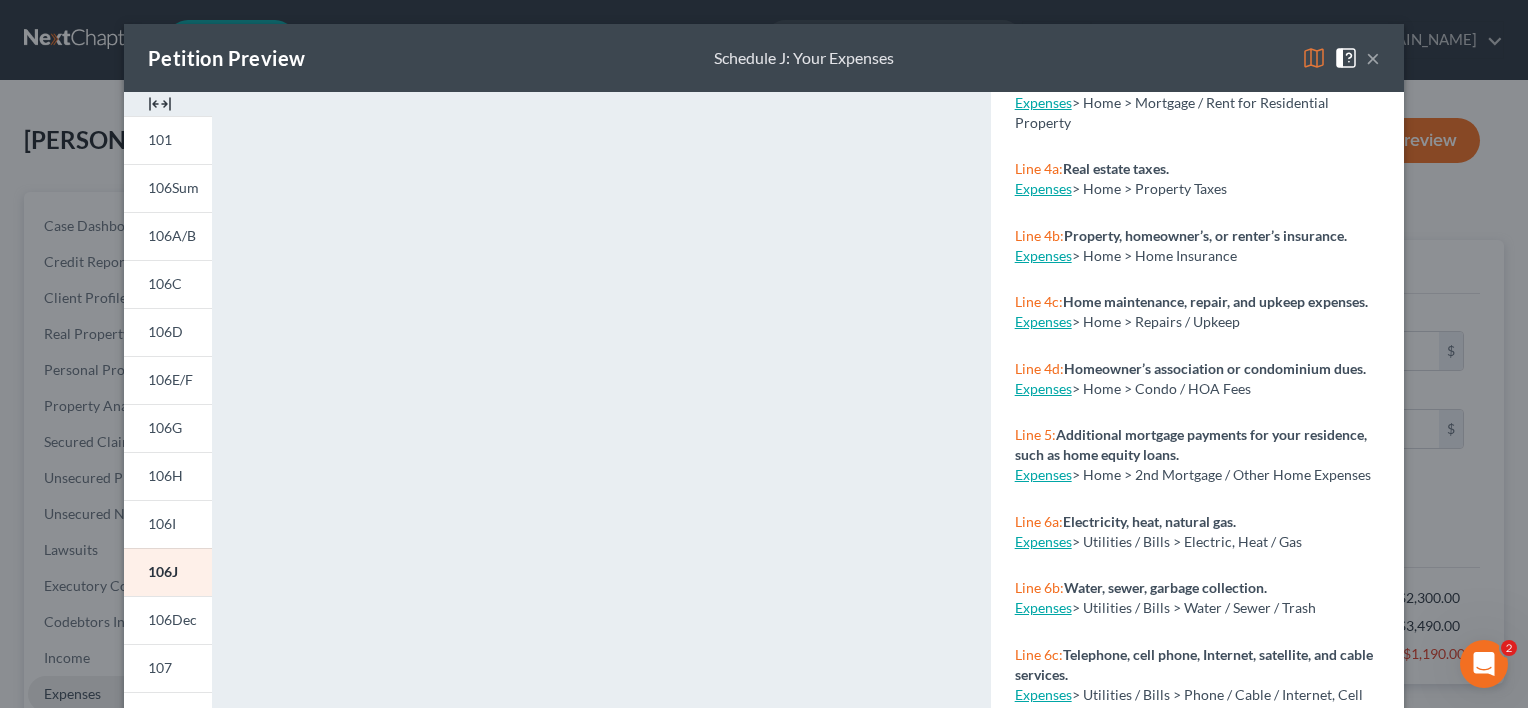 click at bounding box center (1314, 58) 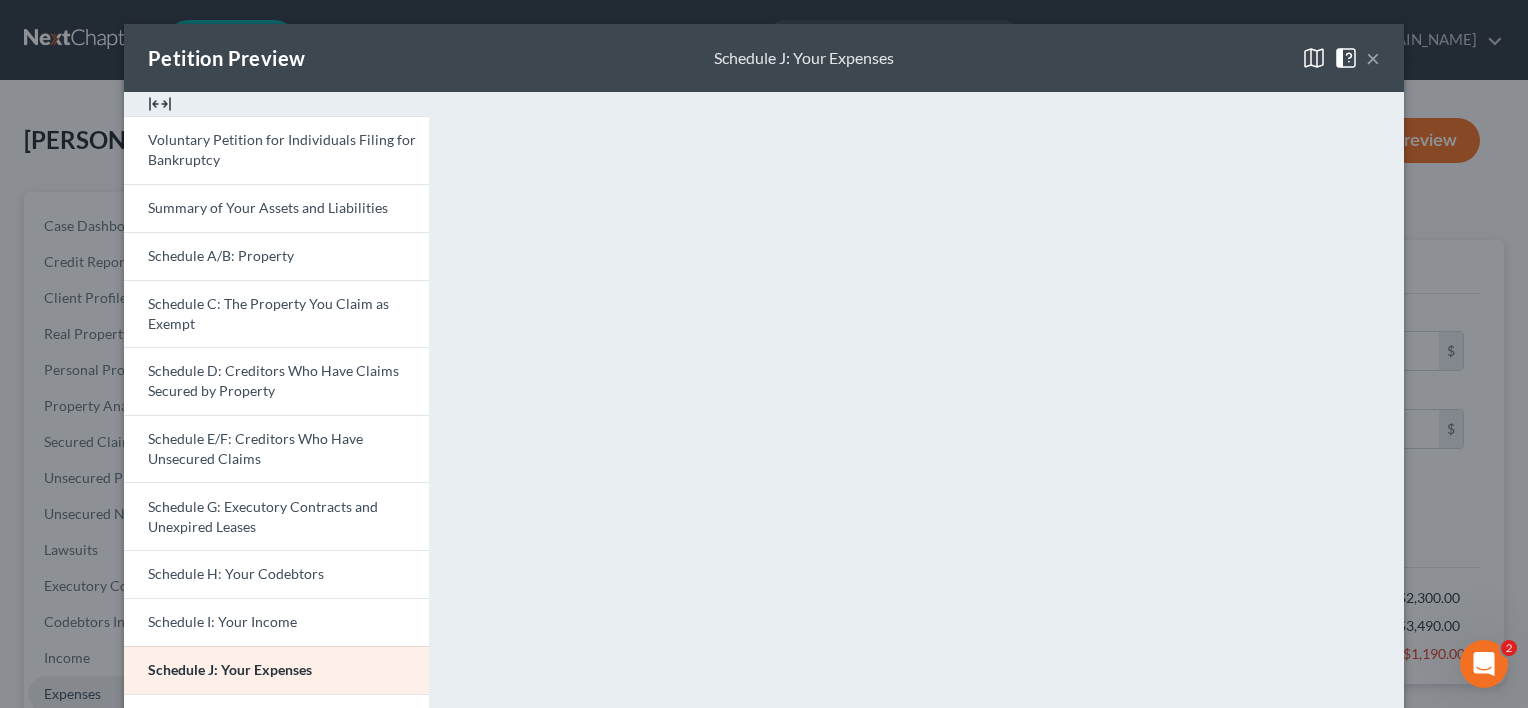 click on "×" at bounding box center [1373, 58] 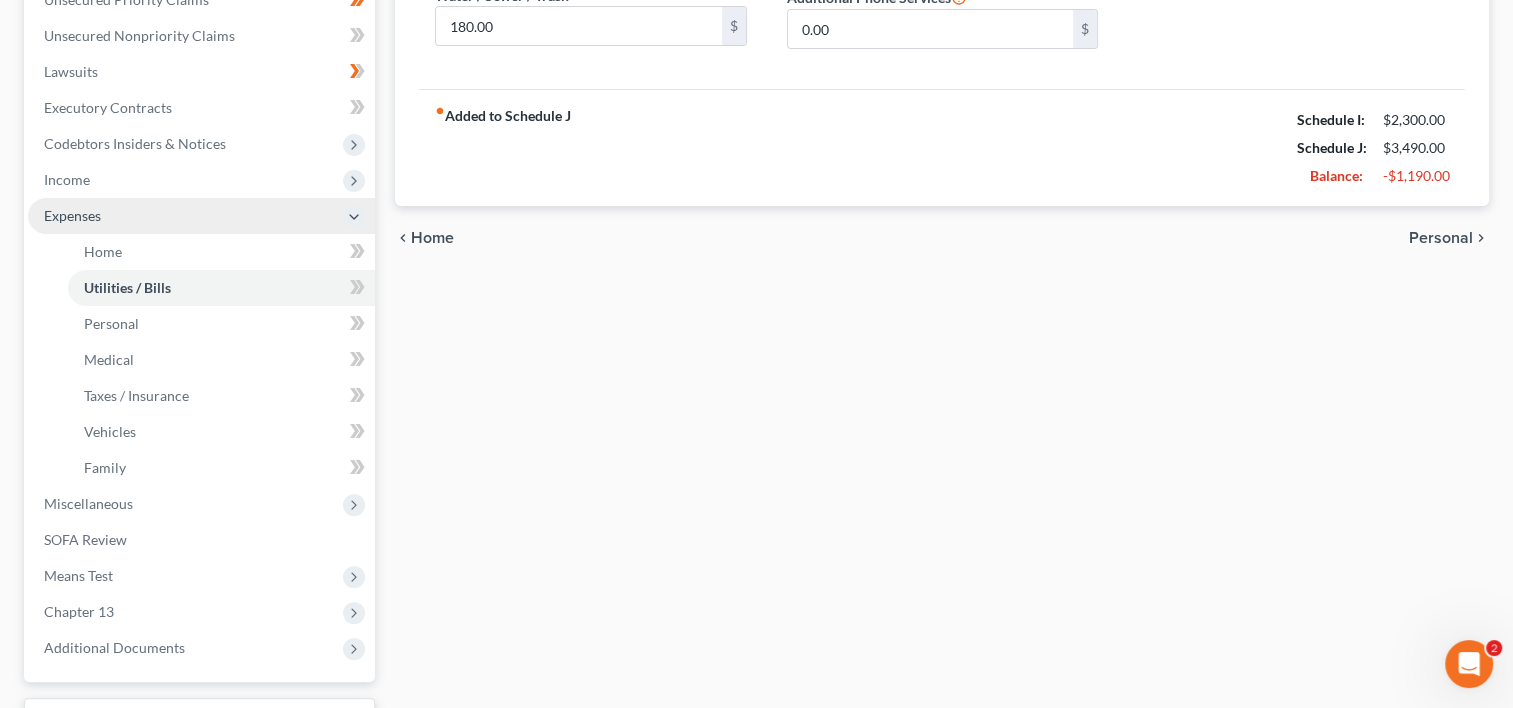 scroll, scrollTop: 480, scrollLeft: 0, axis: vertical 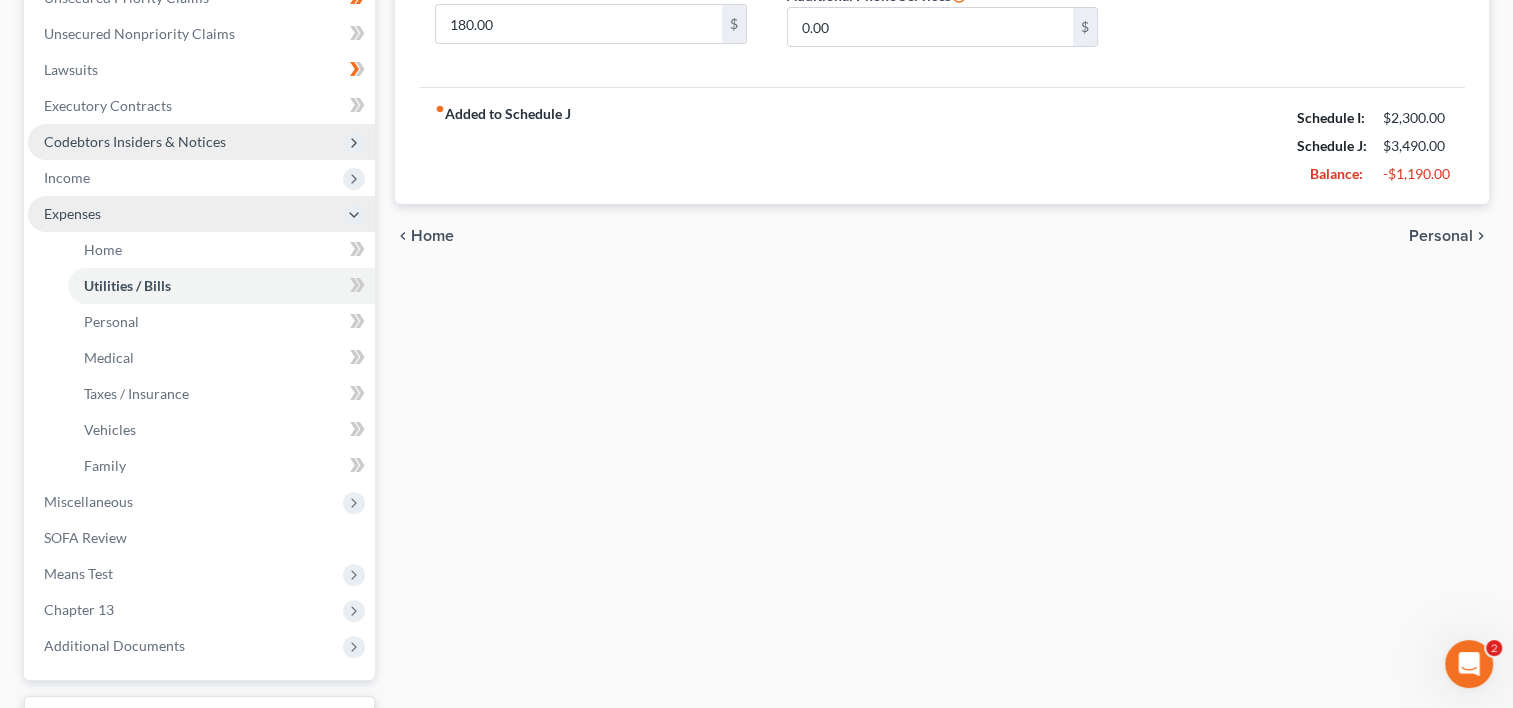 click 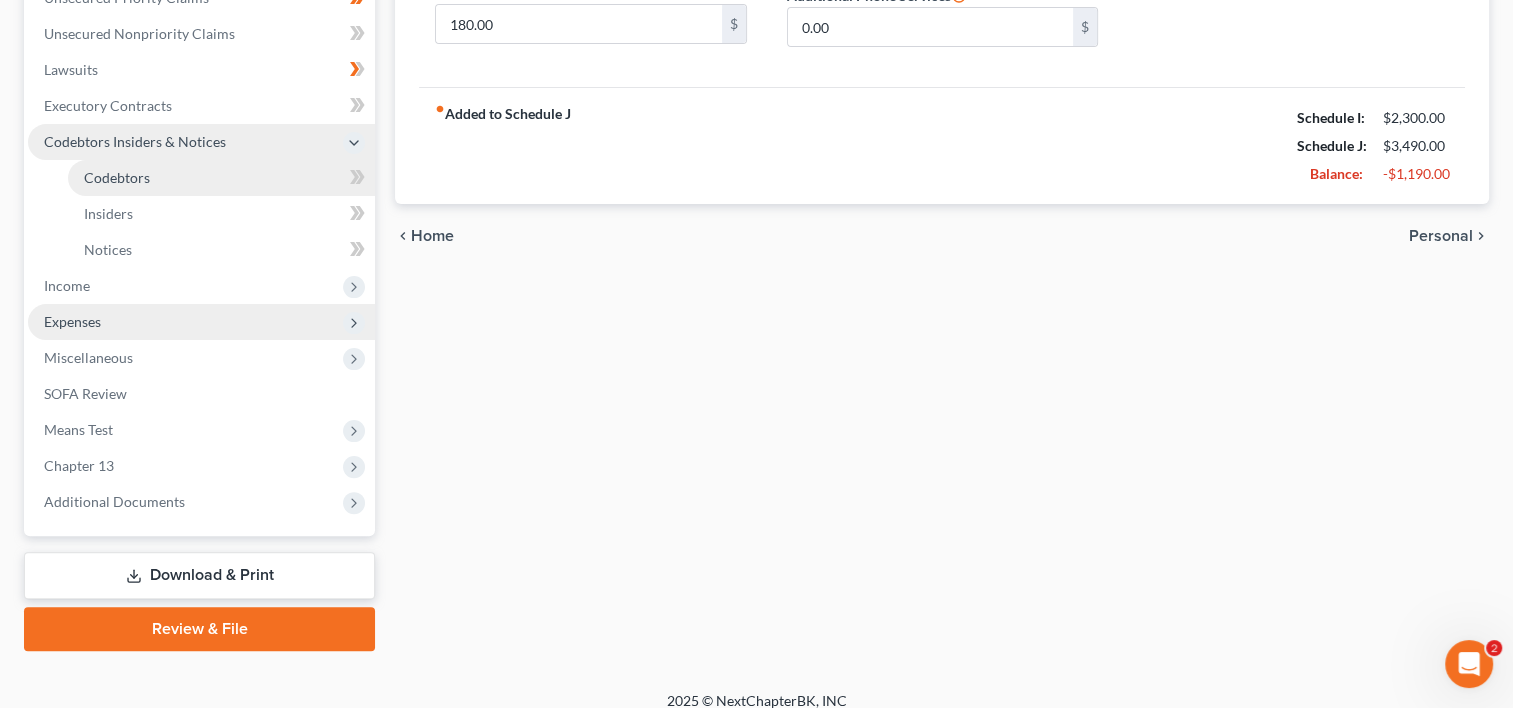 click on "Codebtors" at bounding box center [221, 178] 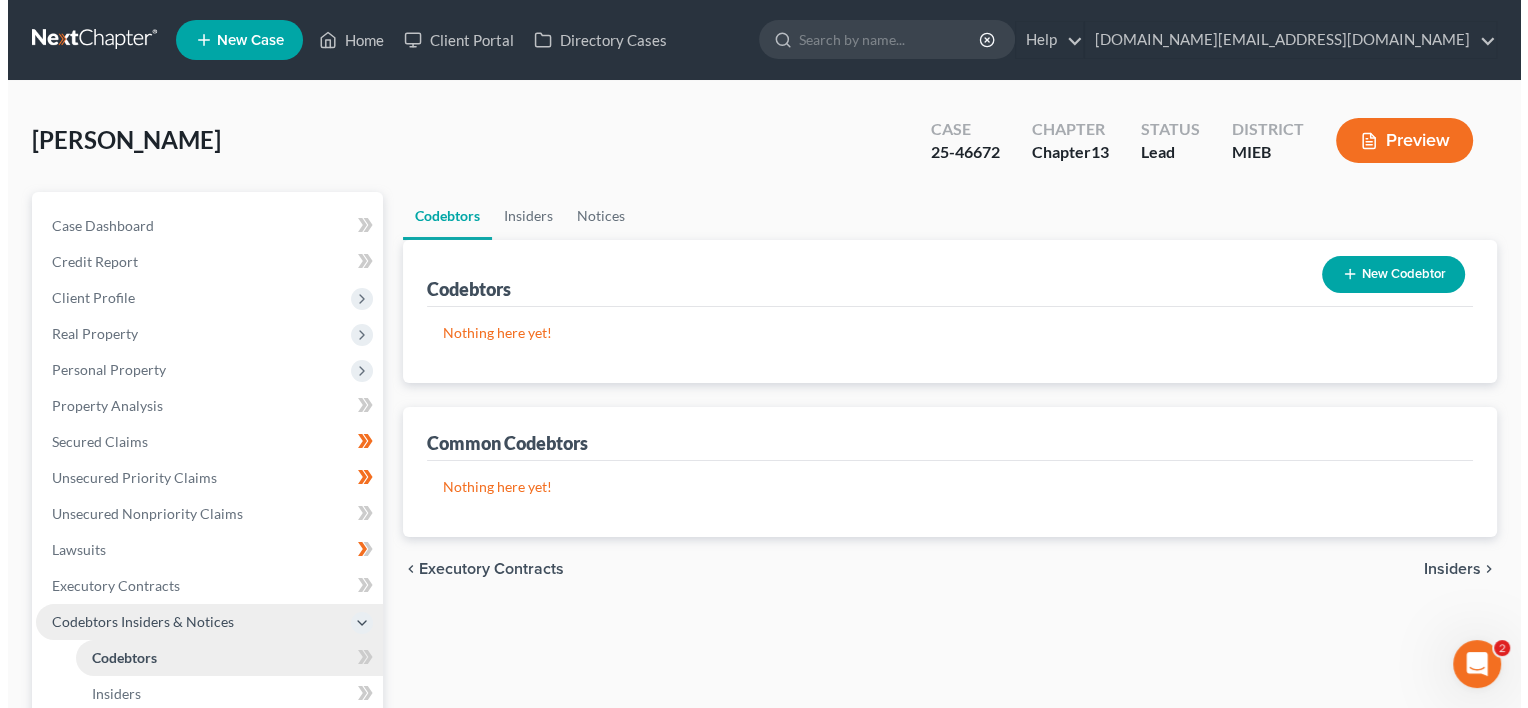 scroll, scrollTop: 0, scrollLeft: 0, axis: both 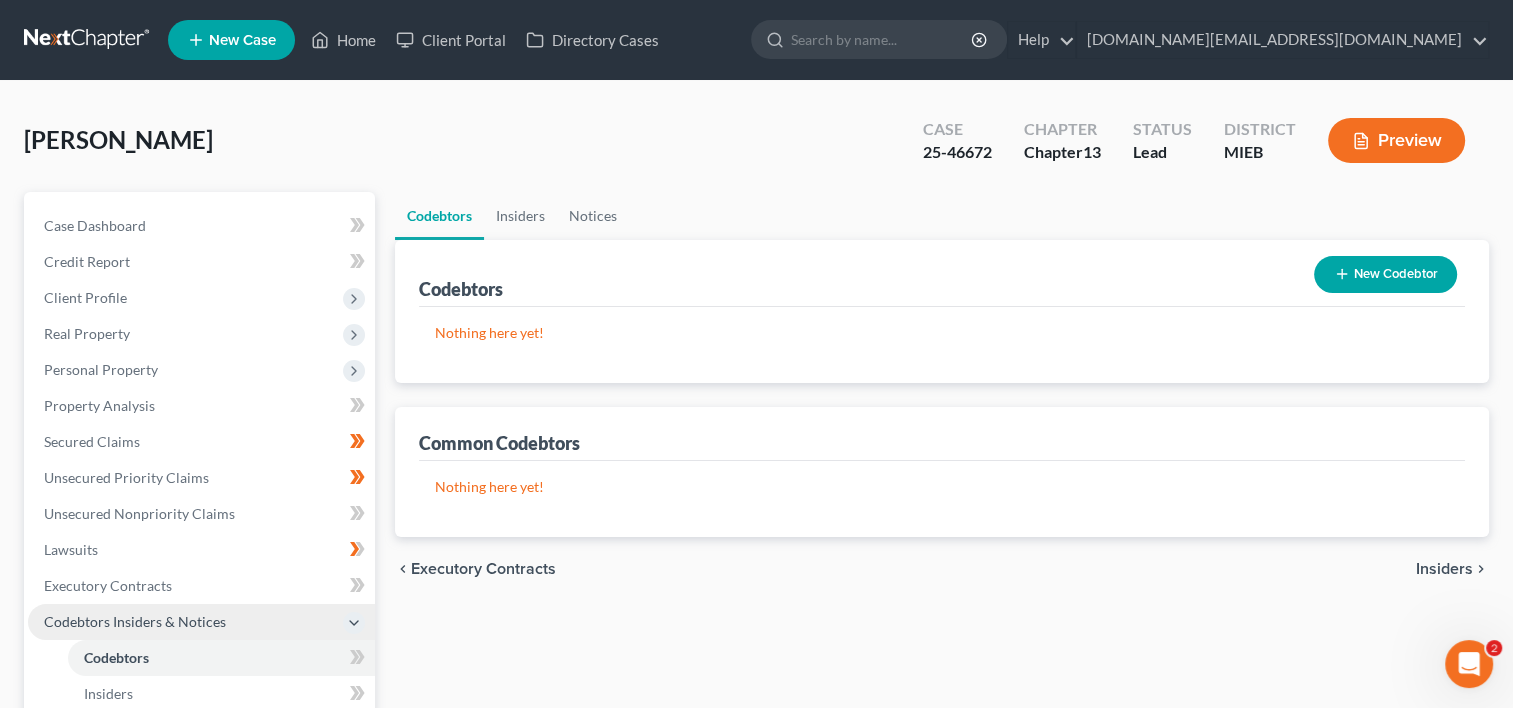 click on "Nothing here yet!
Name
Creditor
Balance" at bounding box center [942, 345] 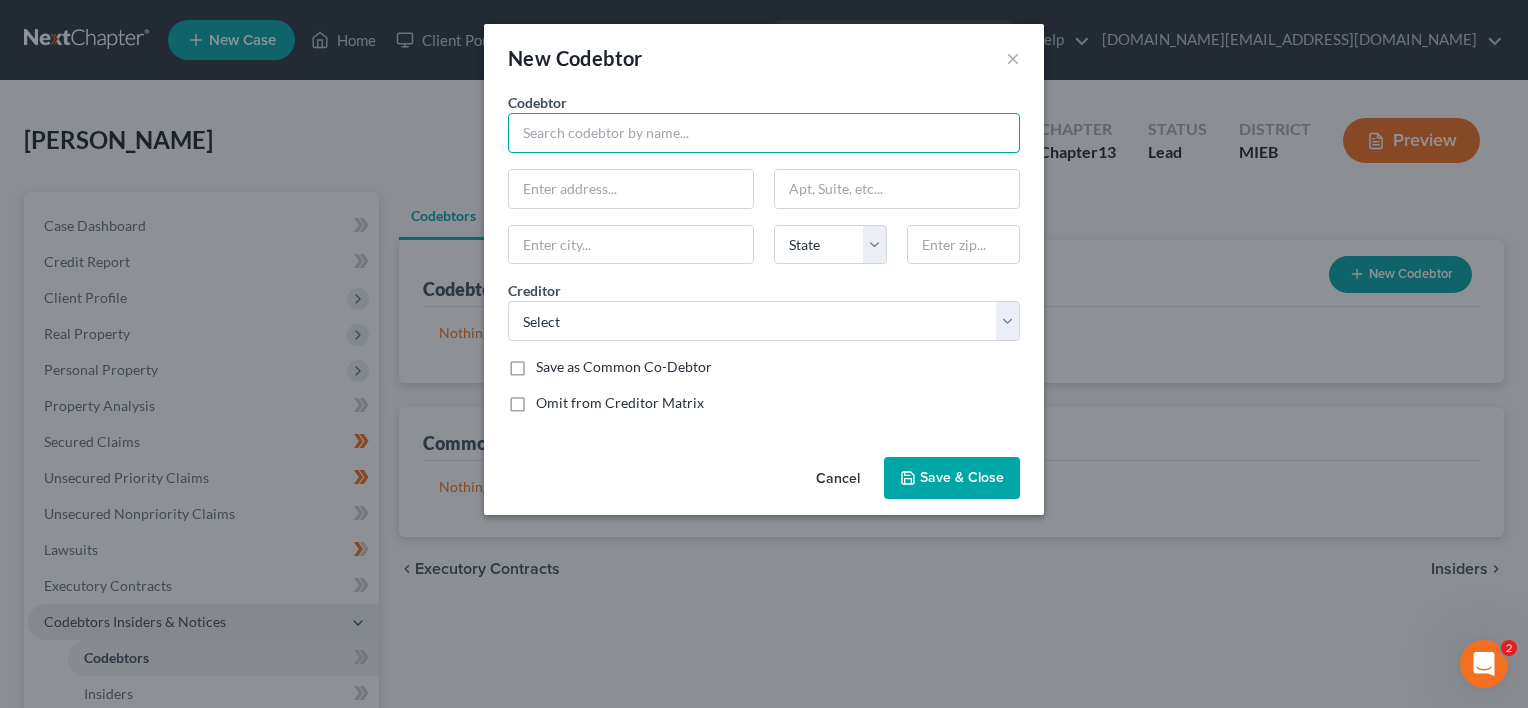 click at bounding box center [764, 133] 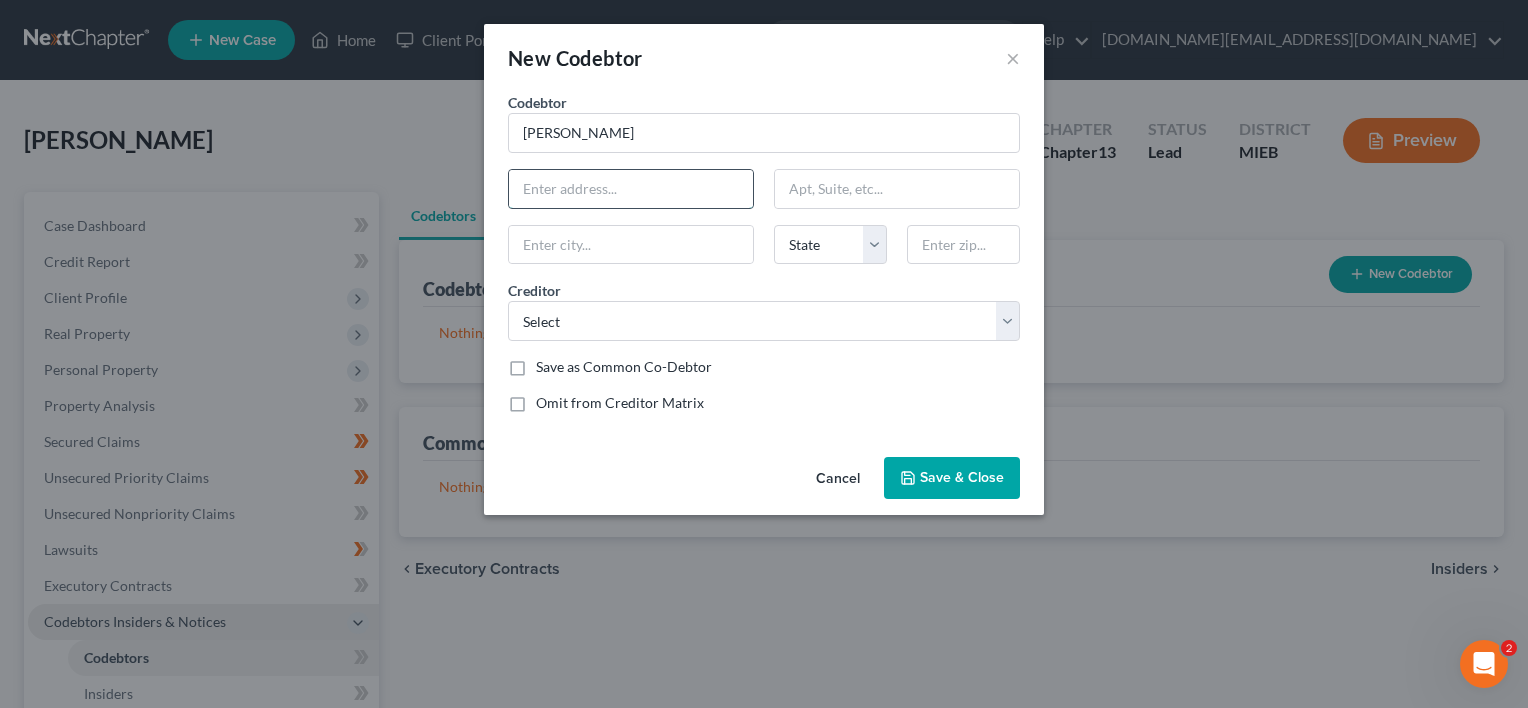 click at bounding box center (631, 189) 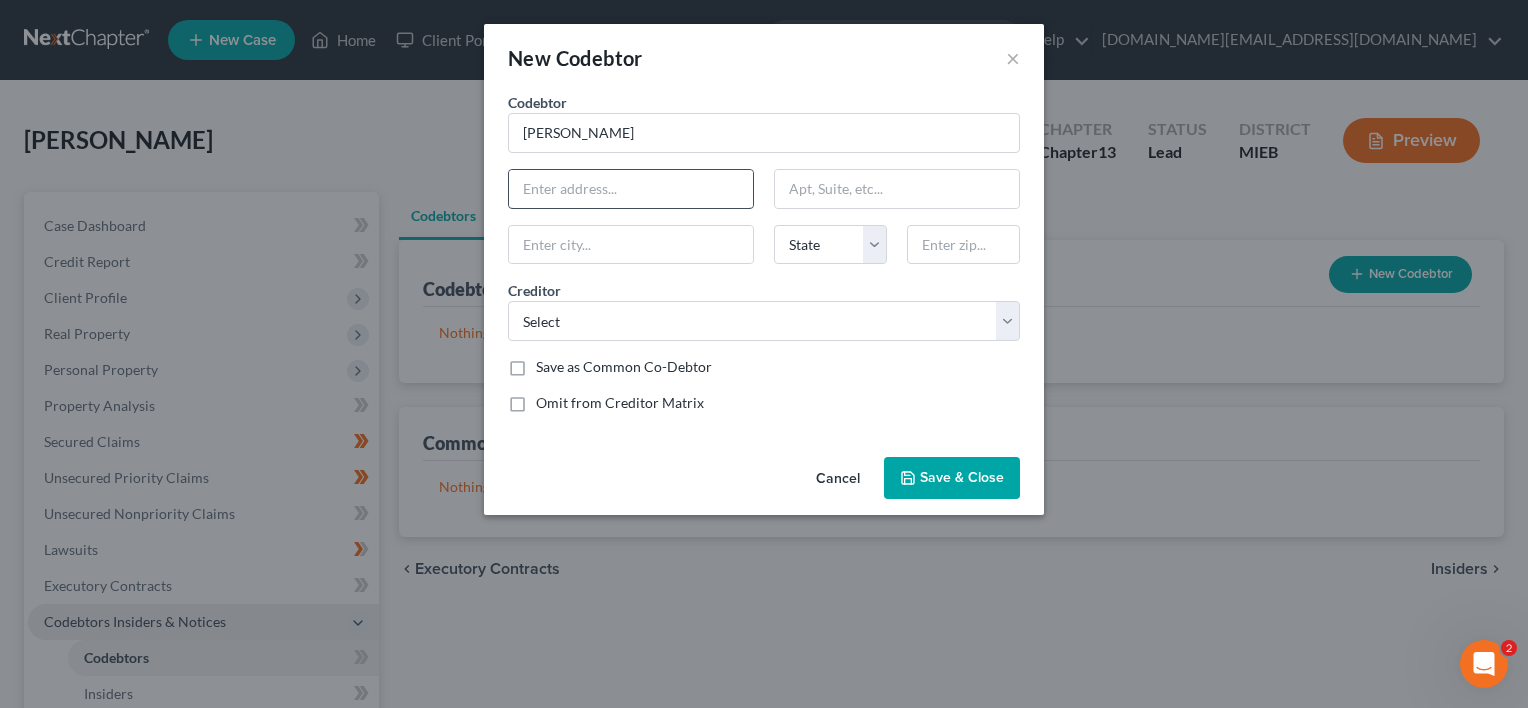 click at bounding box center (631, 189) 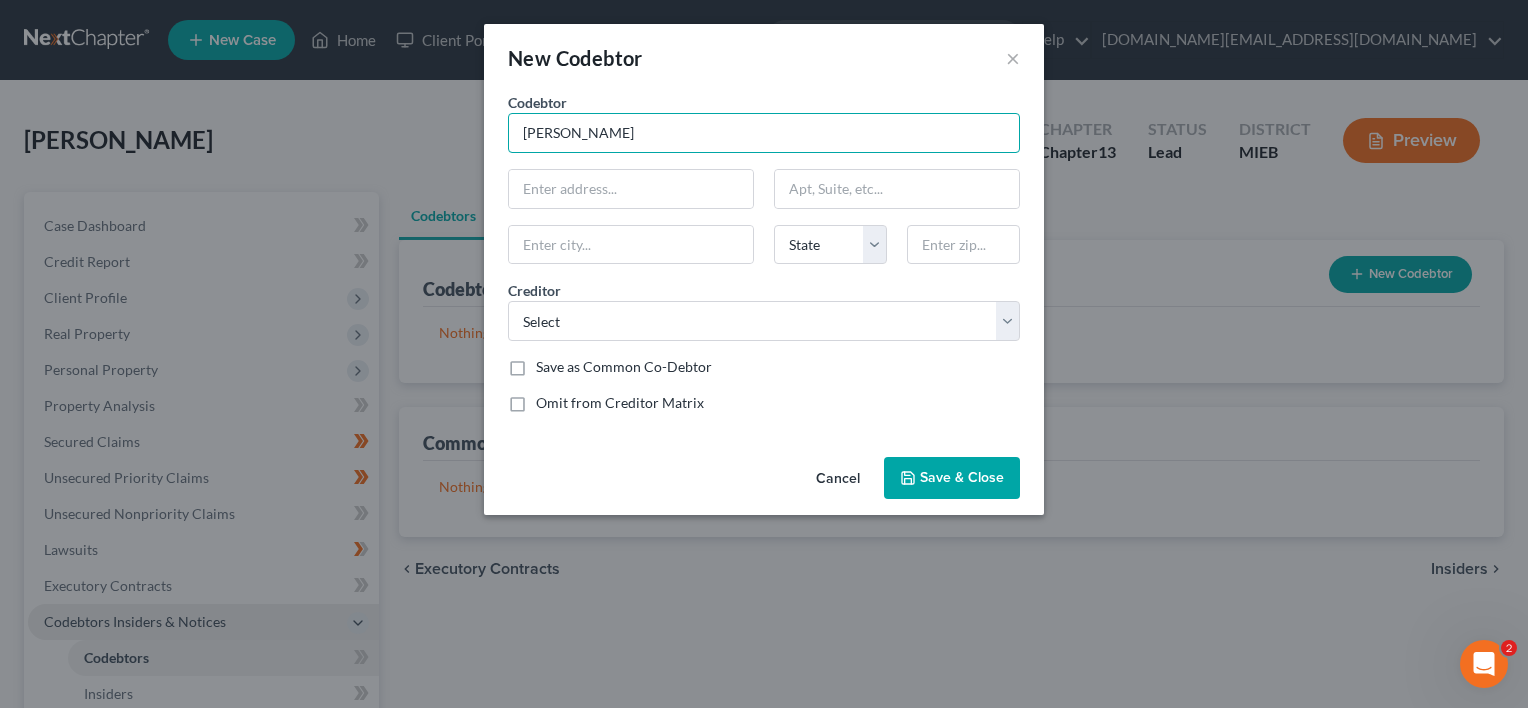 click on "[PERSON_NAME]" at bounding box center [764, 133] 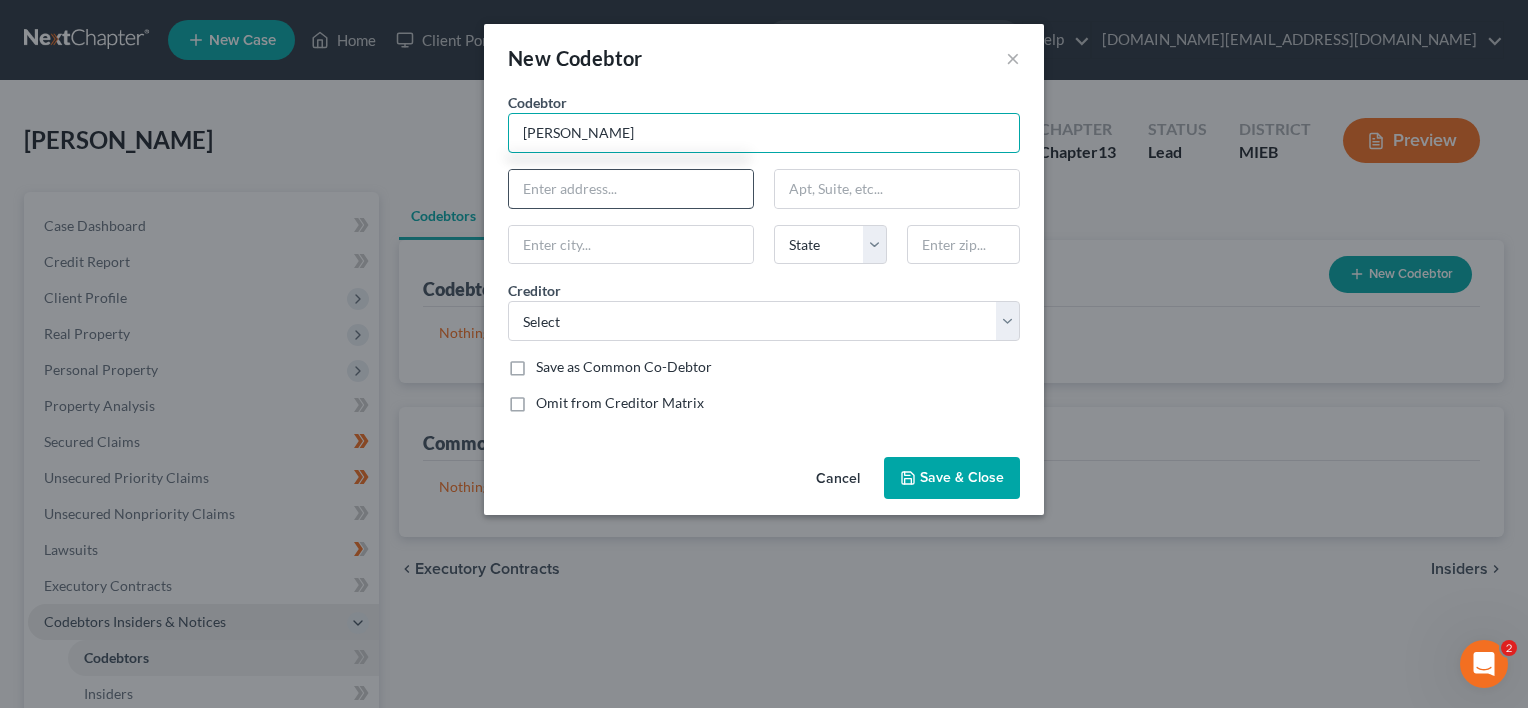 type on "[PERSON_NAME]" 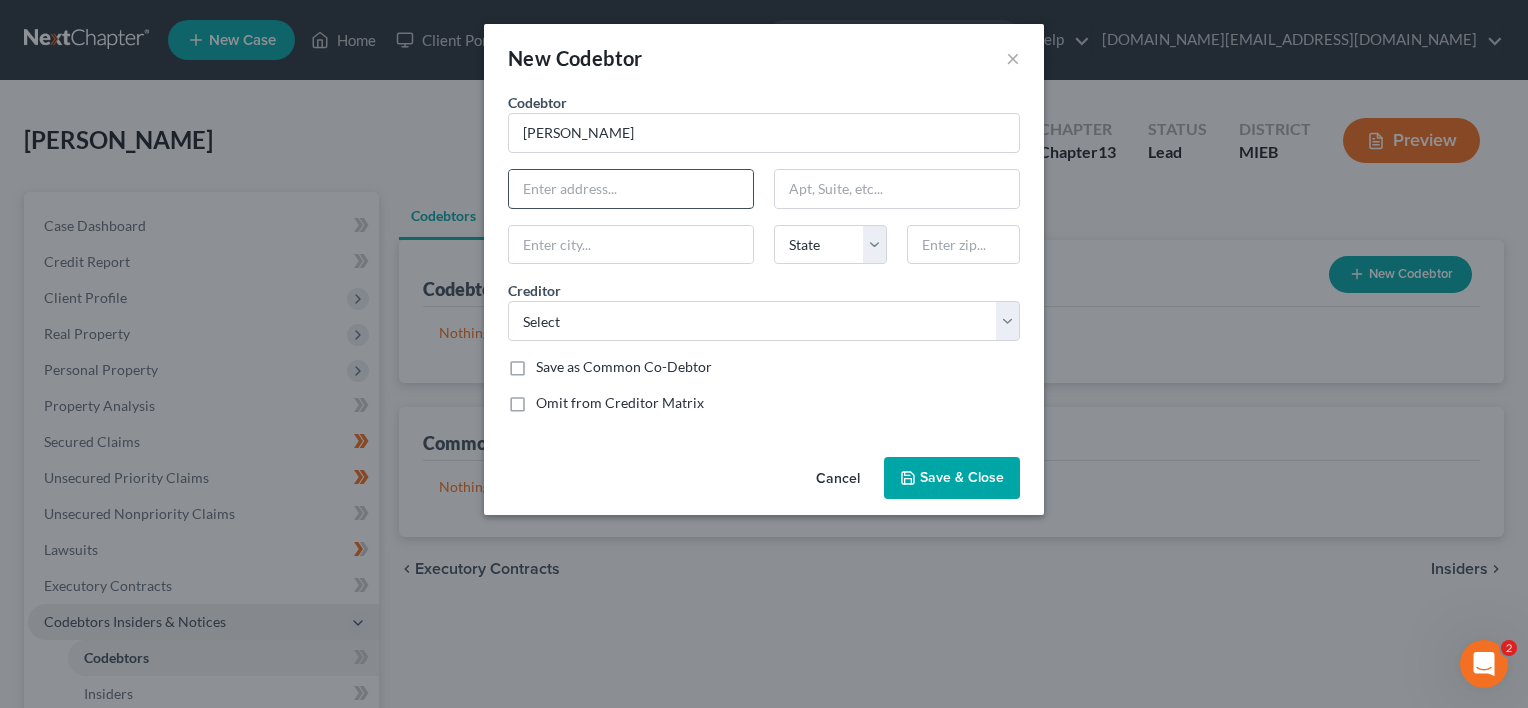 click at bounding box center (631, 189) 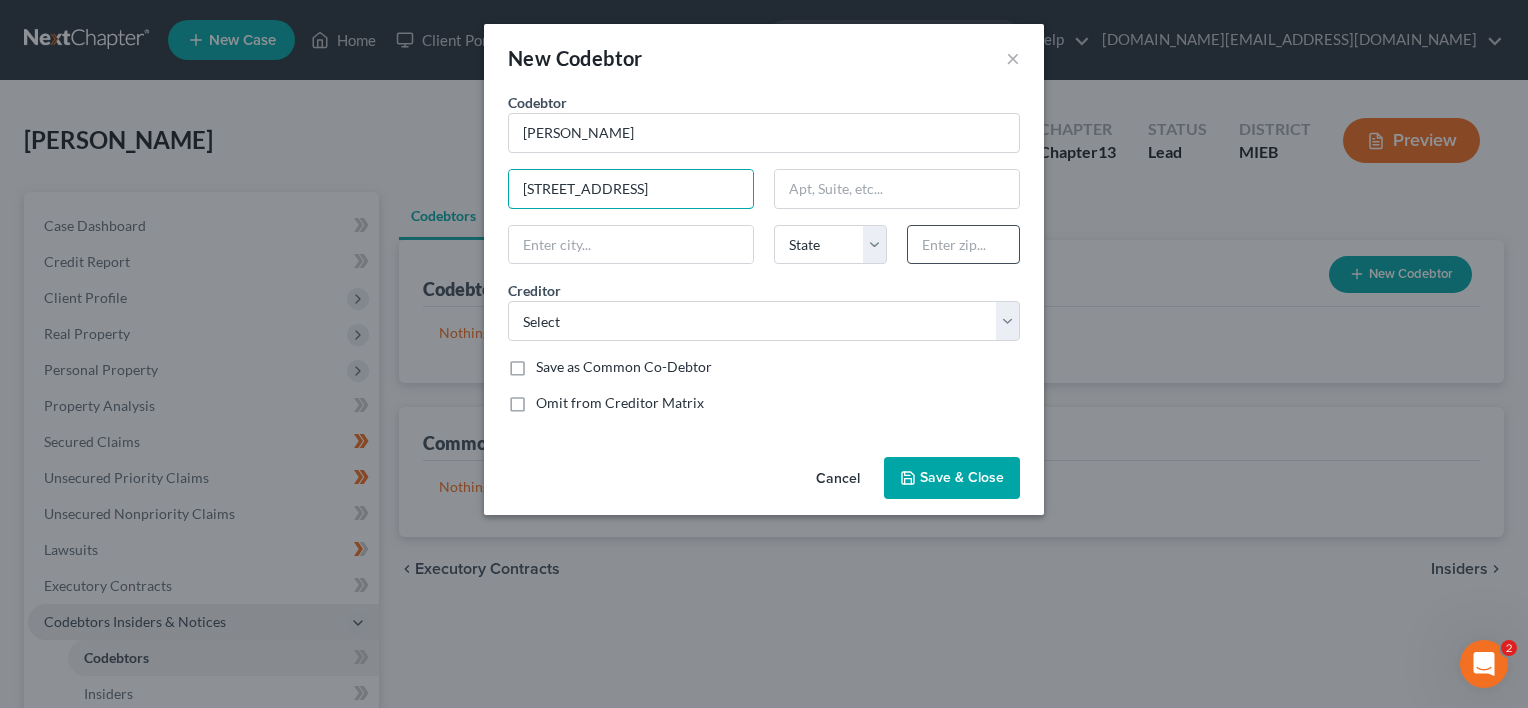 type on "[STREET_ADDRESS]" 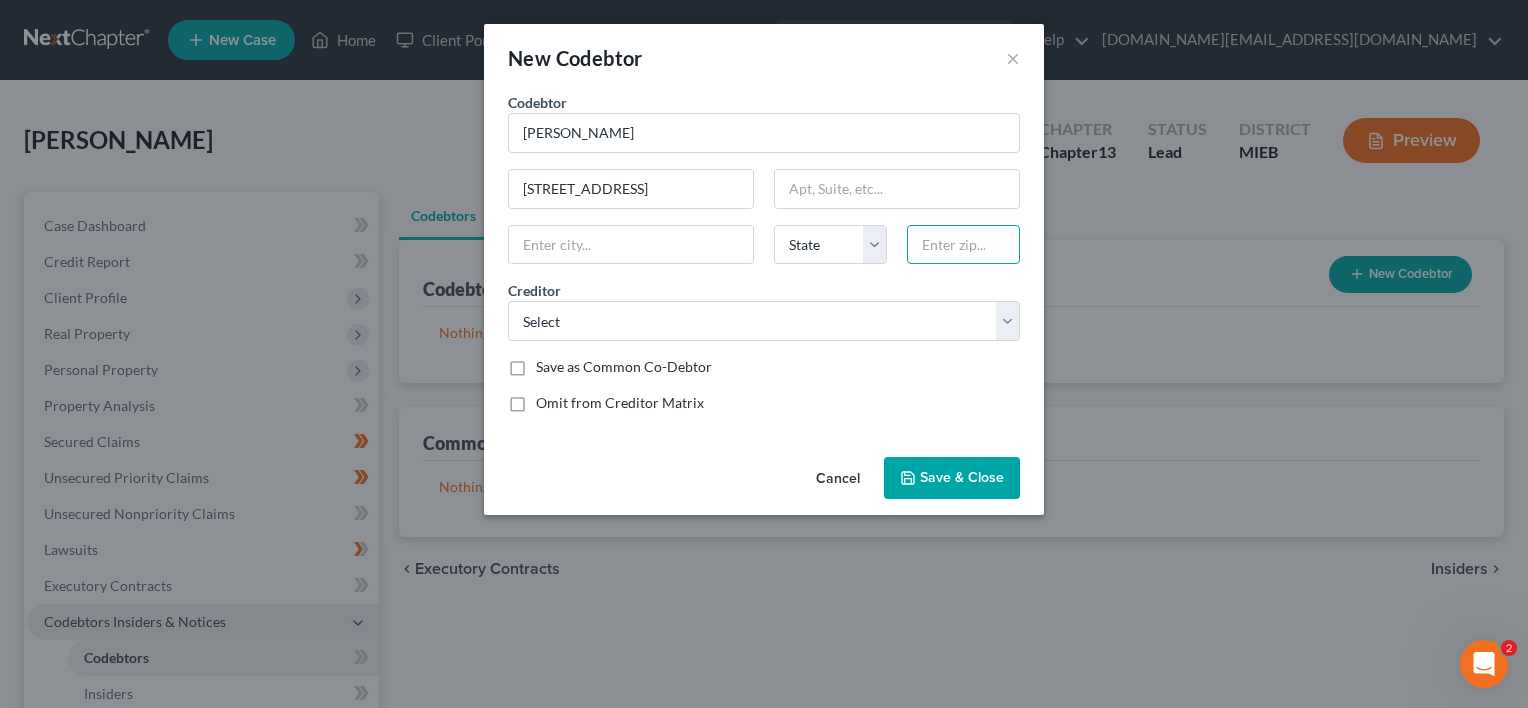 click at bounding box center (963, 245) 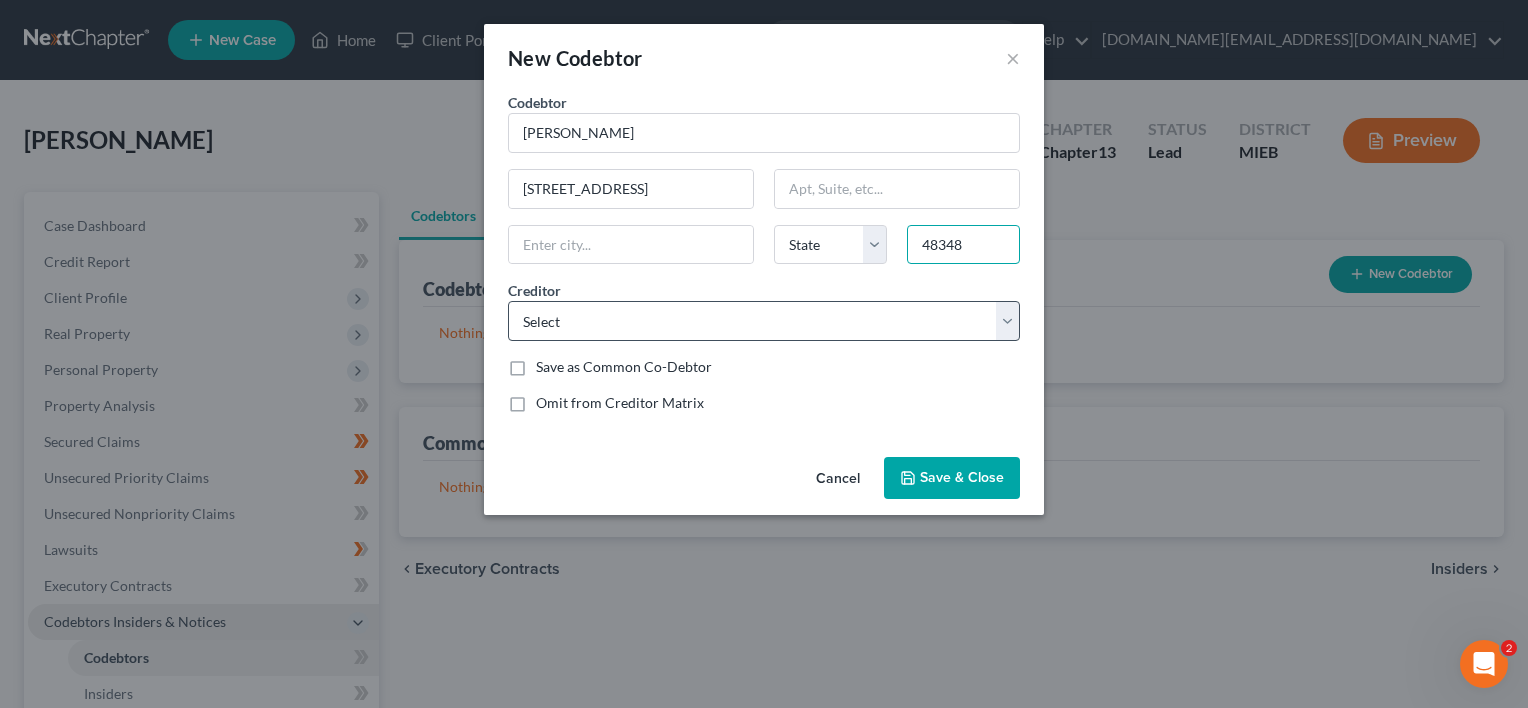 type on "48348" 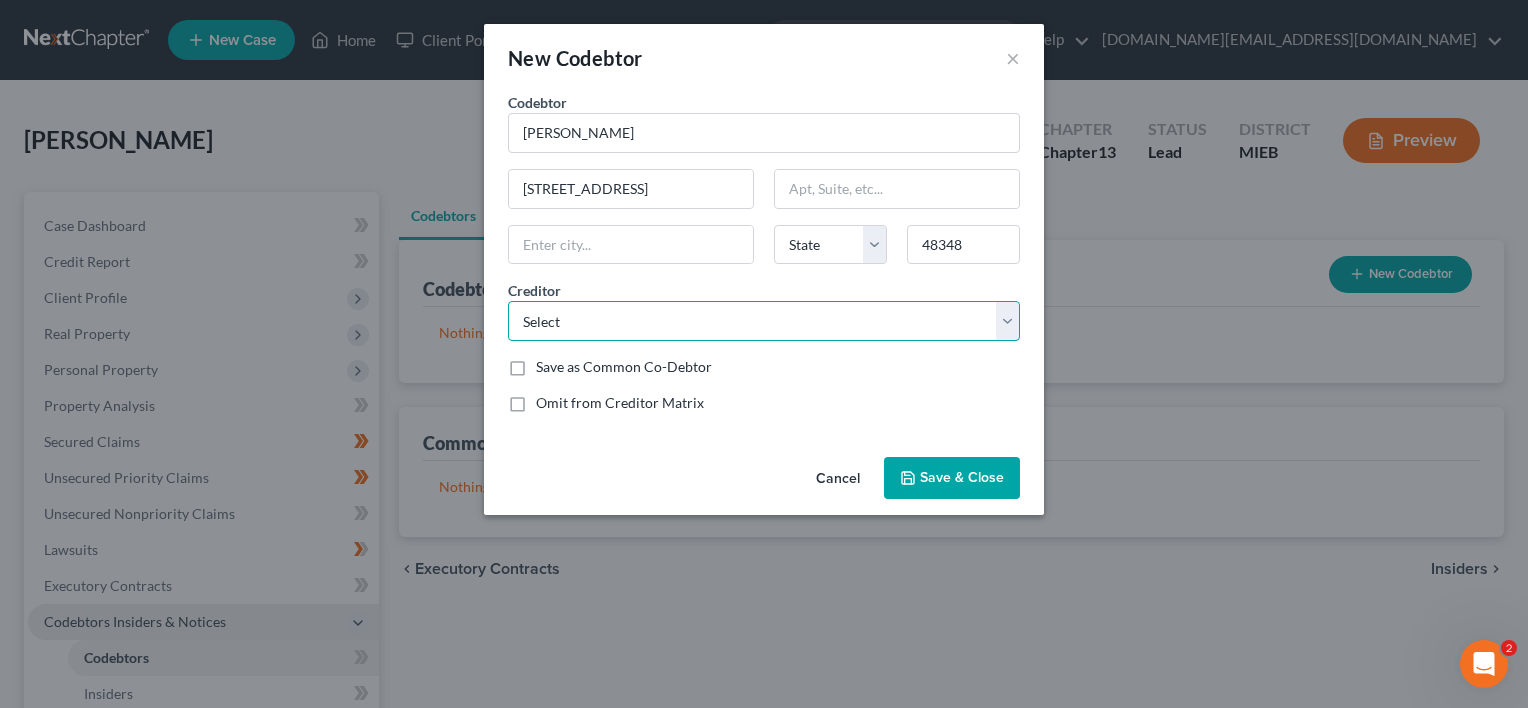 click on "Select Home Depot American Express New Rez LLC Absolute Resolutions INV. LVNV Funding FCI Lender Services,INC New England  FederalCredit Union SANTANDER New Rez LLC Resurgent Capital SOFI [PERSON_NAME] Revco SolutionsInc Absolute ResolutionsInvestments LLC U.S. Dept Of housing and Urban Dev." at bounding box center [764, 321] 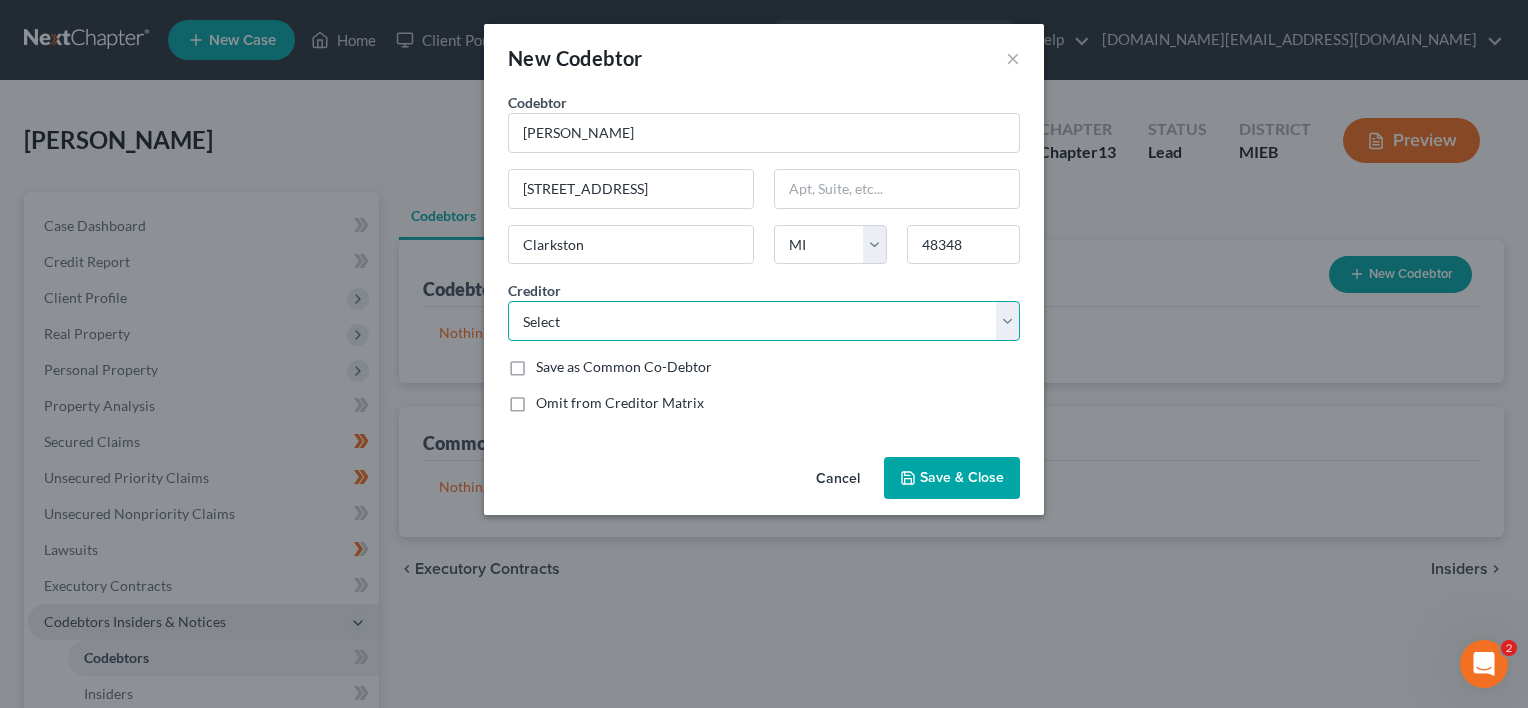 select on "8" 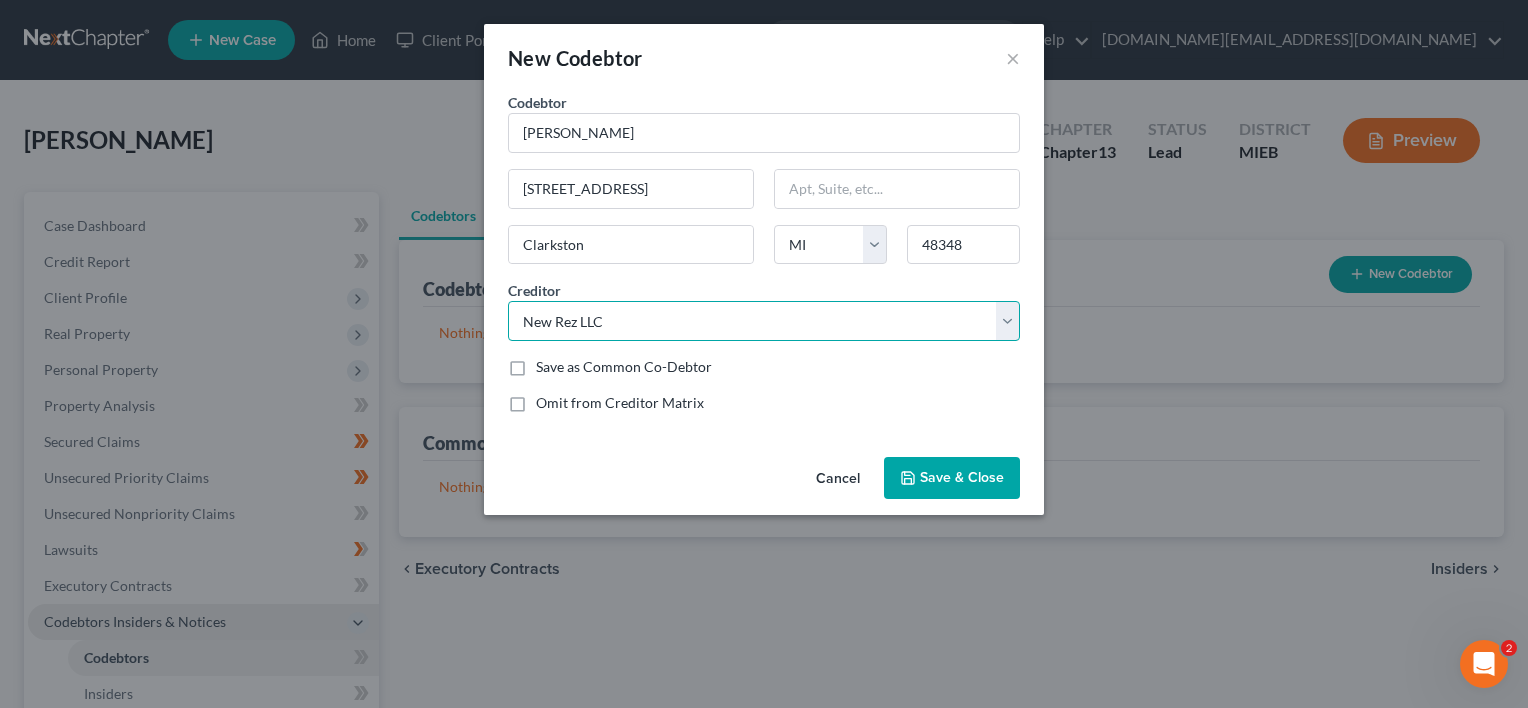 click on "Select Home Depot American Express New Rez LLC Absolute Resolutions INV. LVNV Funding FCI Lender Services,INC New England  FederalCredit Union SANTANDER New Rez LLC Resurgent Capital SOFI [PERSON_NAME] Revco SolutionsInc Absolute ResolutionsInvestments LLC U.S. Dept Of housing and Urban Dev." at bounding box center [764, 321] 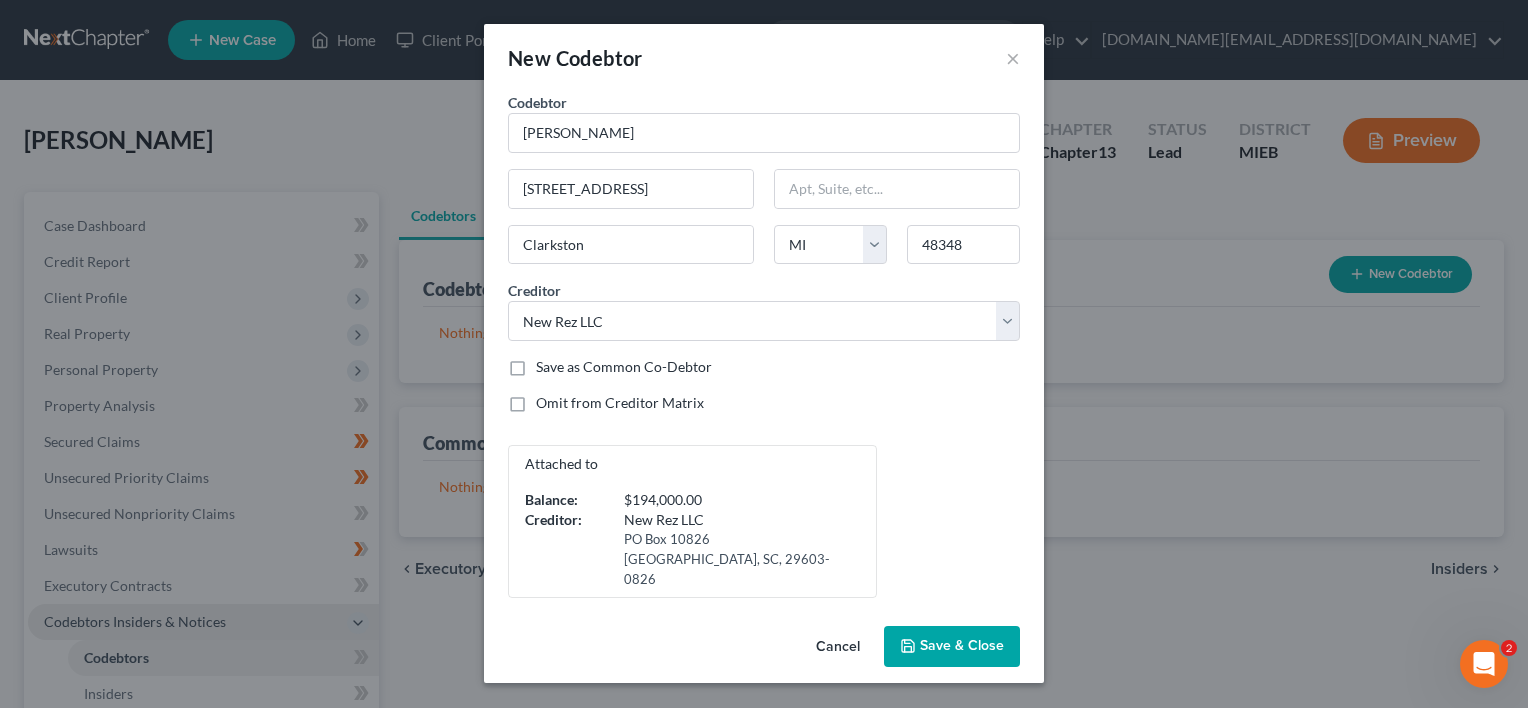 click on "Save & Close" at bounding box center (962, 646) 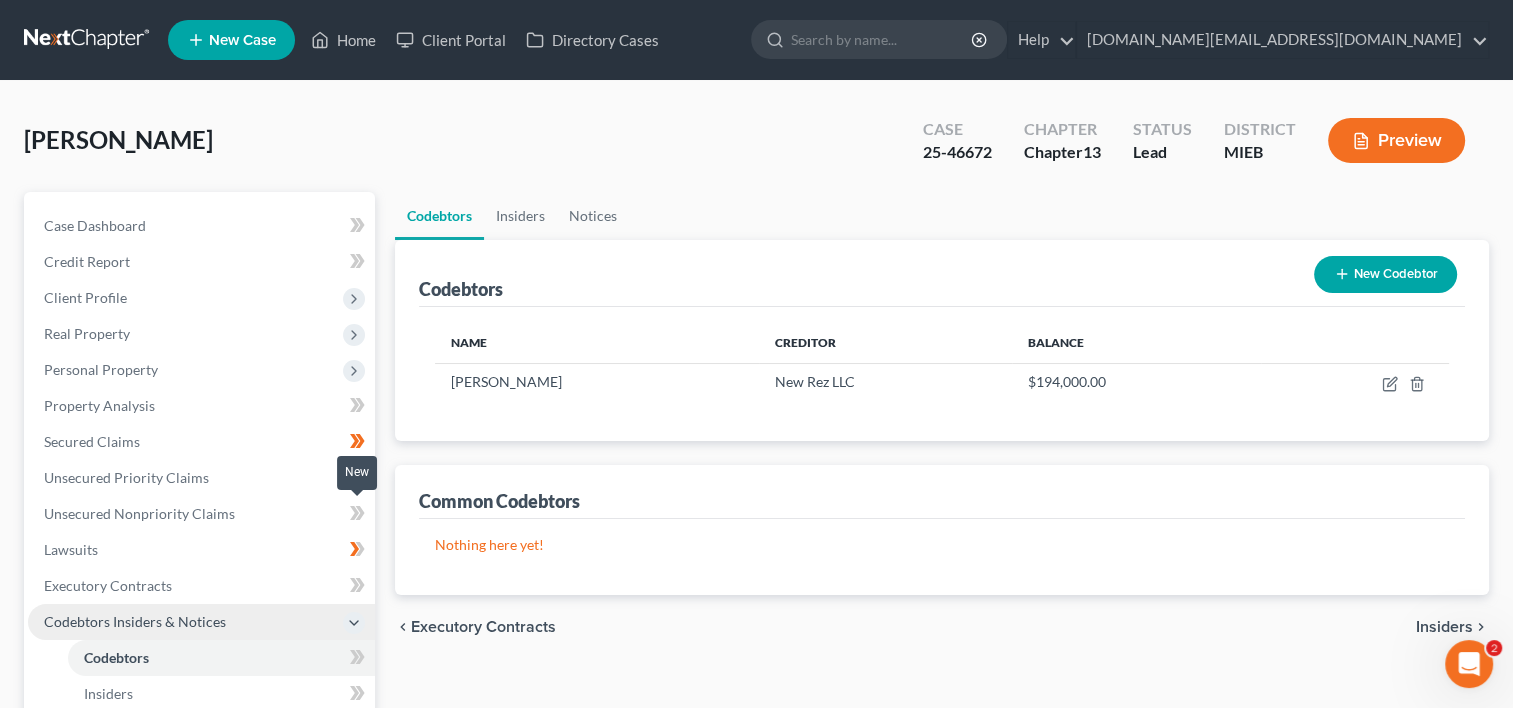 click 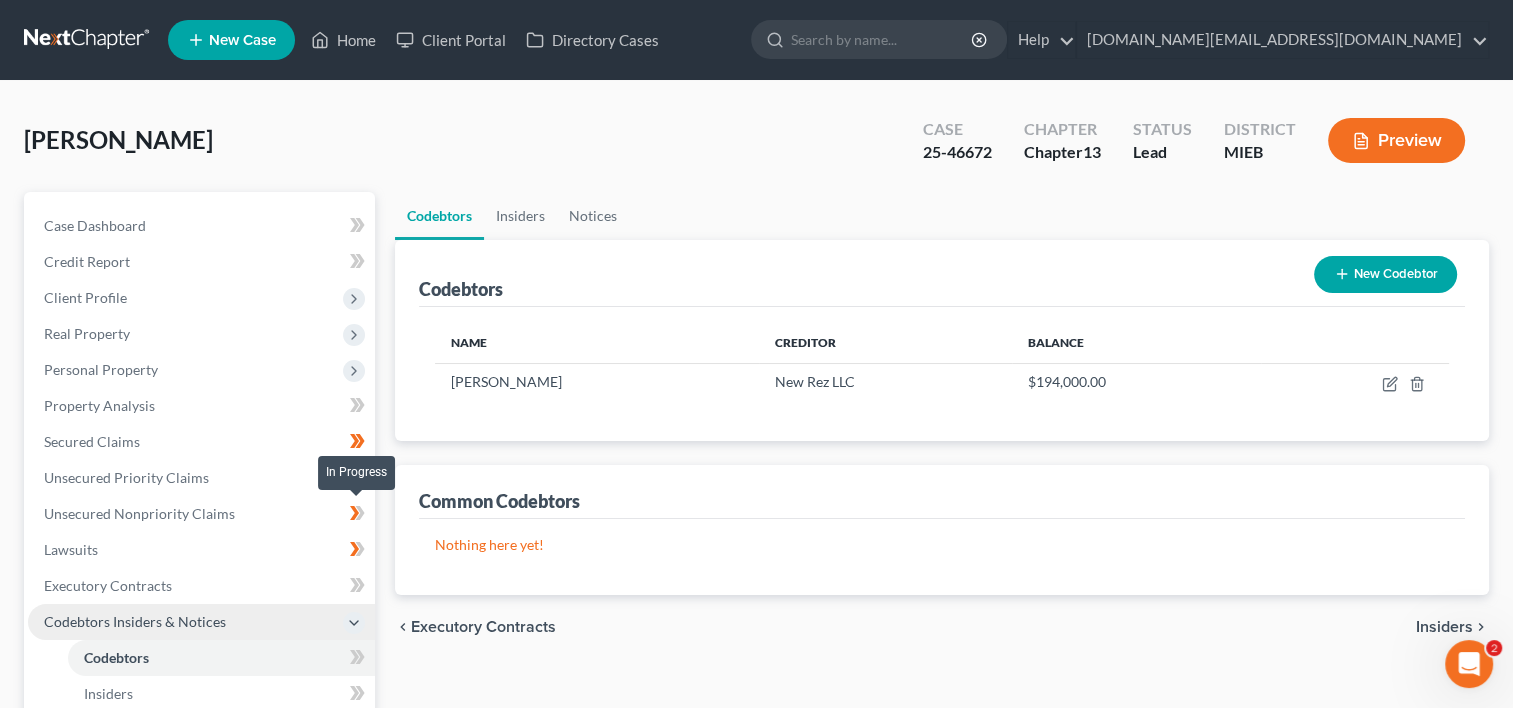 click 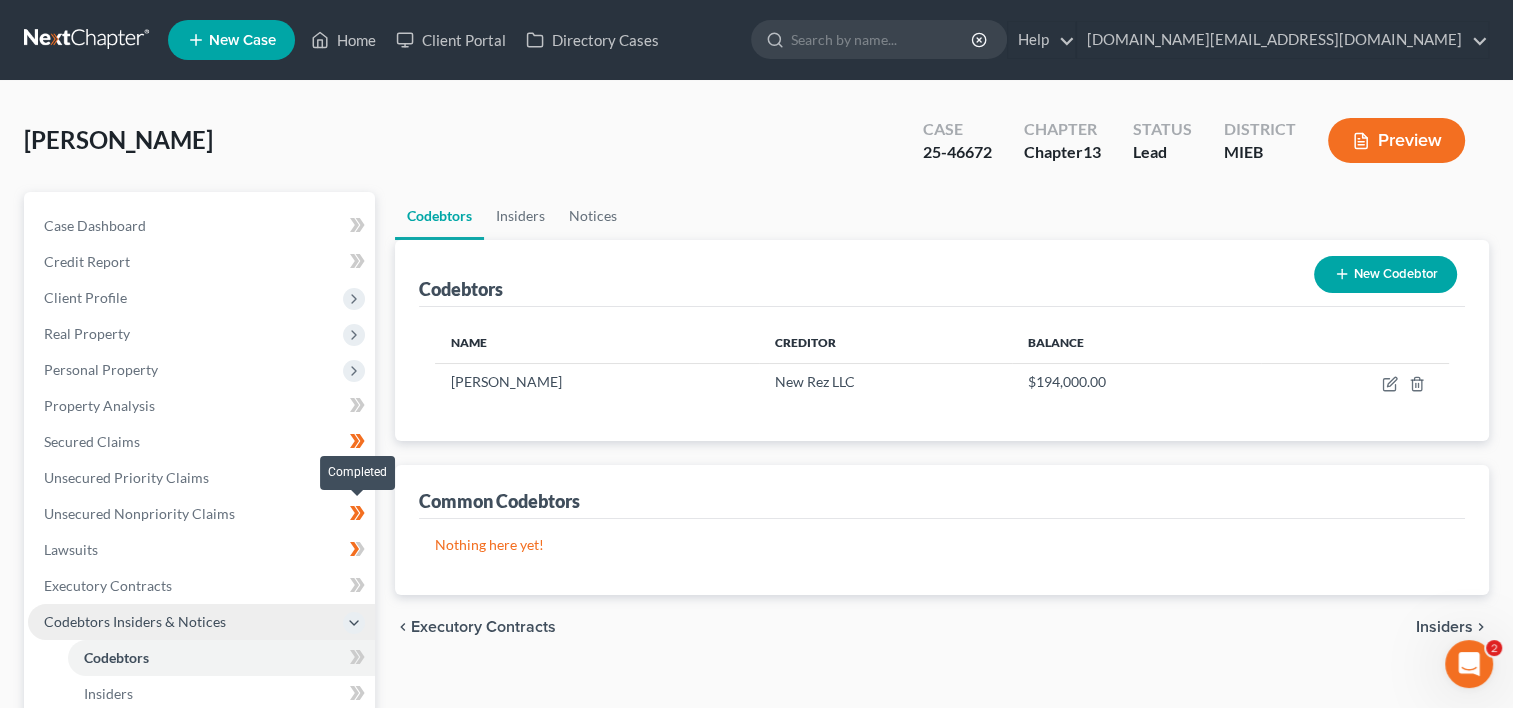 click 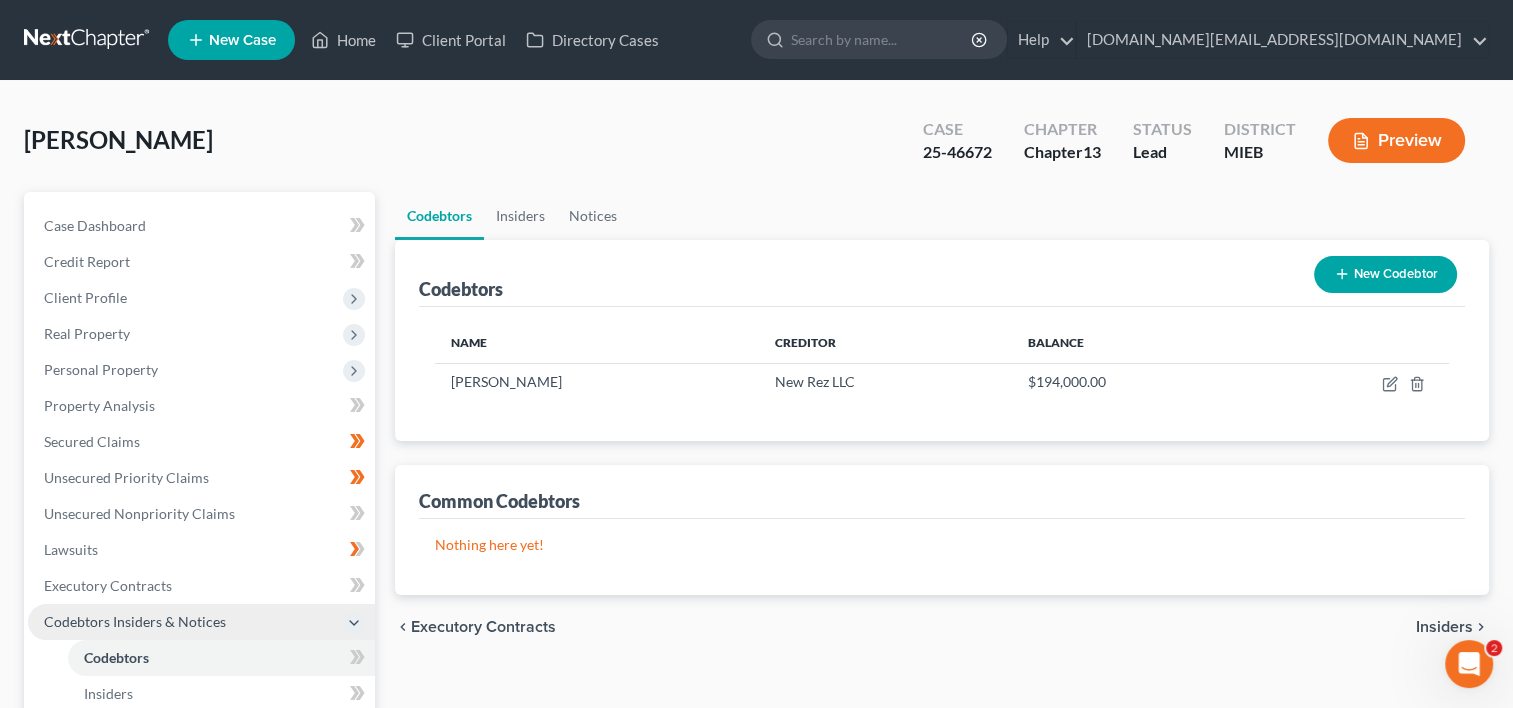 click on "Codebtors Insiders & Notices" at bounding box center [135, 621] 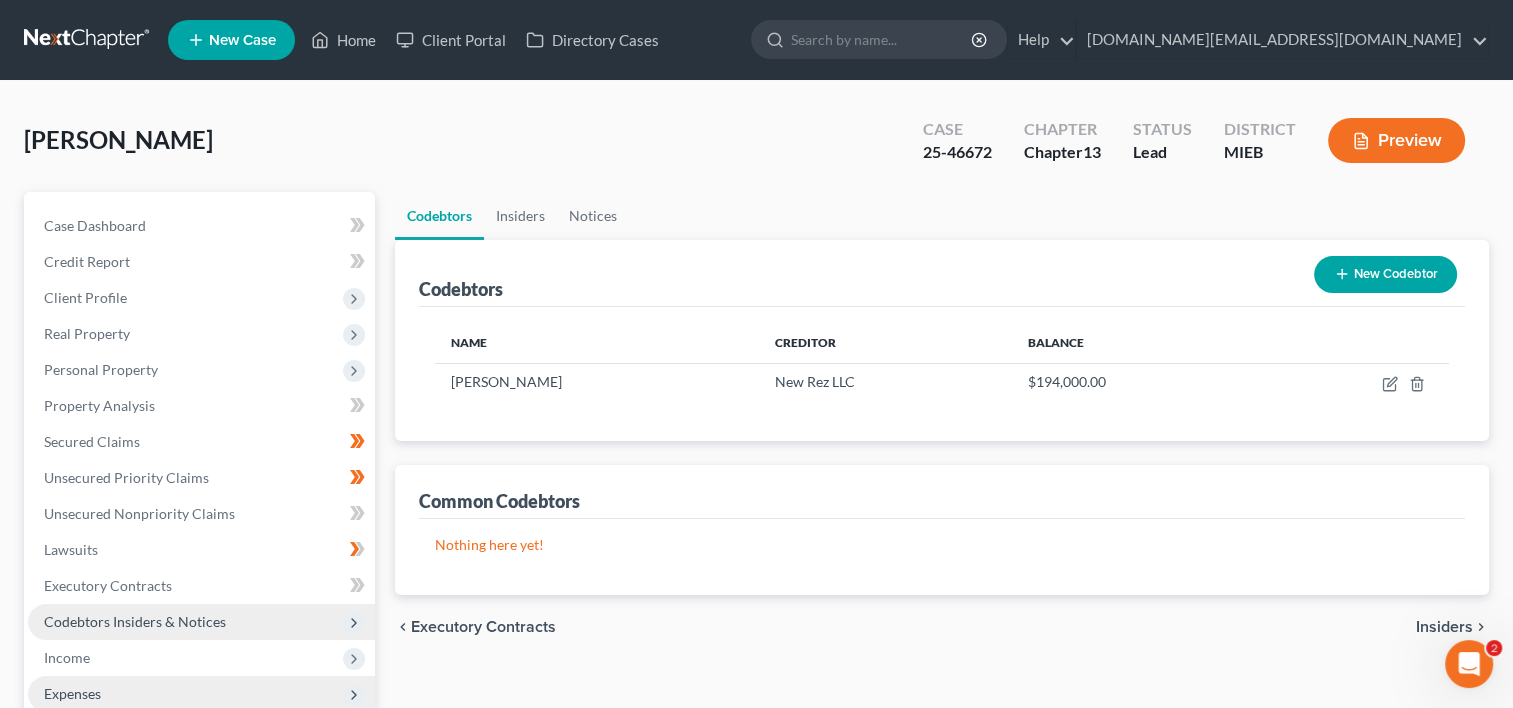 click on "Codebtors Insiders & Notices" at bounding box center (201, 622) 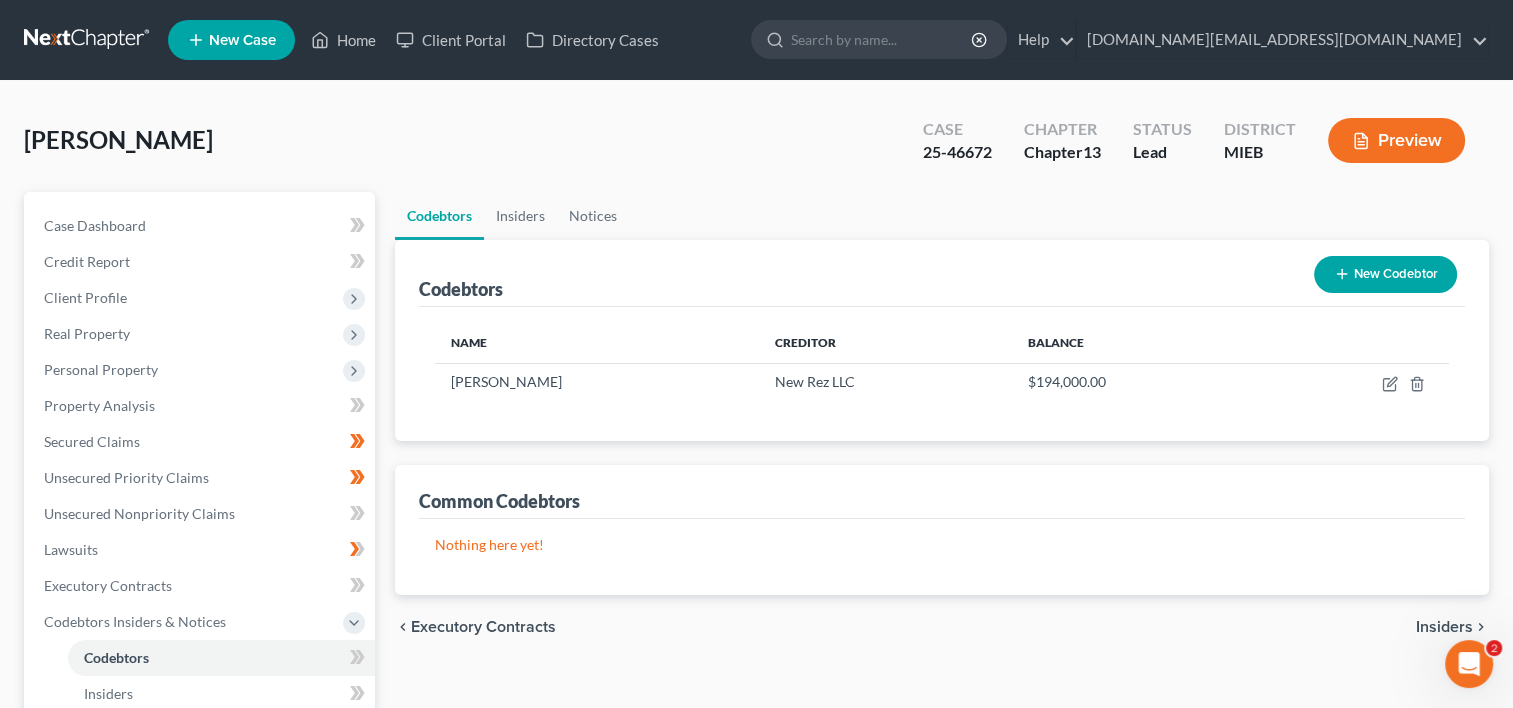 click on "Preview" at bounding box center (1396, 140) 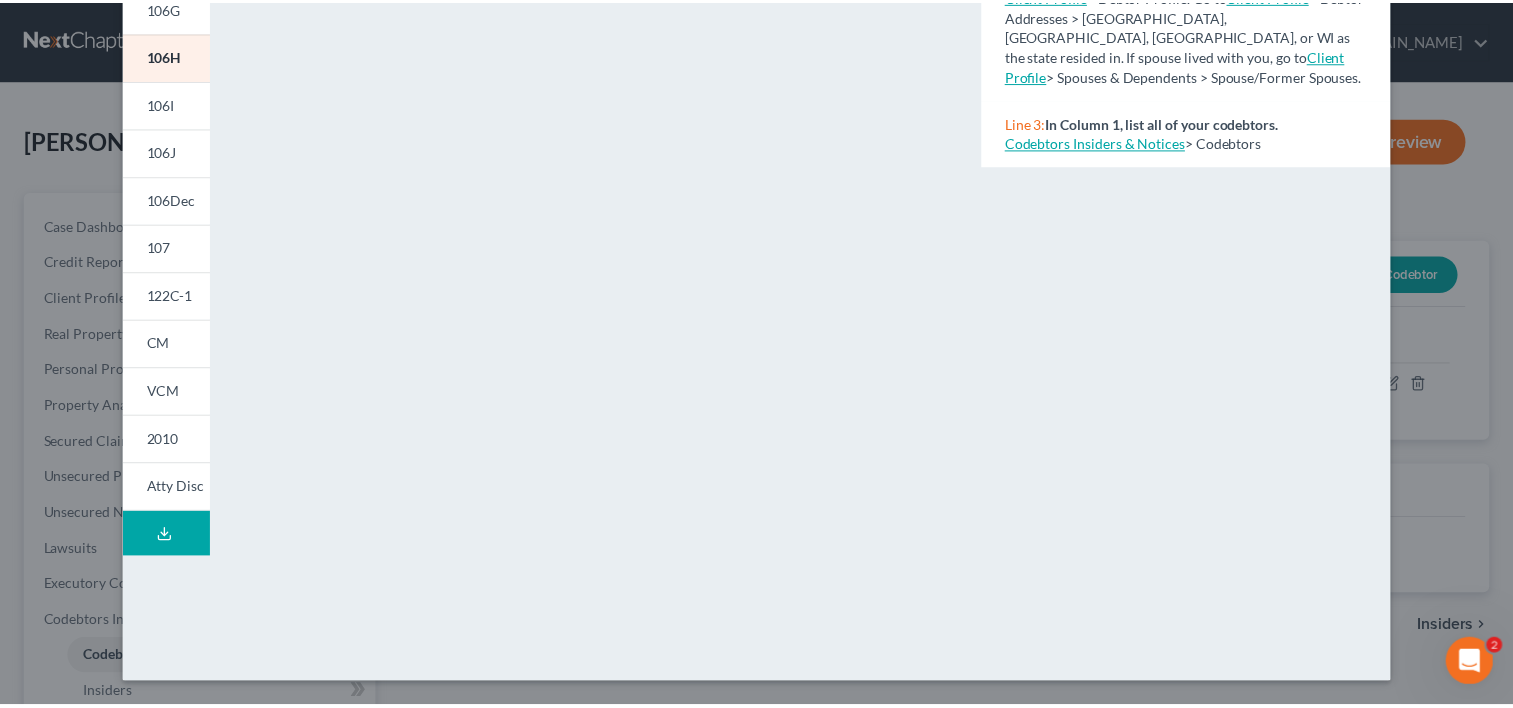 scroll, scrollTop: 0, scrollLeft: 0, axis: both 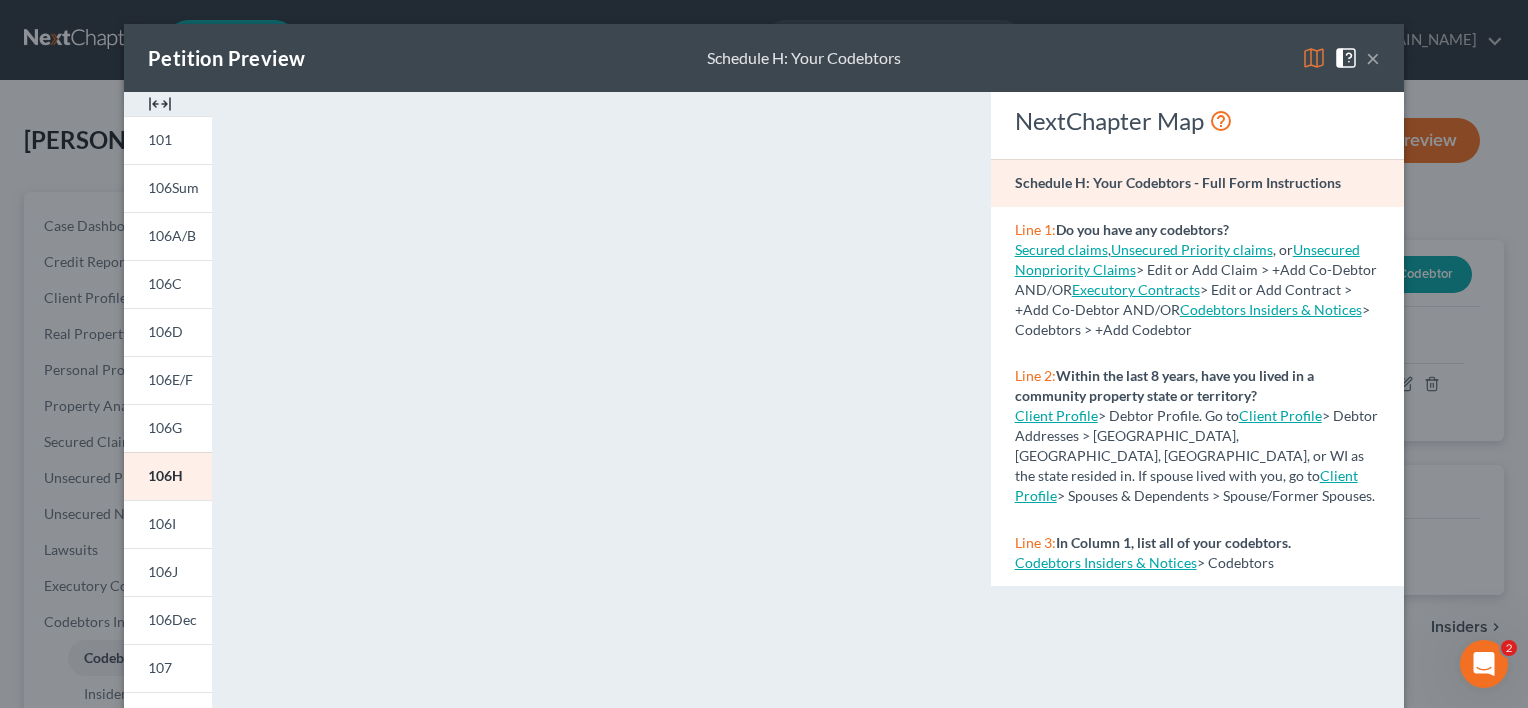 click on "×" at bounding box center [1373, 58] 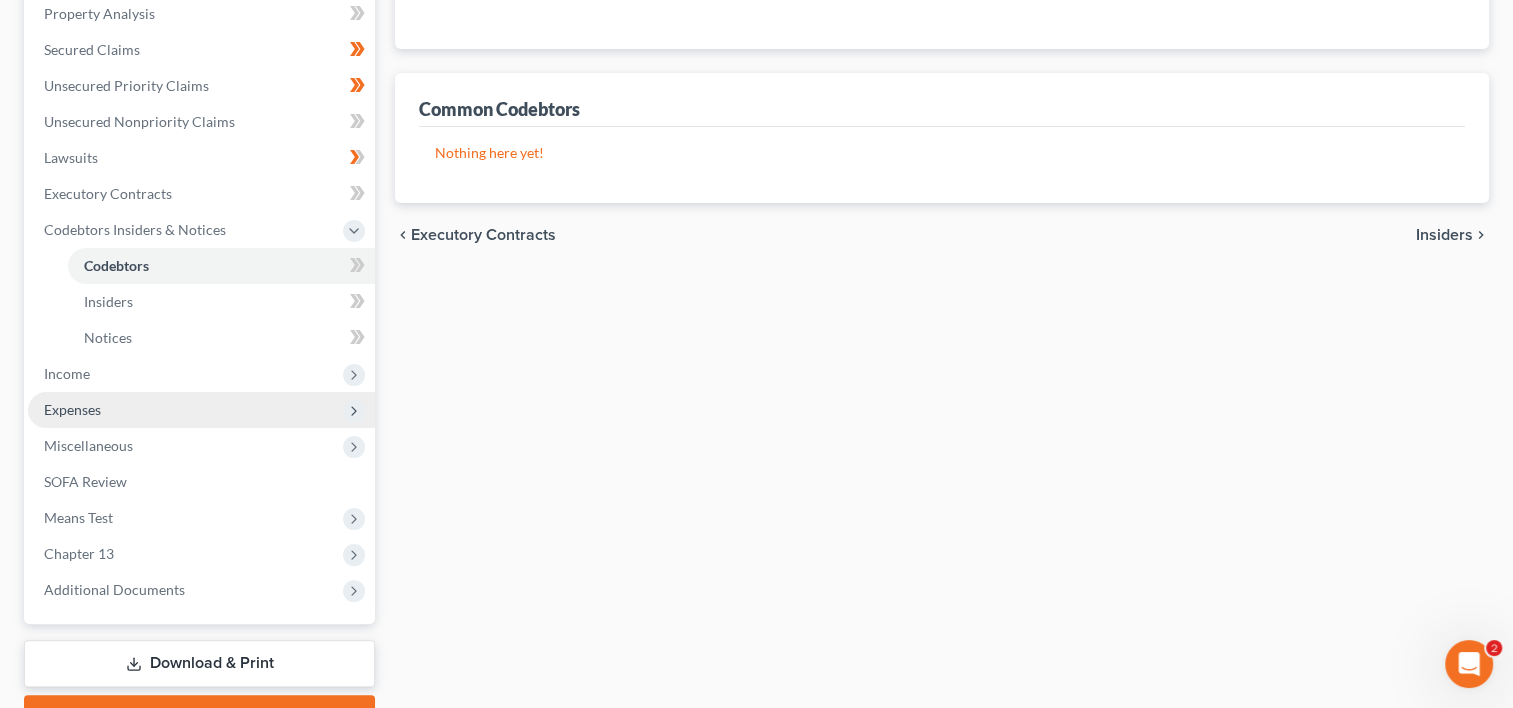 scroll, scrollTop: 437, scrollLeft: 0, axis: vertical 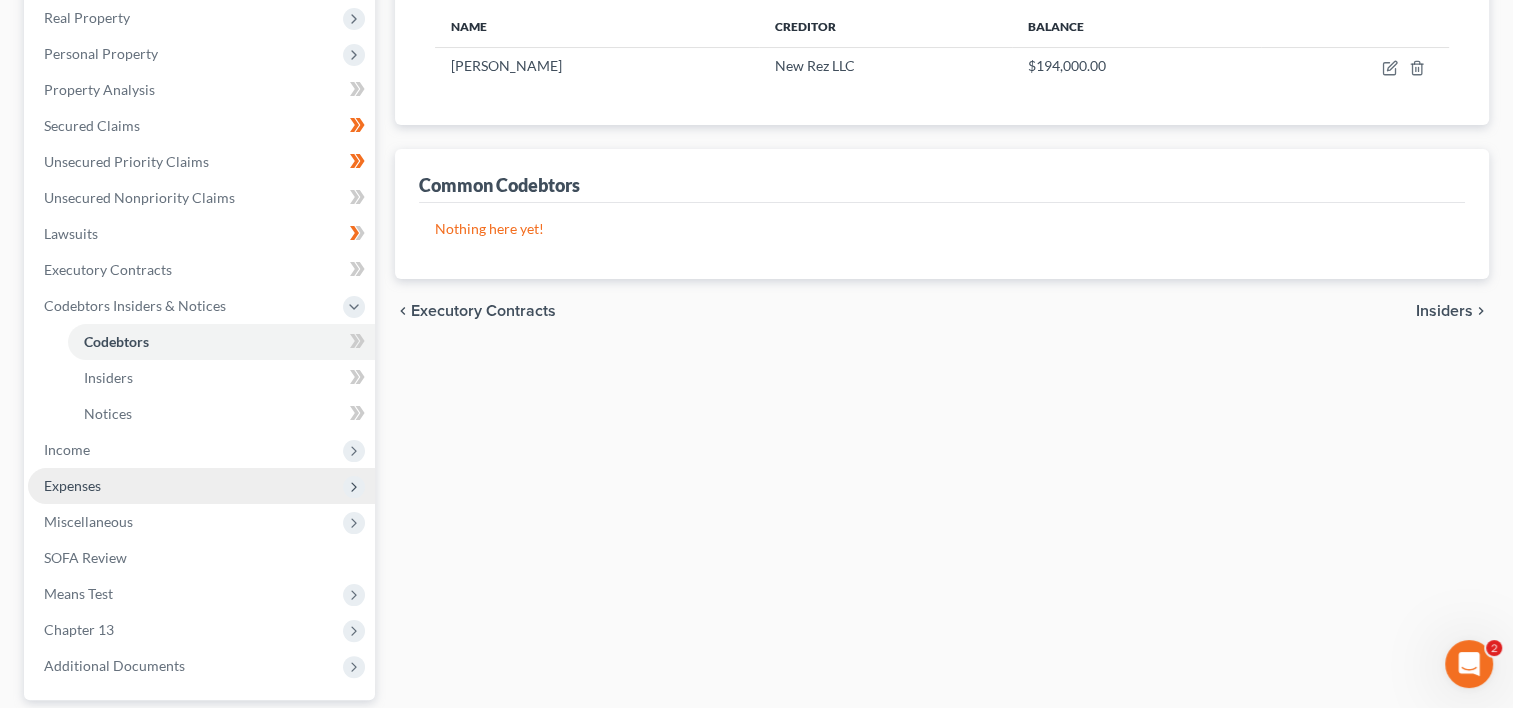 click on "Codebtors
Insiders
Notices
Codebtors New Codebtor
Name
Creditor
Balance
[PERSON_NAME]  FLee
New Rez LLC
$194,000.00
Common Codebtors
Nothing here yet!
Name
chevron_left
Executory Contracts
Insiders
chevron_right" at bounding box center [942, 345] 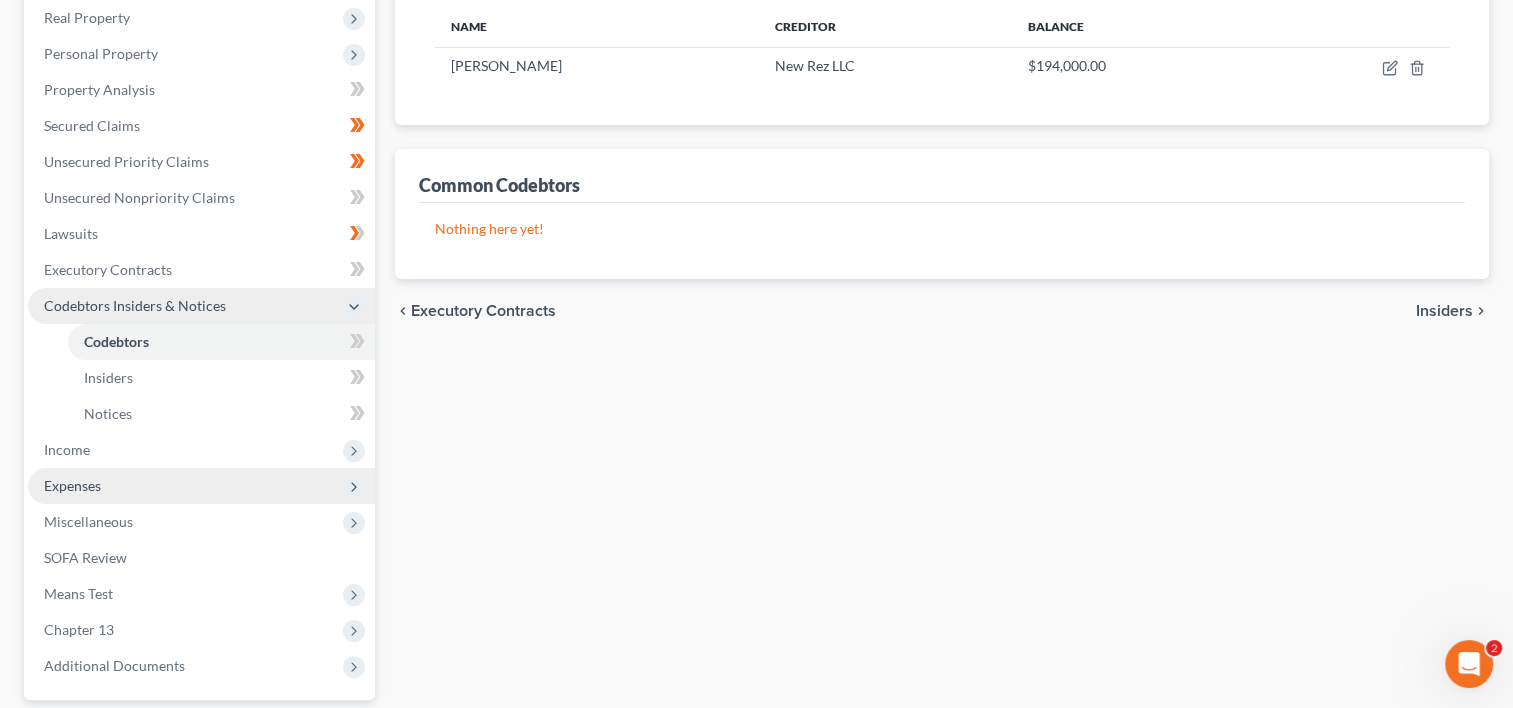 click on "Codebtors Insiders & Notices" at bounding box center [201, 306] 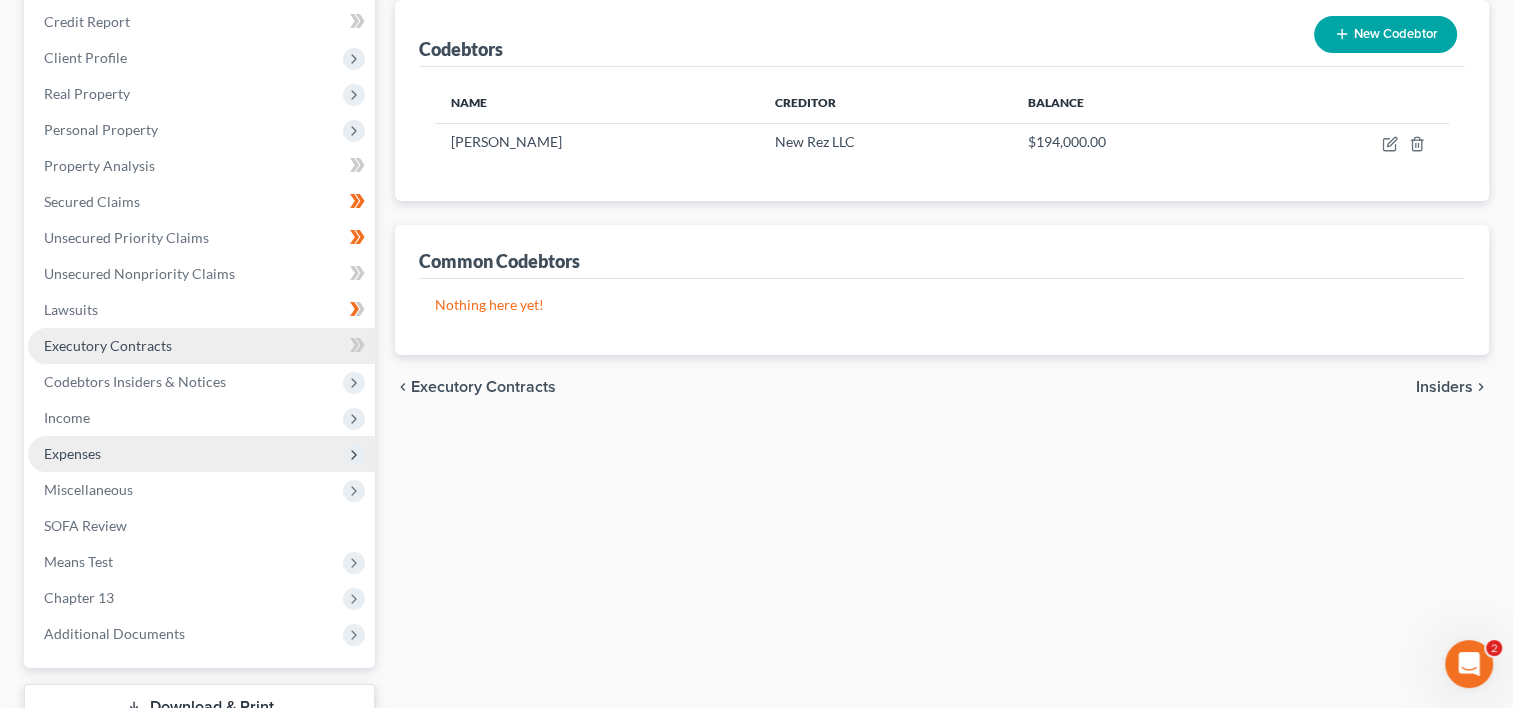 scroll, scrollTop: 240, scrollLeft: 0, axis: vertical 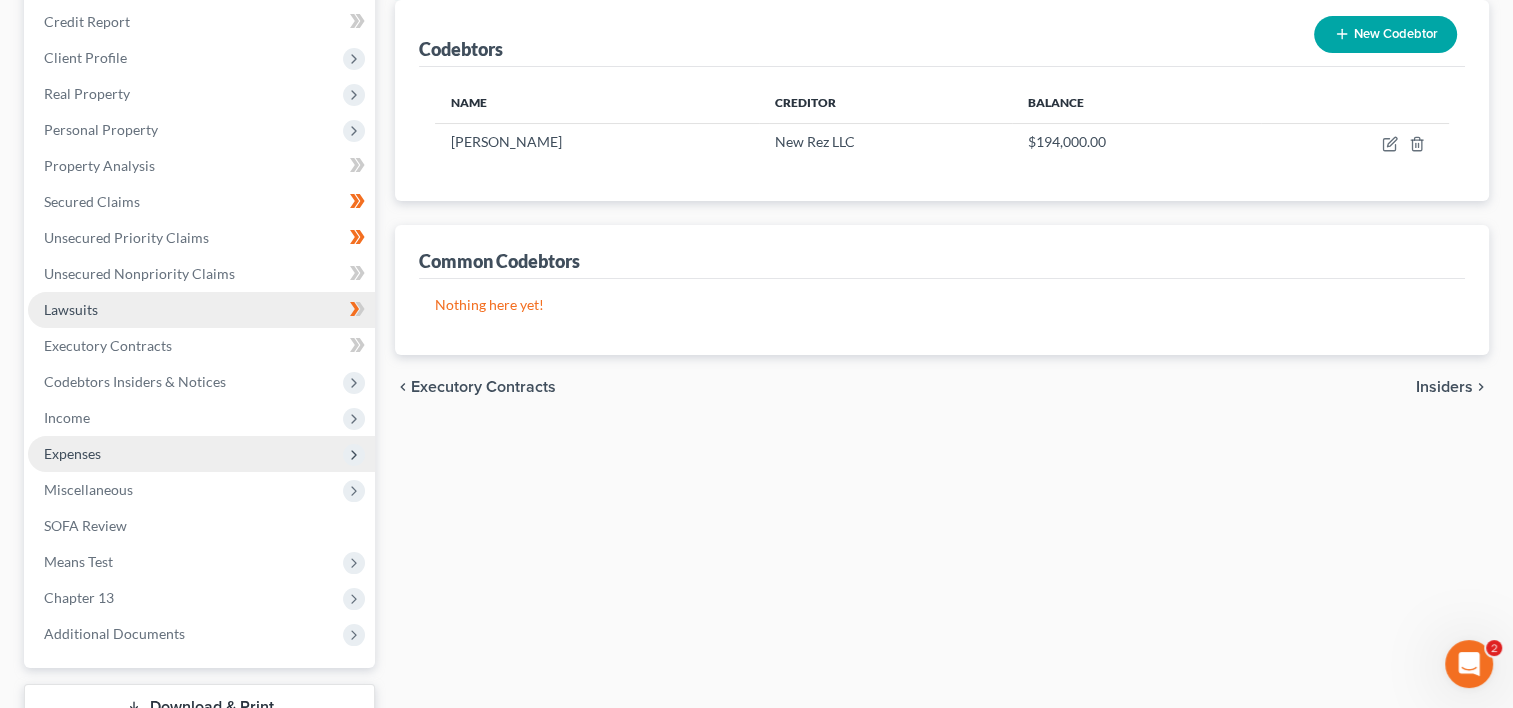 click on "Lawsuits" at bounding box center [201, 310] 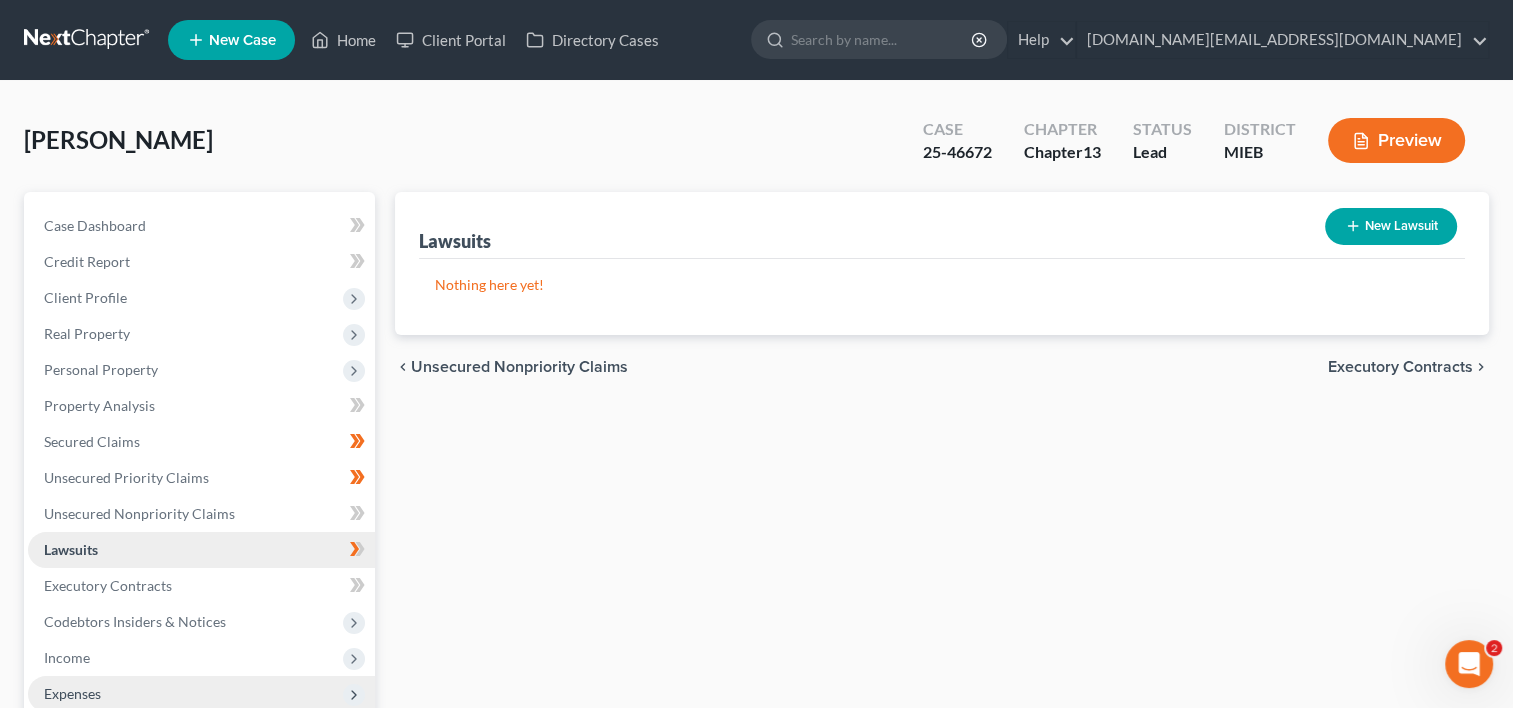 scroll, scrollTop: 0, scrollLeft: 0, axis: both 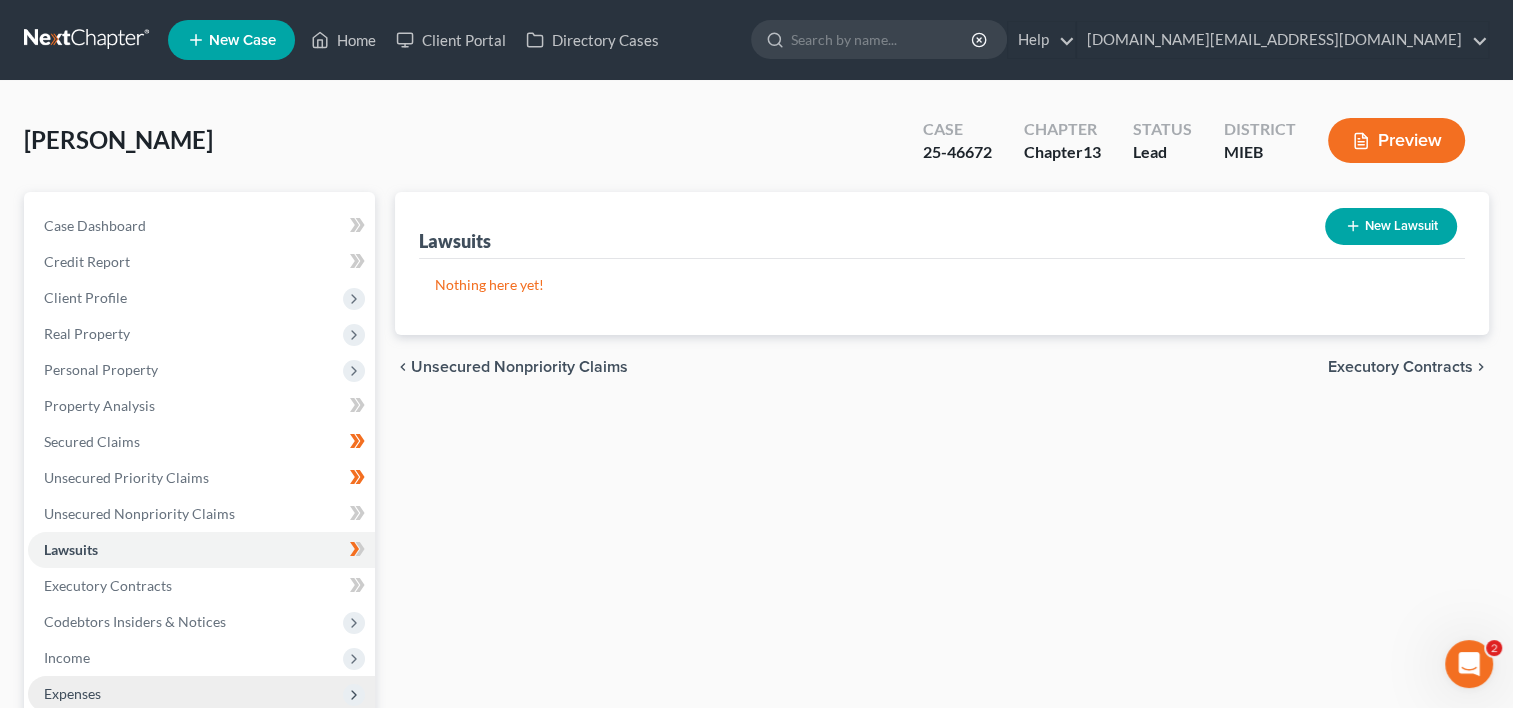 click on "Lawsuits New Lawsuit
Nothing here yet!
Court Name
Date Filed
Status
Creditor Name
Case No
chevron_left
Unsecured Nonpriority Claims
Executory Contracts
chevron_right" at bounding box center (942, 607) 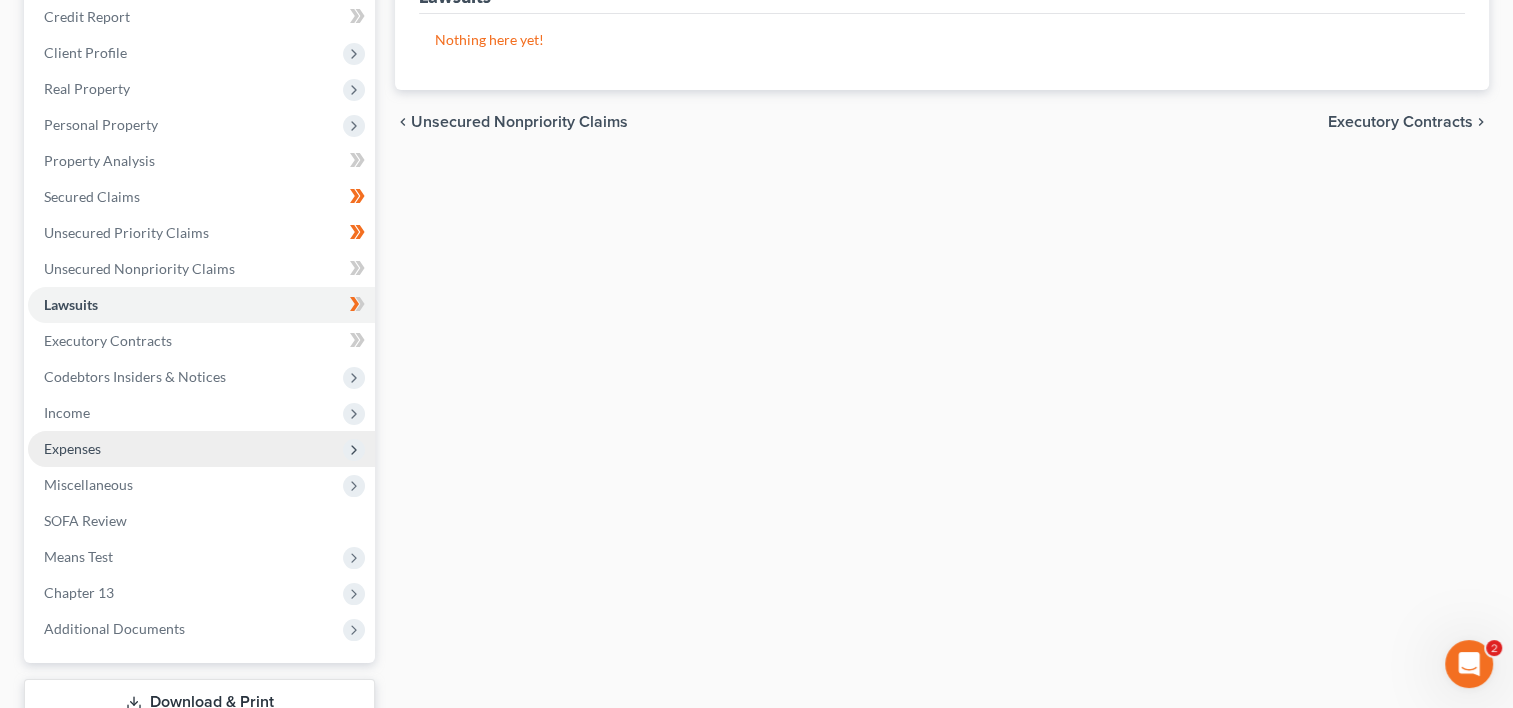 scroll, scrollTop: 389, scrollLeft: 0, axis: vertical 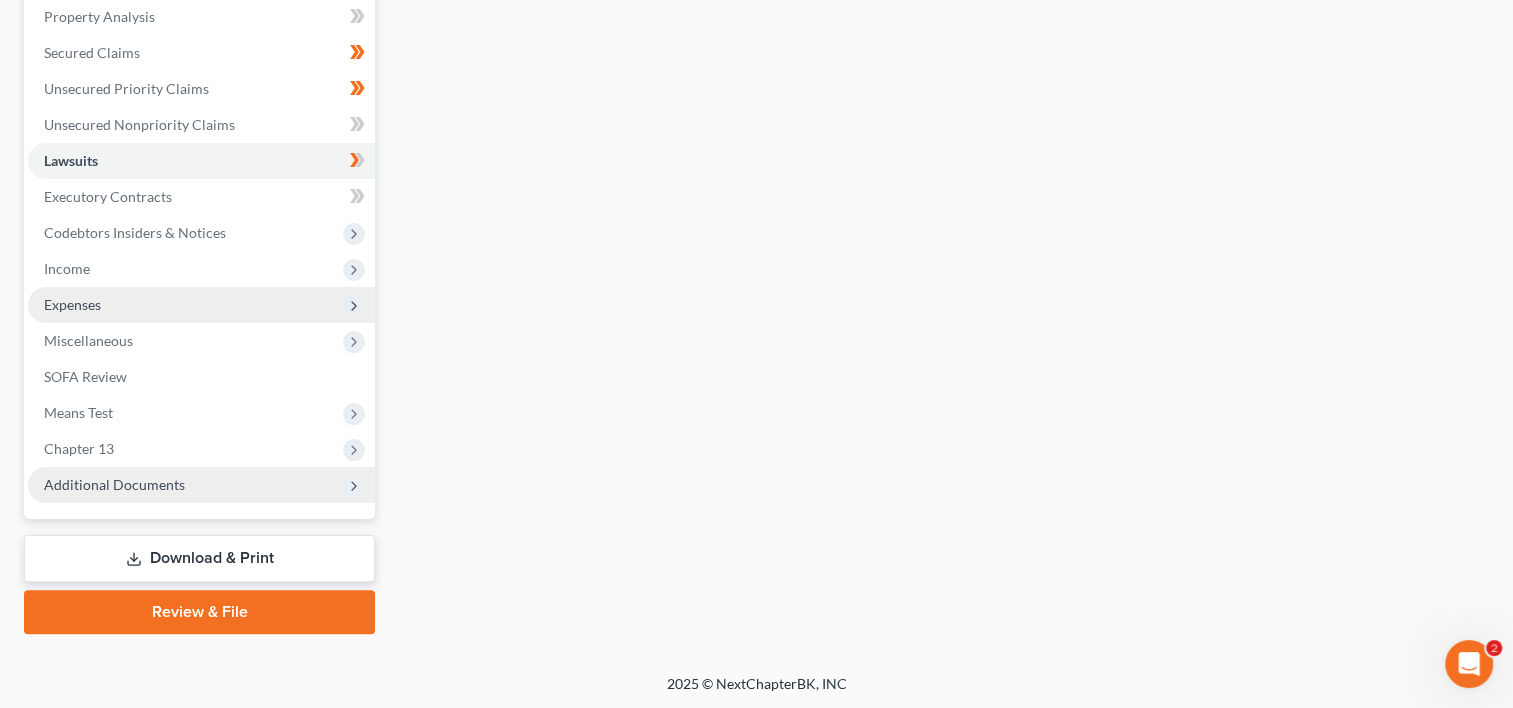 click 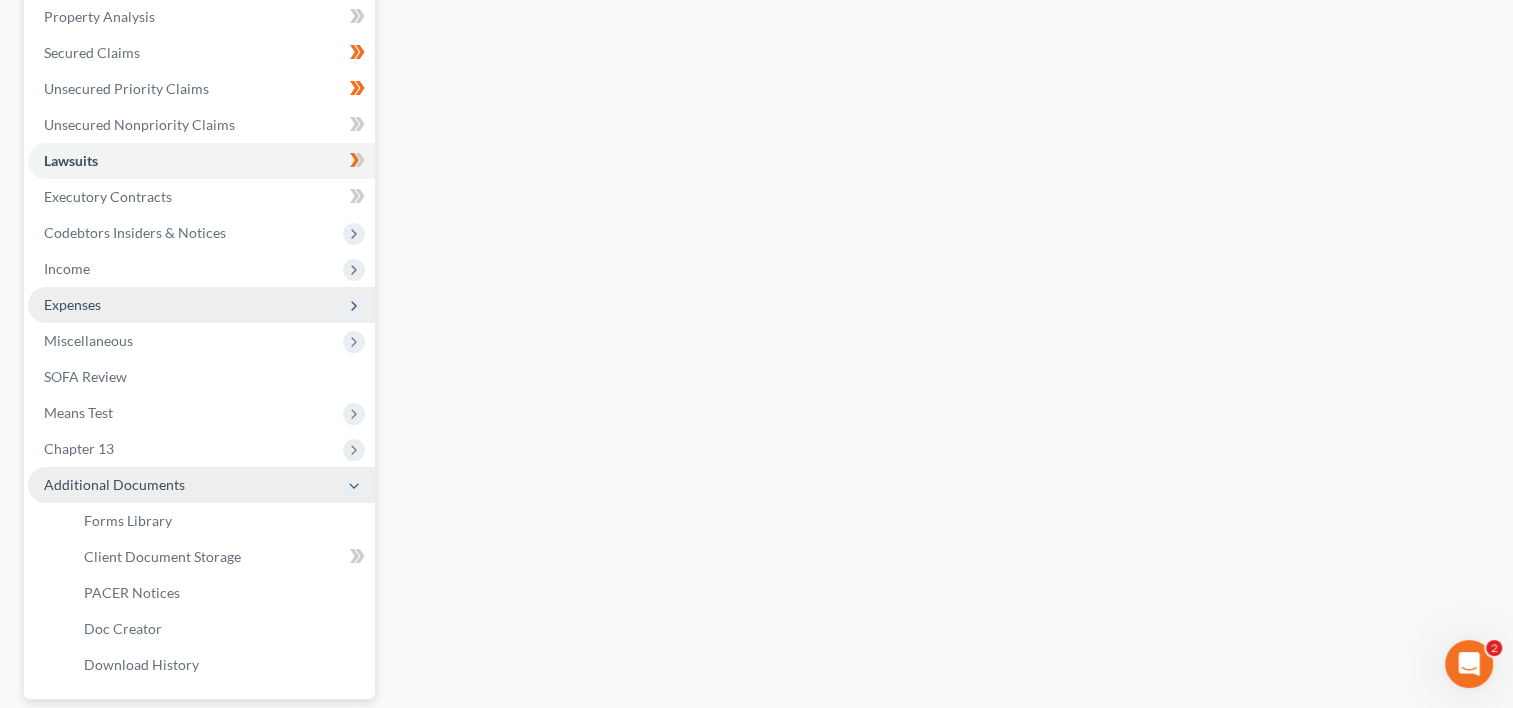 click 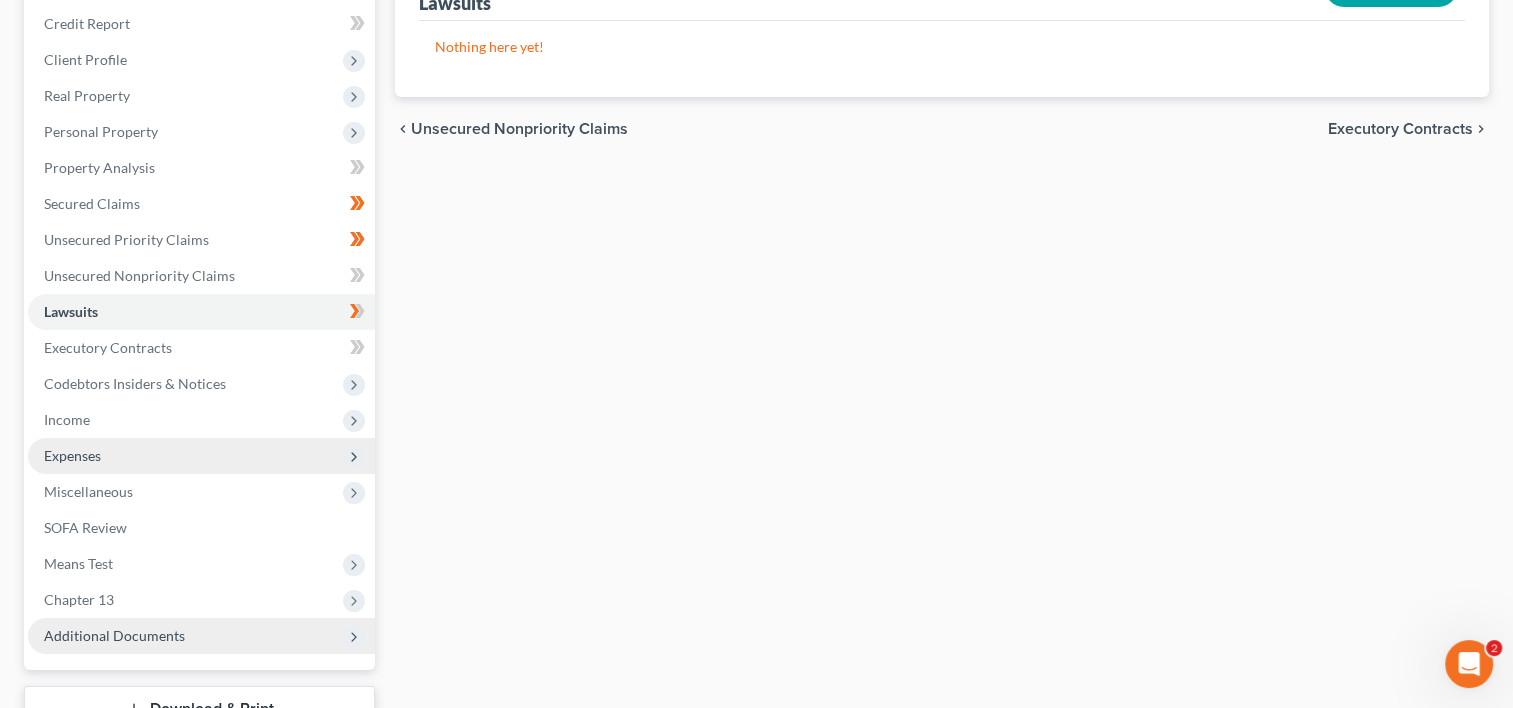 scroll, scrollTop: 222, scrollLeft: 0, axis: vertical 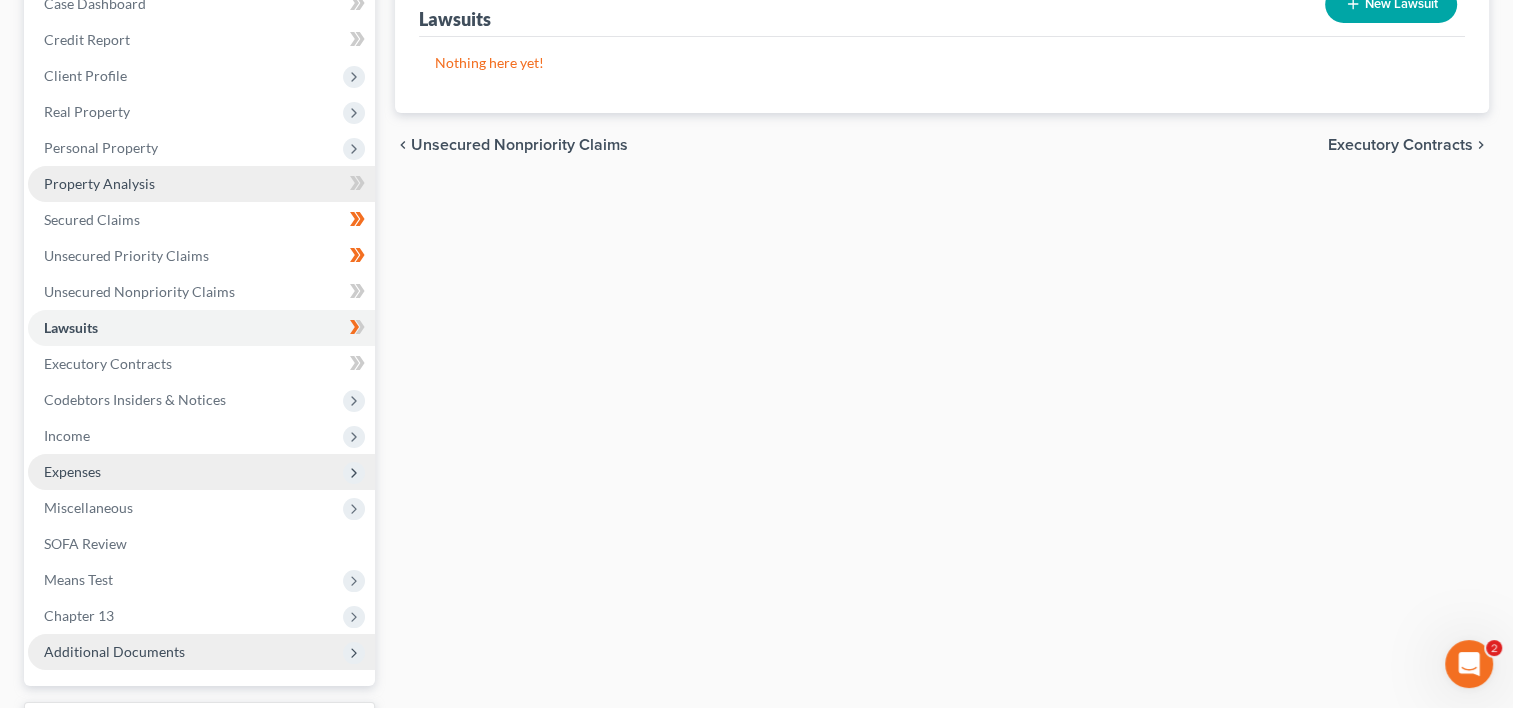 click on "Property Analysis" at bounding box center (99, 183) 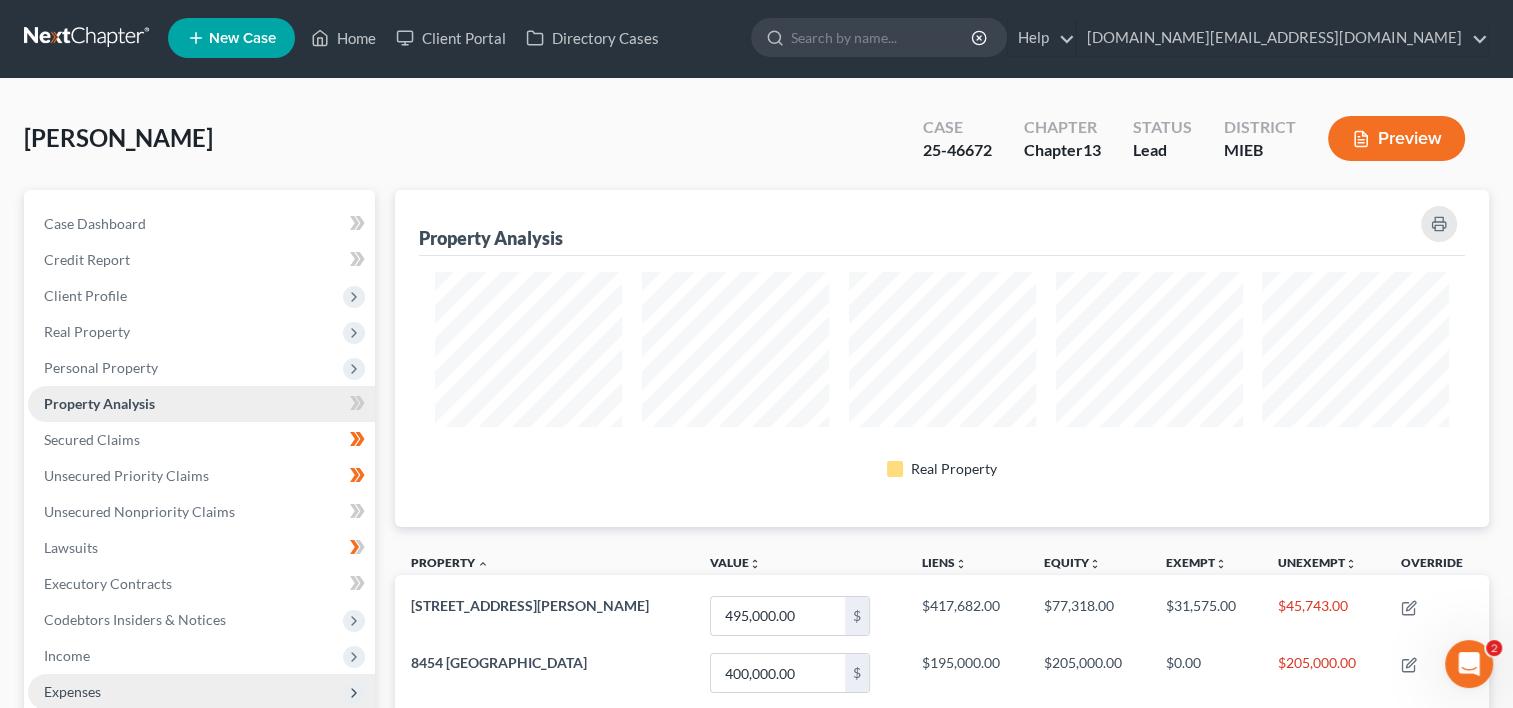 scroll, scrollTop: 0, scrollLeft: 0, axis: both 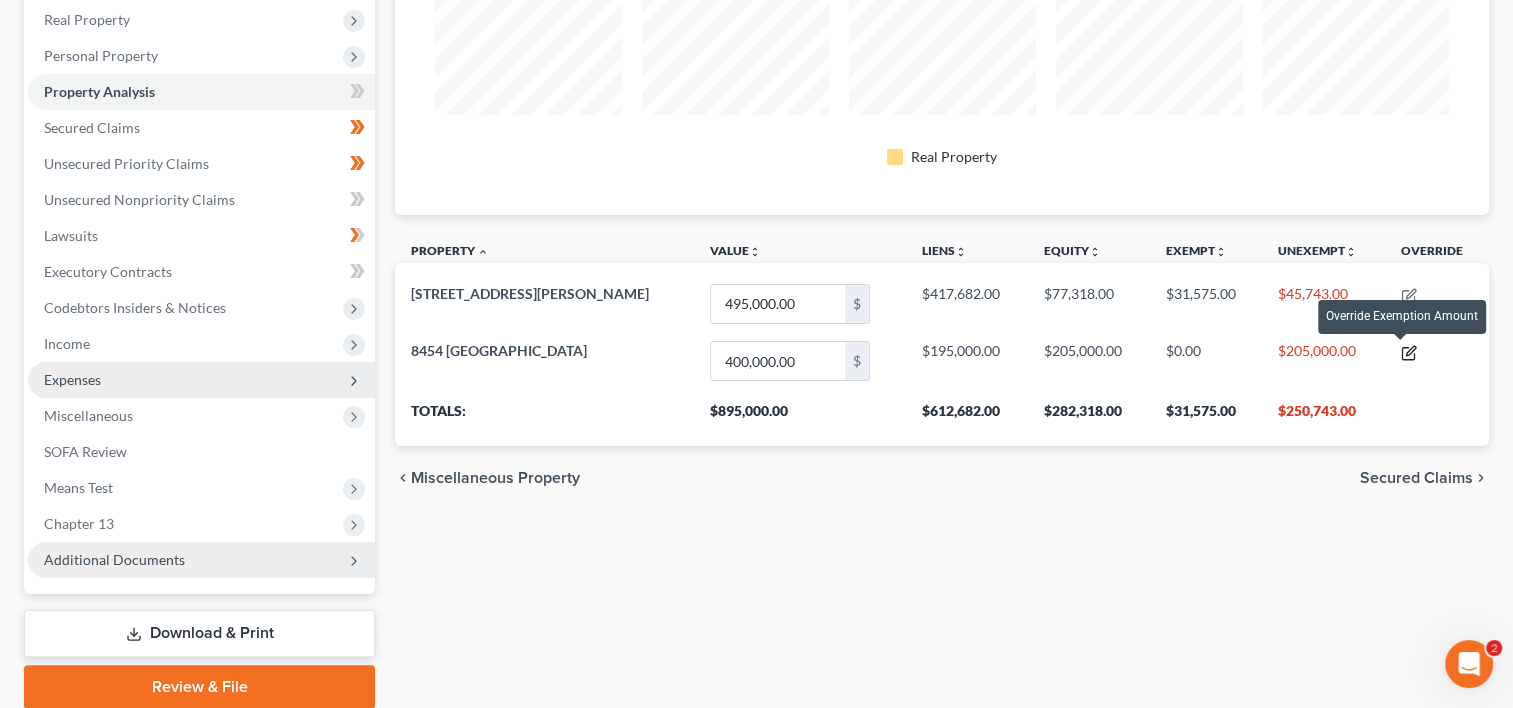 click on "Home New Case Client Portal Directory Cases [DOMAIN_NAME][EMAIL_ADDRESS][DOMAIN_NAME] [DOMAIN_NAME][EMAIL_ADDRESS][DOMAIN_NAME] My Account Settings Plan + Billing Account Add-Ons Upgrade to Whoa Help Center Webinars Training Videos What's new Log out New Case Home Client Portal Directory Cases         - No Result - See all results Or Press Enter... Help Help Center Webinars Training Videos What's new [DOMAIN_NAME][EMAIL_ADDRESS][DOMAIN_NAME] [DOMAIN_NAME][EMAIL_ADDRESS][DOMAIN_NAME] [DOMAIN_NAME][EMAIL_ADDRESS][DOMAIN_NAME] My Account Settings Plan + Billing Account Add-Ons Upgrade to Whoa Log out 	 [PERSON_NAME] Upgraded Case 25-46672 Chapter Chapter  13 Status Lead District MIEB Preview Petition Navigation
Case Dashboard
Payments
Invoices" at bounding box center (756, 235) 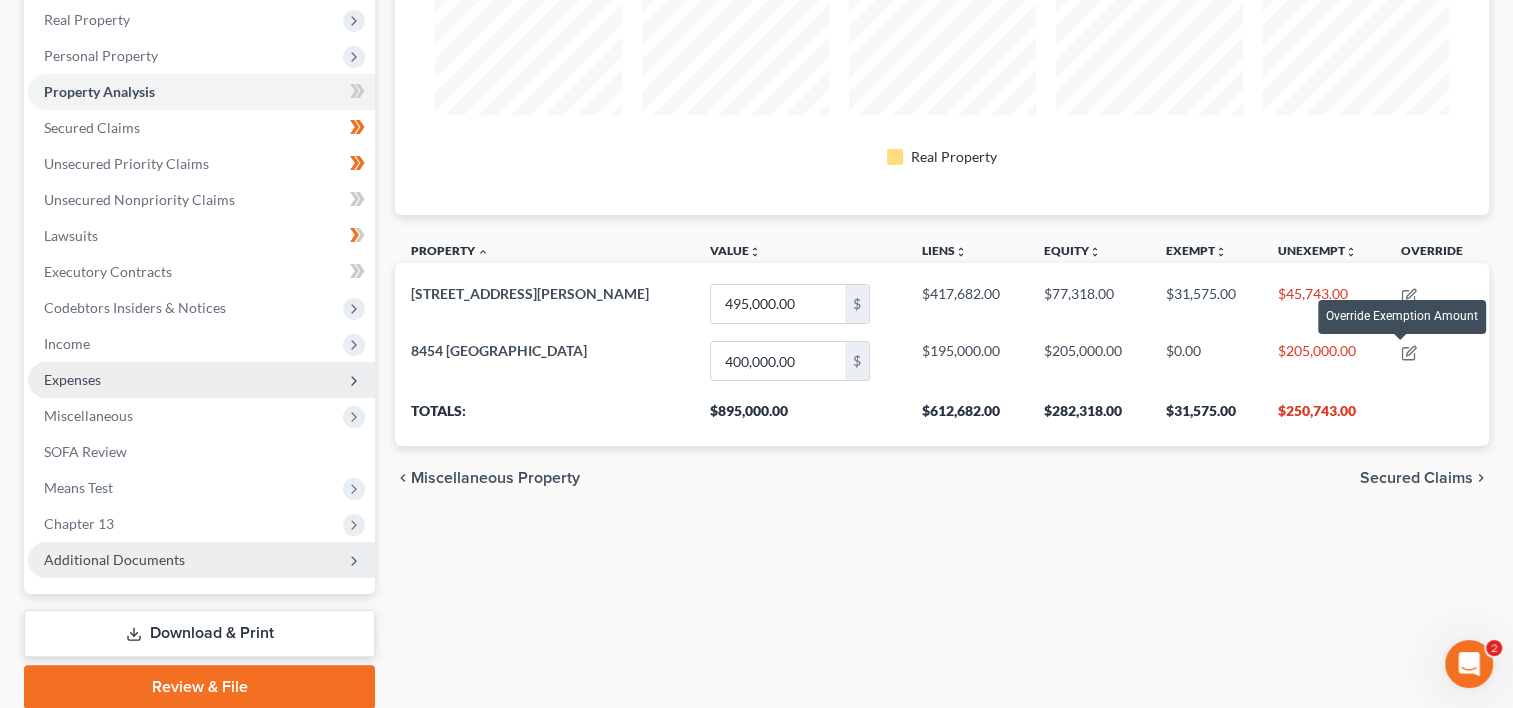 click on "chevron_left
Miscellaneous Property
Secured Claims
chevron_right" at bounding box center [942, 478] 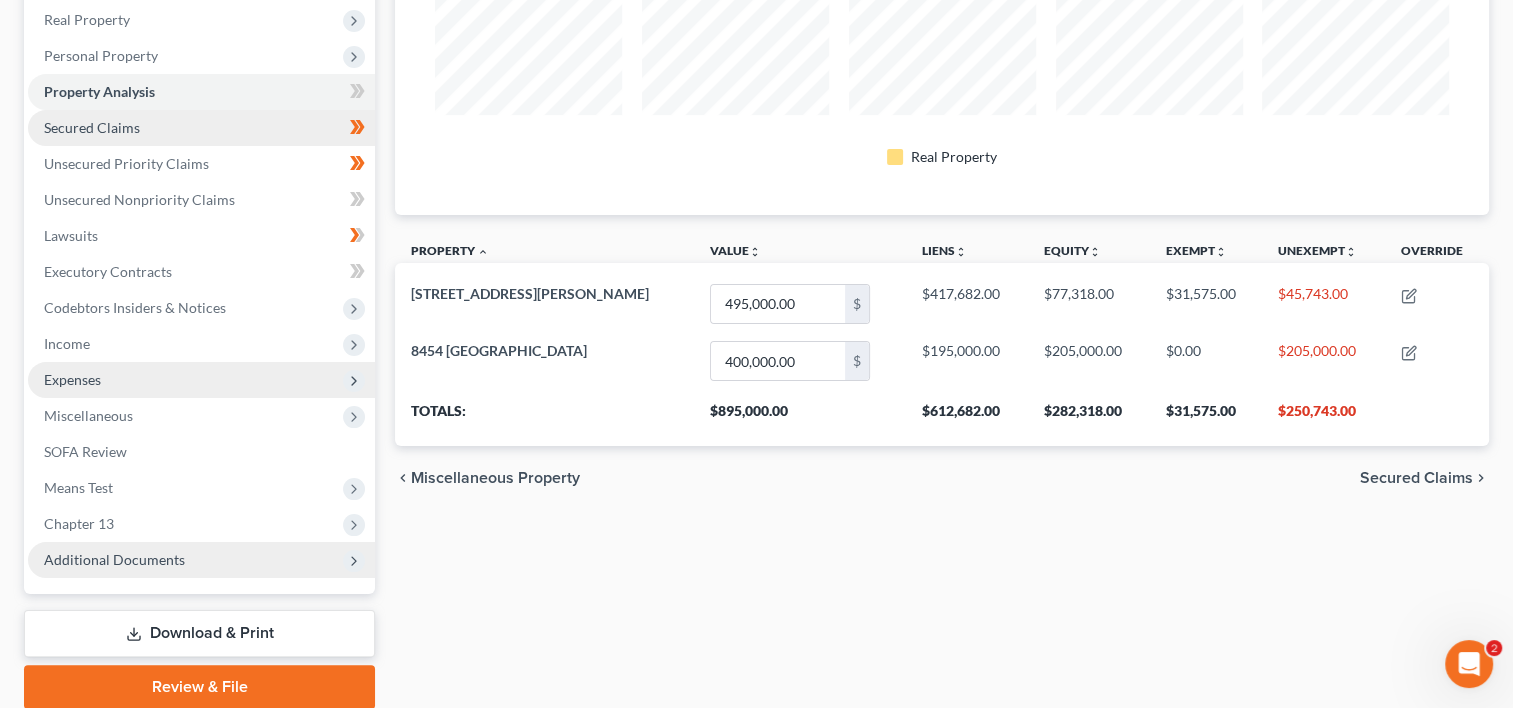 click on "Secured Claims" at bounding box center (201, 128) 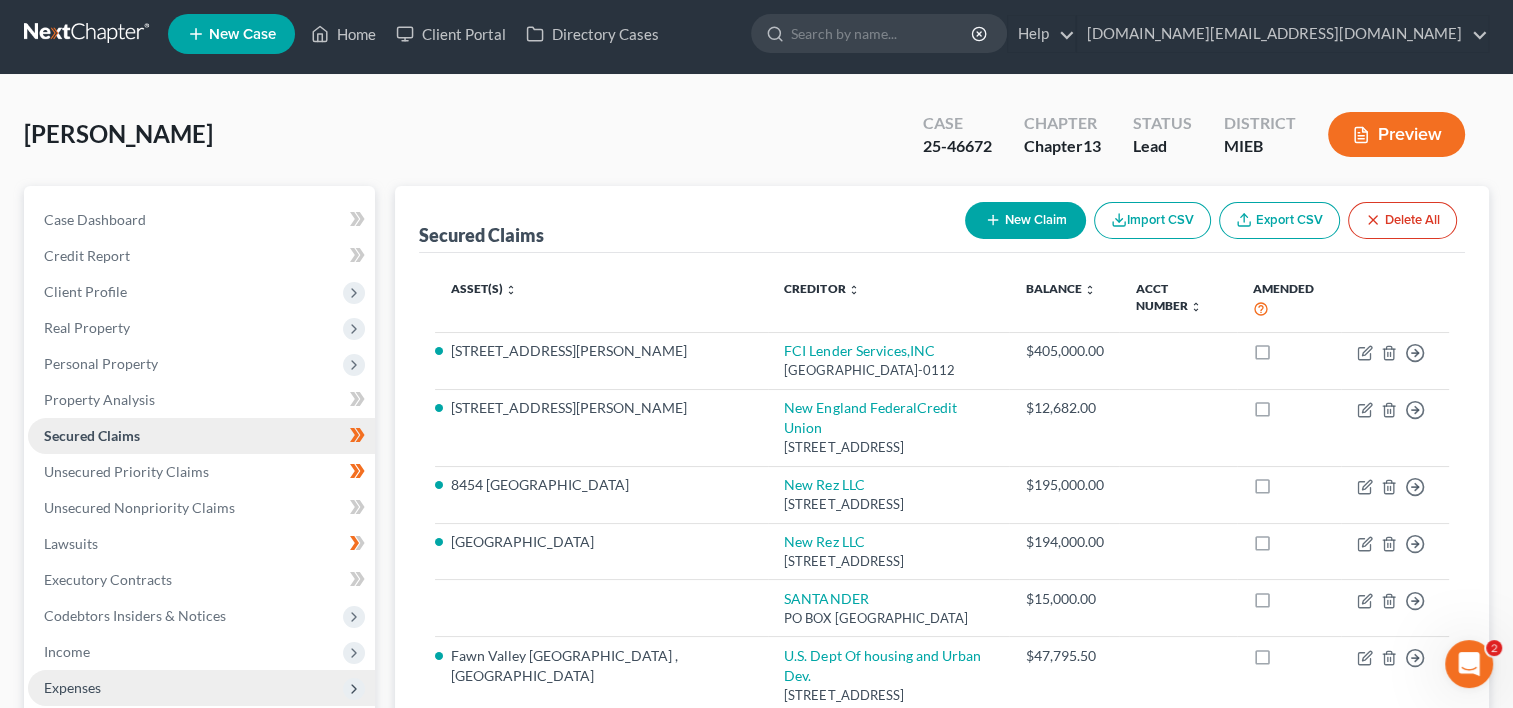 scroll, scrollTop: 0, scrollLeft: 0, axis: both 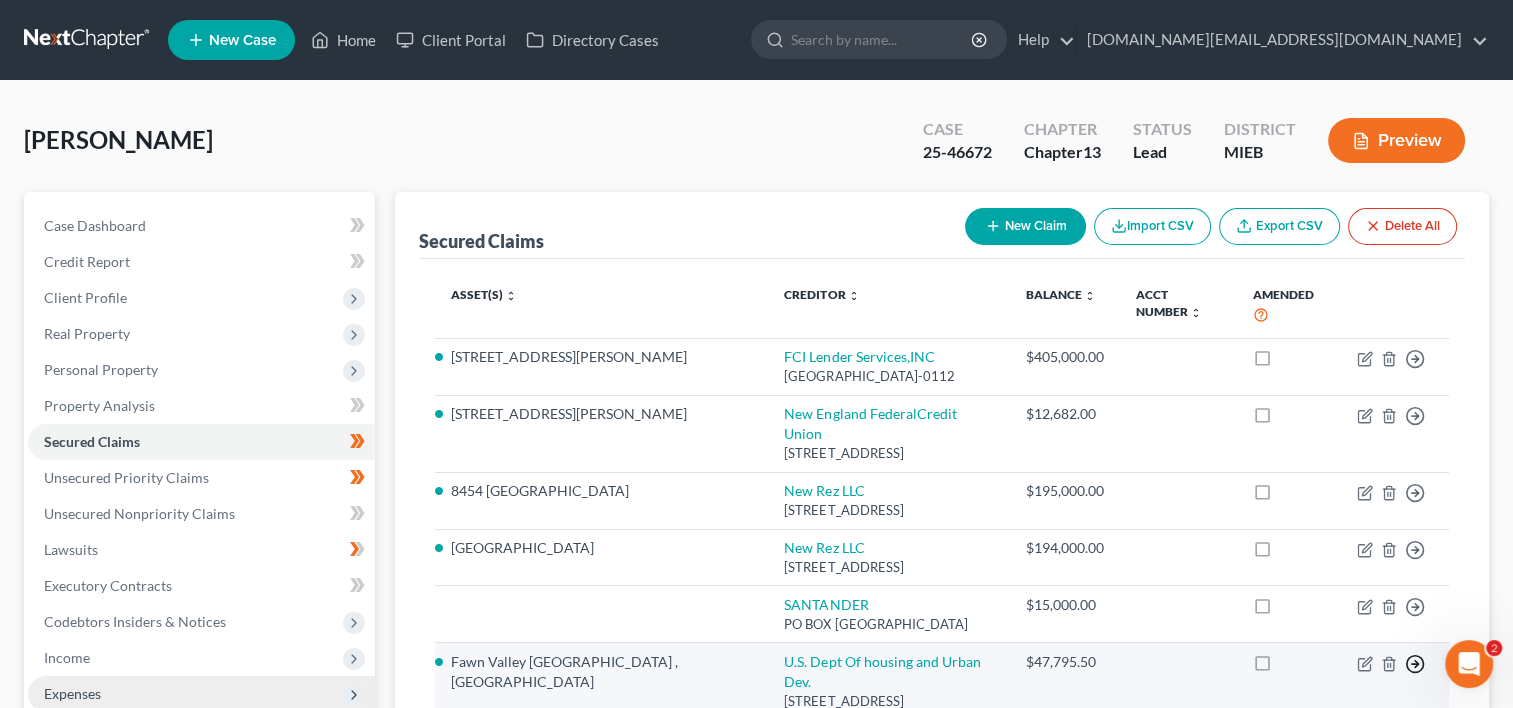 click 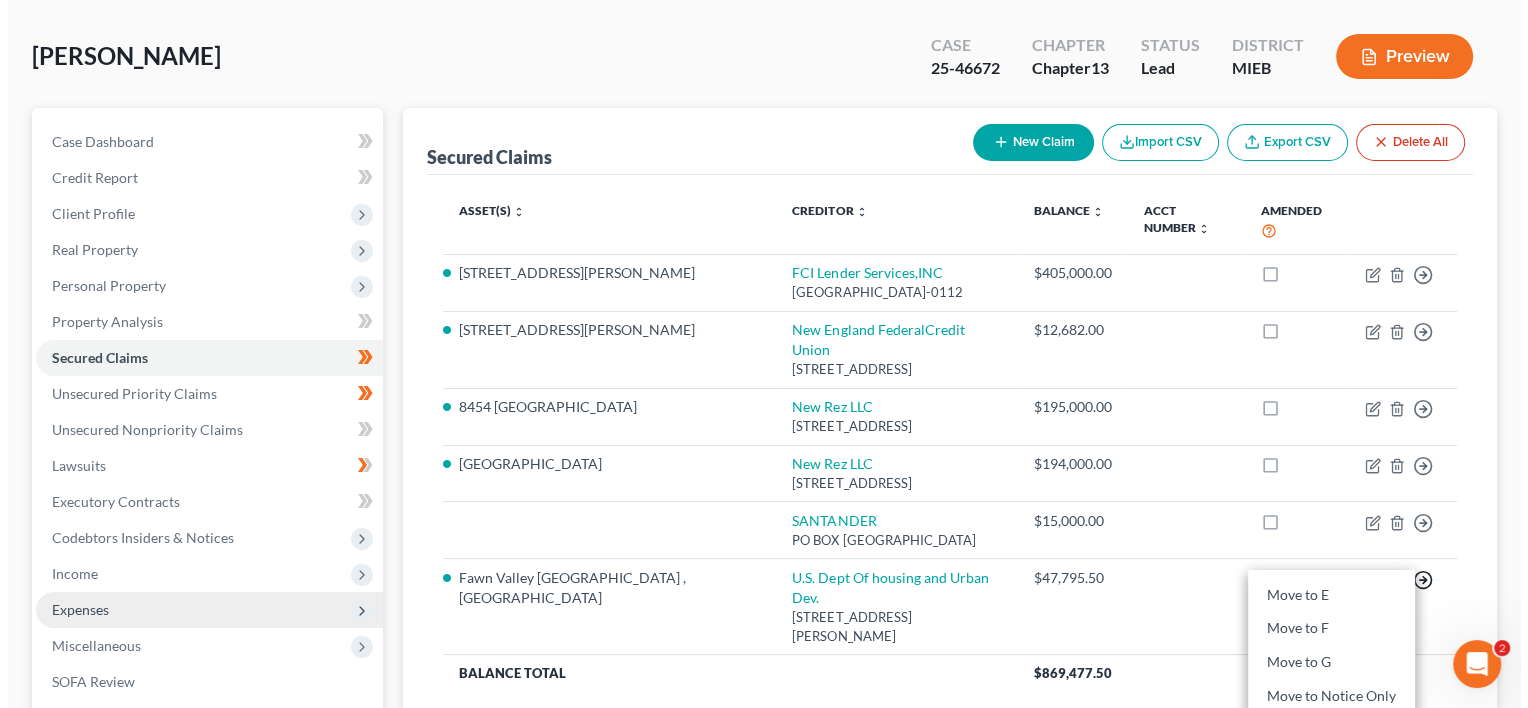 scroll, scrollTop: 91, scrollLeft: 0, axis: vertical 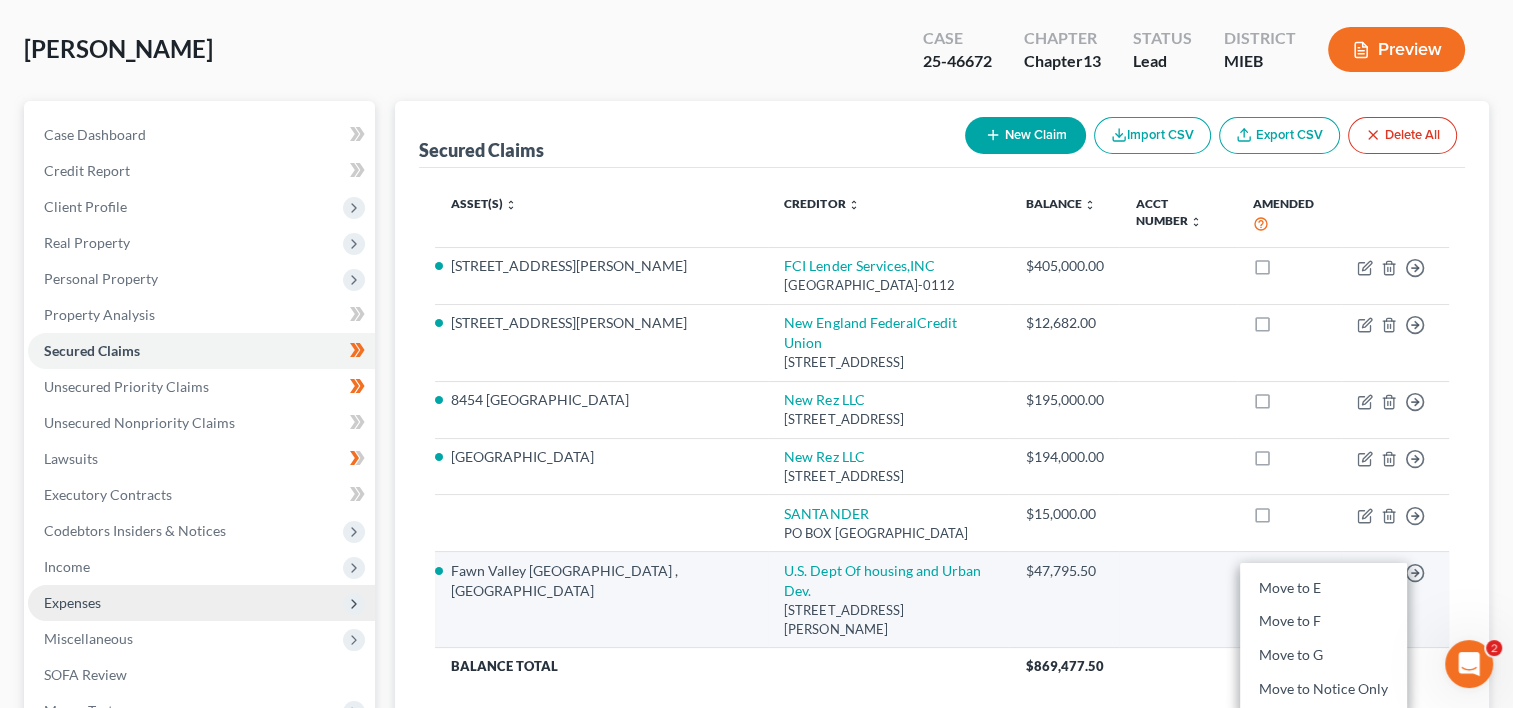 click at bounding box center [1177, 600] 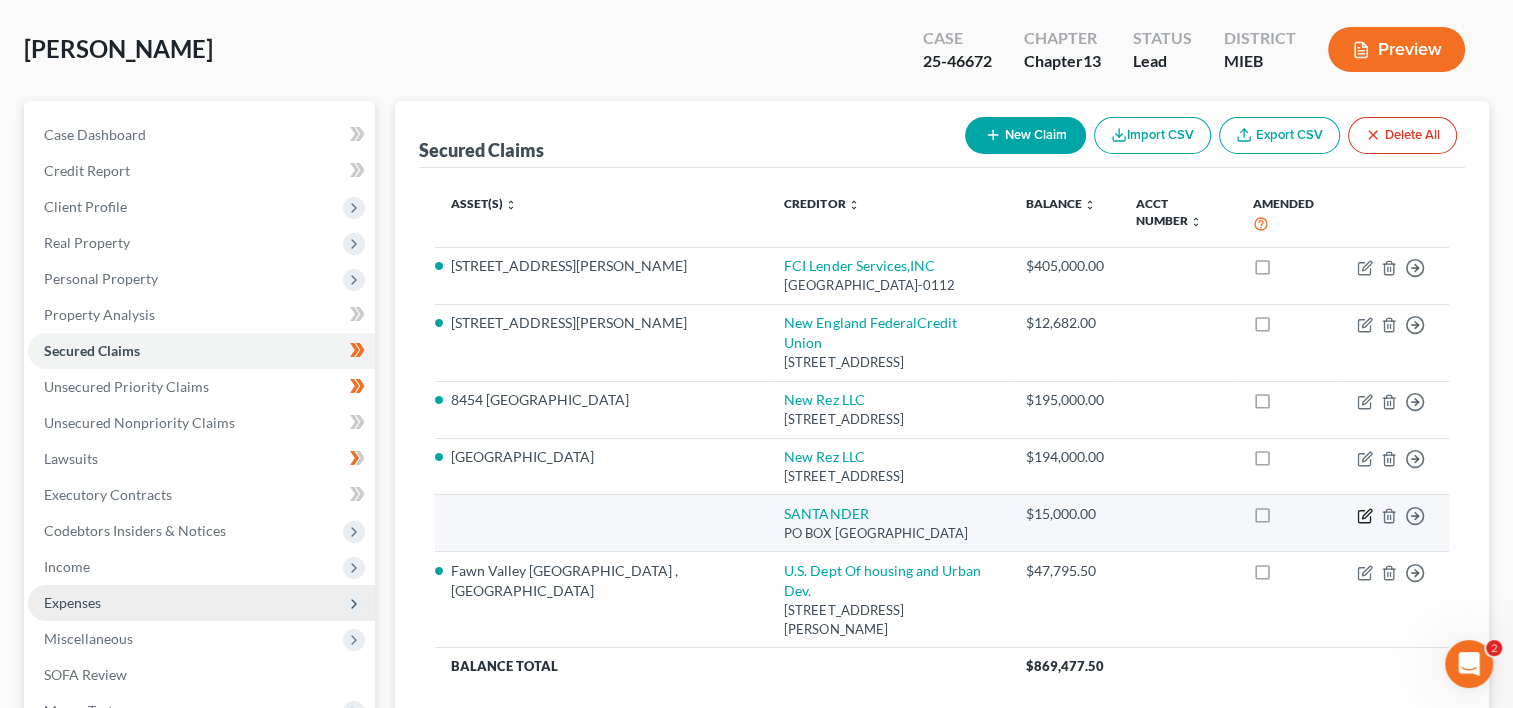 click 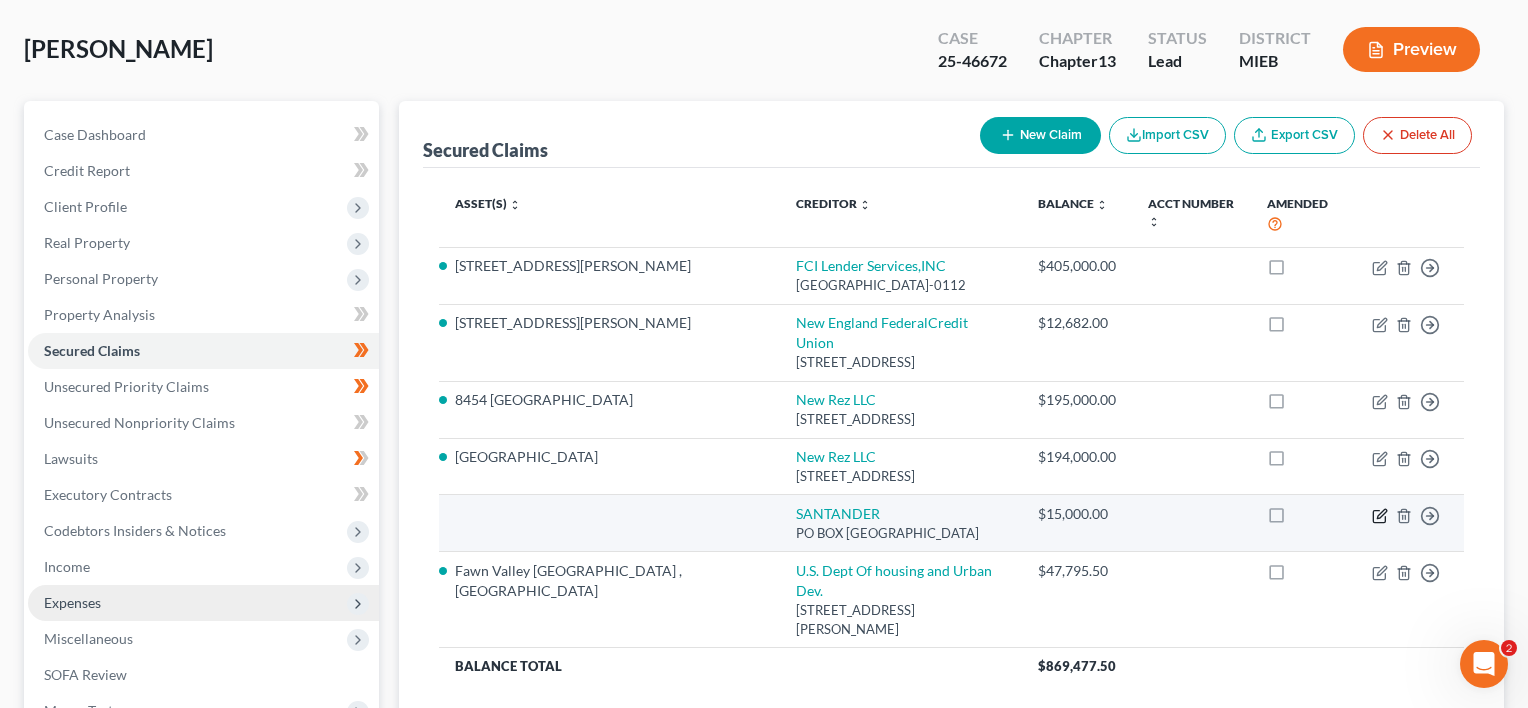 select on "45" 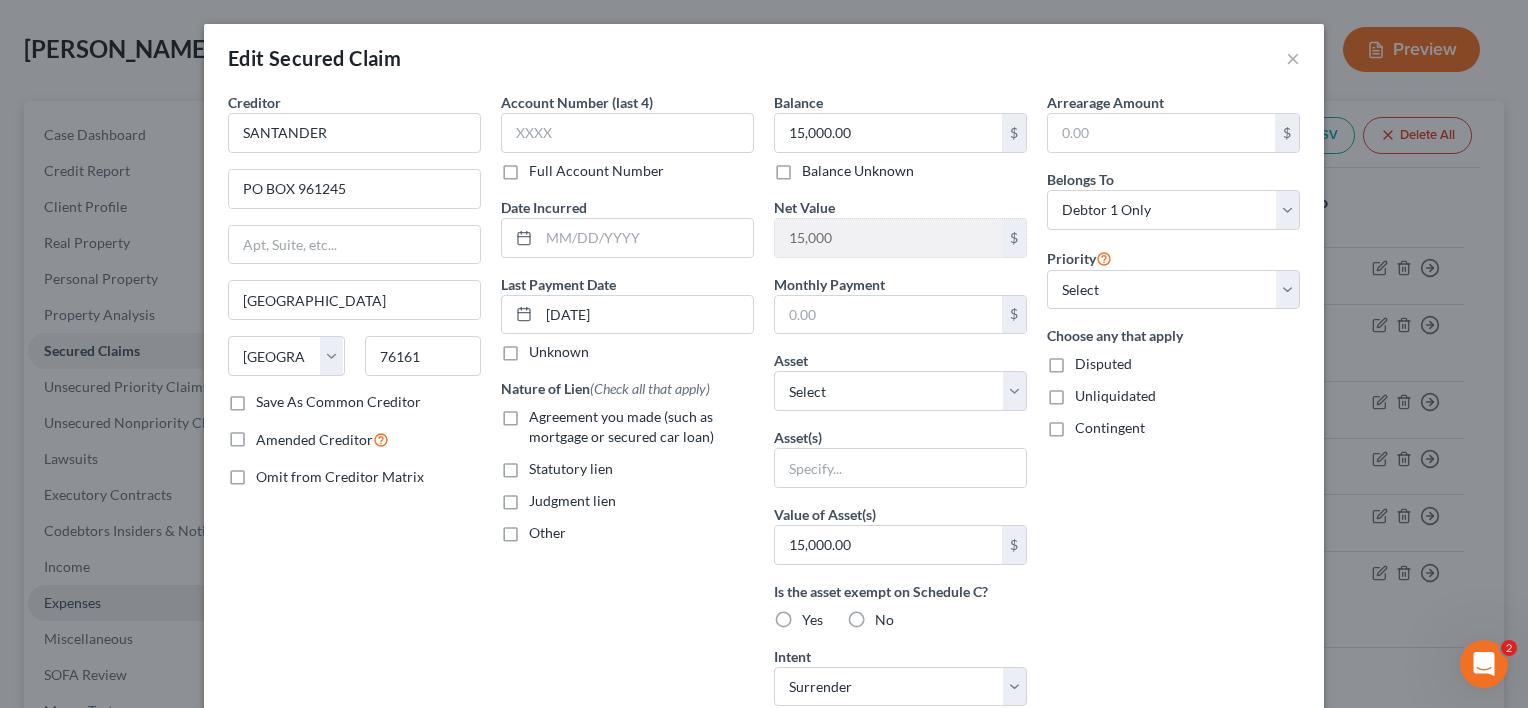 click on "Agreement you made (such as mortgage or secured car loan)" at bounding box center (641, 427) 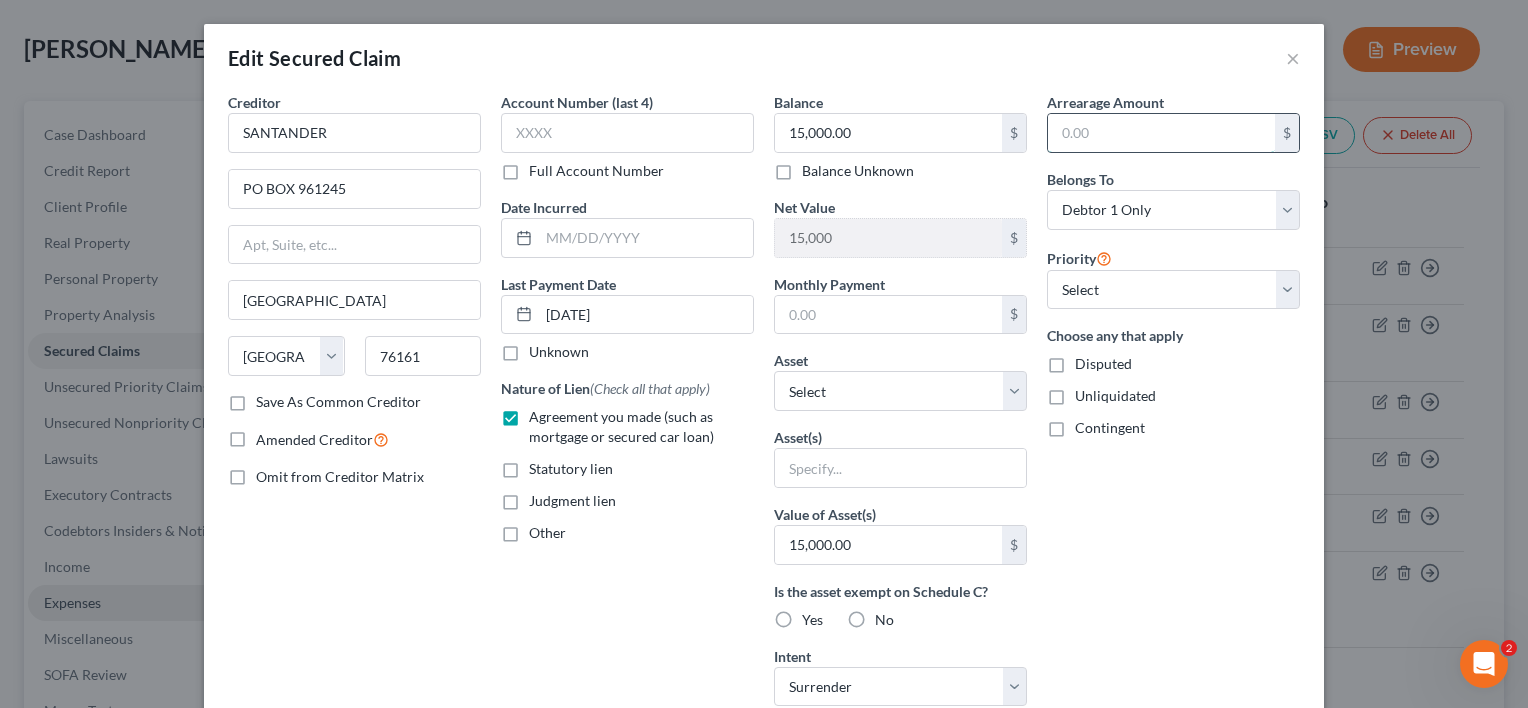 click at bounding box center (1161, 133) 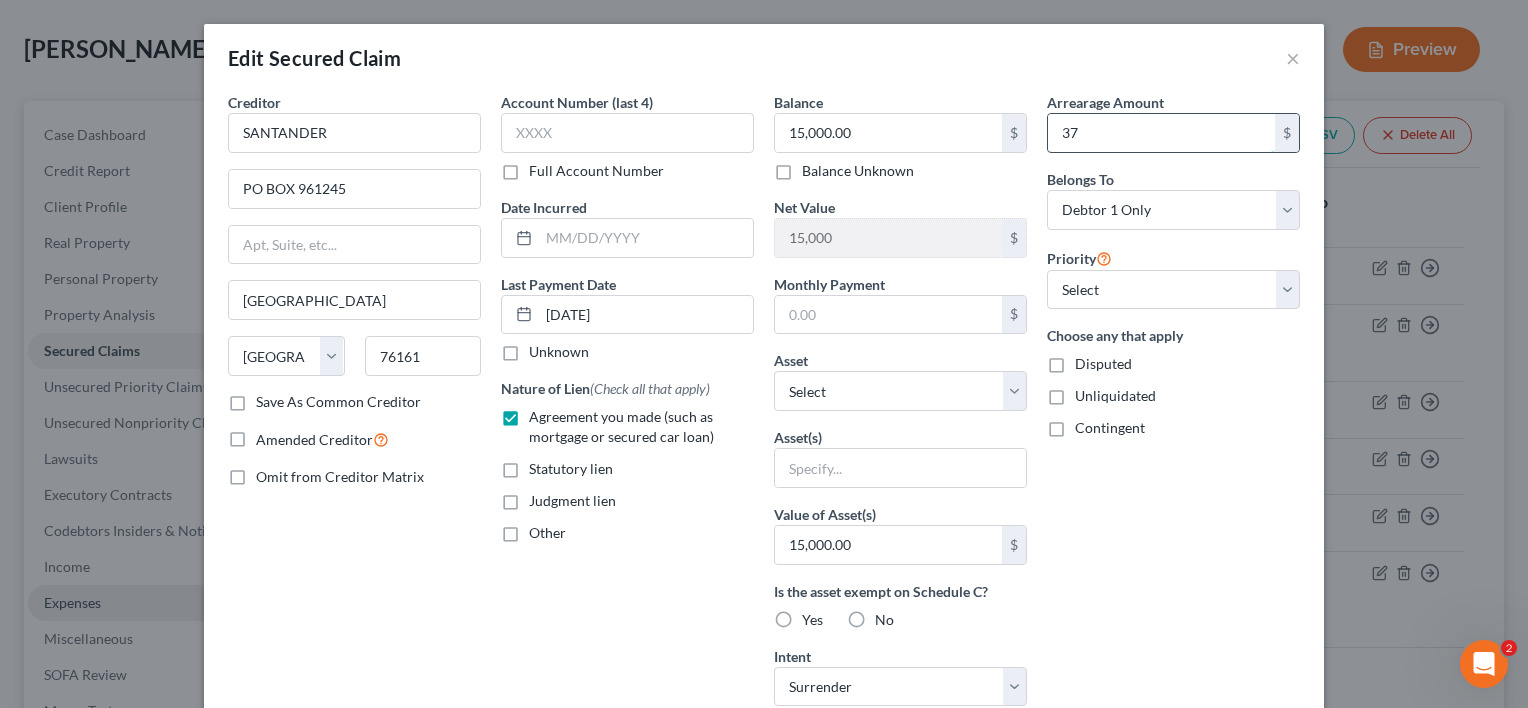 type on "3" 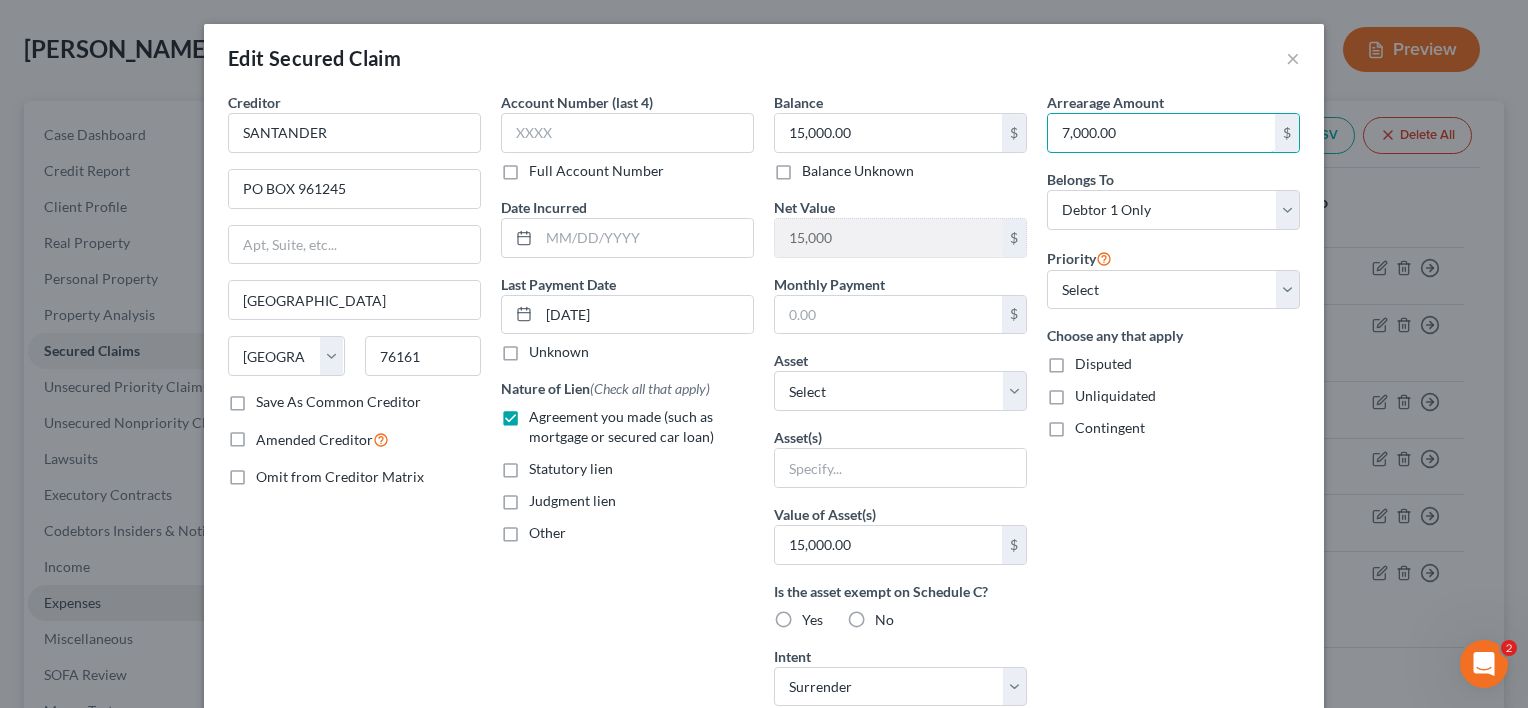 type on "7,000.00" 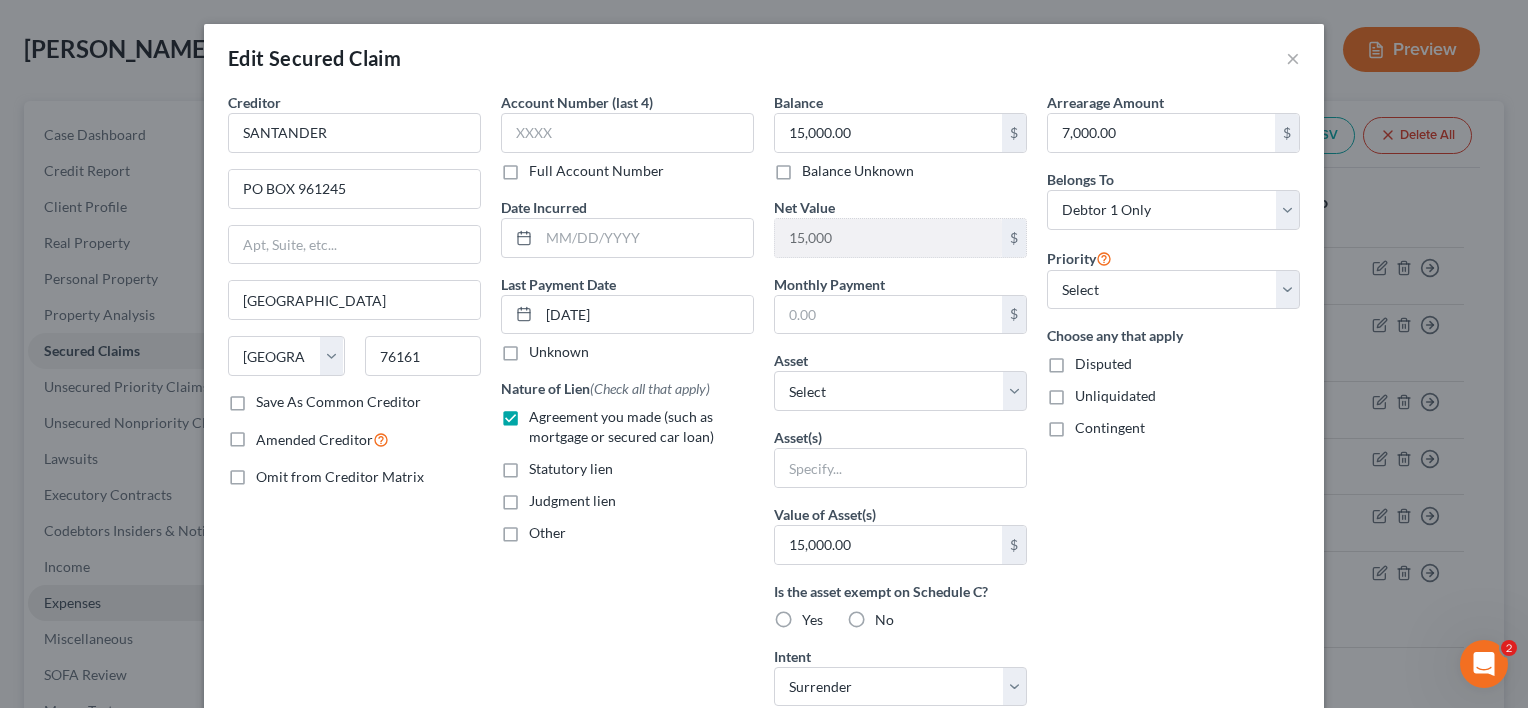 click on "No" at bounding box center [884, 620] 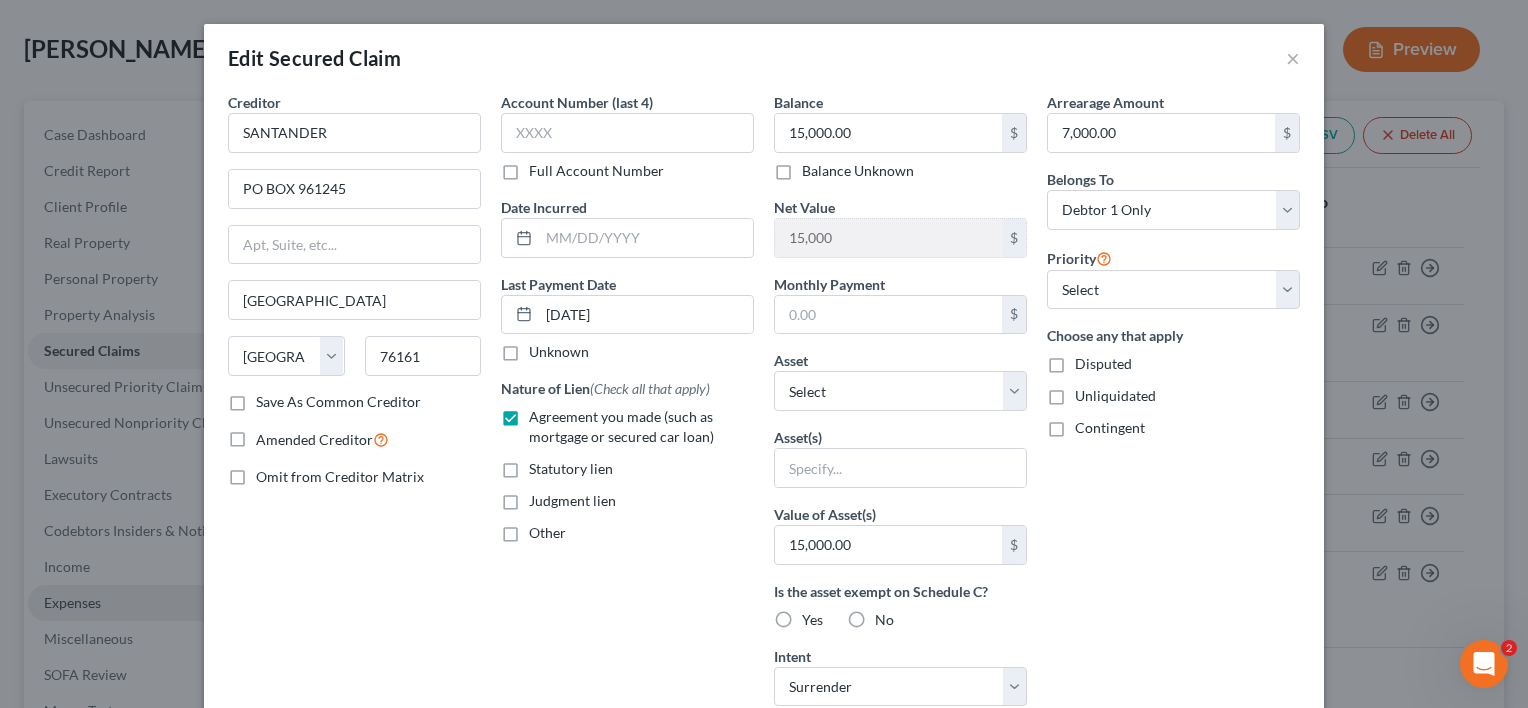 click on "No" at bounding box center (889, 616) 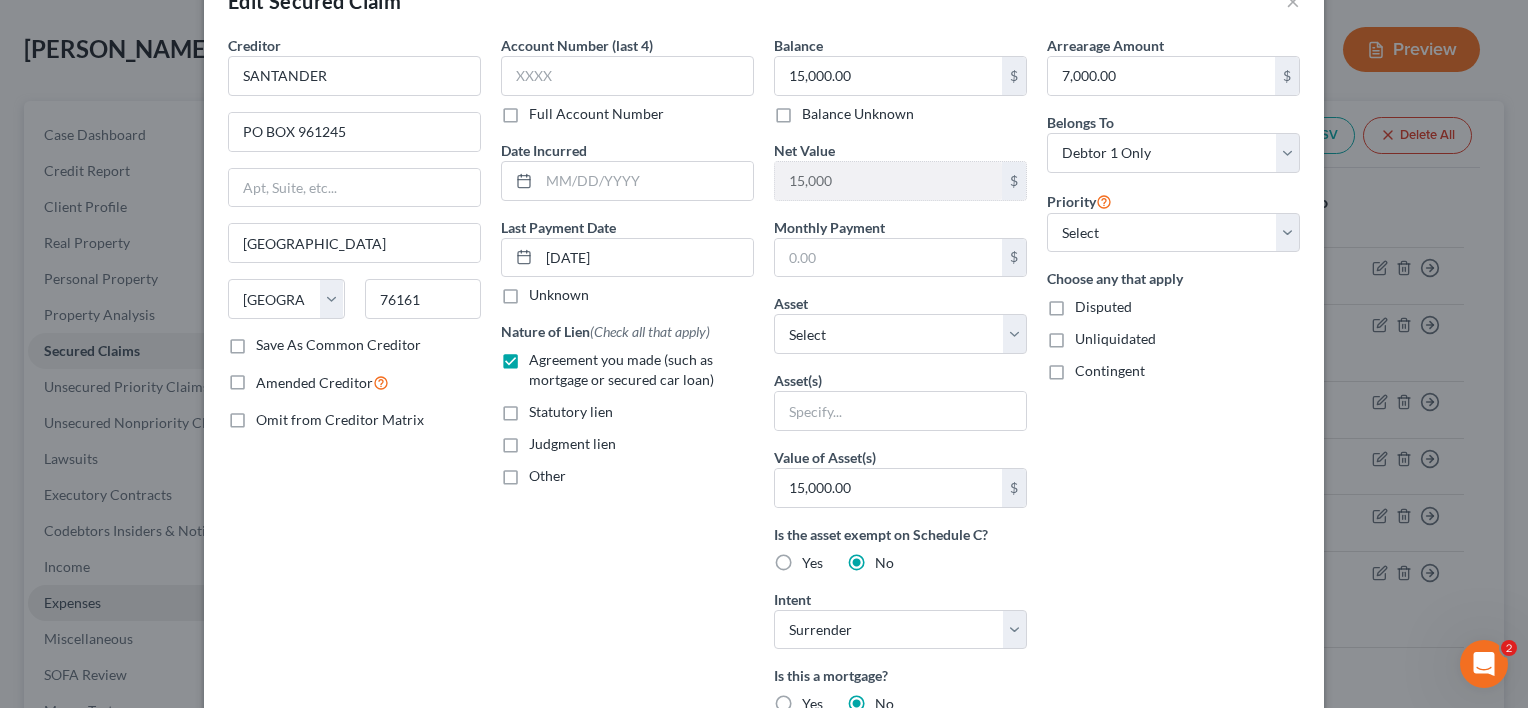 scroll, scrollTop: 47, scrollLeft: 0, axis: vertical 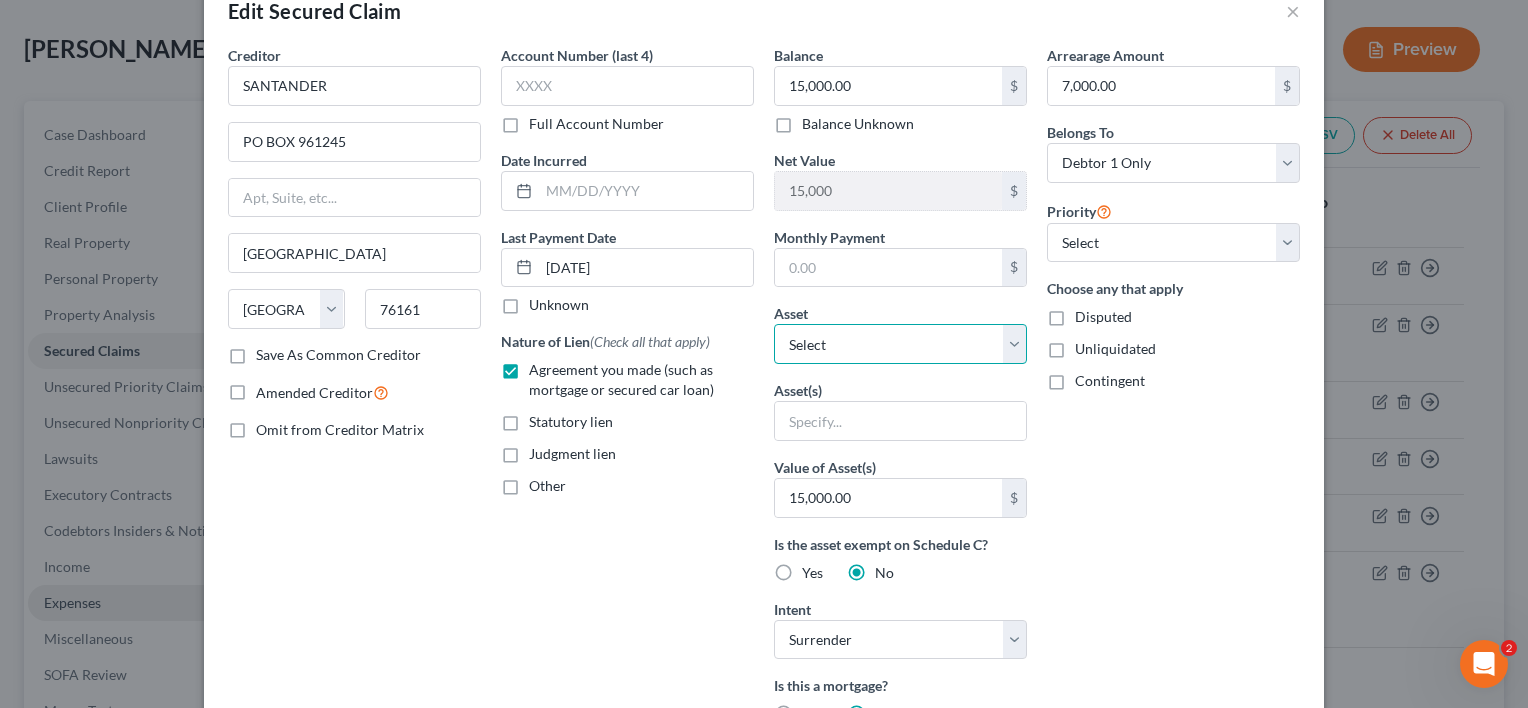 click on "Select Other Multiple Assets 8454 Fawn ValleyDrive - $400000.0 [STREET_ADDRESS][PERSON_NAME] - $495000.0" at bounding box center (900, 344) 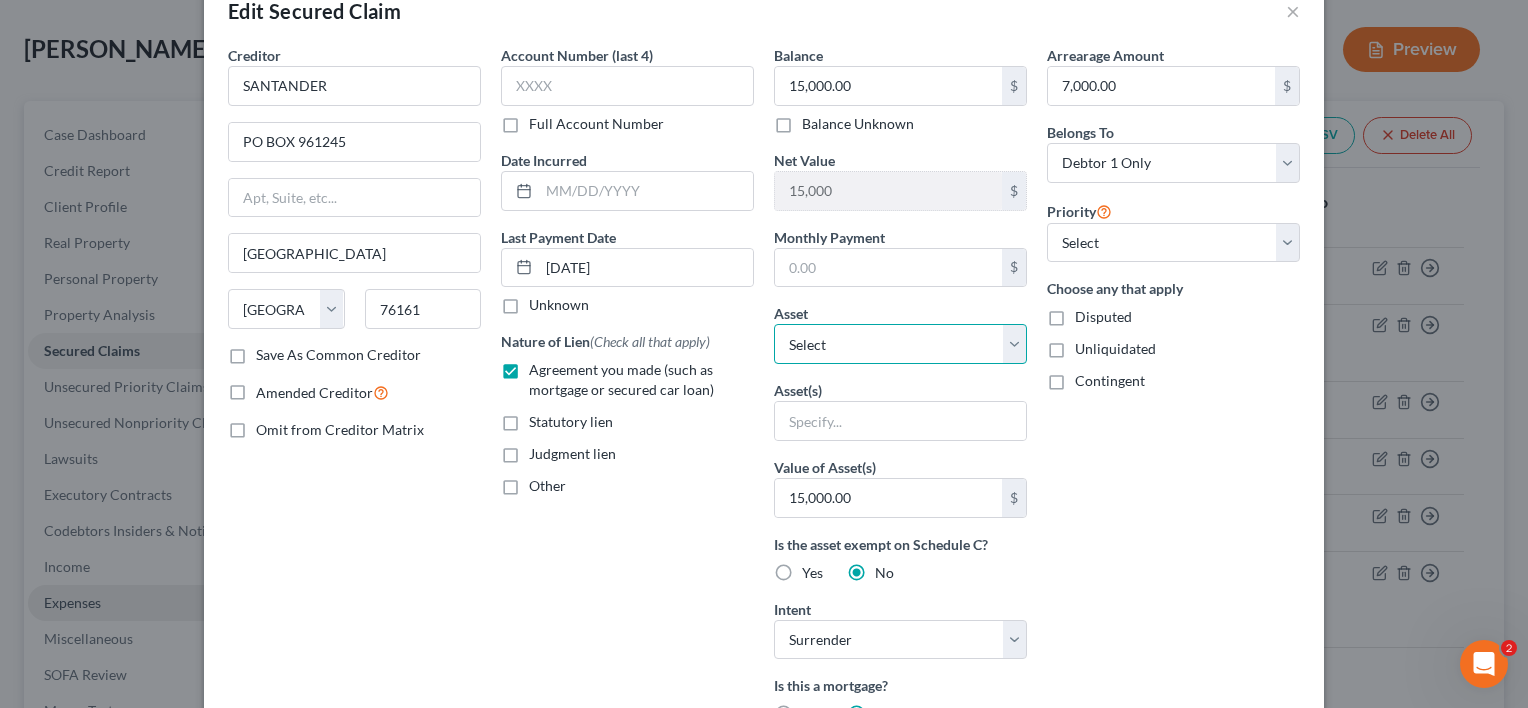click on "Select Other Multiple Assets 8454 Fawn ValleyDrive - $400000.0 [STREET_ADDRESS][PERSON_NAME] - $495000.0" at bounding box center (900, 344) 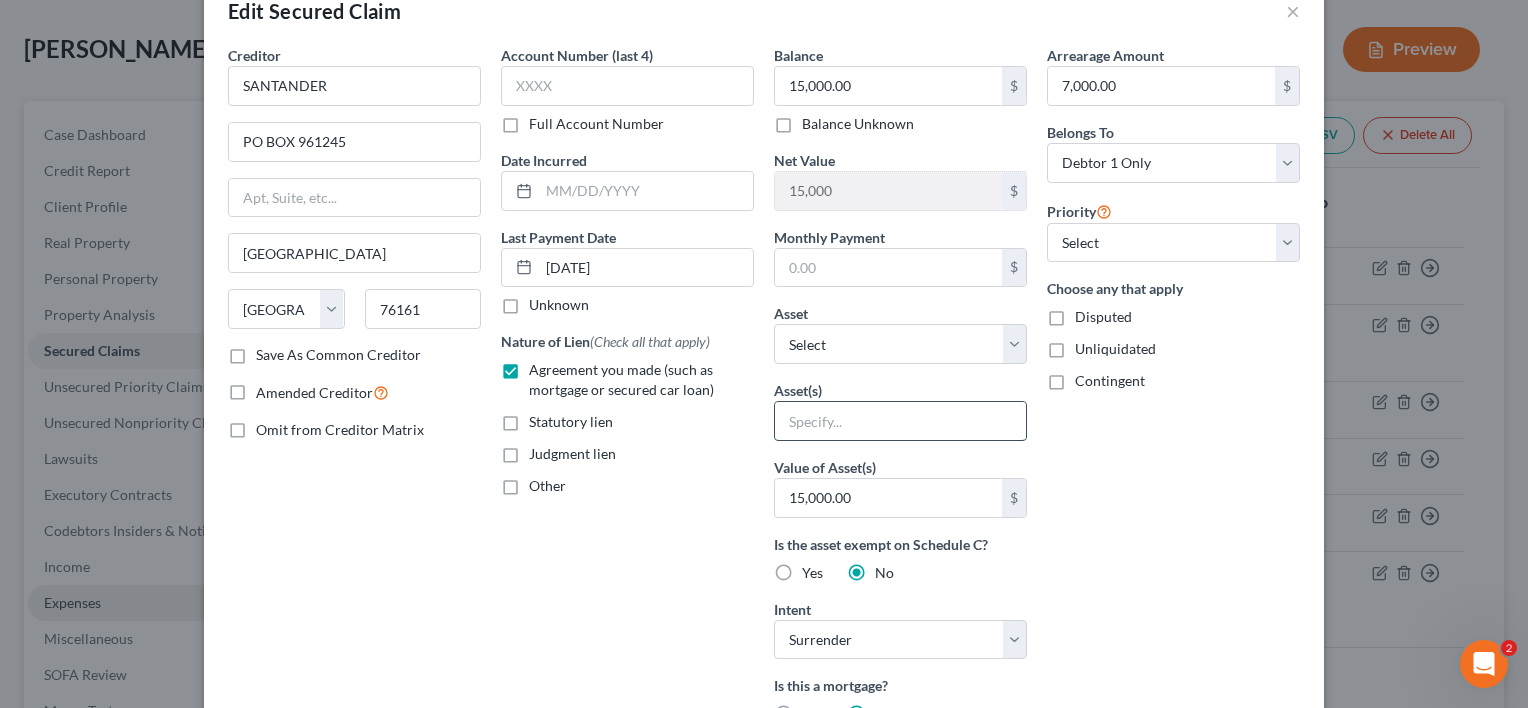 click at bounding box center [900, 421] 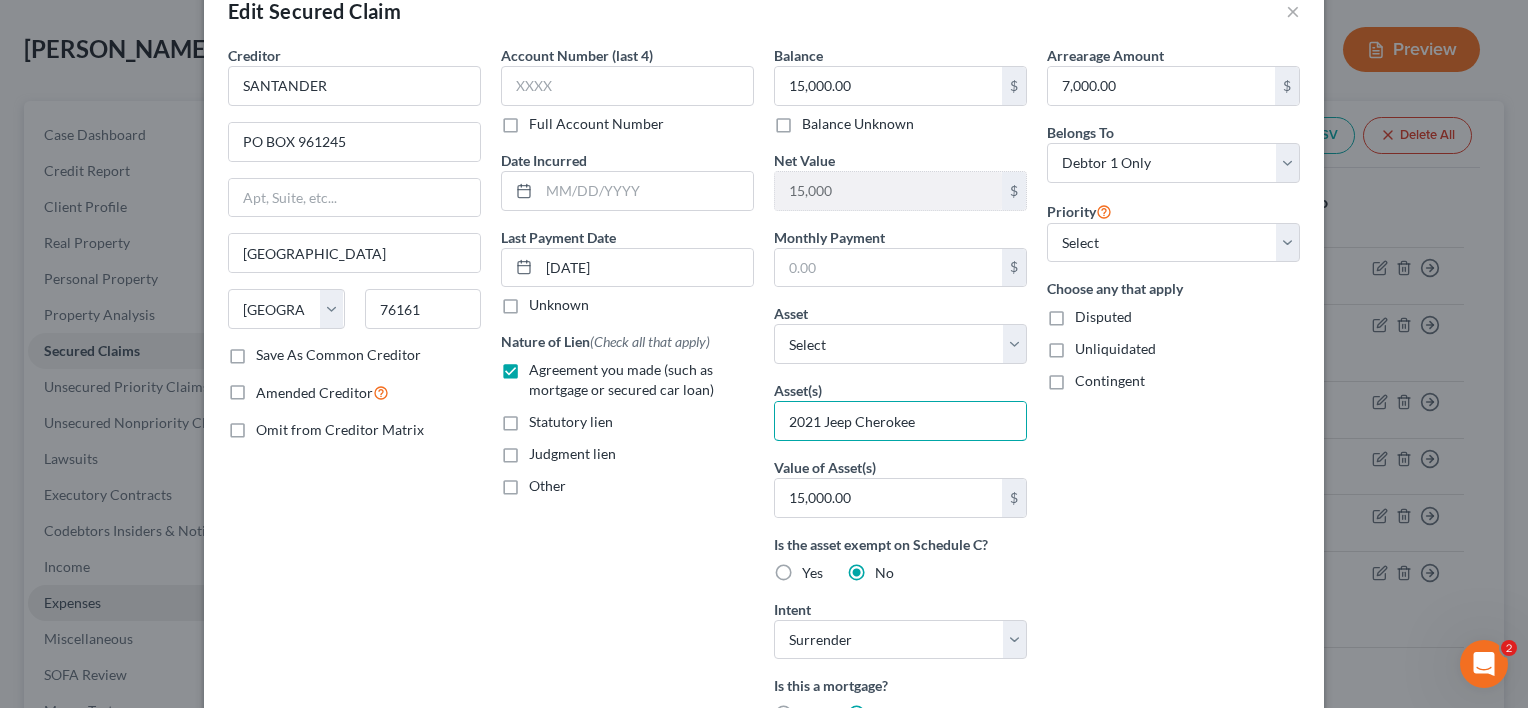type on "2021 Jeep Cherokee" 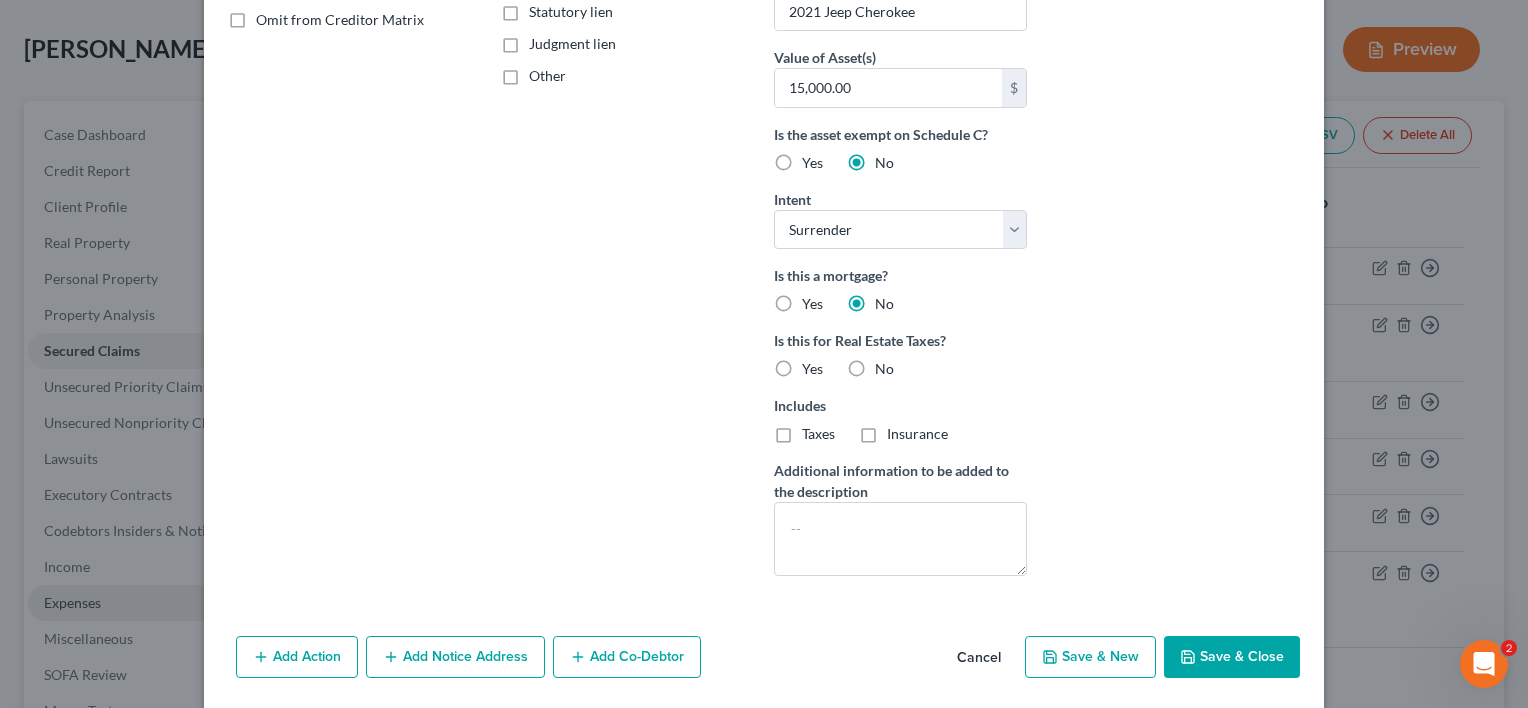 scroll, scrollTop: 491, scrollLeft: 0, axis: vertical 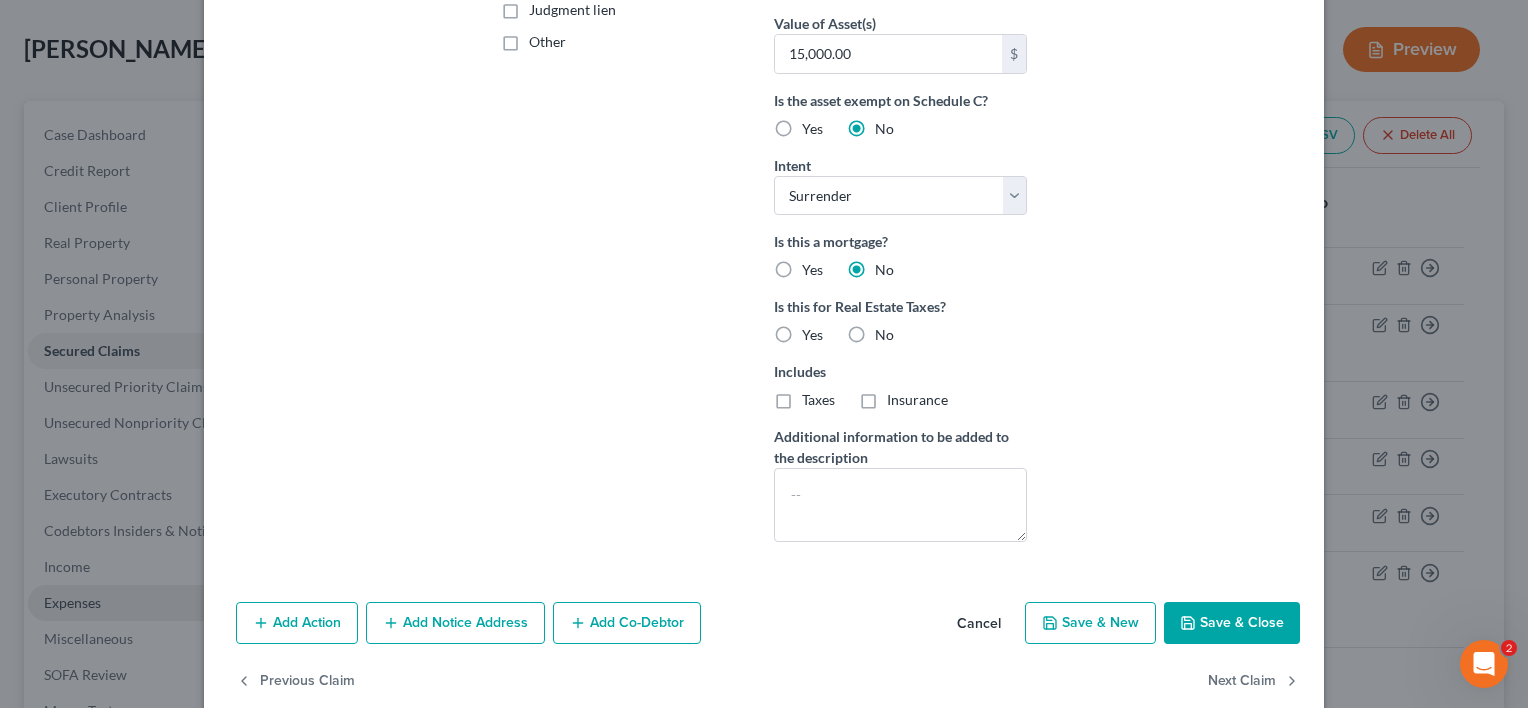 click on "Save & Close" at bounding box center [1232, 623] 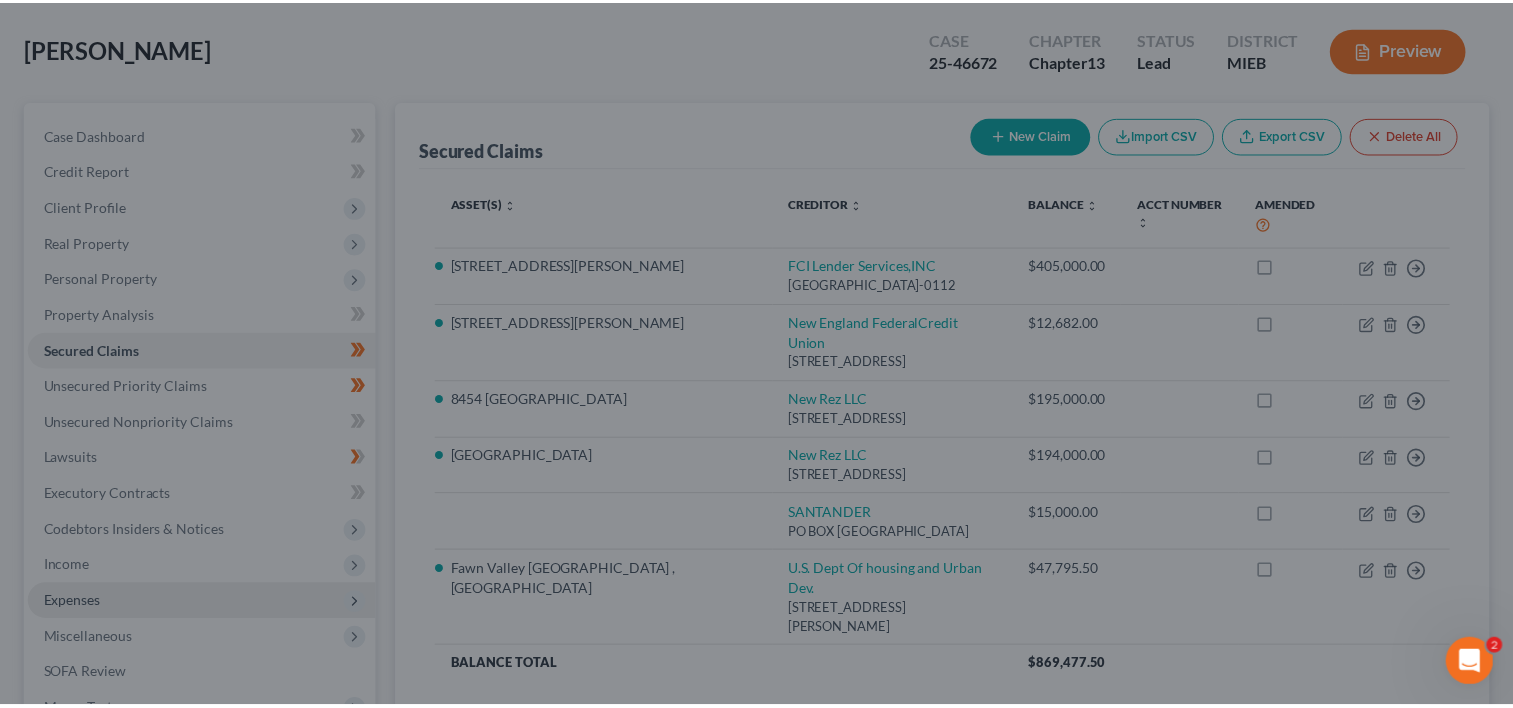 scroll, scrollTop: 304, scrollLeft: 0, axis: vertical 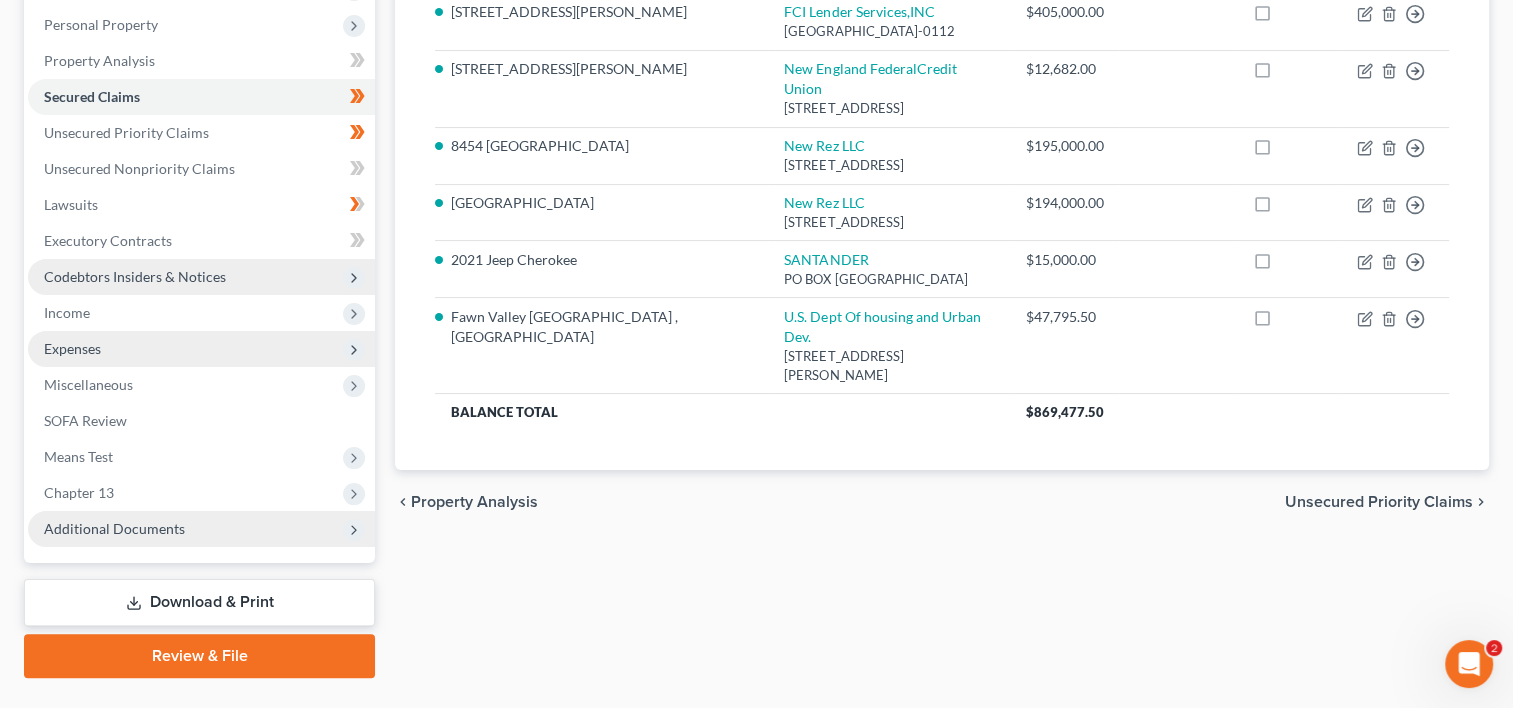 click on "Codebtors Insiders & Notices" at bounding box center (201, 277) 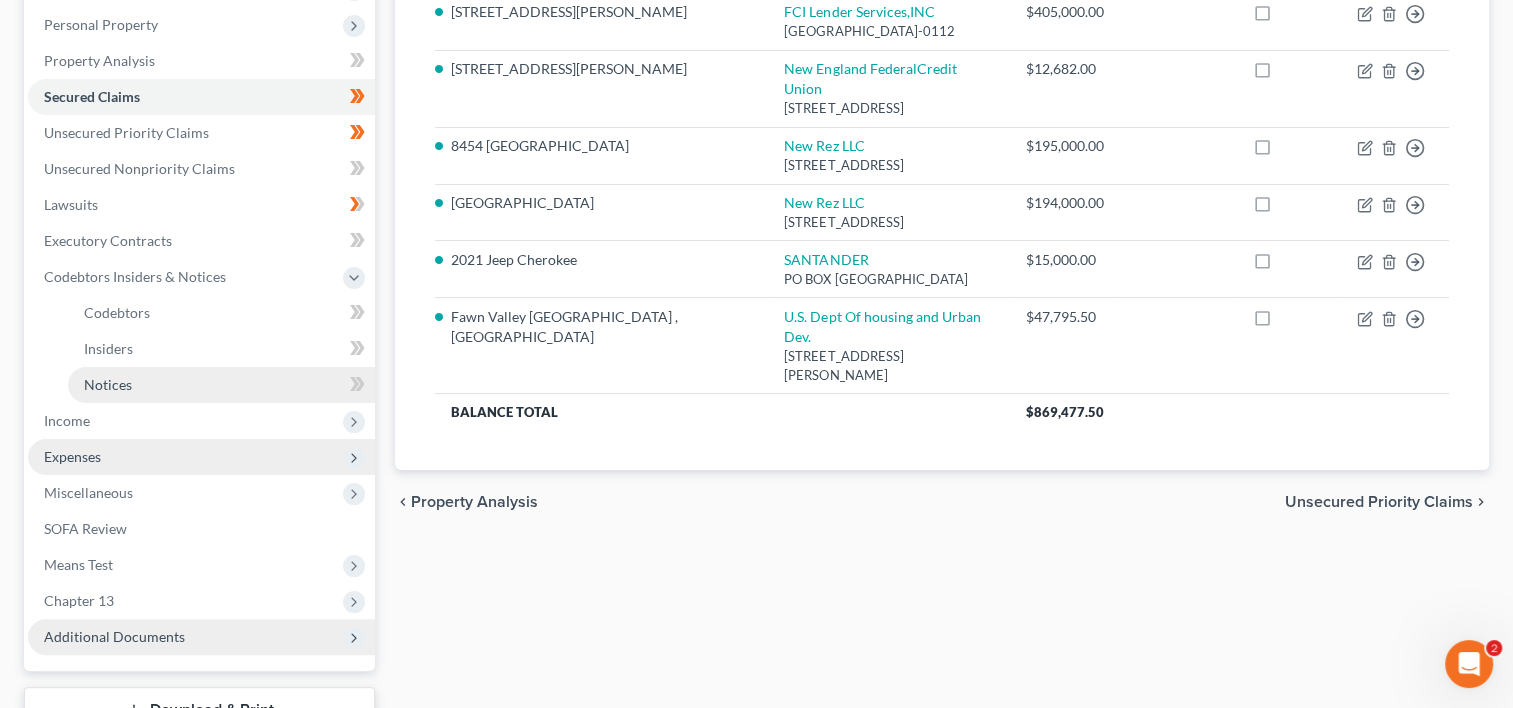 click on "Notices" at bounding box center (221, 385) 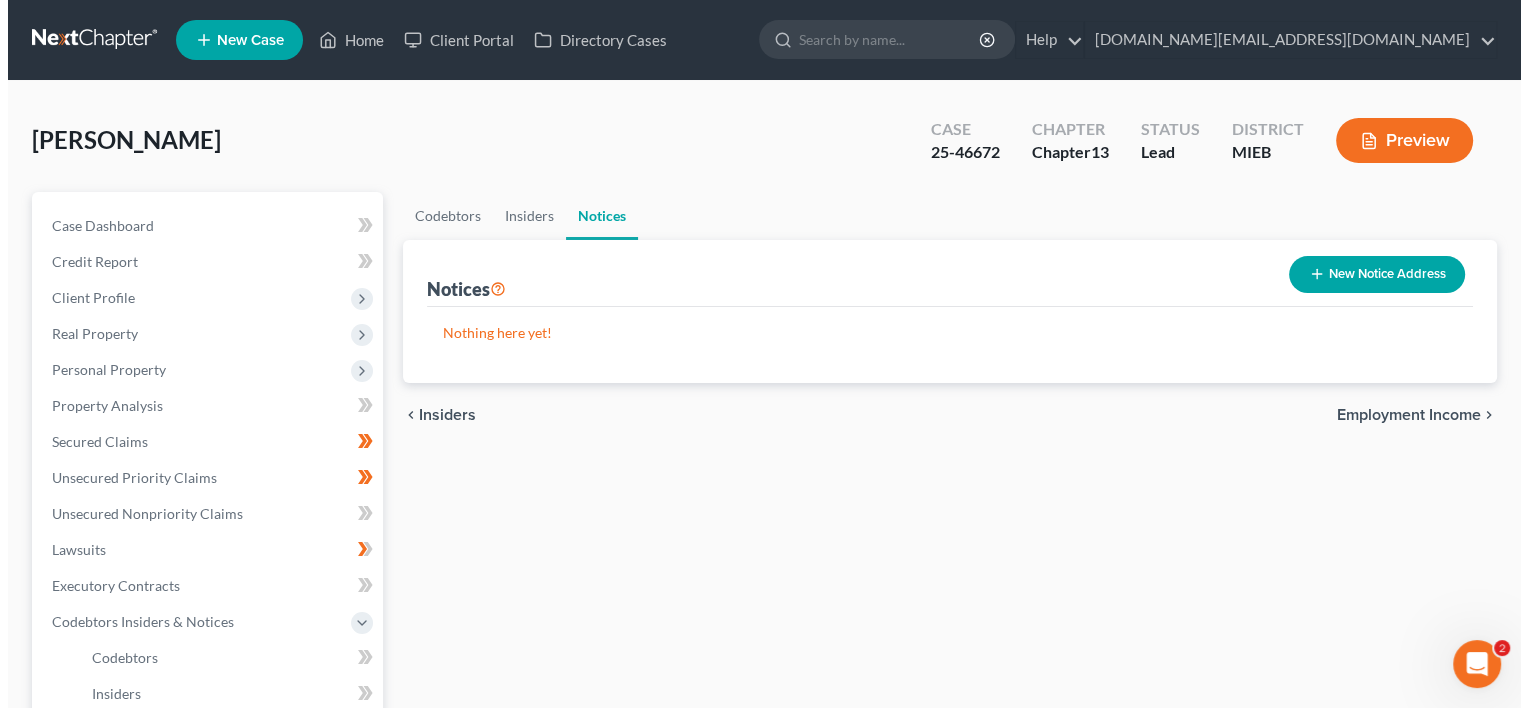 scroll, scrollTop: 0, scrollLeft: 0, axis: both 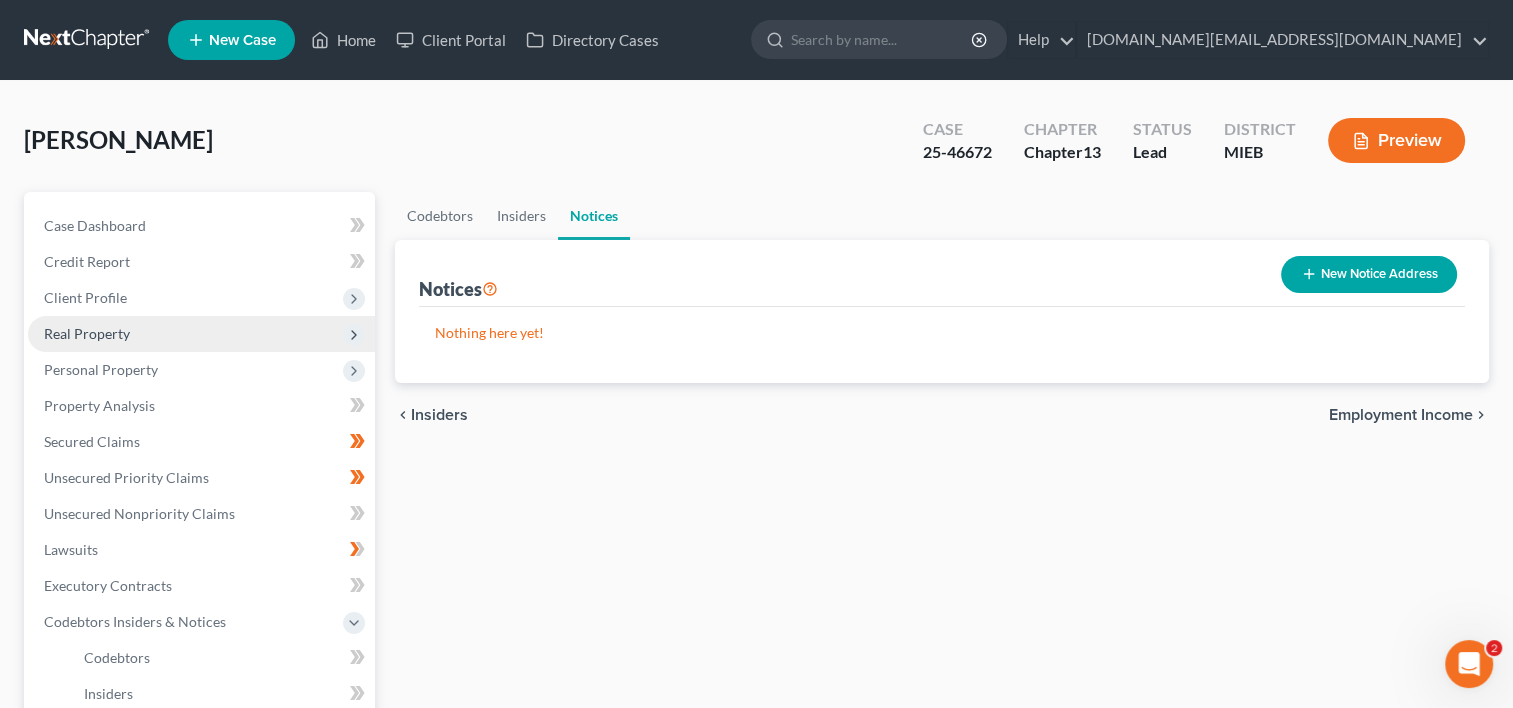 click on "Real Property" at bounding box center (87, 333) 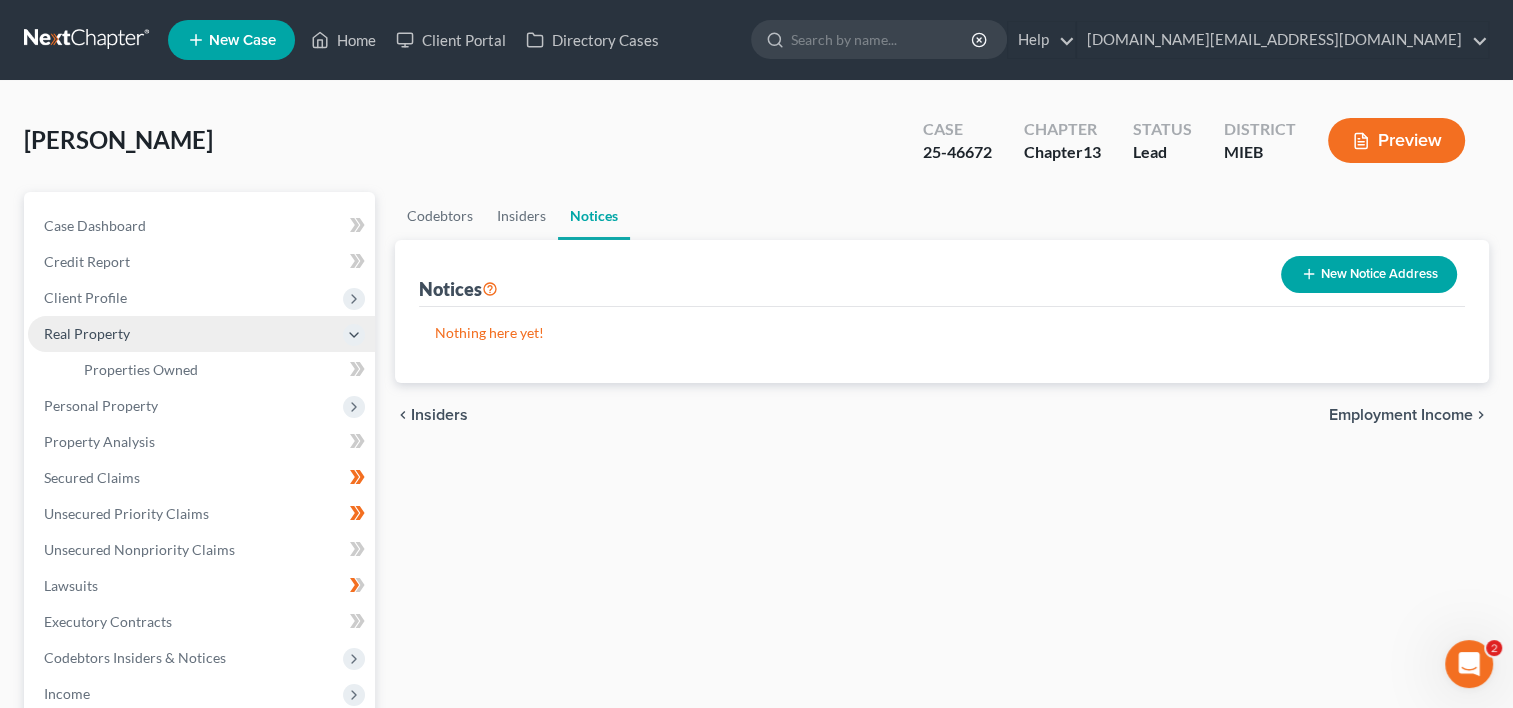click on "Real Property" at bounding box center (87, 333) 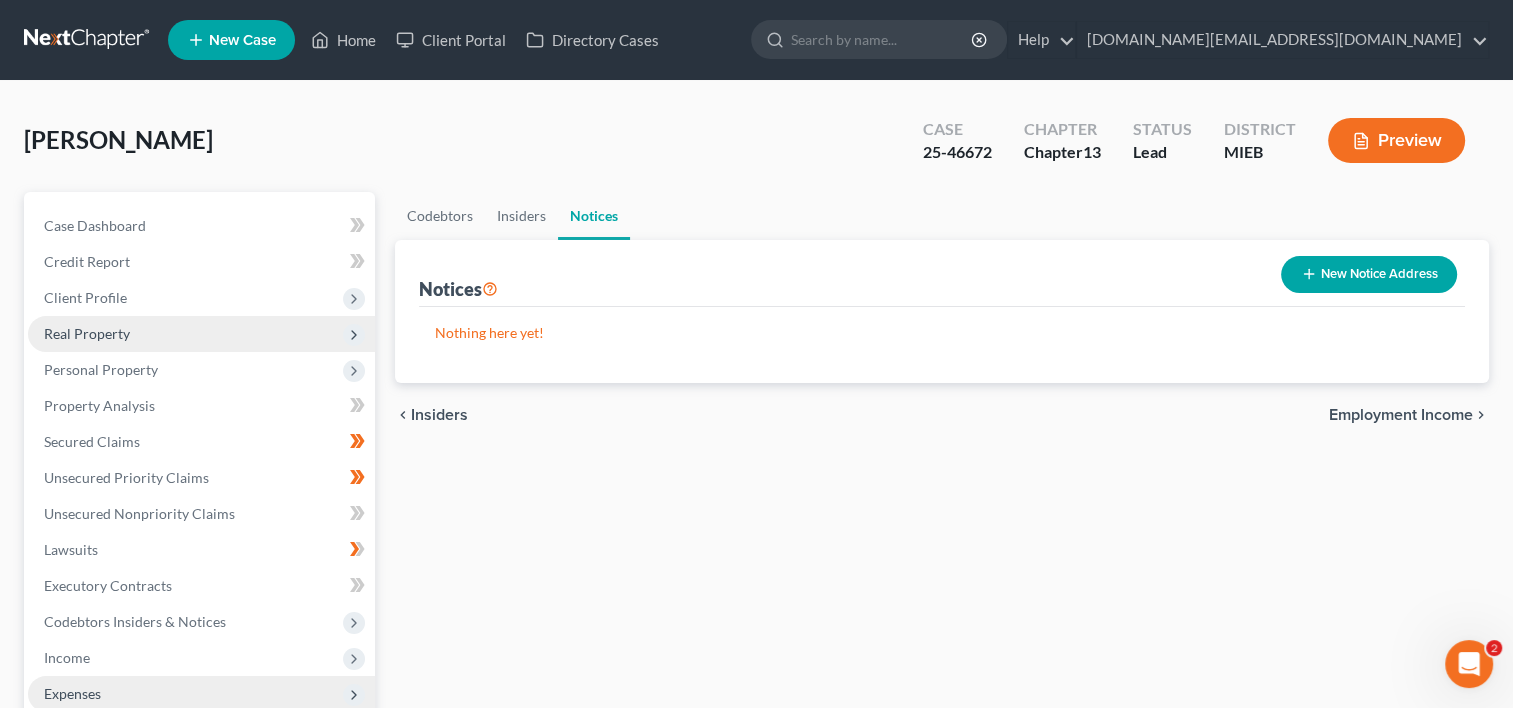 click on "Real Property" at bounding box center [87, 333] 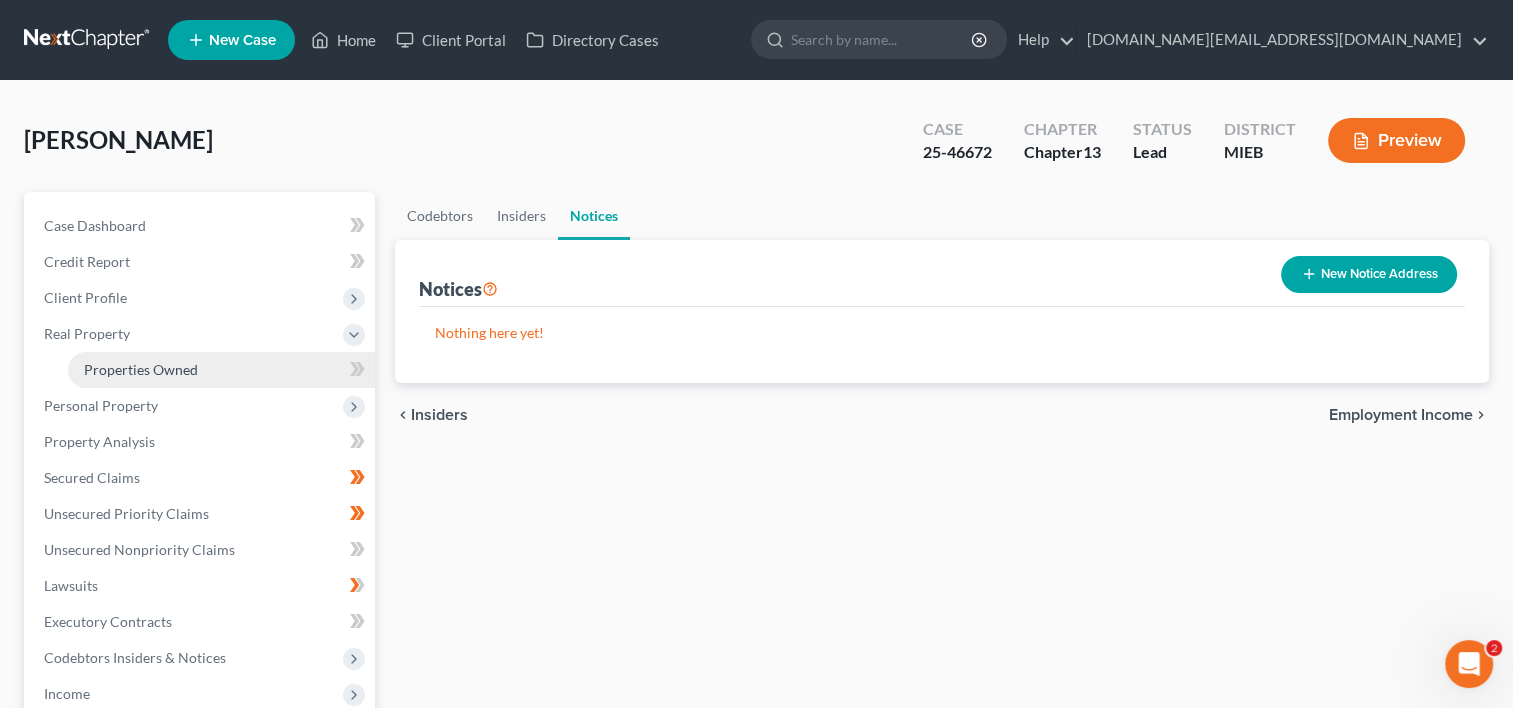 click on "Properties Owned" at bounding box center (221, 370) 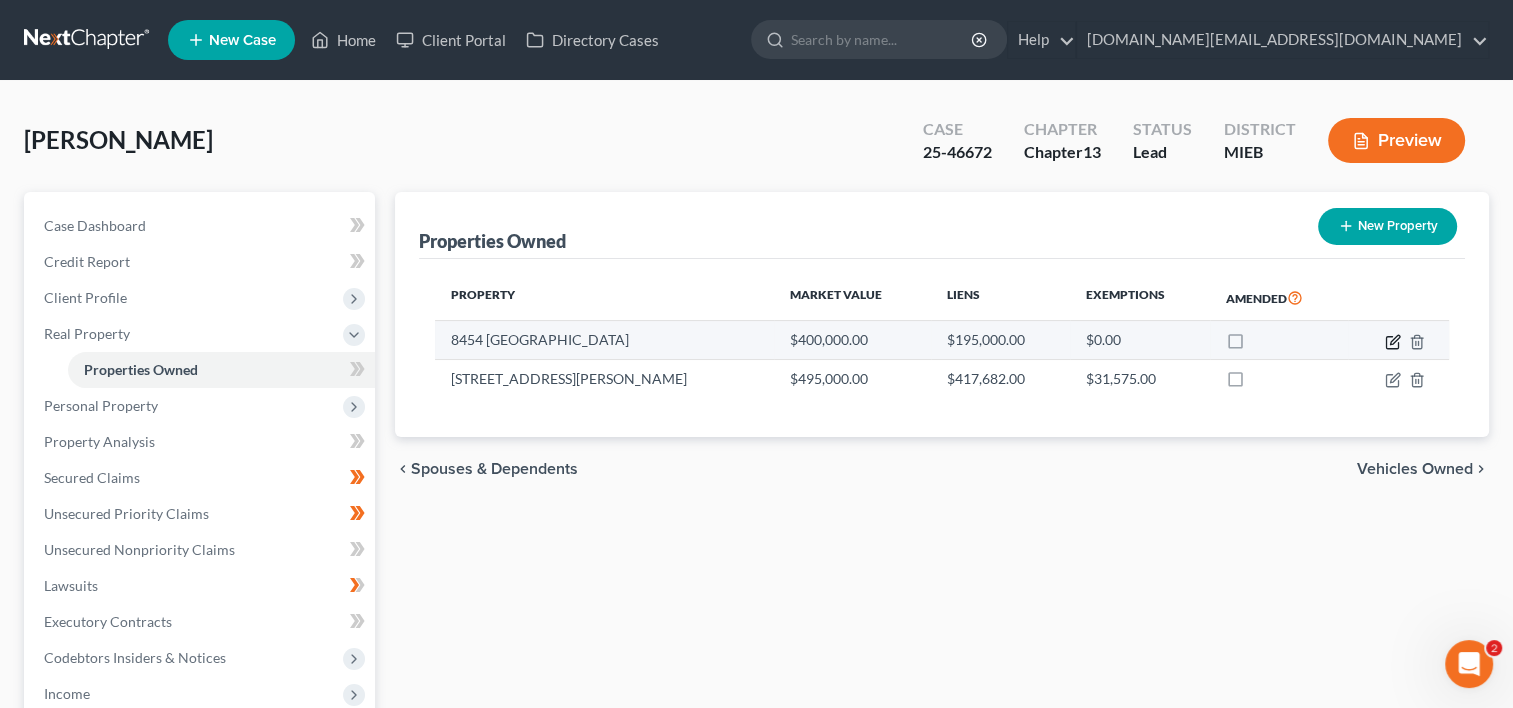 click 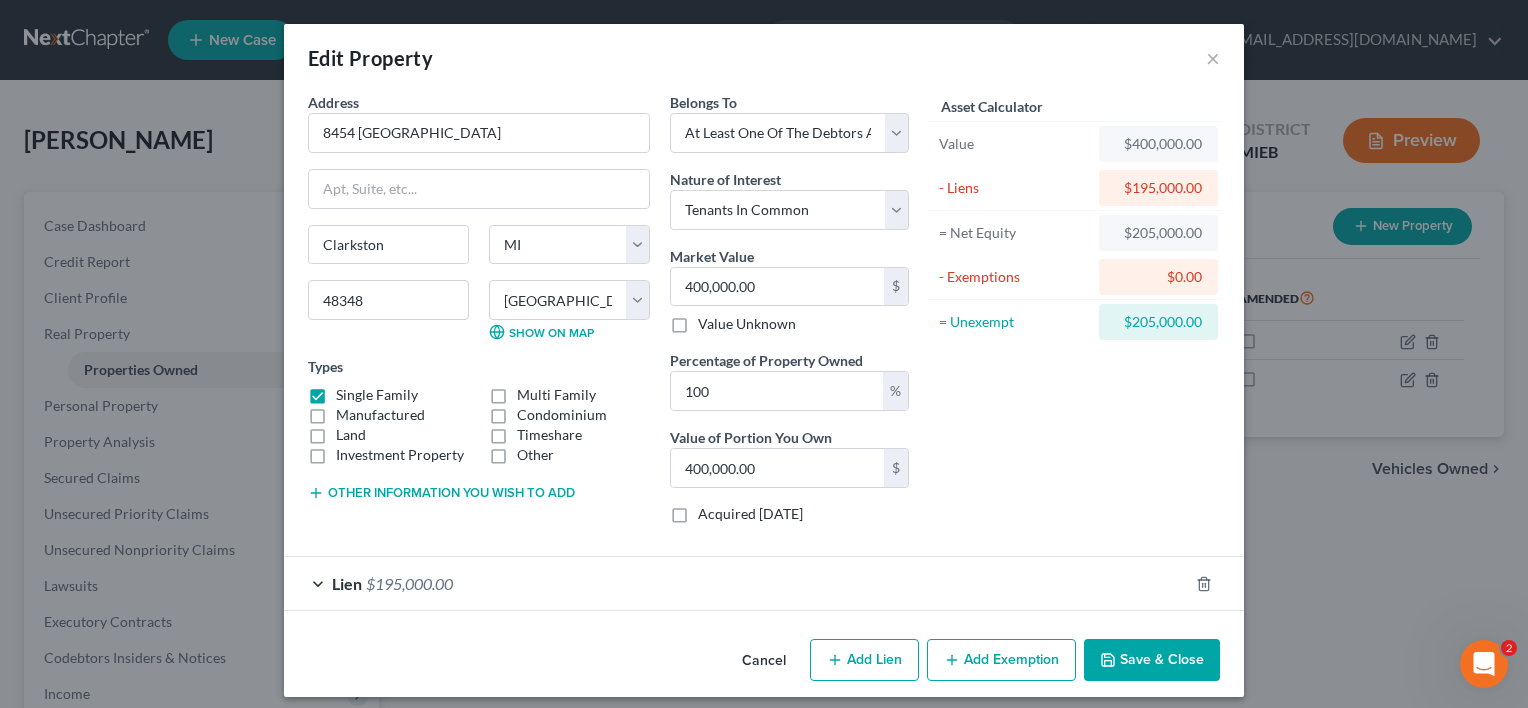 click on "- Liens" at bounding box center [1014, 188] 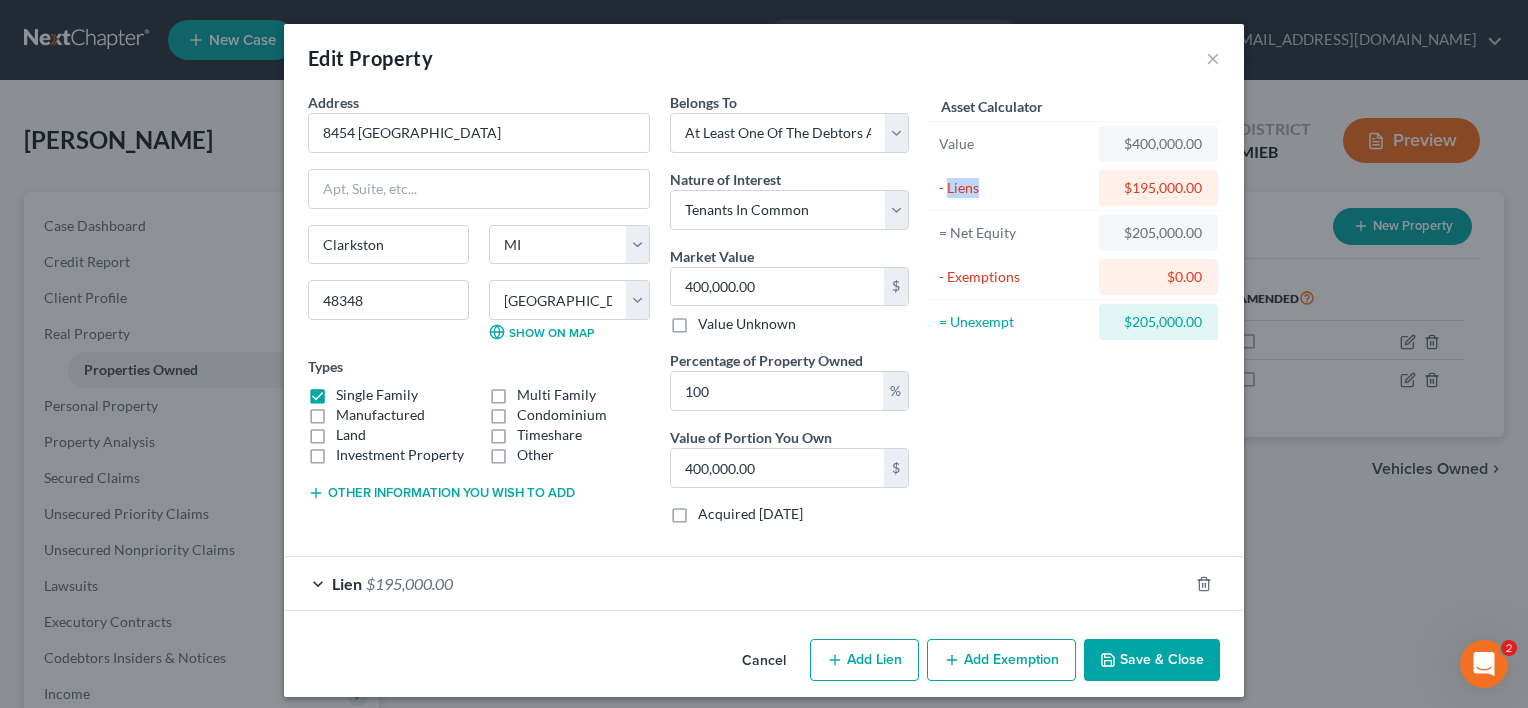click on "- Liens" at bounding box center [1014, 188] 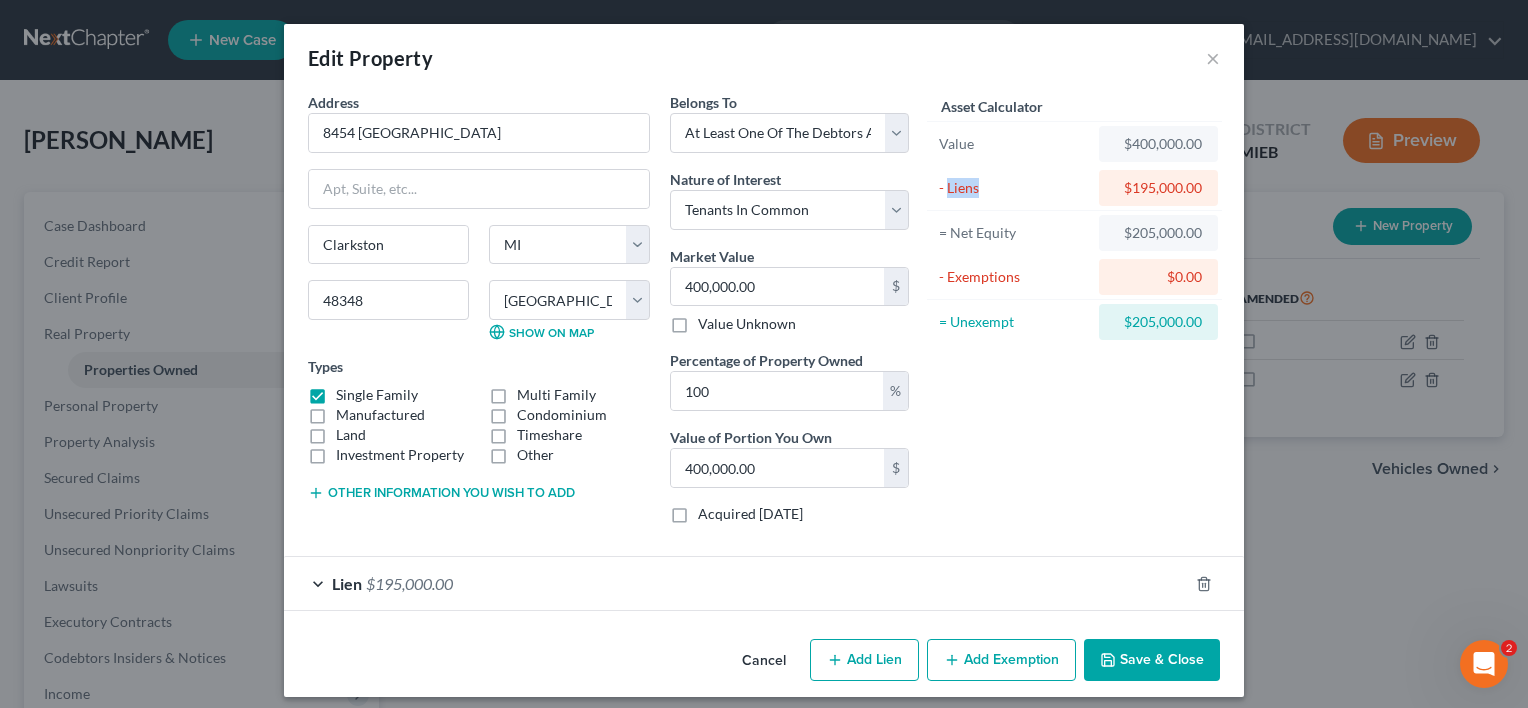 scroll, scrollTop: 10, scrollLeft: 0, axis: vertical 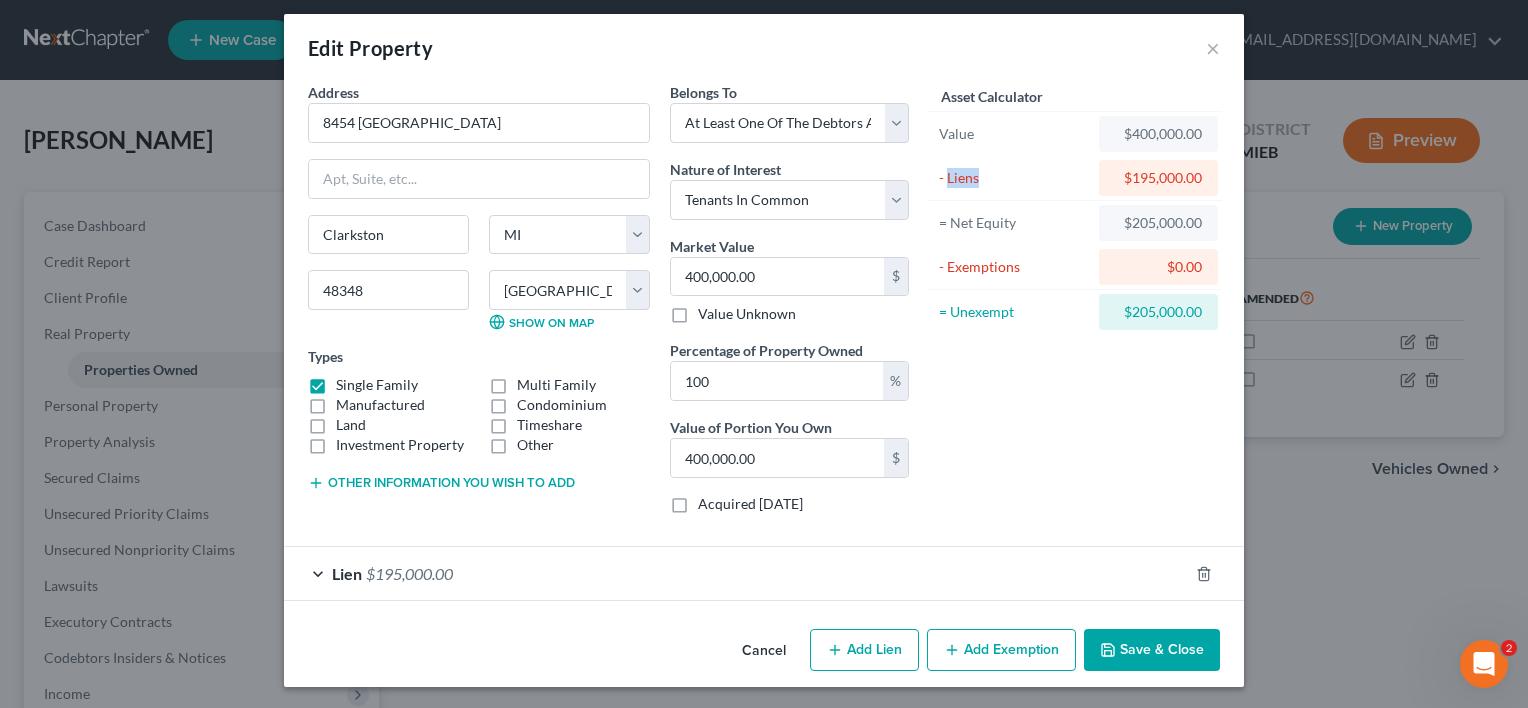 click on "Add Lien" at bounding box center [864, 650] 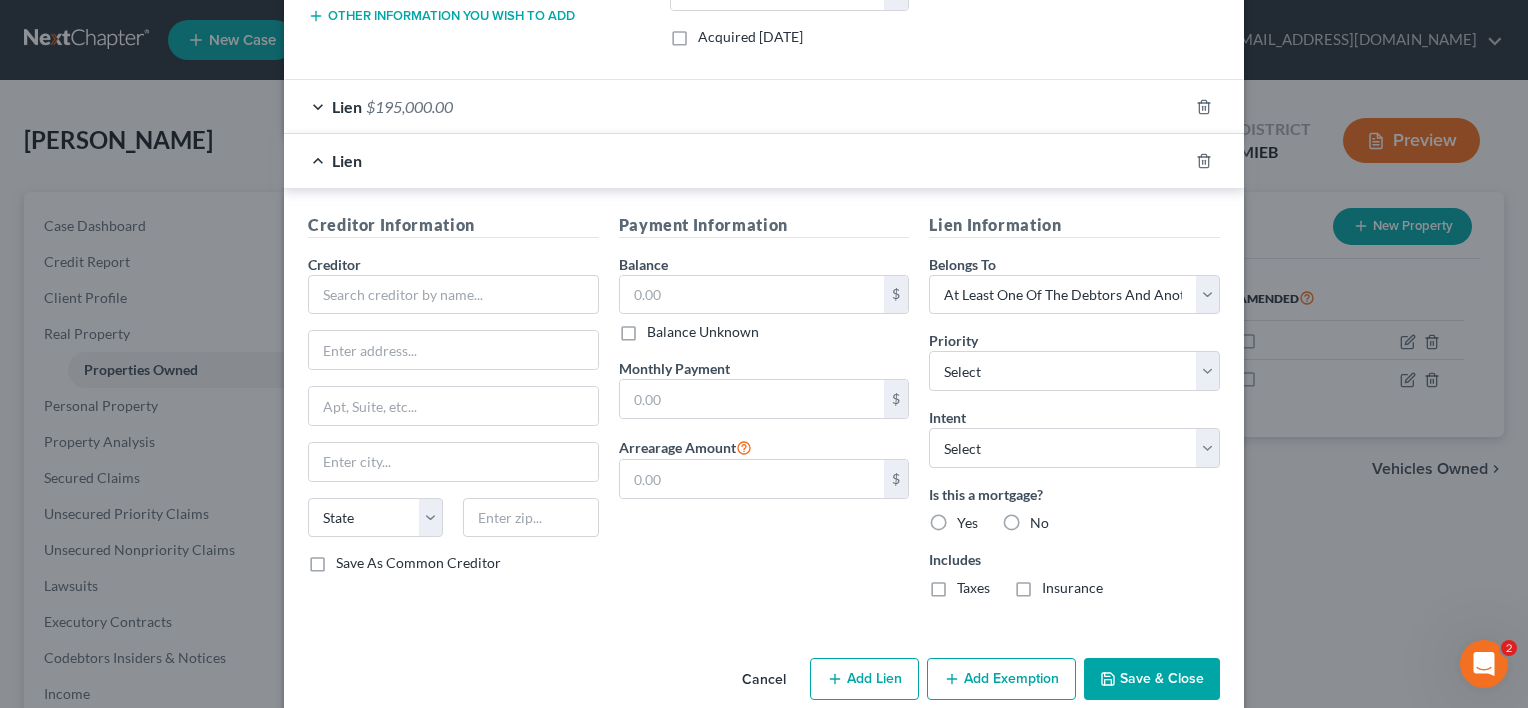 scroll, scrollTop: 504, scrollLeft: 0, axis: vertical 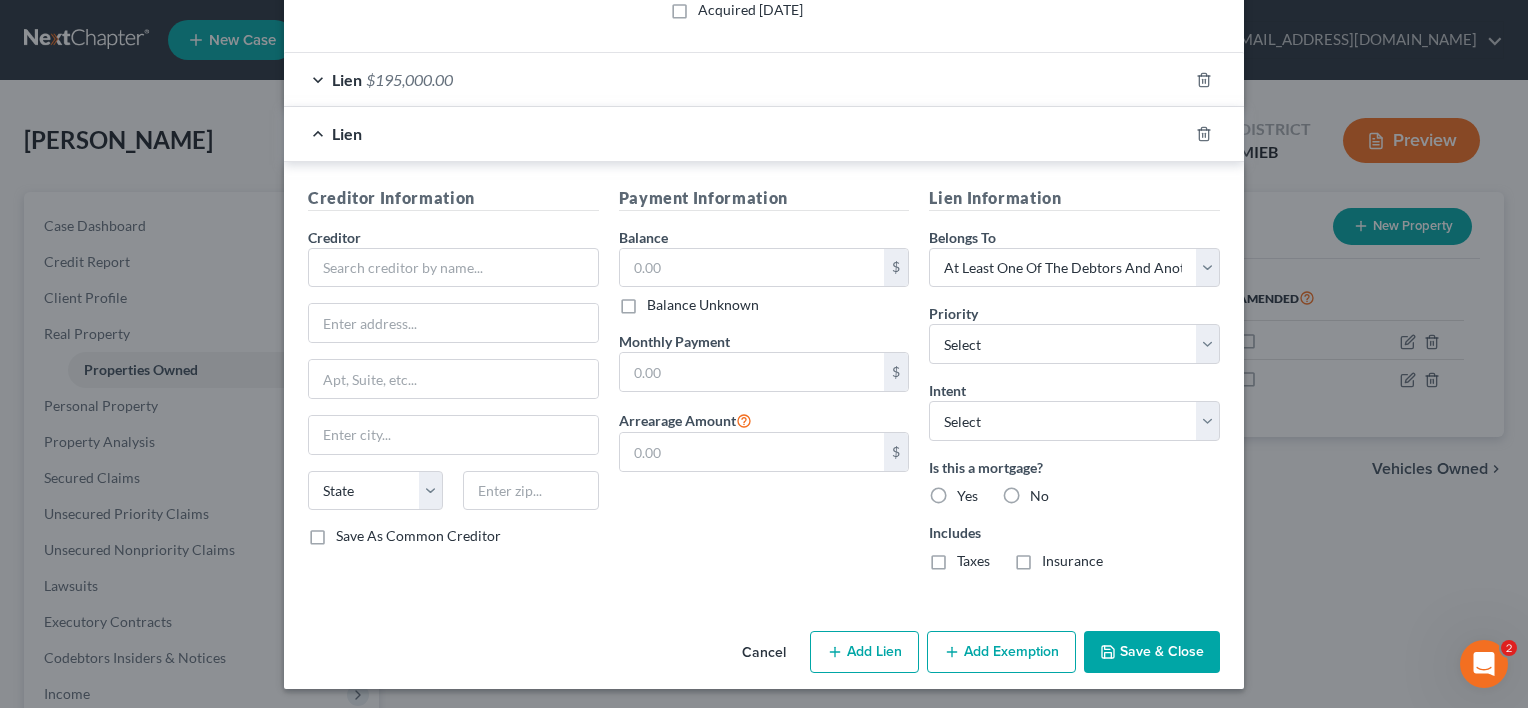 drag, startPoint x: 1516, startPoint y: 360, endPoint x: 36, endPoint y: 3, distance: 1522.4484 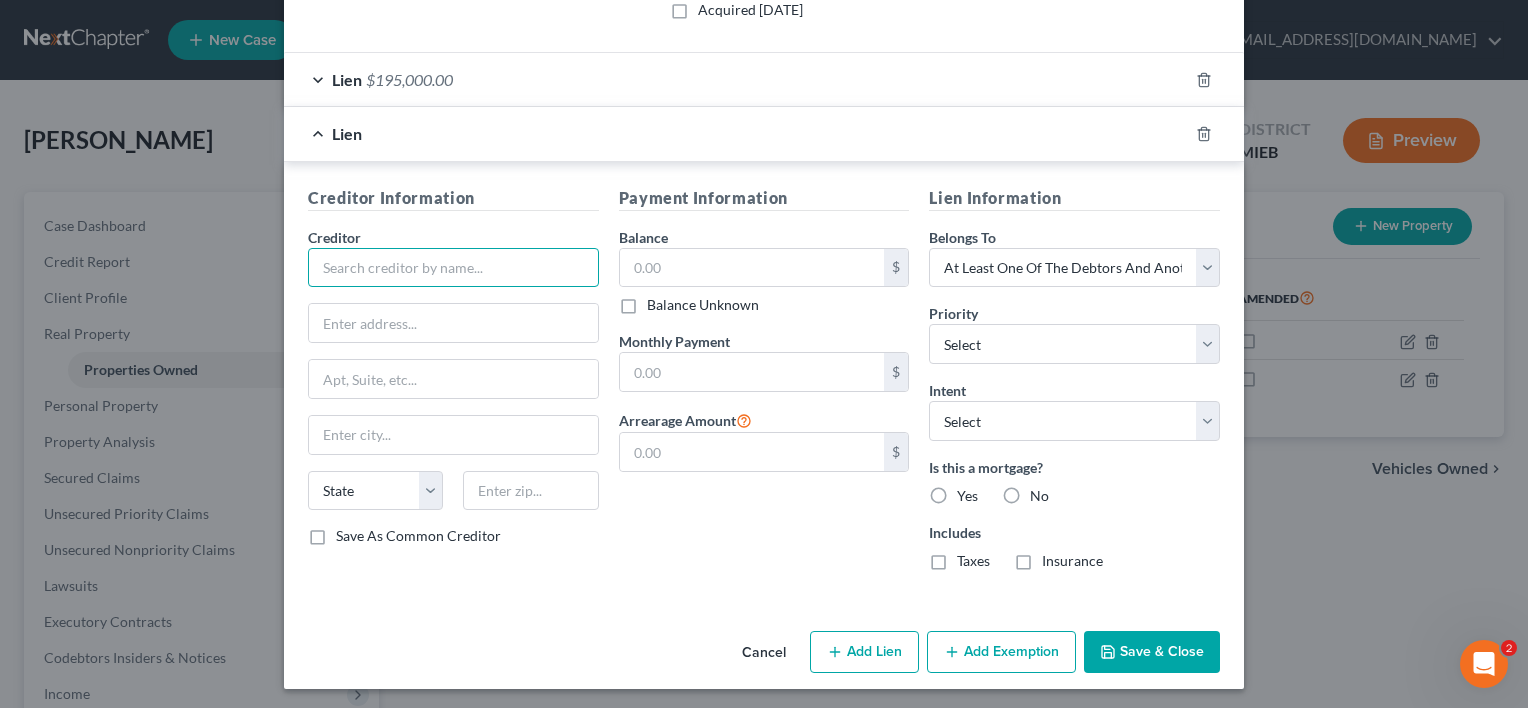 click at bounding box center [453, 268] 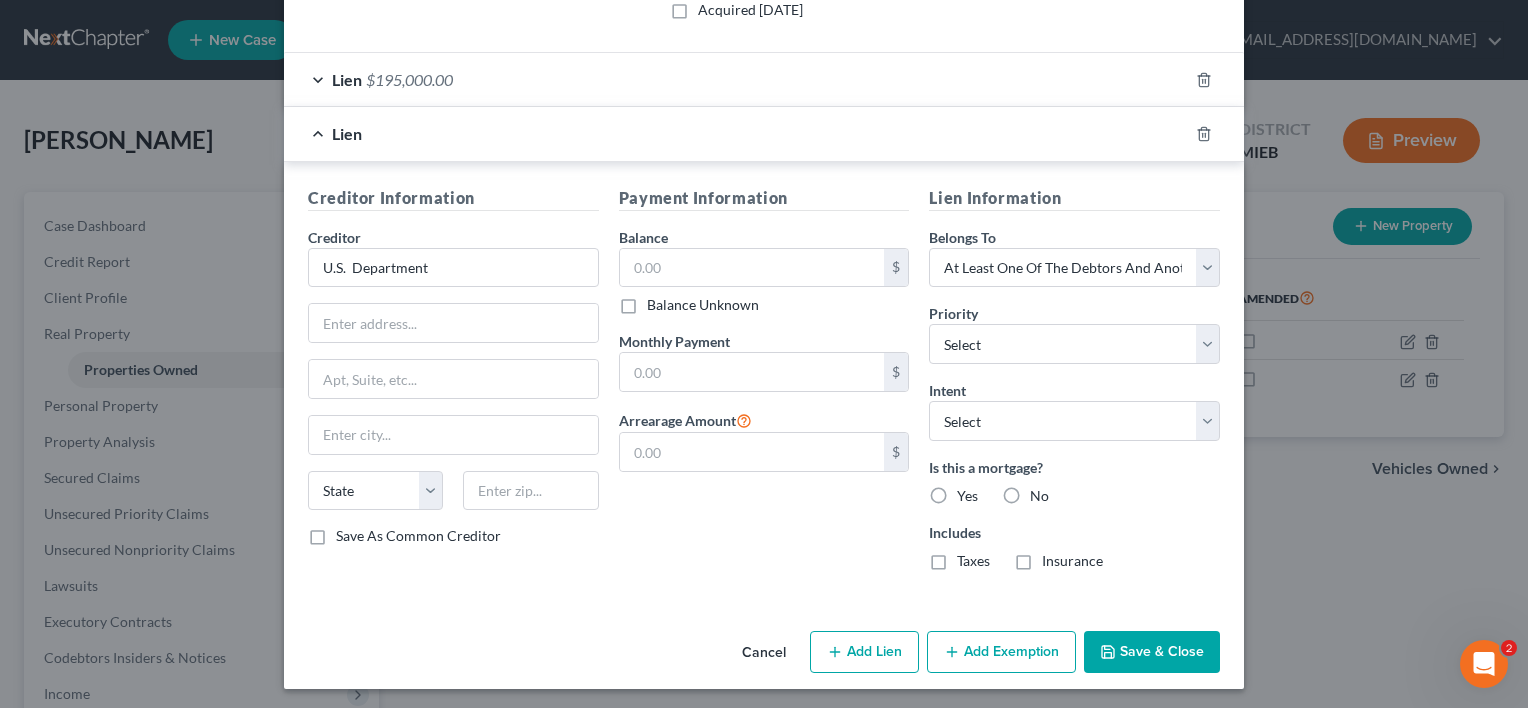 click on "Payment Information Balance
$
Balance Unknown
Balance Undetermined
$
Balance Unknown
Monthly Payment $ Arrearage Amount  $" at bounding box center [764, 386] 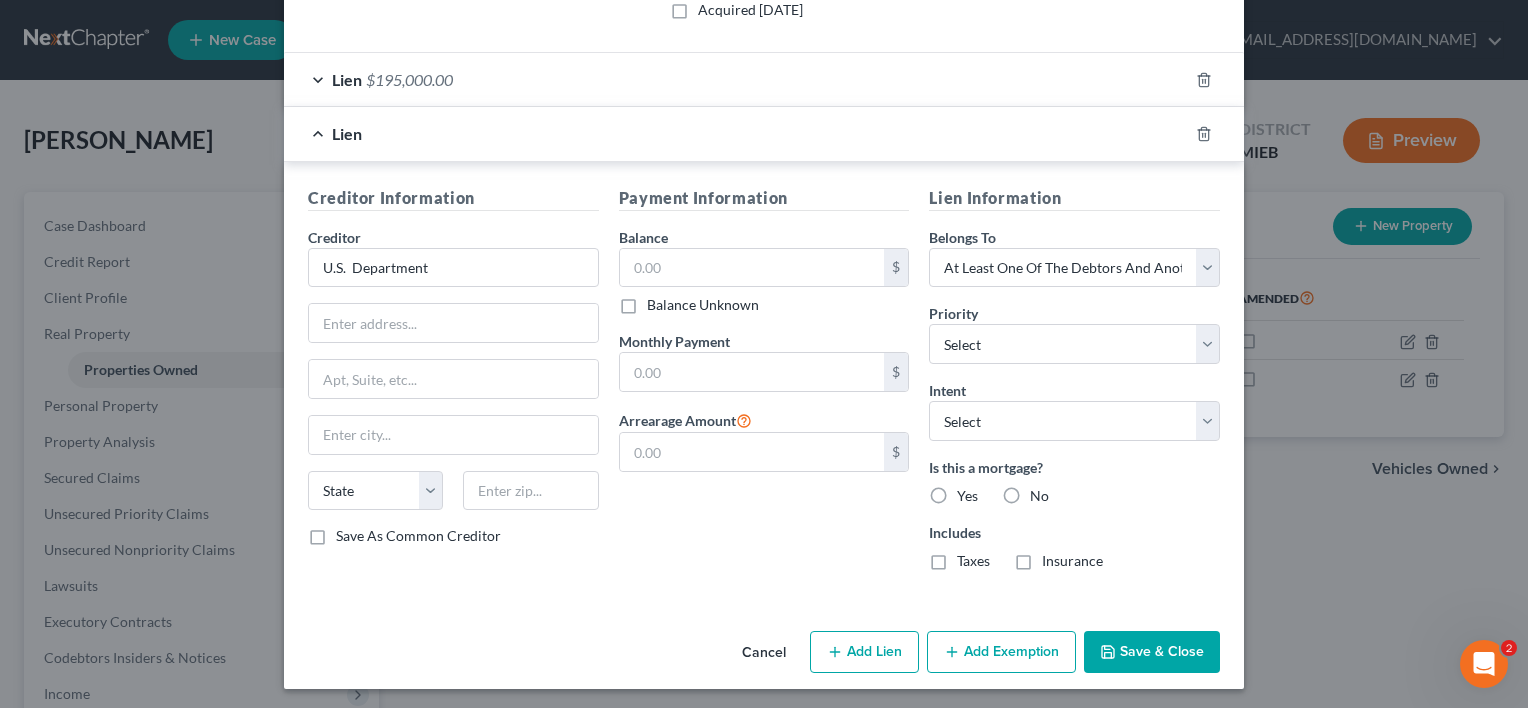 type on "U.S.  Department" 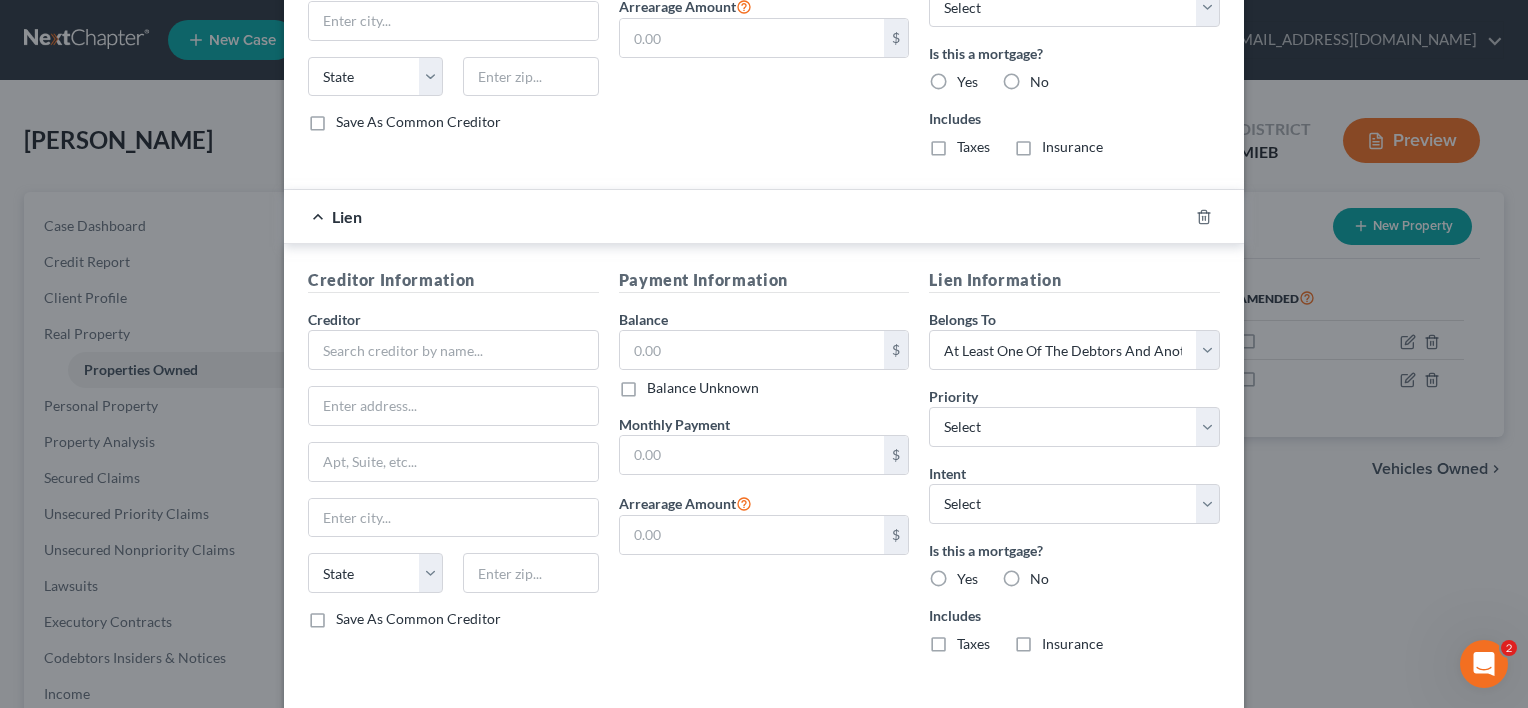 scroll, scrollTop: 958, scrollLeft: 0, axis: vertical 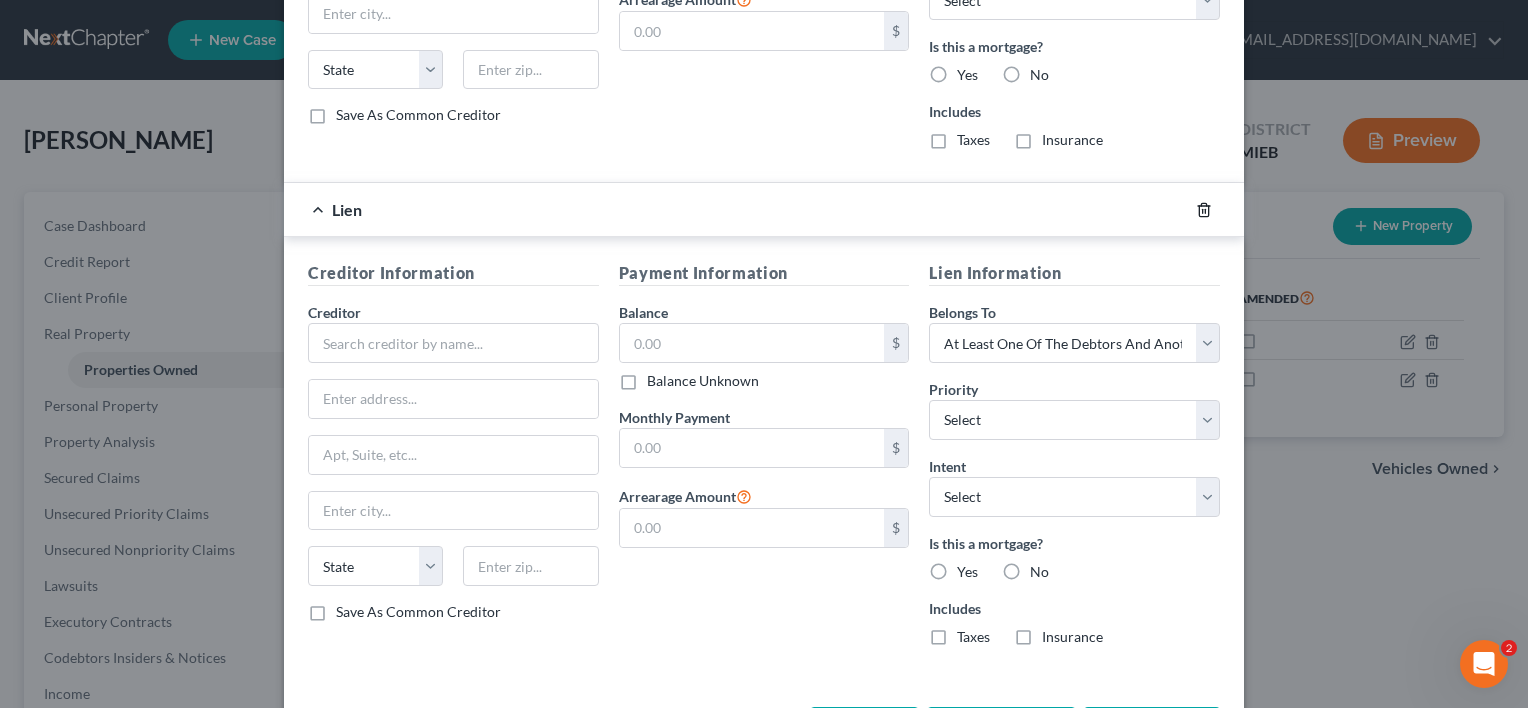 click 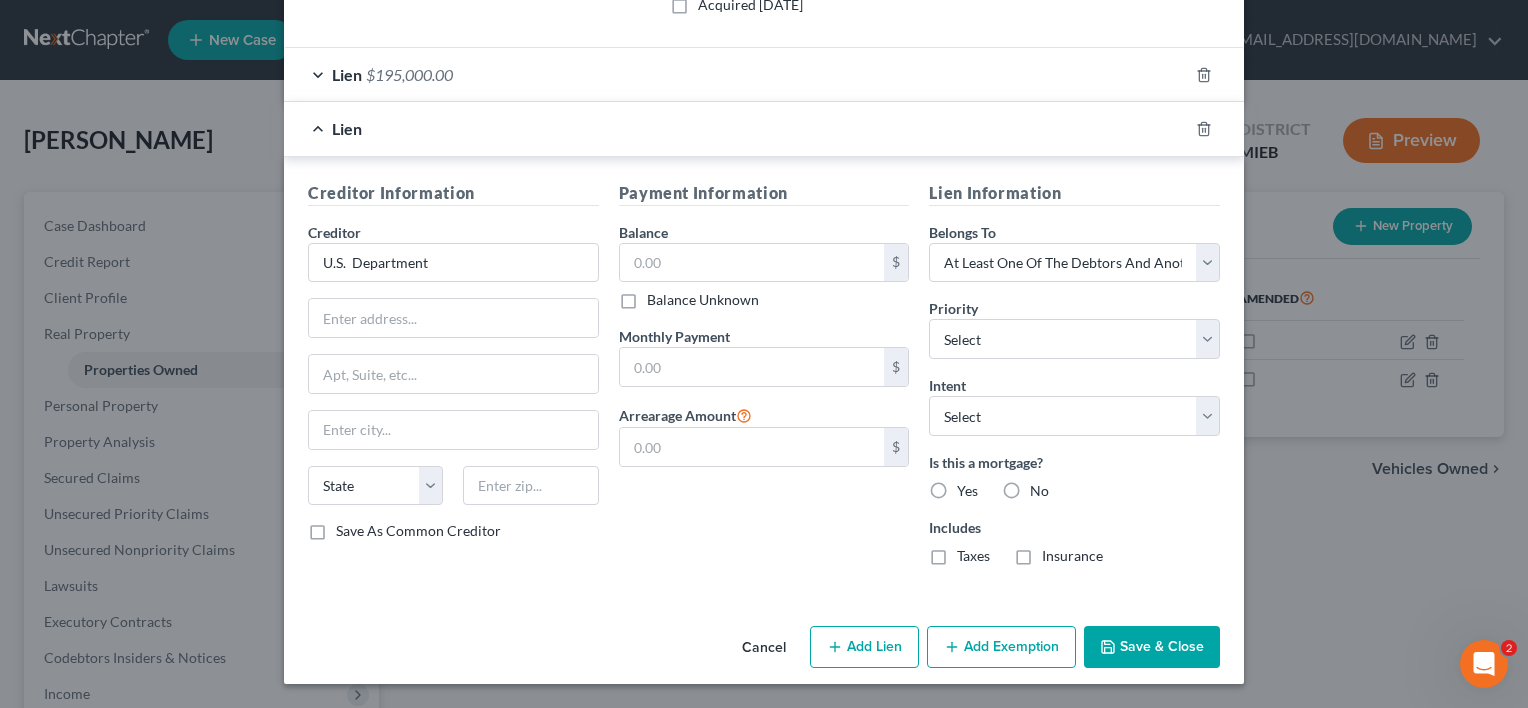 scroll, scrollTop: 504, scrollLeft: 0, axis: vertical 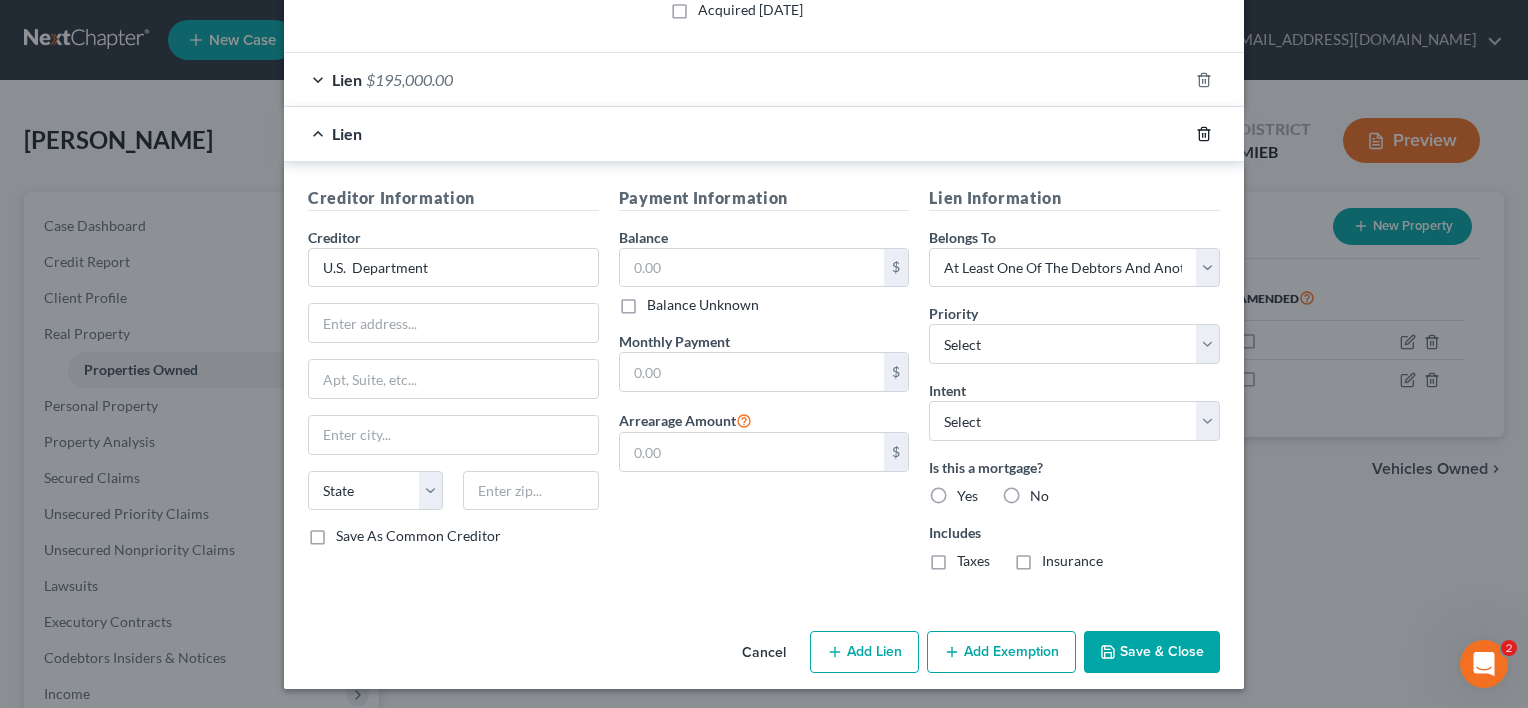 click 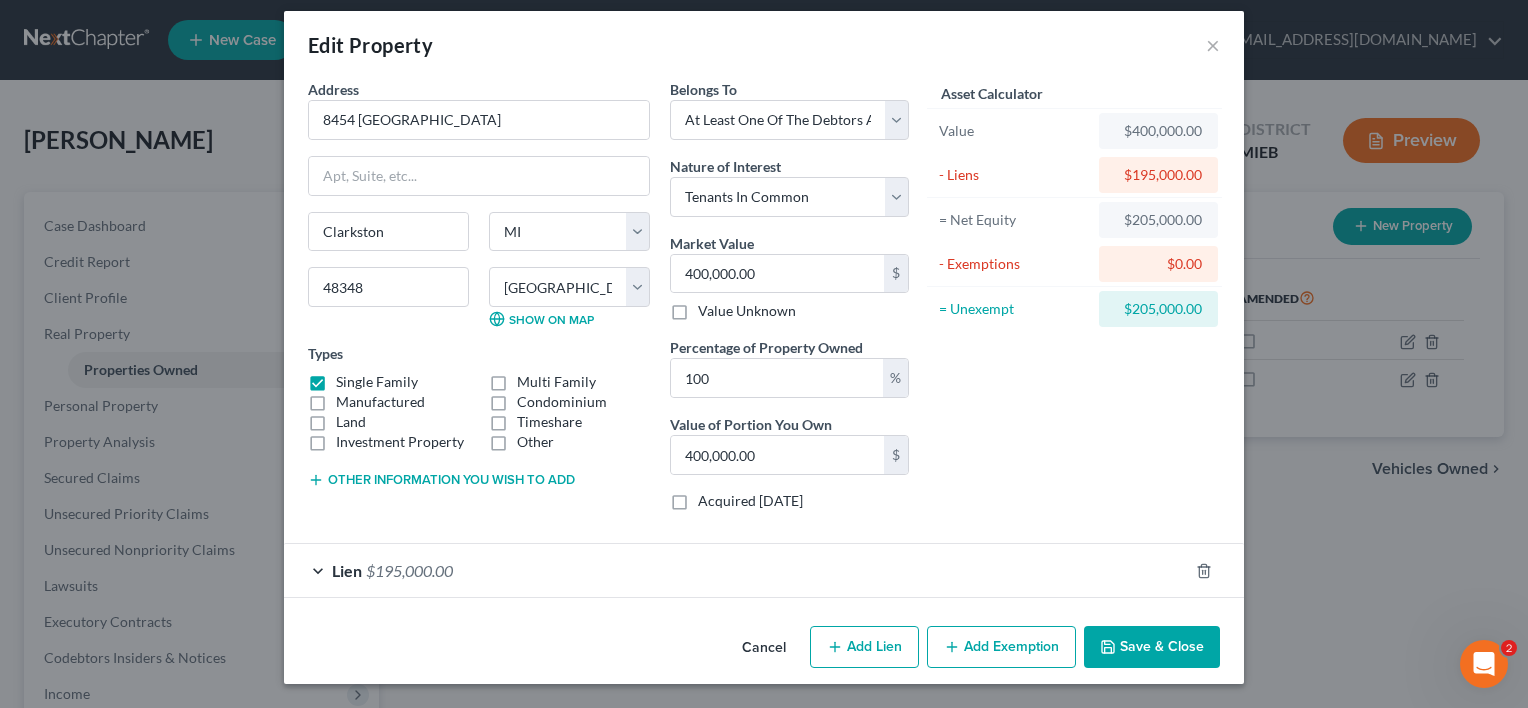 scroll, scrollTop: 10, scrollLeft: 0, axis: vertical 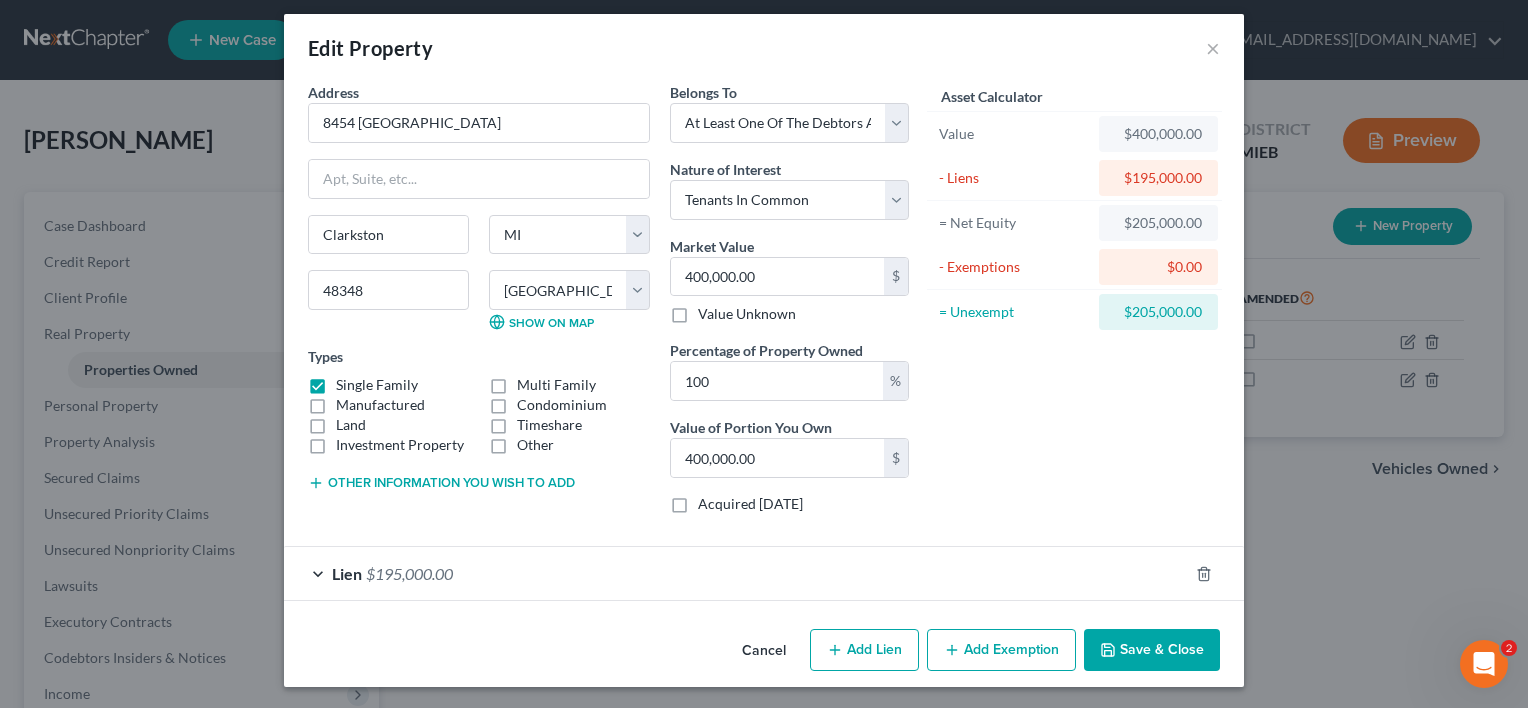 click on "- Liens" at bounding box center [1014, 178] 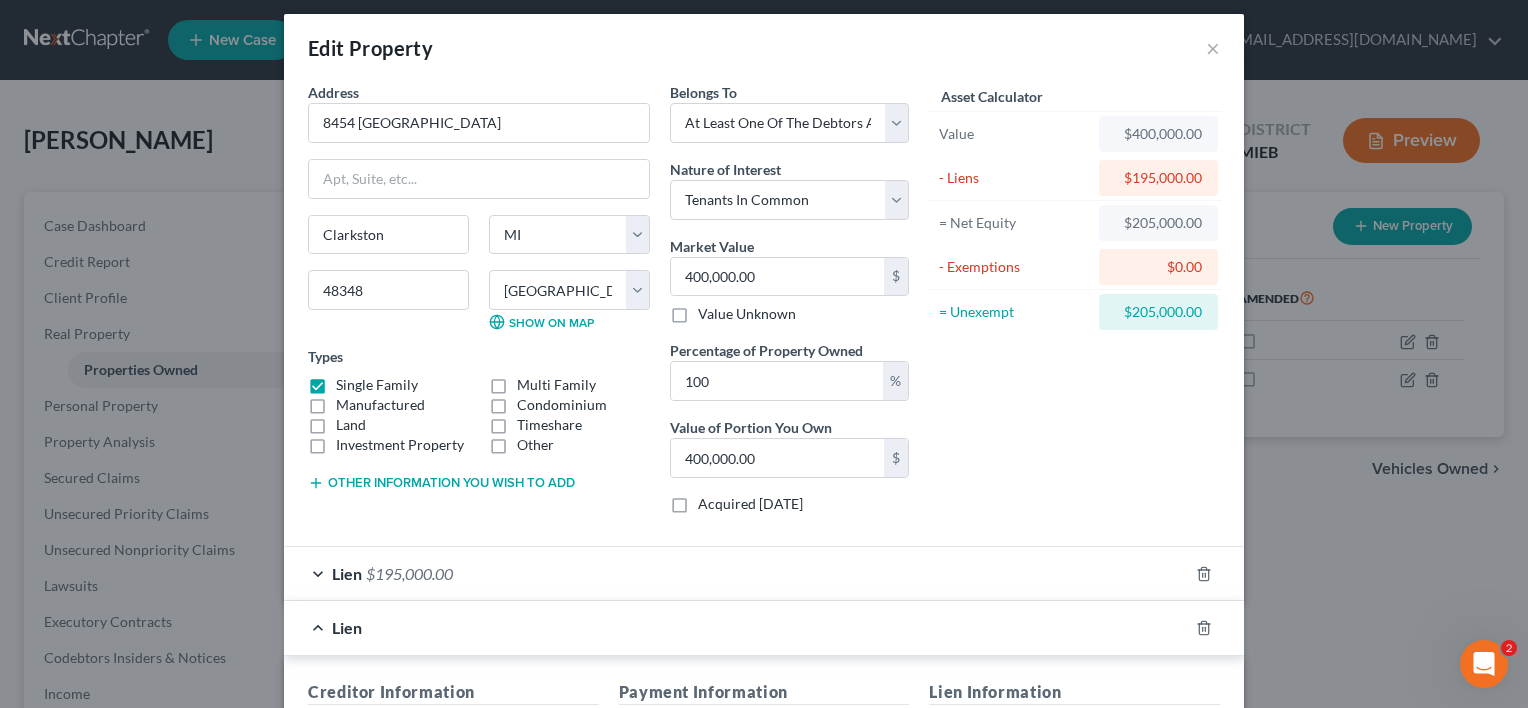 click on "Lien" at bounding box center [347, 627] 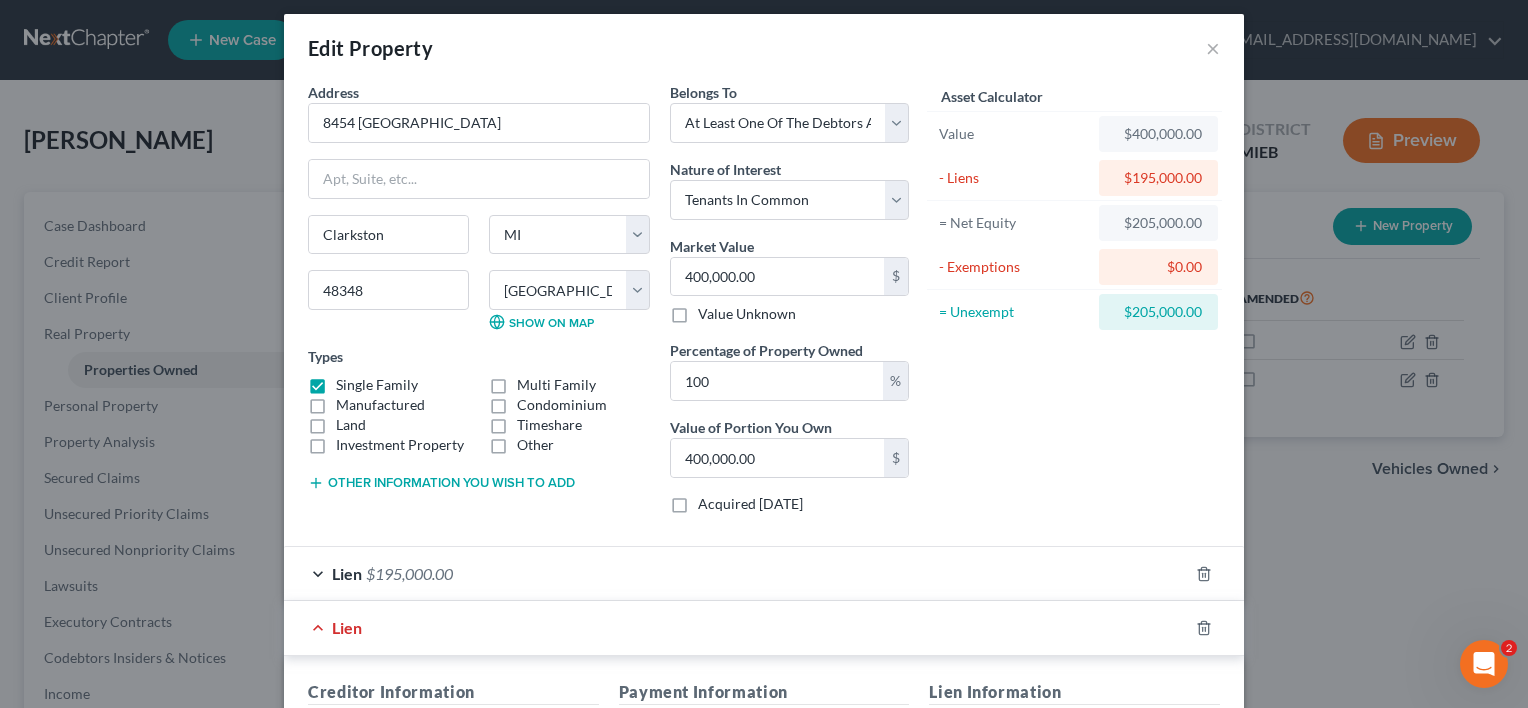 click on "Lien" at bounding box center (736, 627) 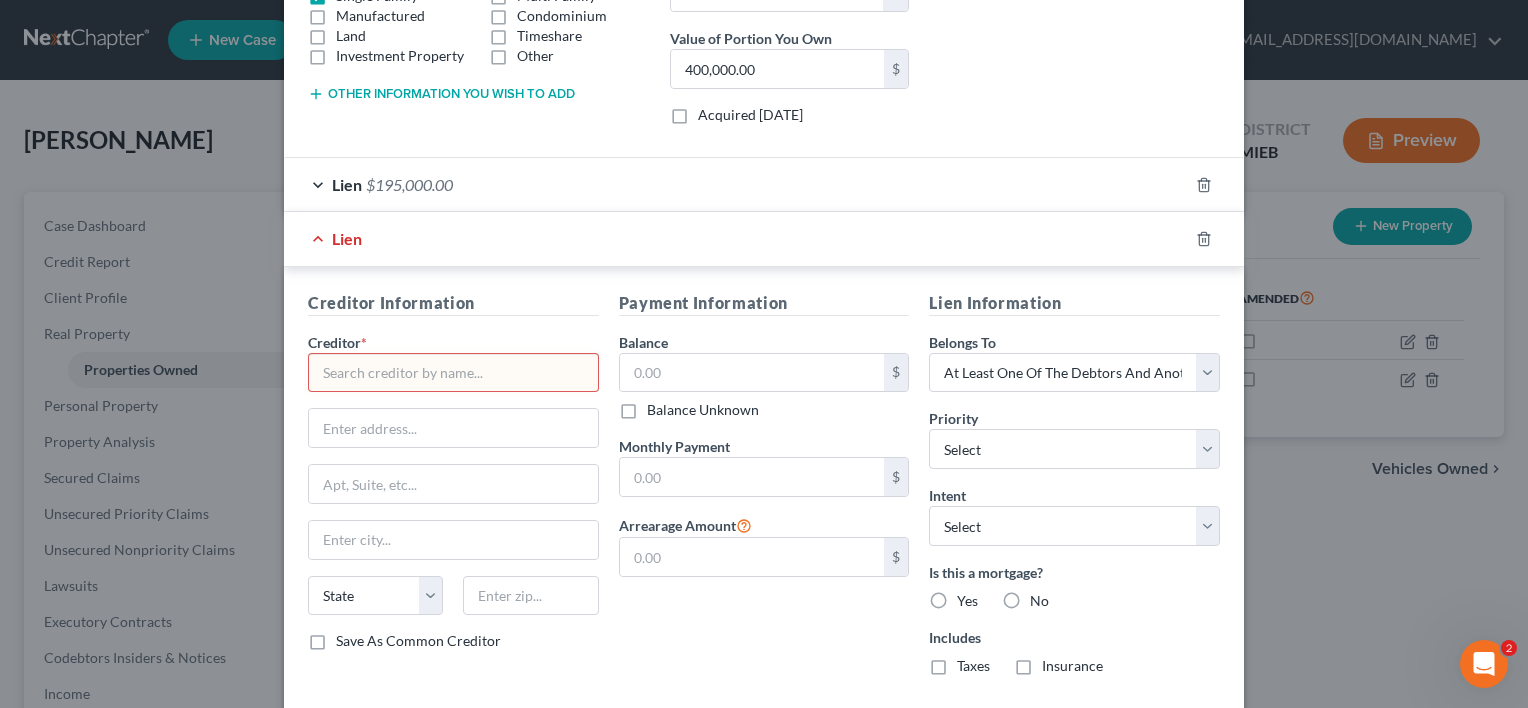 scroll, scrollTop: 504, scrollLeft: 0, axis: vertical 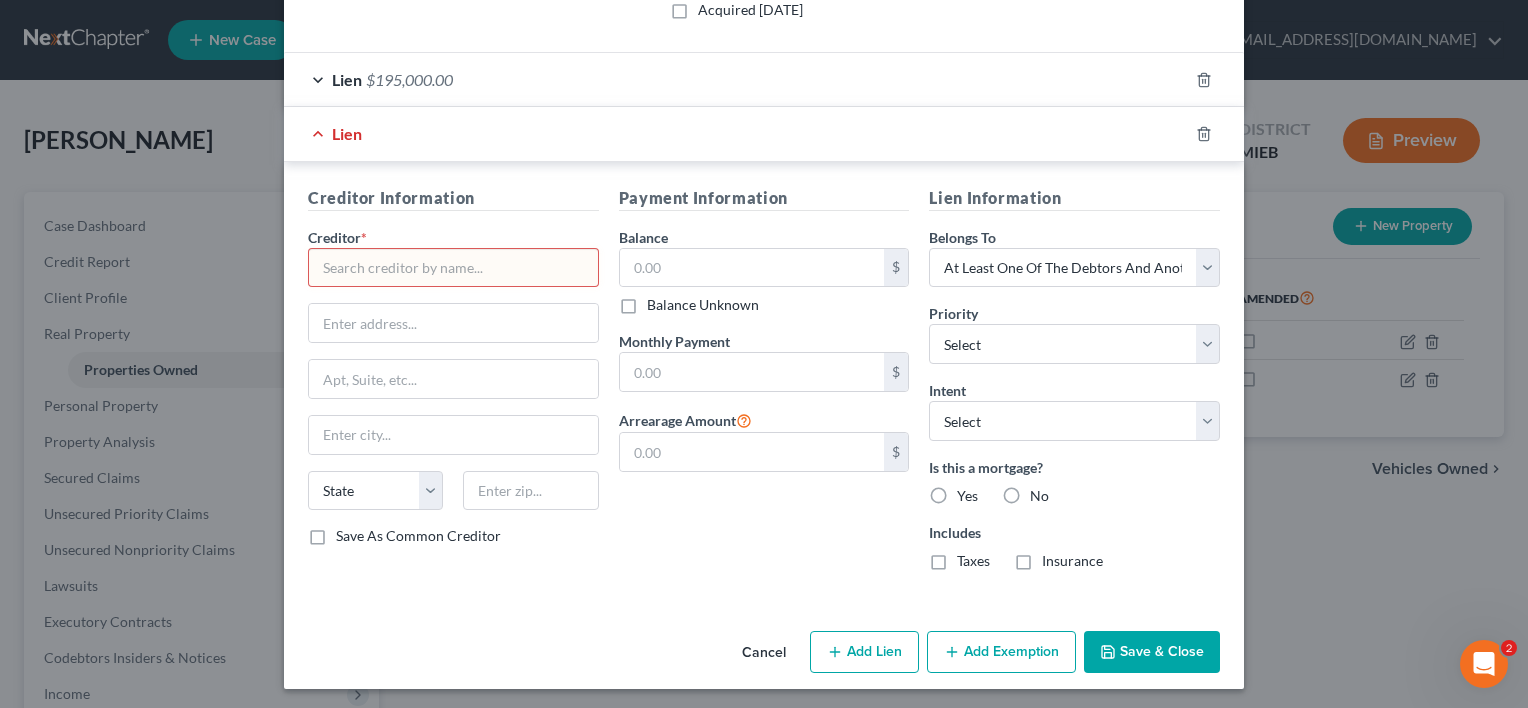 click at bounding box center (453, 268) 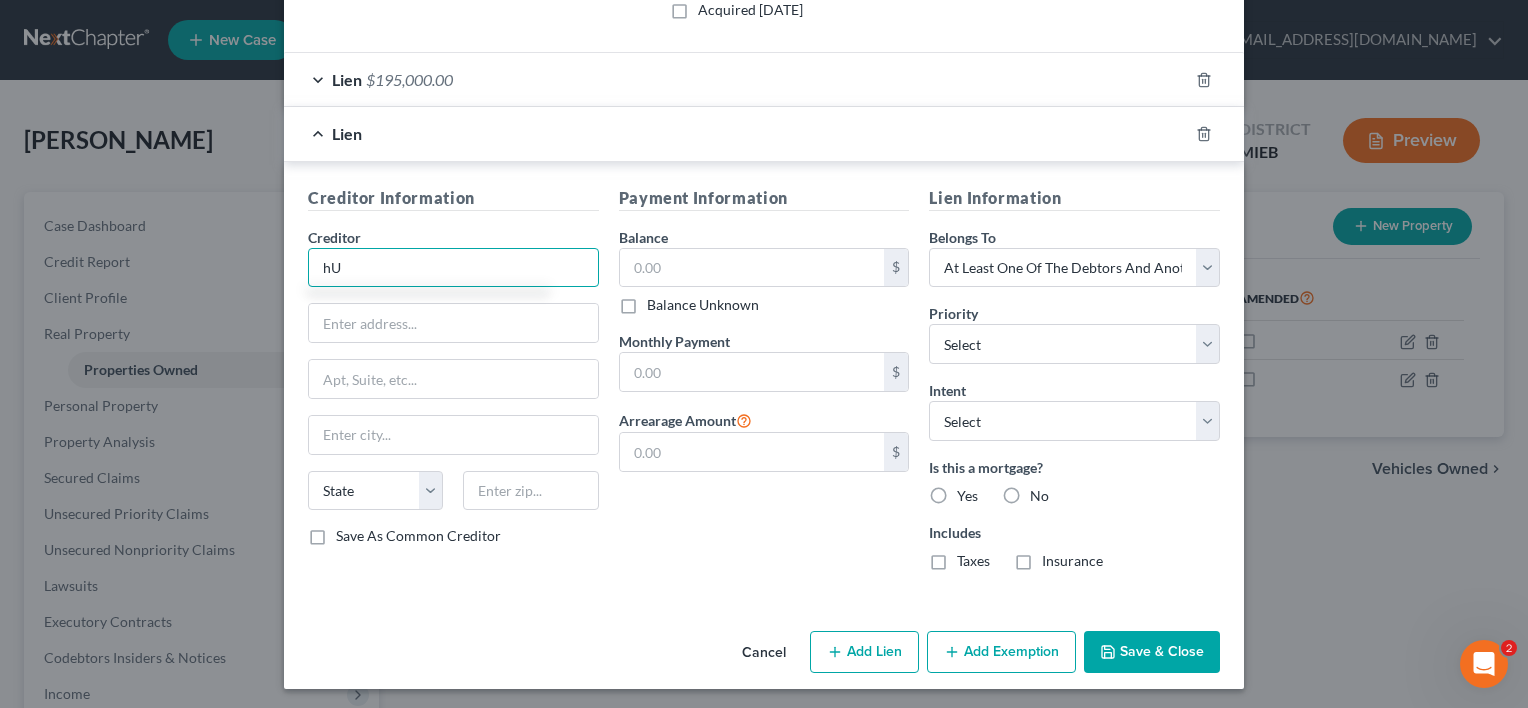 type on "h" 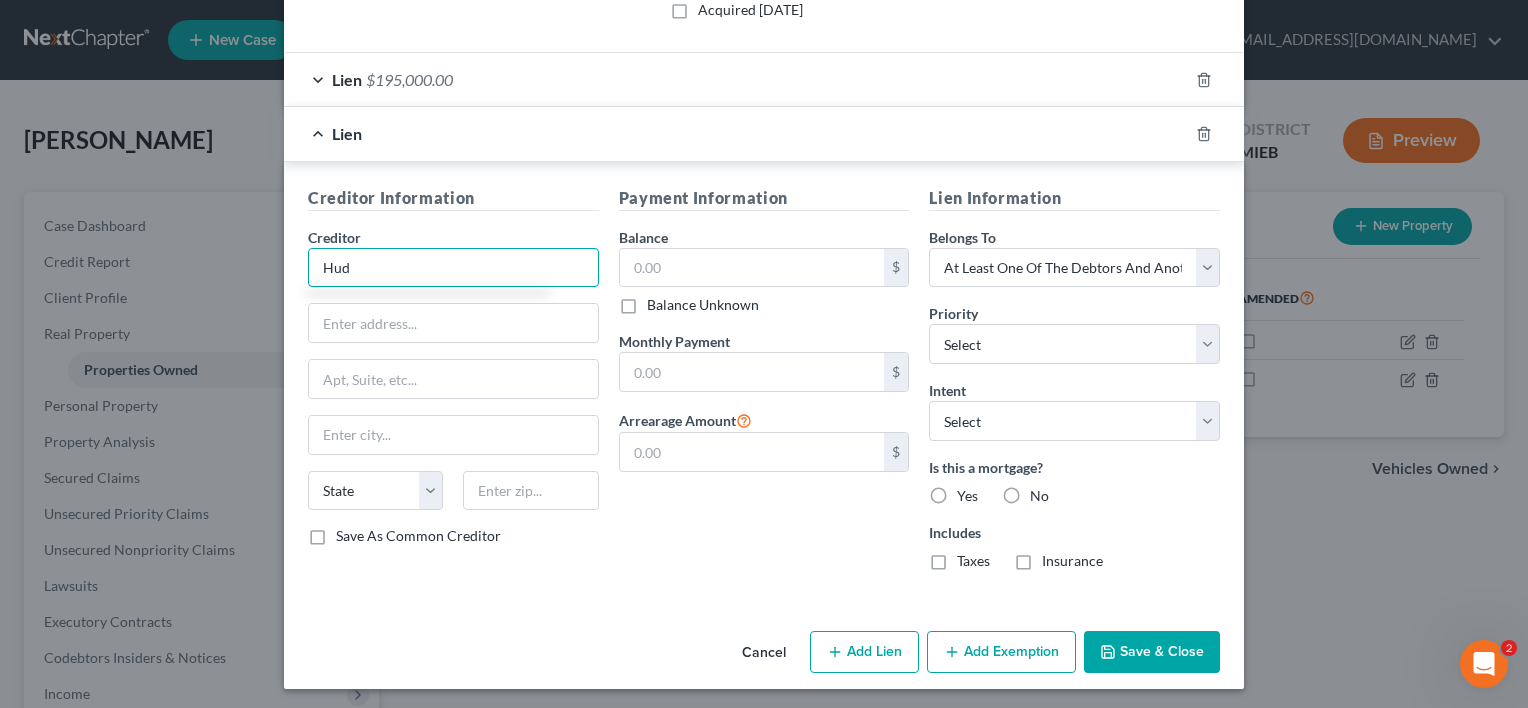 click on "Hud" at bounding box center (453, 268) 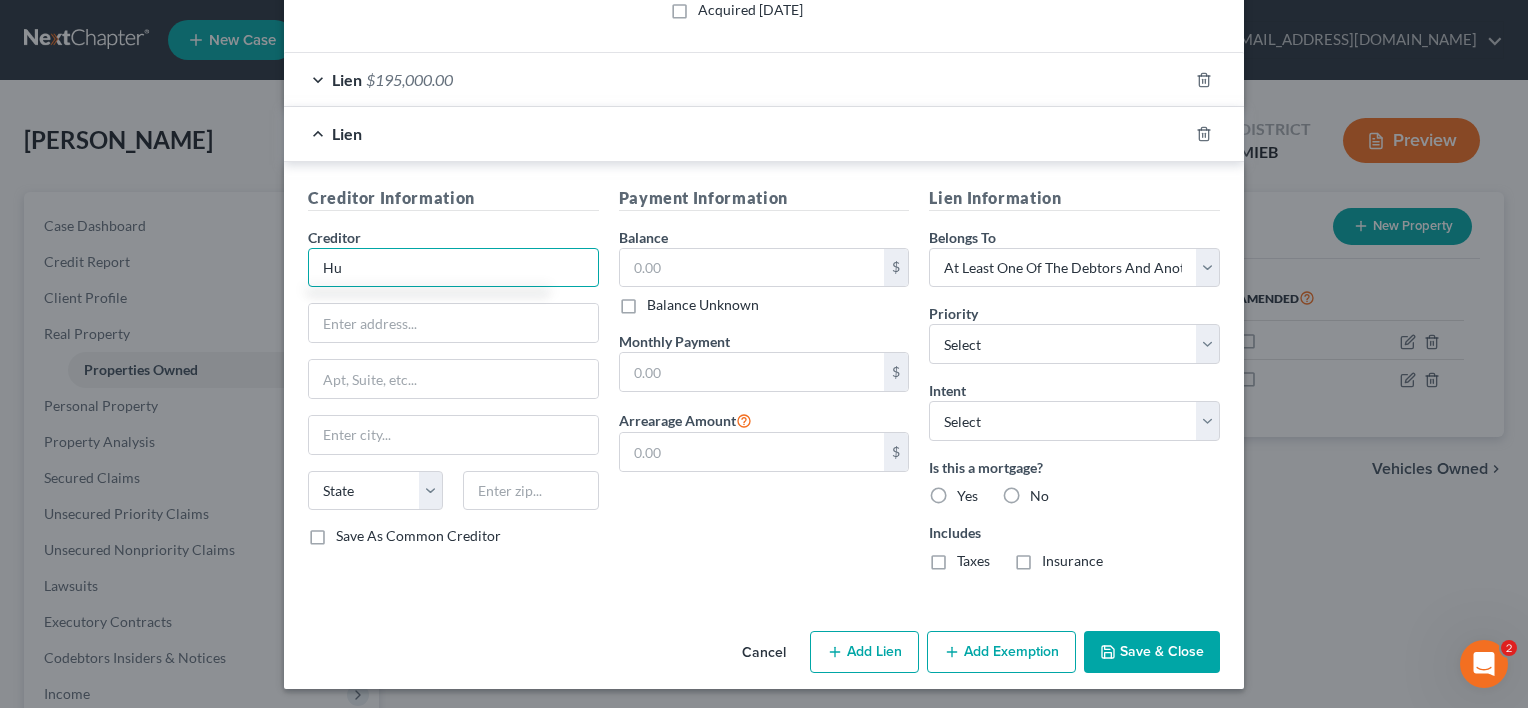 type on "H" 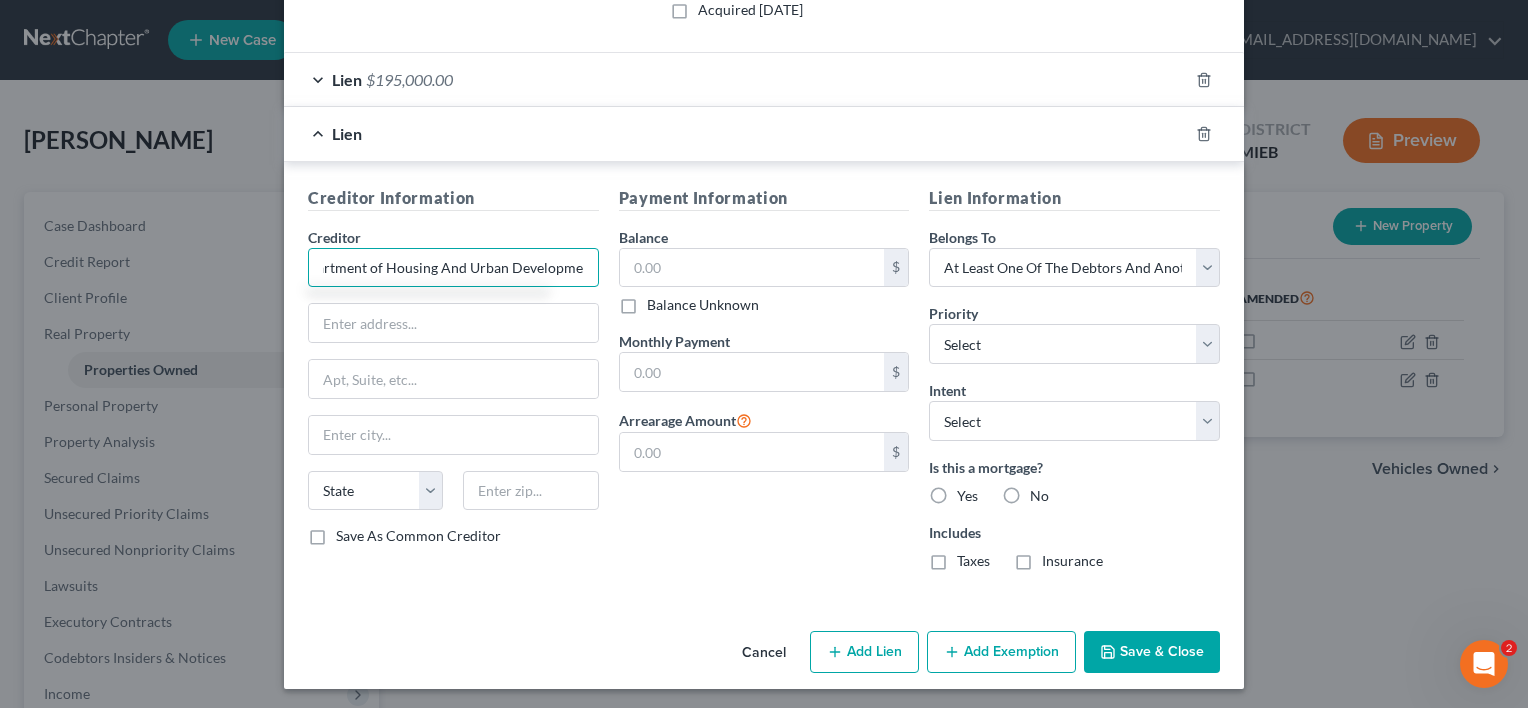 scroll, scrollTop: 0, scrollLeft: 64, axis: horizontal 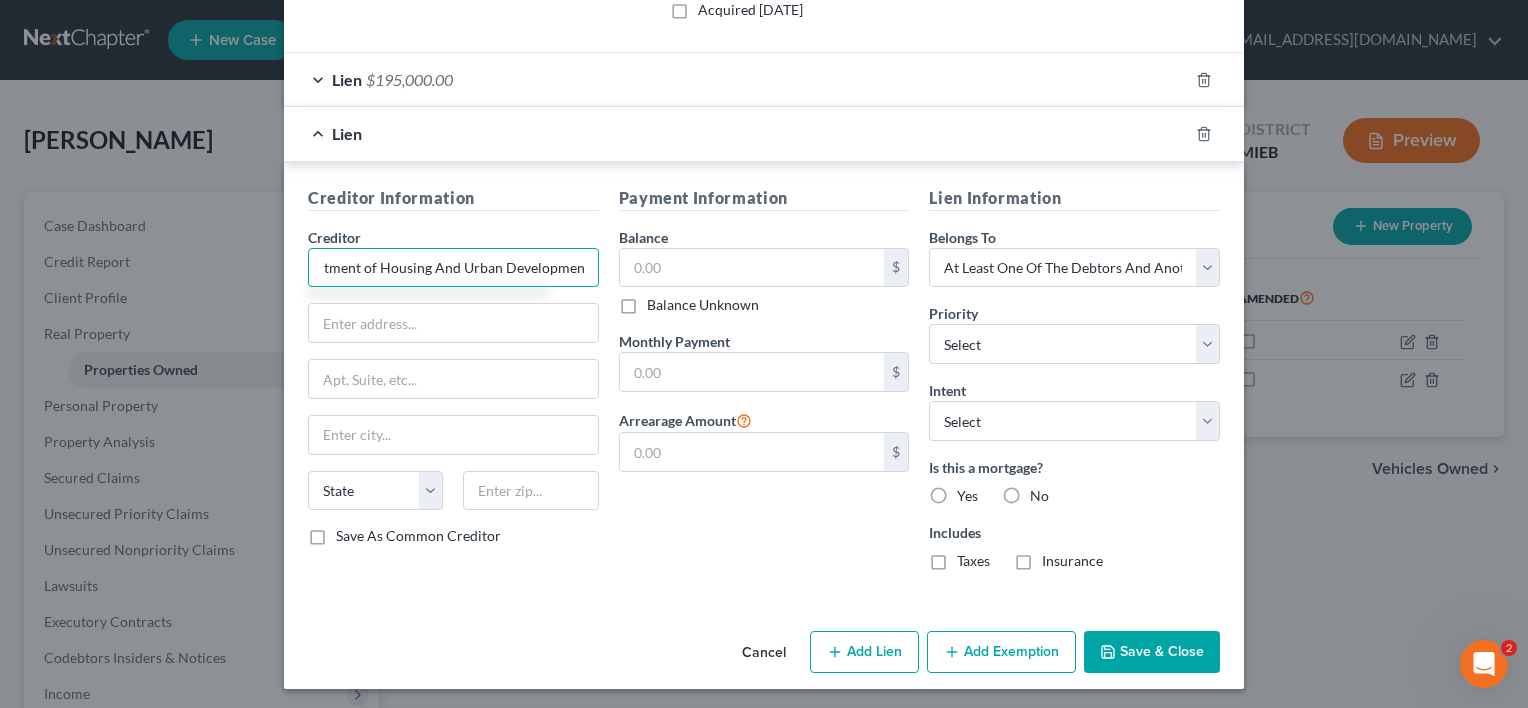 type on "U.S. Department of Housing And Urban Development" 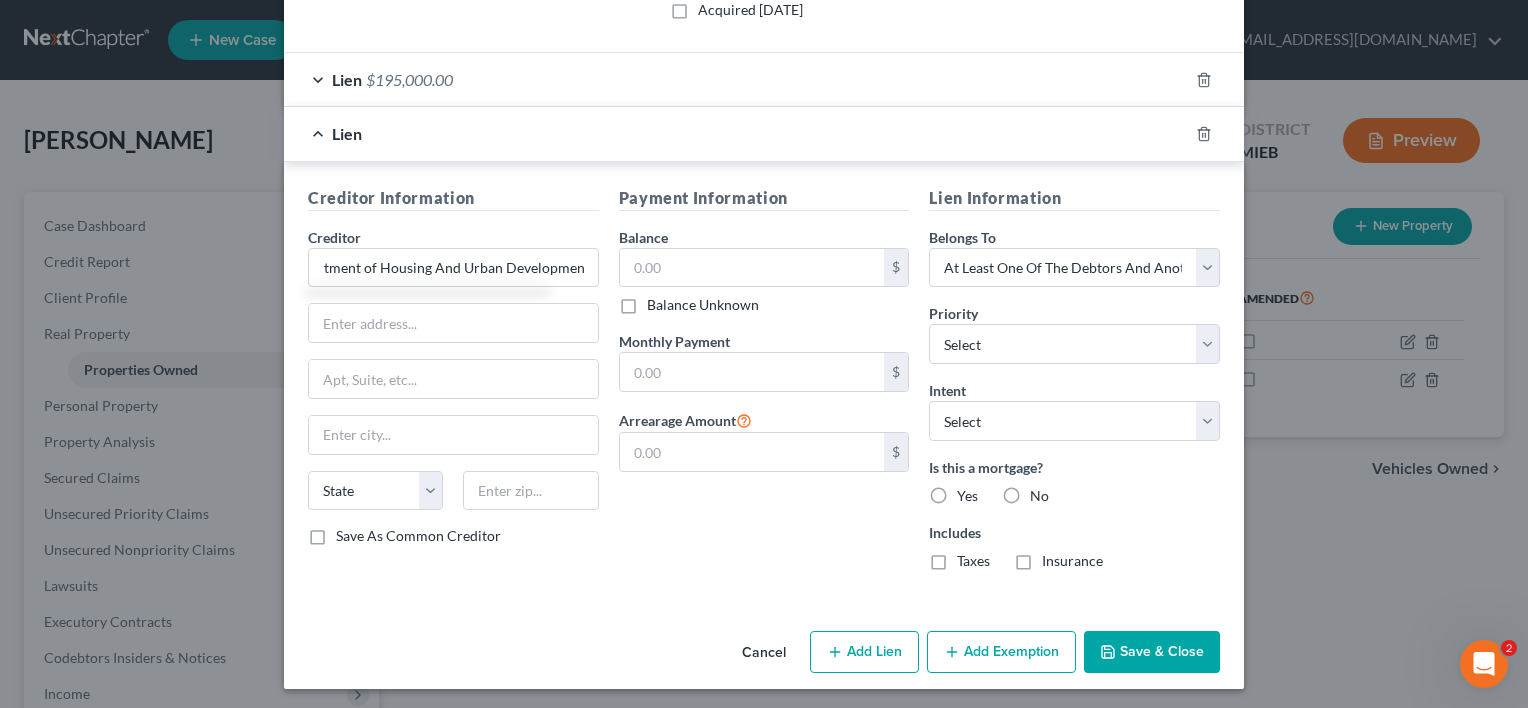 scroll, scrollTop: 0, scrollLeft: 0, axis: both 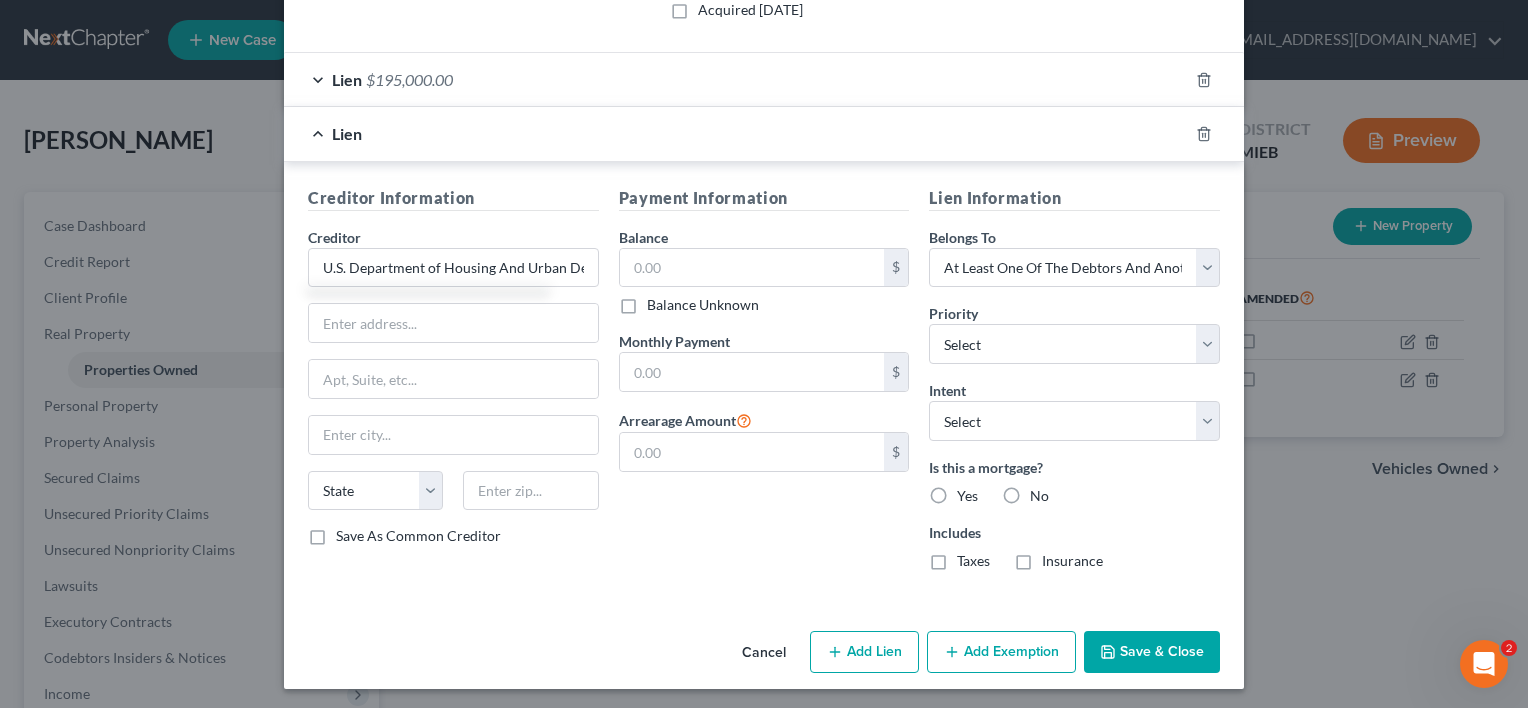 click on "Yes" at bounding box center [967, 496] 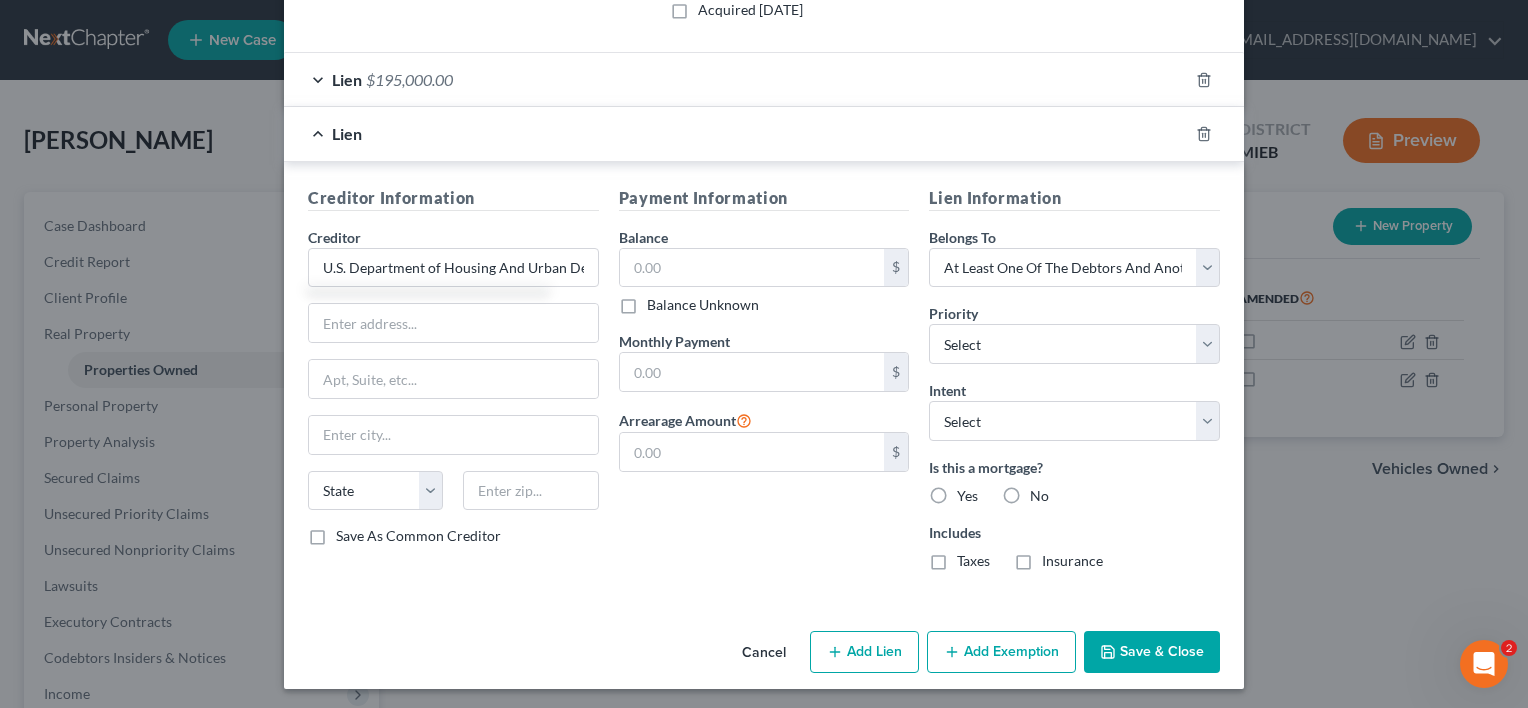 click on "Yes" at bounding box center (971, 492) 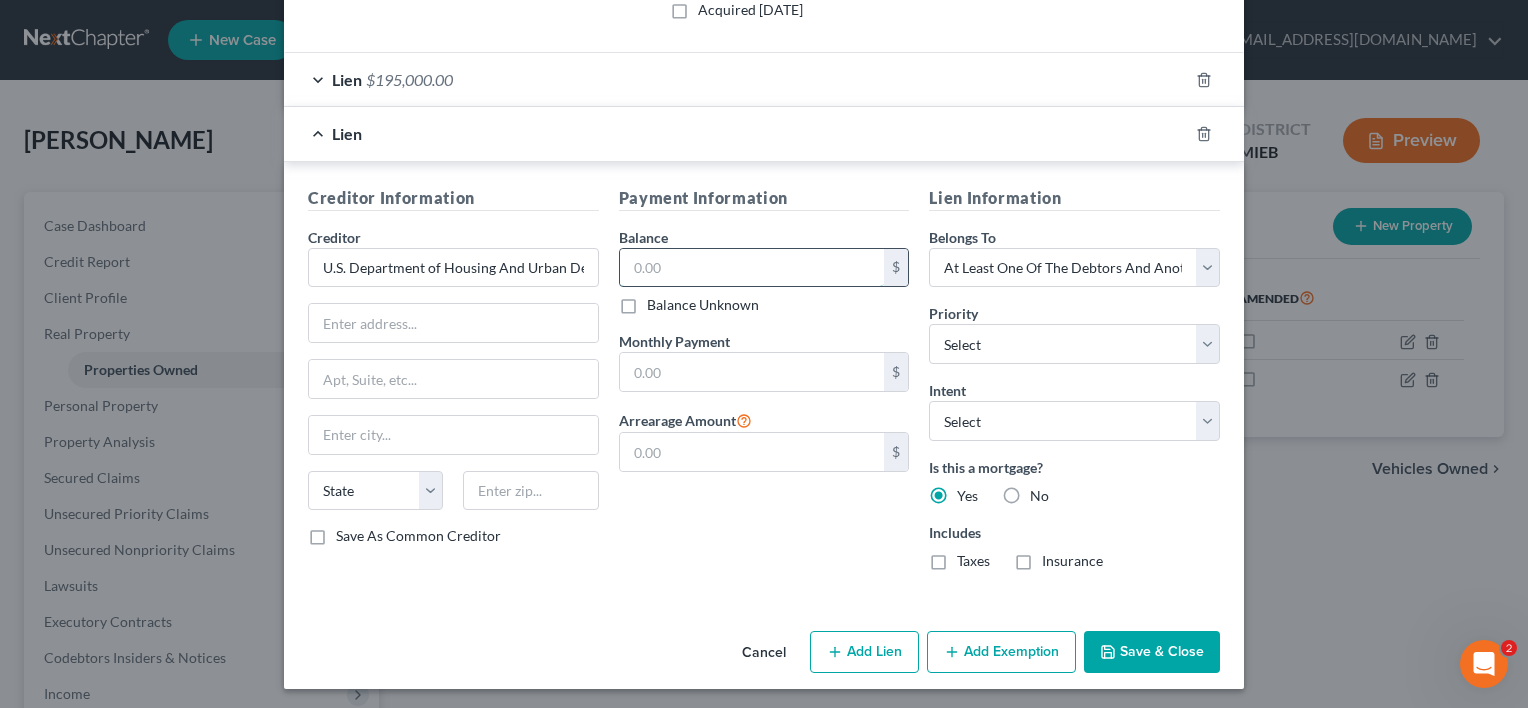 click at bounding box center [752, 268] 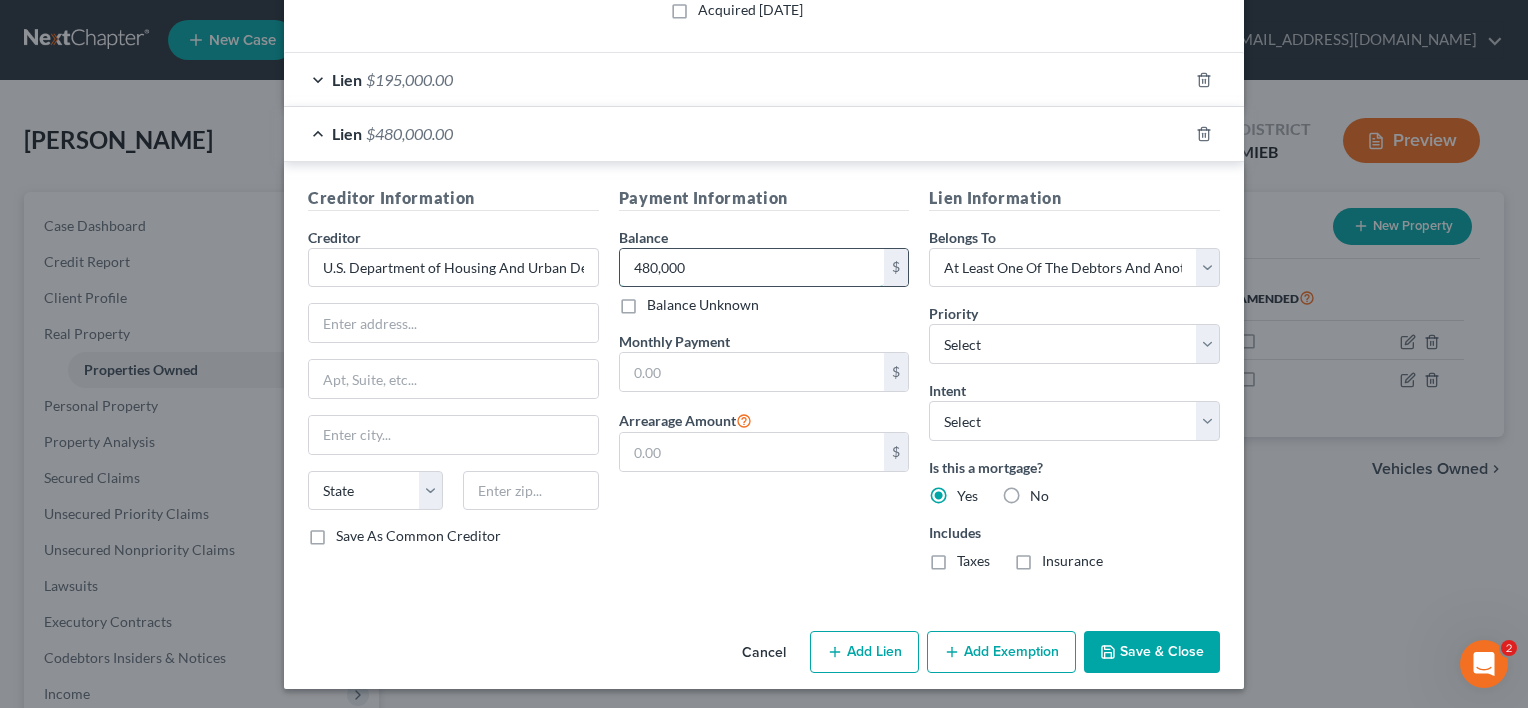 click on "480,000" at bounding box center (752, 268) 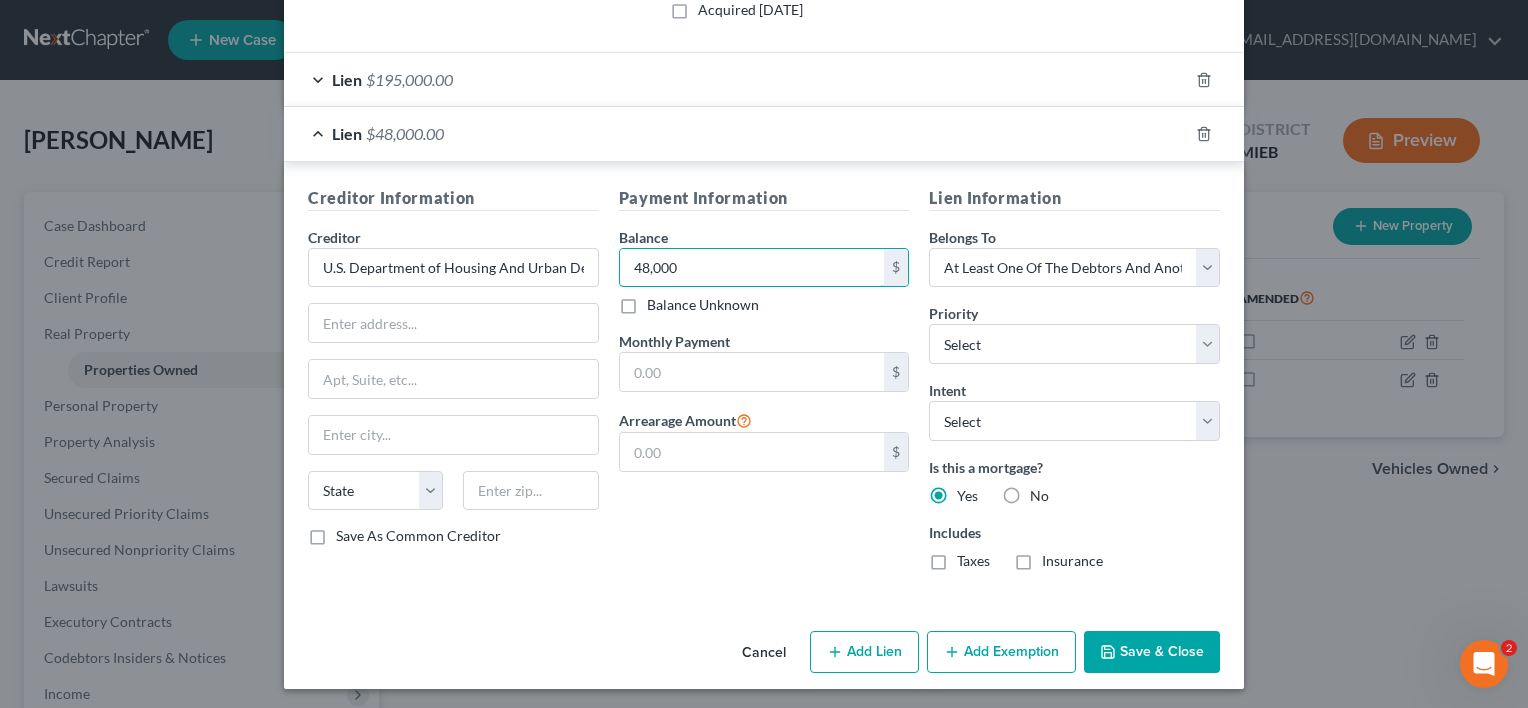 type on "48,000" 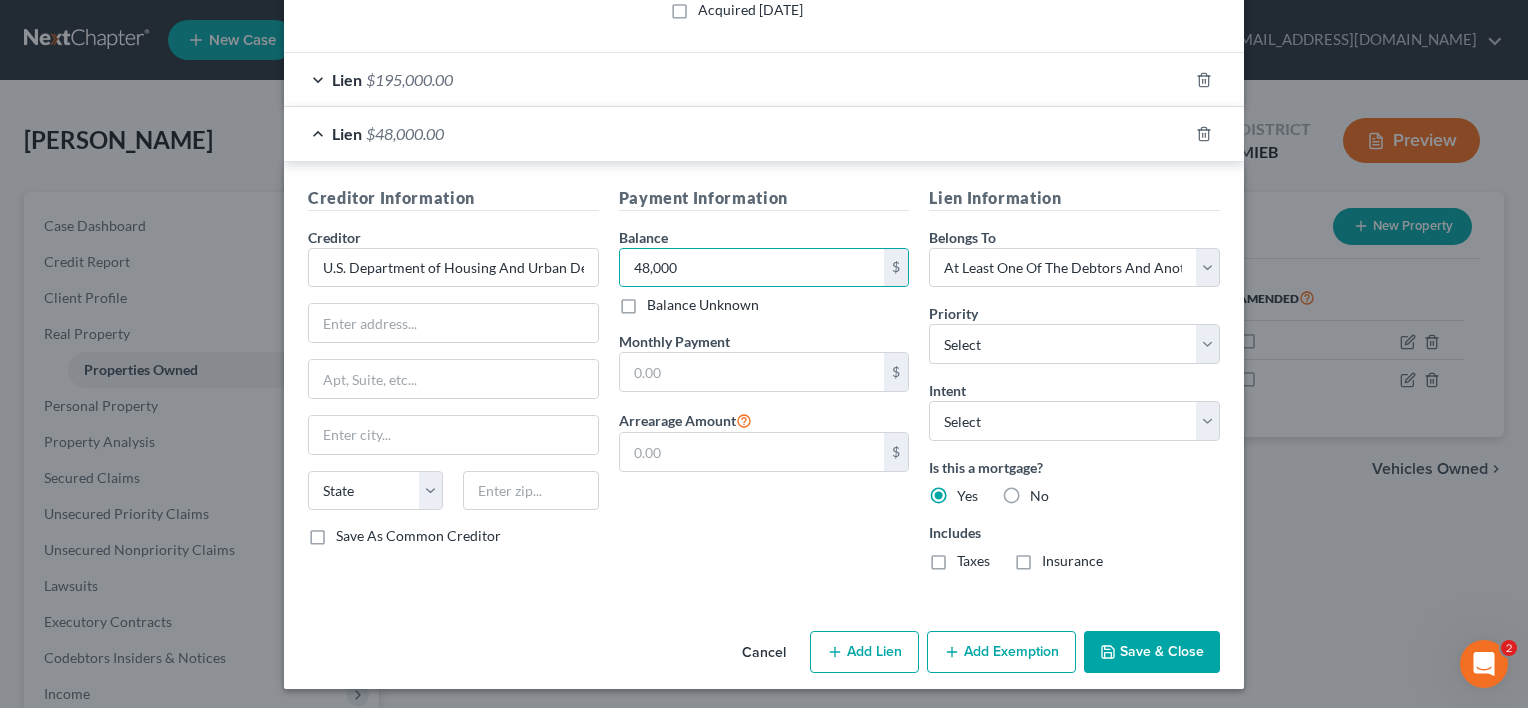 click on "Add Exemption" at bounding box center (1001, 652) 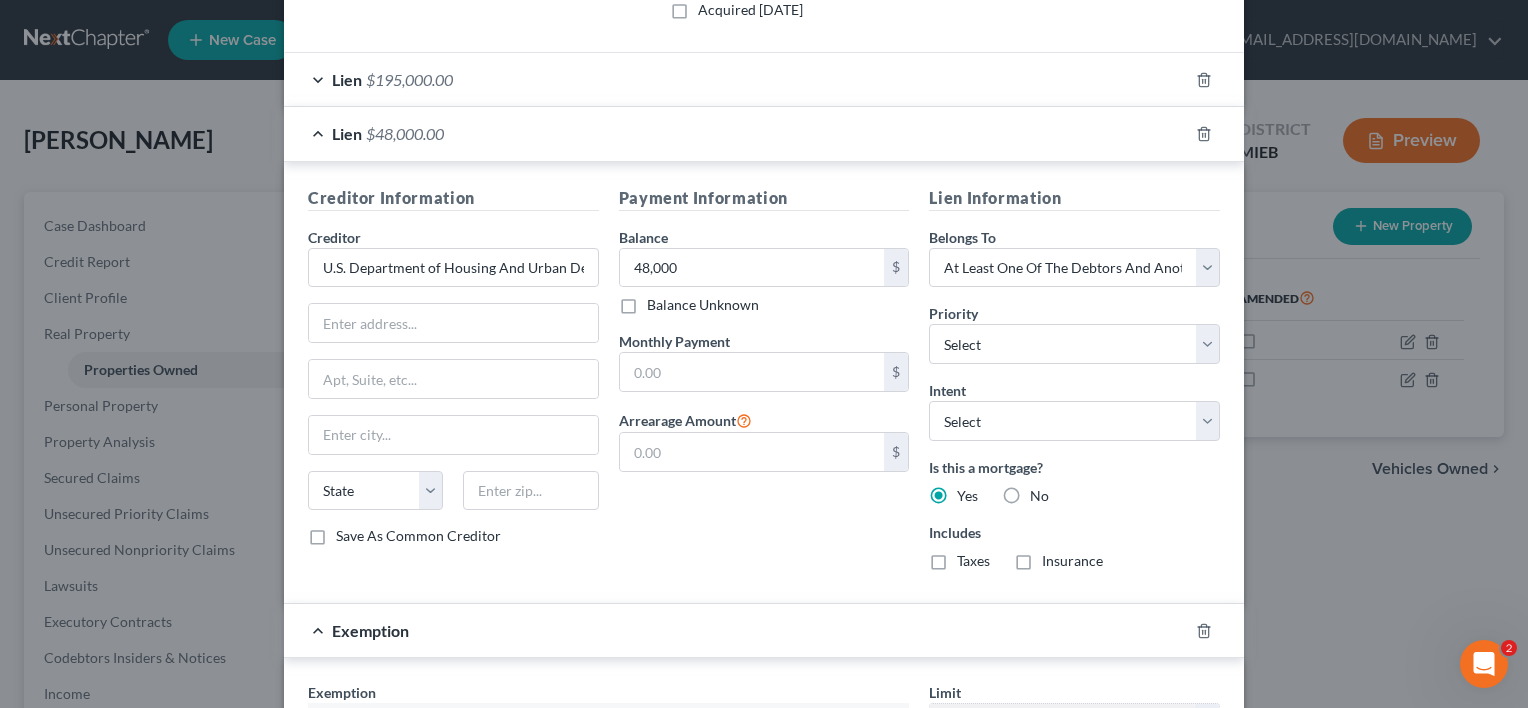 click on "Creditor Information Creditor *    U.S. Department of Housing And Urban Development                      State [US_STATE][GEOGRAPHIC_DATA] [GEOGRAPHIC_DATA] [GEOGRAPHIC_DATA] CO [GEOGRAPHIC_DATA] DE DC [GEOGRAPHIC_DATA] [GEOGRAPHIC_DATA] GU HI ID [GEOGRAPHIC_DATA] IN [GEOGRAPHIC_DATA] [GEOGRAPHIC_DATA] [GEOGRAPHIC_DATA] [GEOGRAPHIC_DATA] MD [GEOGRAPHIC_DATA] [GEOGRAPHIC_DATA] [GEOGRAPHIC_DATA] [GEOGRAPHIC_DATA] [GEOGRAPHIC_DATA] MT [GEOGRAPHIC_DATA] [GEOGRAPHIC_DATA] [GEOGRAPHIC_DATA] [GEOGRAPHIC_DATA] [GEOGRAPHIC_DATA] [GEOGRAPHIC_DATA] [GEOGRAPHIC_DATA] [GEOGRAPHIC_DATA] [GEOGRAPHIC_DATA] [GEOGRAPHIC_DATA] OR [GEOGRAPHIC_DATA] PR RI SC SD [GEOGRAPHIC_DATA] [GEOGRAPHIC_DATA] [GEOGRAPHIC_DATA] VI [GEOGRAPHIC_DATA] [GEOGRAPHIC_DATA] [GEOGRAPHIC_DATA] WV [GEOGRAPHIC_DATA] WY Save As Common Creditor Payment Information Balance
48,000.00 $
Balance Unknown
Balance Undetermined
48,000 $
Balance Unknown
Monthly Payment $ Arrearage Amount  $ Lien Information
Belongs To
*
Select Debtor 1 Only Debtor 2 Only Debtor 1 And Debtor 2 Only At Least One Of The Debtors And Another Community Property
Priority
*
Select 1st 2nd 3rd 4th 5th 6th 7th 8th 9th 10th 11th 12th 13th 14th 15th 16th 17th 18th 19th 20th 21th 22th 23th 24th 25th 26th 27th 28th 29th 30th
Intent
Select Surrender Redeem Reaffirm Avoid Other
Is this a mortgage? Yes No Includes Taxes Insurance" at bounding box center [764, 383] 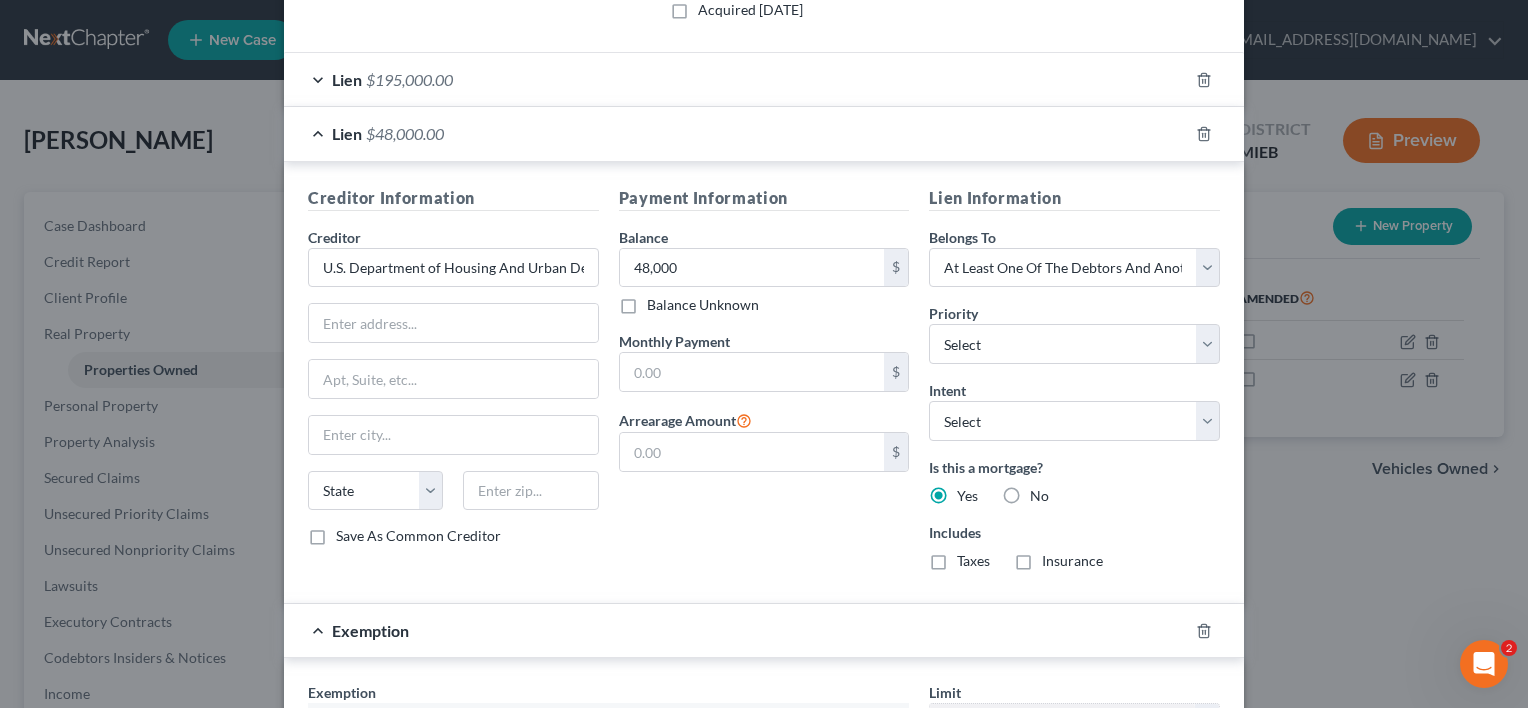 click on "Lien $48,000.00" at bounding box center [736, 133] 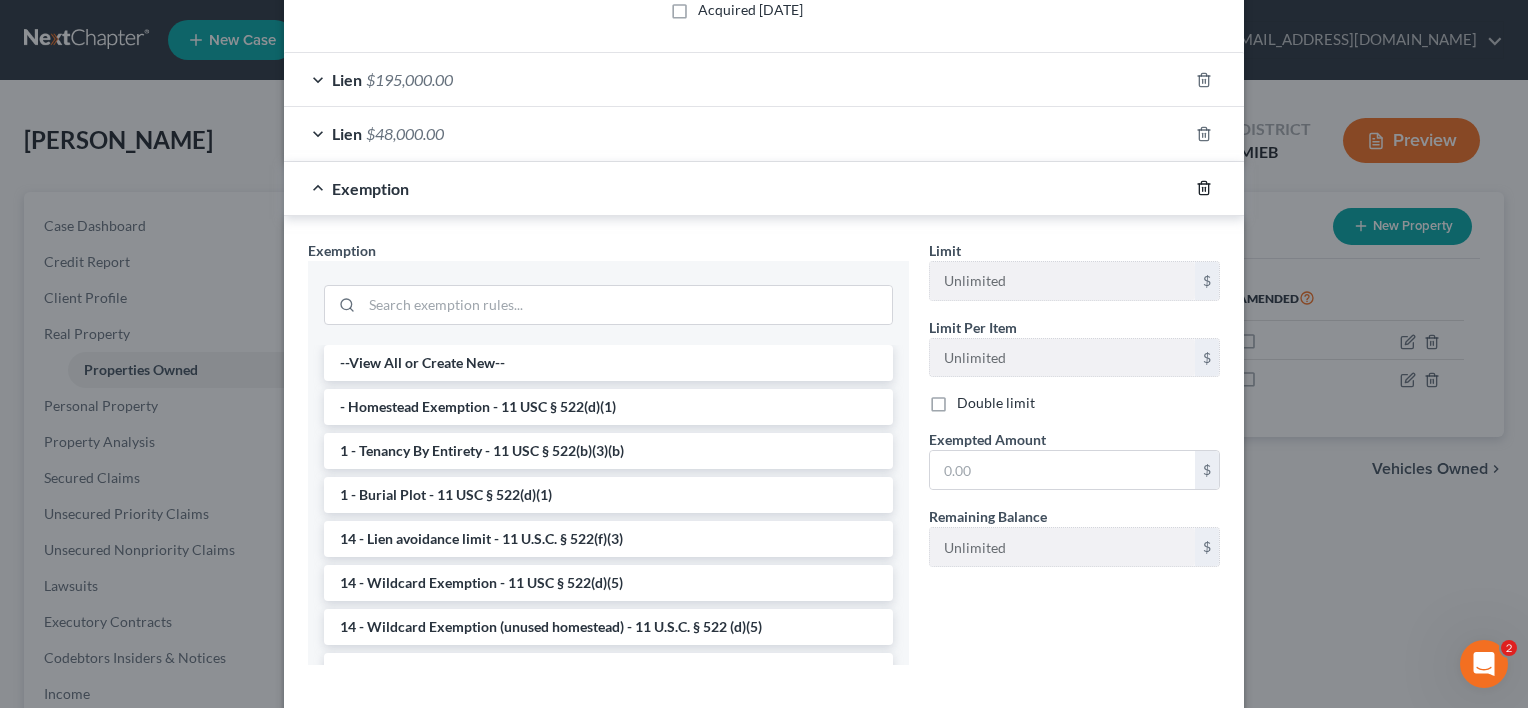 click 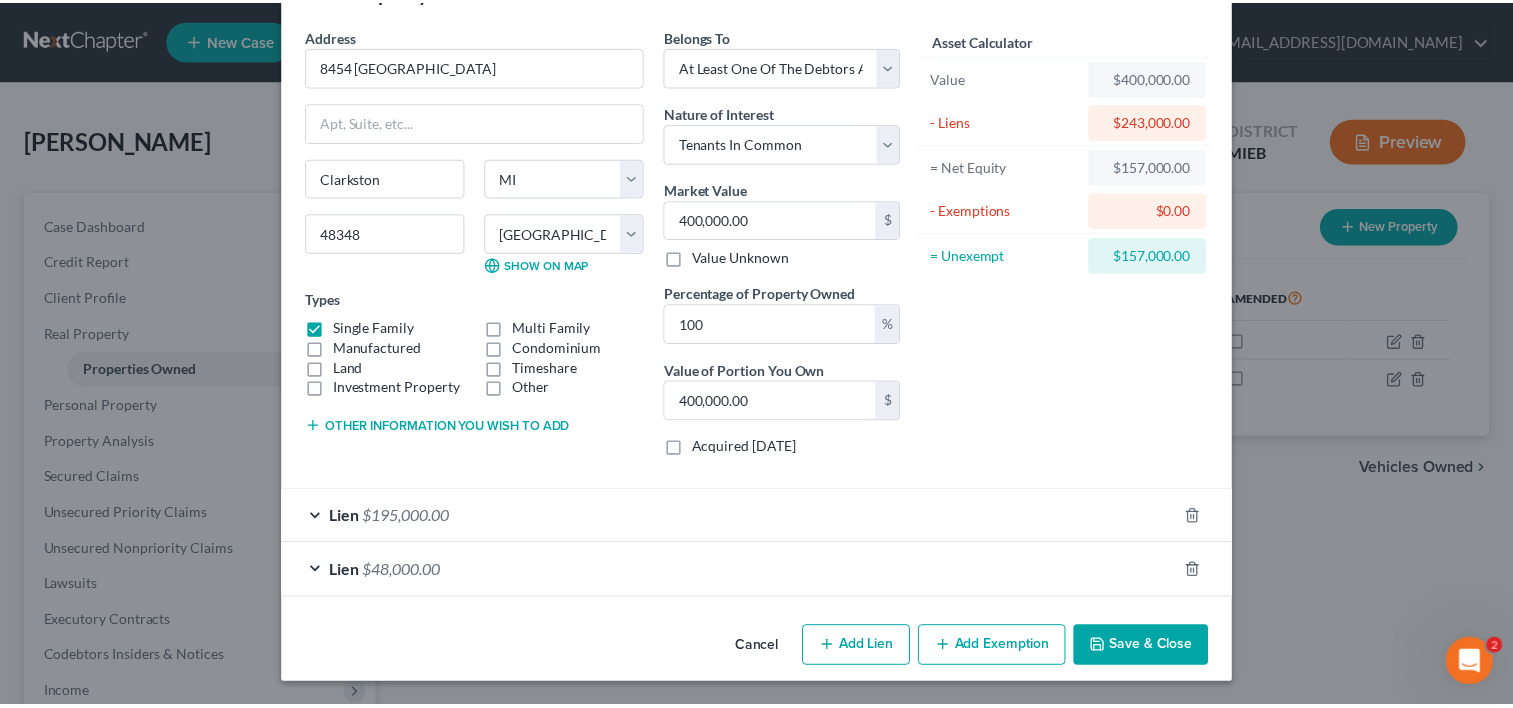 scroll, scrollTop: 64, scrollLeft: 0, axis: vertical 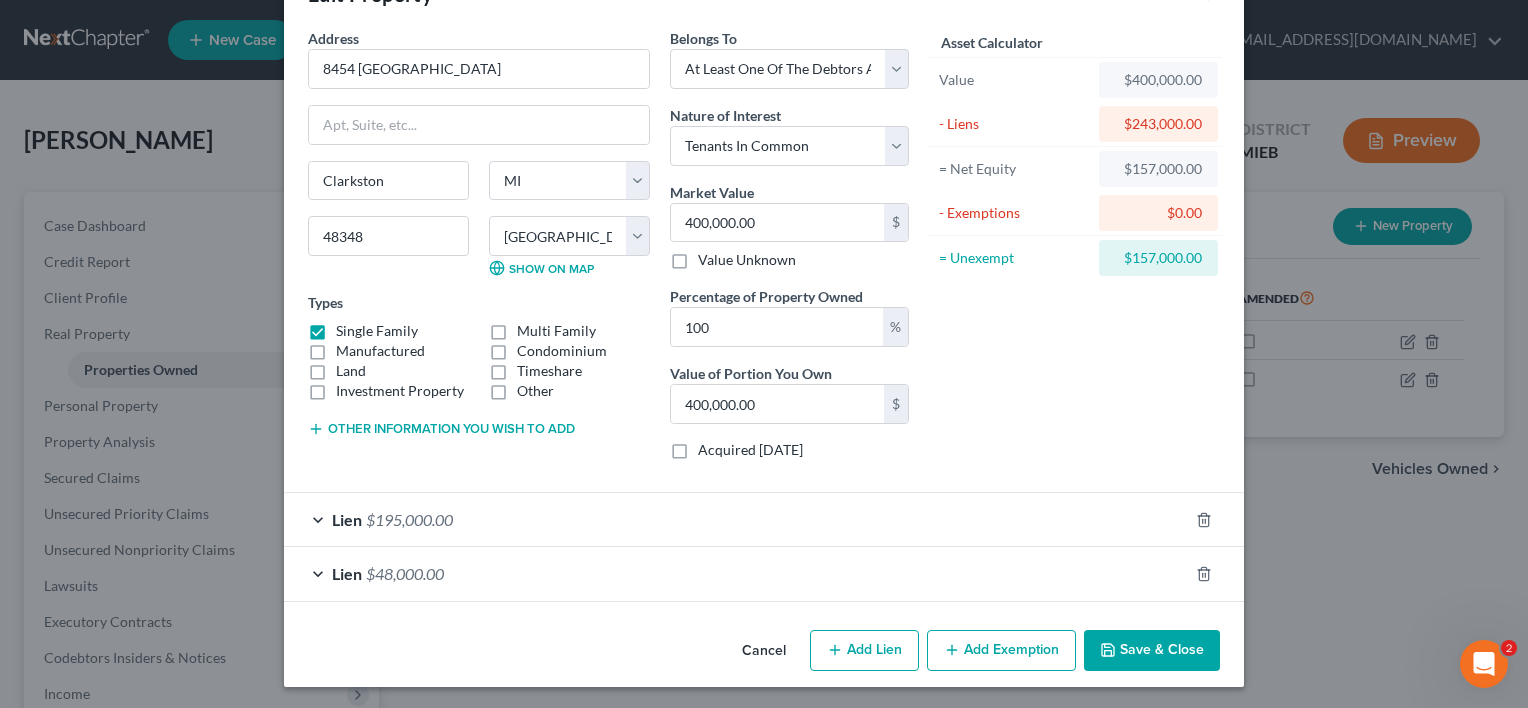 drag, startPoint x: 973, startPoint y: 134, endPoint x: 956, endPoint y: 163, distance: 33.61547 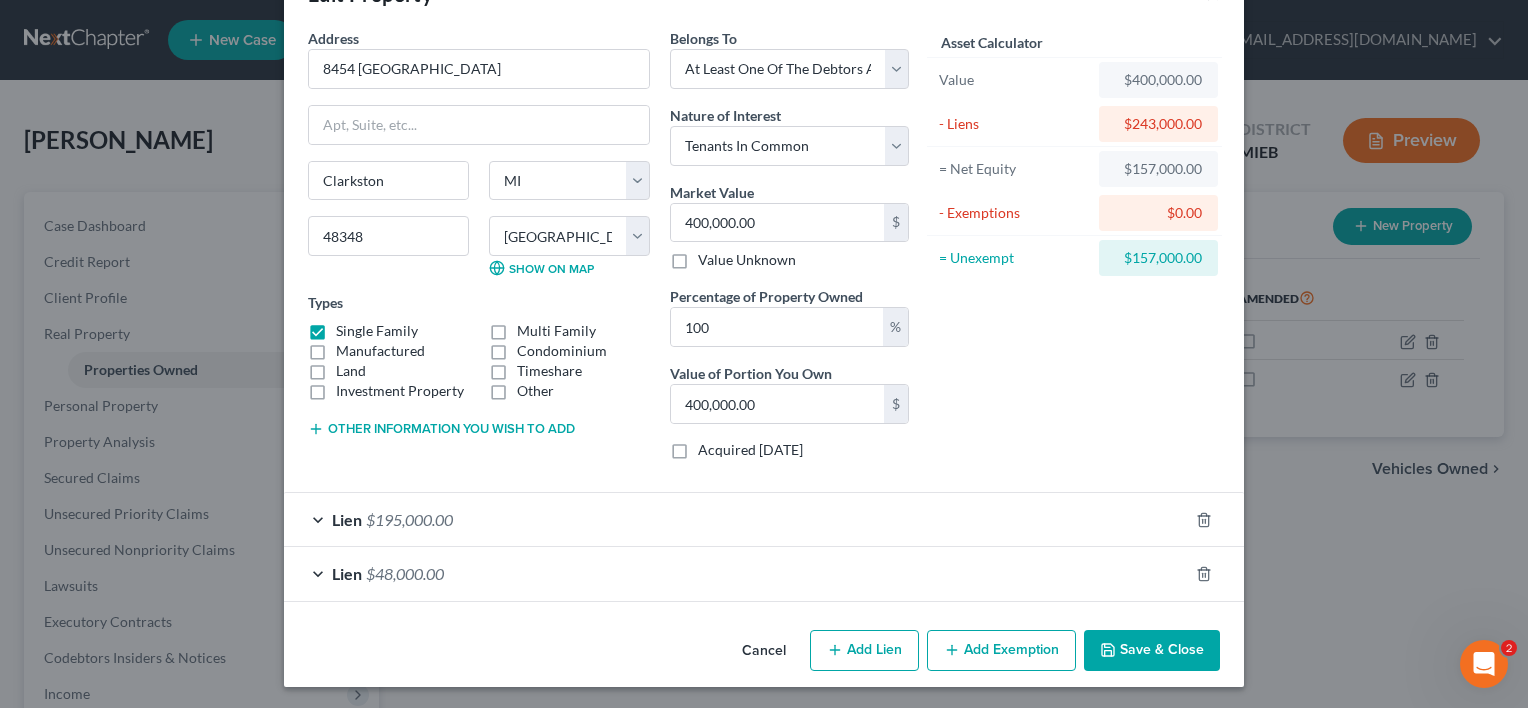 click on "Cancel Add Lien Add Lease Add Exemption Save & Close" at bounding box center (764, 655) 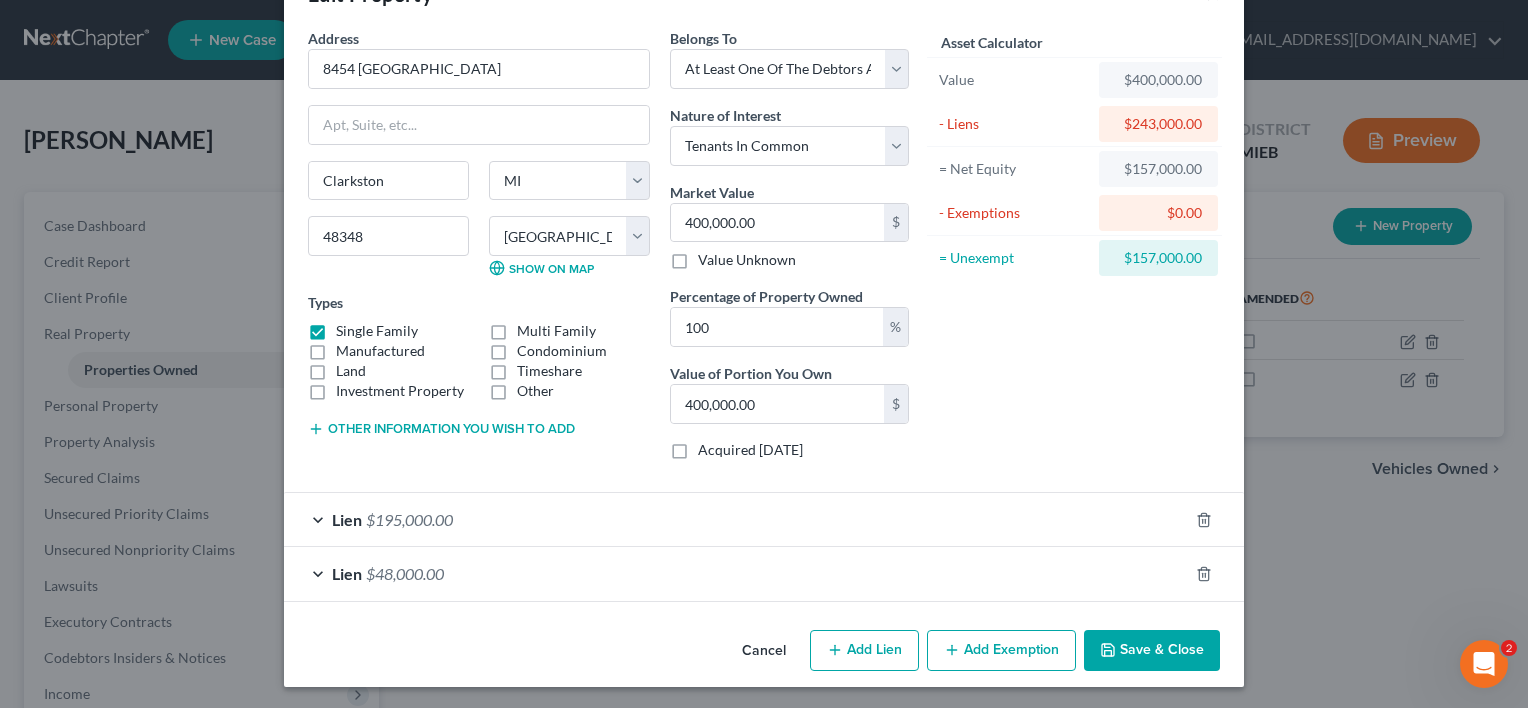 click on "Save & Close" at bounding box center [1152, 651] 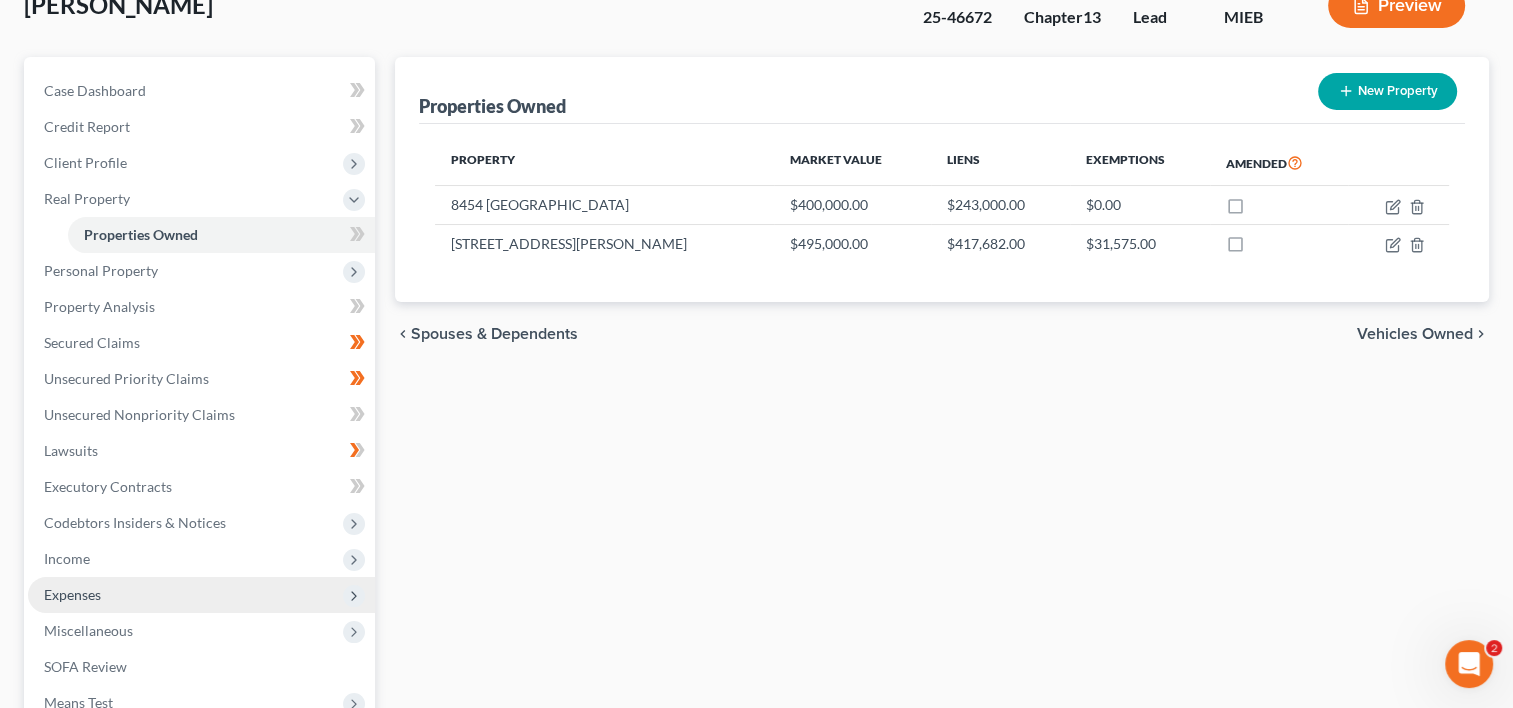 scroll, scrollTop: 0, scrollLeft: 0, axis: both 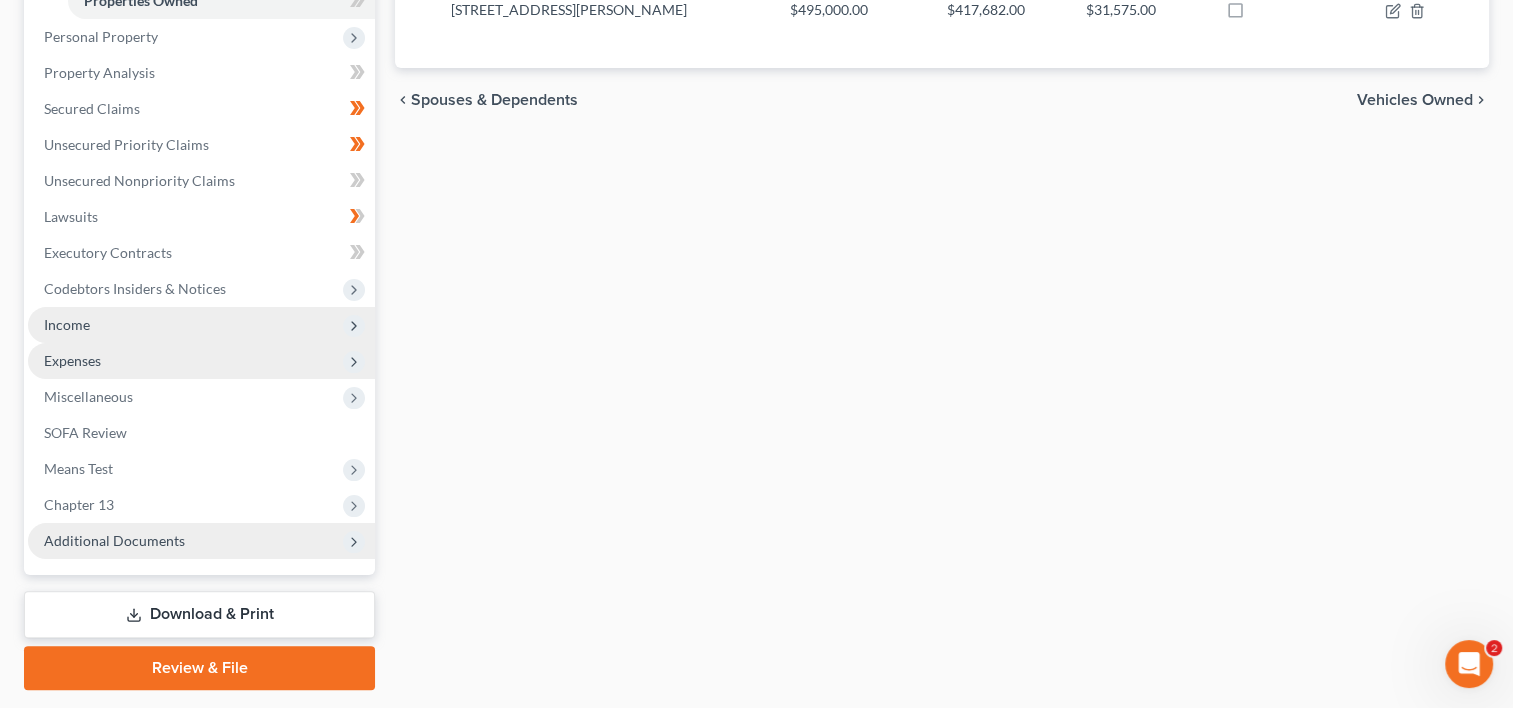click on "Income" at bounding box center (201, 325) 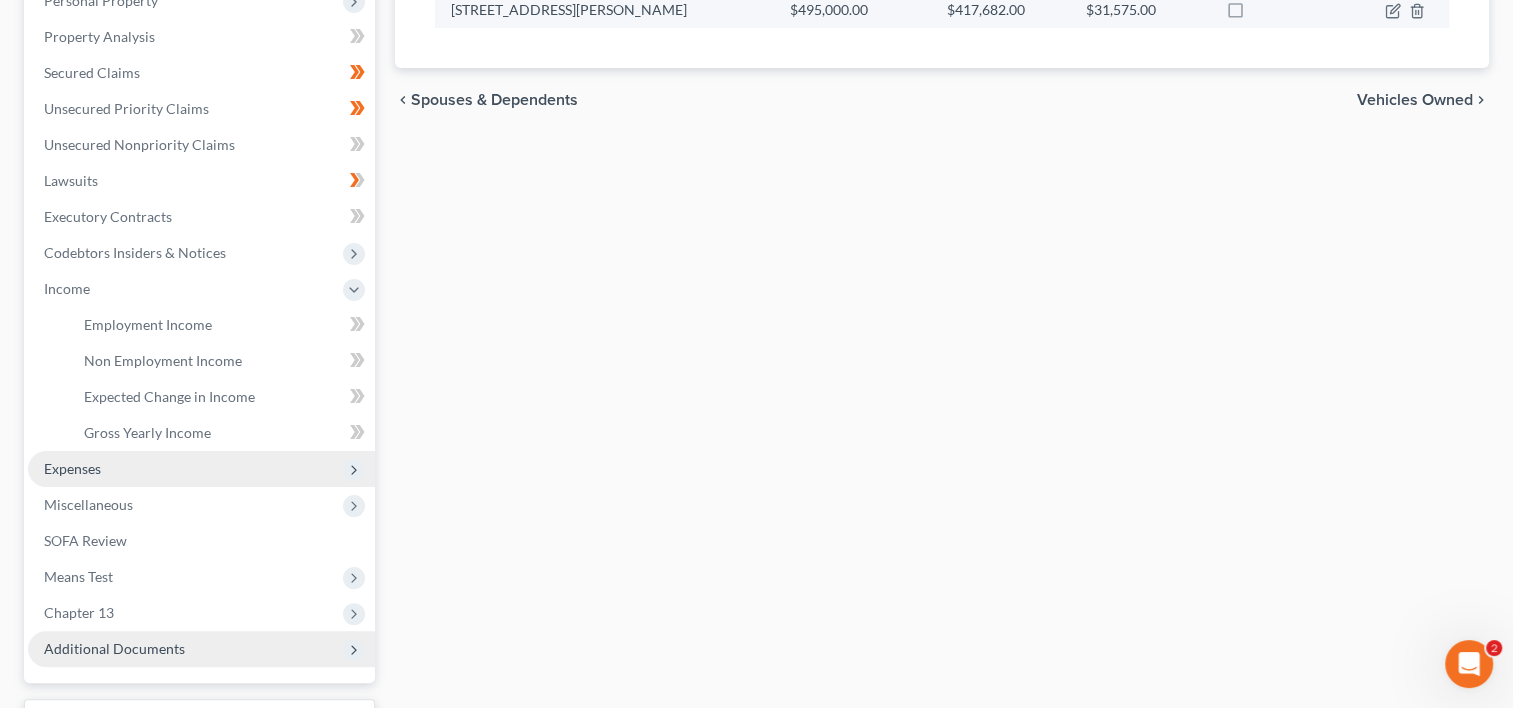 click on "$31,575.00" at bounding box center [1140, 9] 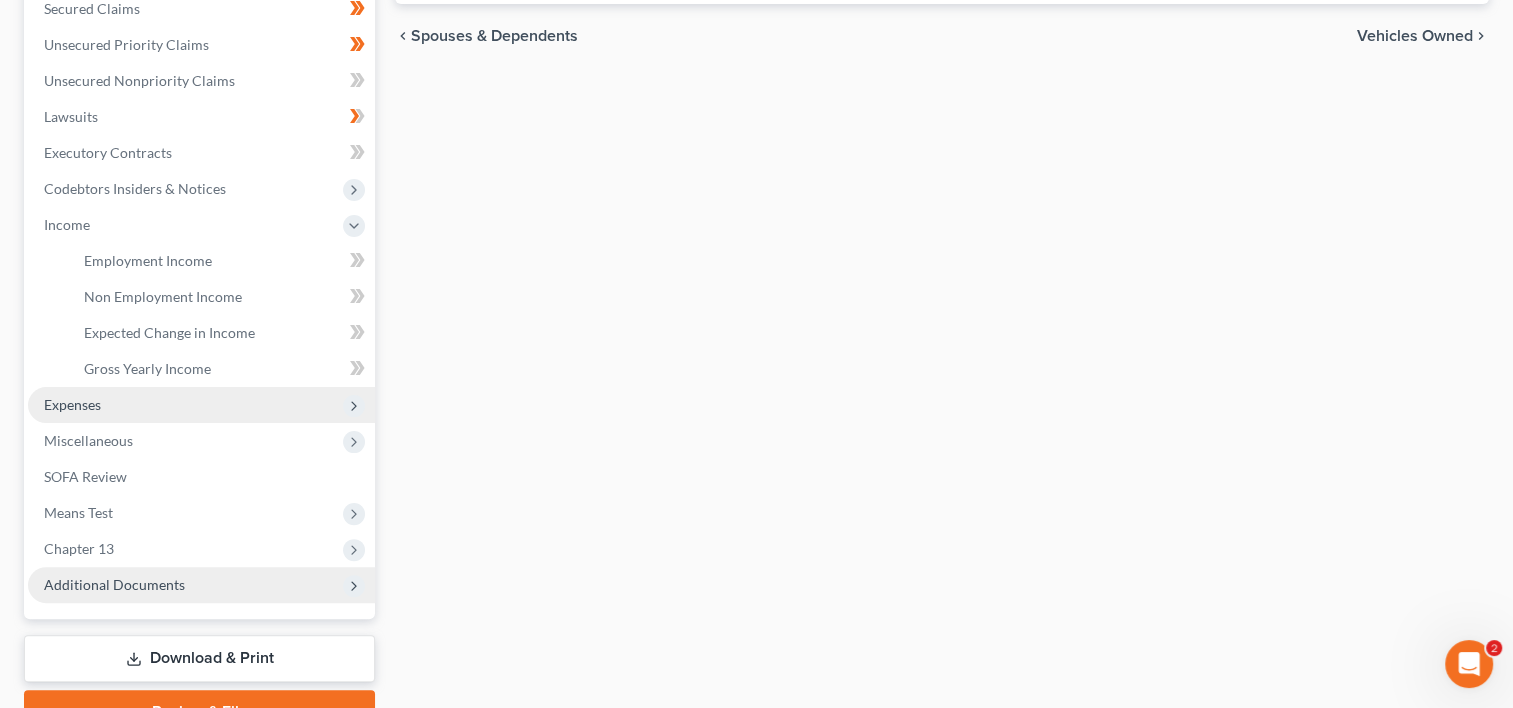 scroll, scrollTop: 427, scrollLeft: 0, axis: vertical 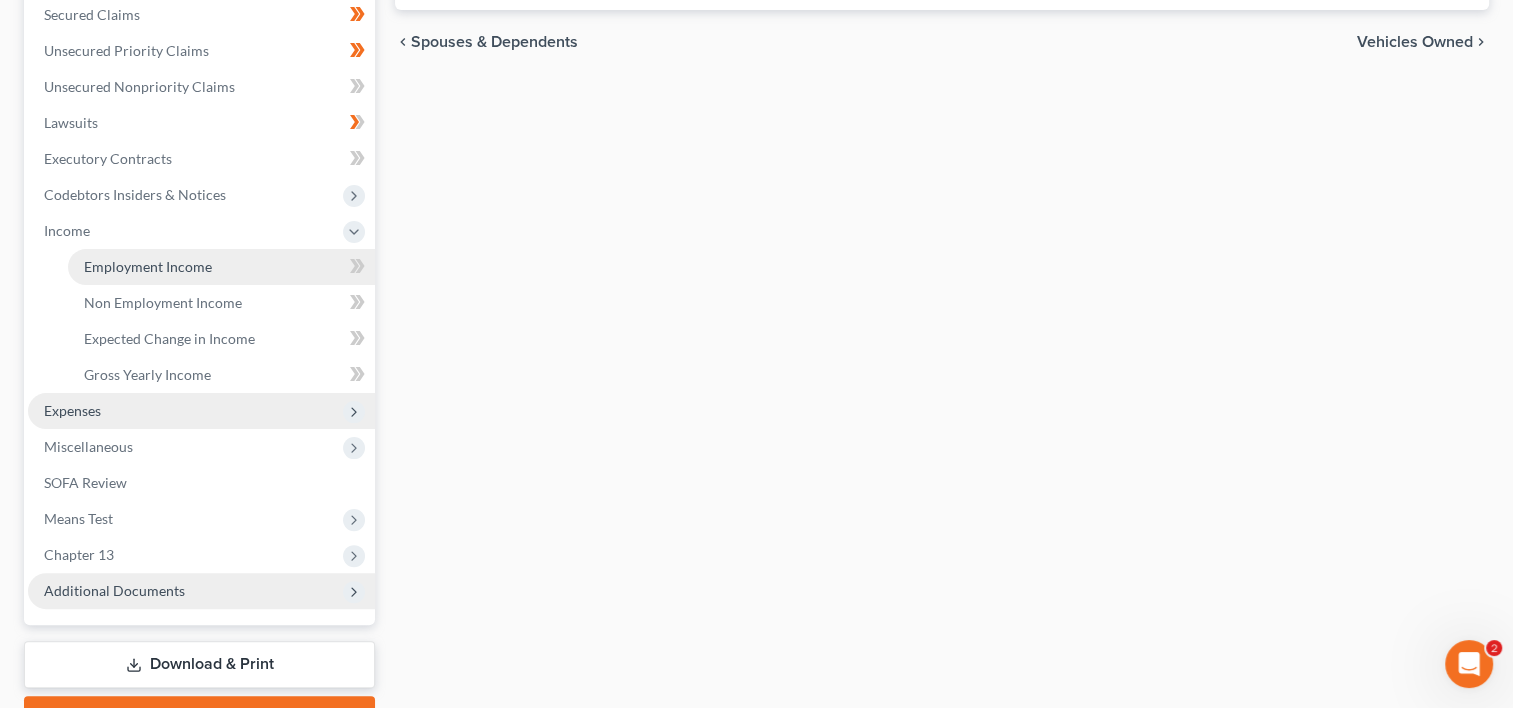 click on "Employment Income" at bounding box center (148, 266) 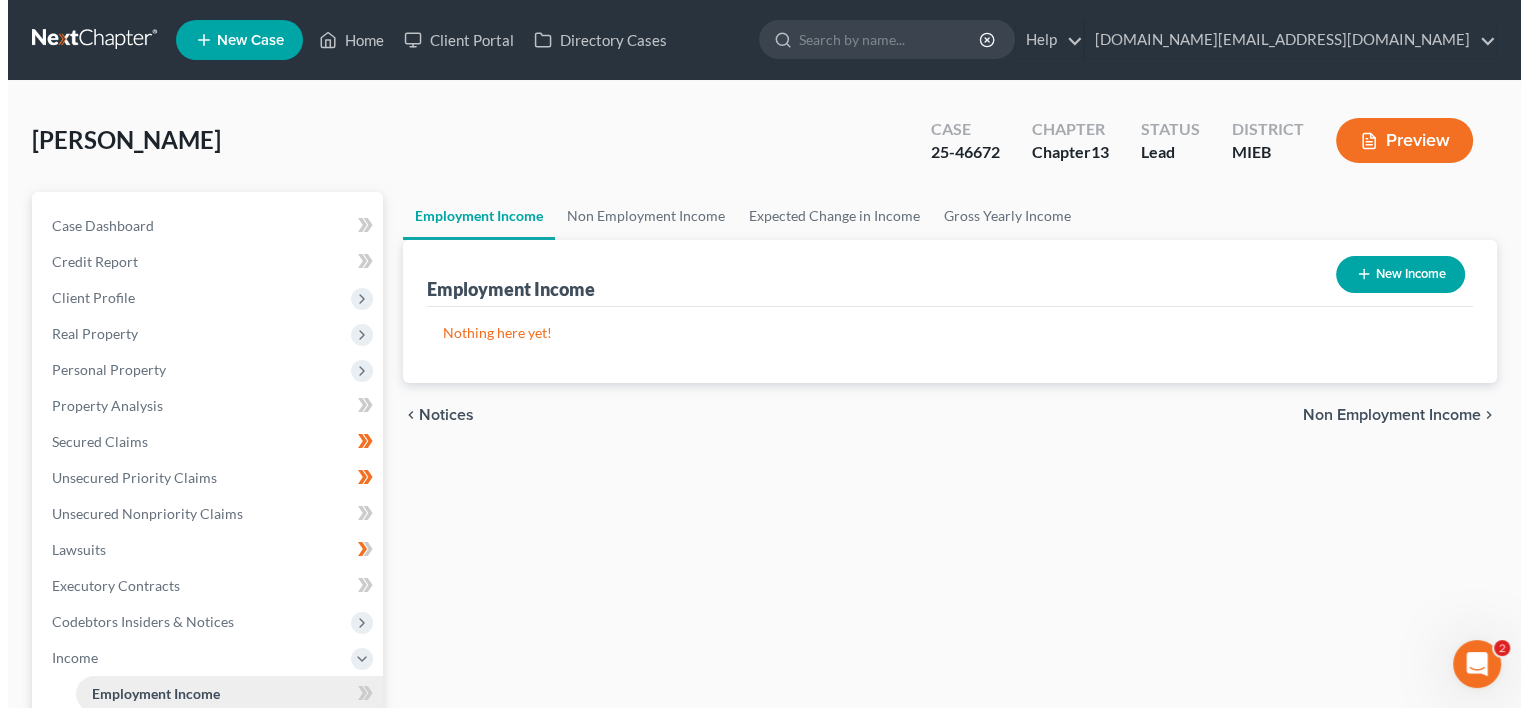 scroll, scrollTop: 0, scrollLeft: 0, axis: both 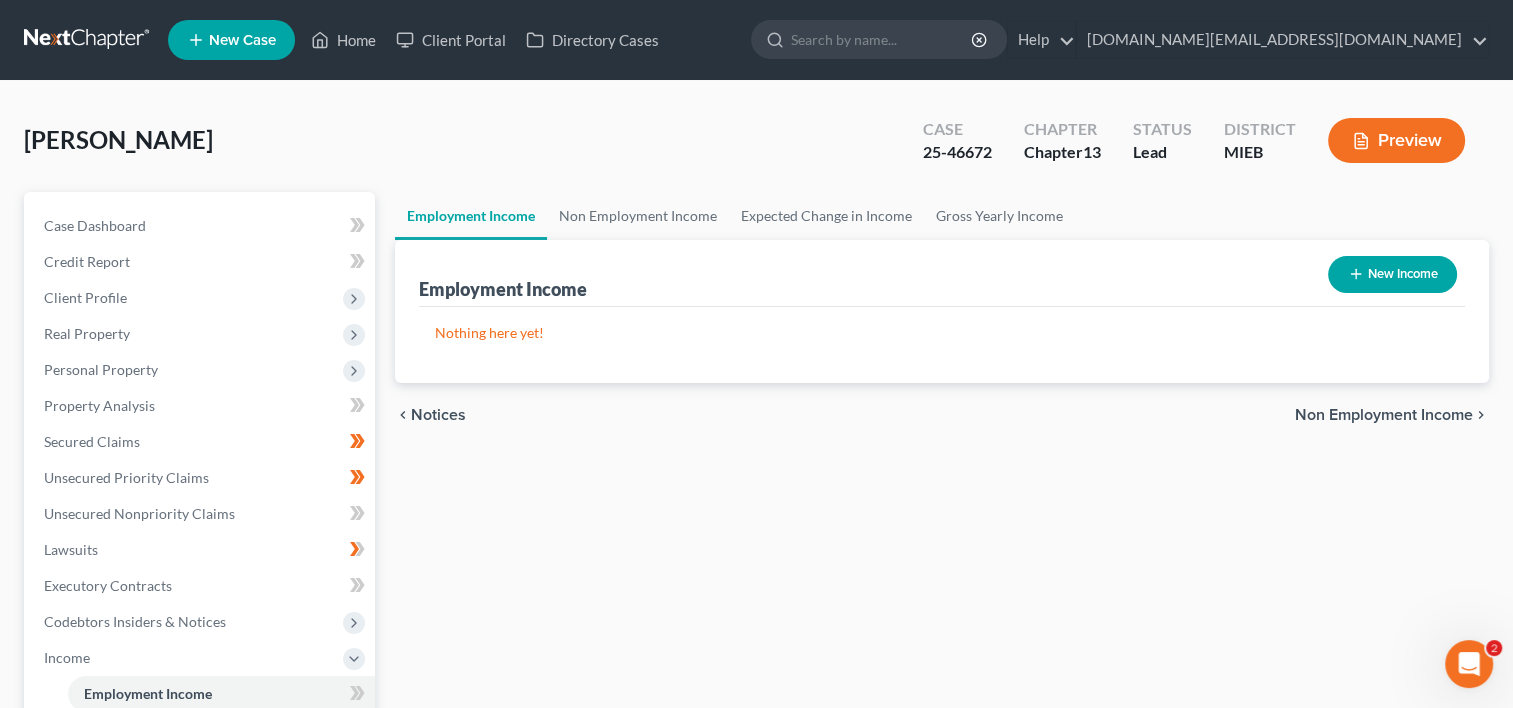 click on "New Income" at bounding box center [1392, 274] 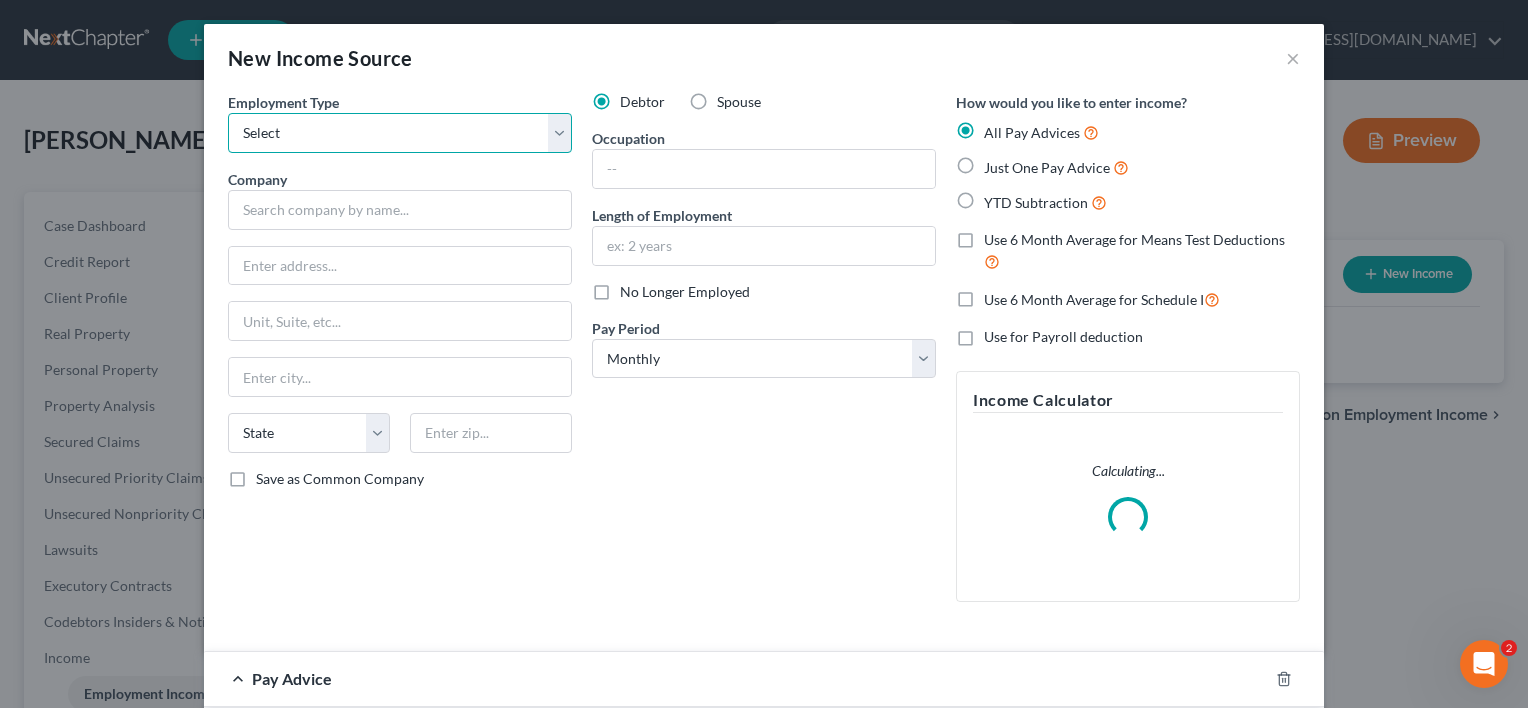 click on "Select Full or [DEMOGRAPHIC_DATA] Employment Self Employment" at bounding box center (400, 133) 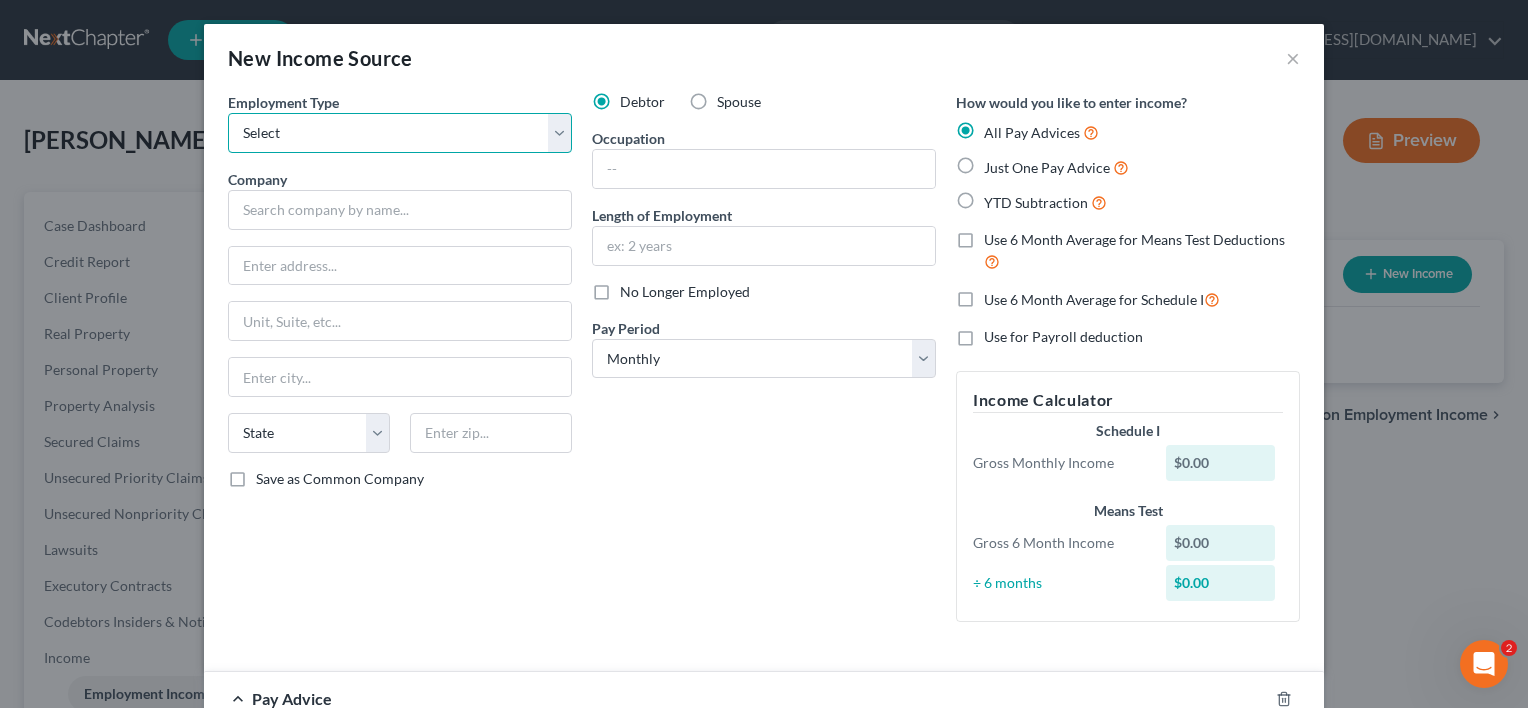 select on "0" 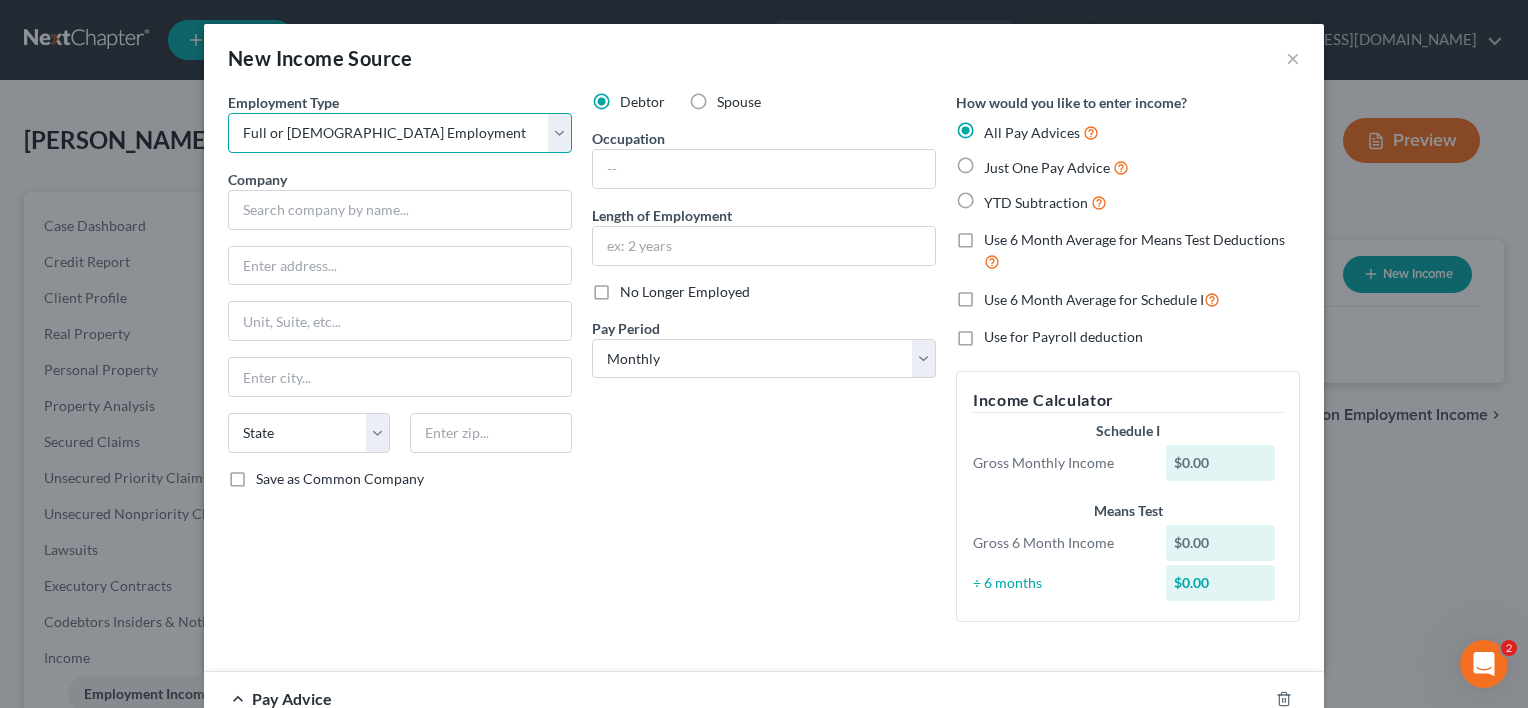click on "Select Full or [DEMOGRAPHIC_DATA] Employment Self Employment" at bounding box center (400, 133) 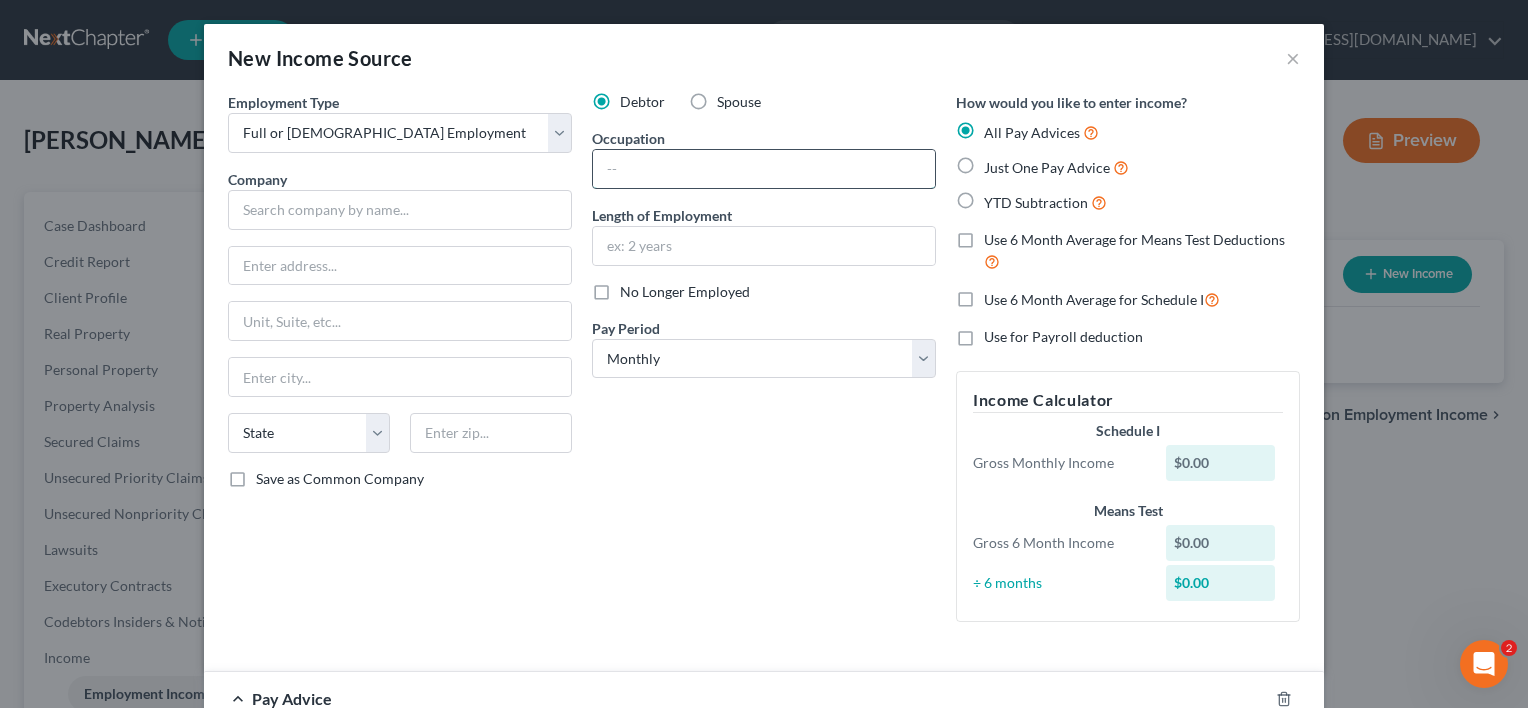 click at bounding box center [764, 169] 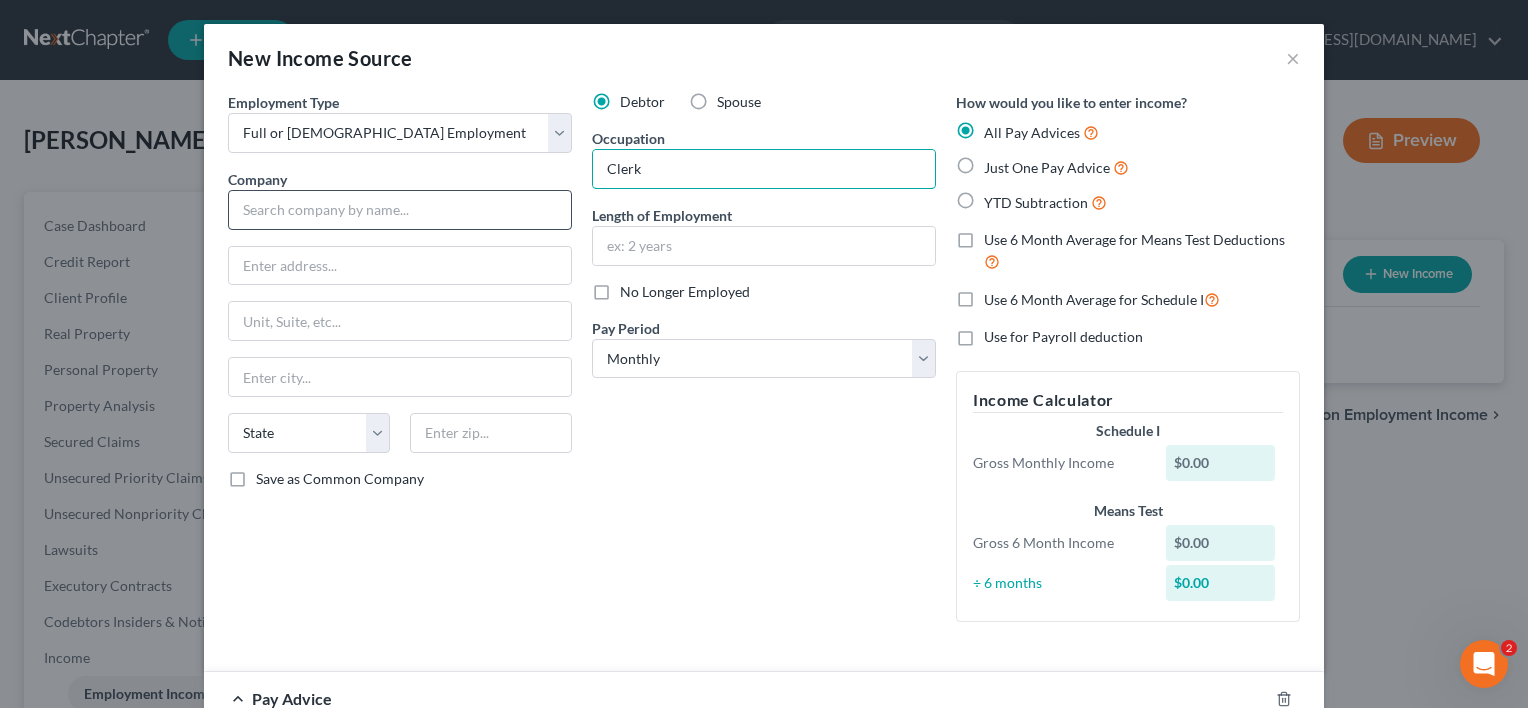 type on "Clerk" 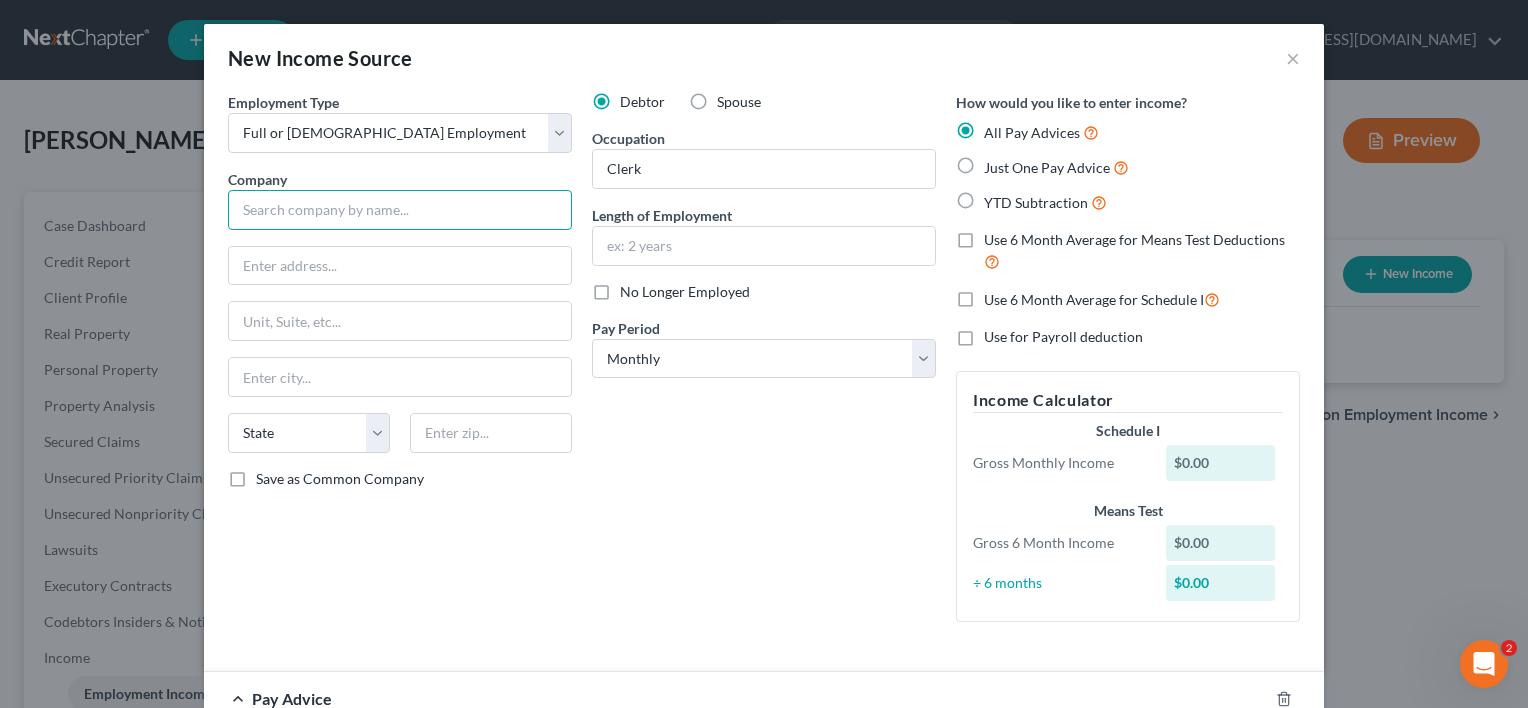click at bounding box center (400, 210) 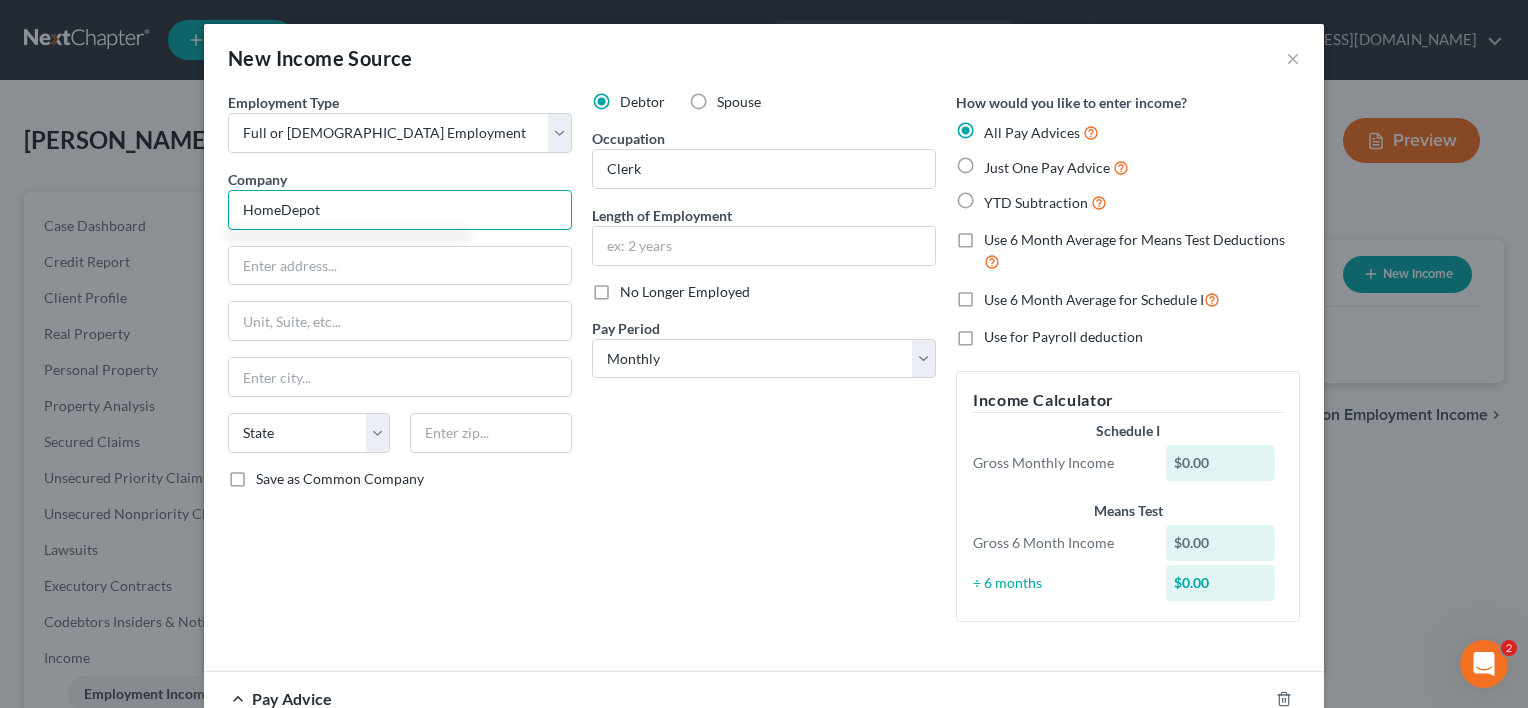click on "HomeDepot" at bounding box center (400, 210) 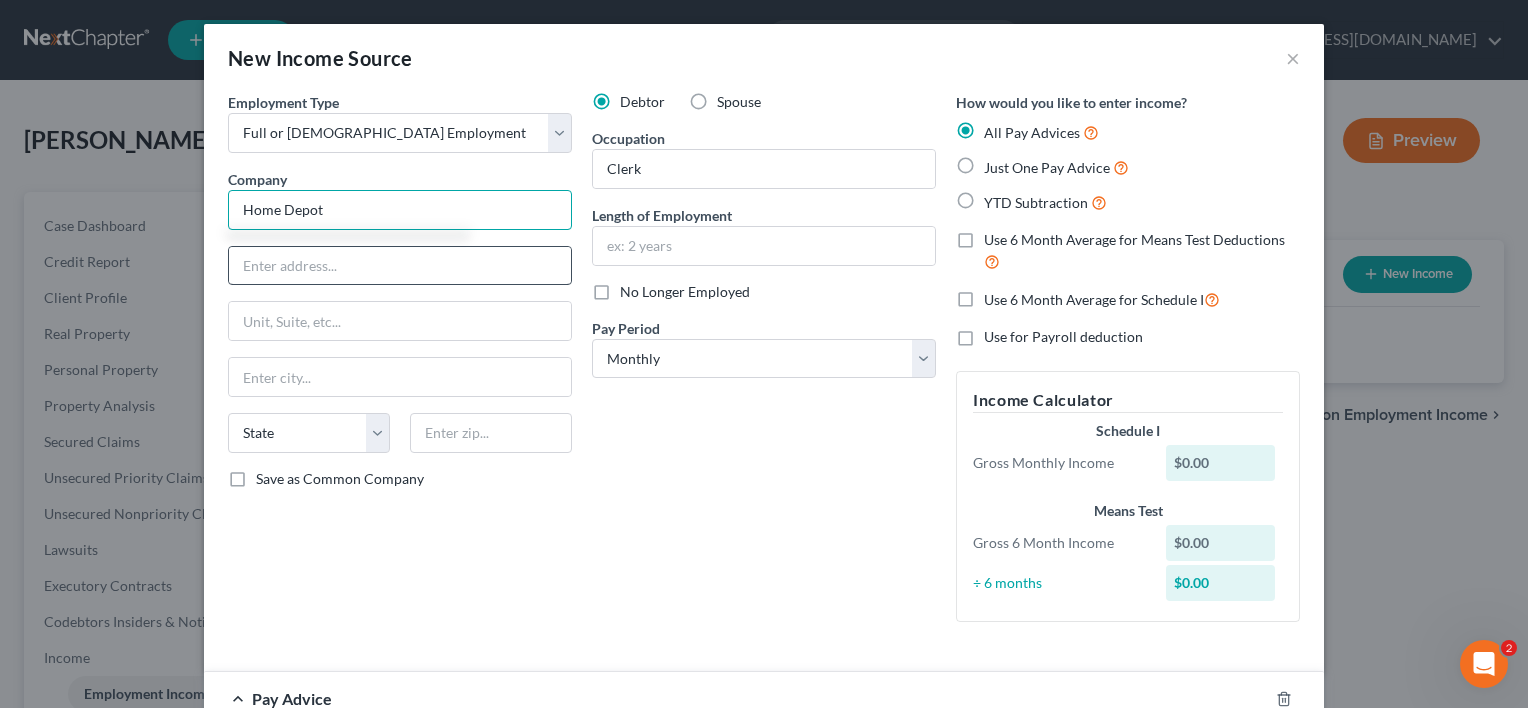 type on "Home Depot" 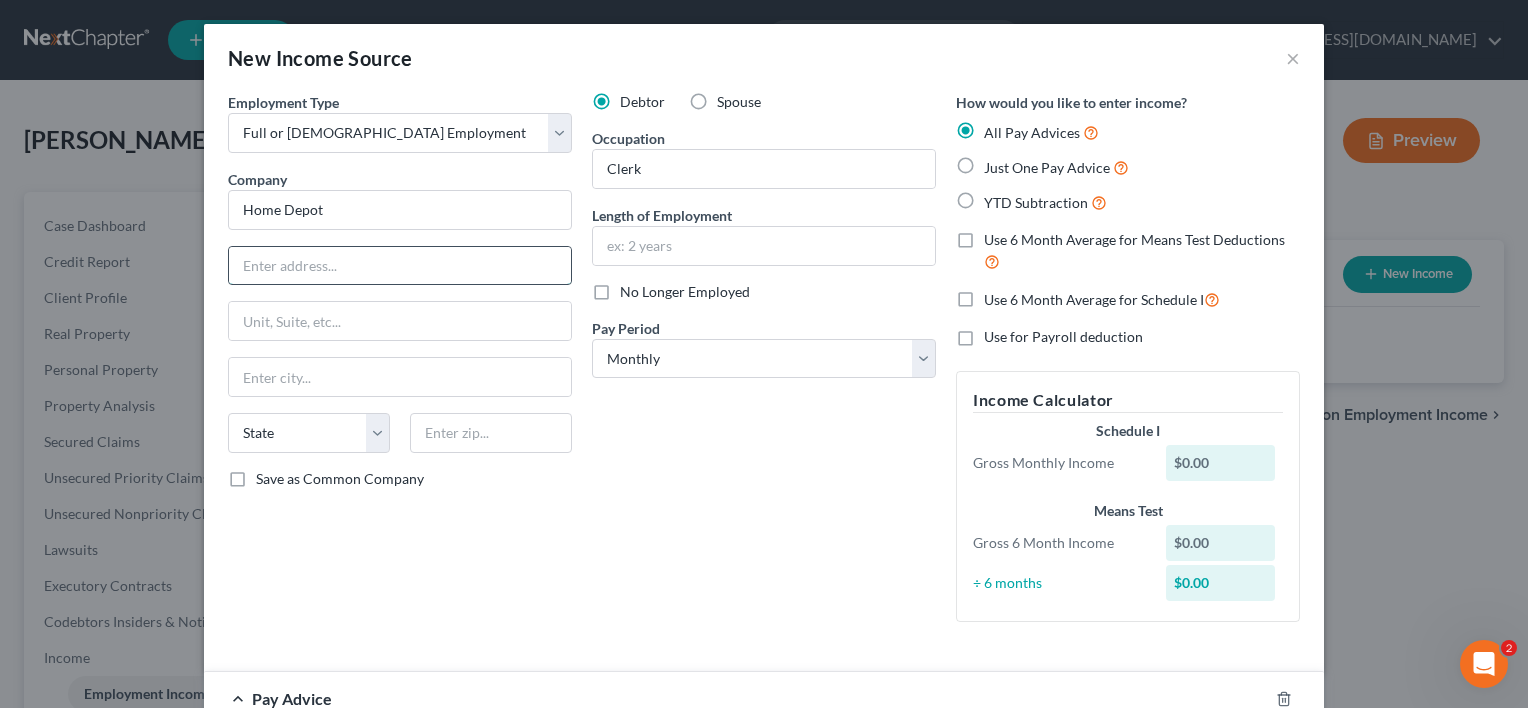 click at bounding box center (400, 266) 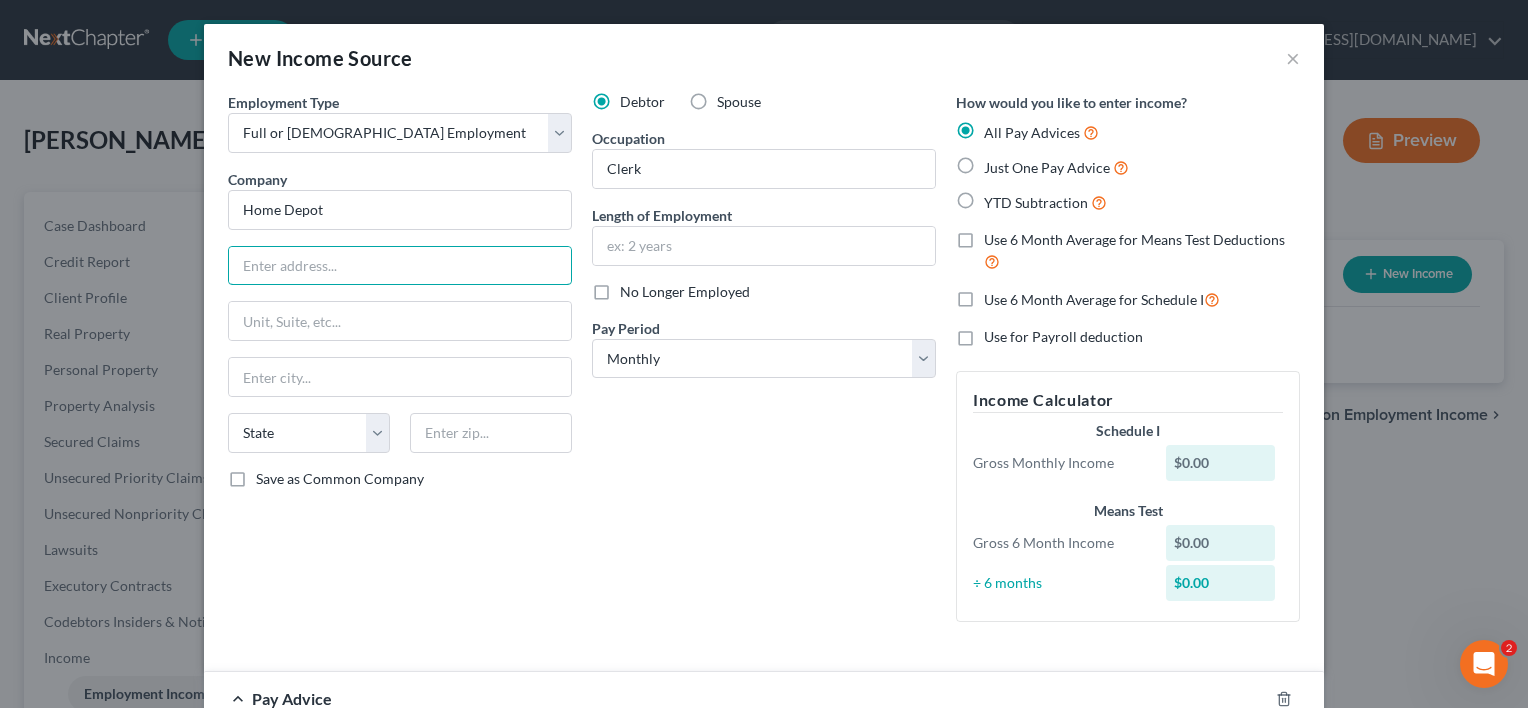 click on "Employment Type
*
Select Full or [DEMOGRAPHIC_DATA] Employment Self Employment
Company
*
Home Depot                      State [US_STATE] AK AR AZ CA CO CT DE DC [GEOGRAPHIC_DATA] [GEOGRAPHIC_DATA] GU HI ID IL IN IA [GEOGRAPHIC_DATA] [GEOGRAPHIC_DATA] LA ME MD [GEOGRAPHIC_DATA] [GEOGRAPHIC_DATA] [GEOGRAPHIC_DATA] [GEOGRAPHIC_DATA] [GEOGRAPHIC_DATA] MT [GEOGRAPHIC_DATA] [GEOGRAPHIC_DATA] [GEOGRAPHIC_DATA] [GEOGRAPHIC_DATA] [GEOGRAPHIC_DATA] [GEOGRAPHIC_DATA] [GEOGRAPHIC_DATA] [GEOGRAPHIC_DATA] [GEOGRAPHIC_DATA] [GEOGRAPHIC_DATA] OR [GEOGRAPHIC_DATA] PR RI SC SD [GEOGRAPHIC_DATA] [GEOGRAPHIC_DATA] [GEOGRAPHIC_DATA] VI [GEOGRAPHIC_DATA] [GEOGRAPHIC_DATA] [GEOGRAPHIC_DATA] WV WI WY Save as Common Company" at bounding box center (400, 365) 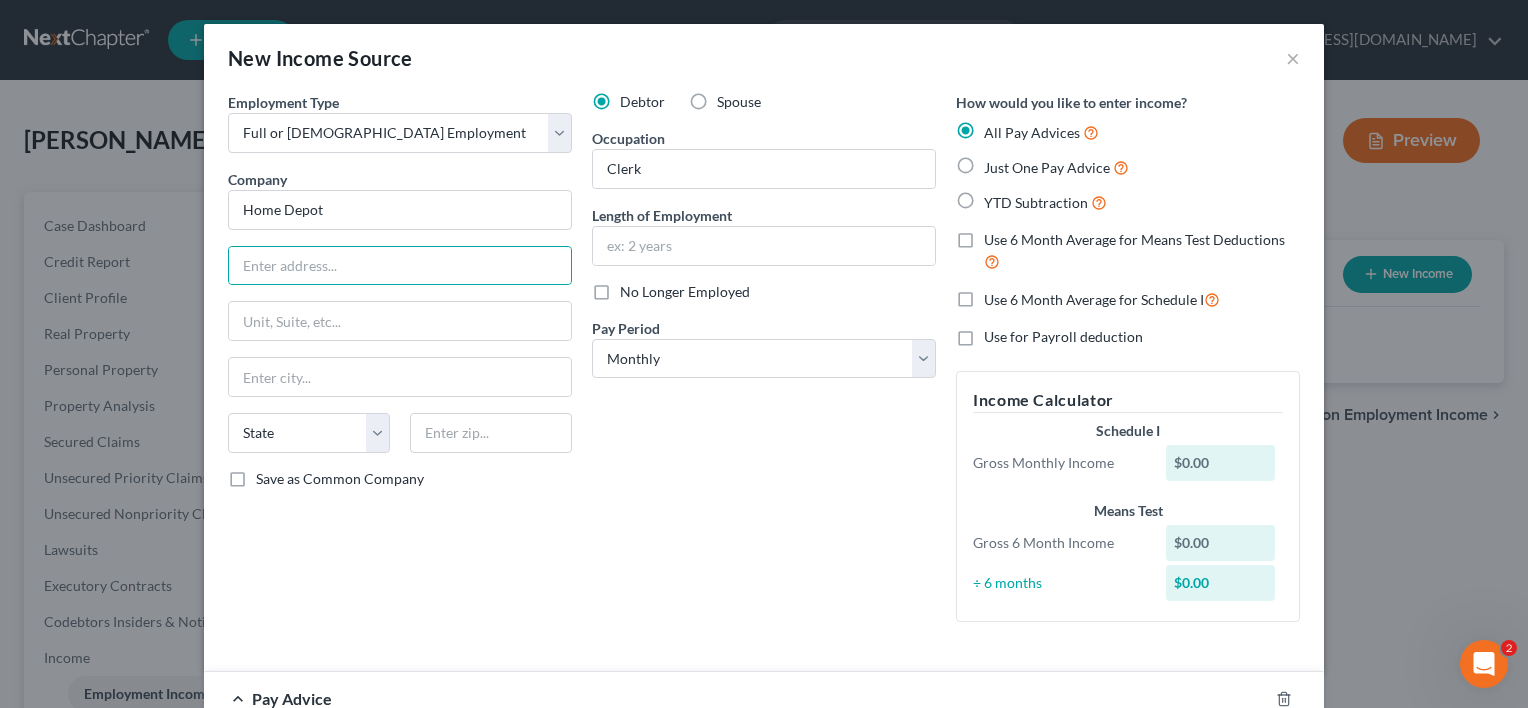 click on "Save as Common Company" at bounding box center [340, 479] 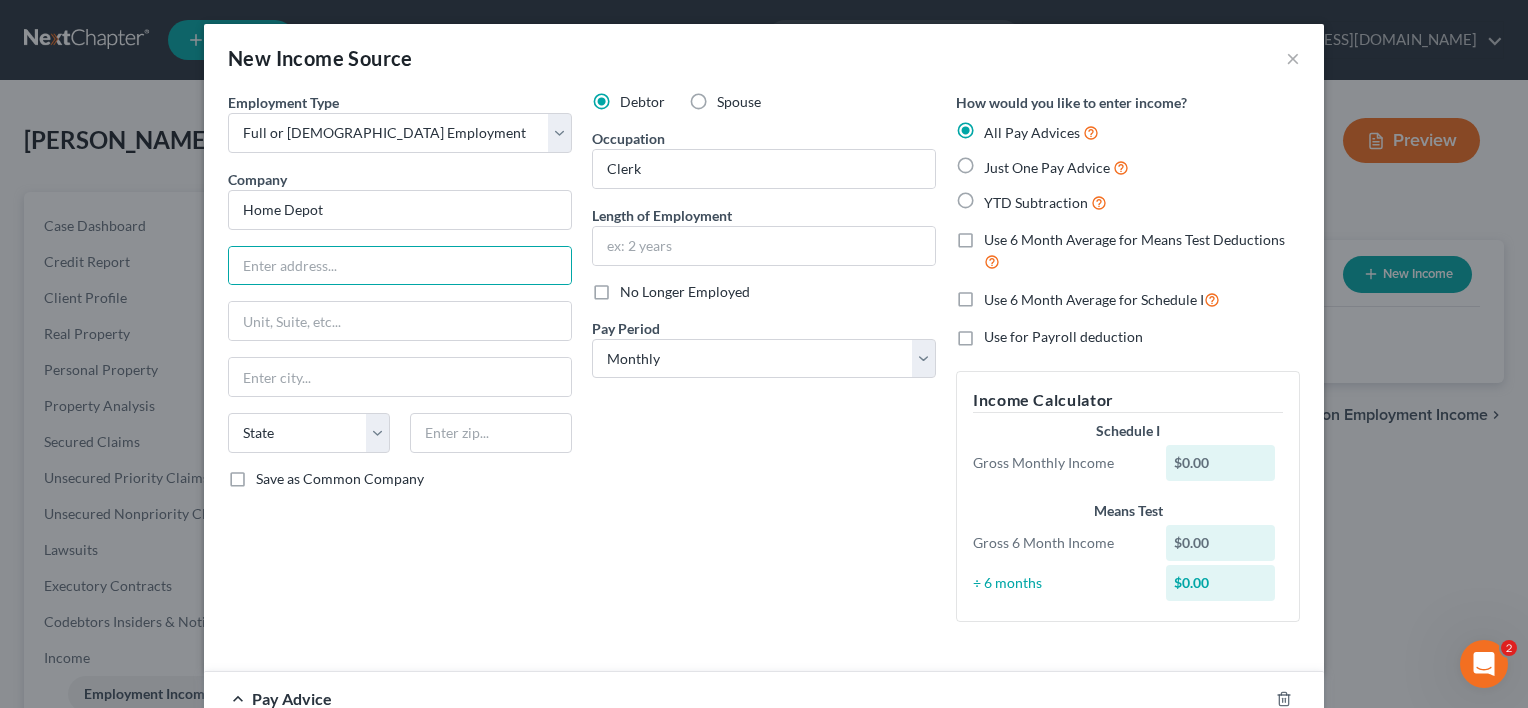 click on "Save as Common Company" at bounding box center (270, 475) 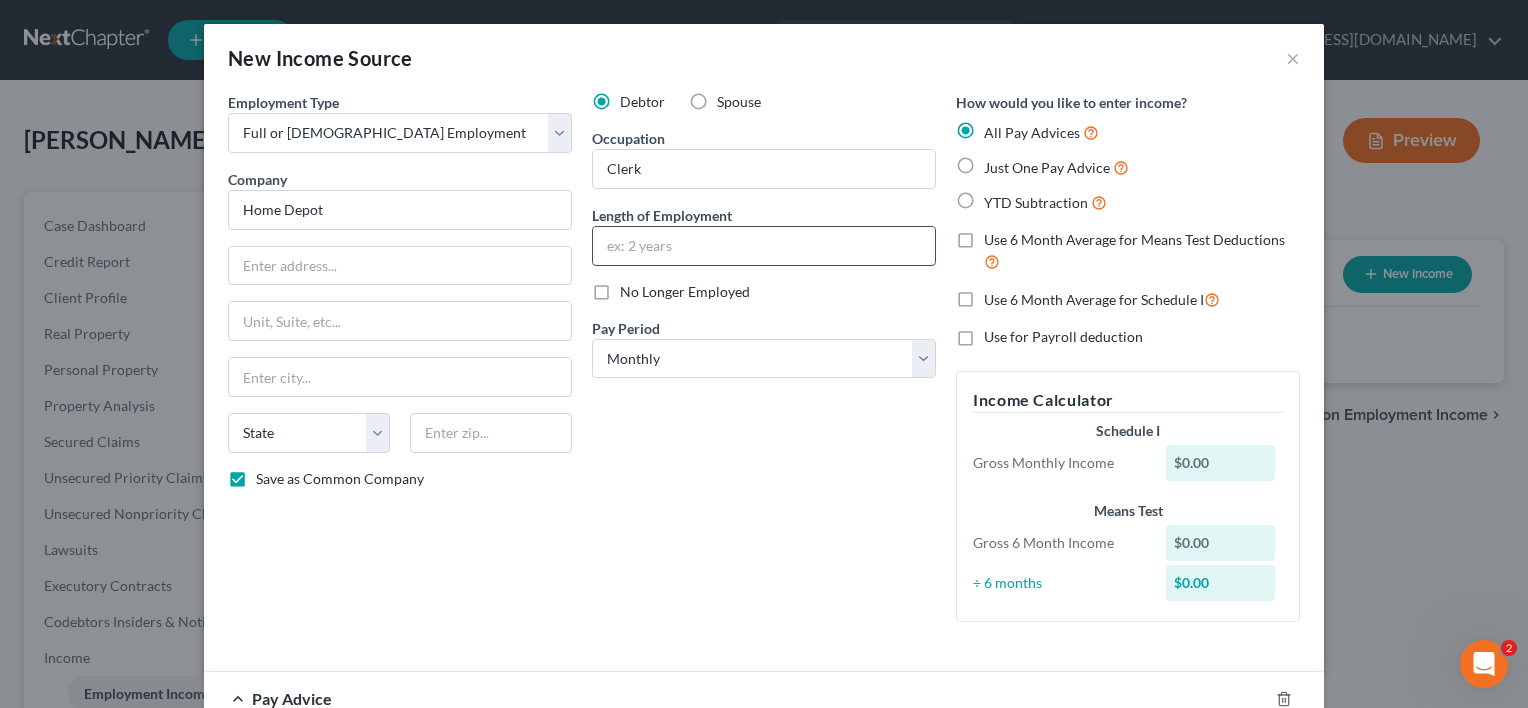 click at bounding box center (764, 246) 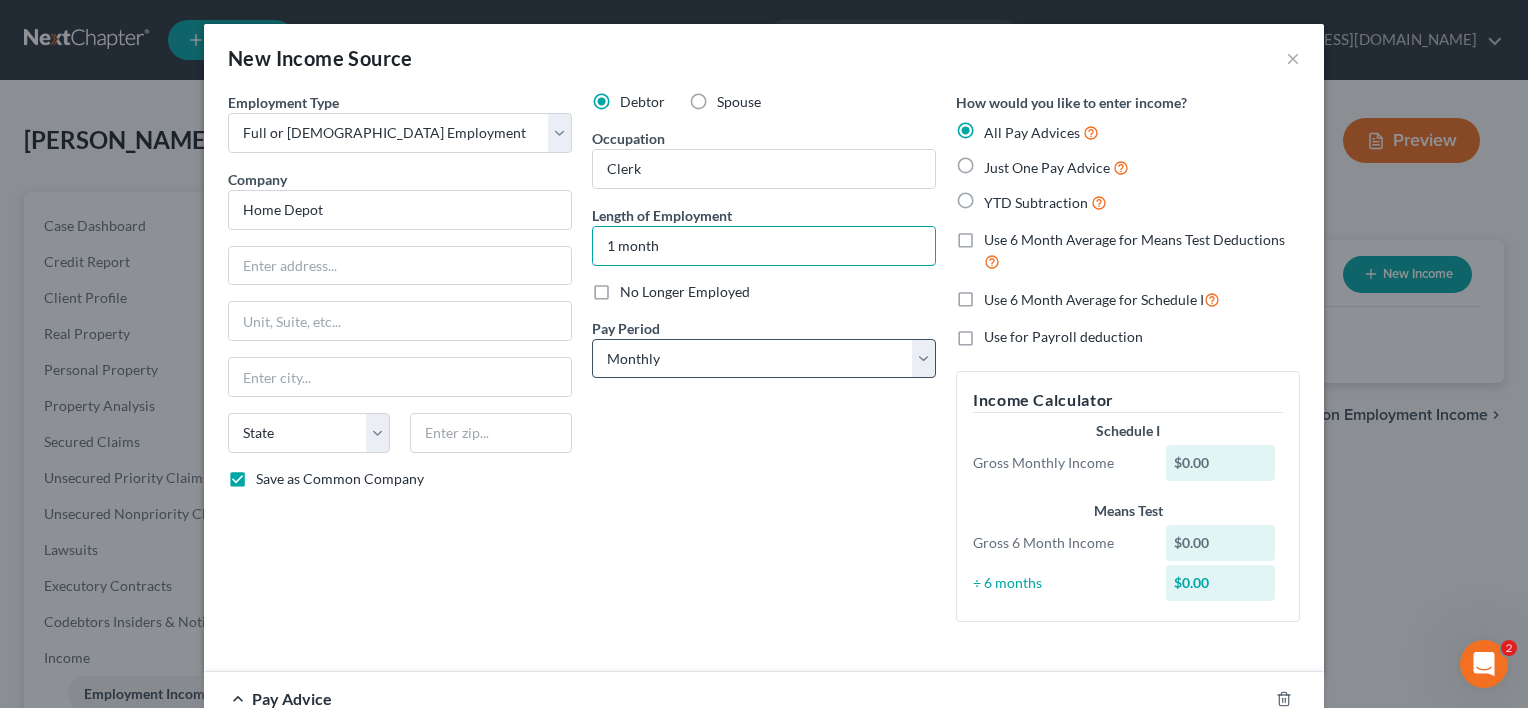 type on "1 month" 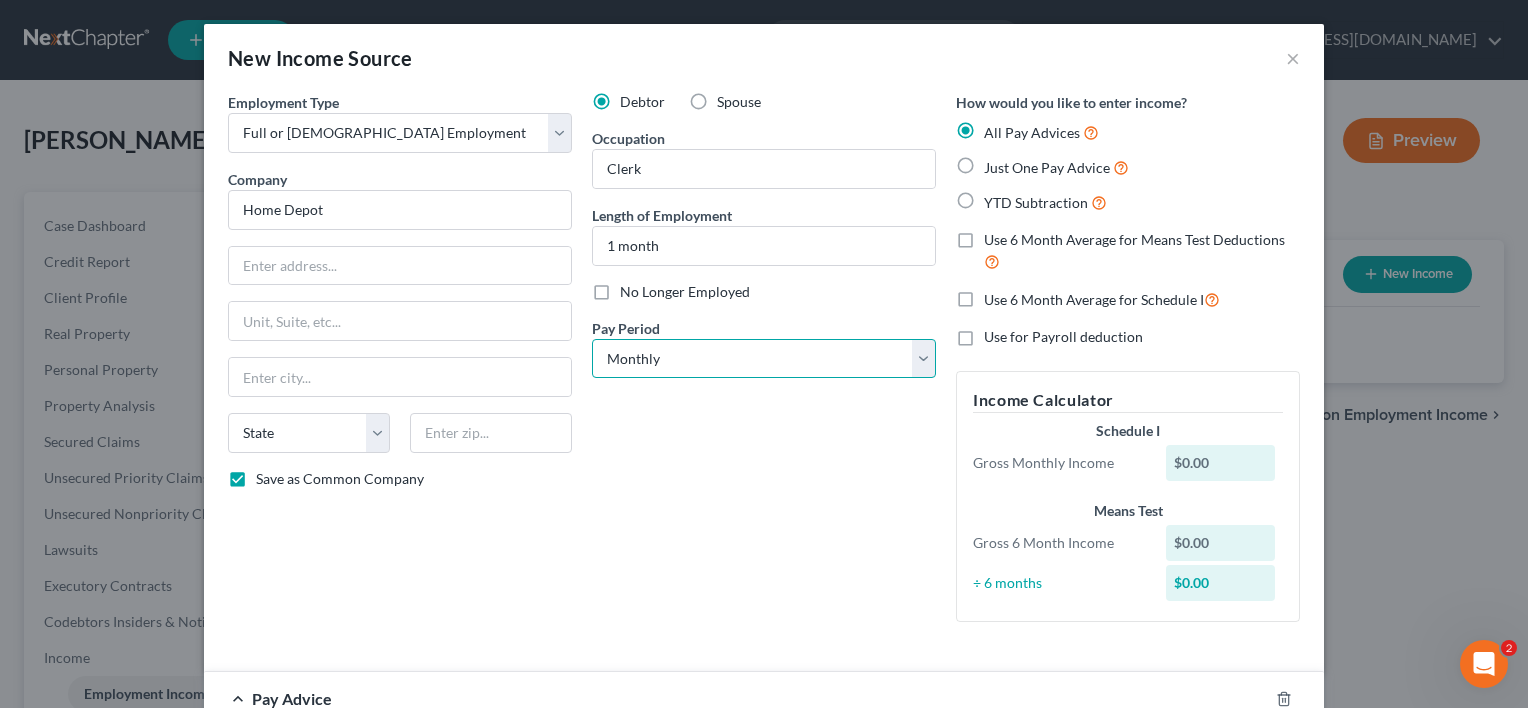 drag, startPoint x: 918, startPoint y: 347, endPoint x: 893, endPoint y: 348, distance: 25.019993 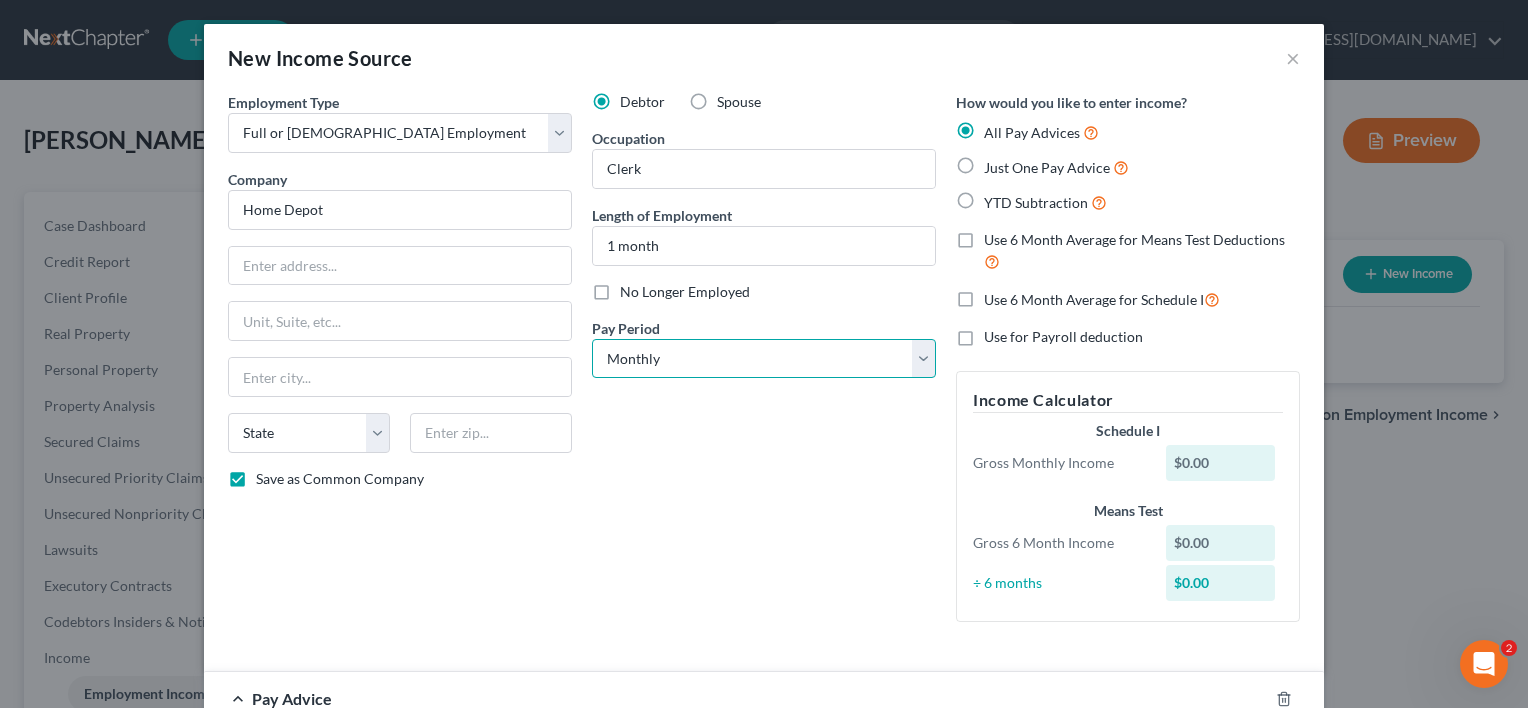 select on "3" 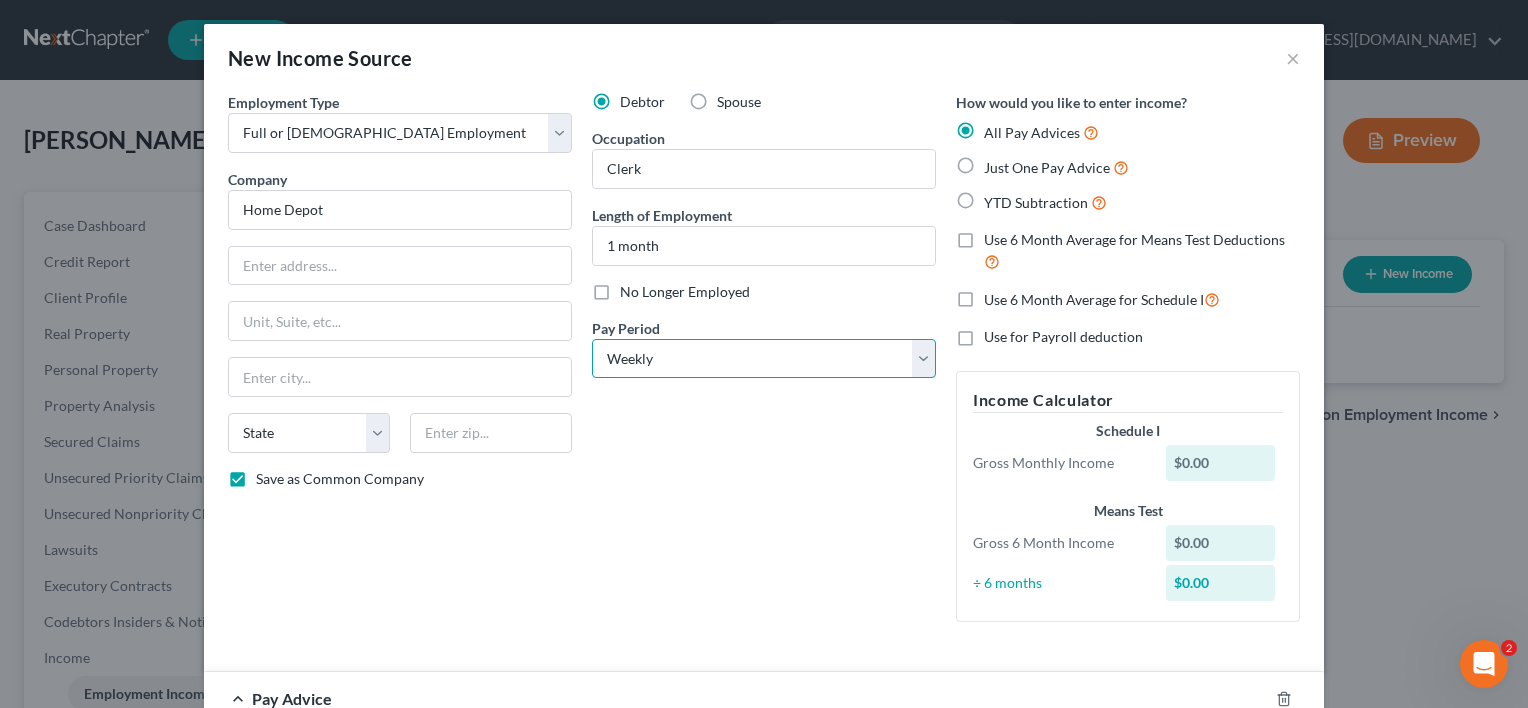 click on "Select Monthly Twice Monthly Every Other Week Weekly" at bounding box center [764, 359] 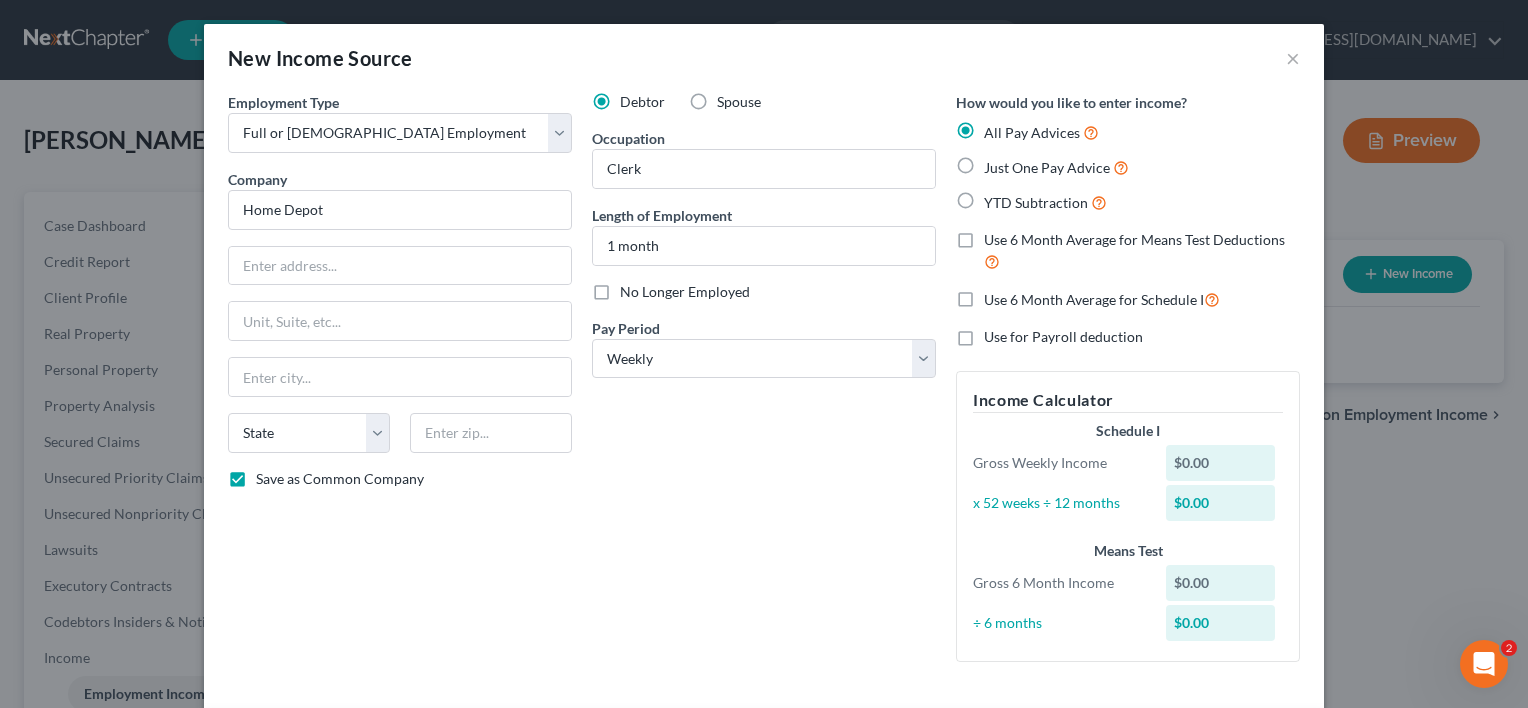 click on "$0.00" at bounding box center (1221, 463) 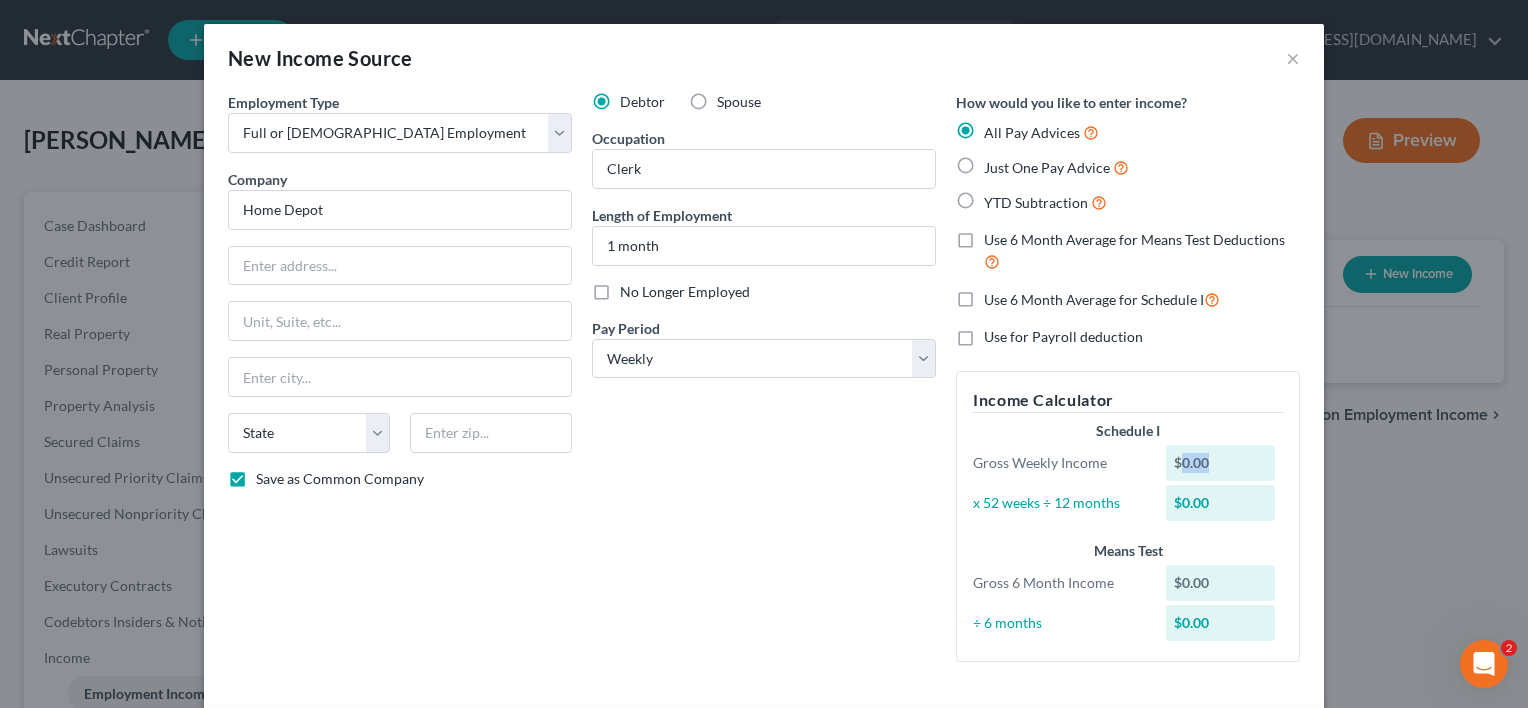 click on "$0.00" at bounding box center (1221, 463) 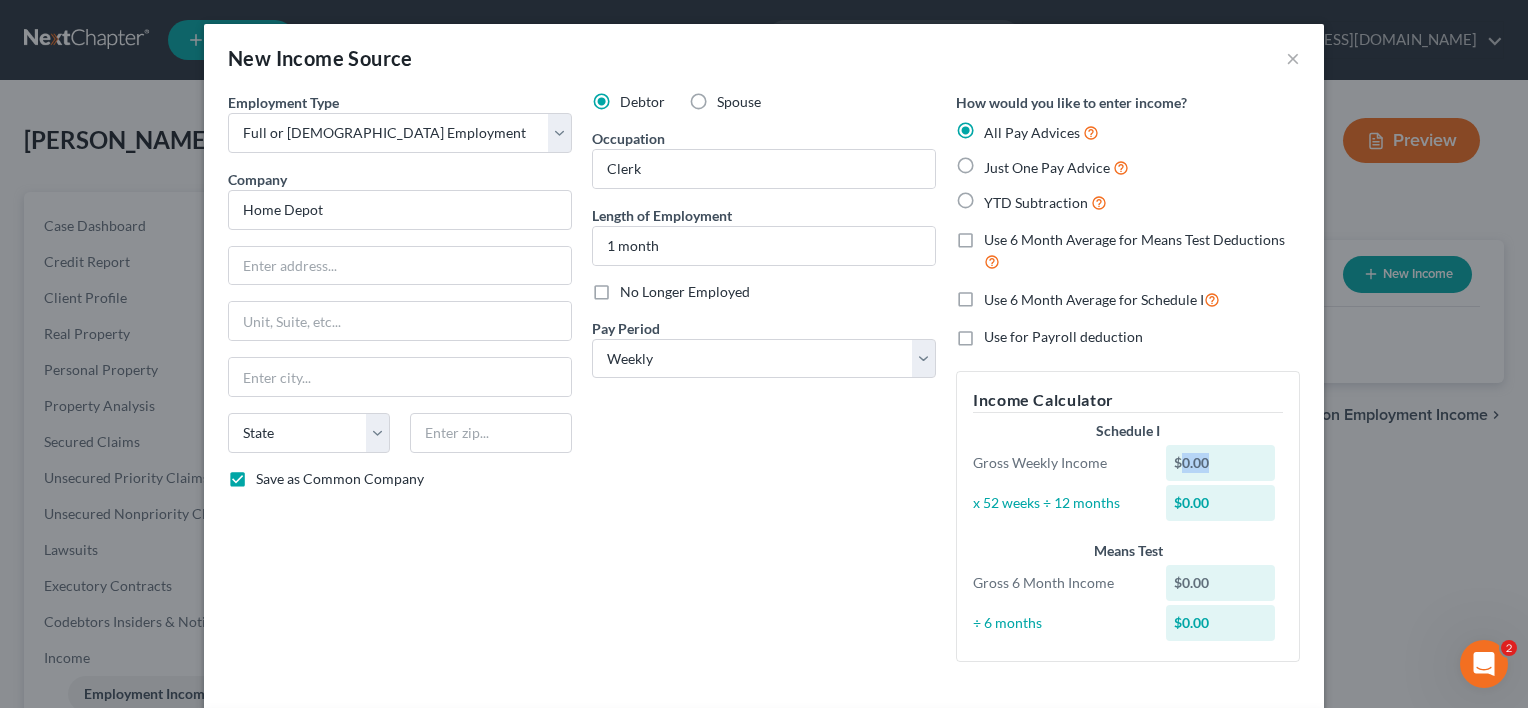 click on "$0.00" at bounding box center [1221, 463] 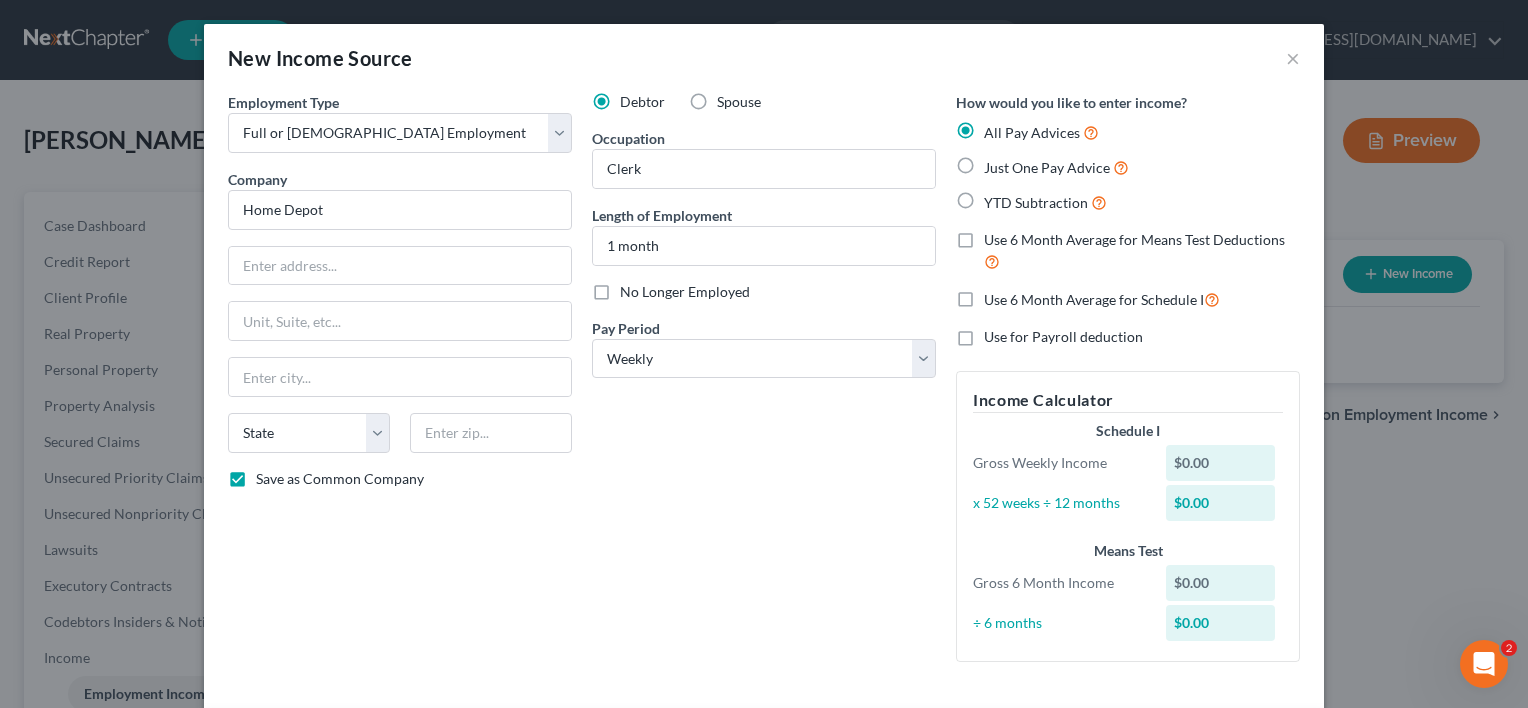 click on "$0.00" at bounding box center (1221, 463) 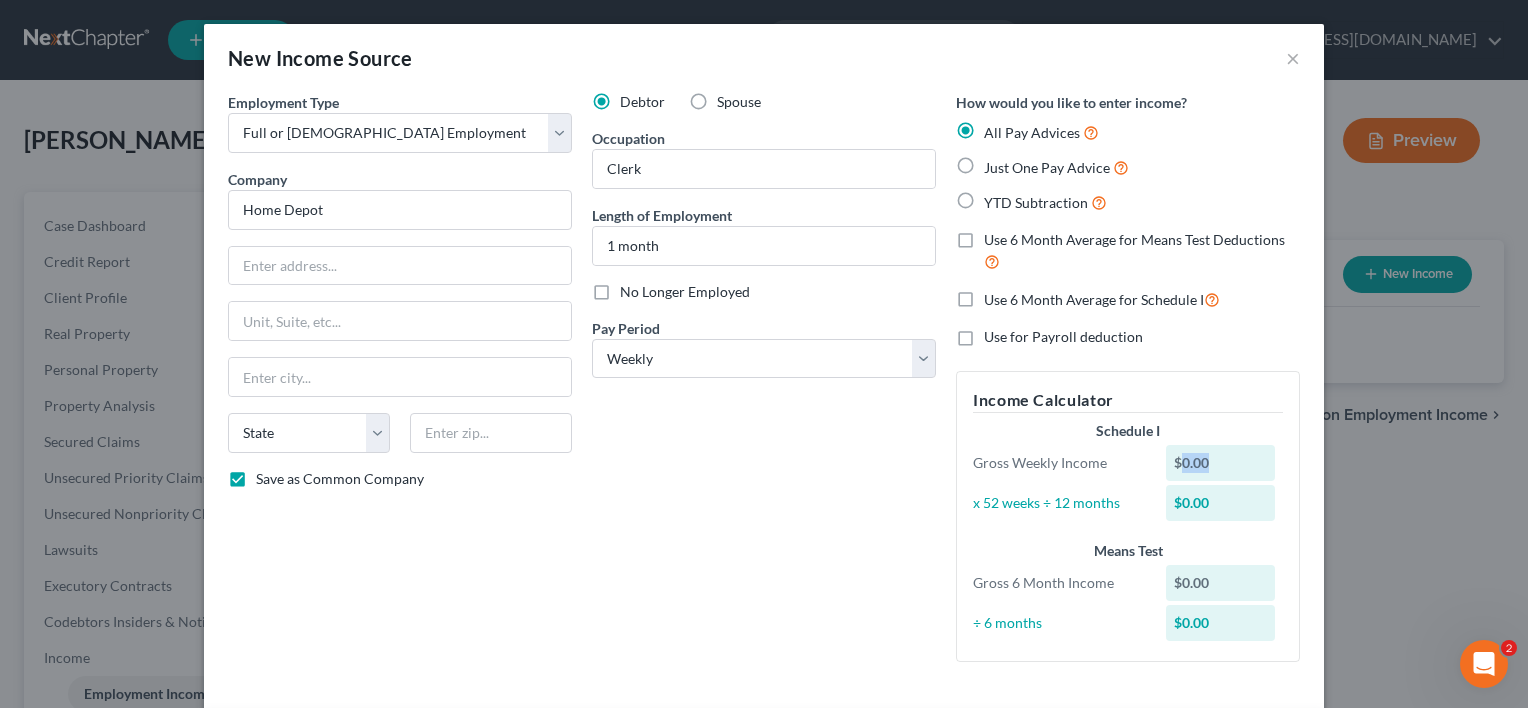click on "$0.00" at bounding box center [1221, 463] 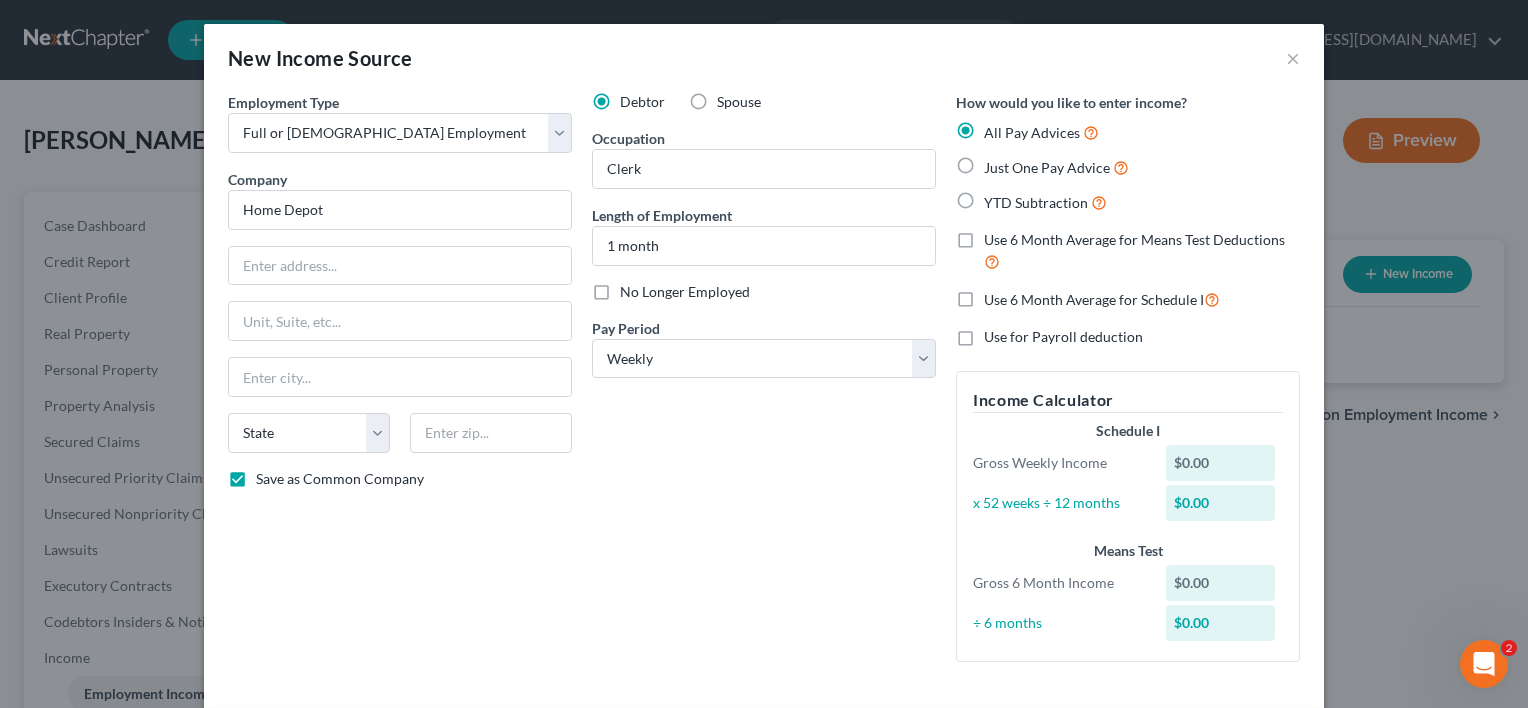 click on "Use 6 Month Average for Means Test Deductions" at bounding box center [1142, 251] 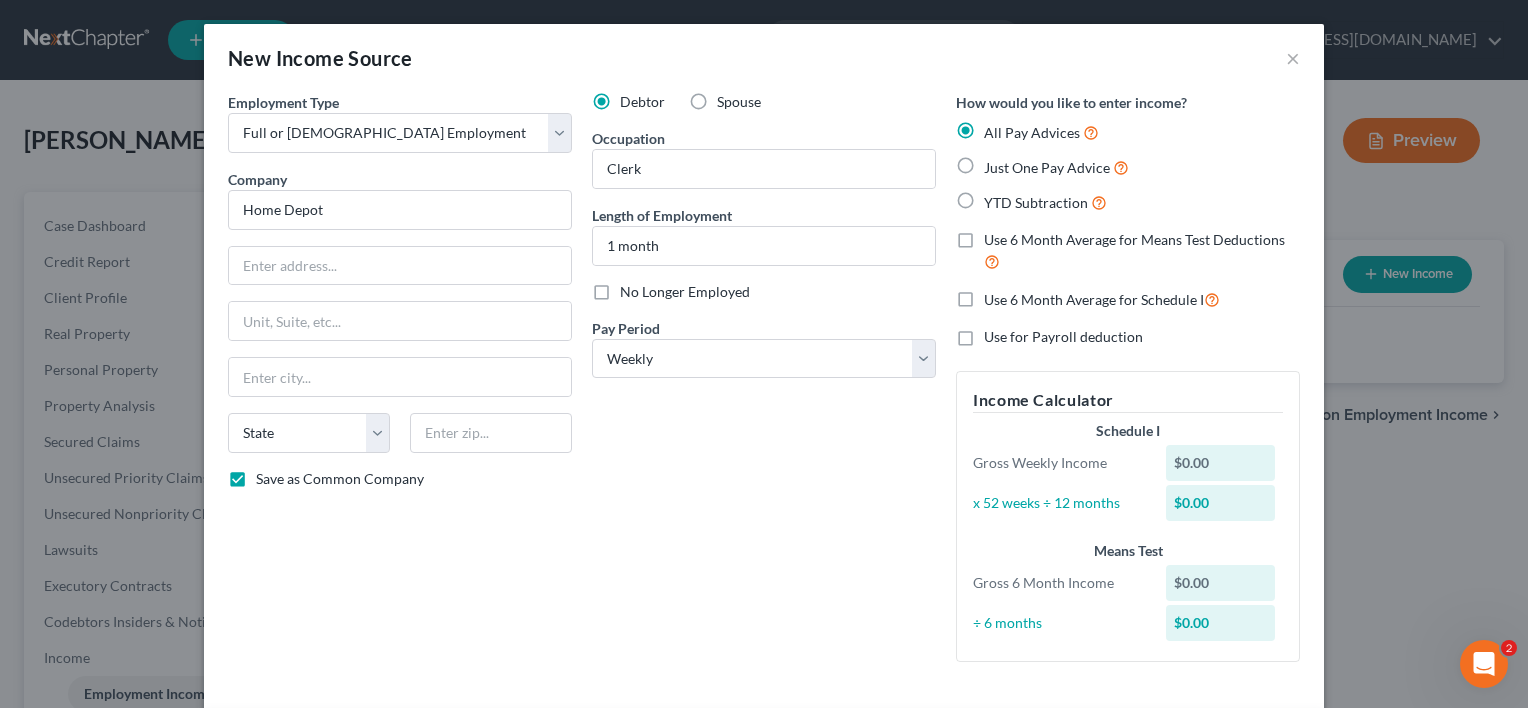 click on "Use 6 Month Average for Means Test Deductions" at bounding box center (998, 236) 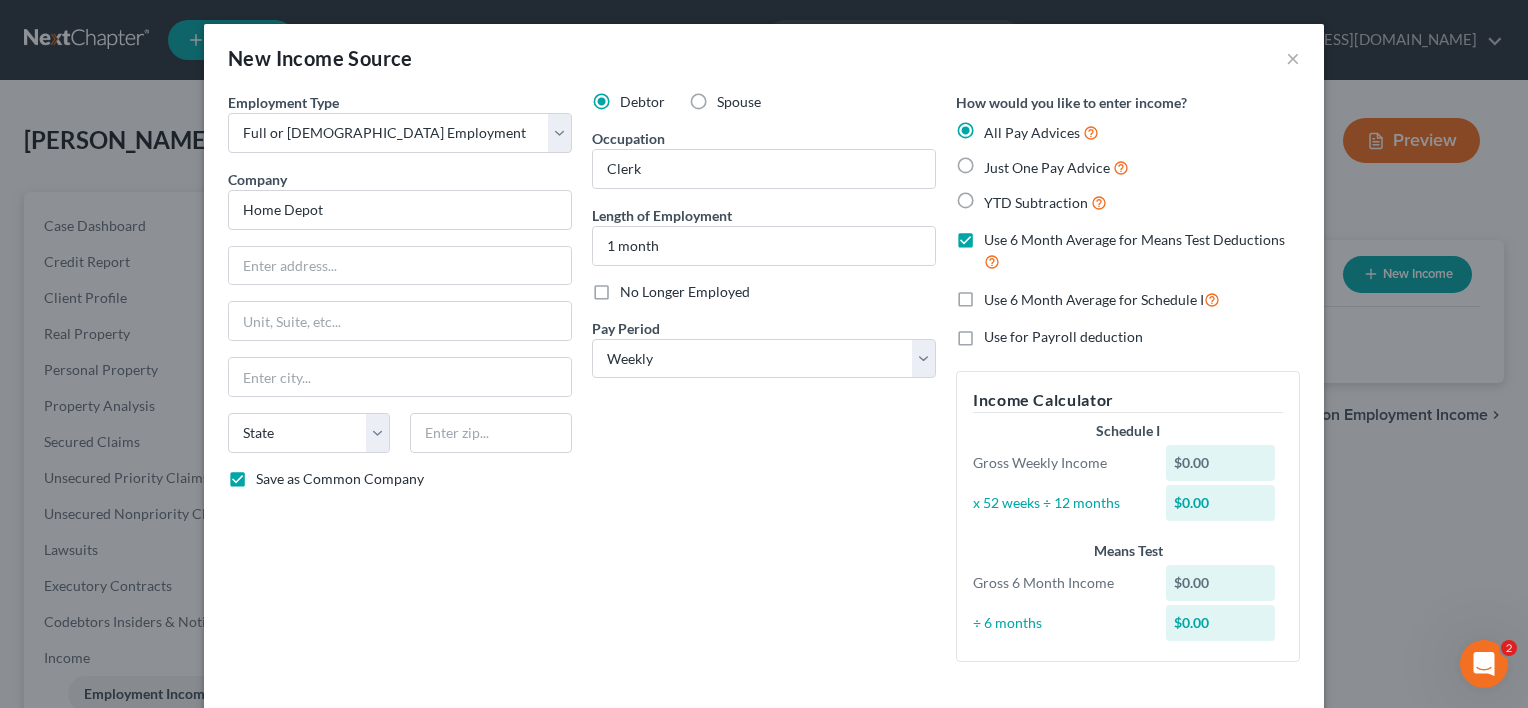 click on "$0.00" at bounding box center (1221, 463) 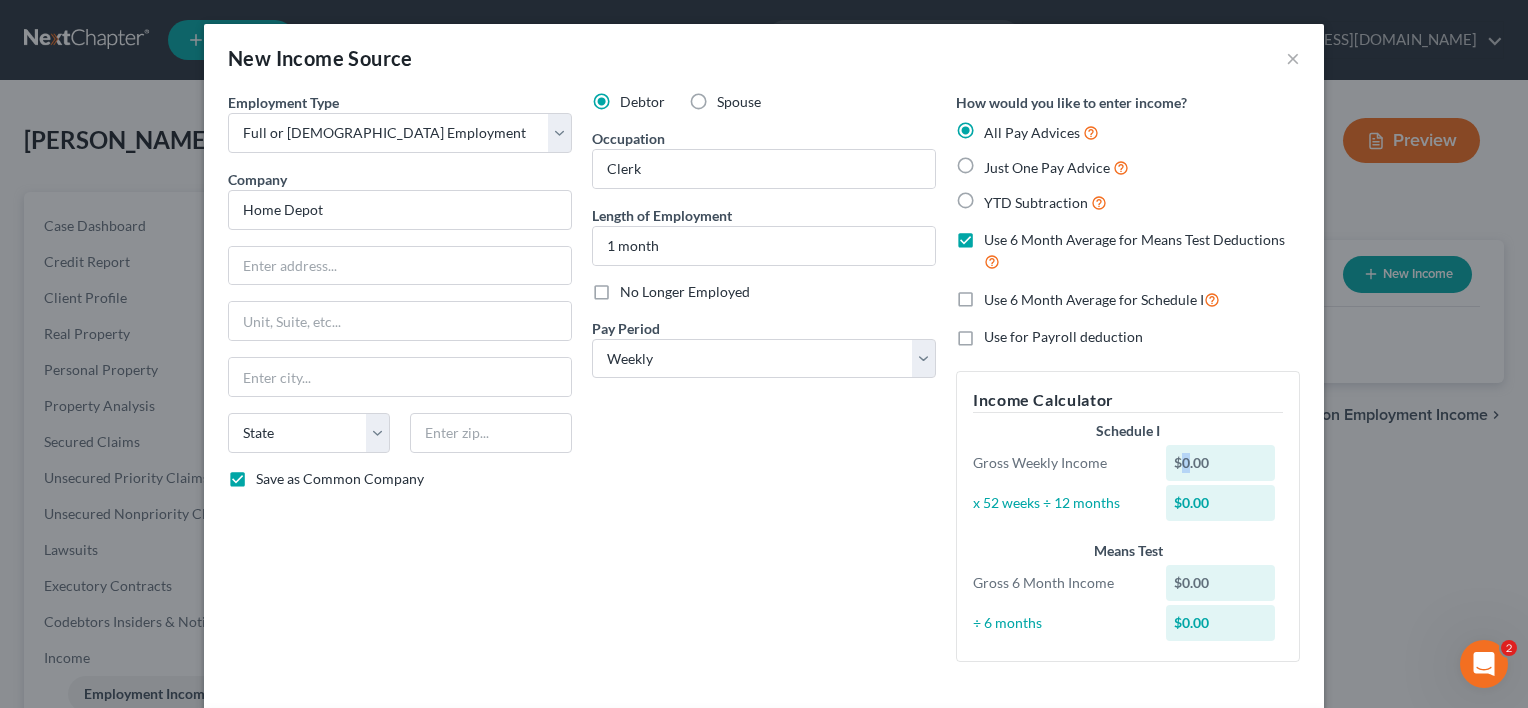 click on "$0.00" at bounding box center [1221, 463] 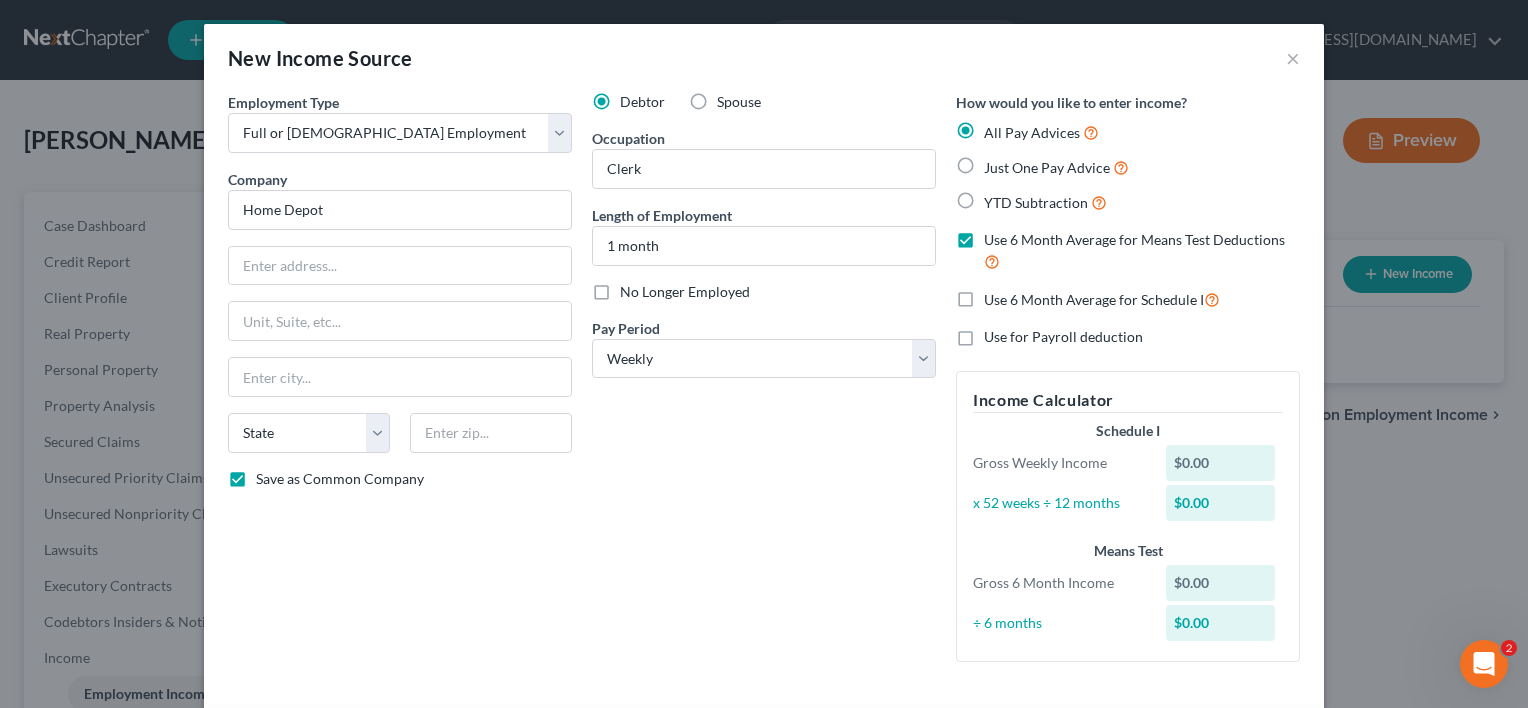 click on "$0.00" at bounding box center (1221, 463) 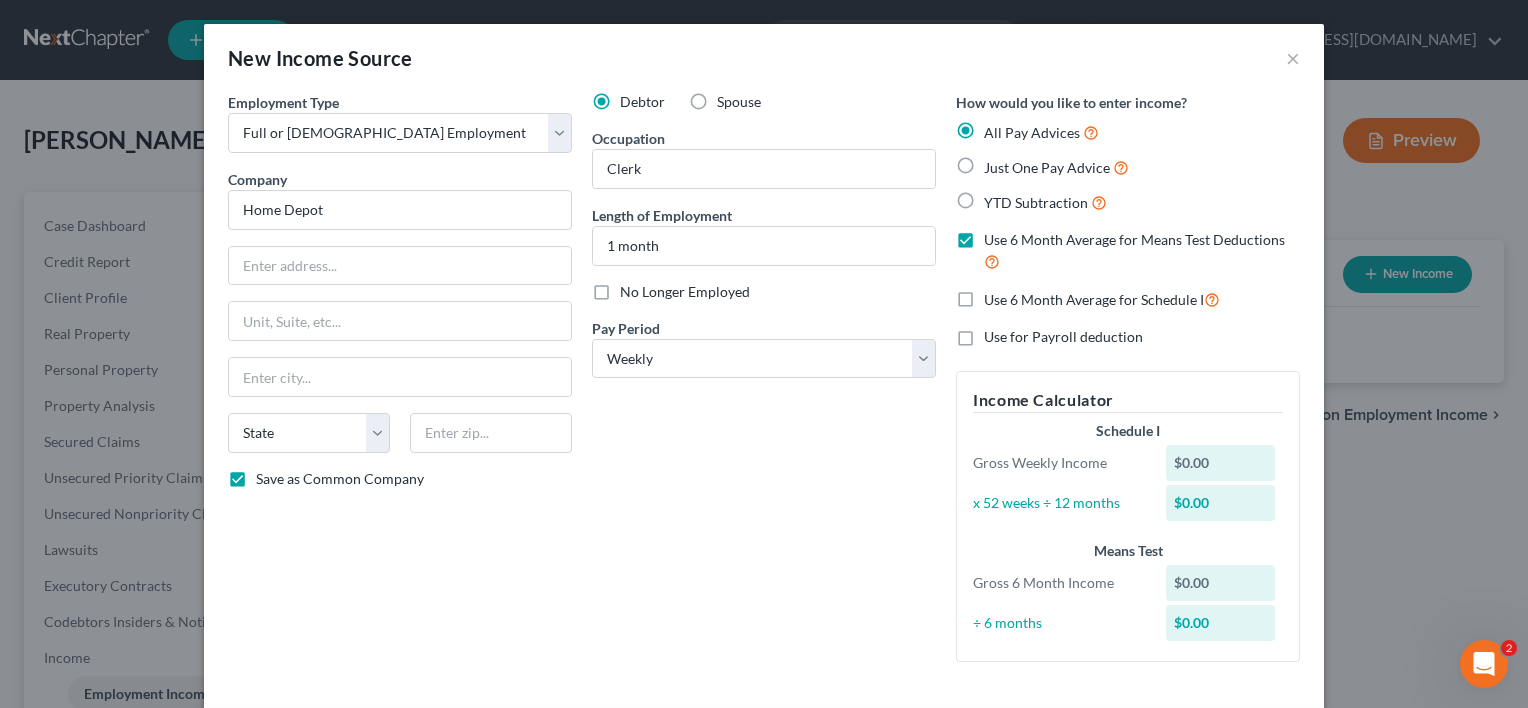 click on "Just One Pay Advice" at bounding box center [998, 162] 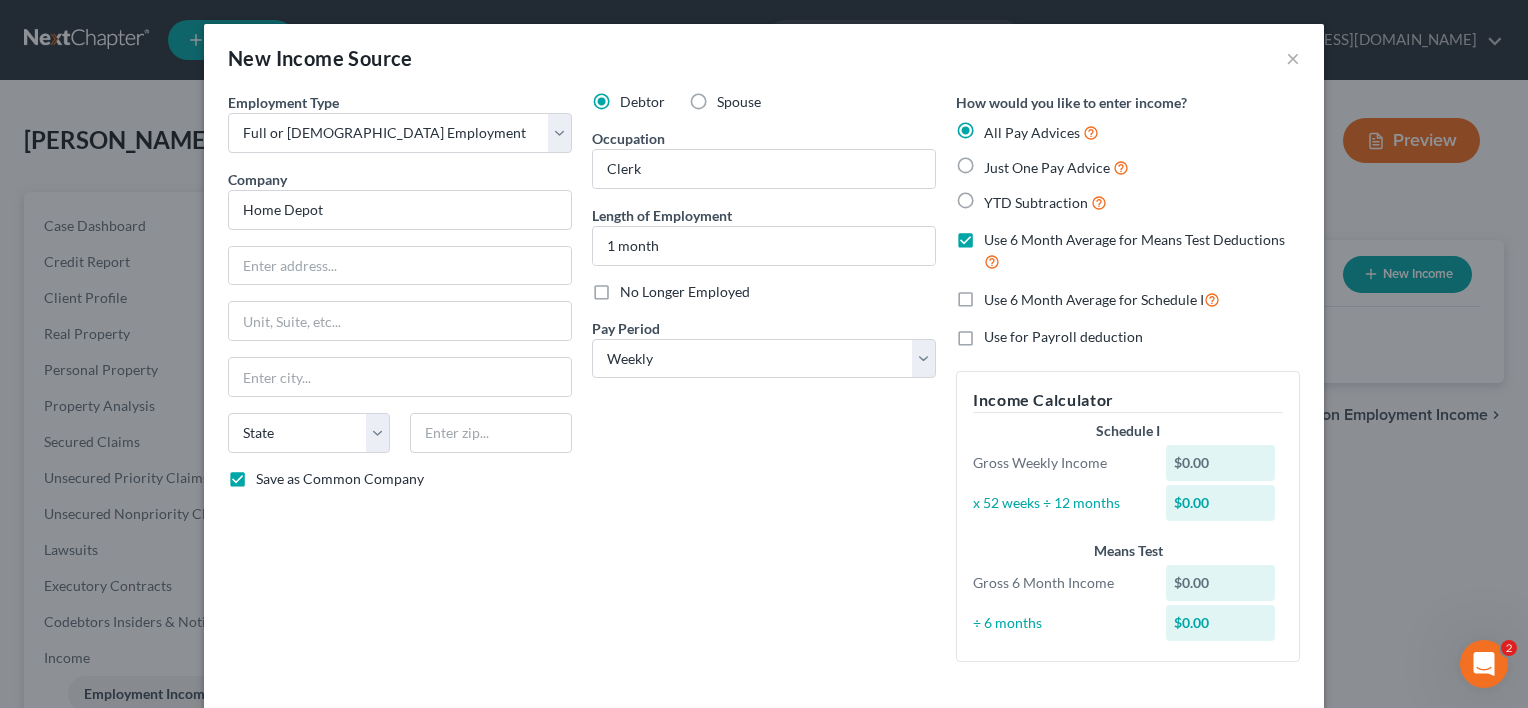 radio on "true" 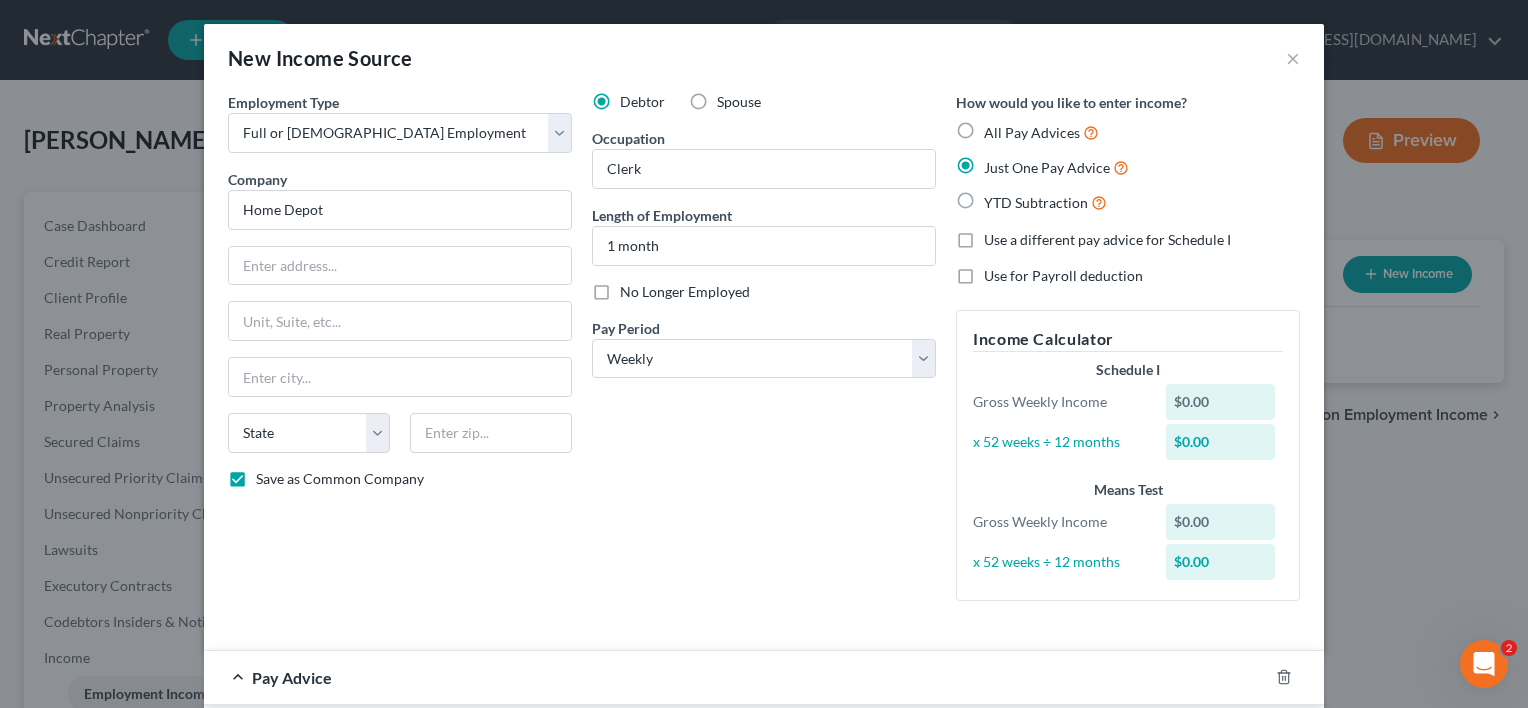 click on "$0.00" at bounding box center [1221, 402] 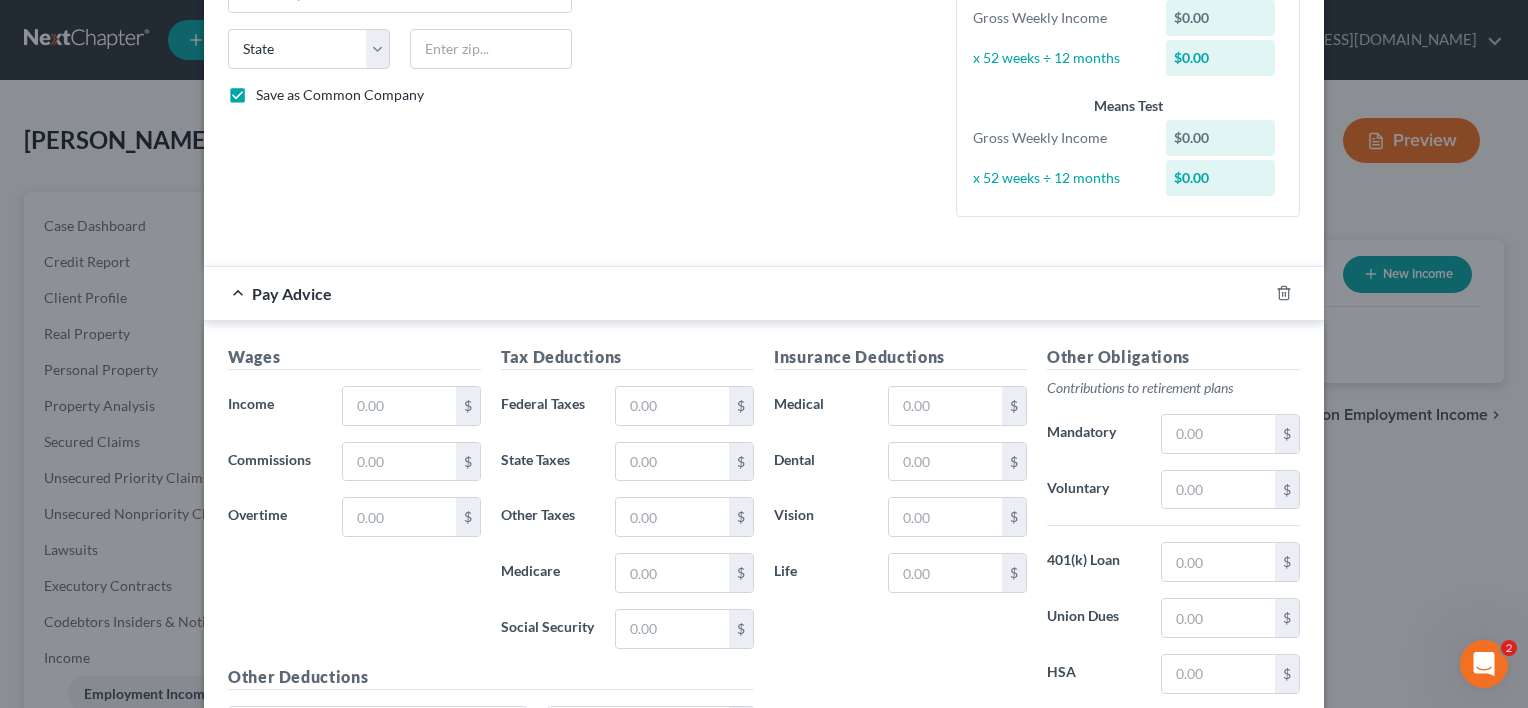 scroll, scrollTop: 385, scrollLeft: 0, axis: vertical 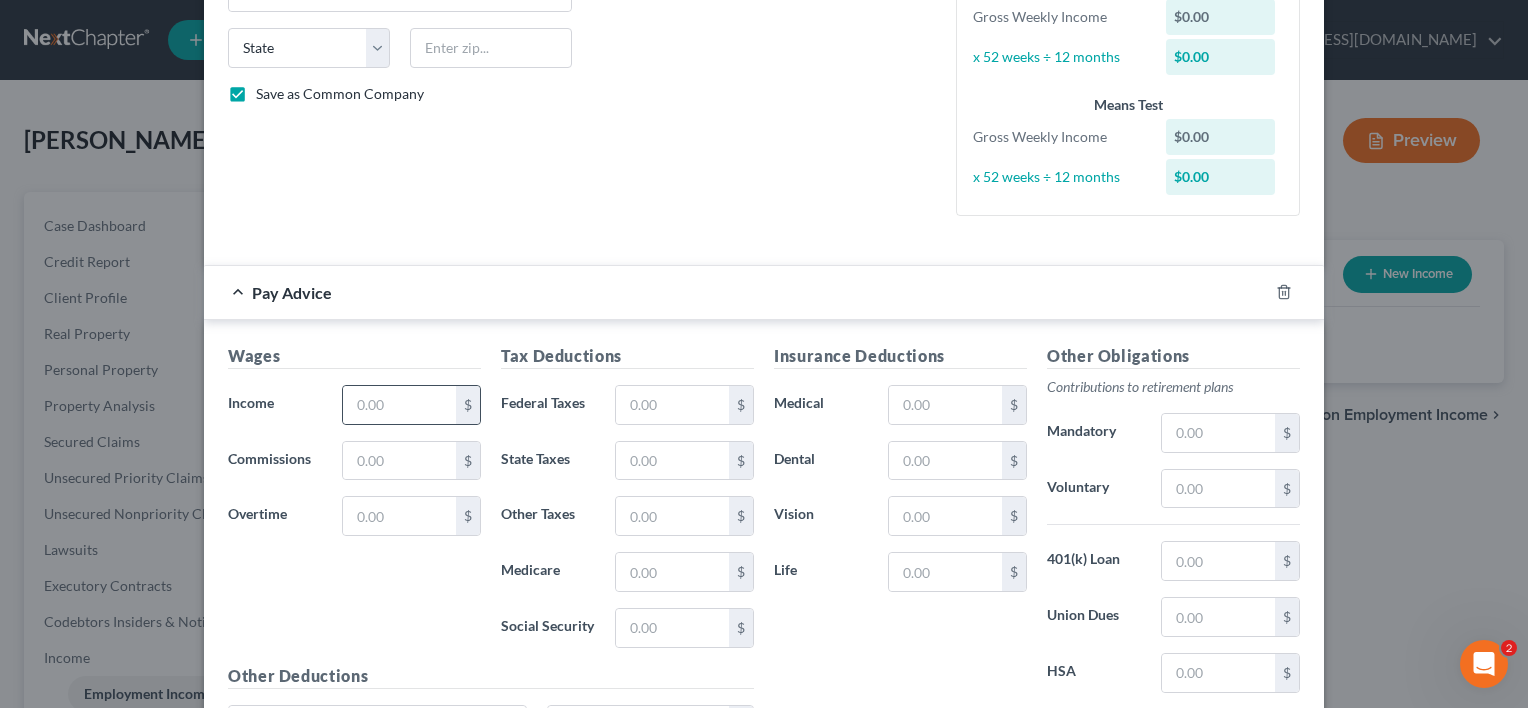 click on "$" at bounding box center [468, 405] 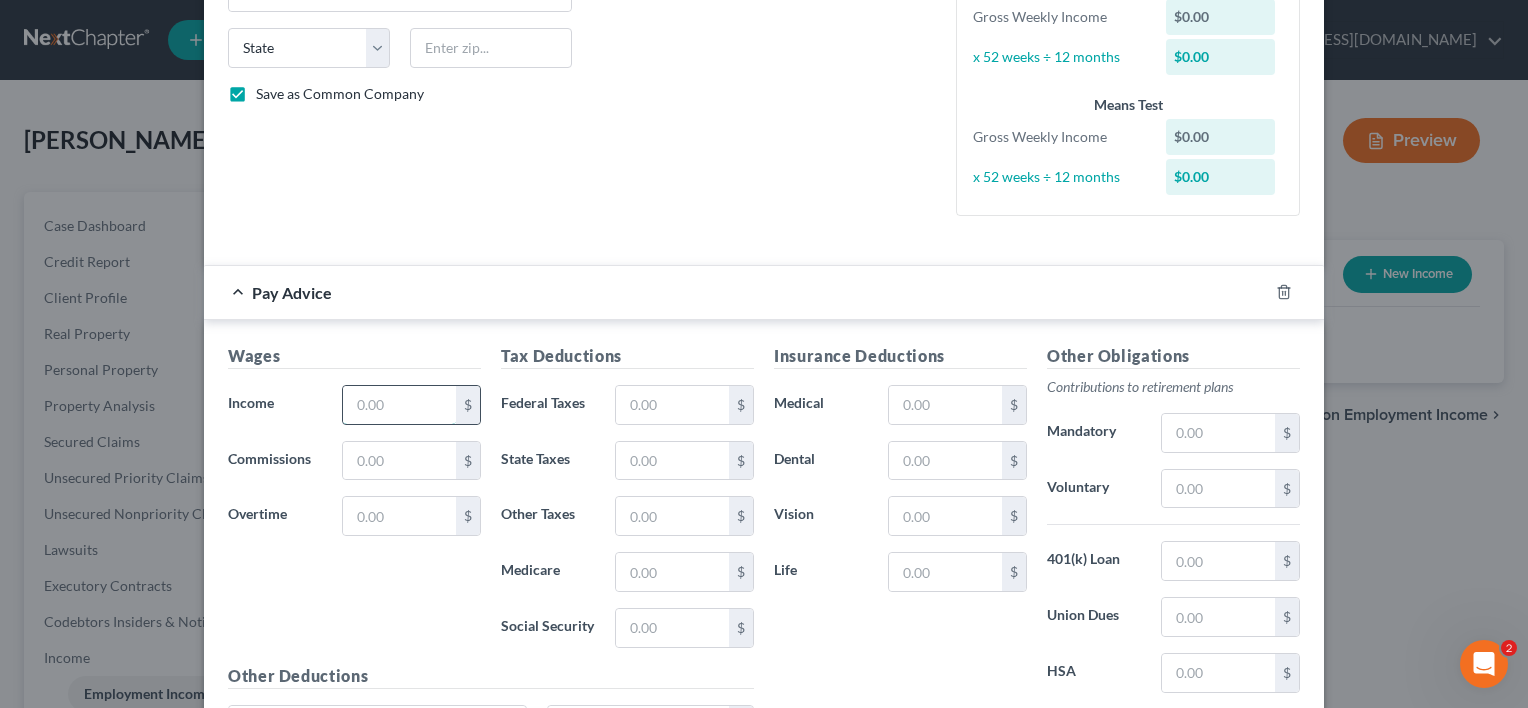 click at bounding box center (399, 405) 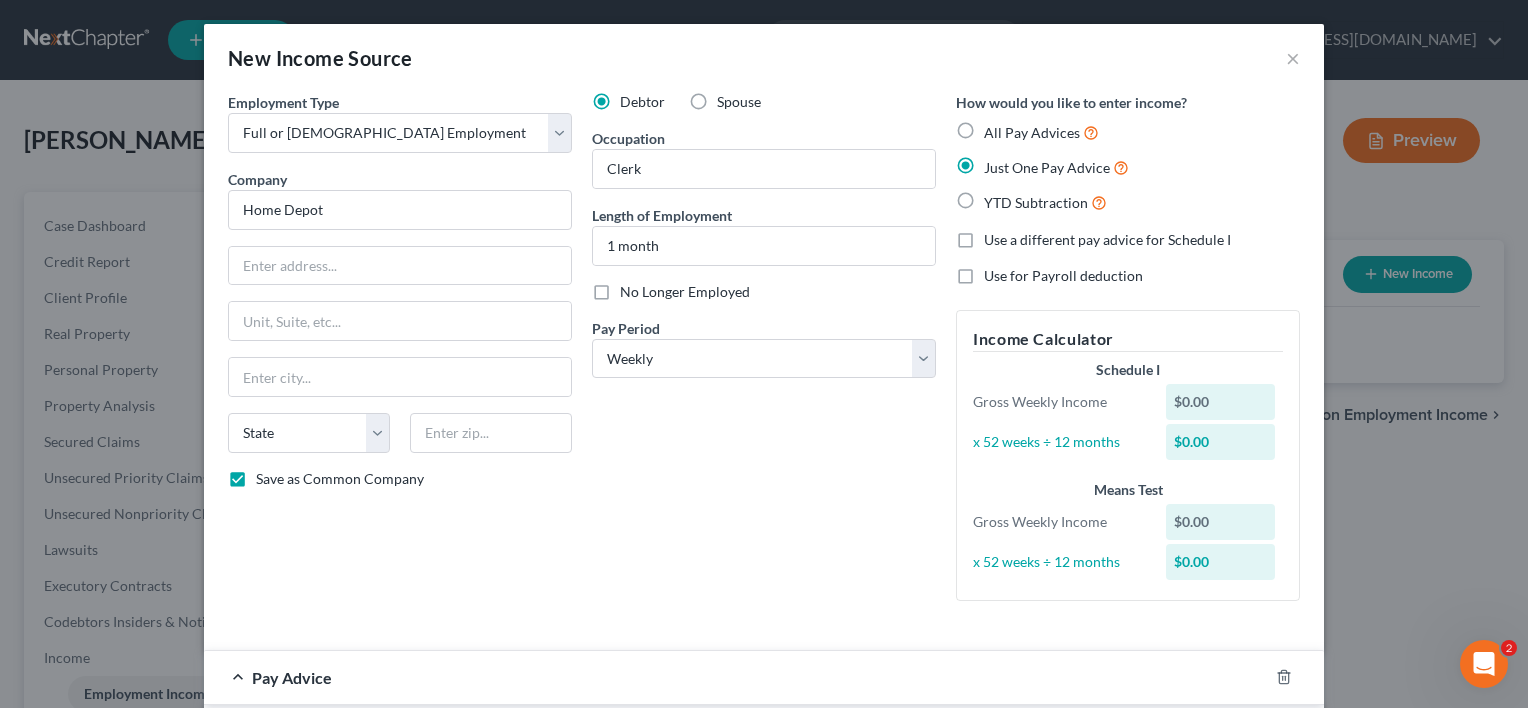 scroll, scrollTop: 1, scrollLeft: 0, axis: vertical 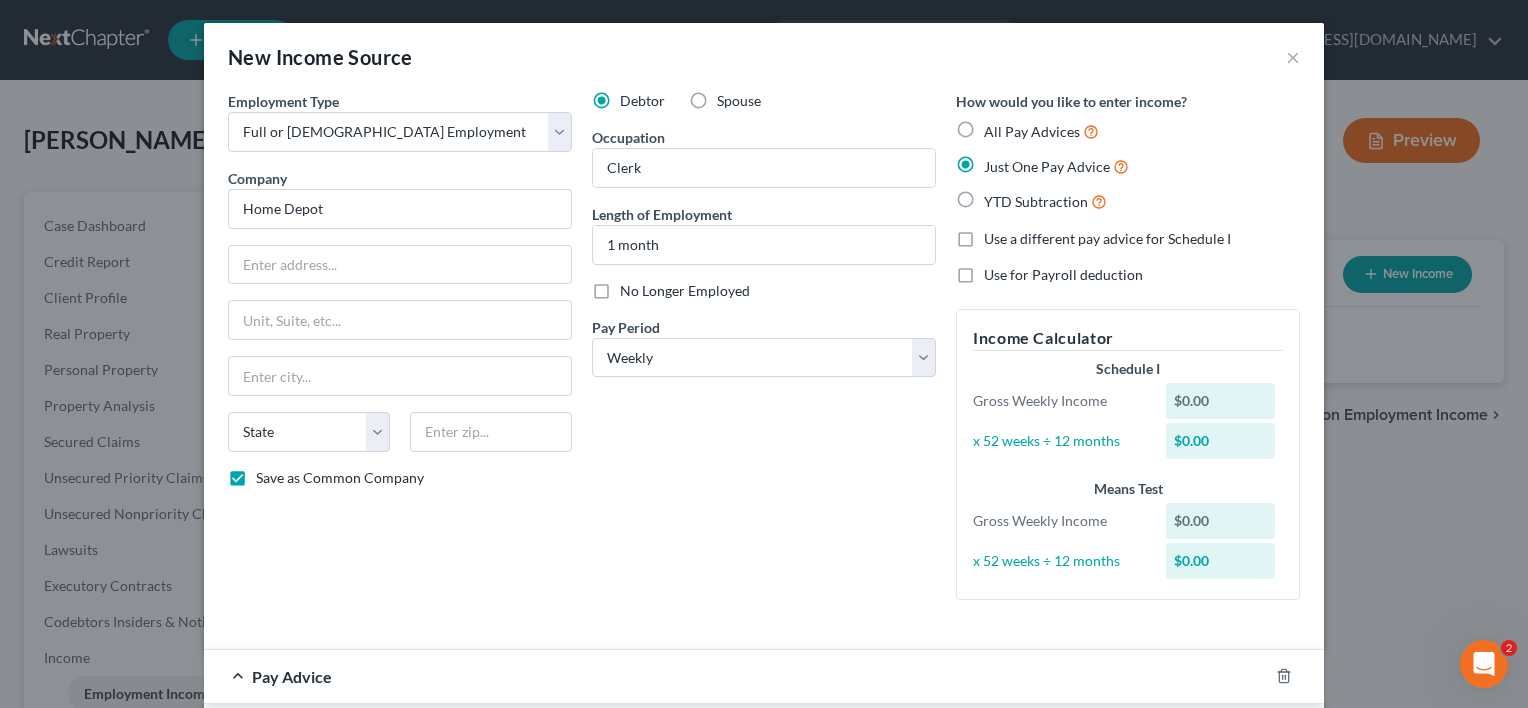 click on "YTD Subtraction" at bounding box center [1045, 201] 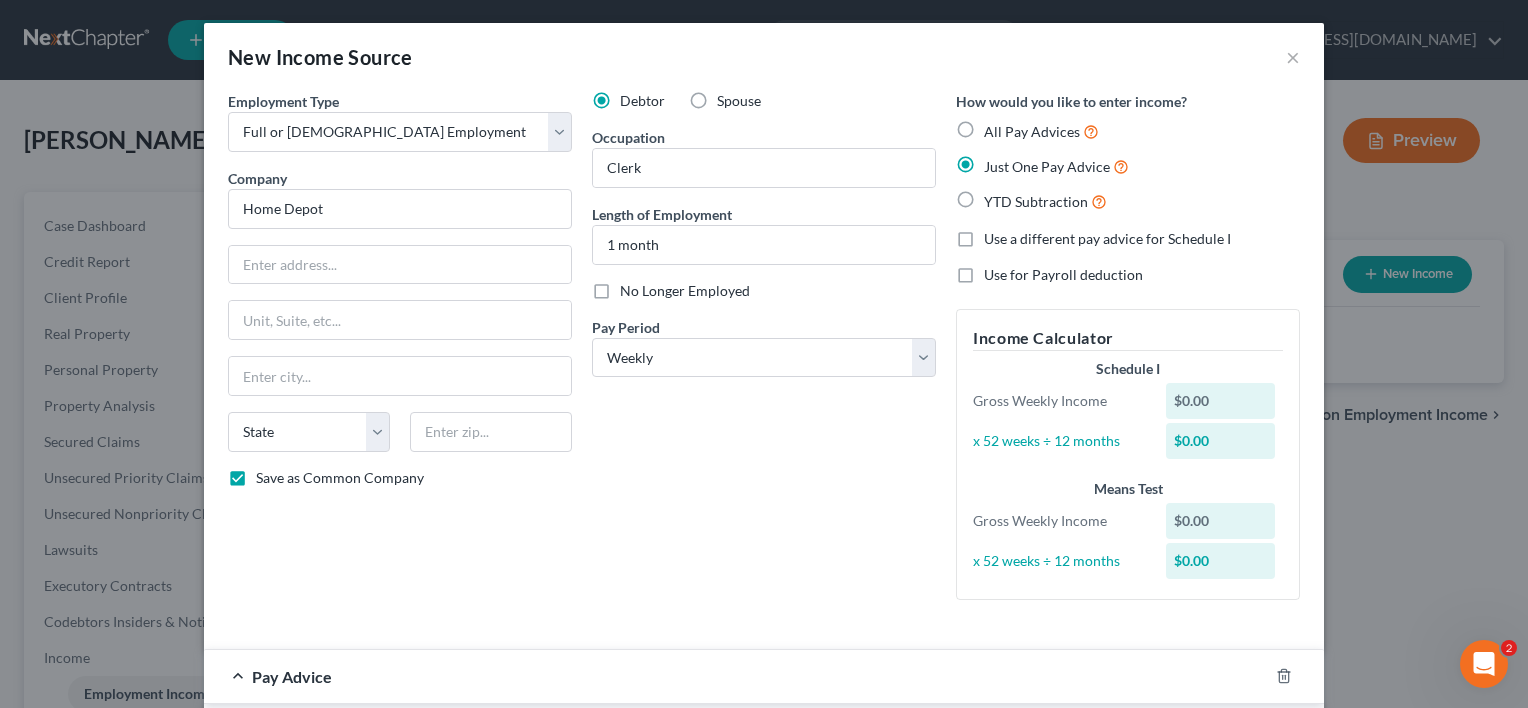 click on "YTD Subtraction" at bounding box center (998, 196) 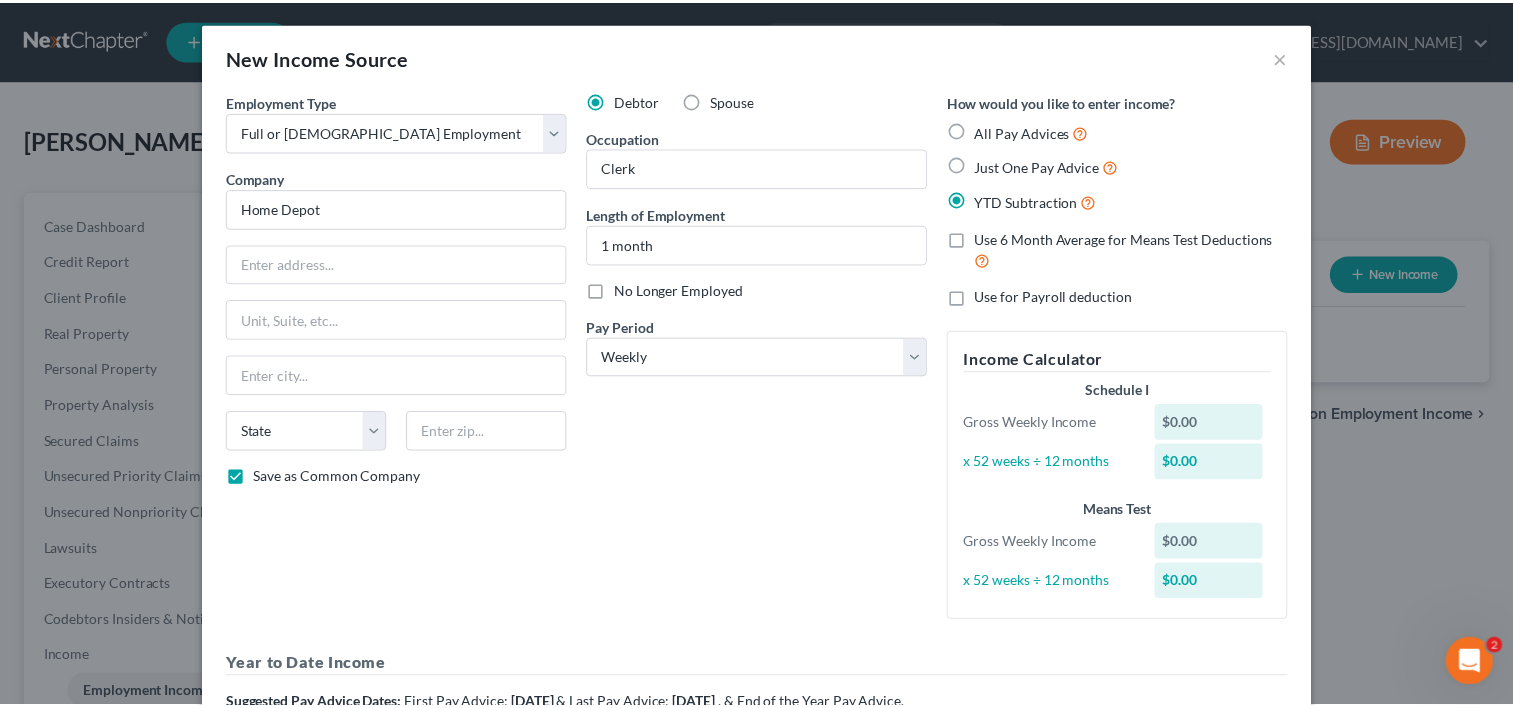 scroll, scrollTop: 1, scrollLeft: 0, axis: vertical 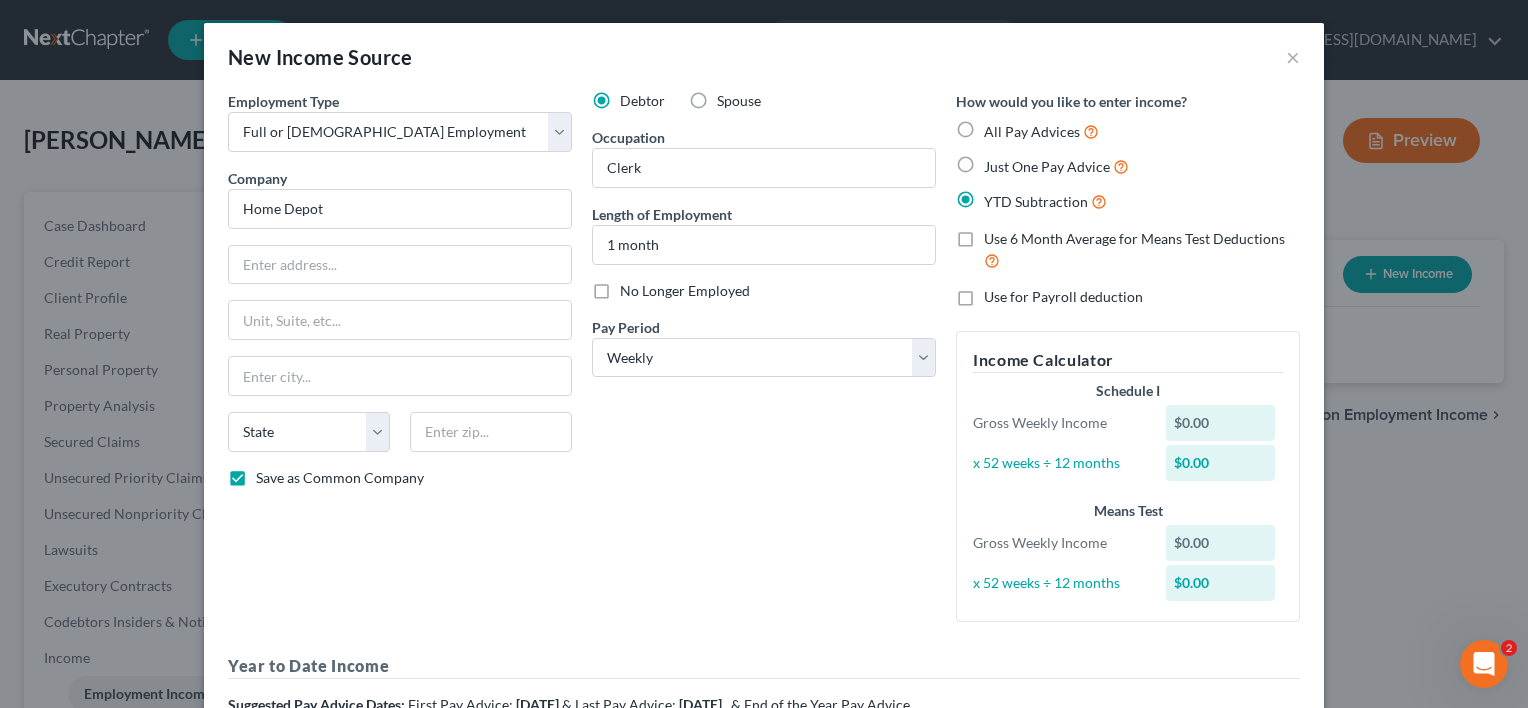 click on "$0.00" at bounding box center (1221, 423) 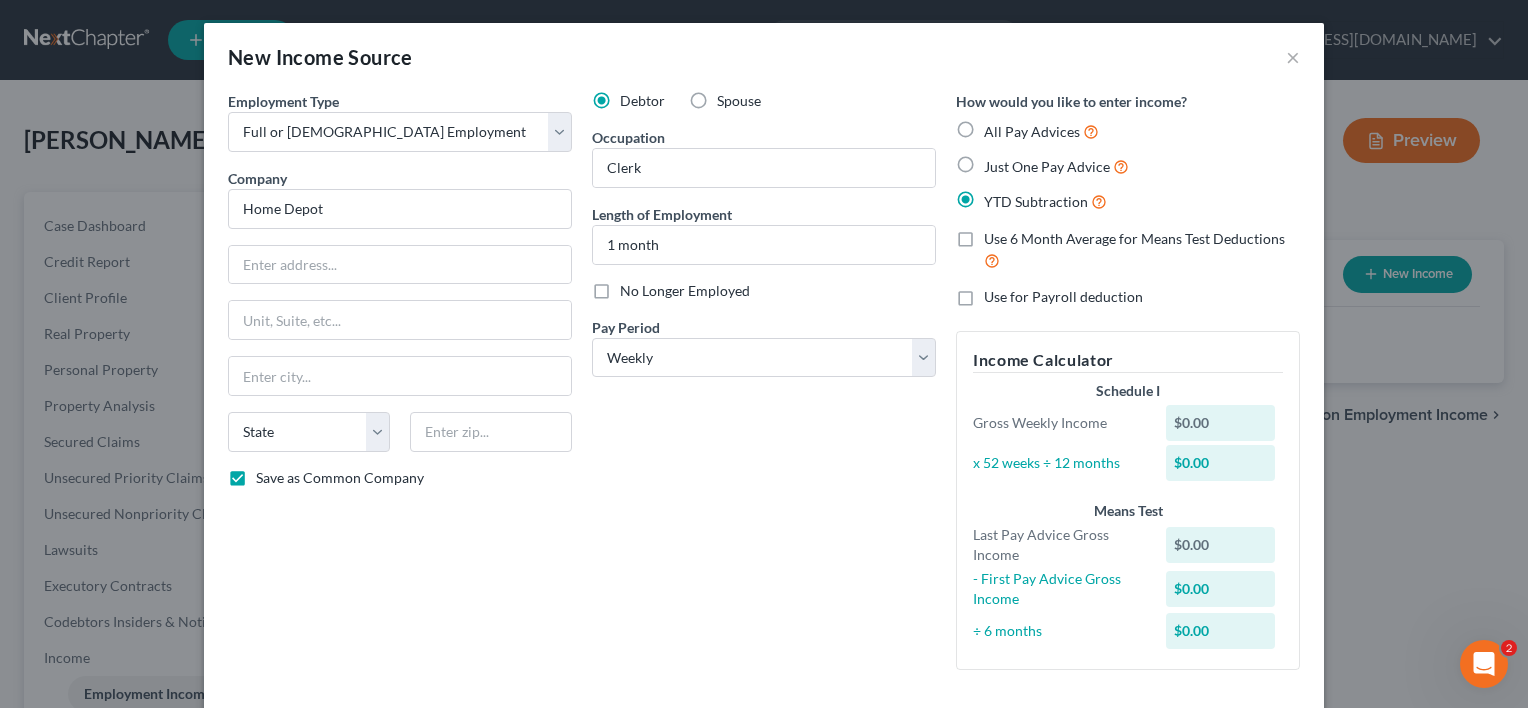 click on "$0.00" at bounding box center (1221, 423) 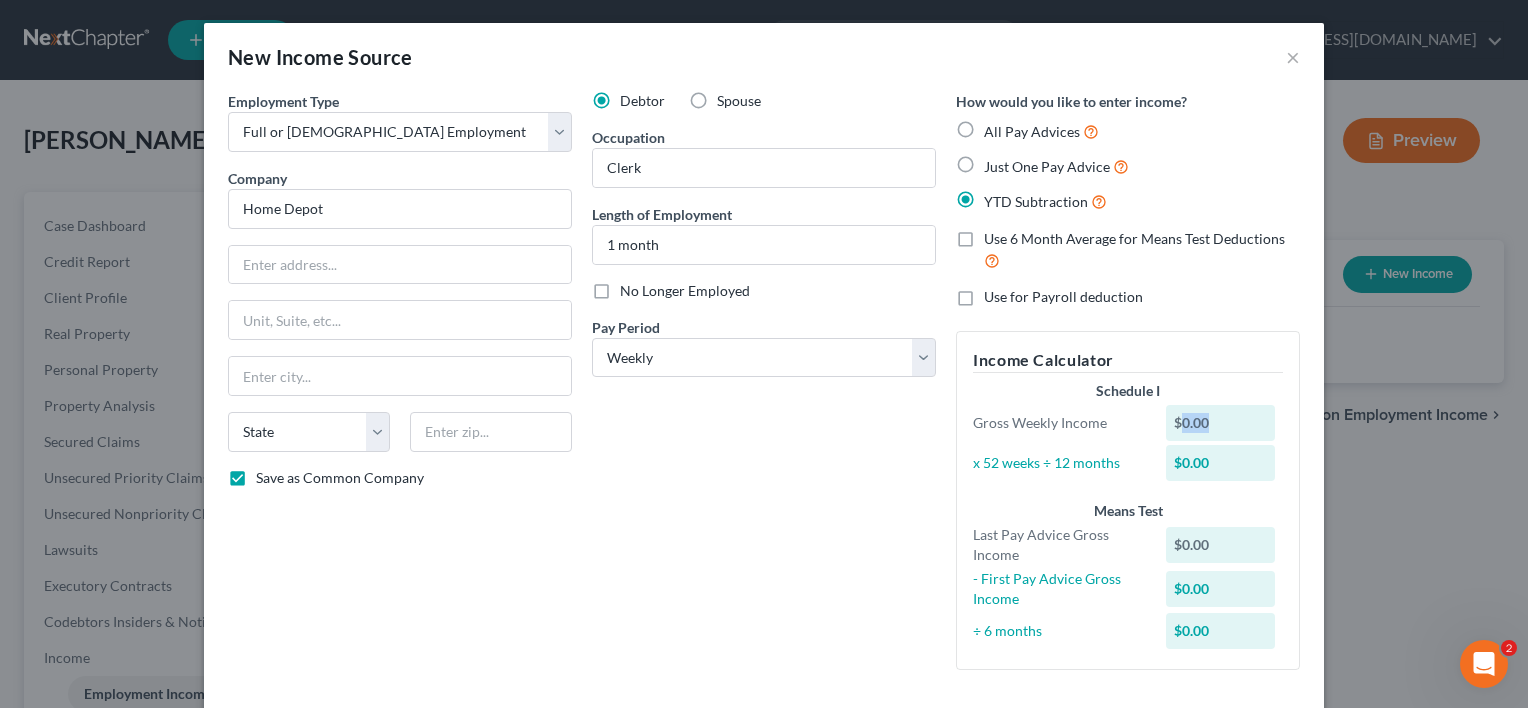 click on "$0.00" at bounding box center (1221, 423) 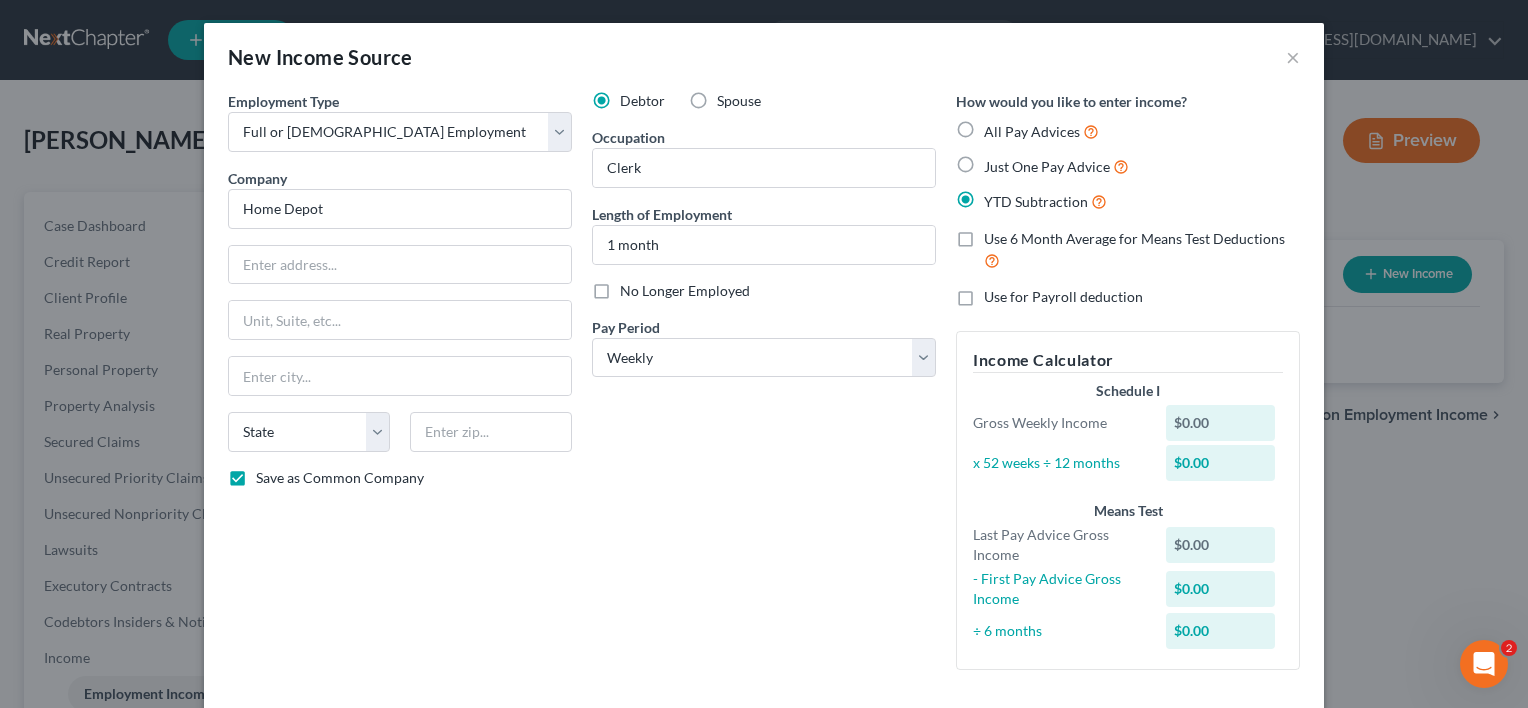 click on "$0.00" at bounding box center [1221, 545] 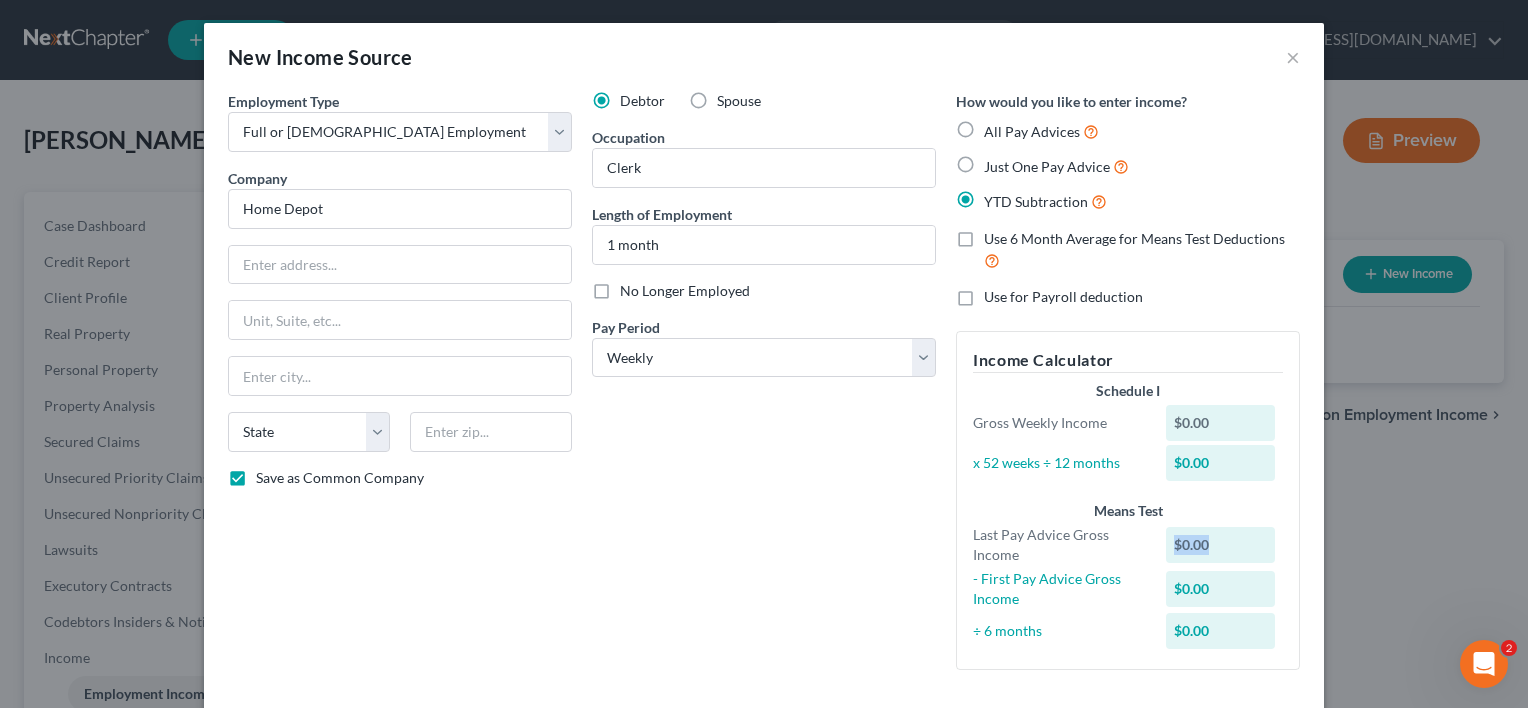 drag, startPoint x: 1169, startPoint y: 546, endPoint x: 1172, endPoint y: 535, distance: 11.401754 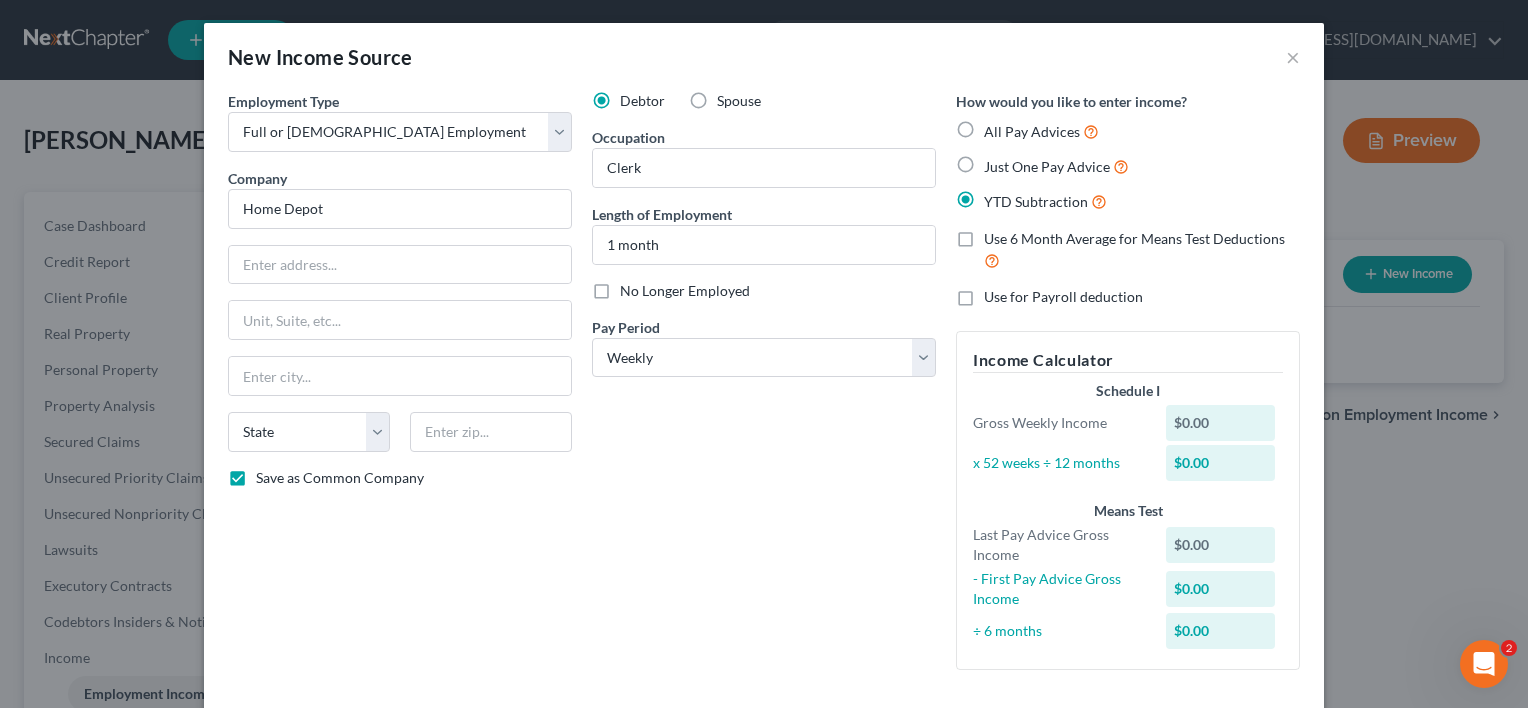click on "Just One Pay Advice" at bounding box center (1056, 166) 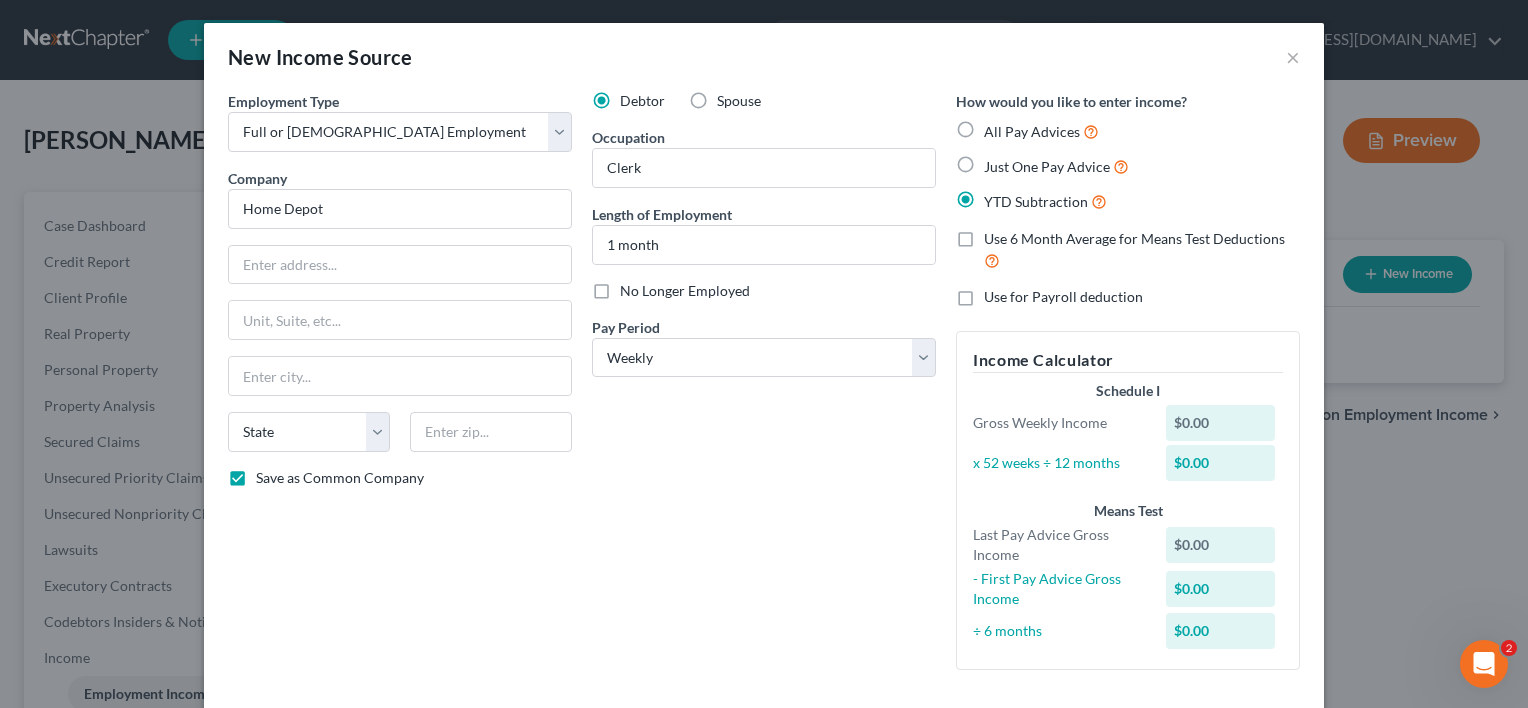 click on "Just One Pay Advice" at bounding box center [998, 161] 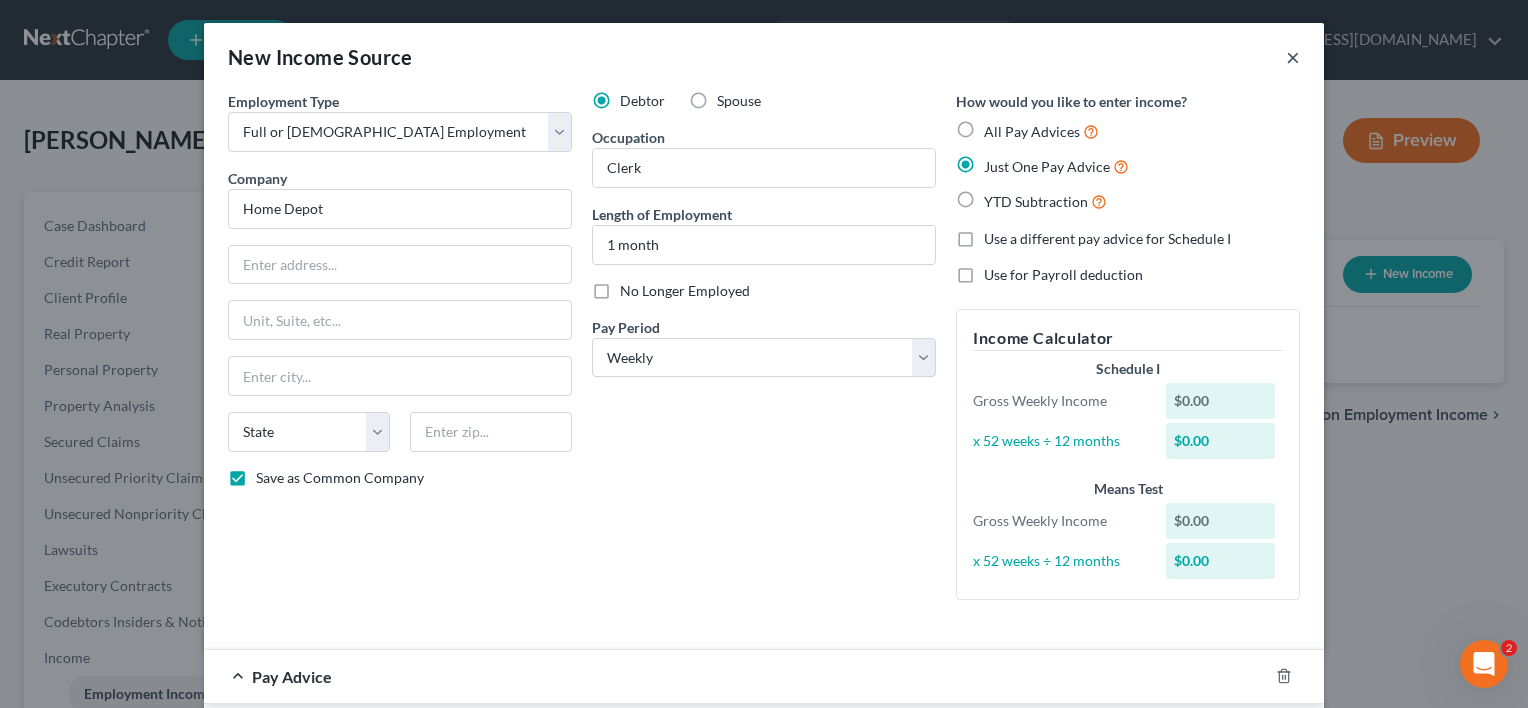 click on "×" at bounding box center [1293, 57] 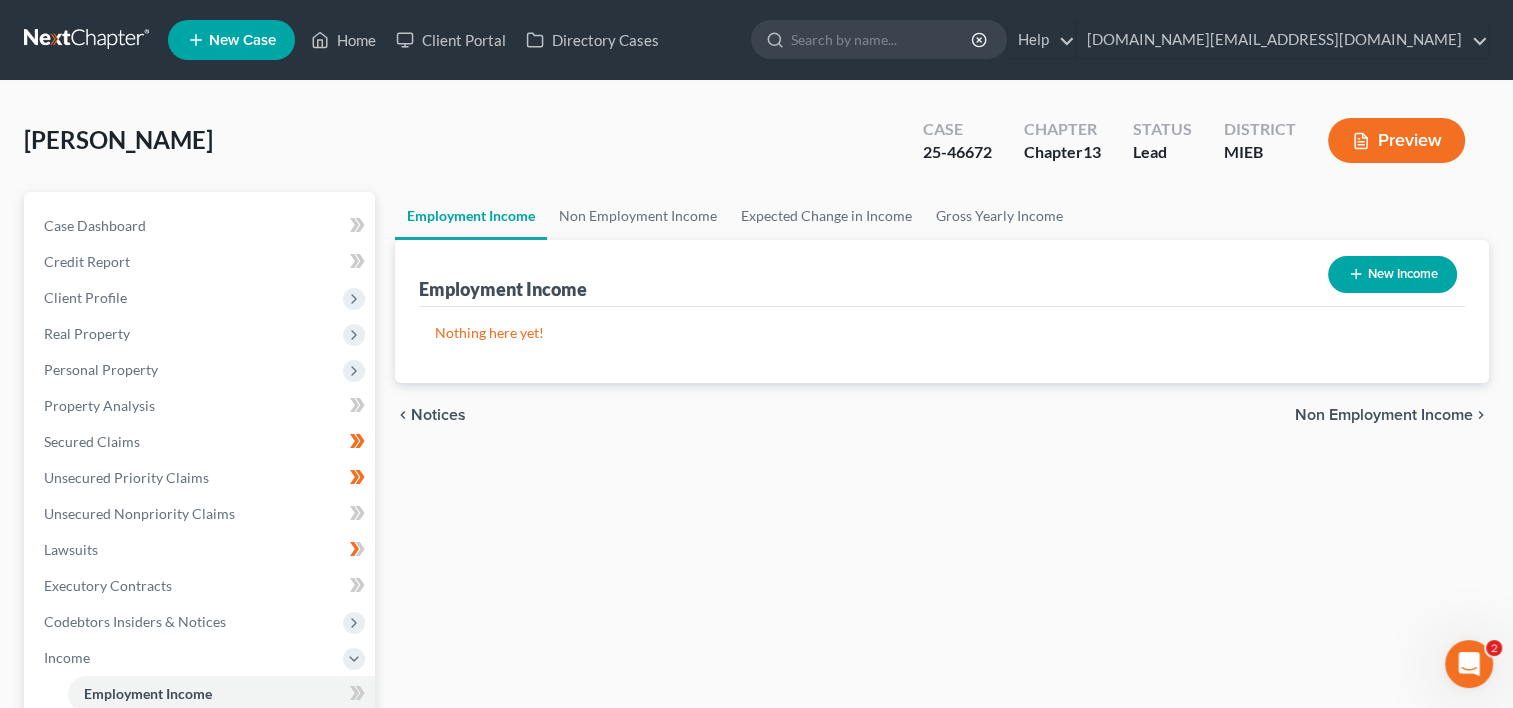 click 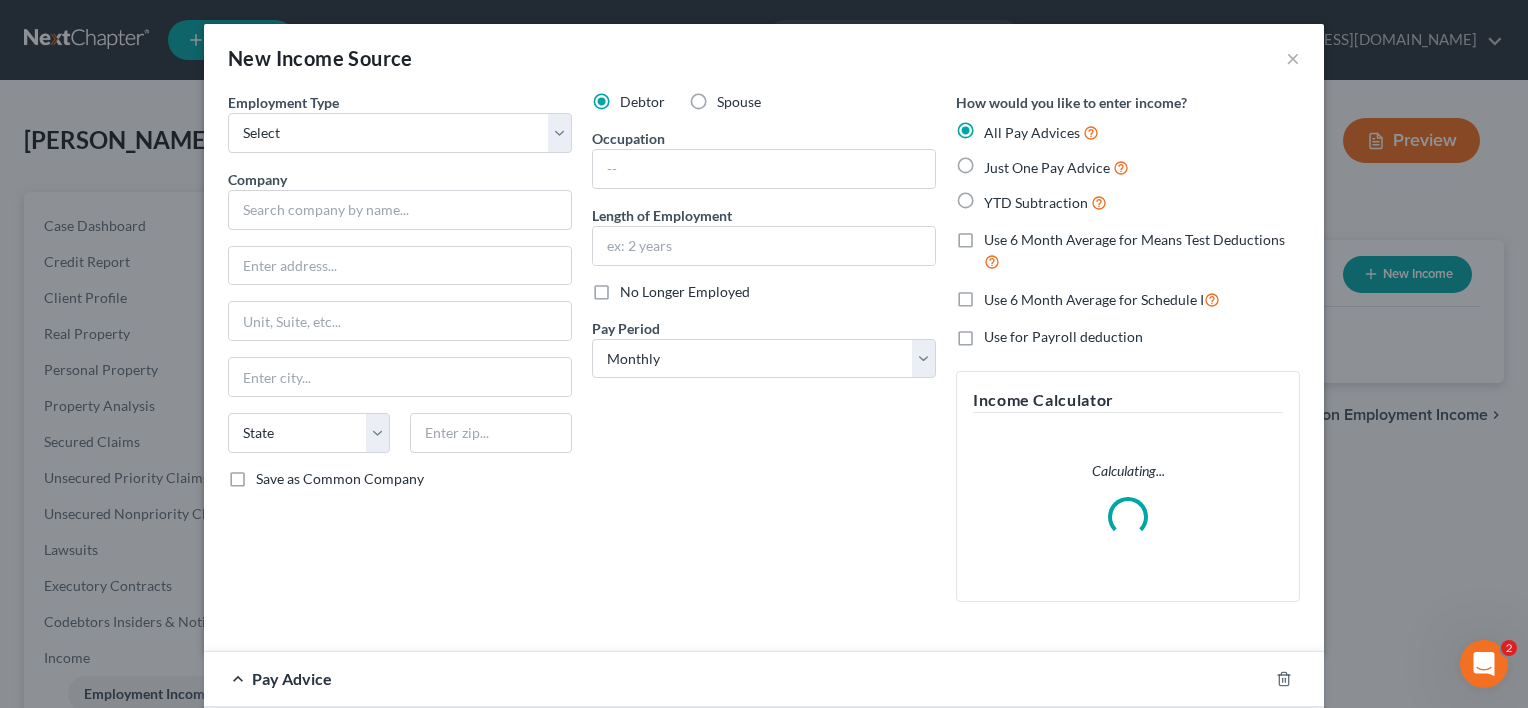 click on "Employment Type
*
Select Full or [DEMOGRAPHIC_DATA] Employment Self Employment
Company
*
State [US_STATE] AK AR AZ CA CO CT DE DC [GEOGRAPHIC_DATA] GA GU HI ID IL IN IA [GEOGRAPHIC_DATA] [GEOGRAPHIC_DATA] LA ME MD [GEOGRAPHIC_DATA] [GEOGRAPHIC_DATA] [GEOGRAPHIC_DATA] [GEOGRAPHIC_DATA] [GEOGRAPHIC_DATA] MT NC [GEOGRAPHIC_DATA] [GEOGRAPHIC_DATA] NV NH [GEOGRAPHIC_DATA] [GEOGRAPHIC_DATA] [GEOGRAPHIC_DATA] [GEOGRAPHIC_DATA] [GEOGRAPHIC_DATA] OR [GEOGRAPHIC_DATA] PR RI SC SD [GEOGRAPHIC_DATA] [GEOGRAPHIC_DATA] [GEOGRAPHIC_DATA] VI [GEOGRAPHIC_DATA] [GEOGRAPHIC_DATA] [GEOGRAPHIC_DATA] WV [GEOGRAPHIC_DATA] WY Save as Common Company" at bounding box center (400, 355) 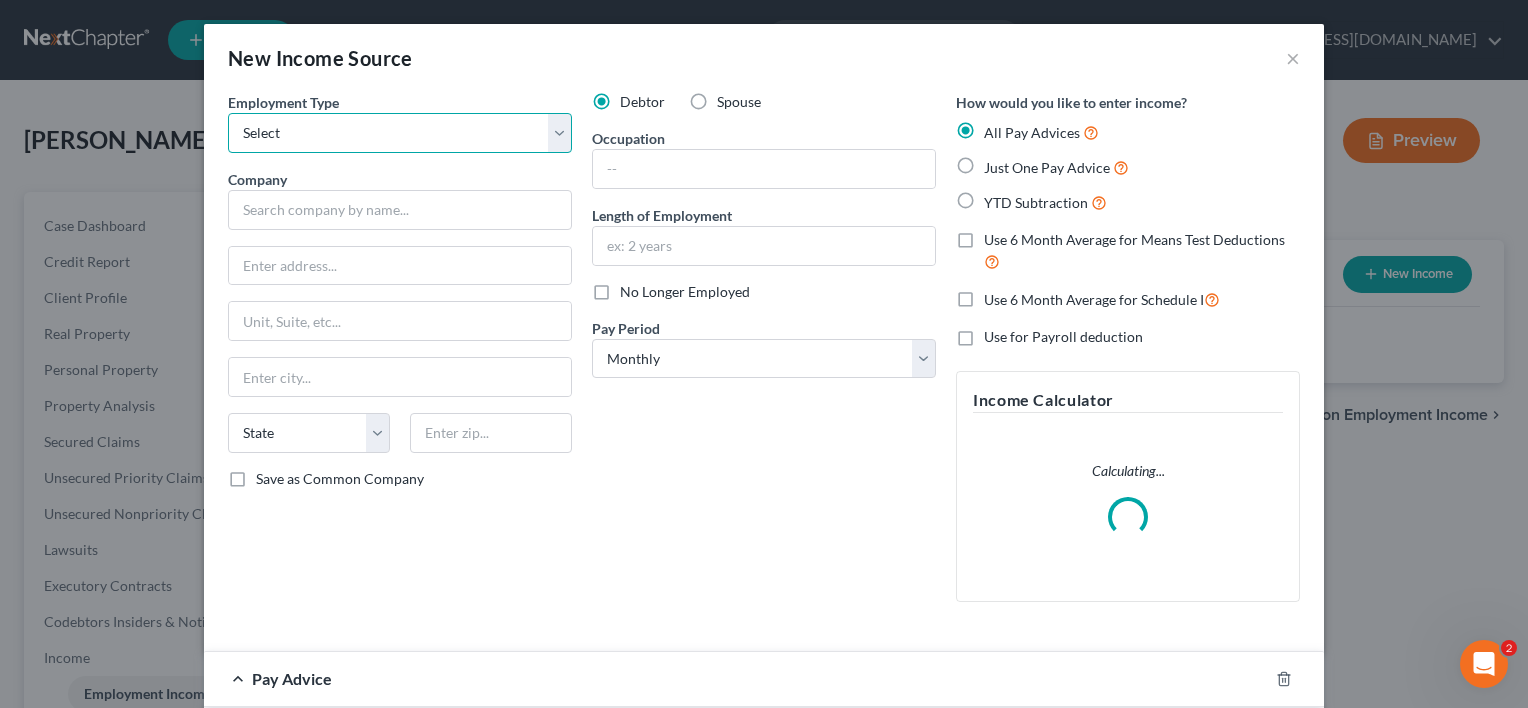click on "Select Full or [DEMOGRAPHIC_DATA] Employment Self Employment" at bounding box center (400, 133) 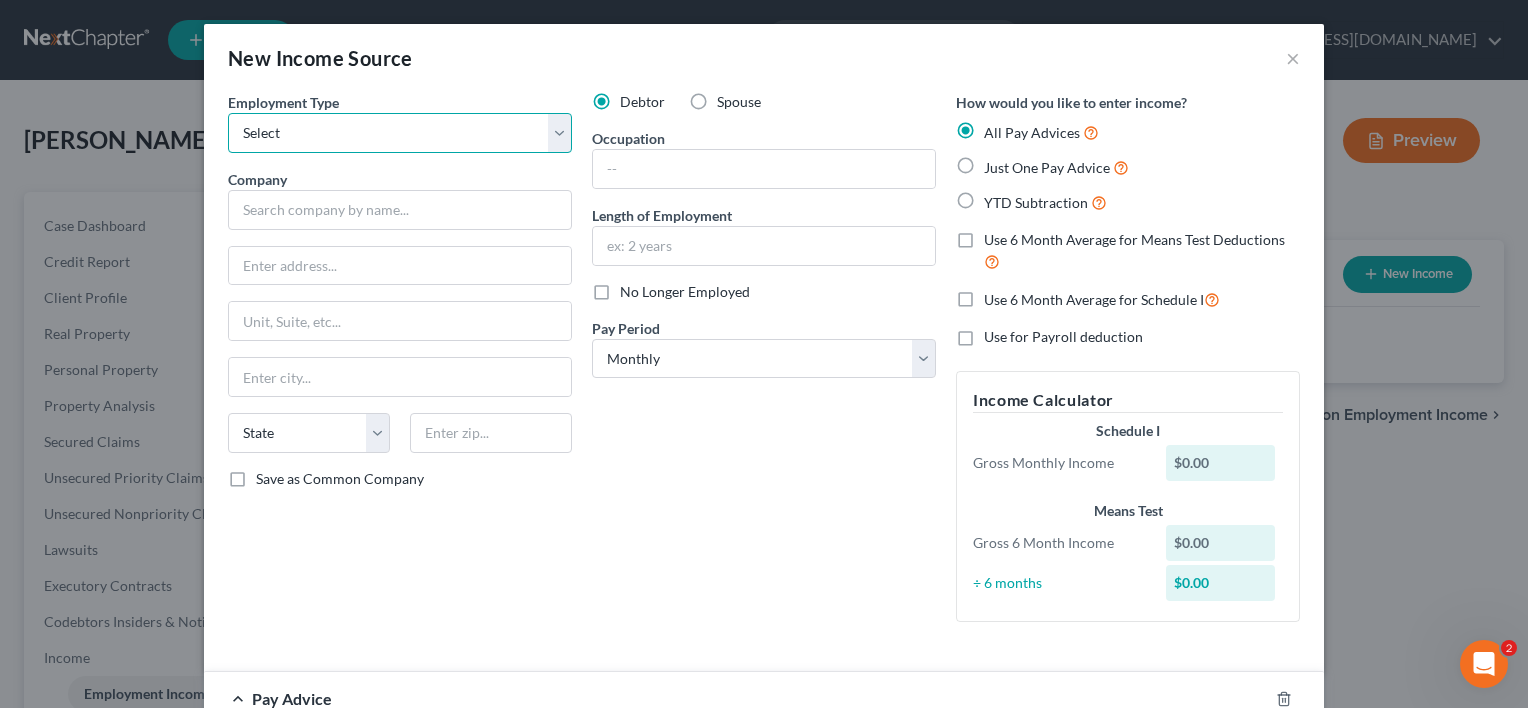 click on "Select Full or [DEMOGRAPHIC_DATA] Employment Self Employment" at bounding box center [400, 133] 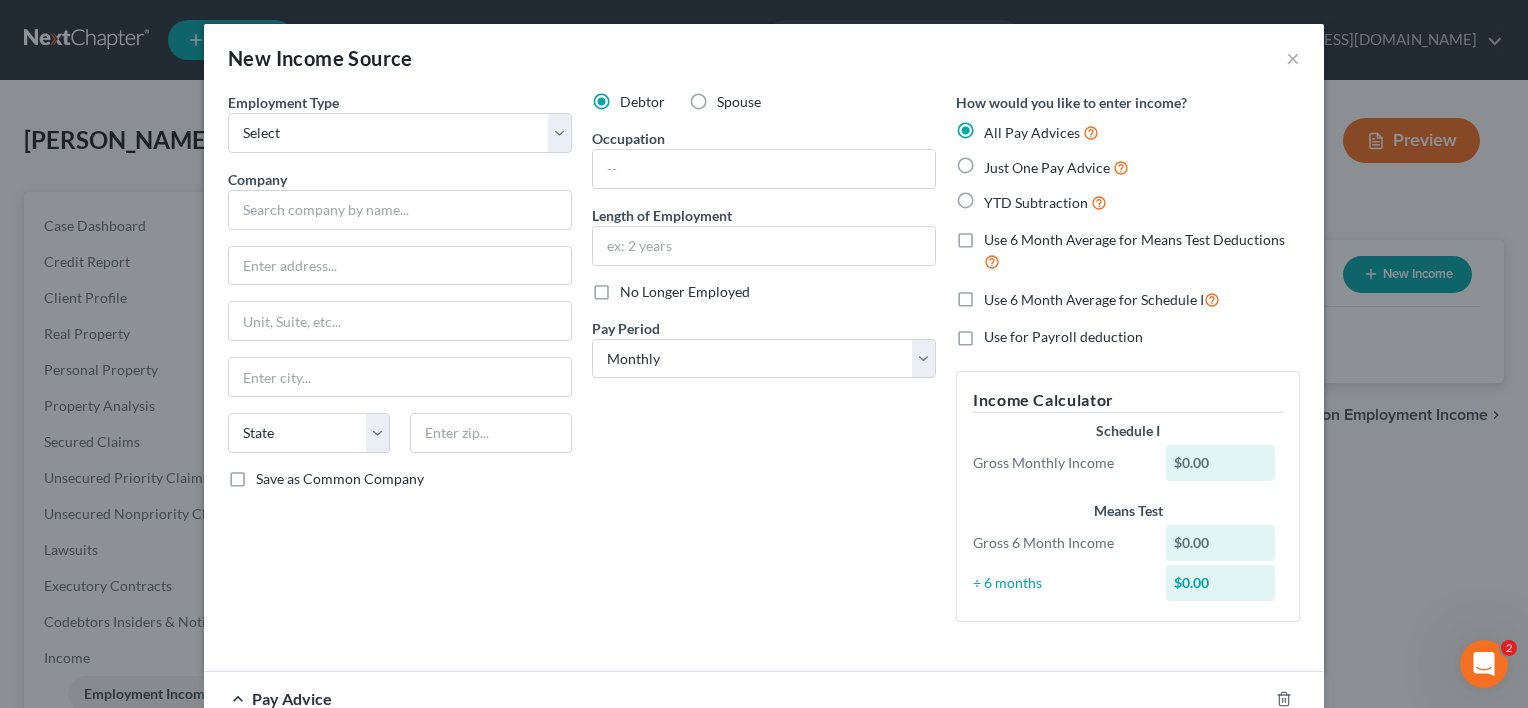 click on "New Income Source ×" at bounding box center [764, 58] 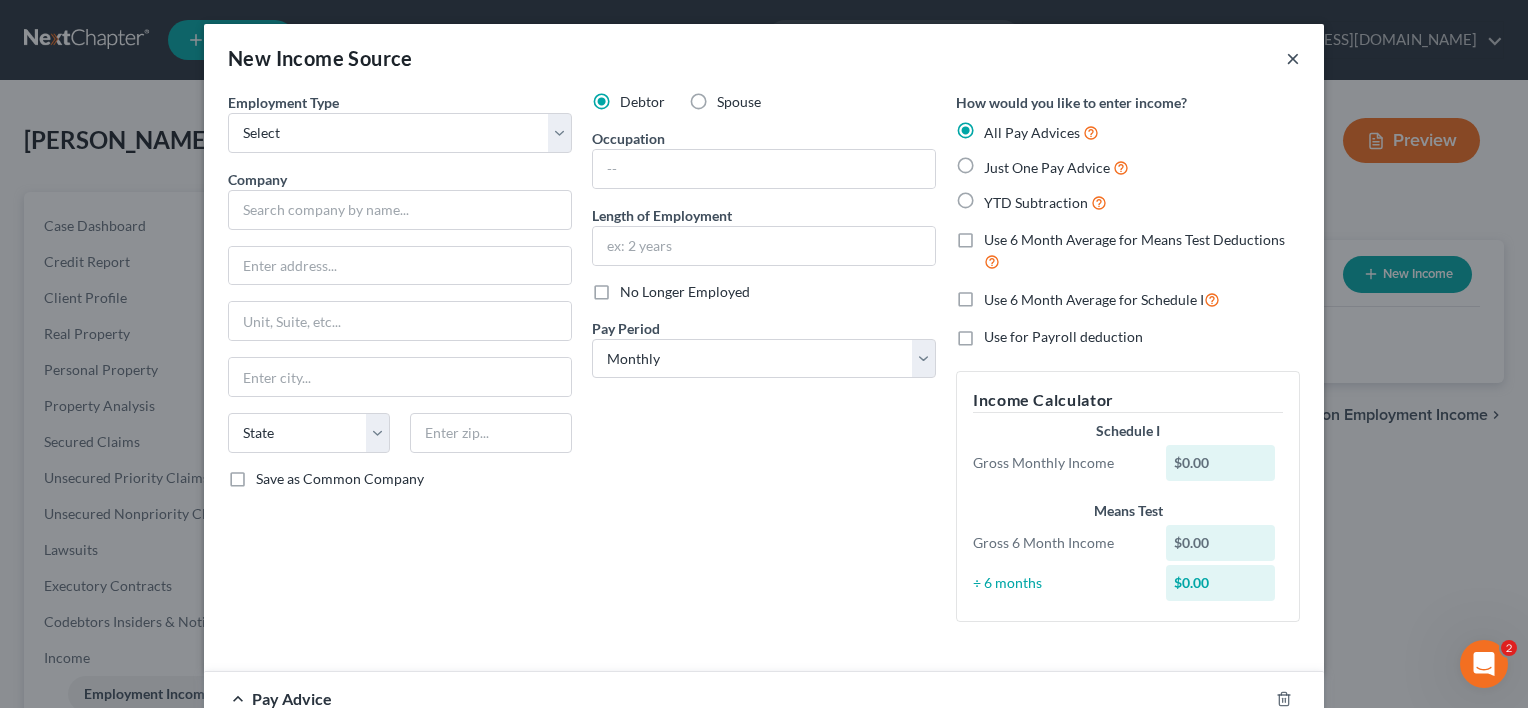 click on "New Income Source ×" at bounding box center [764, 58] 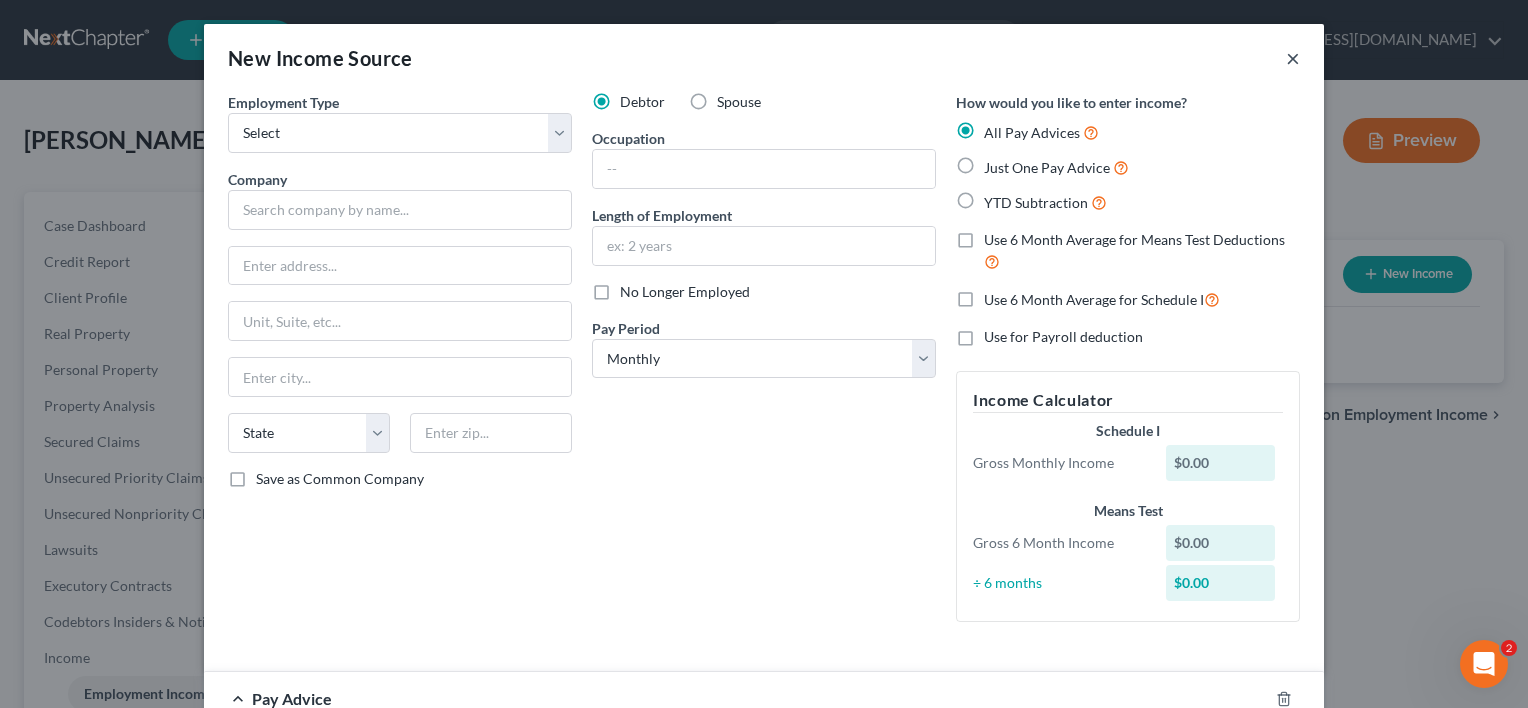 click on "×" at bounding box center [1293, 58] 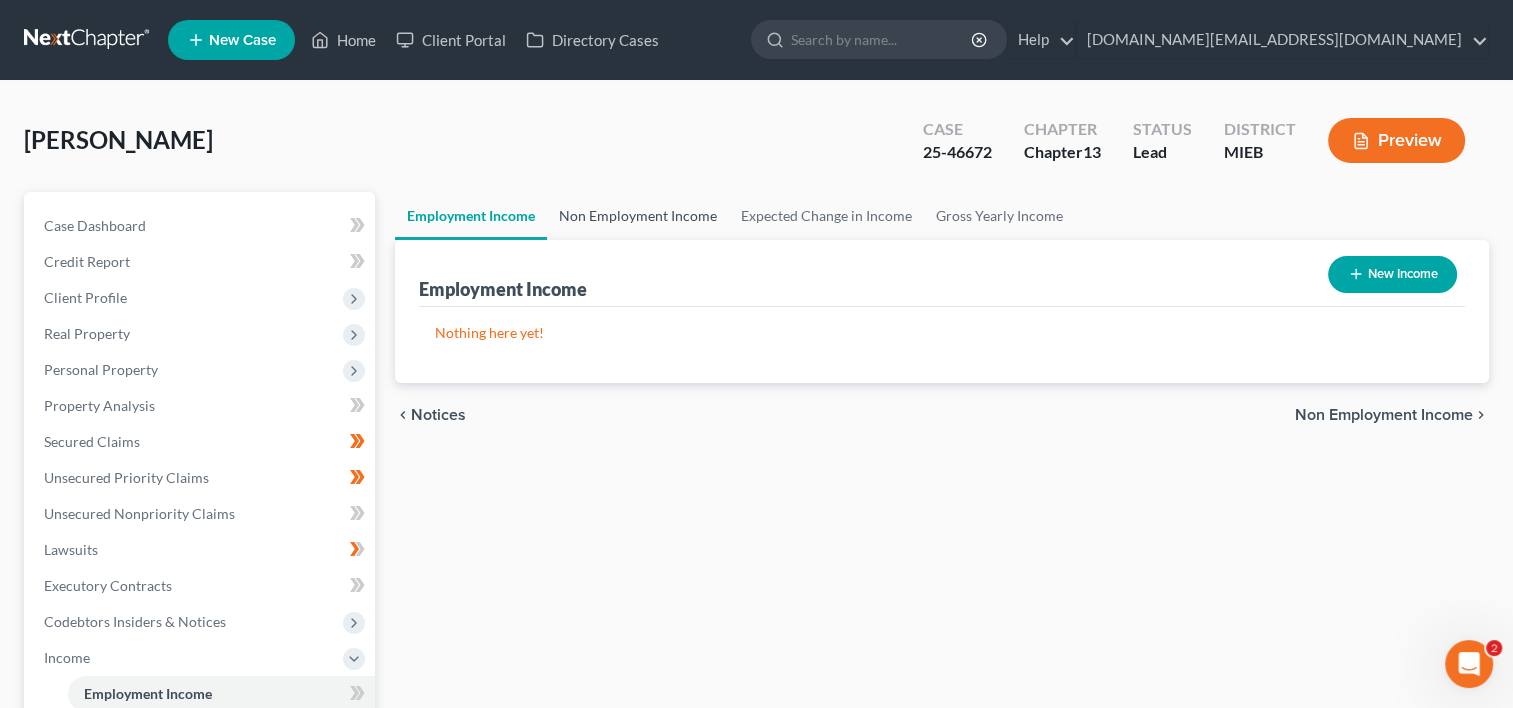 click on "Non Employment Income" at bounding box center (638, 216) 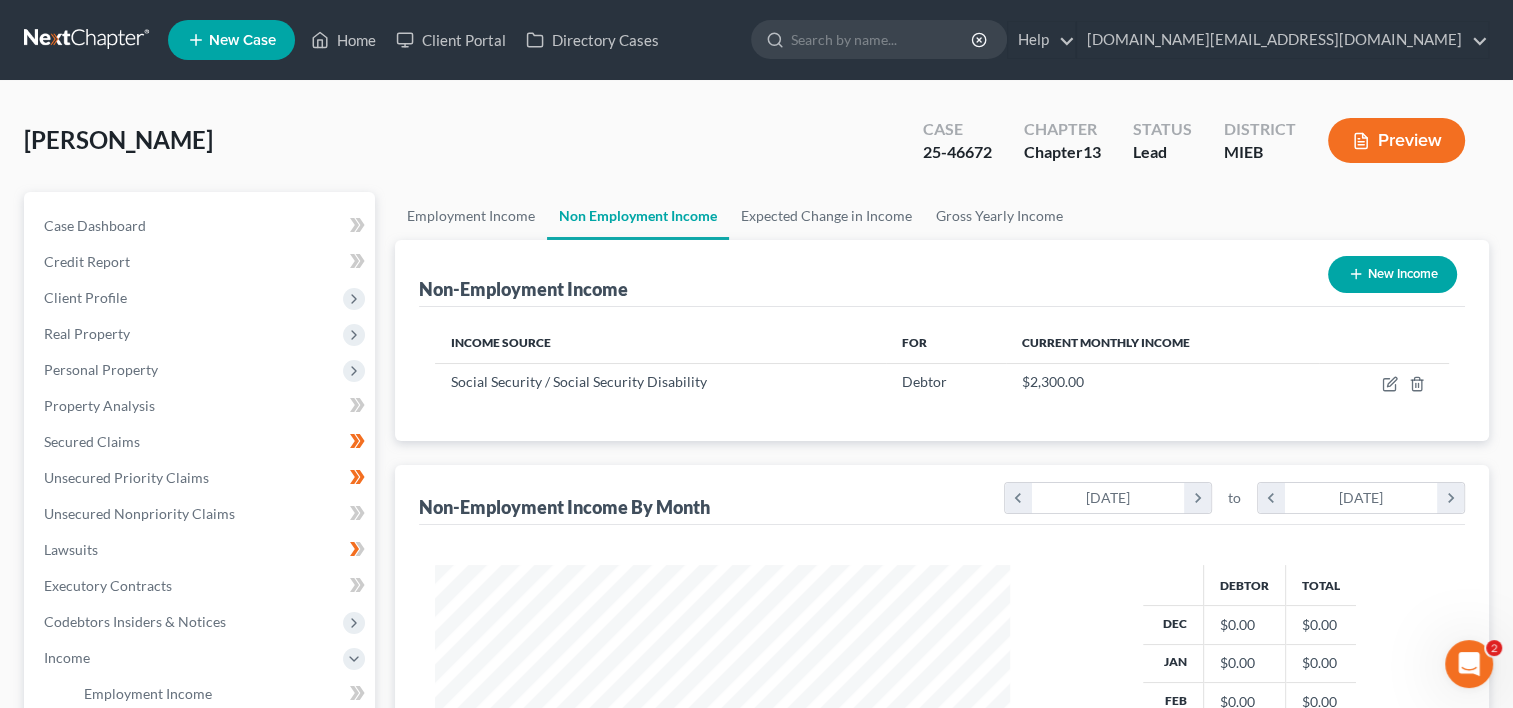 scroll, scrollTop: 999643, scrollLeft: 999385, axis: both 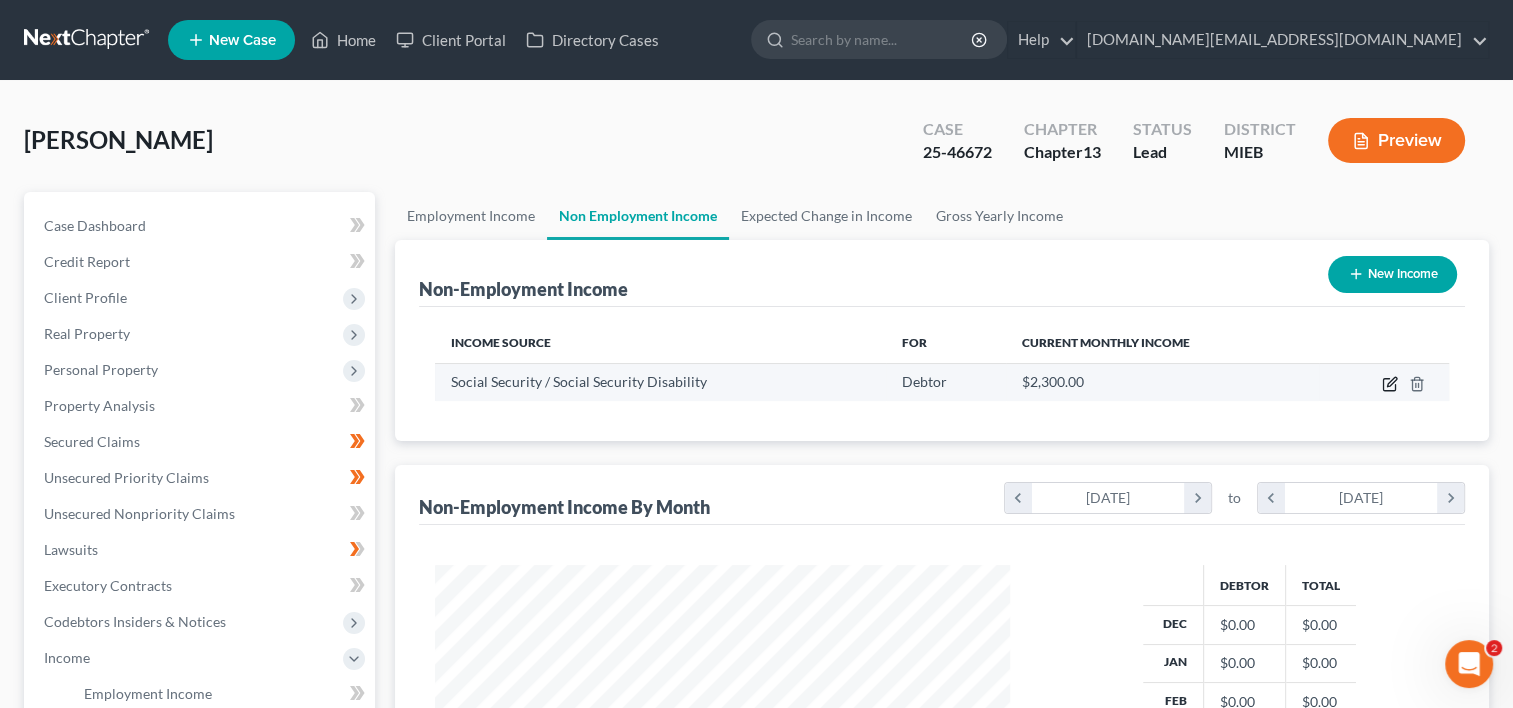 click 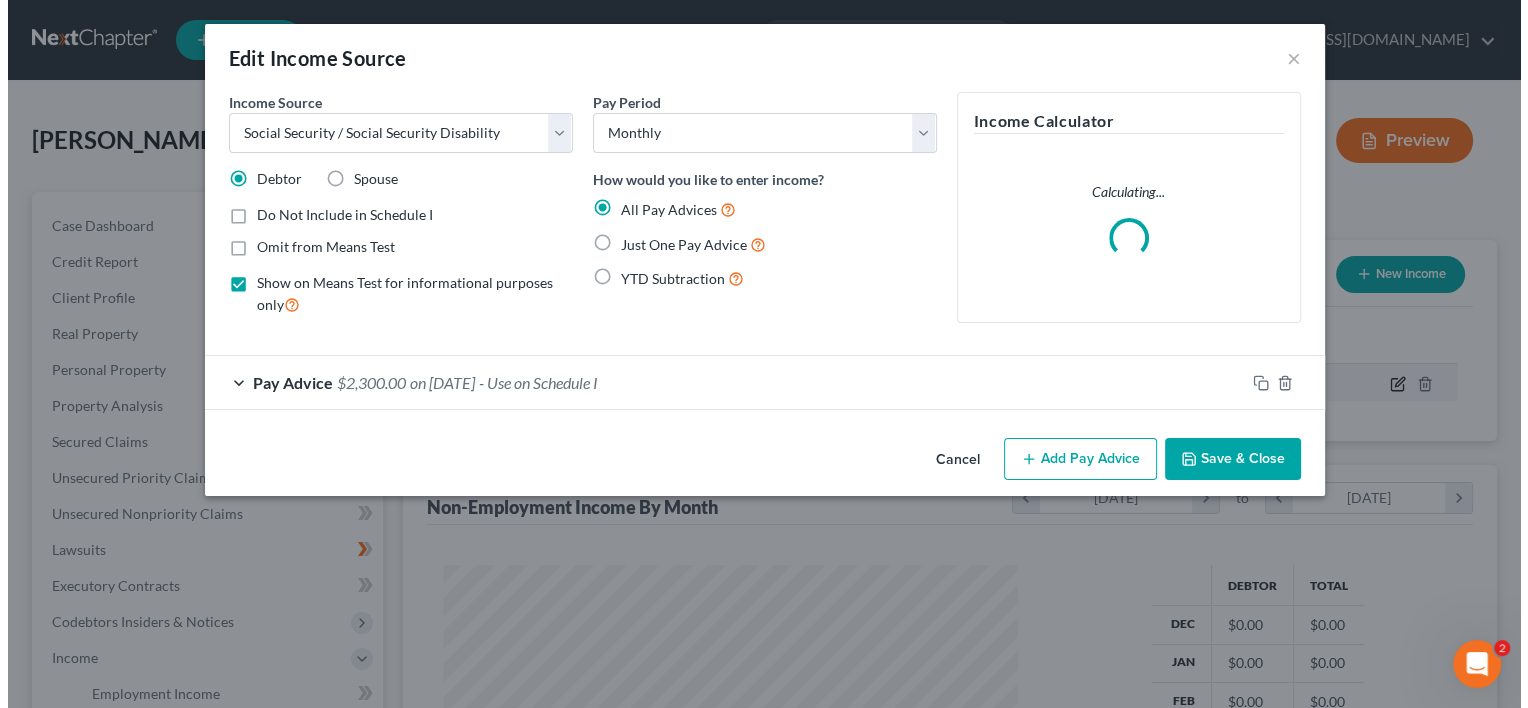 scroll, scrollTop: 999643, scrollLeft: 999378, axis: both 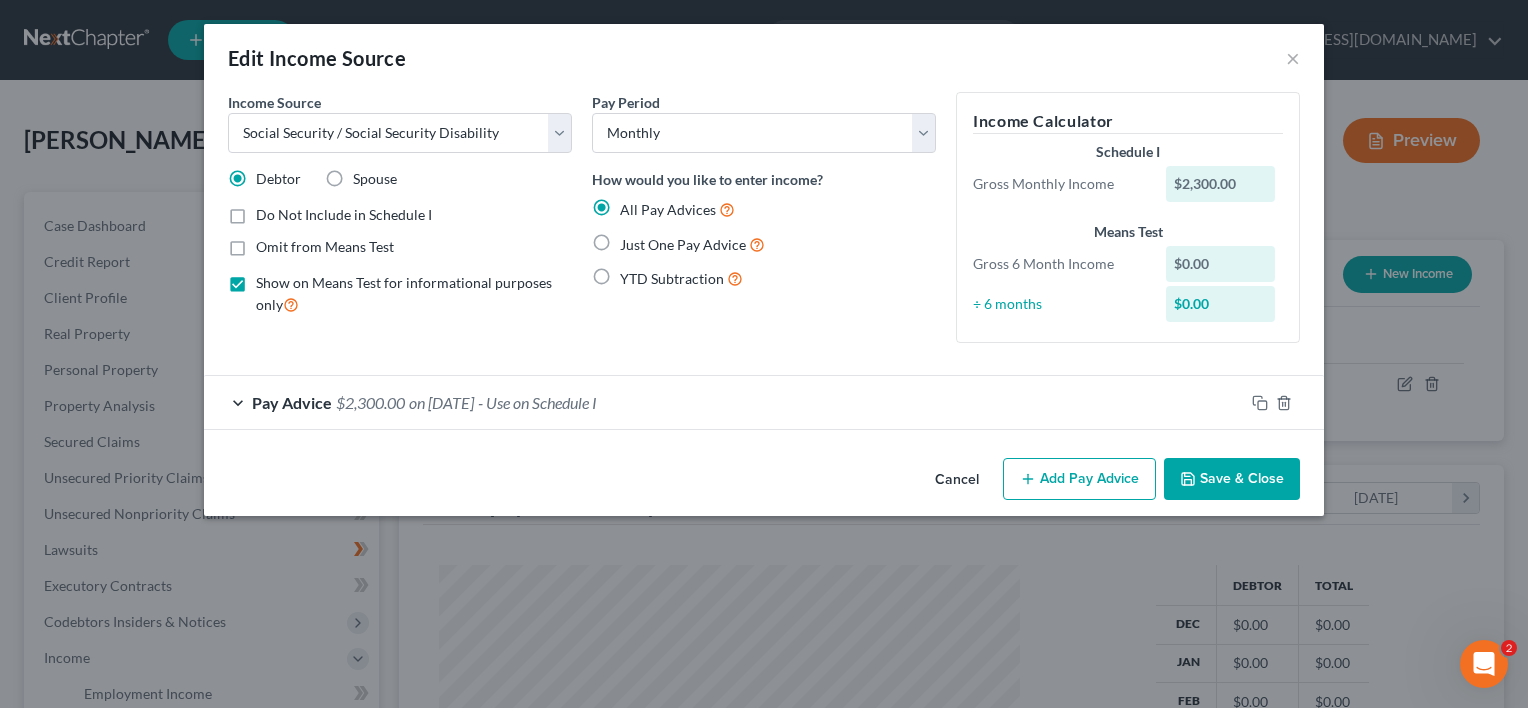 click on "$2,300.00" at bounding box center [1221, 184] 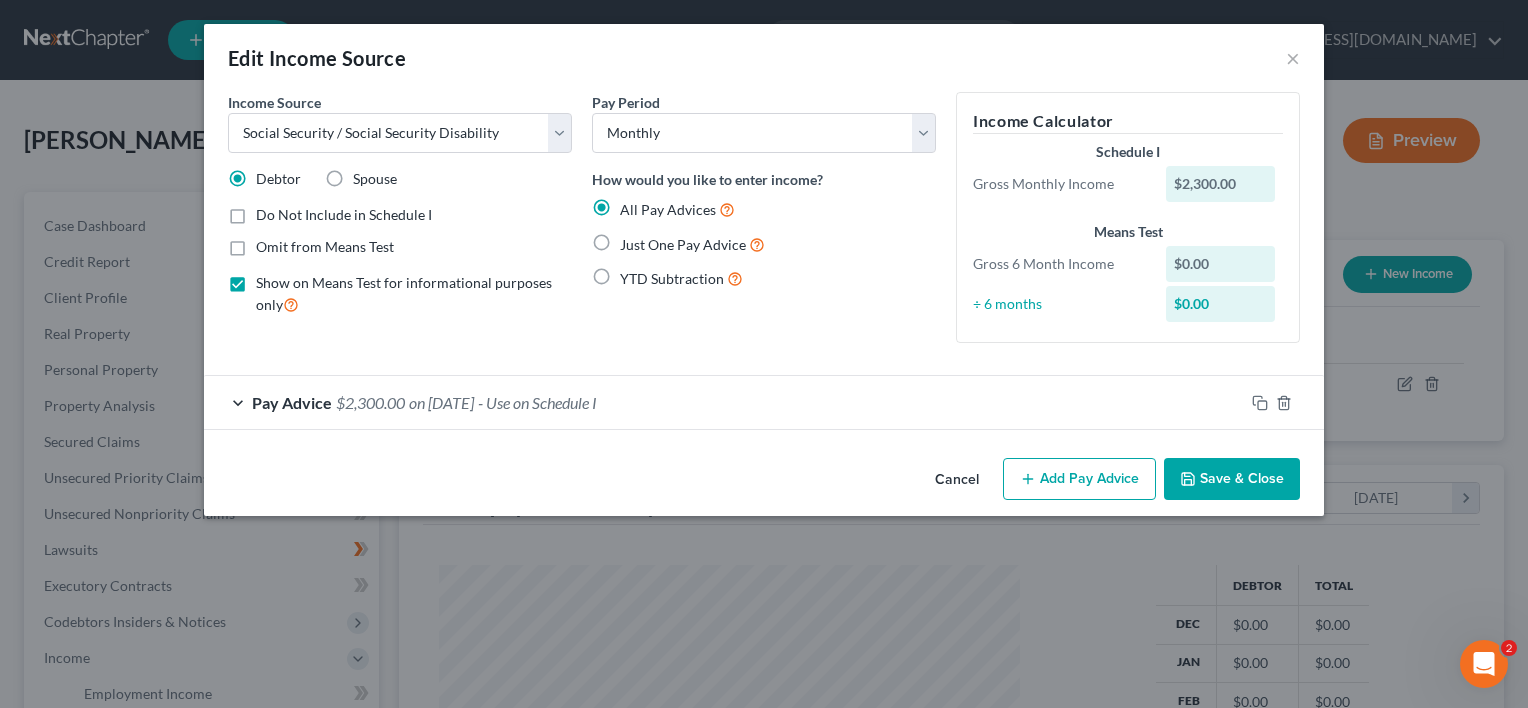 click on "$2,300.00" at bounding box center [1221, 184] 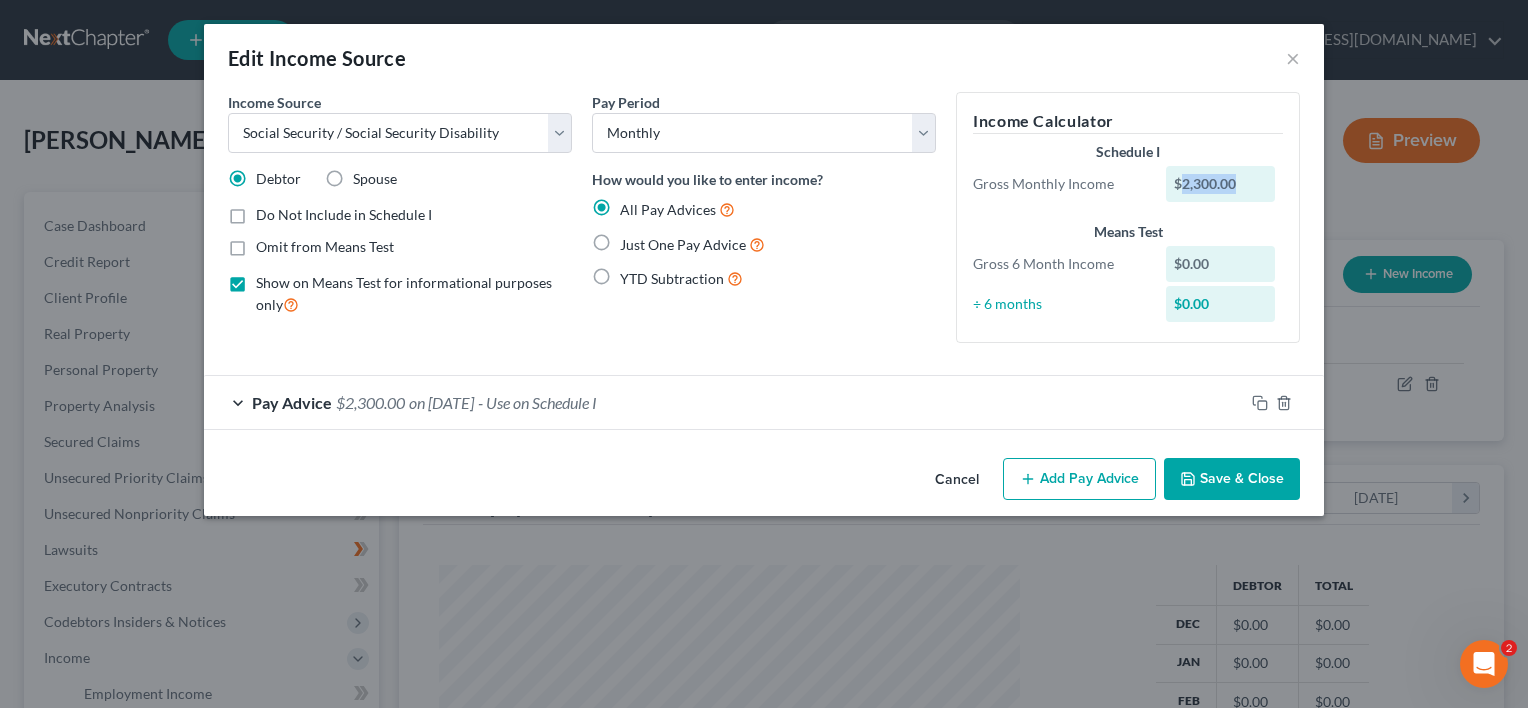 click on "$2,300.00" at bounding box center (1221, 184) 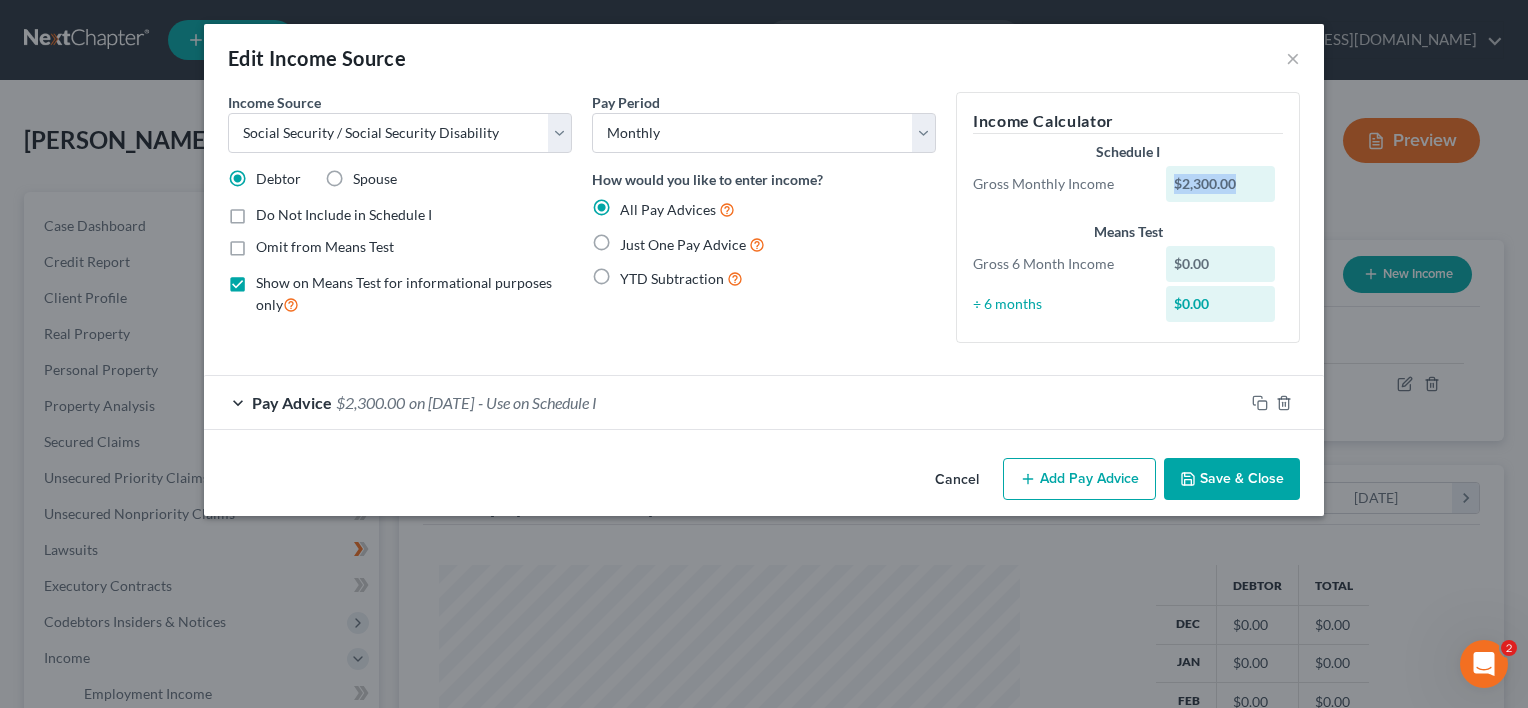 click on "$2,300.00" at bounding box center (1221, 184) 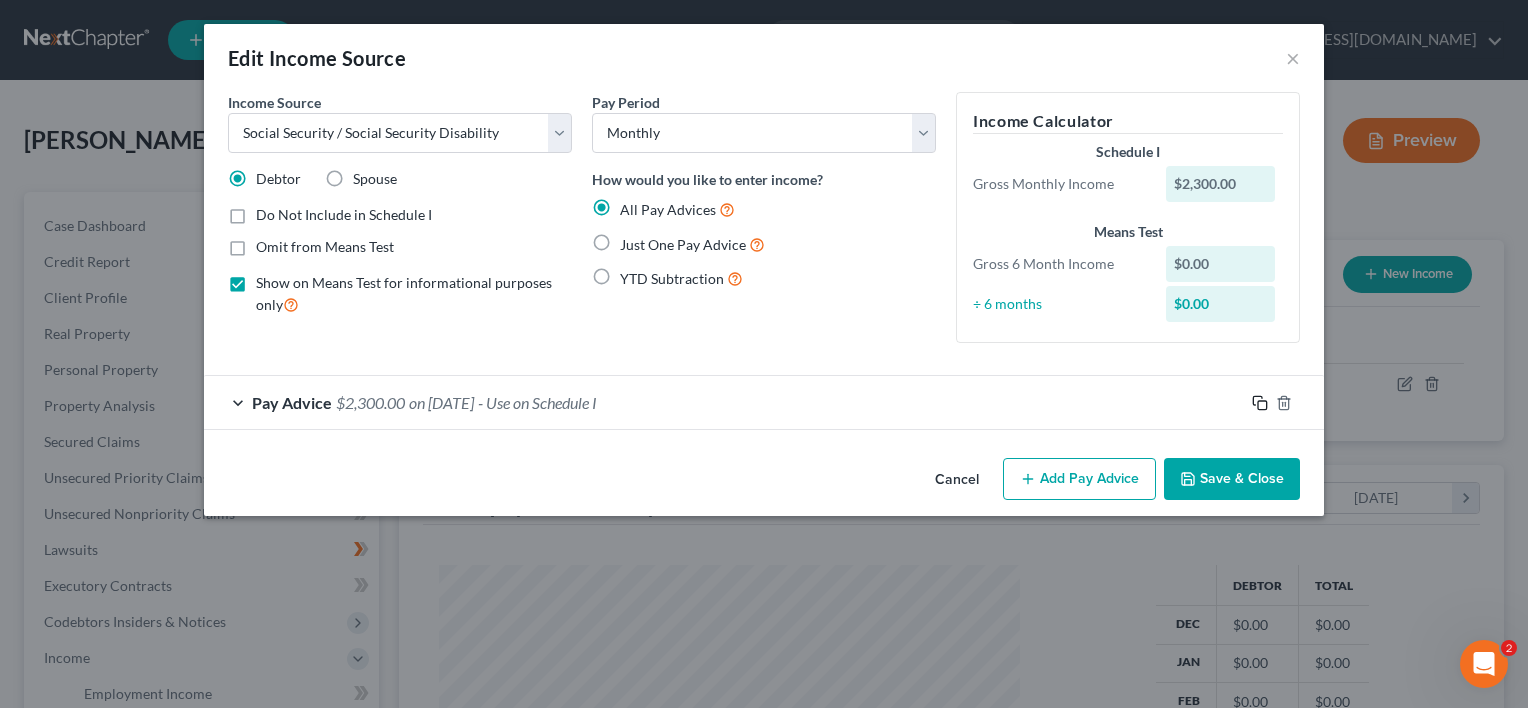 click 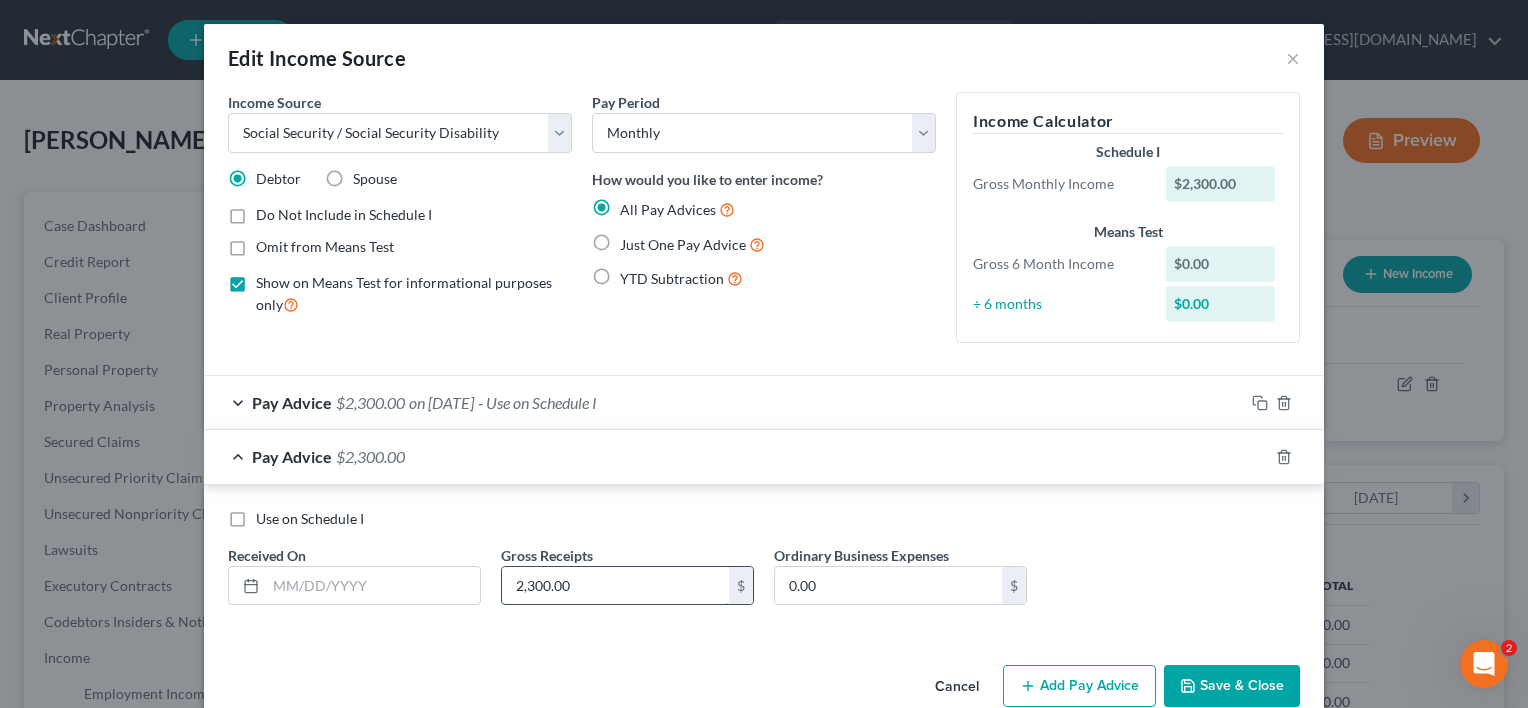 click on "2,300.00" at bounding box center (615, 586) 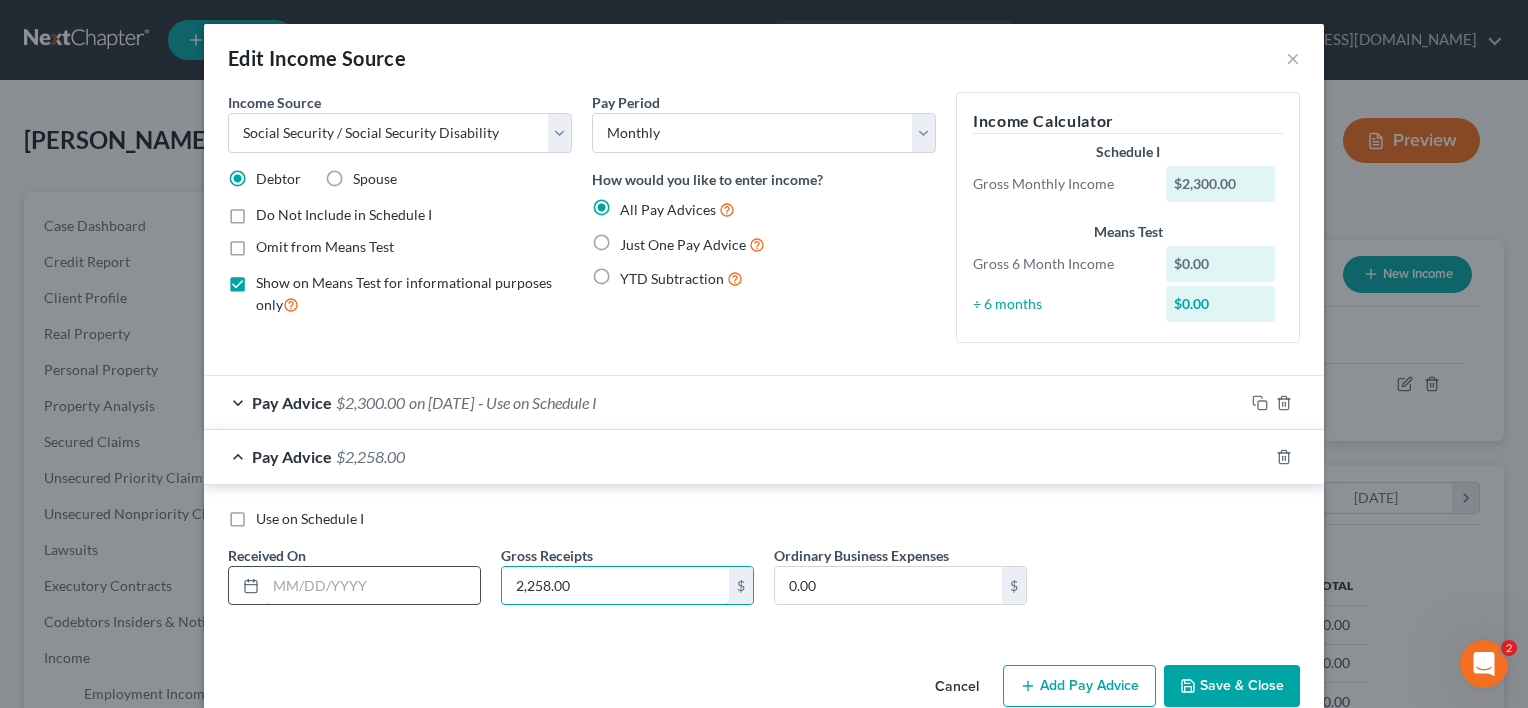 type on "2,258.00" 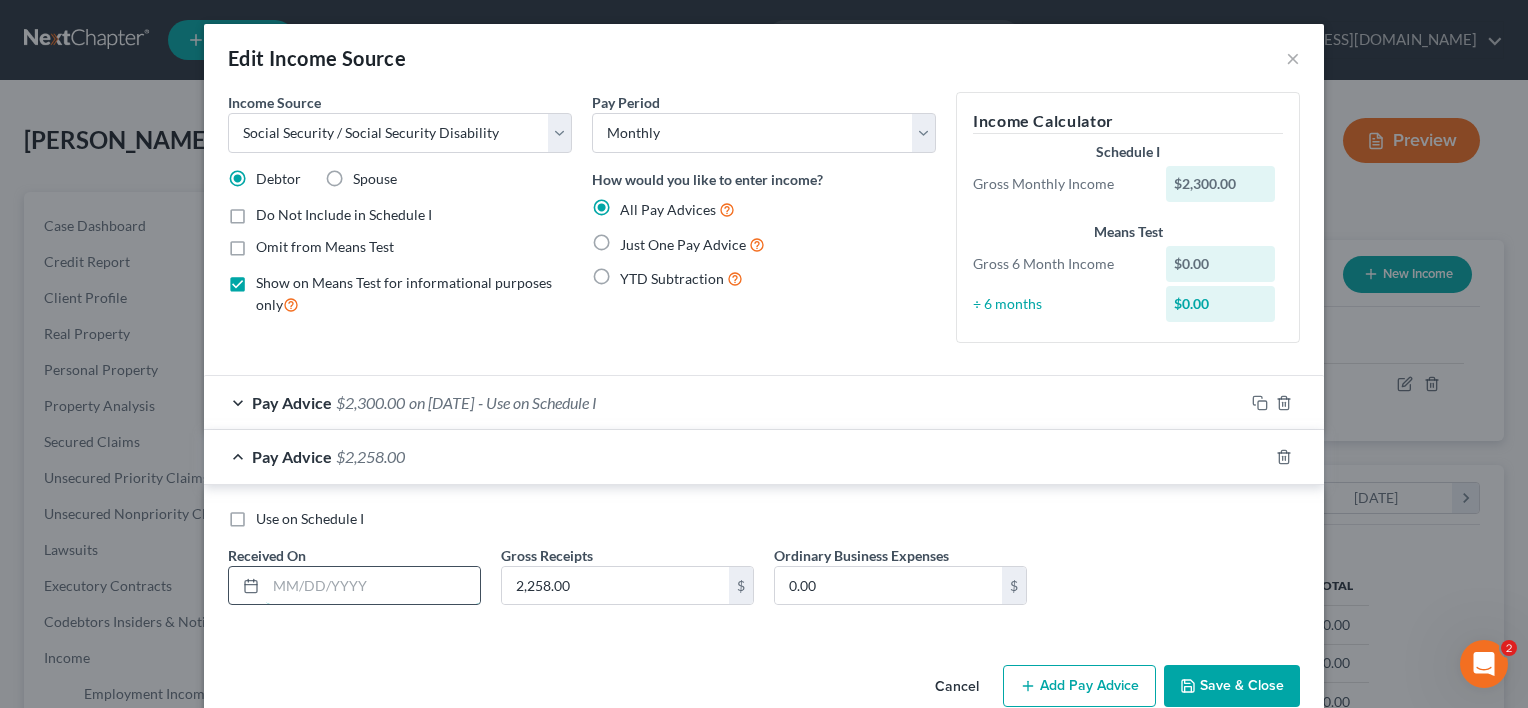 click at bounding box center (373, 586) 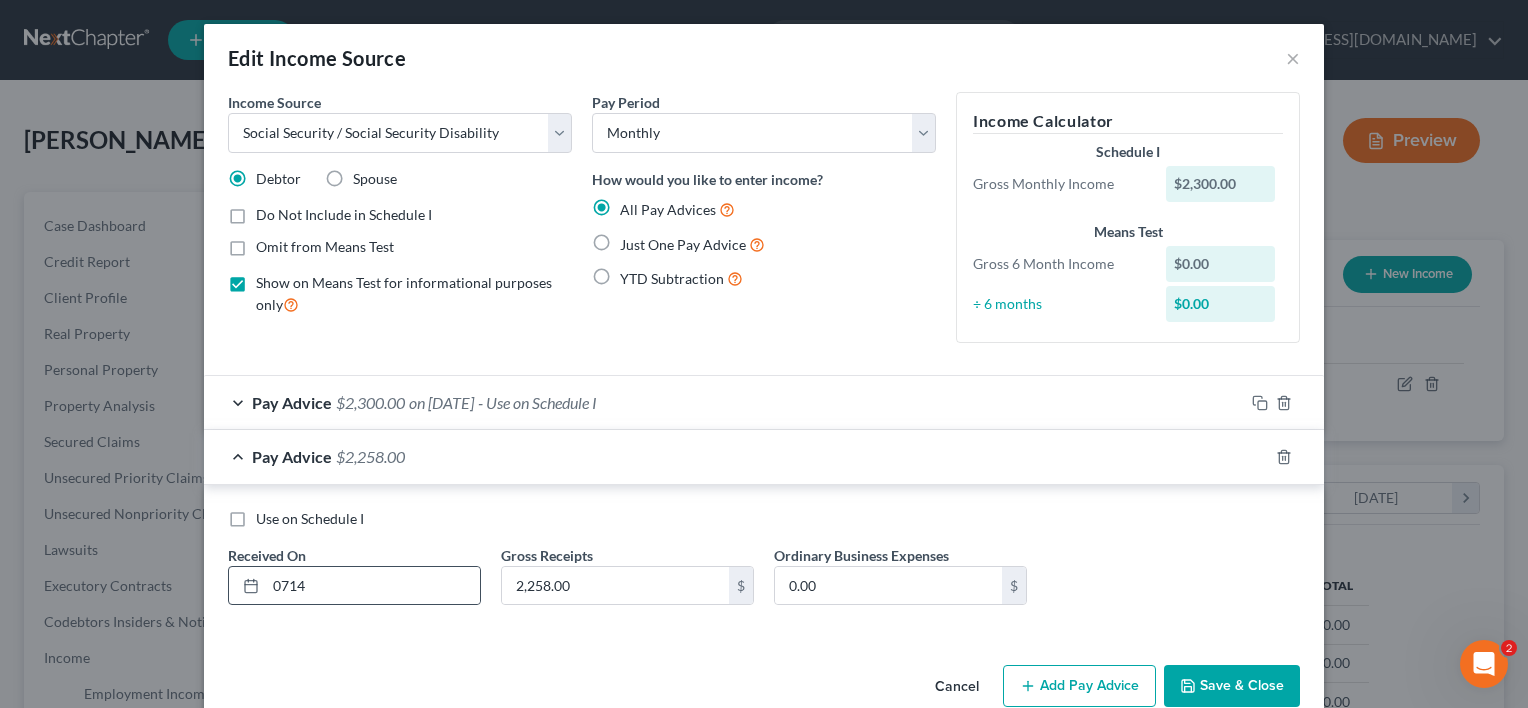 click 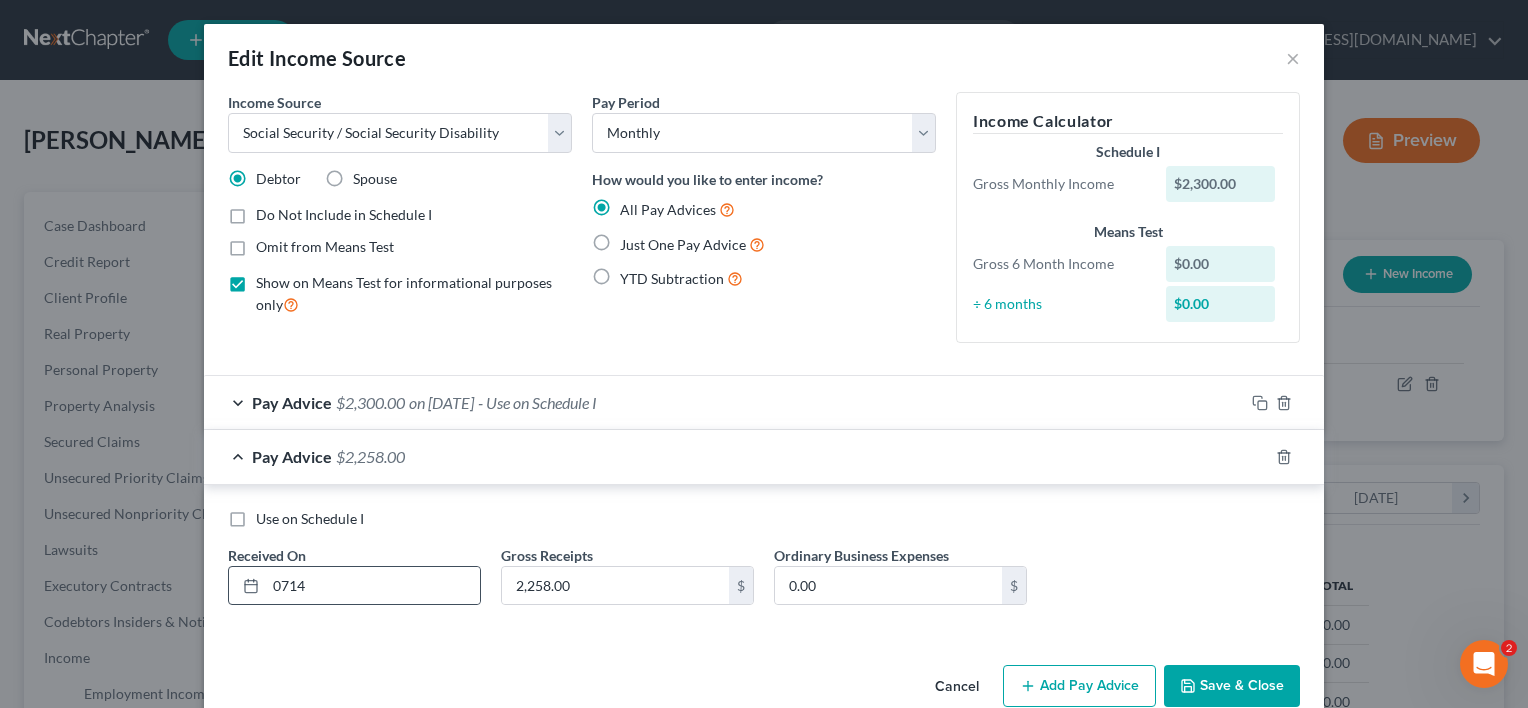 click 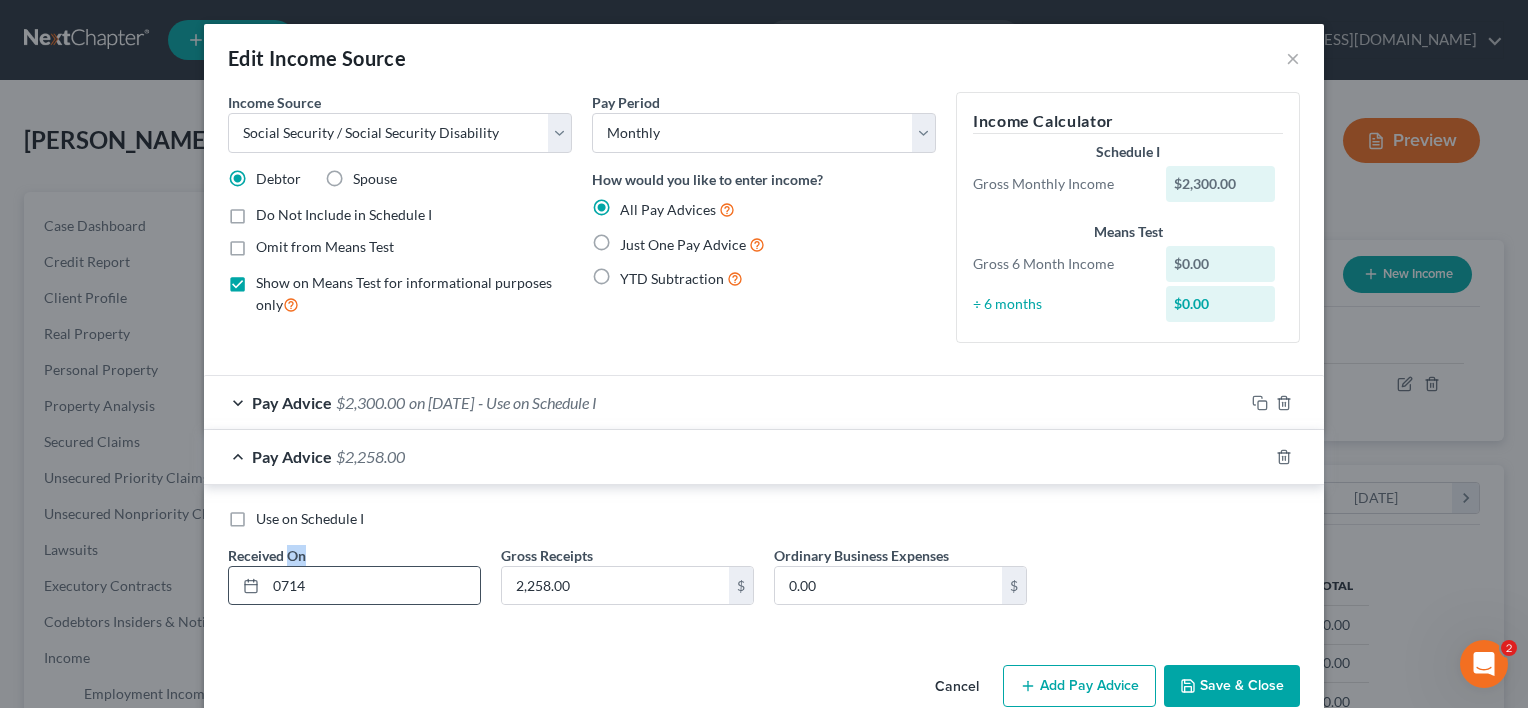 click 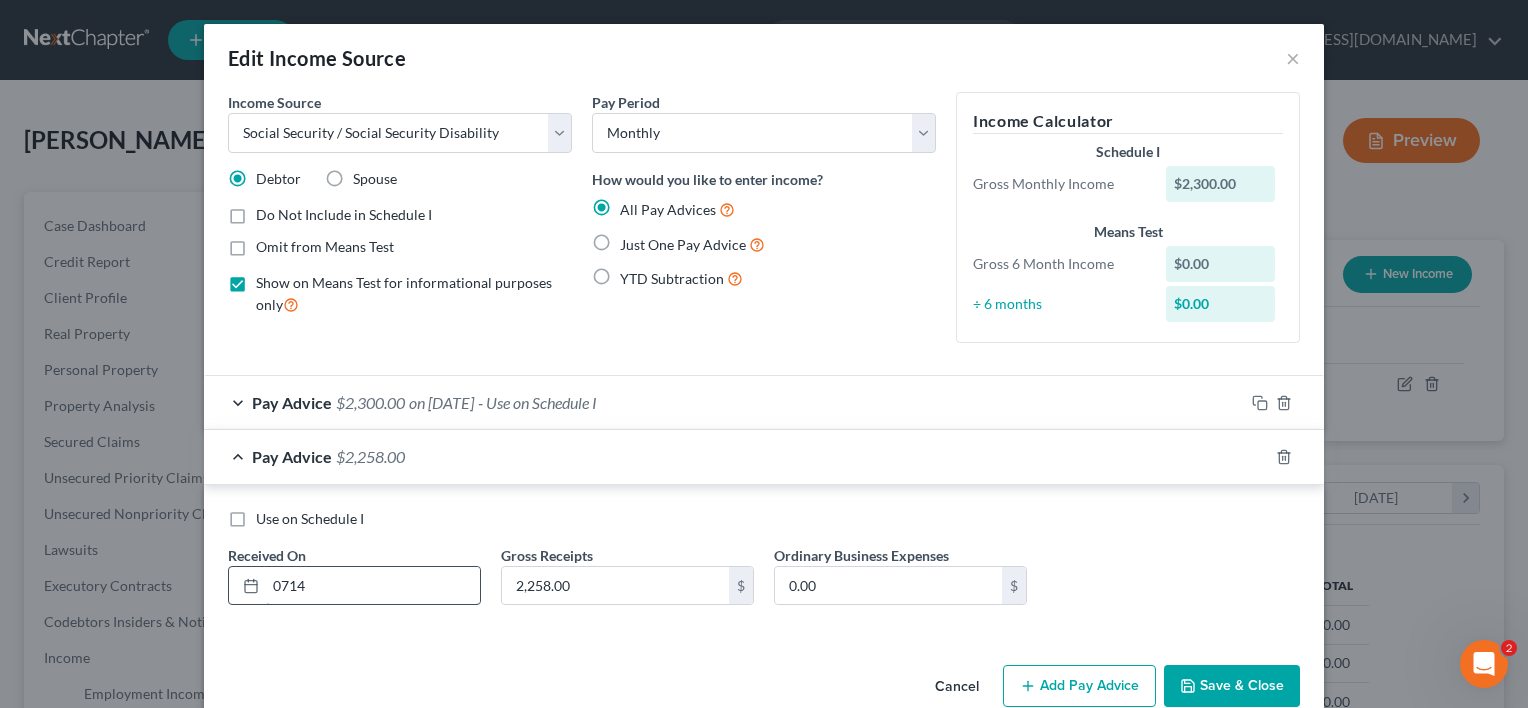click on "0714" at bounding box center (373, 586) 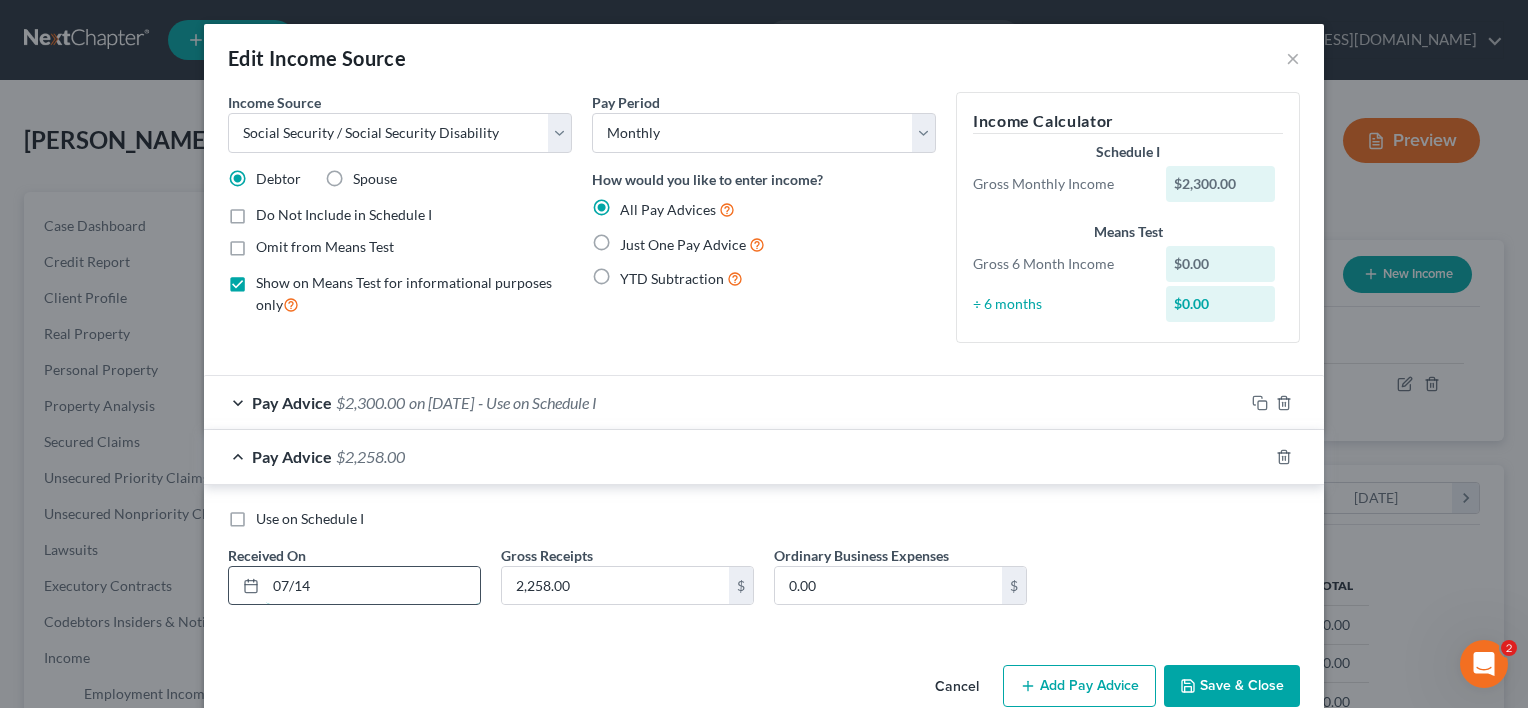 click on "07/14" at bounding box center (373, 586) 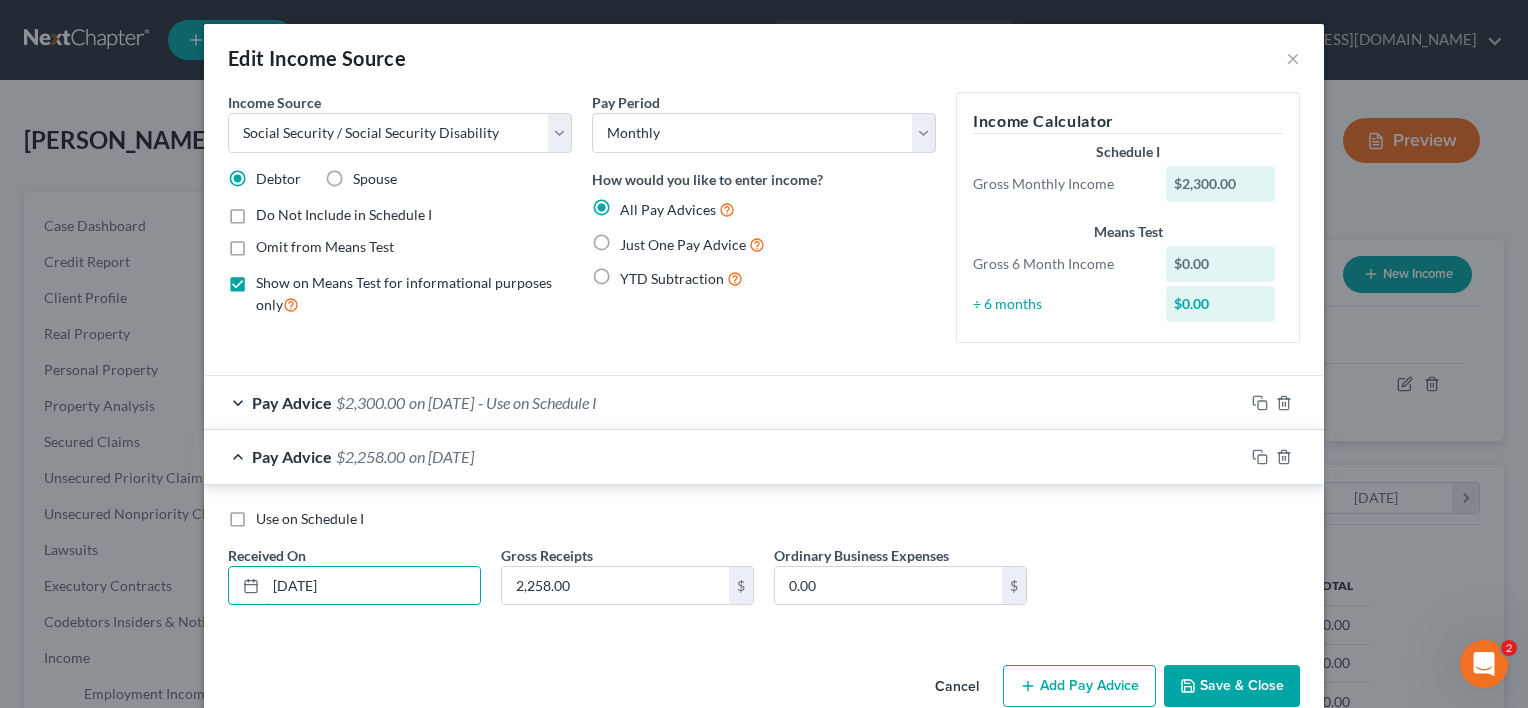 type on "[DATE]" 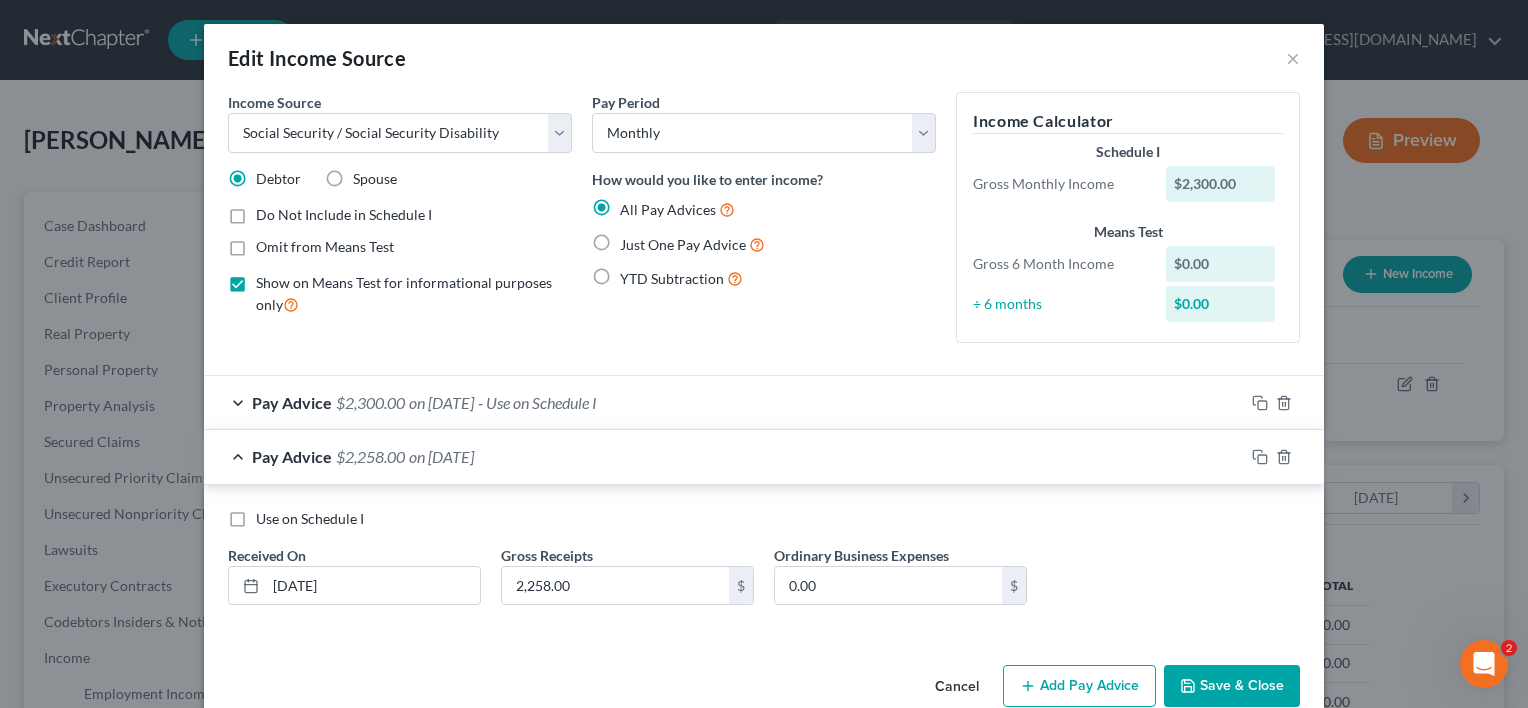 click on "Save & Close" at bounding box center (1232, 686) 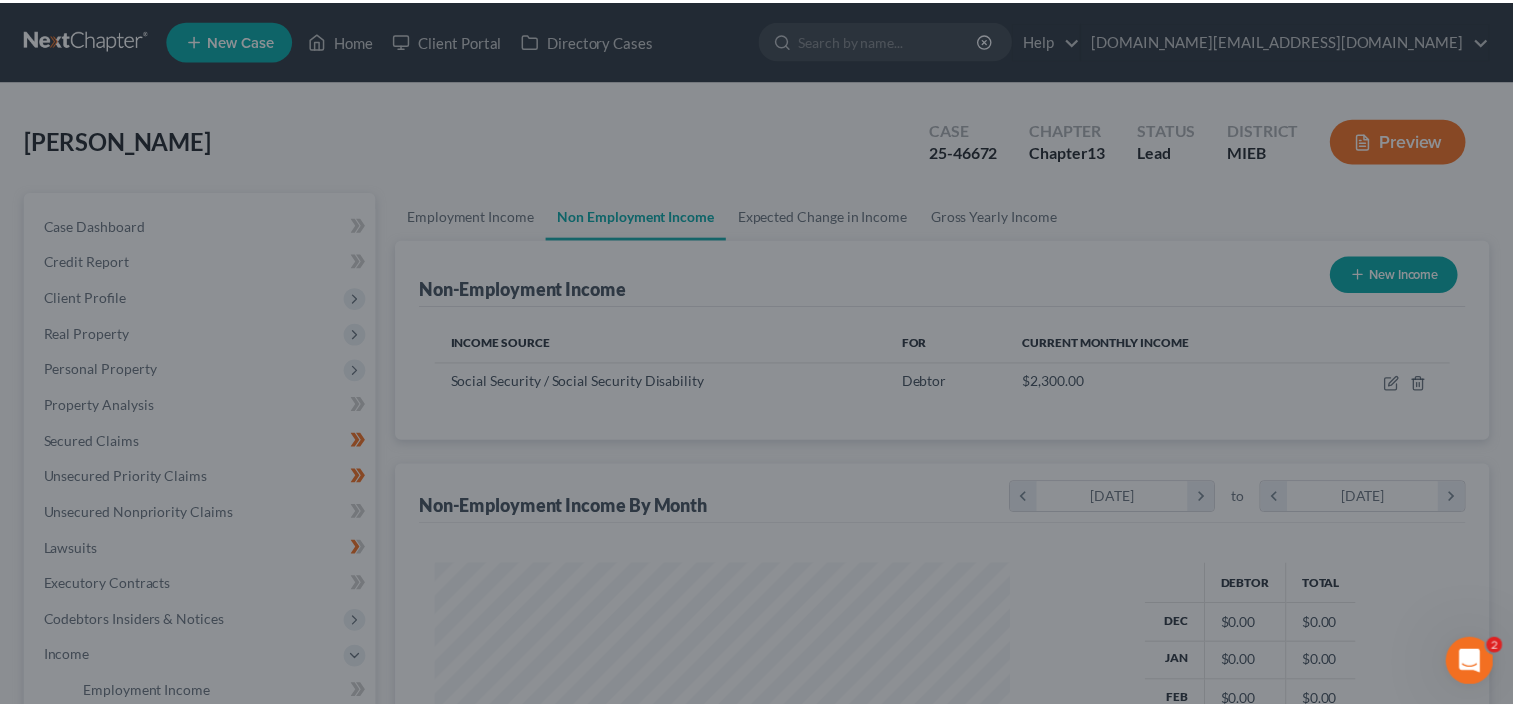 scroll, scrollTop: 356, scrollLeft: 615, axis: both 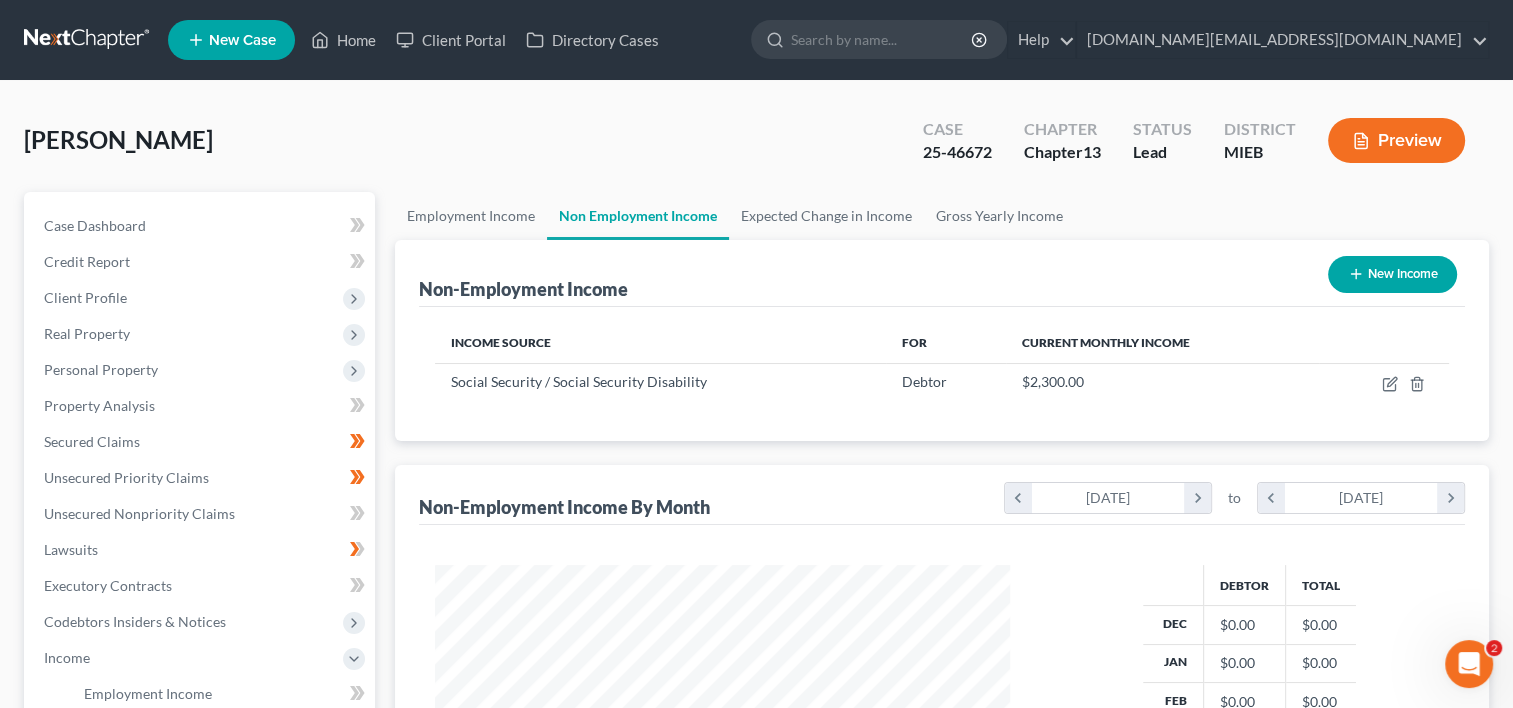 click on "Non Employment Income" at bounding box center (638, 216) 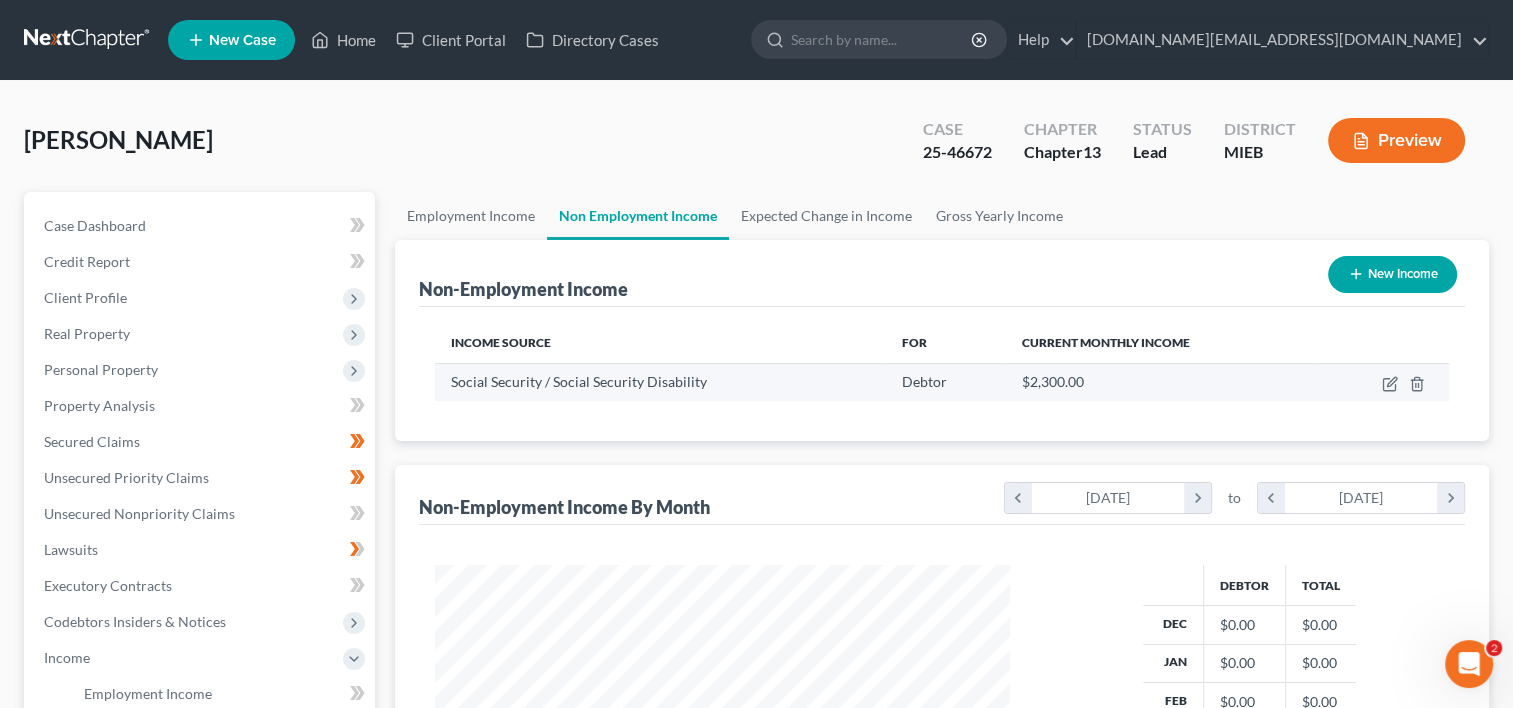 click on "$2,300.00" at bounding box center (1053, 381) 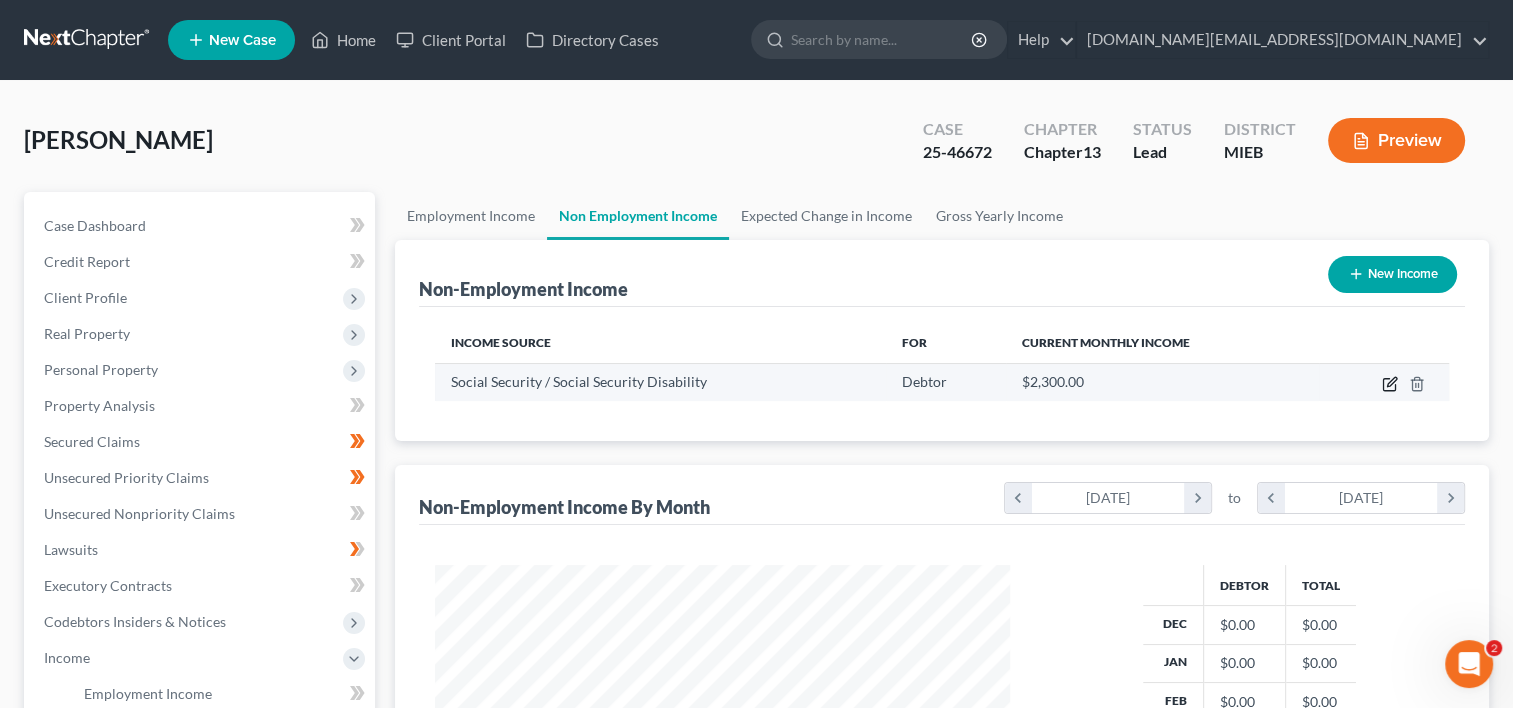 click 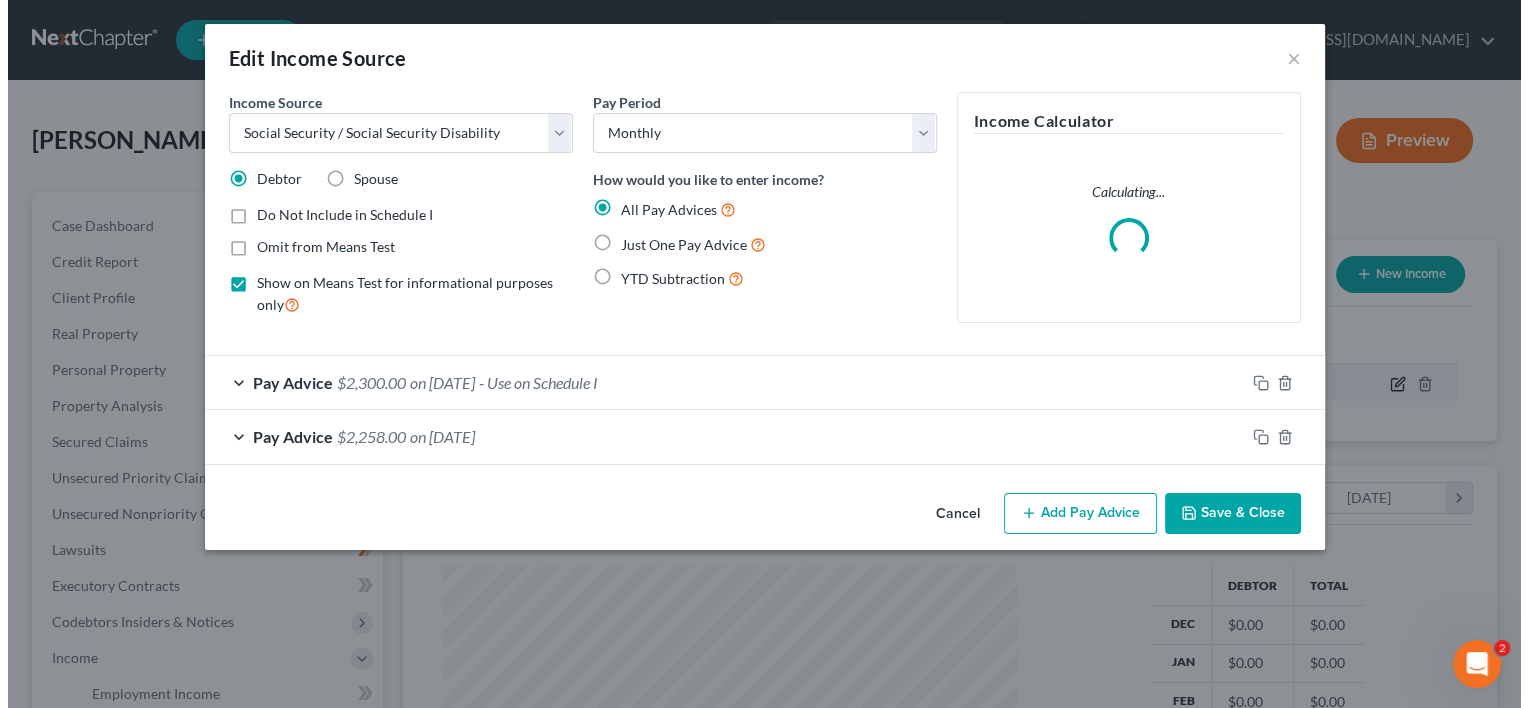 scroll, scrollTop: 999643, scrollLeft: 999378, axis: both 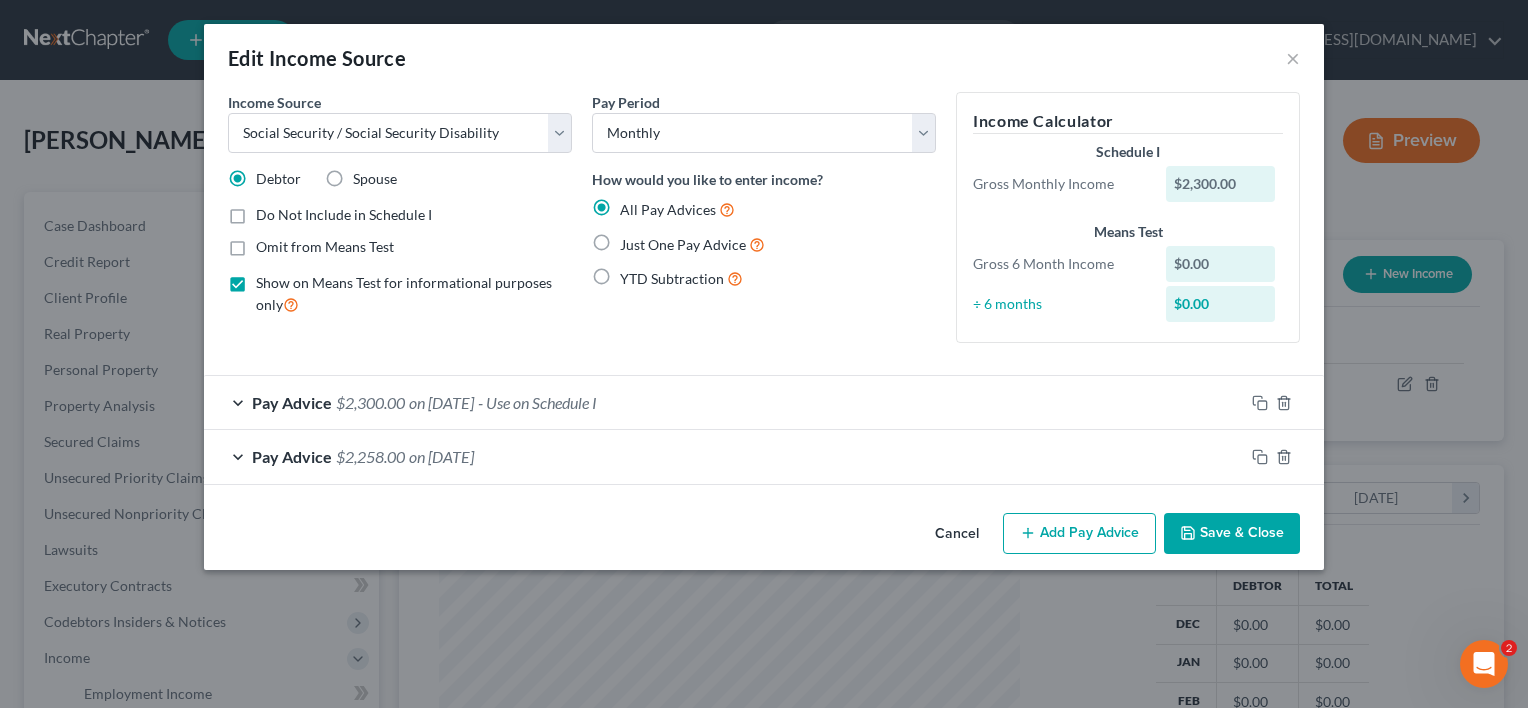 click on "$2,300.00" at bounding box center (1221, 184) 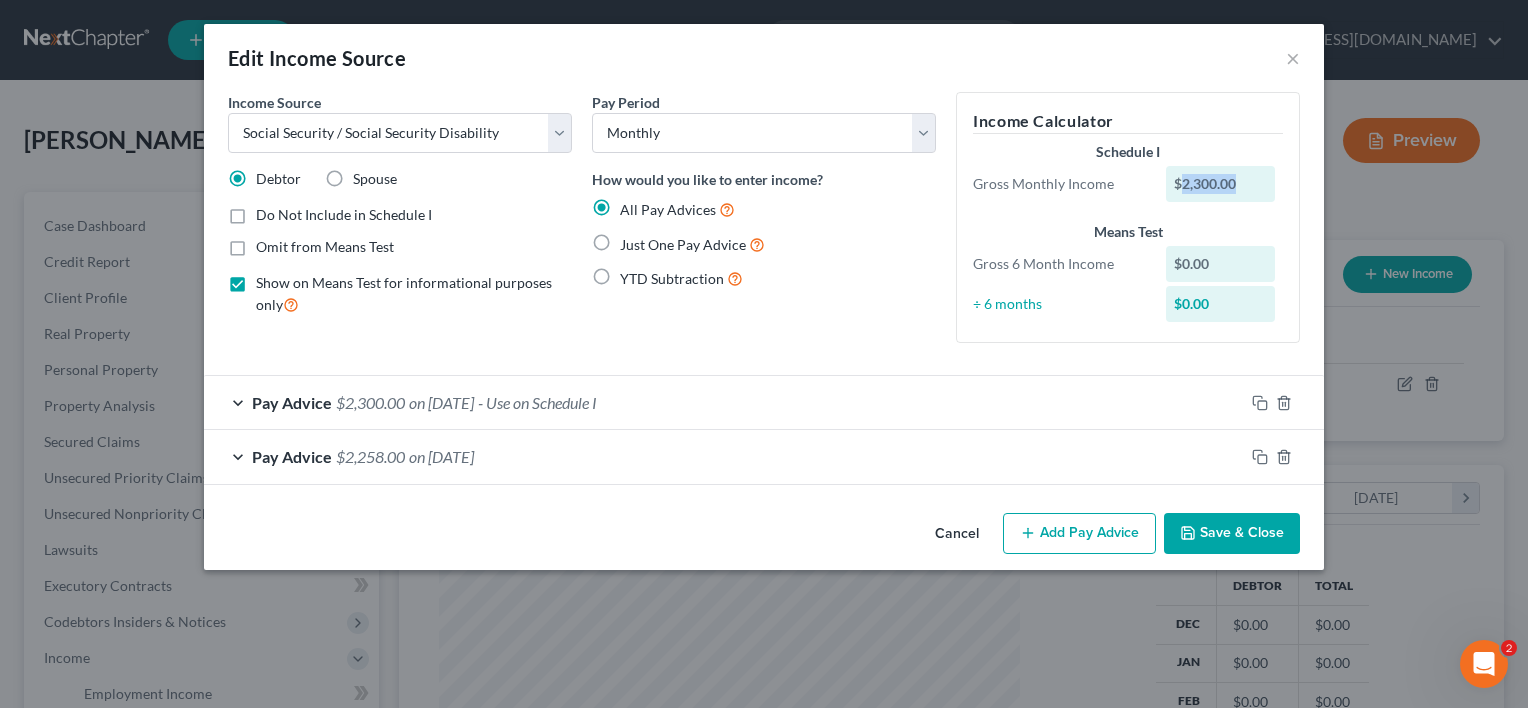 click on "$2,300.00" at bounding box center (1221, 184) 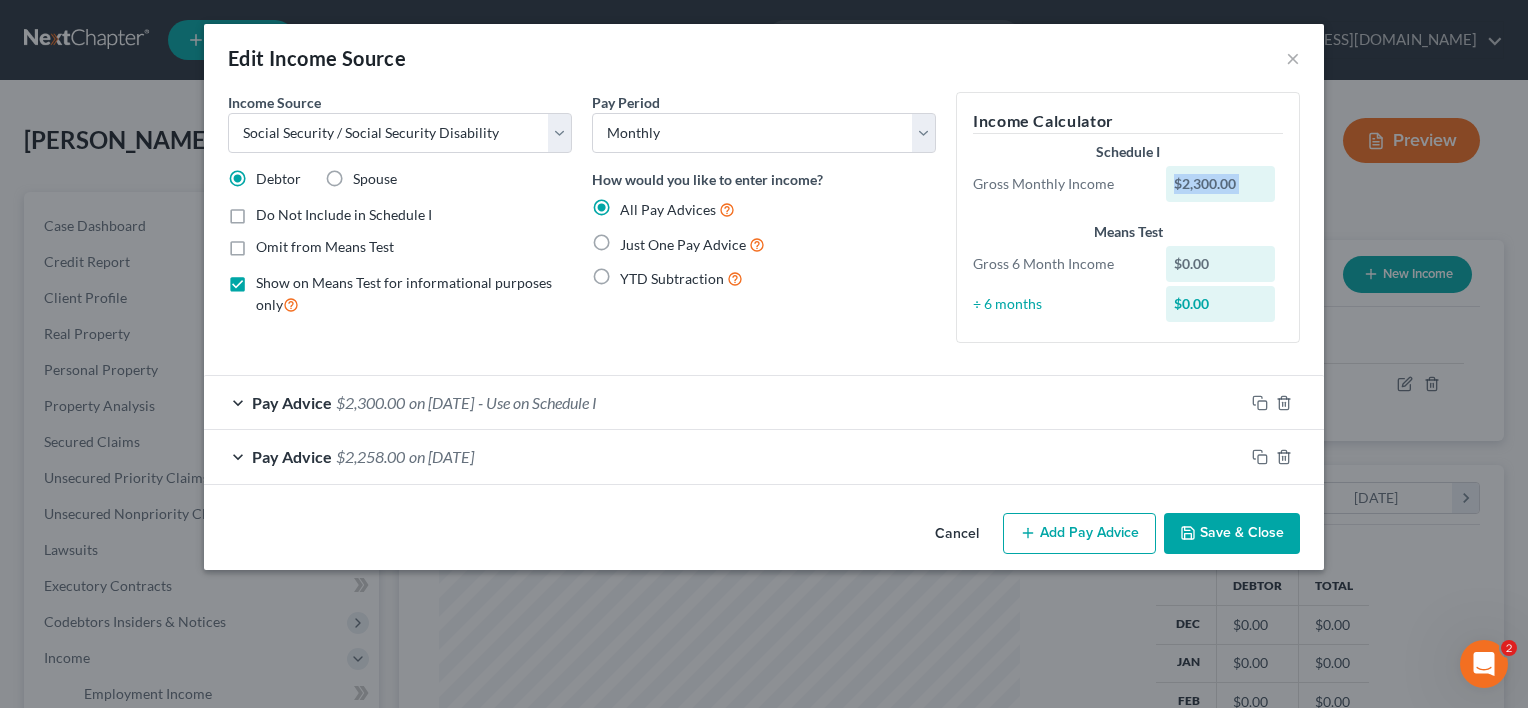 click on "$2,300.00" at bounding box center [1221, 184] 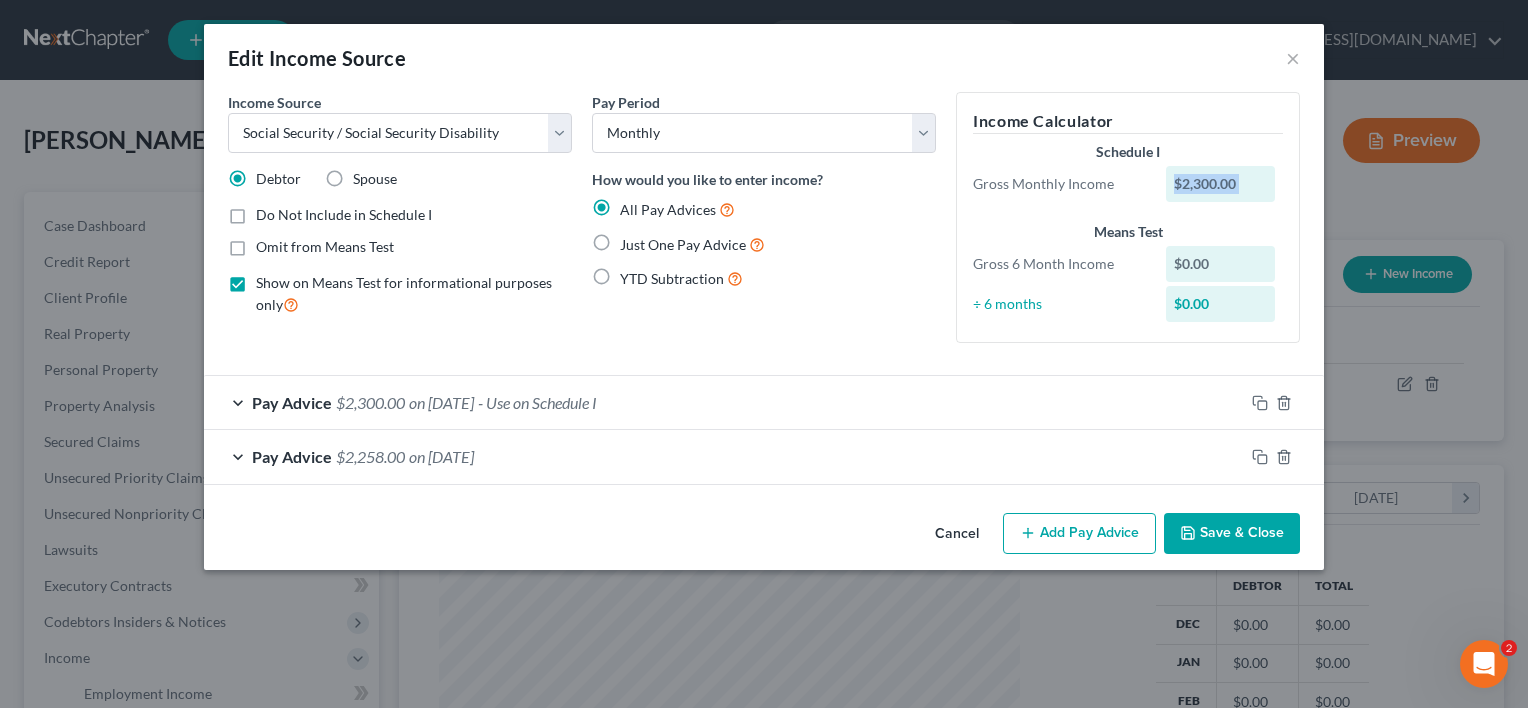 click on "$2,300.00" at bounding box center [1221, 184] 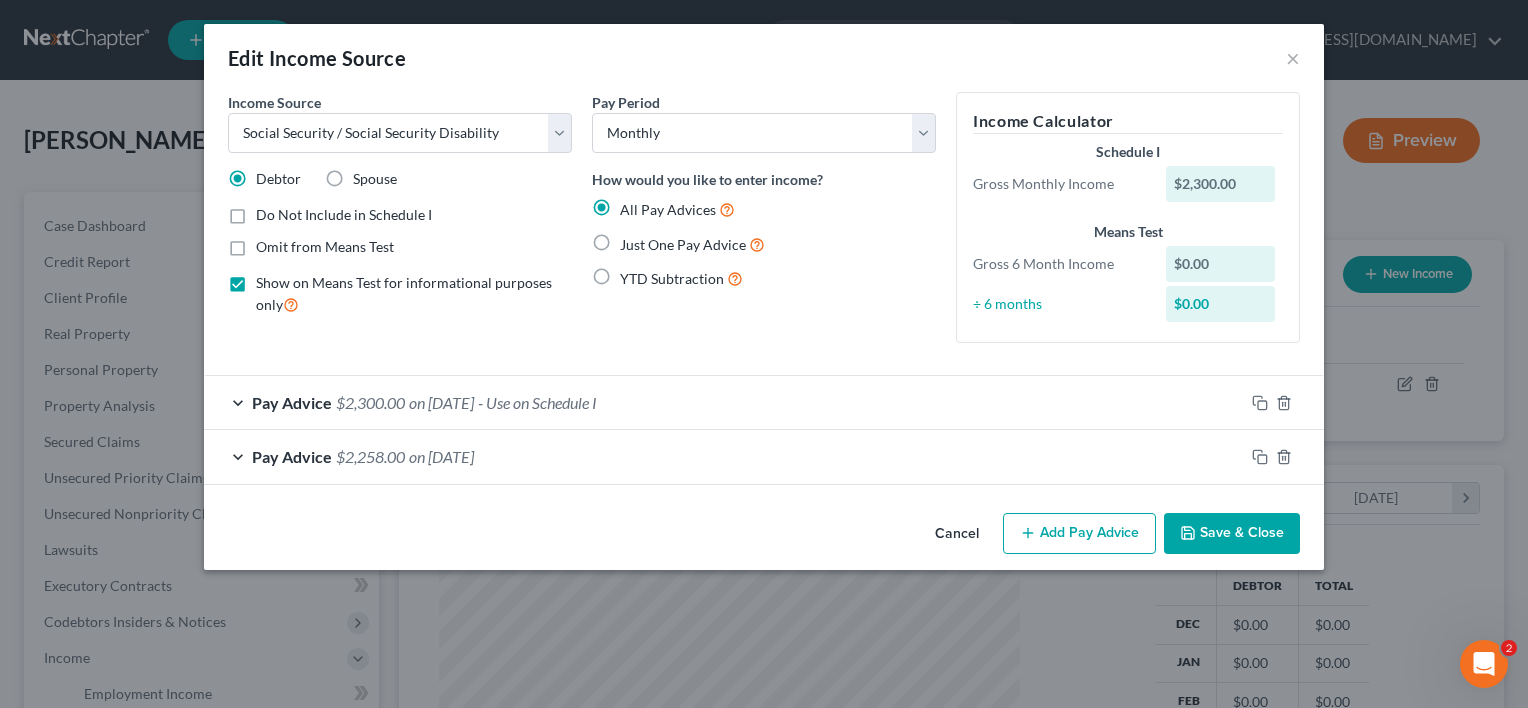 click on "$2,300.00" at bounding box center (1221, 184) 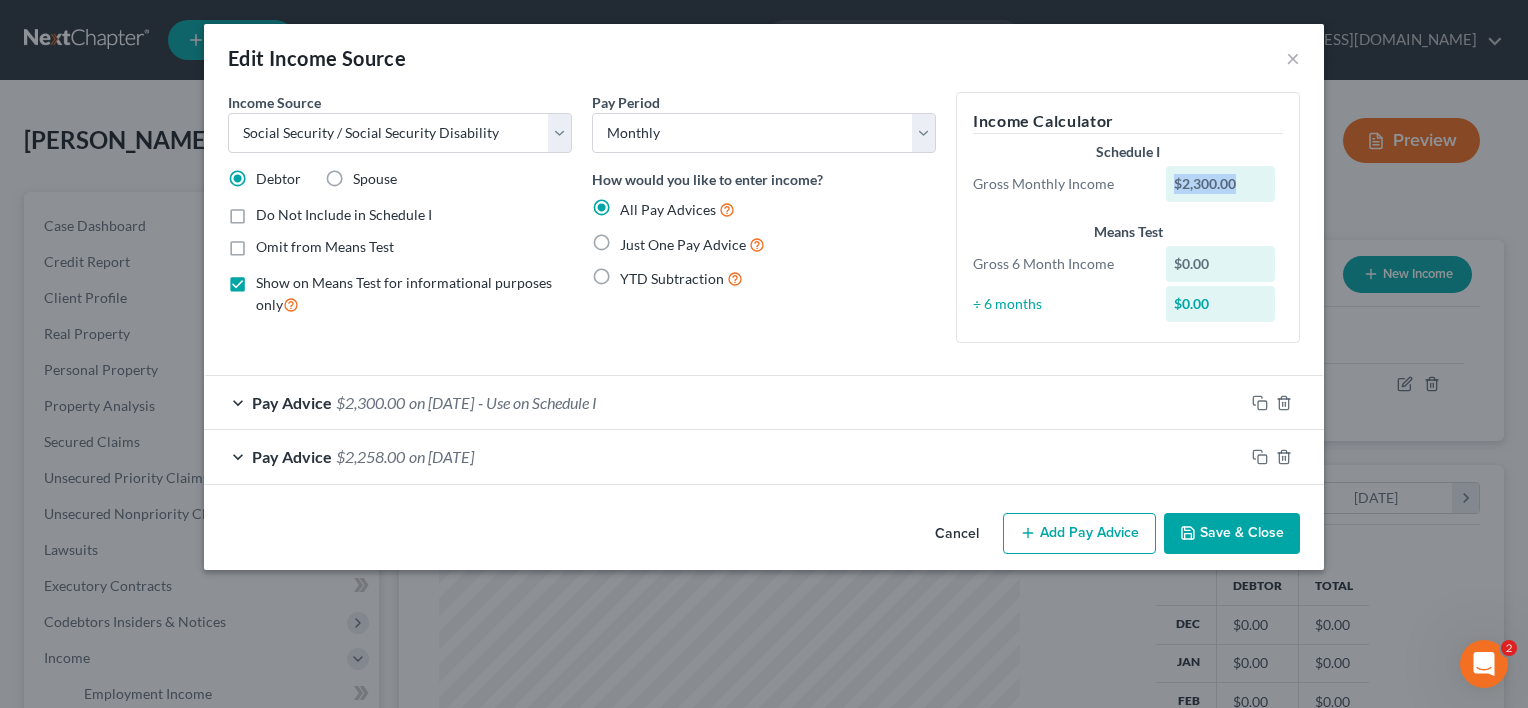 click on "$2,300.00" at bounding box center [1221, 184] 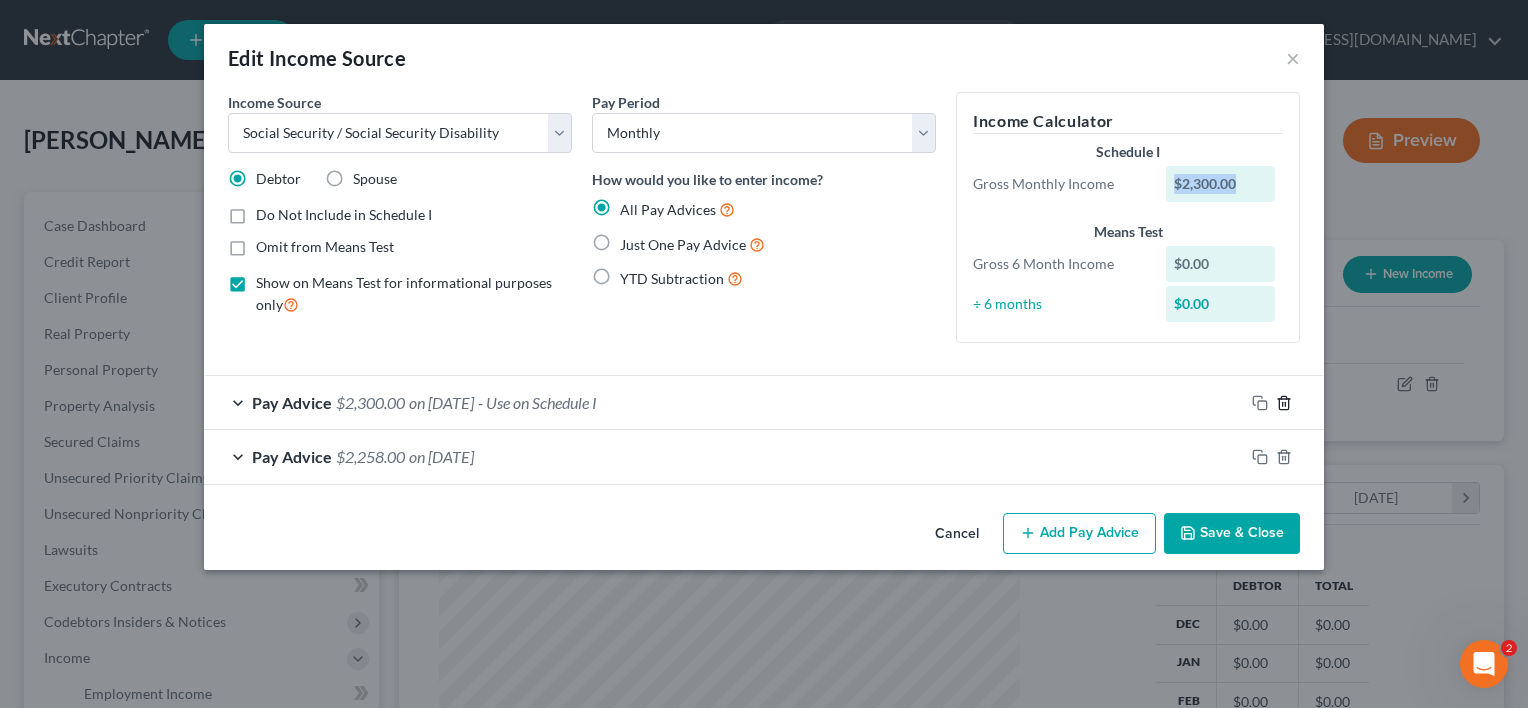click 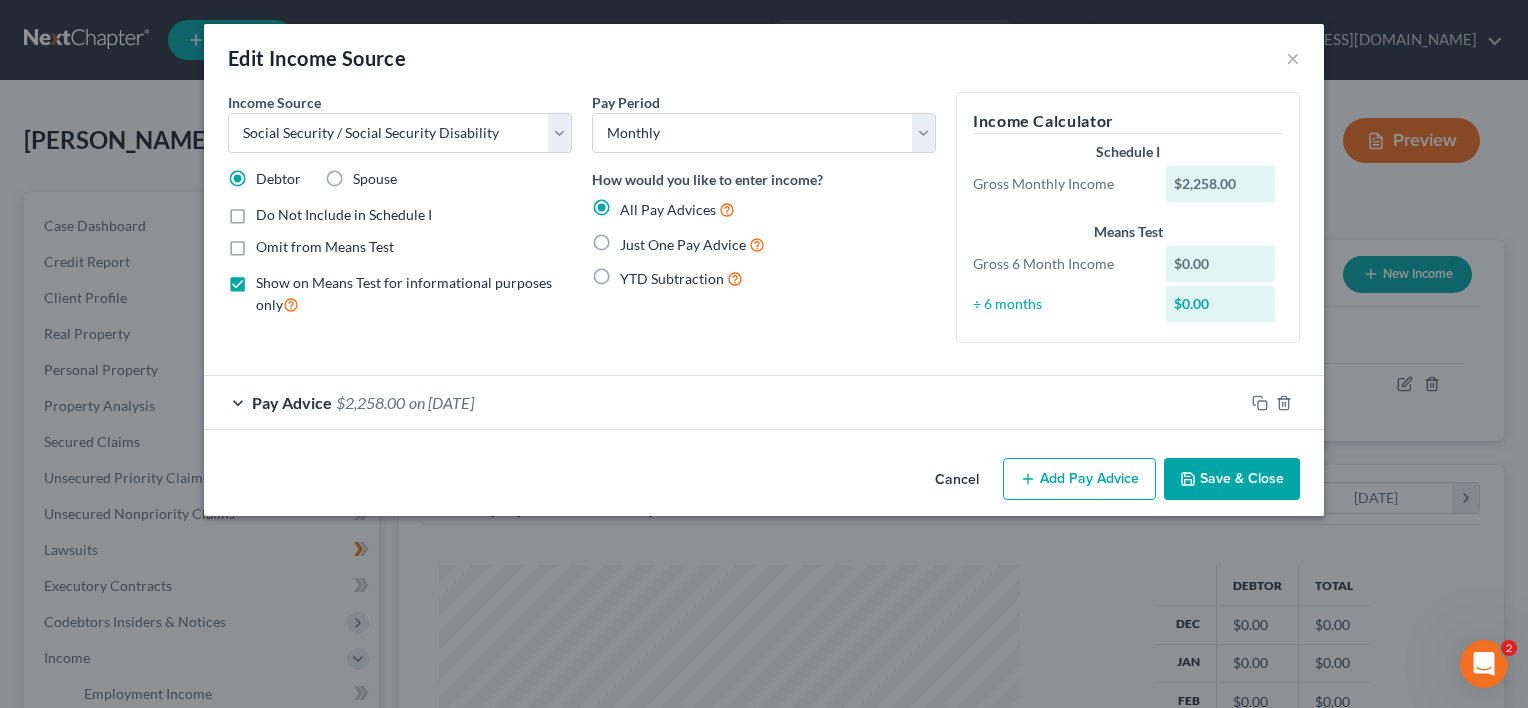 click on "Save & Close" at bounding box center [1232, 479] 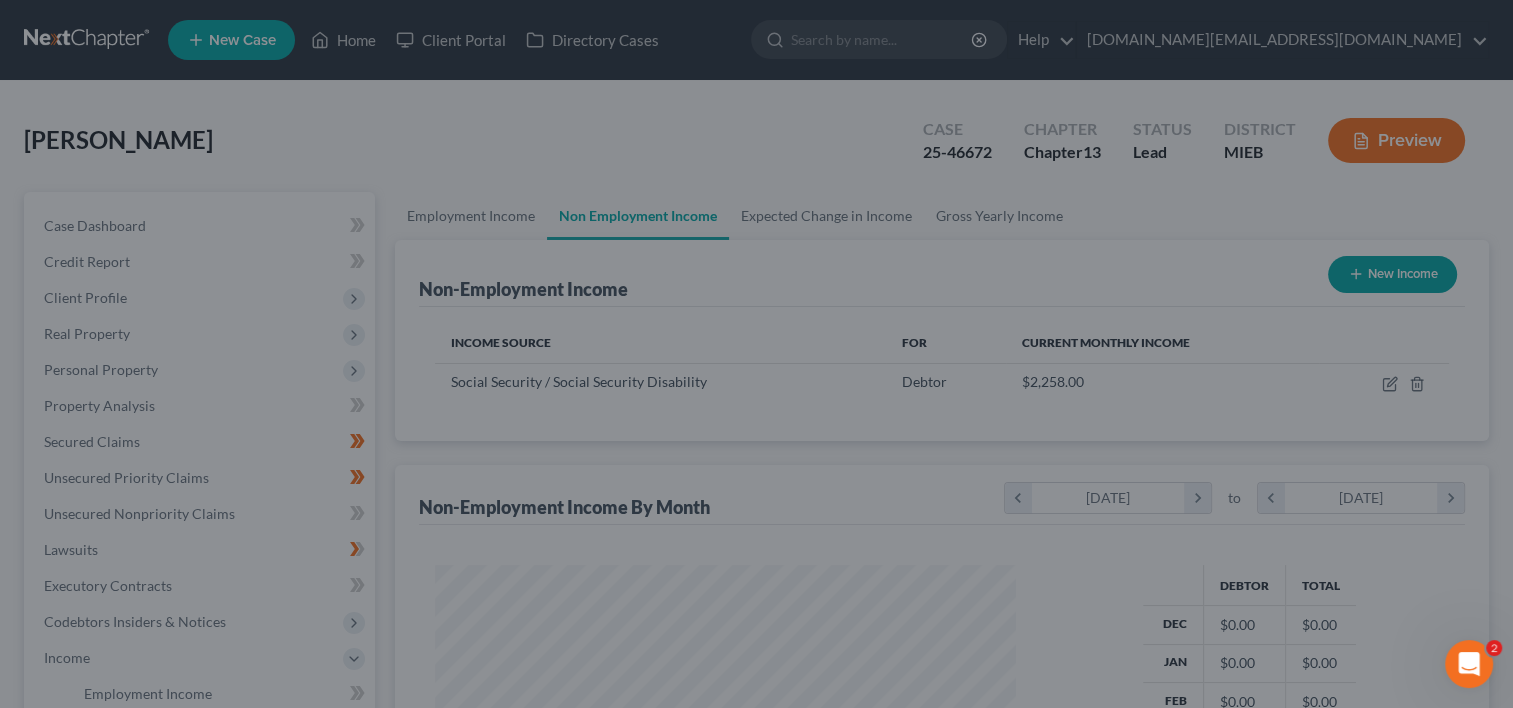 scroll, scrollTop: 356, scrollLeft: 615, axis: both 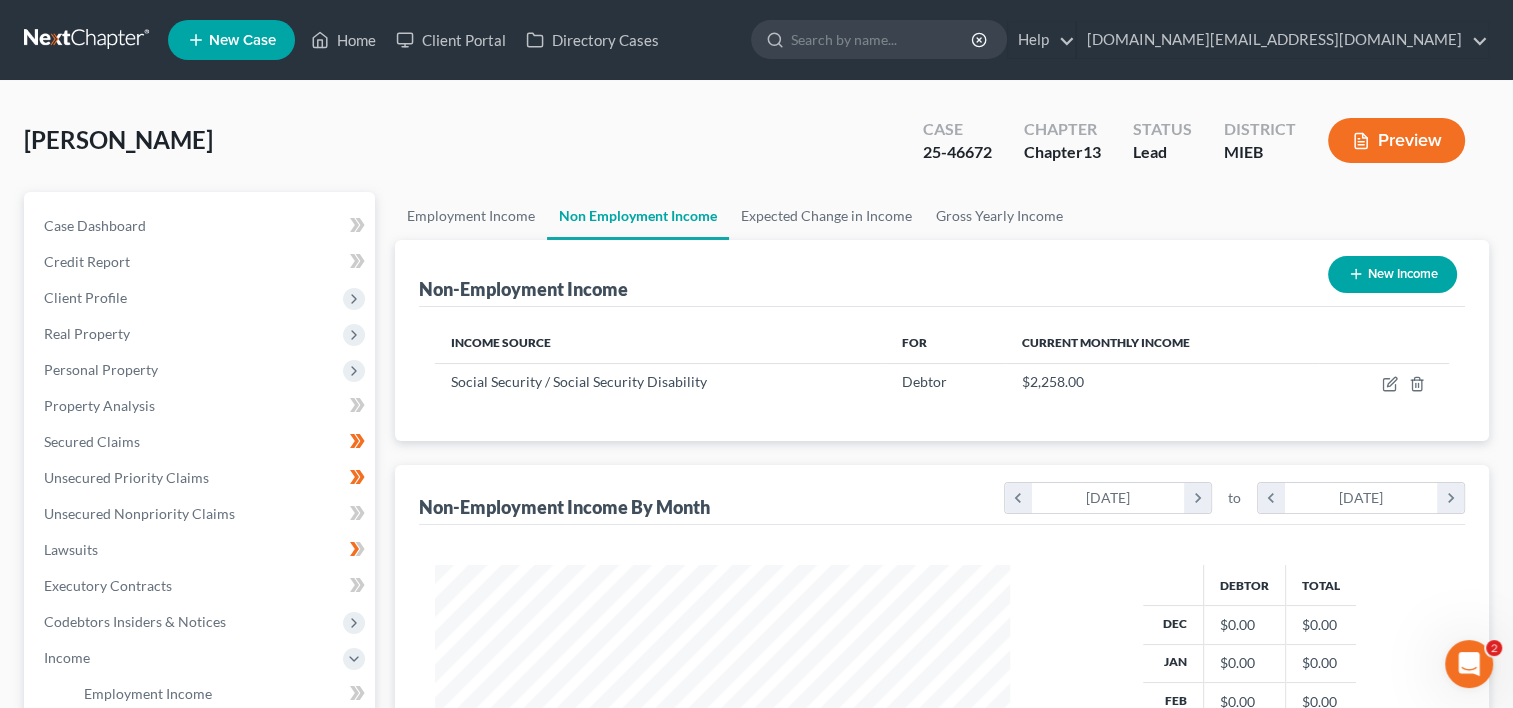 click on "Non Employment Income" at bounding box center [638, 216] 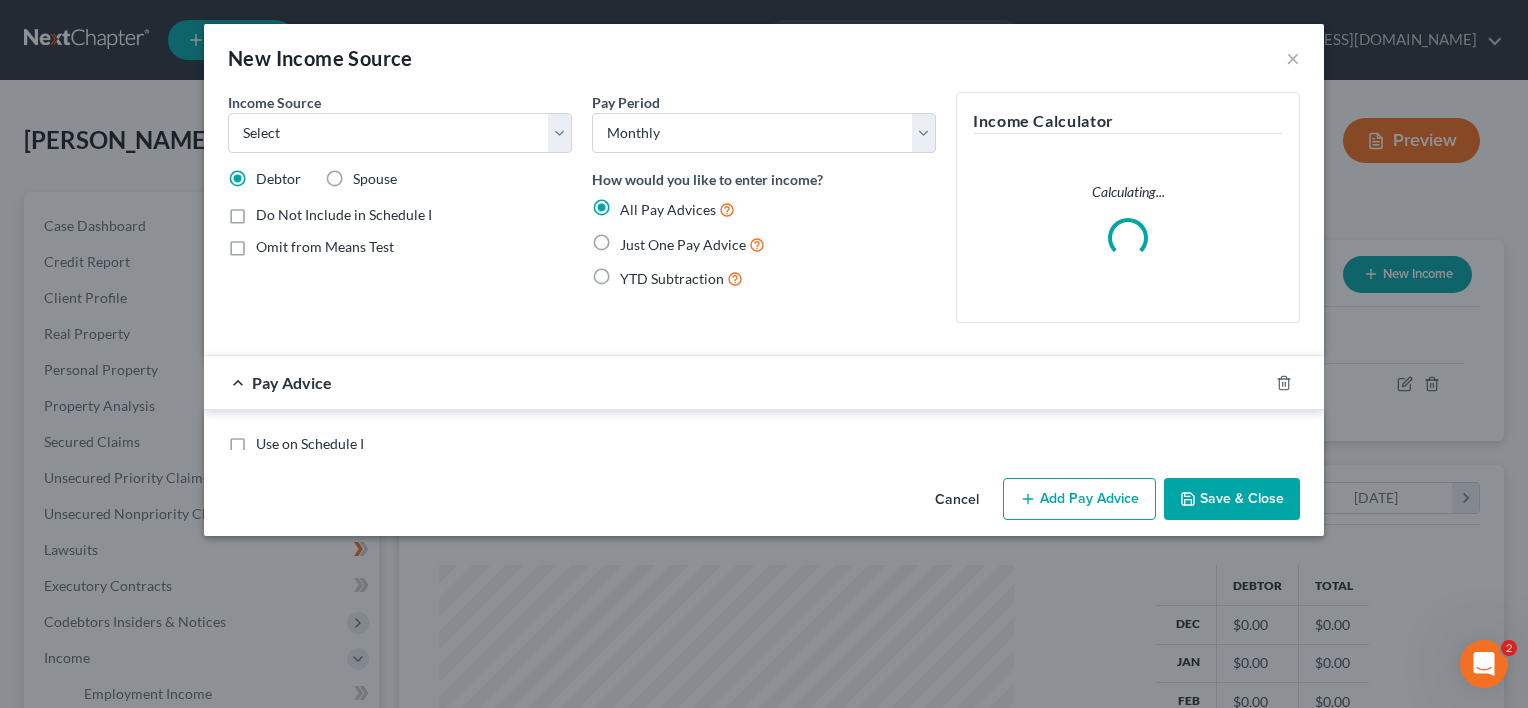 scroll, scrollTop: 999643, scrollLeft: 999378, axis: both 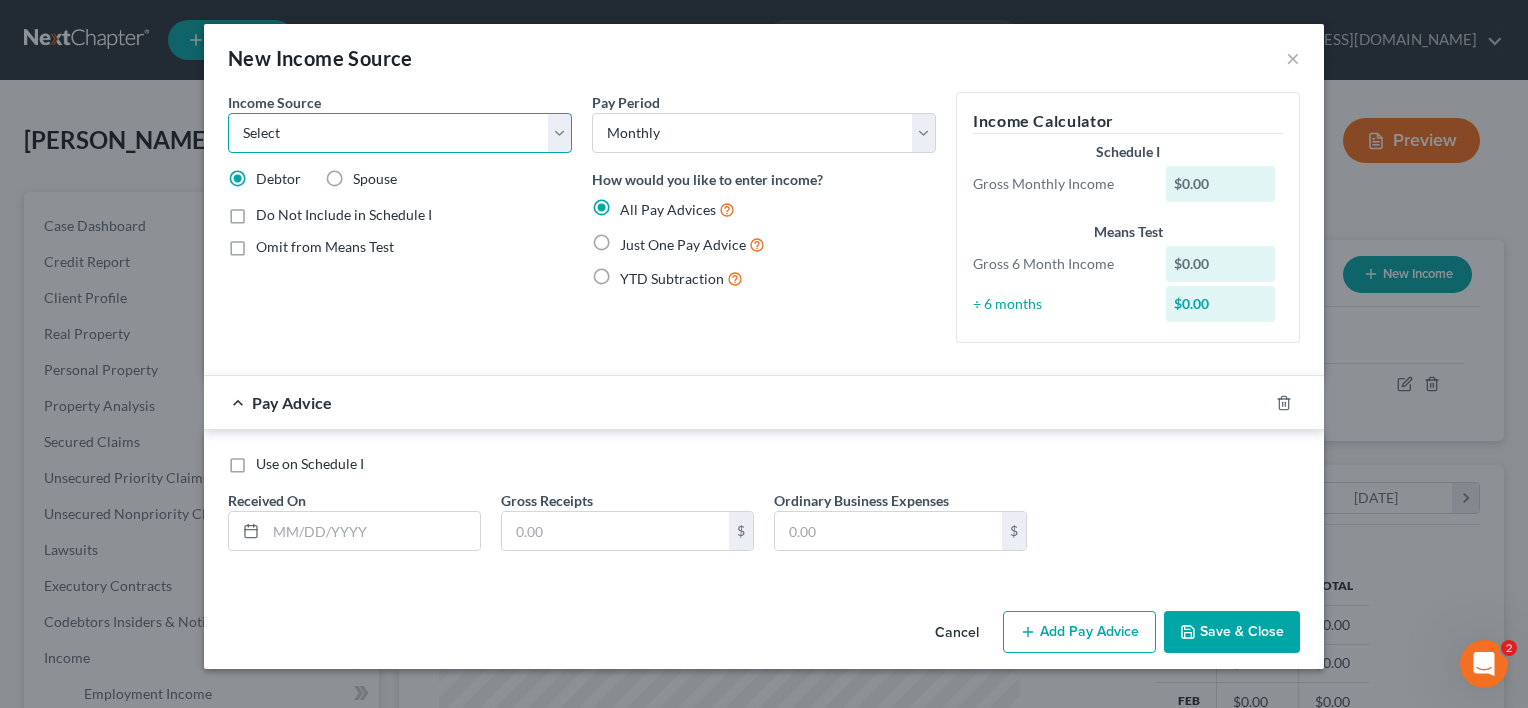 click on "Select Unemployment Disability (from employer) Pension Retirement Social Security / Social Security Disability Other Government Assistance Interests, Dividends or Royalties Child / Family Support Contributions to Household Property / Rental Business, Professional or Farm Alimony / Maintenance Payments Military Disability Benefits Other Monthly Income" at bounding box center (400, 133) 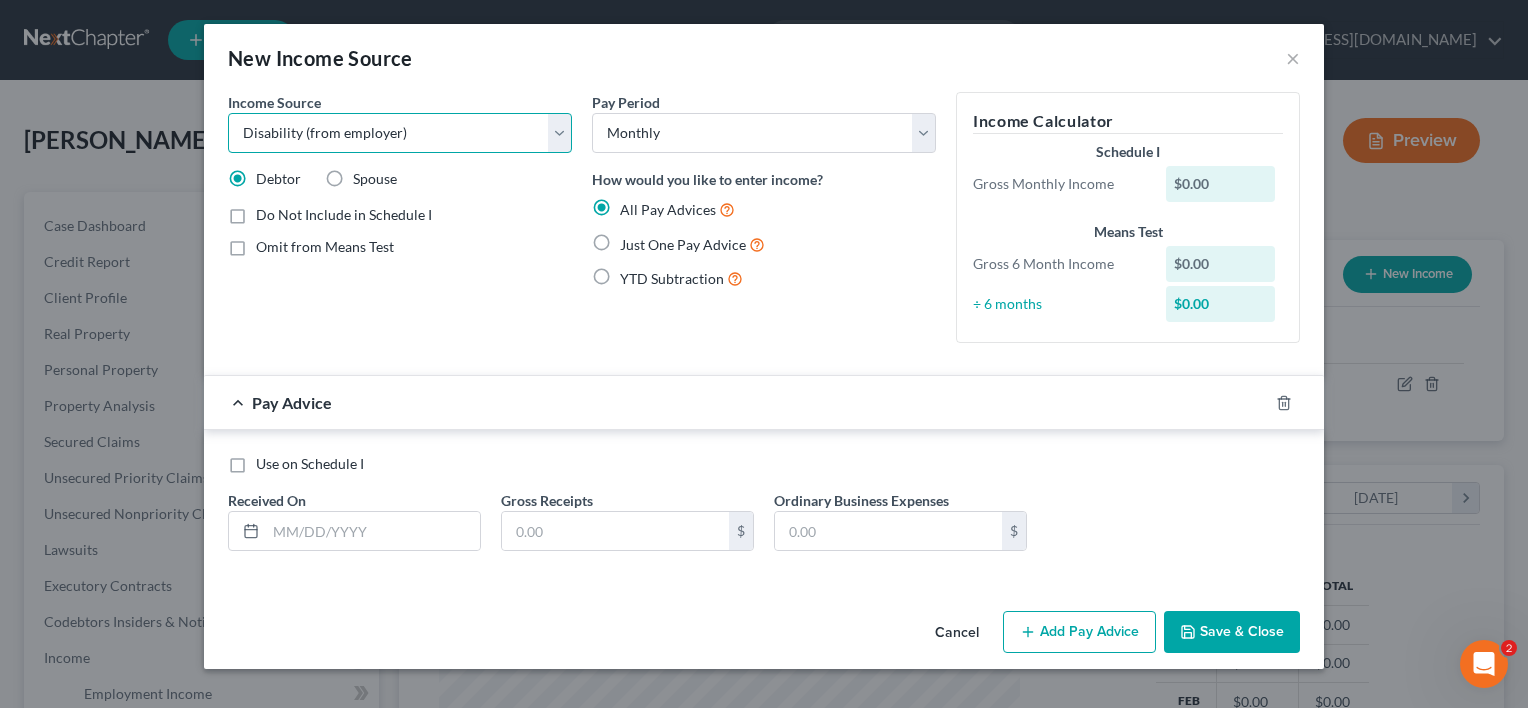 click on "Select Unemployment Disability (from employer) Pension Retirement Social Security / Social Security Disability Other Government Assistance Interests, Dividends or Royalties Child / Family Support Contributions to Household Property / Rental Business, Professional or Farm Alimony / Maintenance Payments Military Disability Benefits Other Monthly Income" at bounding box center [400, 133] 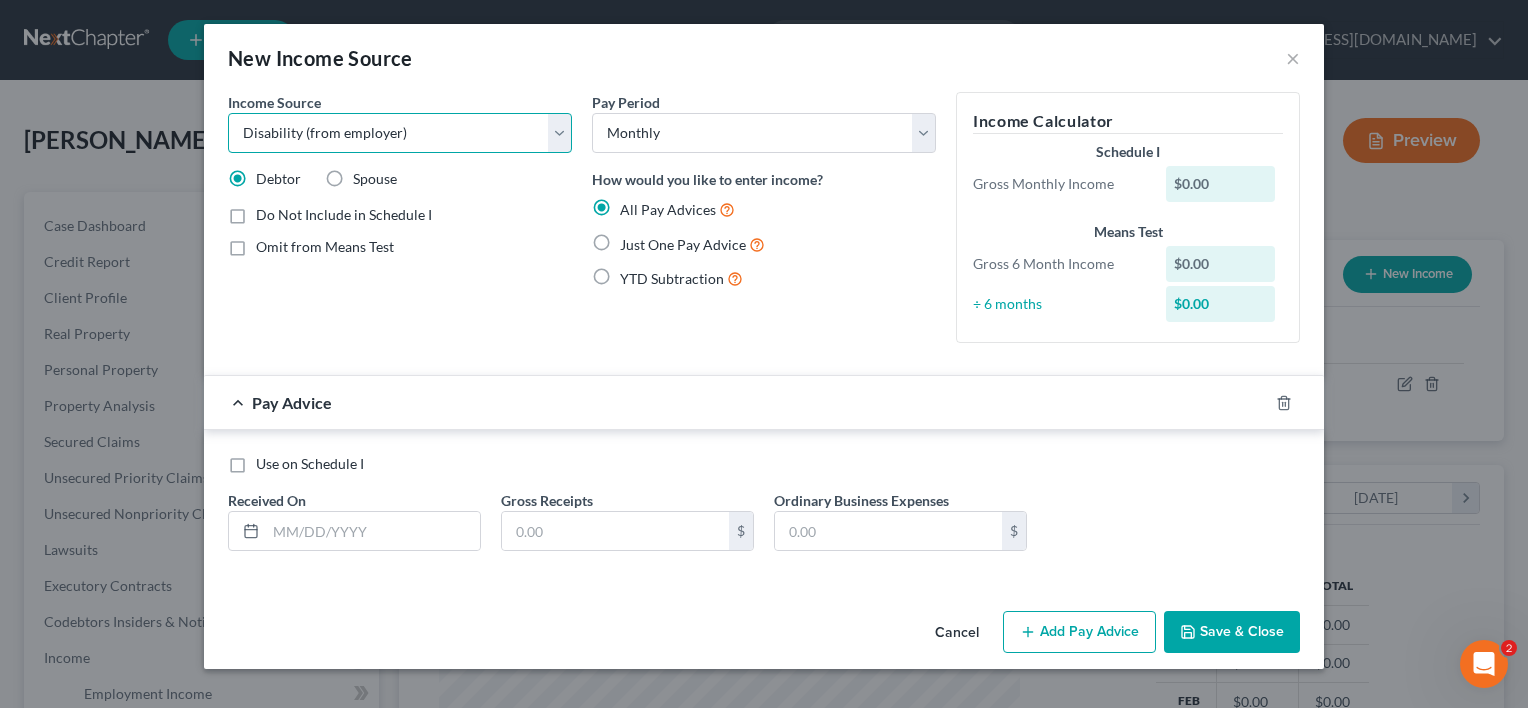 click on "Select Unemployment Disability (from employer) Pension Retirement Social Security / Social Security Disability Other Government Assistance Interests, Dividends or Royalties Child / Family Support Contributions to Household Property / Rental Business, Professional or Farm Alimony / Maintenance Payments Military Disability Benefits Other Monthly Income" at bounding box center (400, 133) 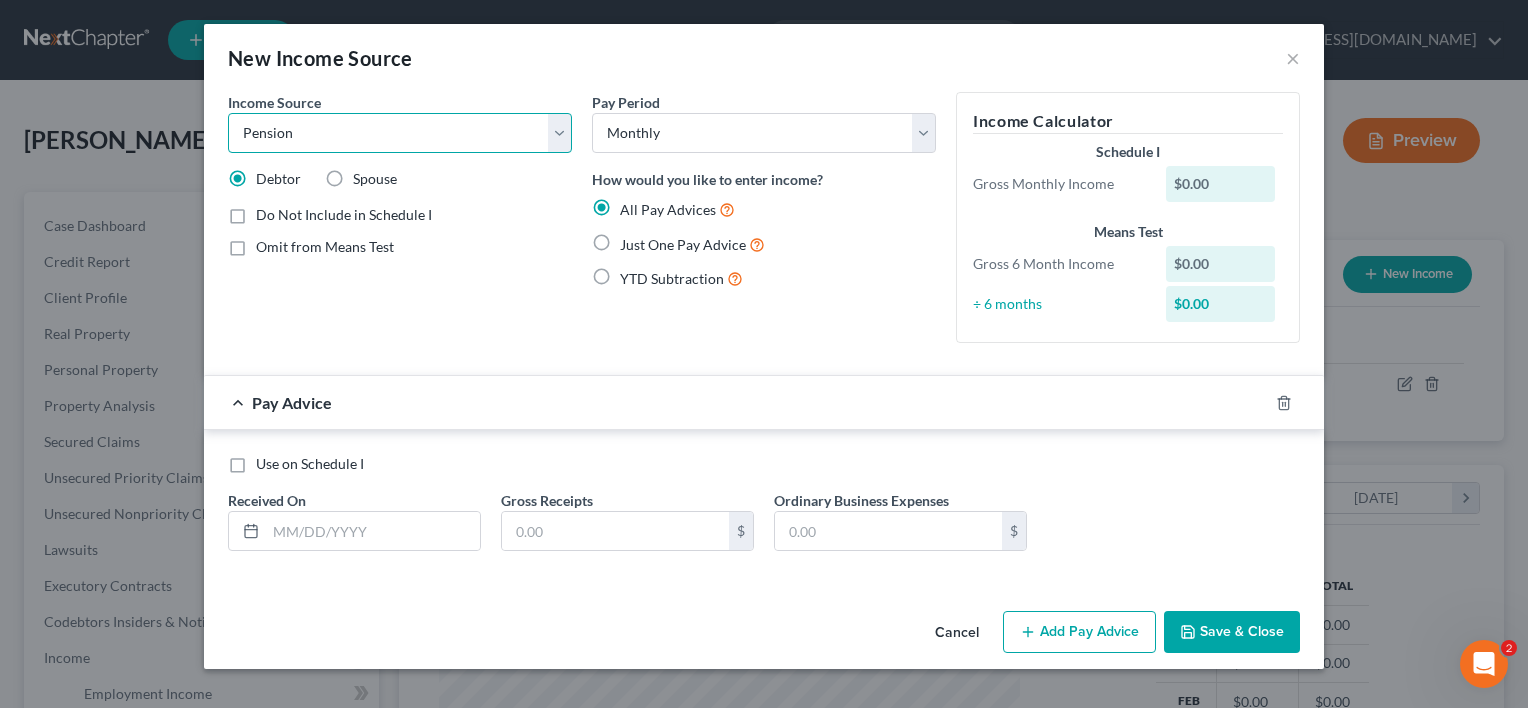 click on "Select Unemployment Disability (from employer) Pension Retirement Social Security / Social Security Disability Other Government Assistance Interests, Dividends or Royalties Child / Family Support Contributions to Household Property / Rental Business, Professional or Farm Alimony / Maintenance Payments Military Disability Benefits Other Monthly Income" at bounding box center (400, 133) 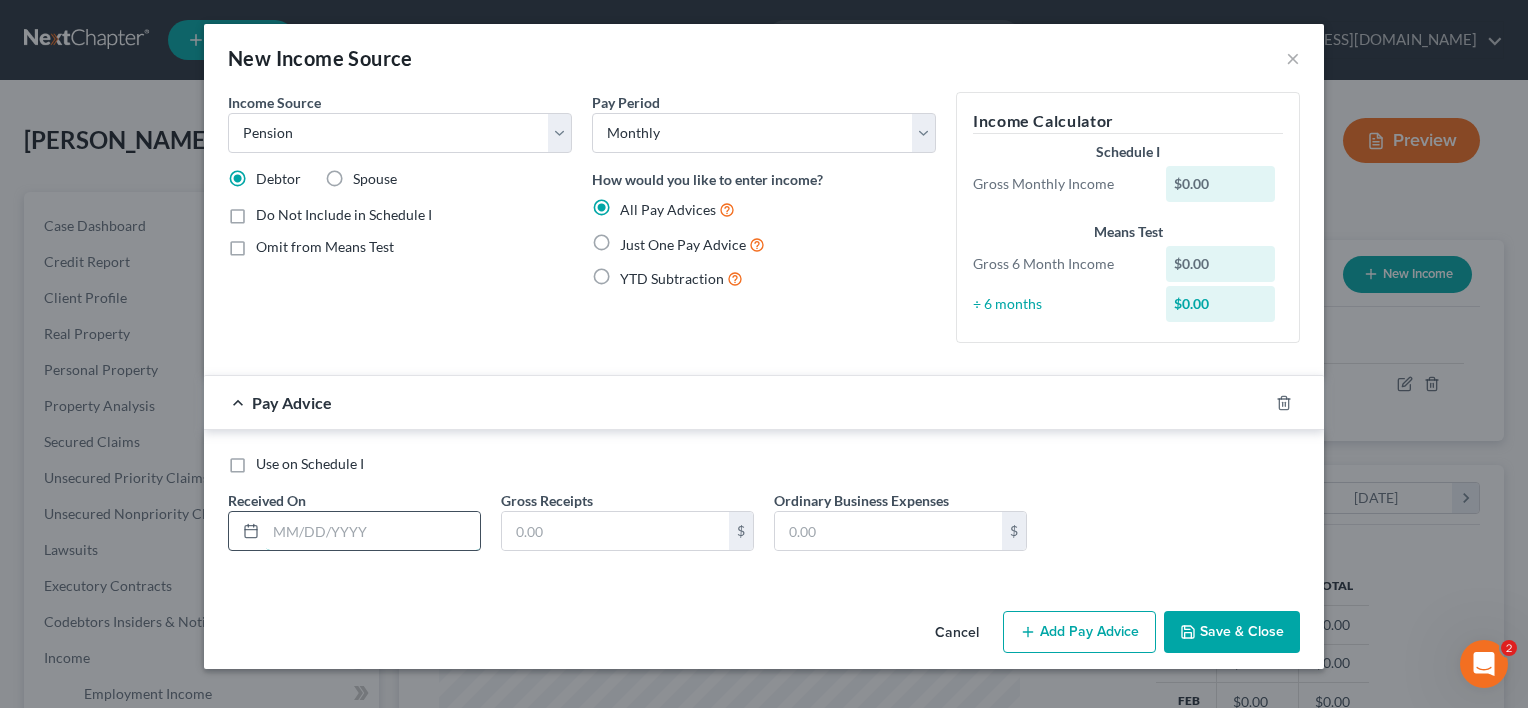click at bounding box center (373, 531) 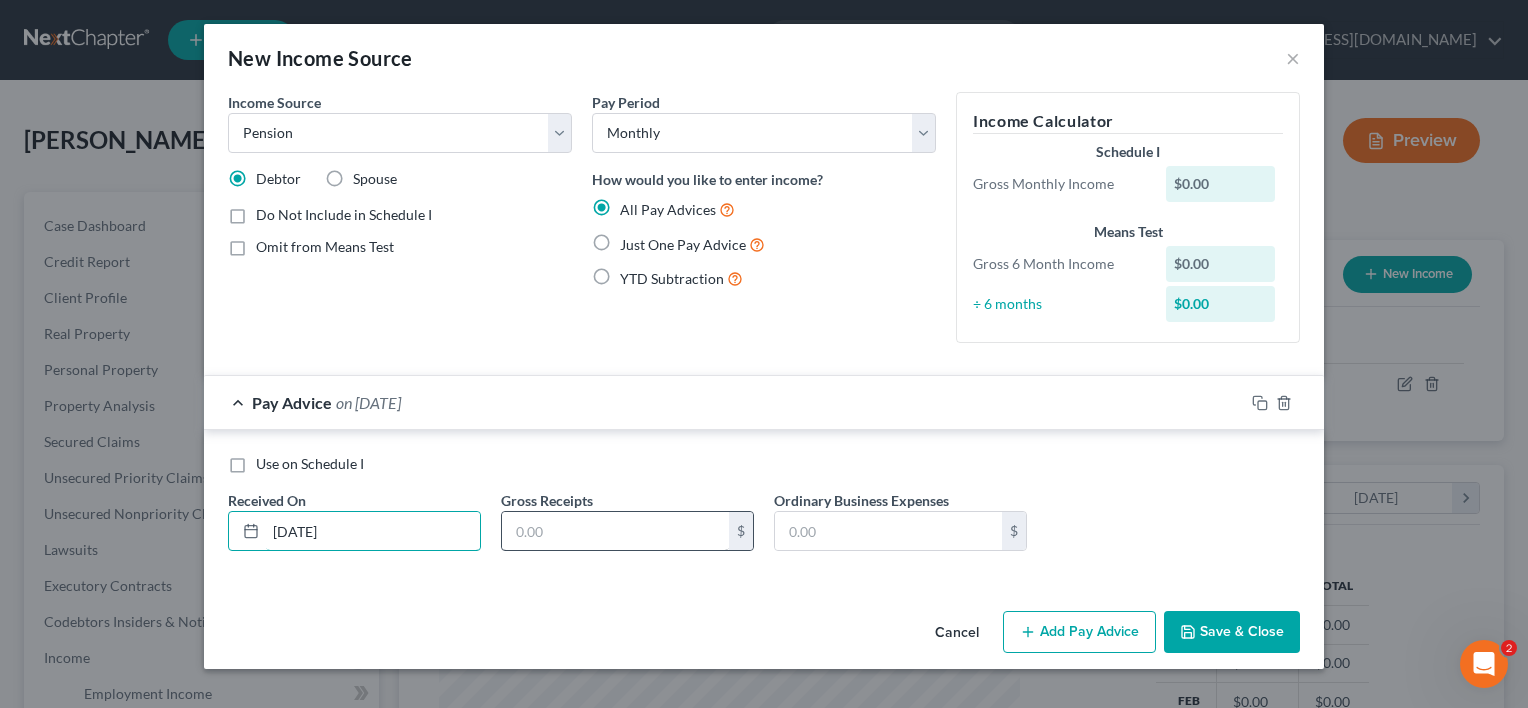 type on "[DATE]" 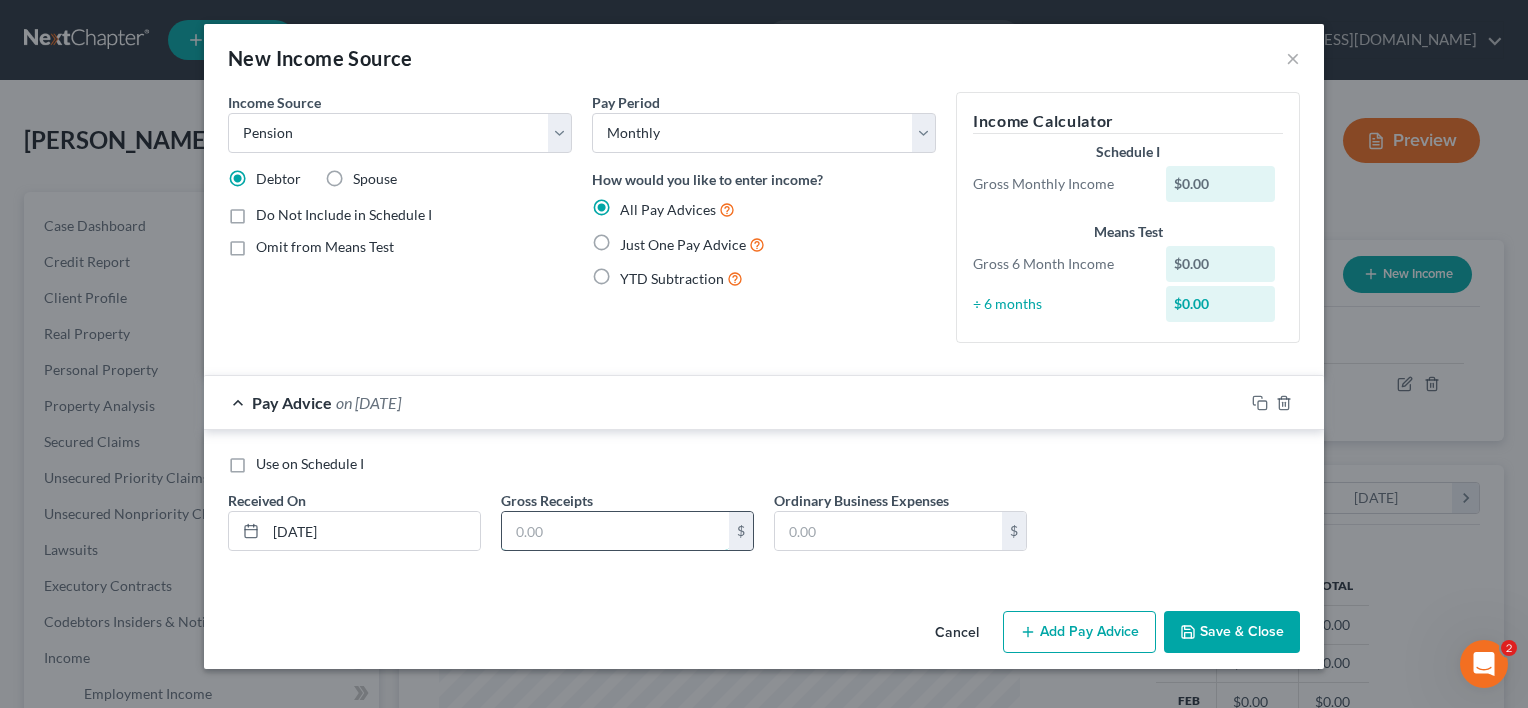 click at bounding box center (615, 531) 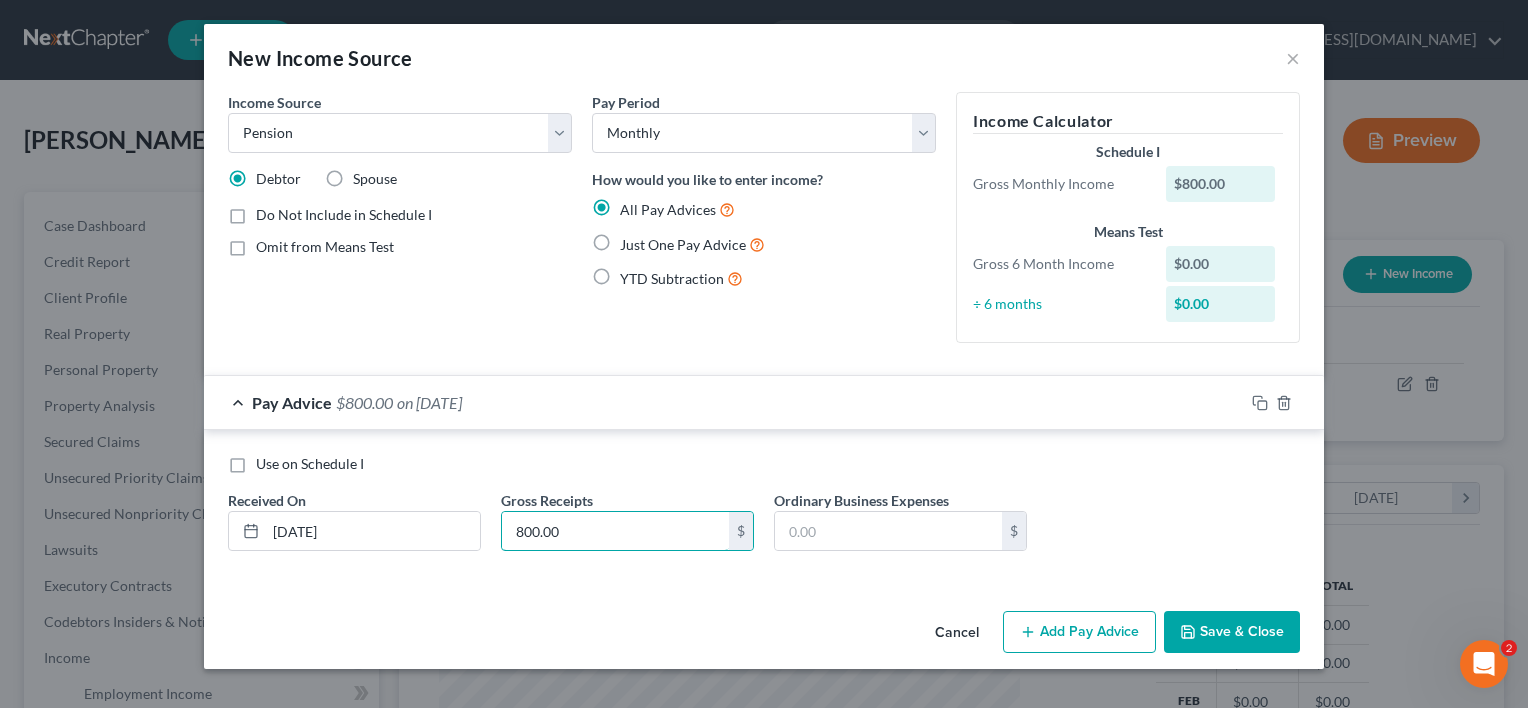 type on "800.00" 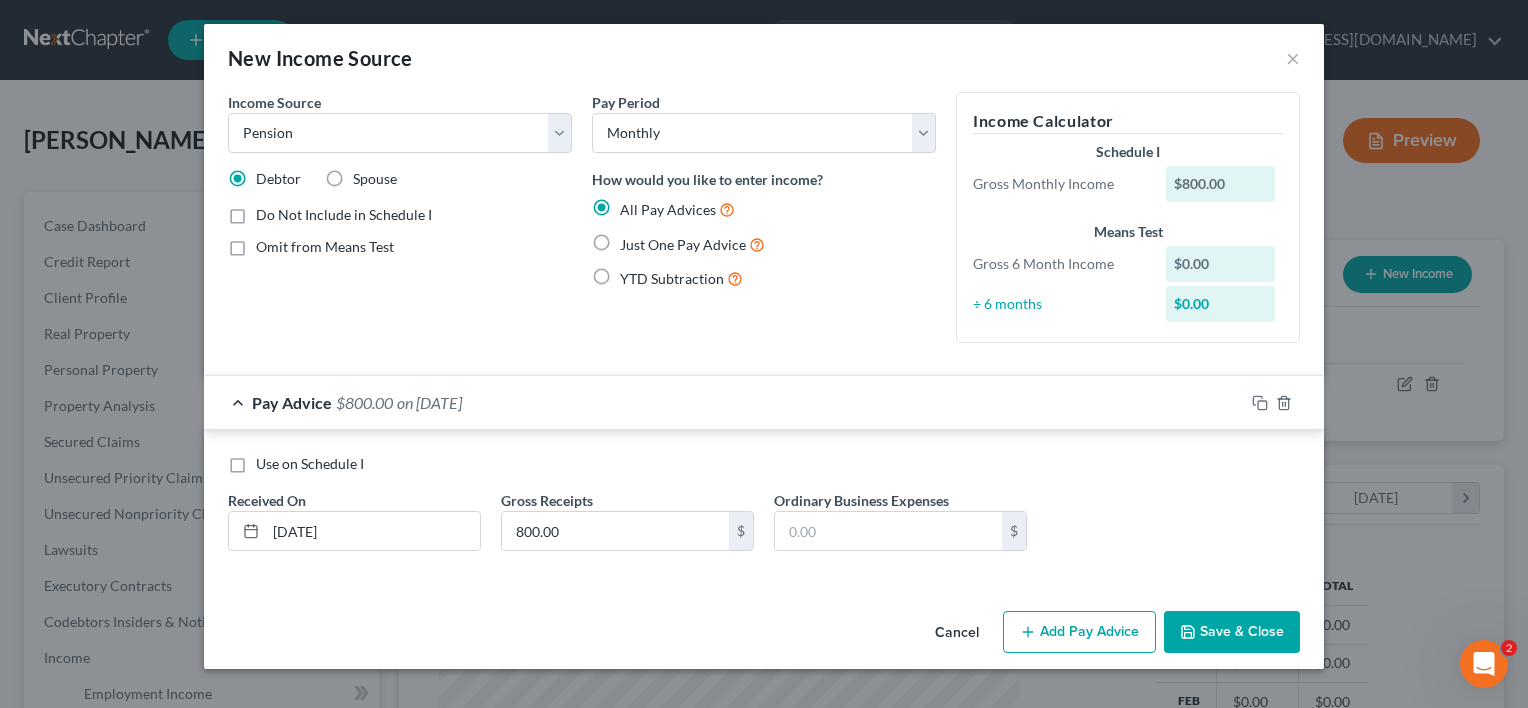 click on "Add Pay Advice" at bounding box center [1079, 632] 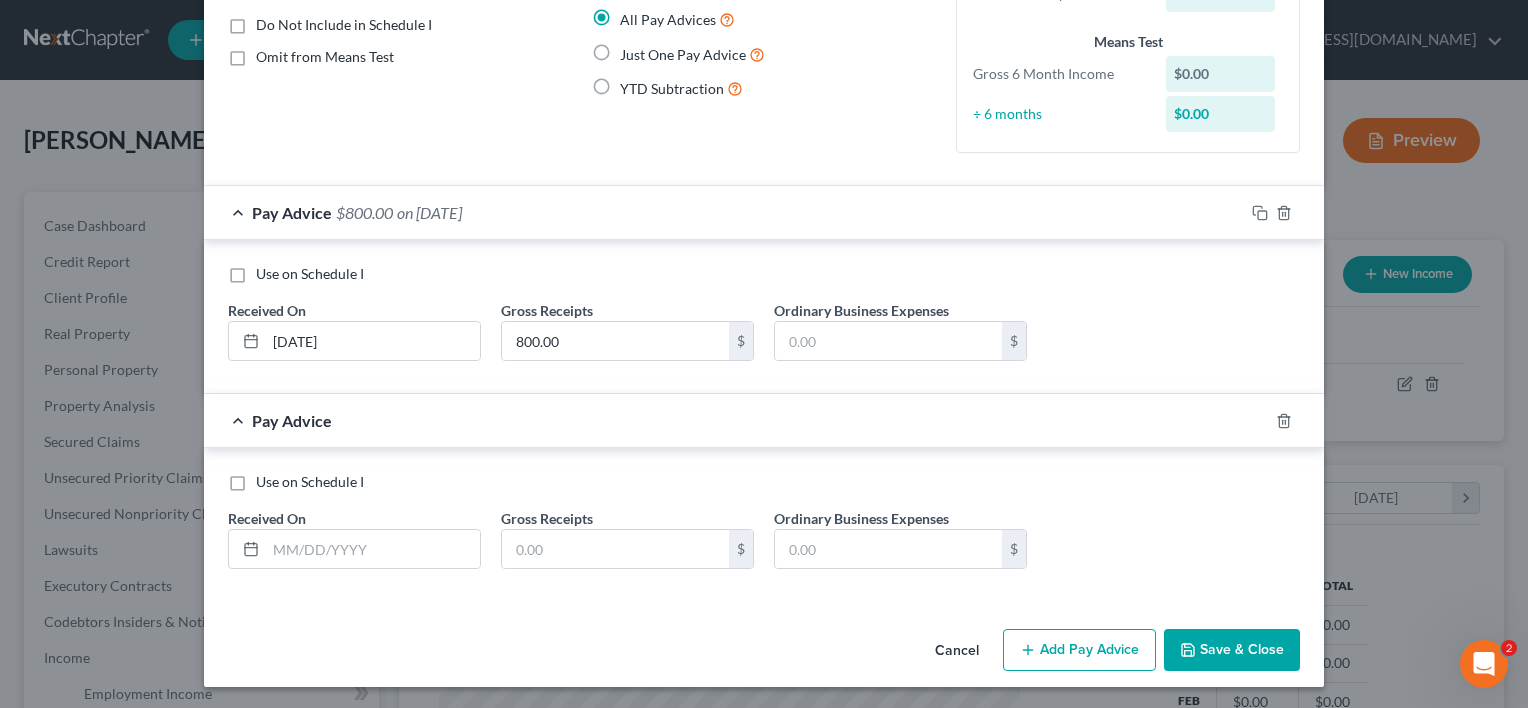 scroll, scrollTop: 0, scrollLeft: 0, axis: both 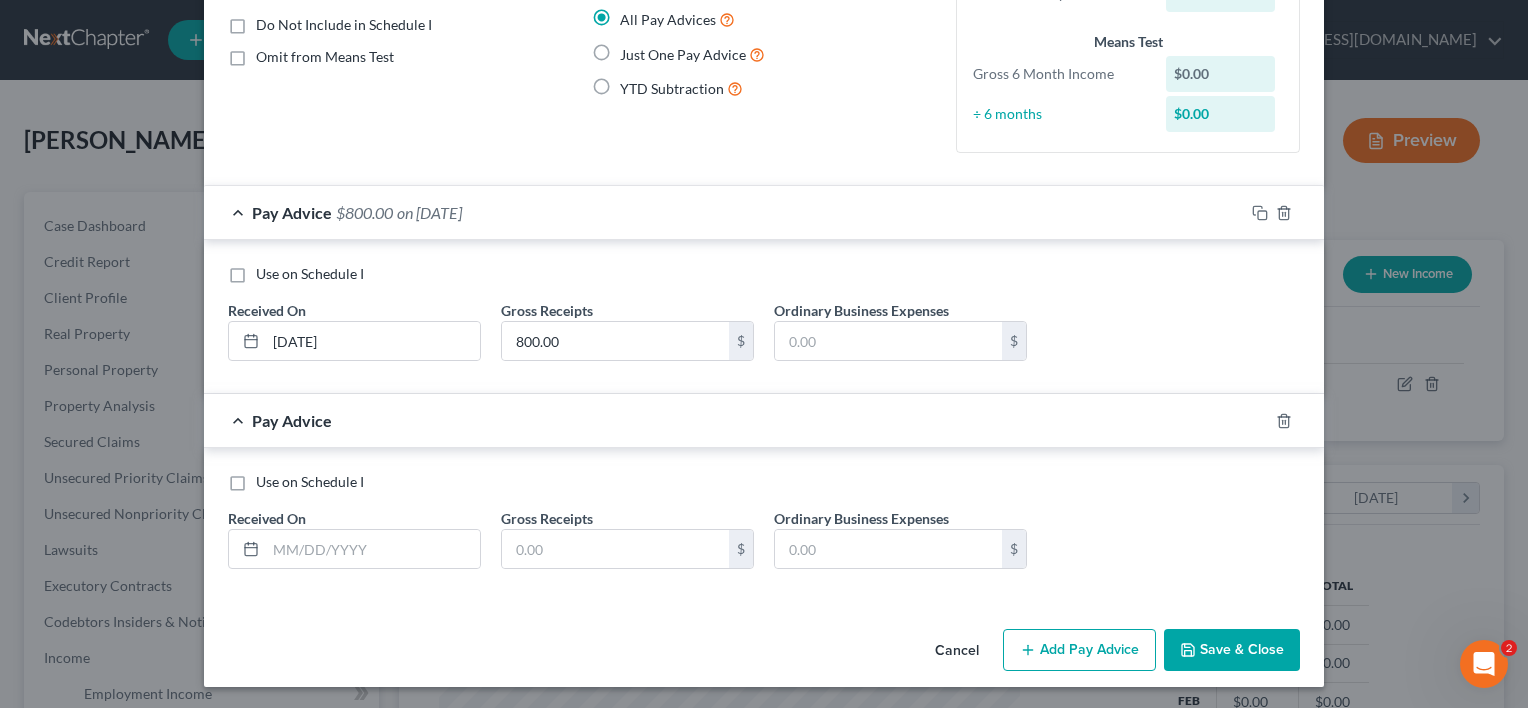 drag, startPoint x: 1521, startPoint y: 401, endPoint x: 12, endPoint y: 2, distance: 1560.8594 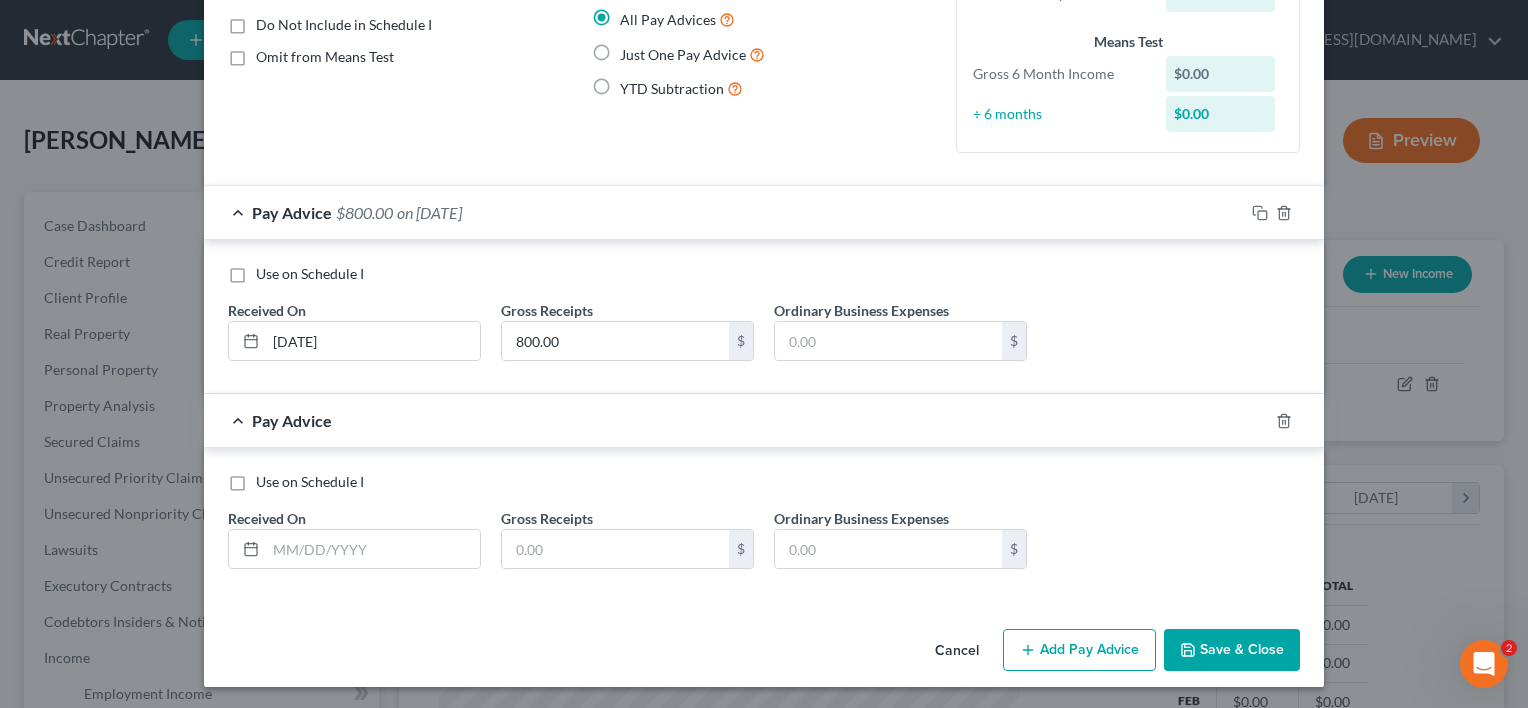click on "Save & Close" at bounding box center (1232, 650) 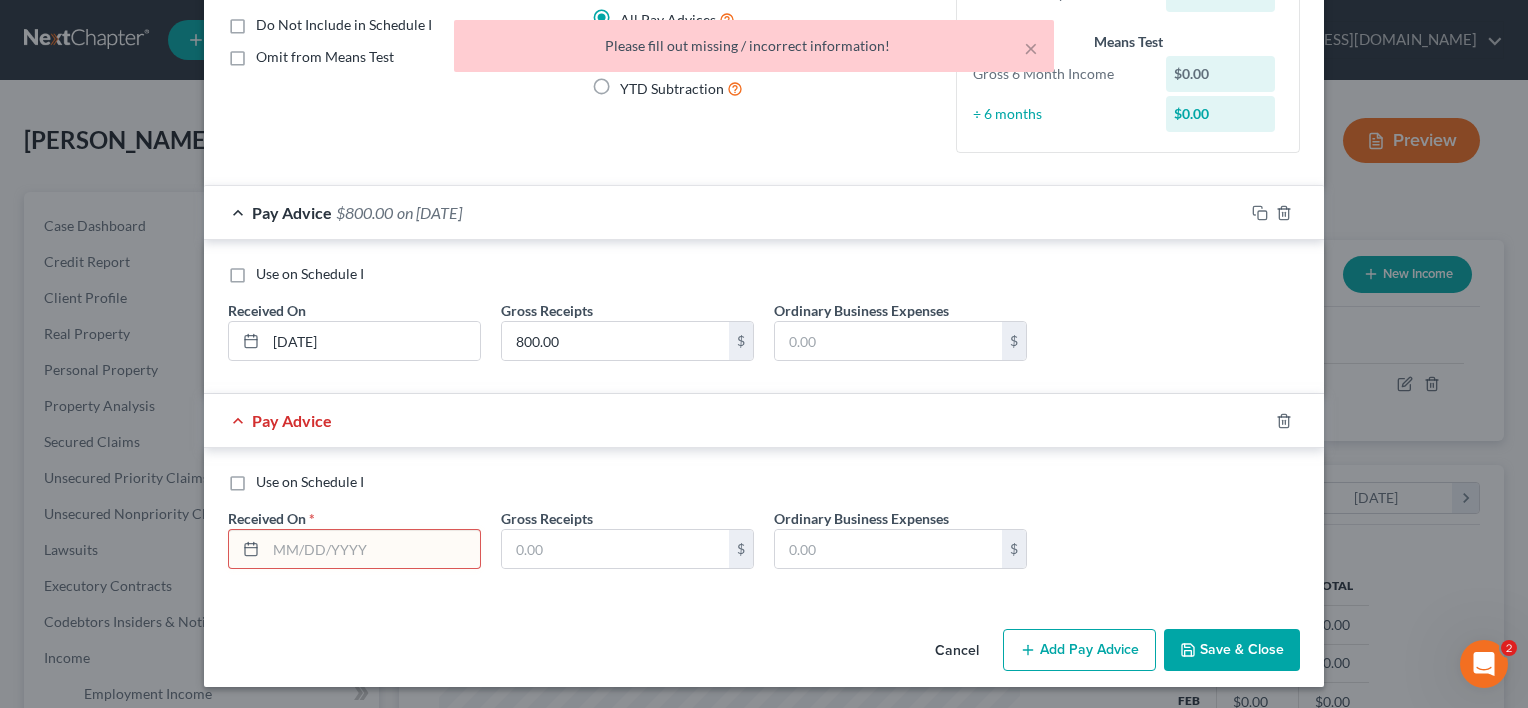 click on "Save & Close" at bounding box center (1232, 650) 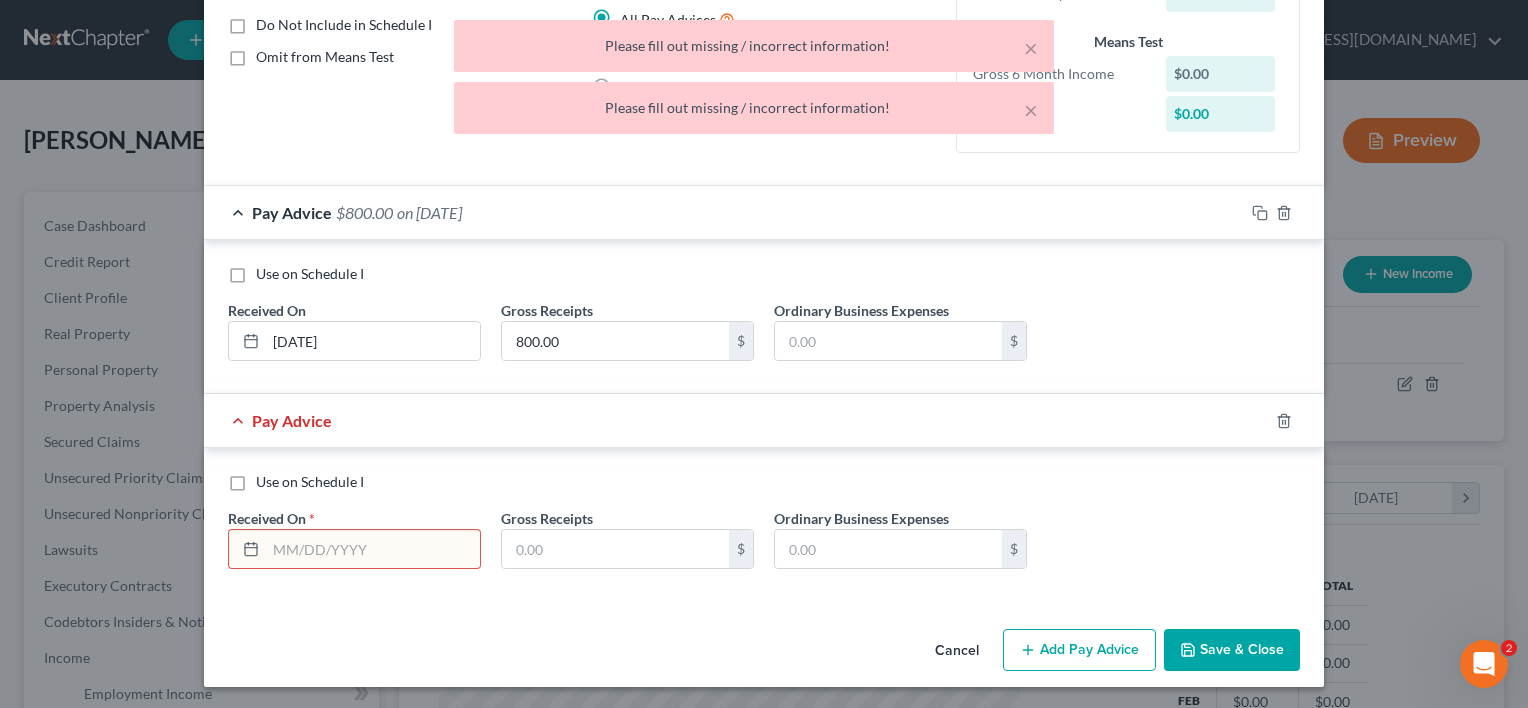 click on "New Income Source ×
Income Source
*
Select Unemployment Disability (from employer) Pension Retirement Social Security / Social Security Disability Other Government Assistance Interests, Dividends or Royalties Child / Family Support Contributions to Household Property / Rental Business, Professional or Farm Alimony / Maintenance Payments Military Disability Benefits Other Monthly Income Debtor Spouse Do Not Include in Schedule I Omit from Means Test Pay Period Select Monthly Twice Monthly Every Other Week Weekly How would you like to enter income?
All Pay Advices
Just One Pay Advice
YTD Subtraction
Income Calculator
Schedule I Gross Monthly Income $800.00 Means Test Gross 6 Month Income $0.00 ÷ 6 months $0.00
Pay Advice $800.00 on [DATE]
Use on Schedule I
Received On
*
[DATE] Gross Receipts 800.00 $ Ordinary Business Expenses" at bounding box center (764, 354) 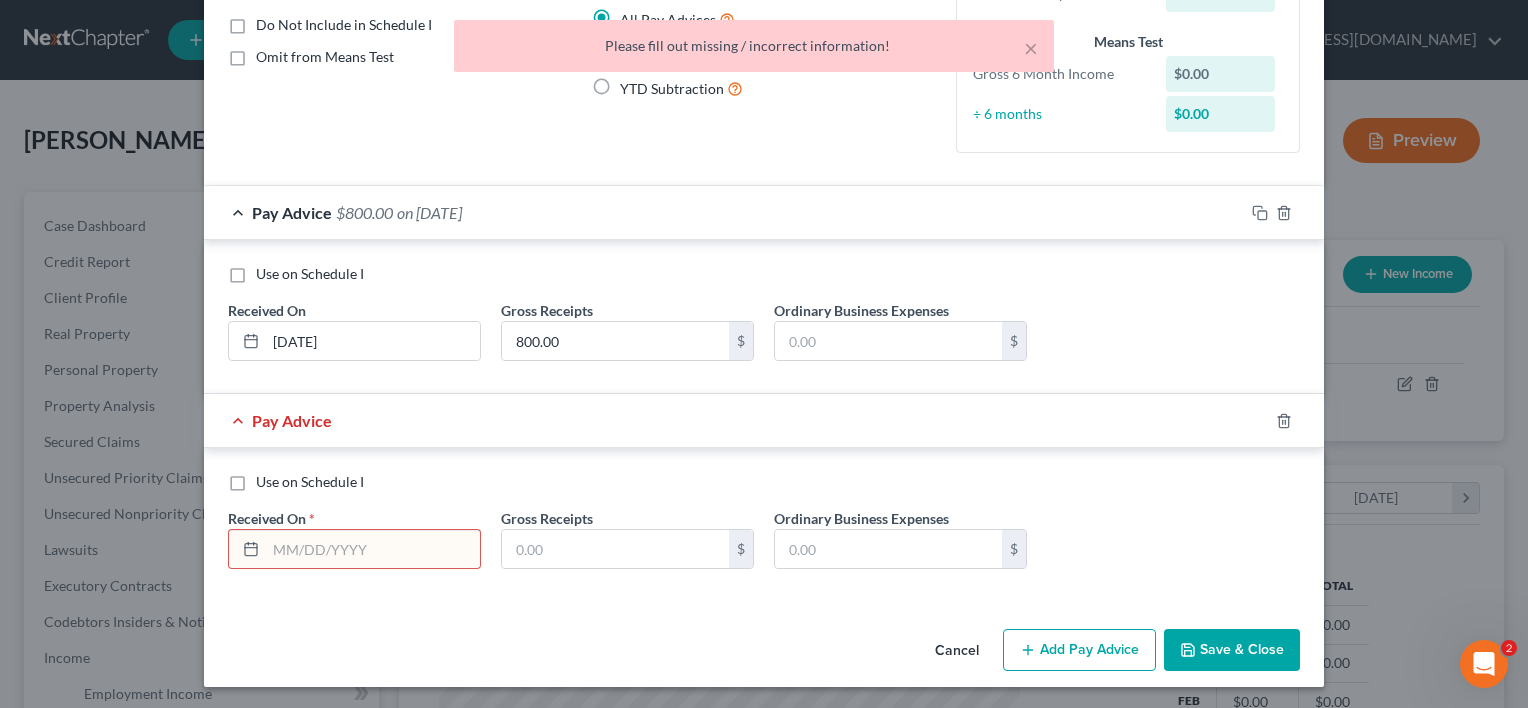 click on "New Income Source ×
Income Source
*
Select Unemployment Disability (from employer) Pension Retirement Social Security / Social Security Disability Other Government Assistance Interests, Dividends or Royalties Child / Family Support Contributions to Household Property / Rental Business, Professional or Farm Alimony / Maintenance Payments Military Disability Benefits Other Monthly Income Debtor Spouse Do Not Include in Schedule I Omit from Means Test Pay Period Select Monthly Twice Monthly Every Other Week Weekly How would you like to enter income?
All Pay Advices
Just One Pay Advice
YTD Subtraction
Income Calculator
Schedule I Gross Monthly Income $800.00 Means Test Gross 6 Month Income $0.00 ÷ 6 months $0.00
Pay Advice $800.00 on [DATE]
Use on Schedule I
Received On
*
[DATE] Gross Receipts 800.00 $ Ordinary Business Expenses" at bounding box center (764, 354) 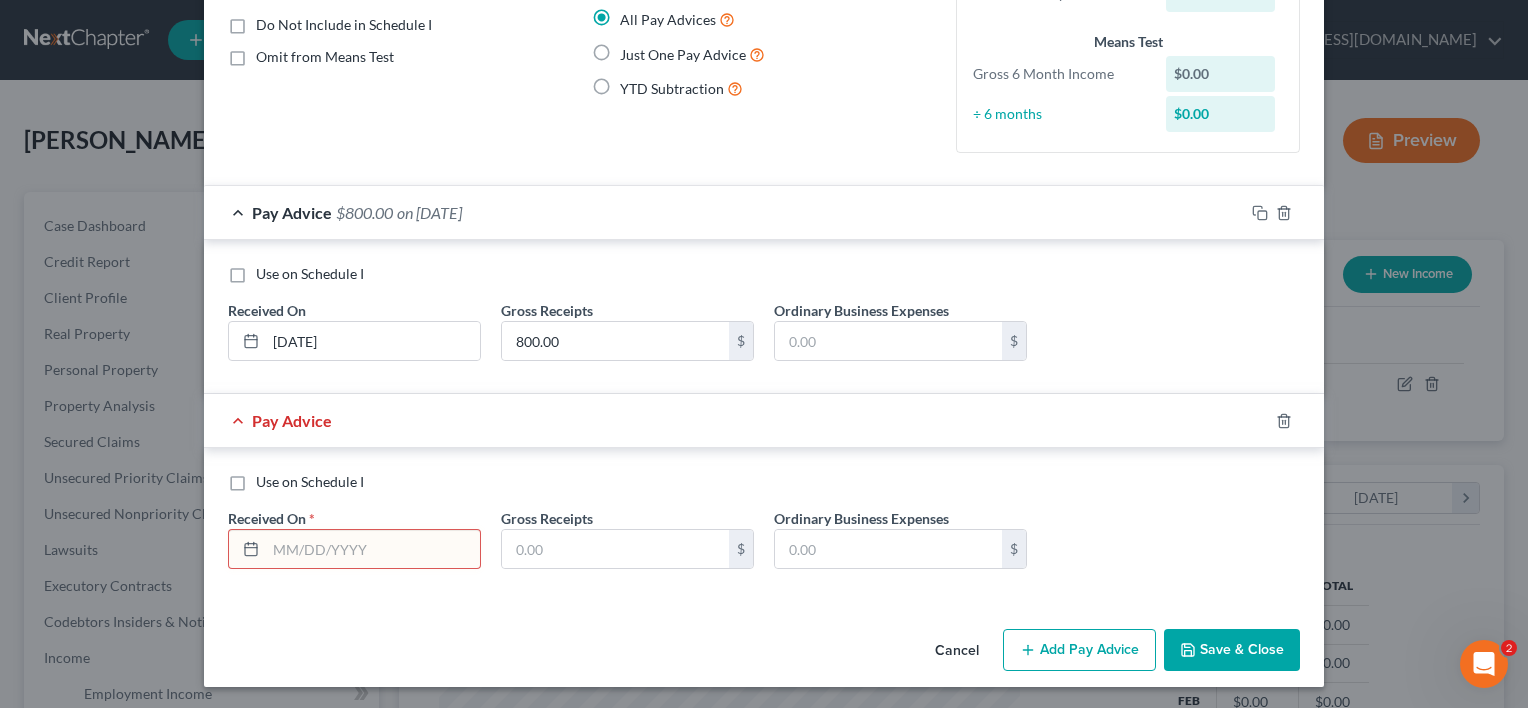 drag, startPoint x: 1509, startPoint y: 337, endPoint x: 1492, endPoint y: 260, distance: 78.854294 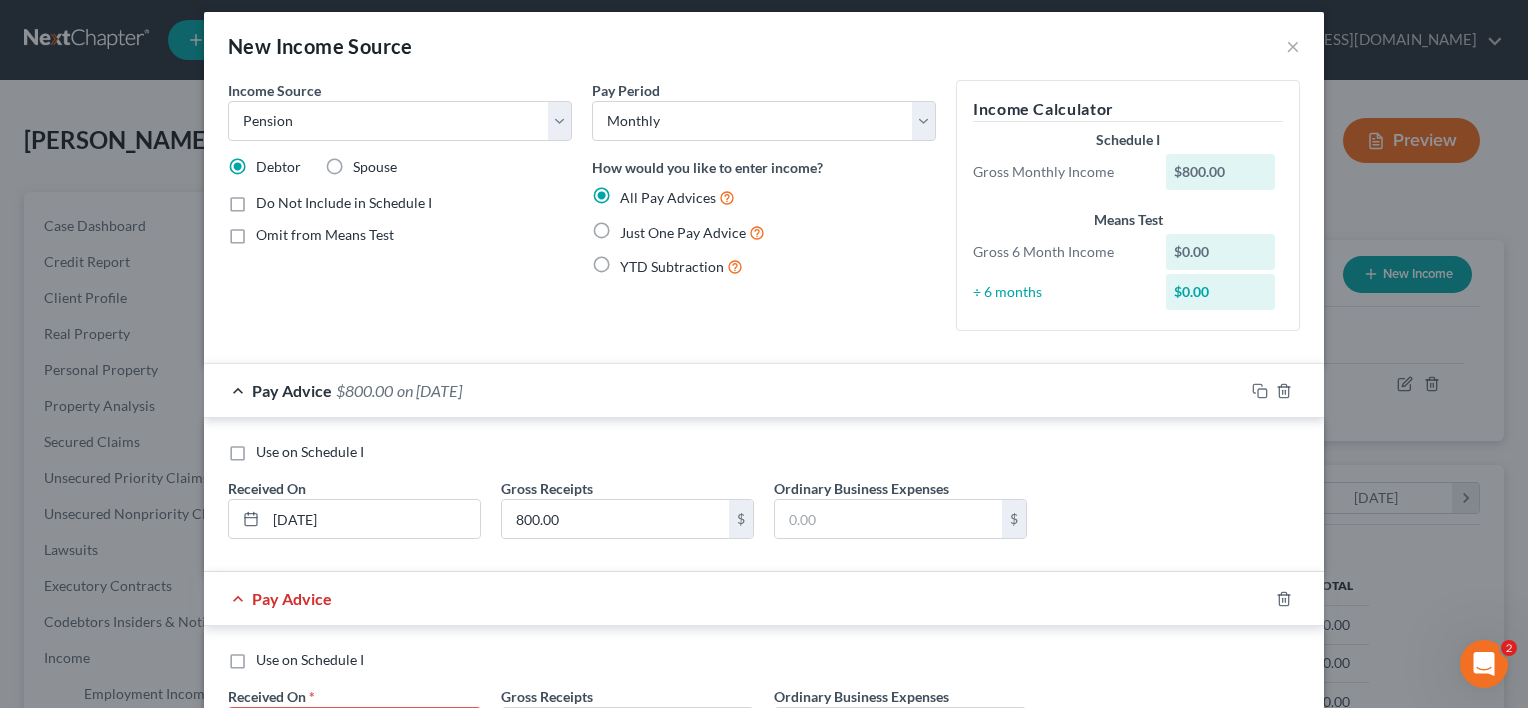 click on "Just One Pay Advice" at bounding box center (692, 232) 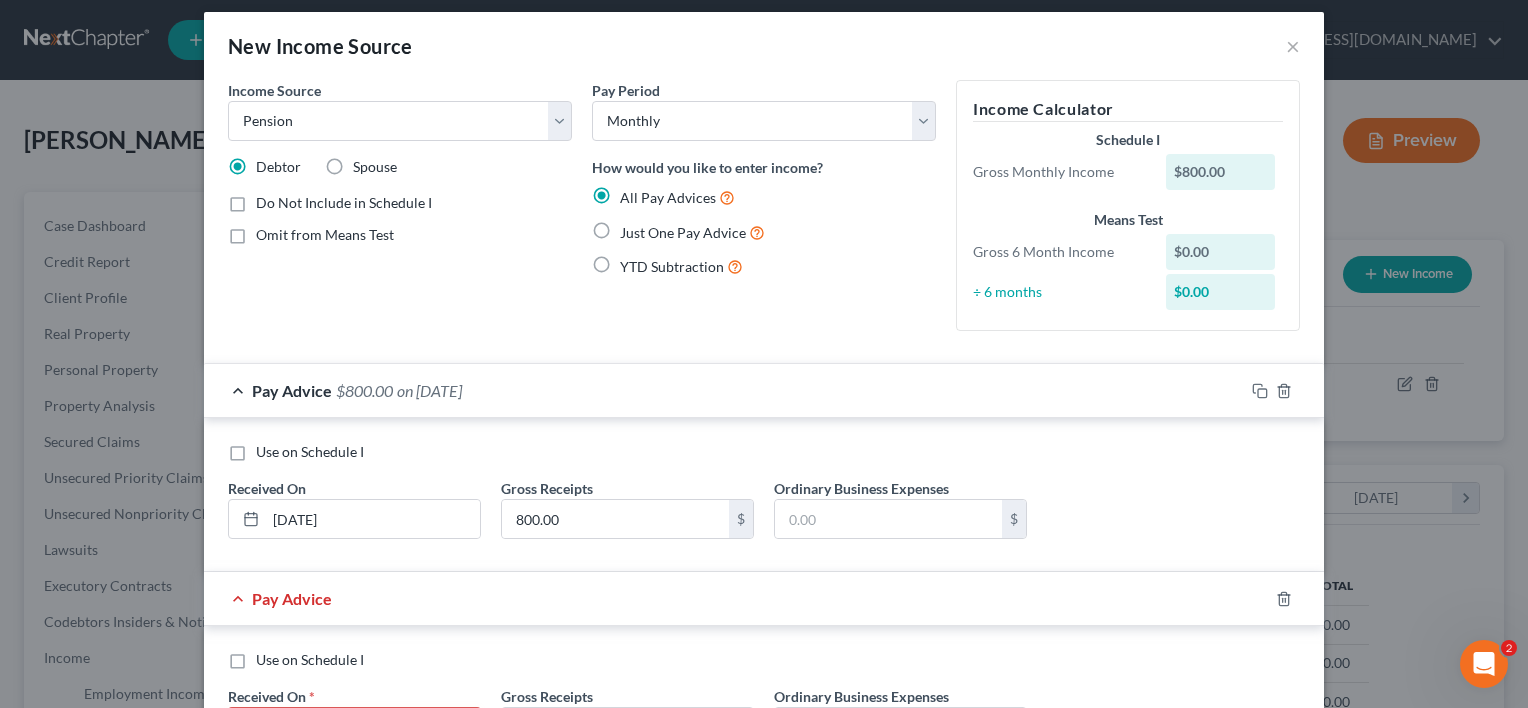 radio on "true" 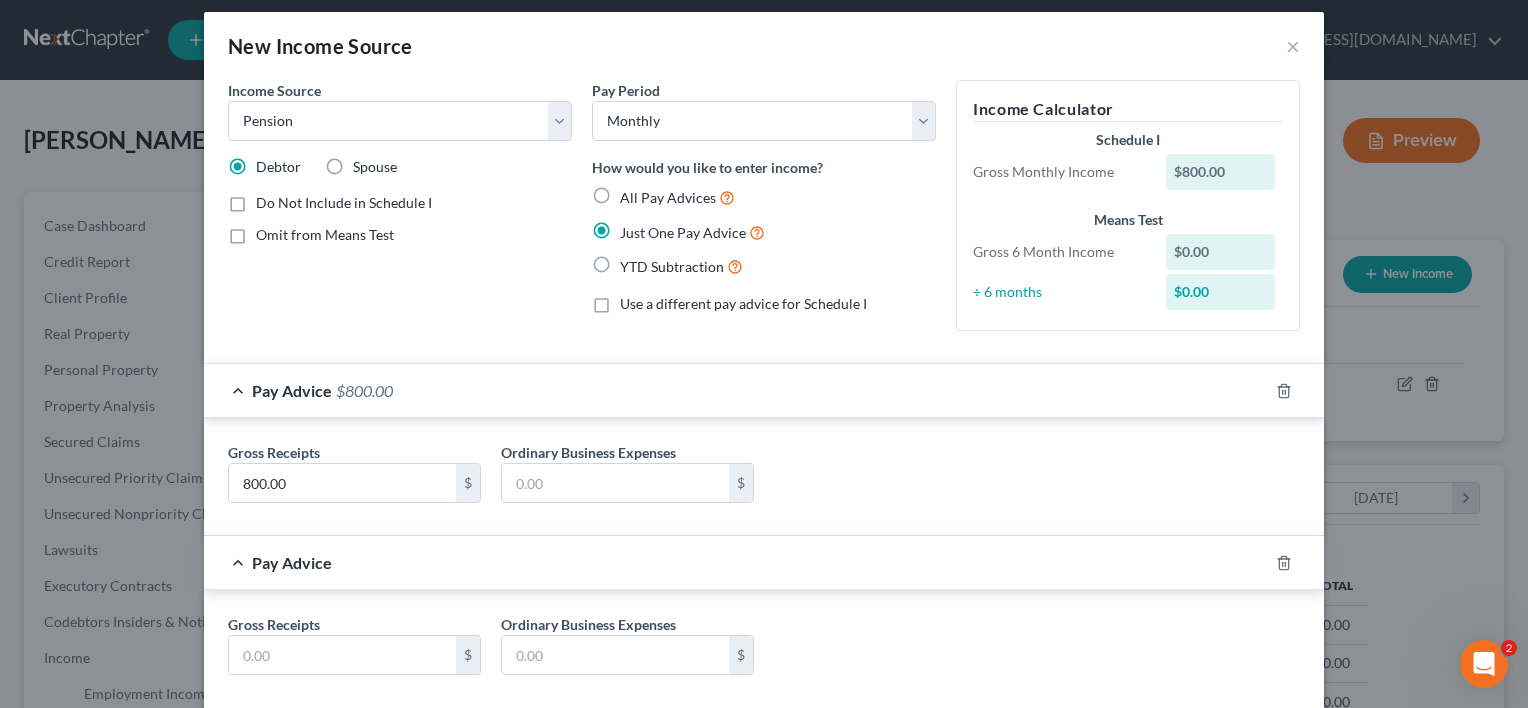 scroll, scrollTop: 12, scrollLeft: 0, axis: vertical 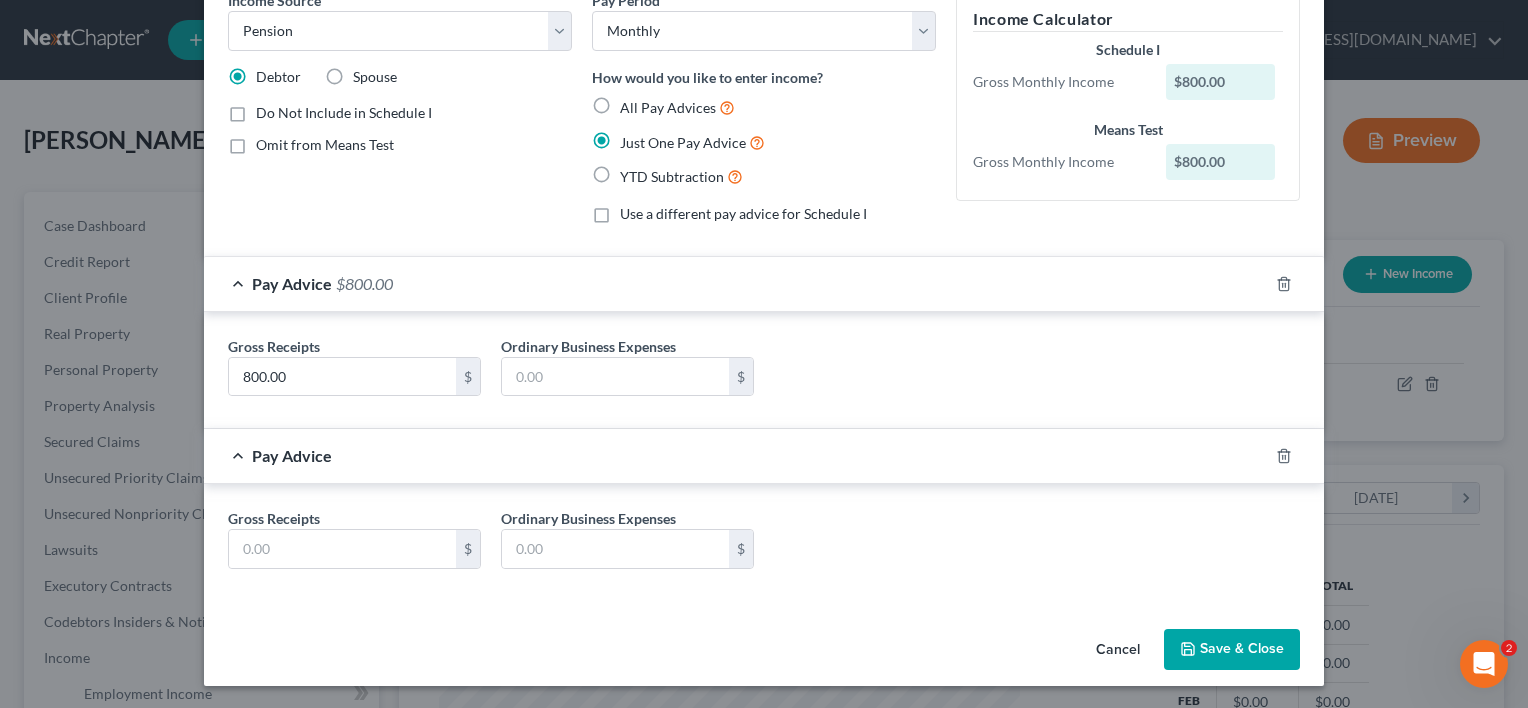 click at bounding box center [1296, 456] 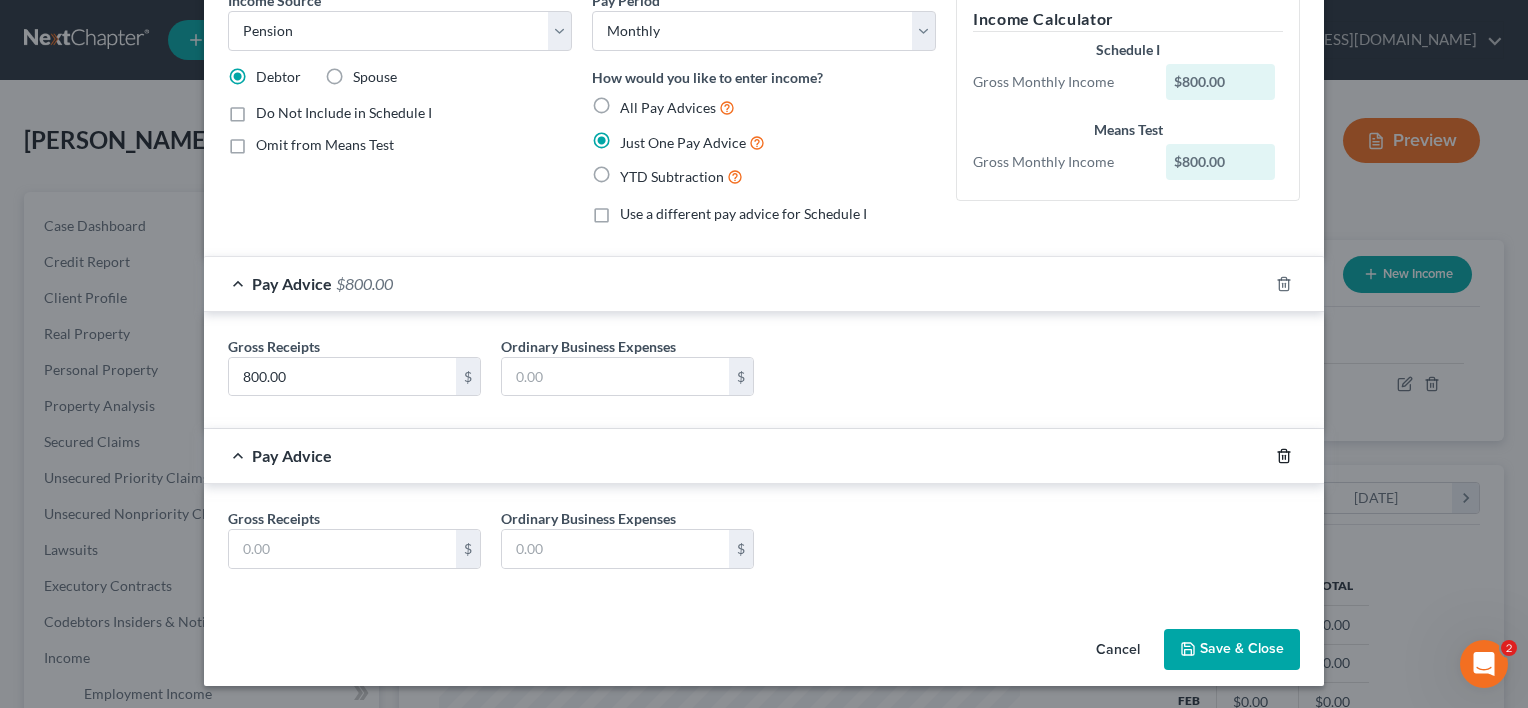 click 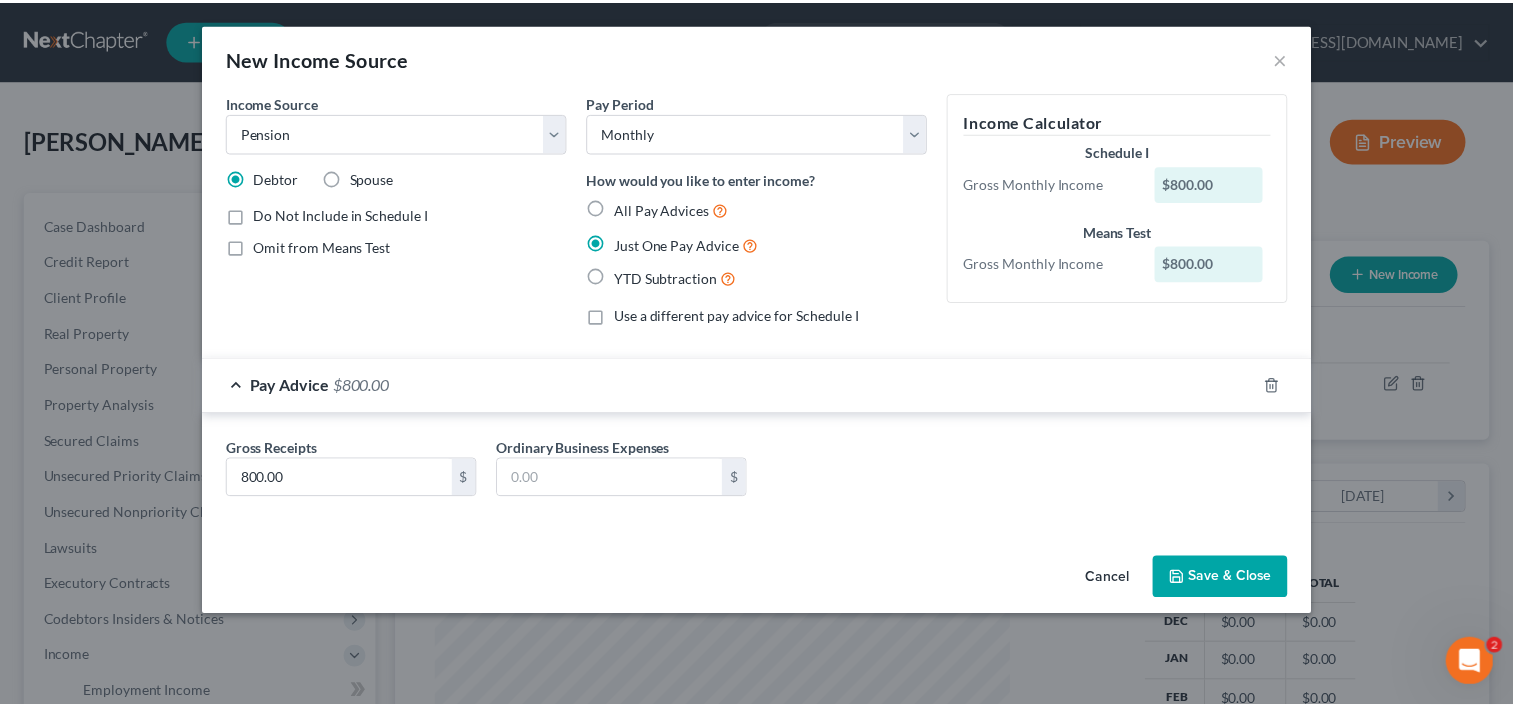 scroll, scrollTop: 0, scrollLeft: 0, axis: both 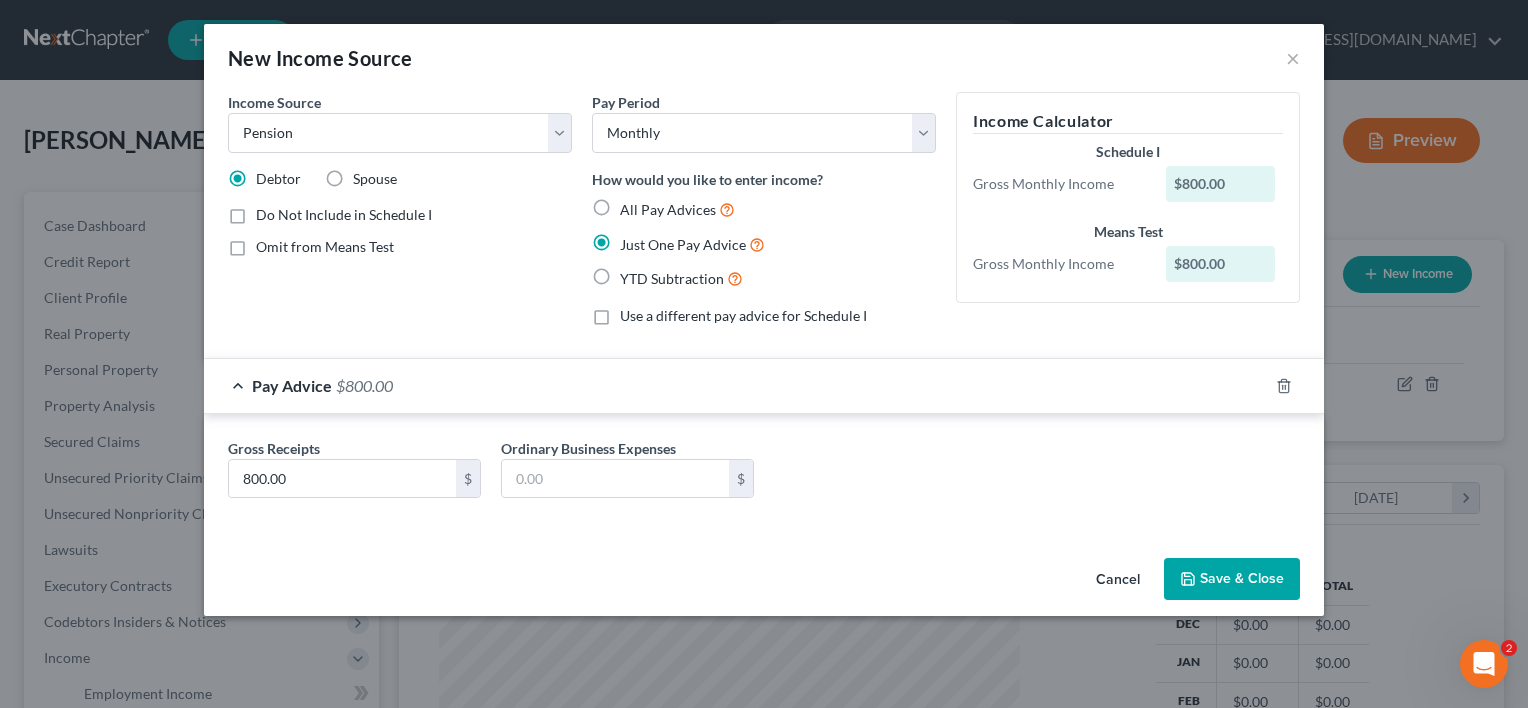 click on "Save & Close" at bounding box center [1232, 579] 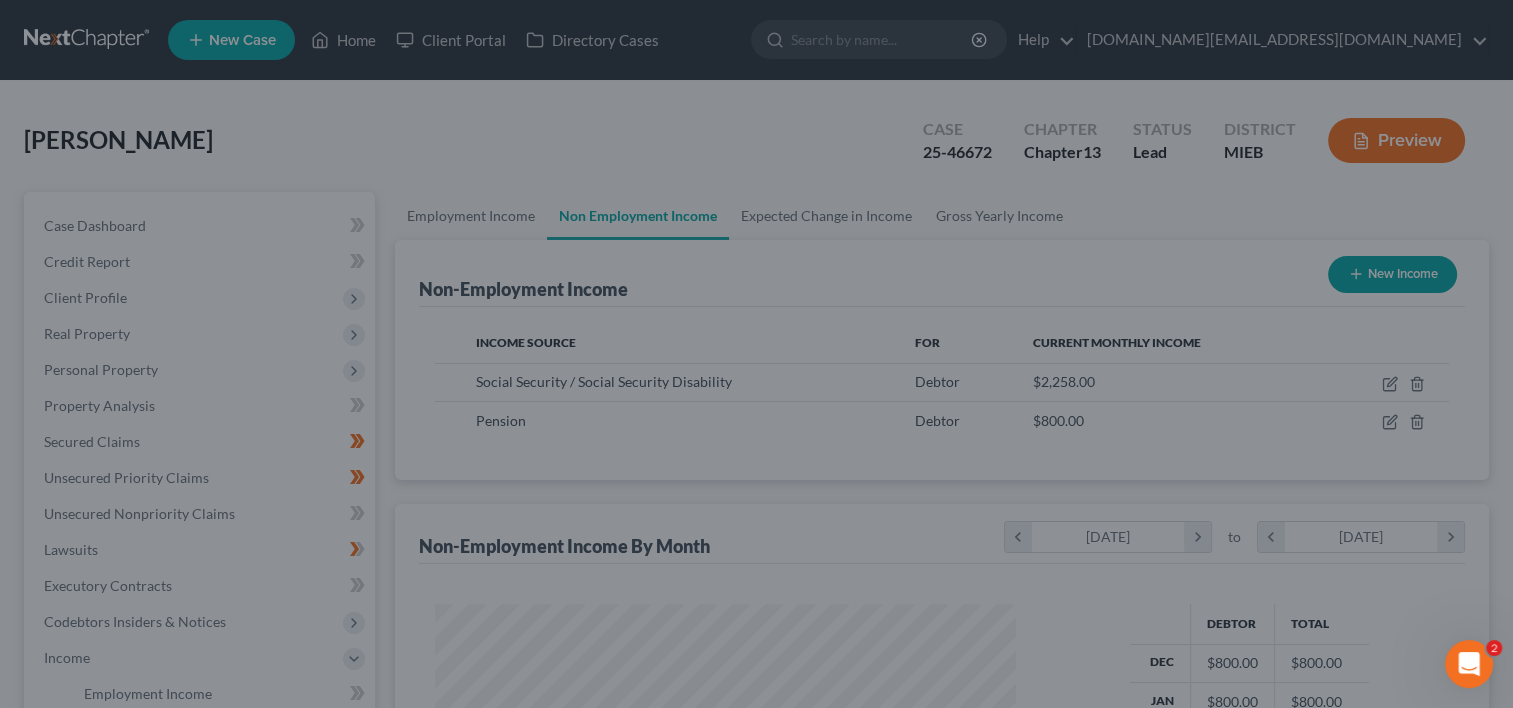 scroll, scrollTop: 356, scrollLeft: 615, axis: both 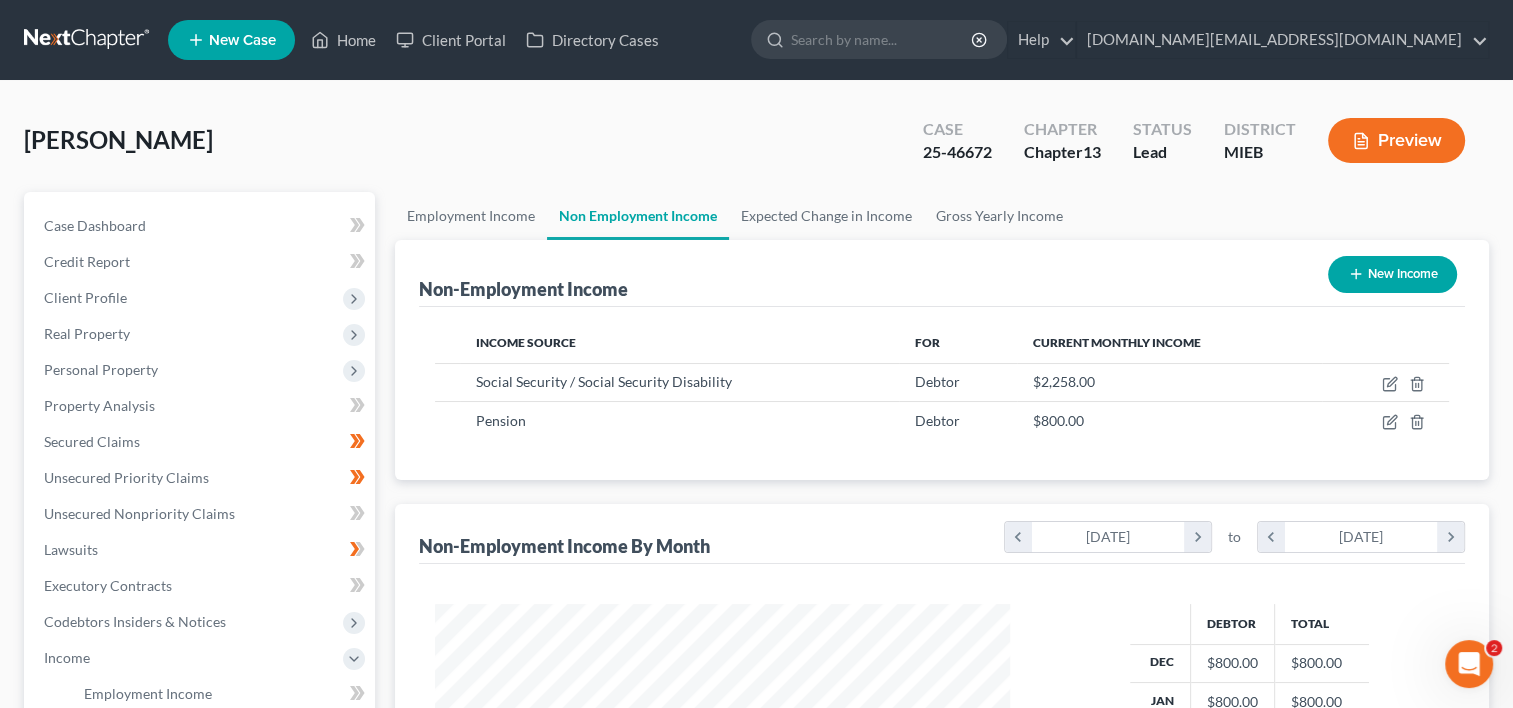 click on "New Income" at bounding box center [1392, 274] 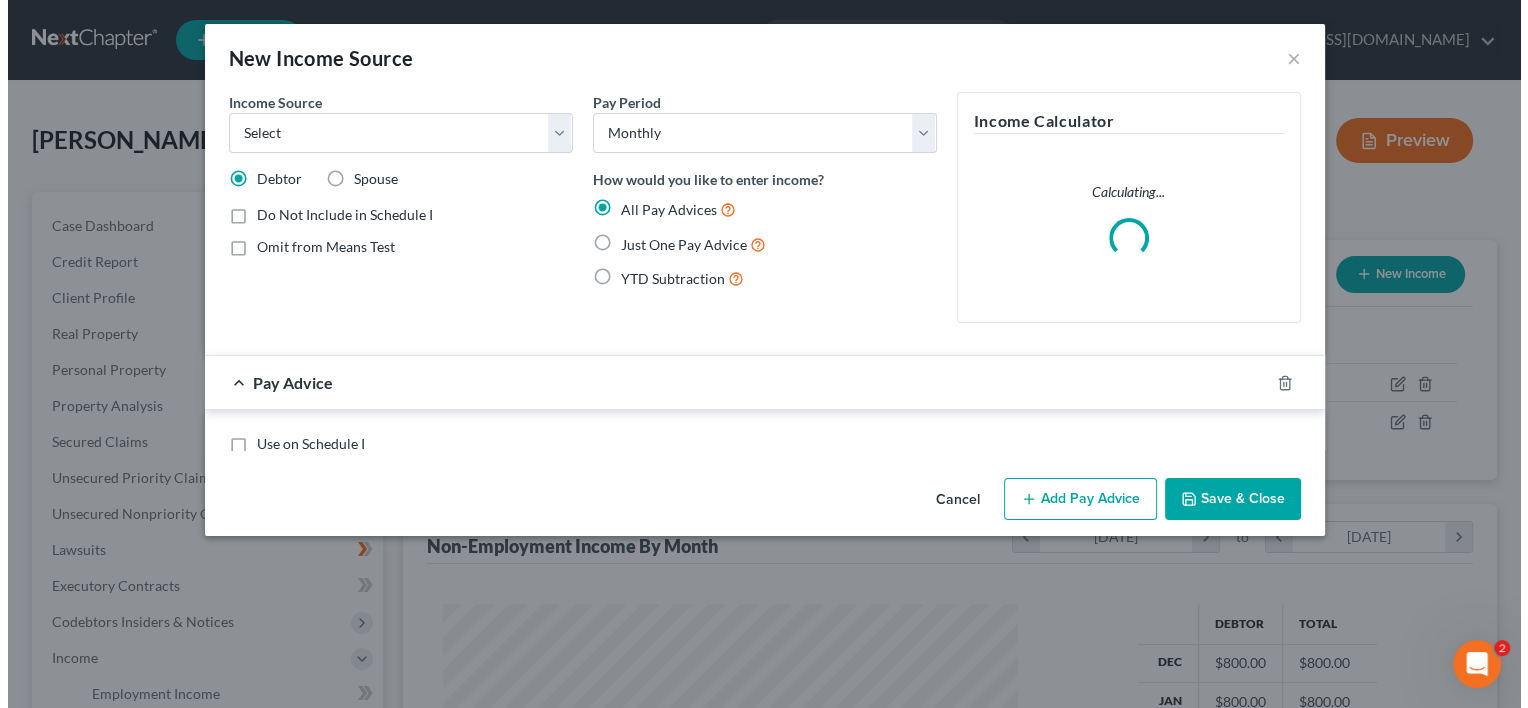 scroll, scrollTop: 999643, scrollLeft: 999378, axis: both 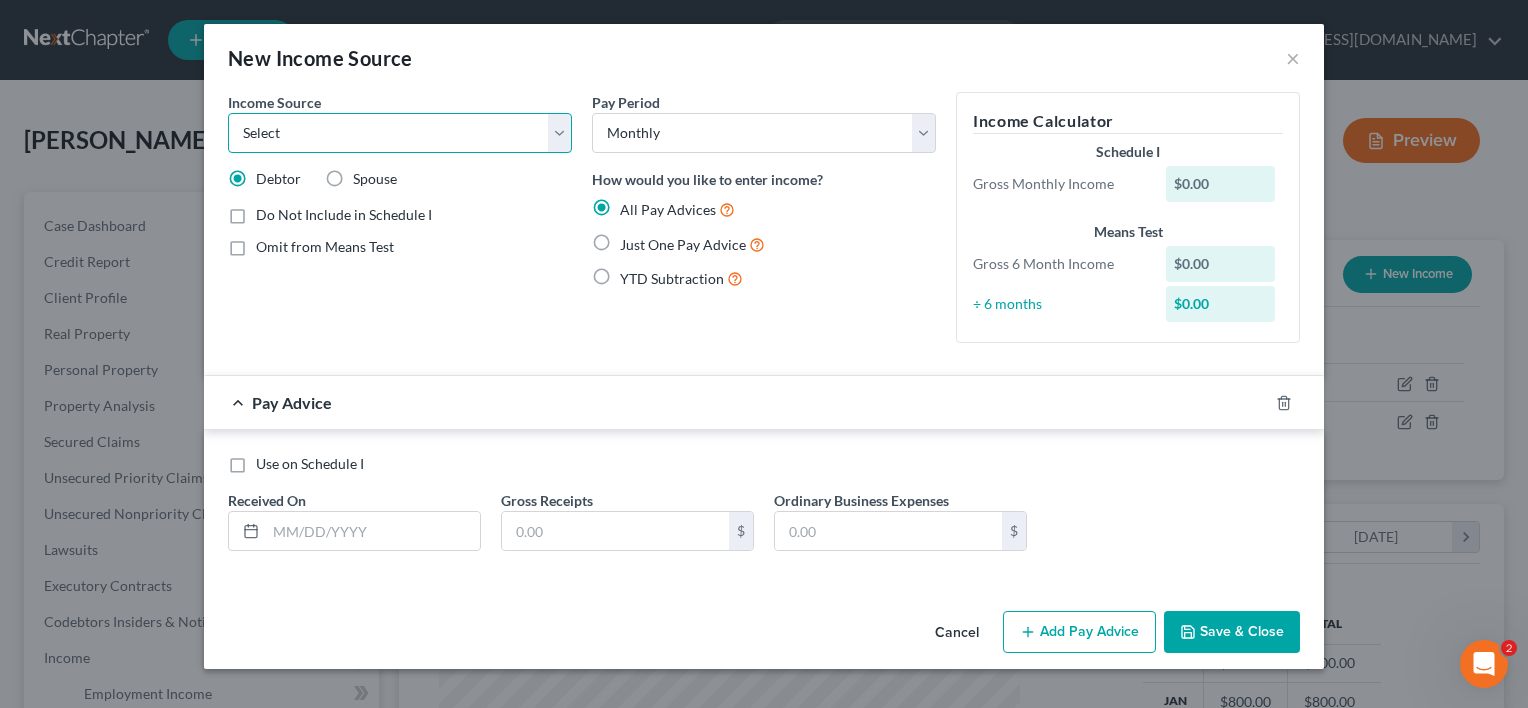 click on "Select Unemployment Disability (from employer) Pension Retirement Social Security / Social Security Disability Other Government Assistance Interests, Dividends or Royalties Child / Family Support Contributions to Household Property / Rental Business, Professional or Farm Alimony / Maintenance Payments Military Disability Benefits Other Monthly Income" at bounding box center [400, 133] 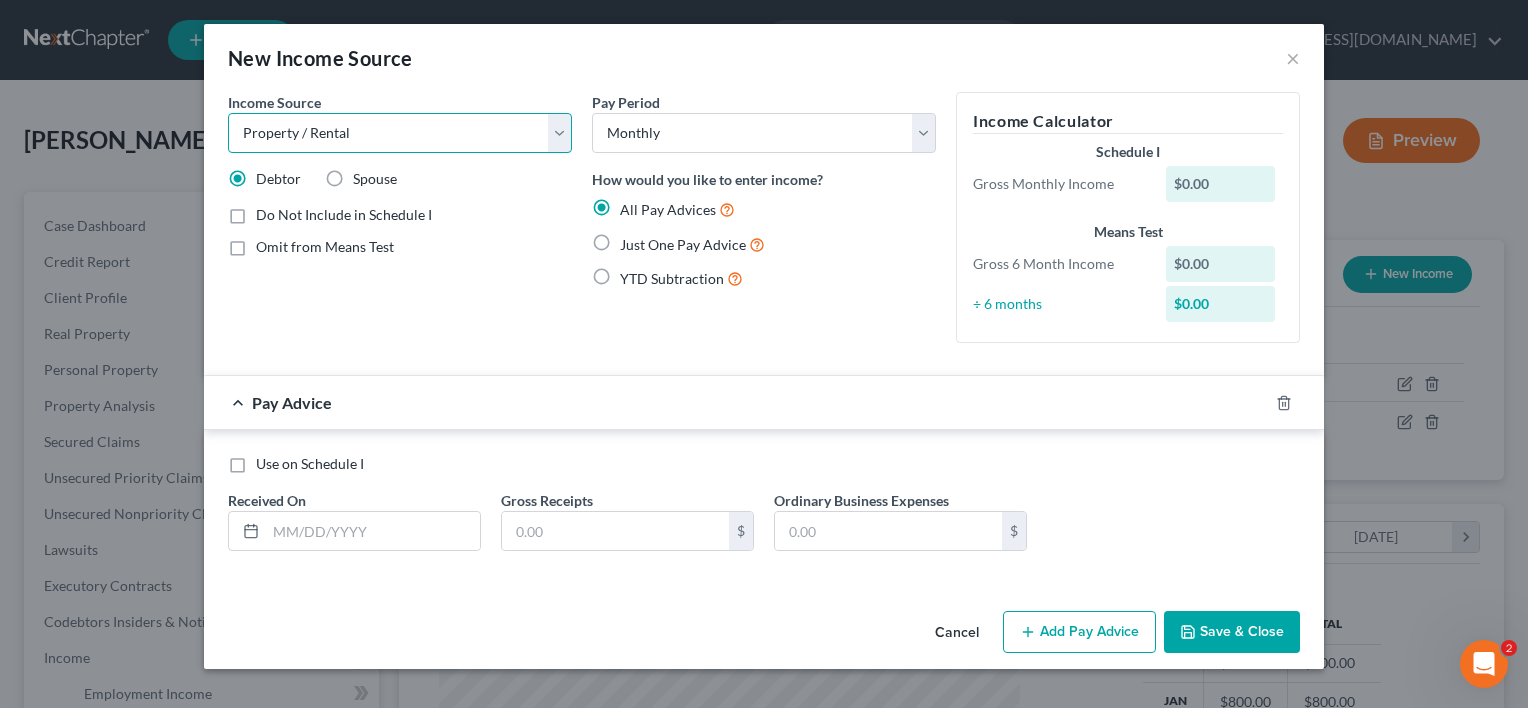 click on "Select Unemployment Disability (from employer) Pension Retirement Social Security / Social Security Disability Other Government Assistance Interests, Dividends or Royalties Child / Family Support Contributions to Household Property / Rental Business, Professional or Farm Alimony / Maintenance Payments Military Disability Benefits Other Monthly Income" at bounding box center [400, 133] 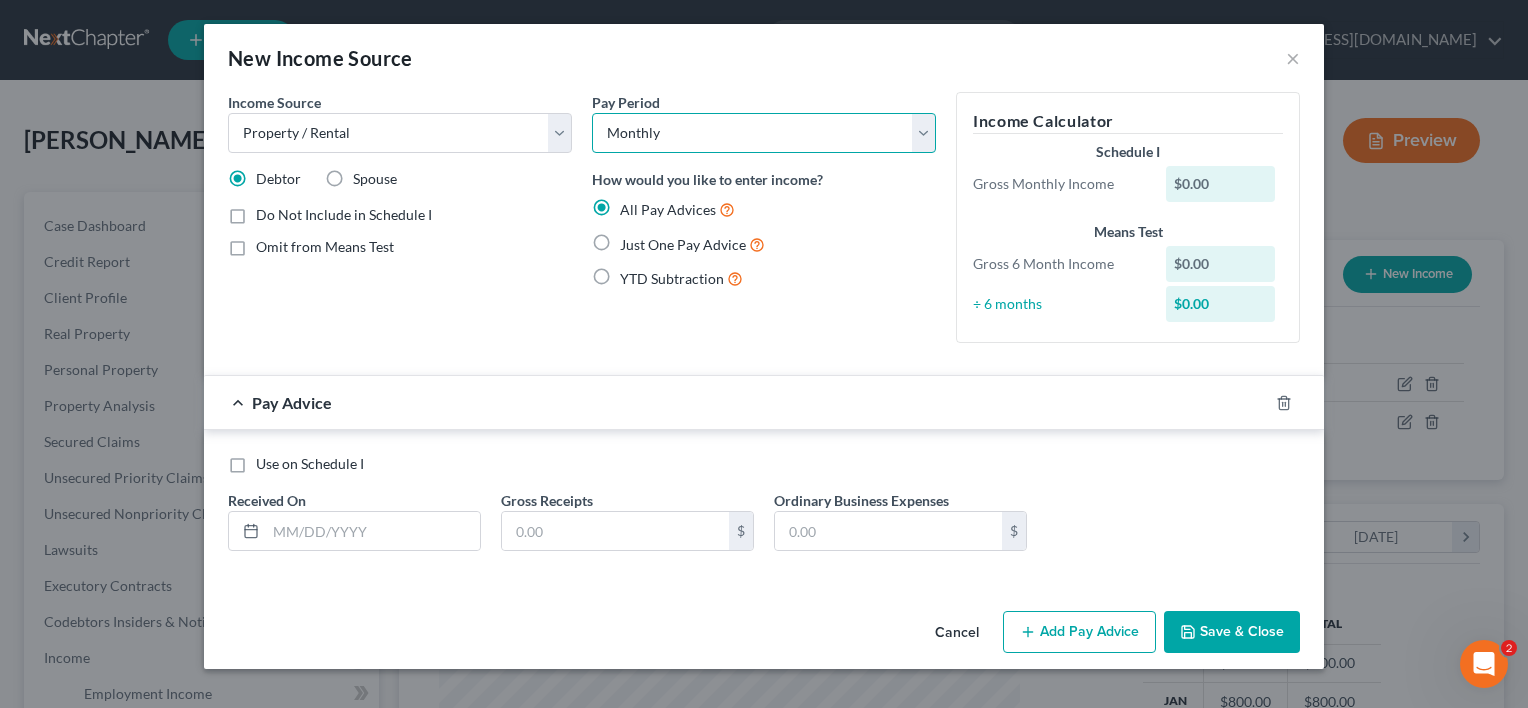 click on "Select Monthly Twice Monthly Every Other Week Weekly" at bounding box center [764, 133] 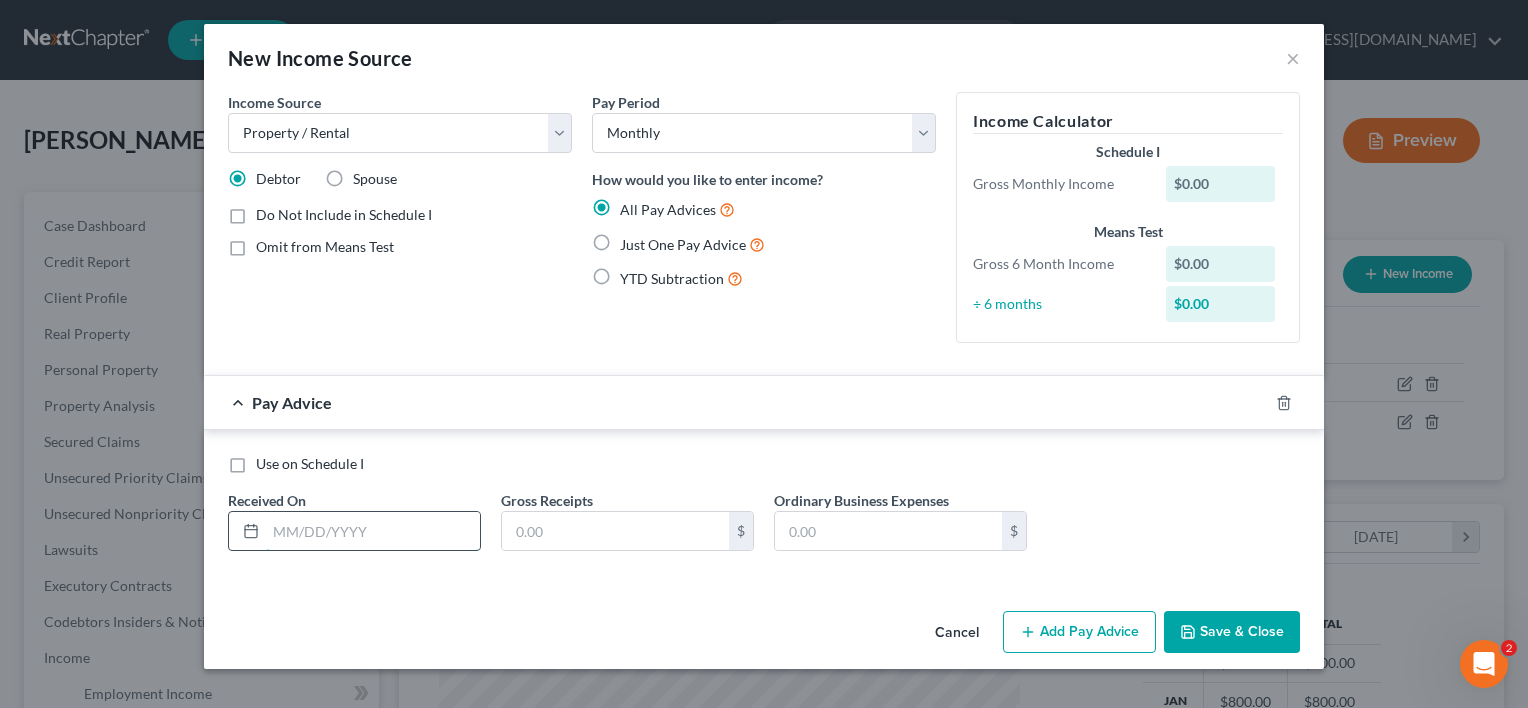 click at bounding box center [373, 531] 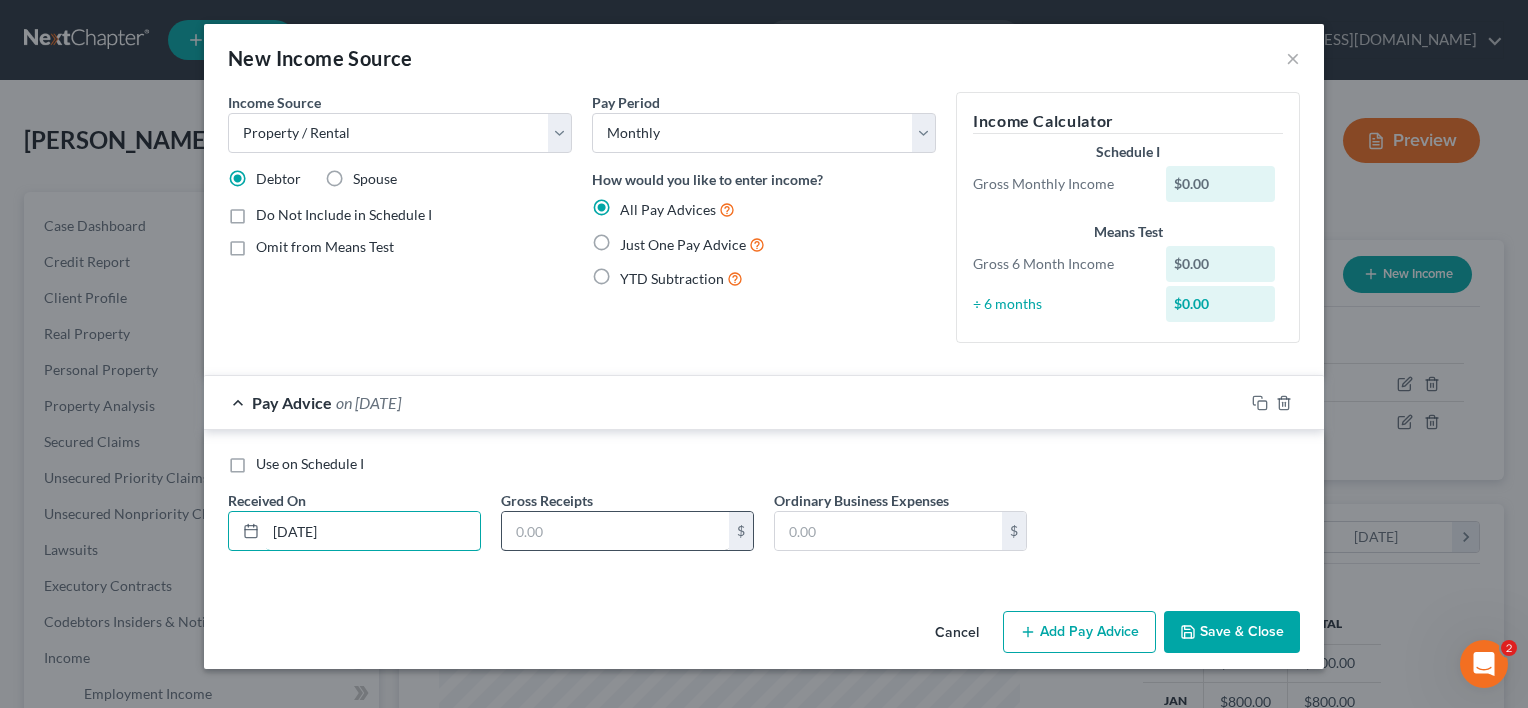 type on "[DATE]" 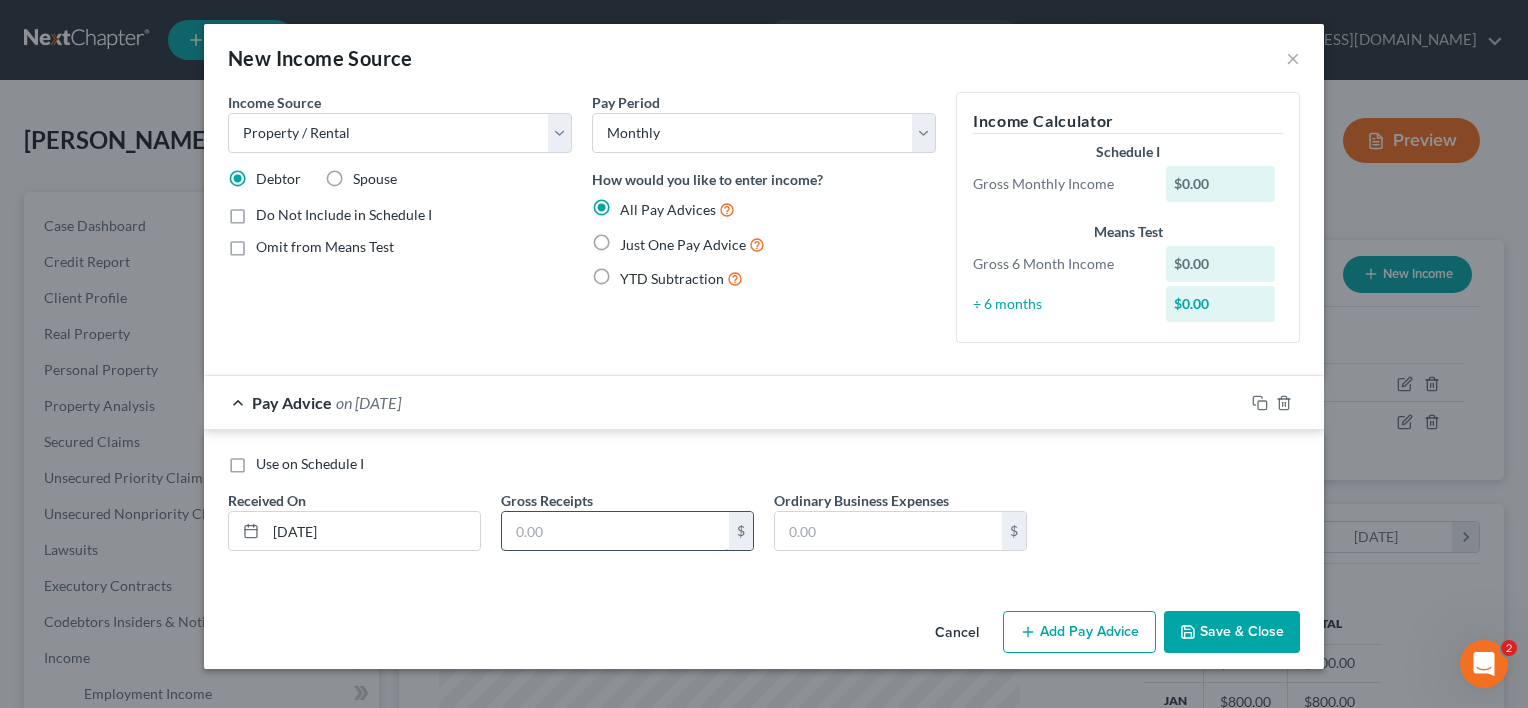 click at bounding box center [615, 531] 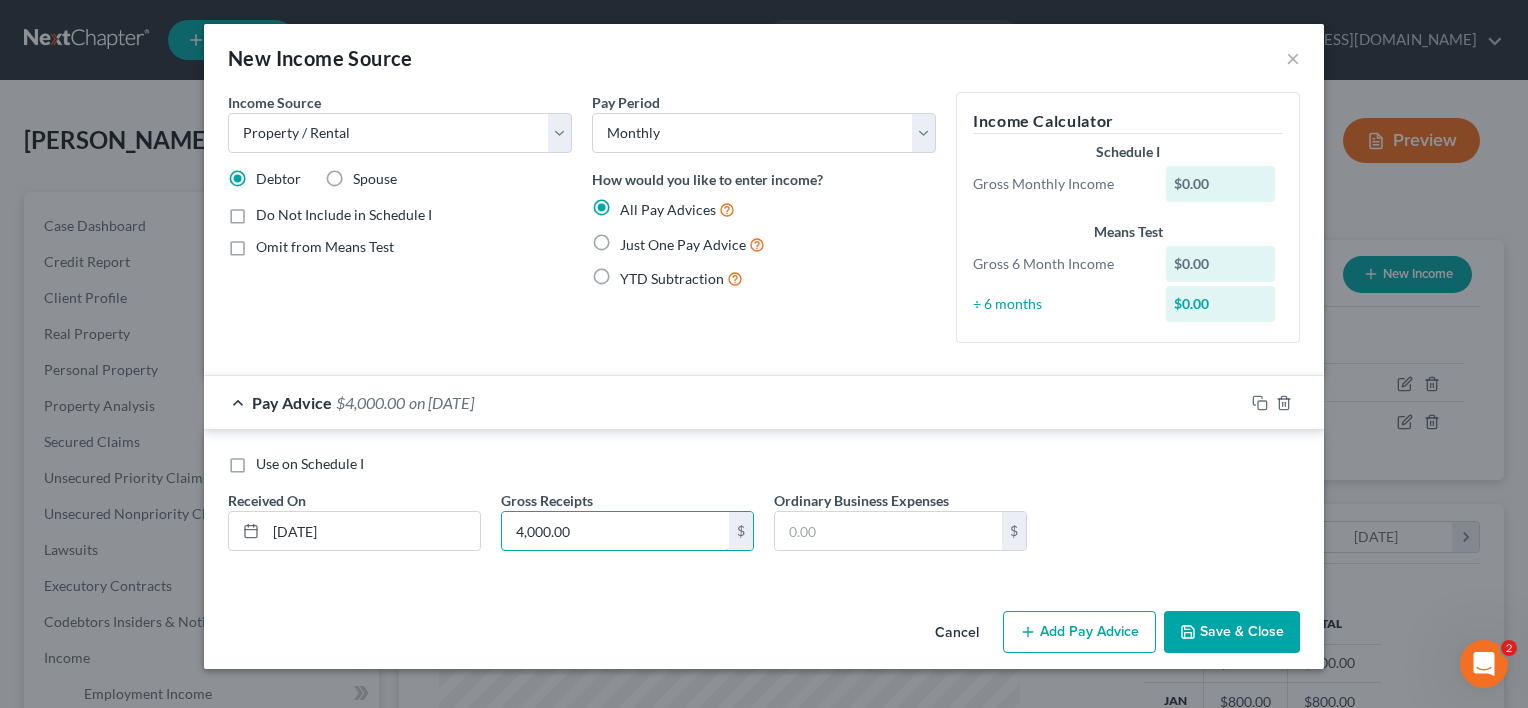 type on "4,000.00" 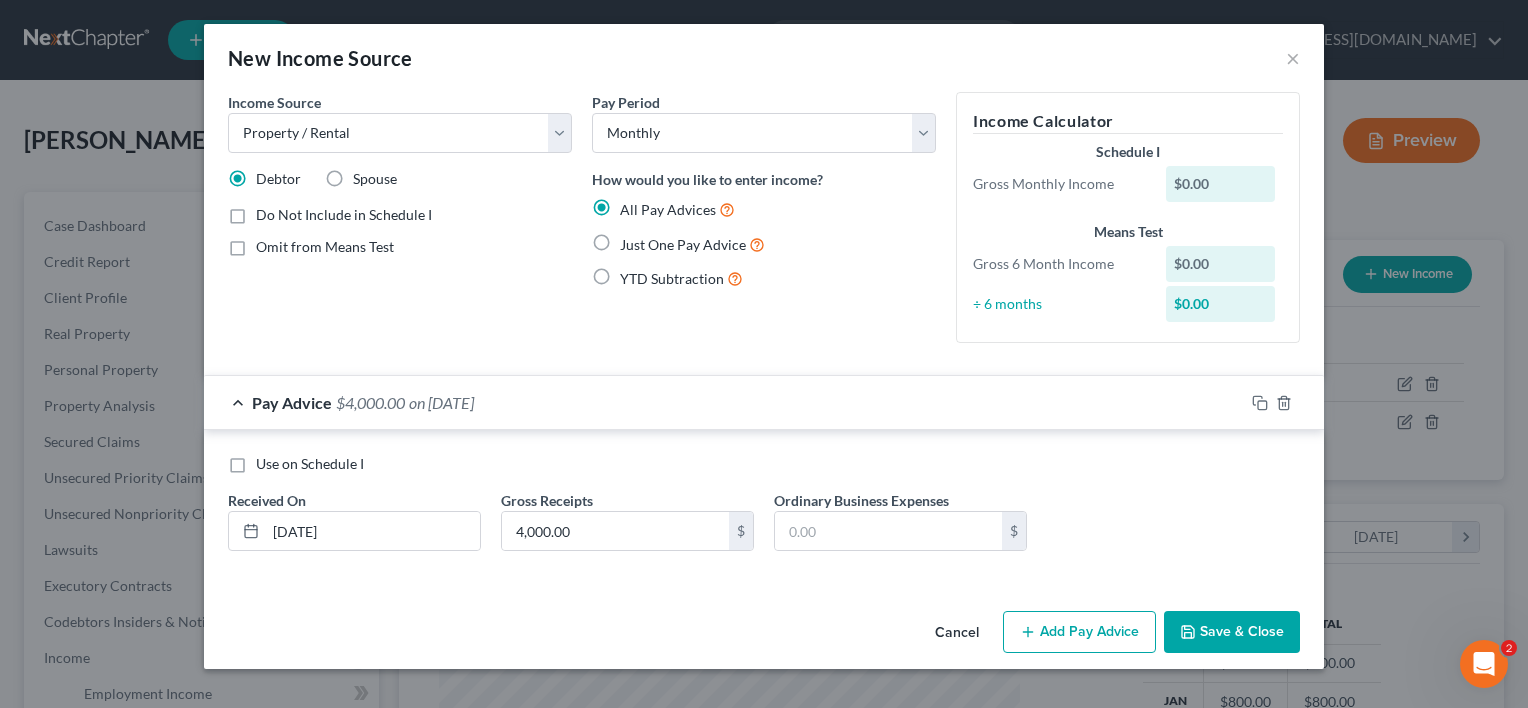 click on "Add Pay Advice" at bounding box center (1079, 632) 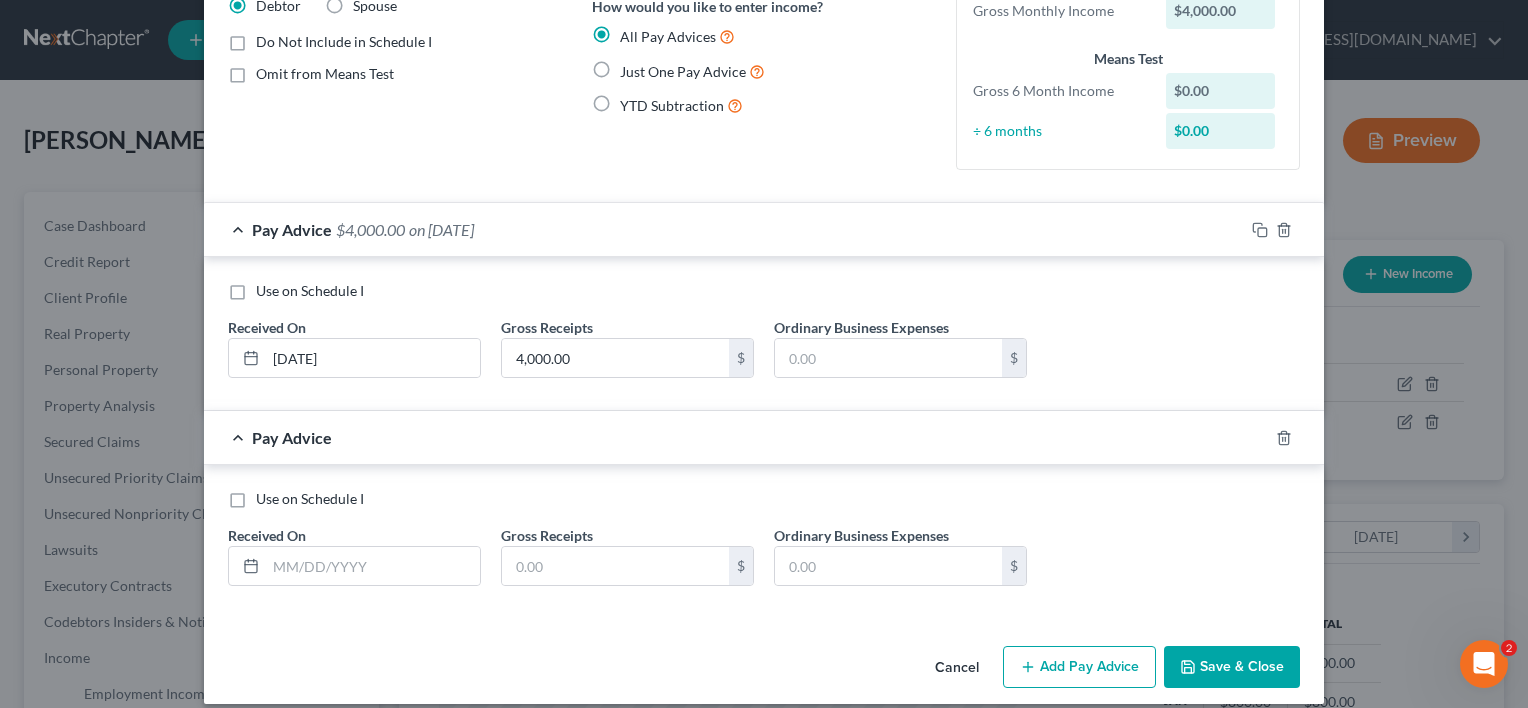 scroll, scrollTop: 190, scrollLeft: 0, axis: vertical 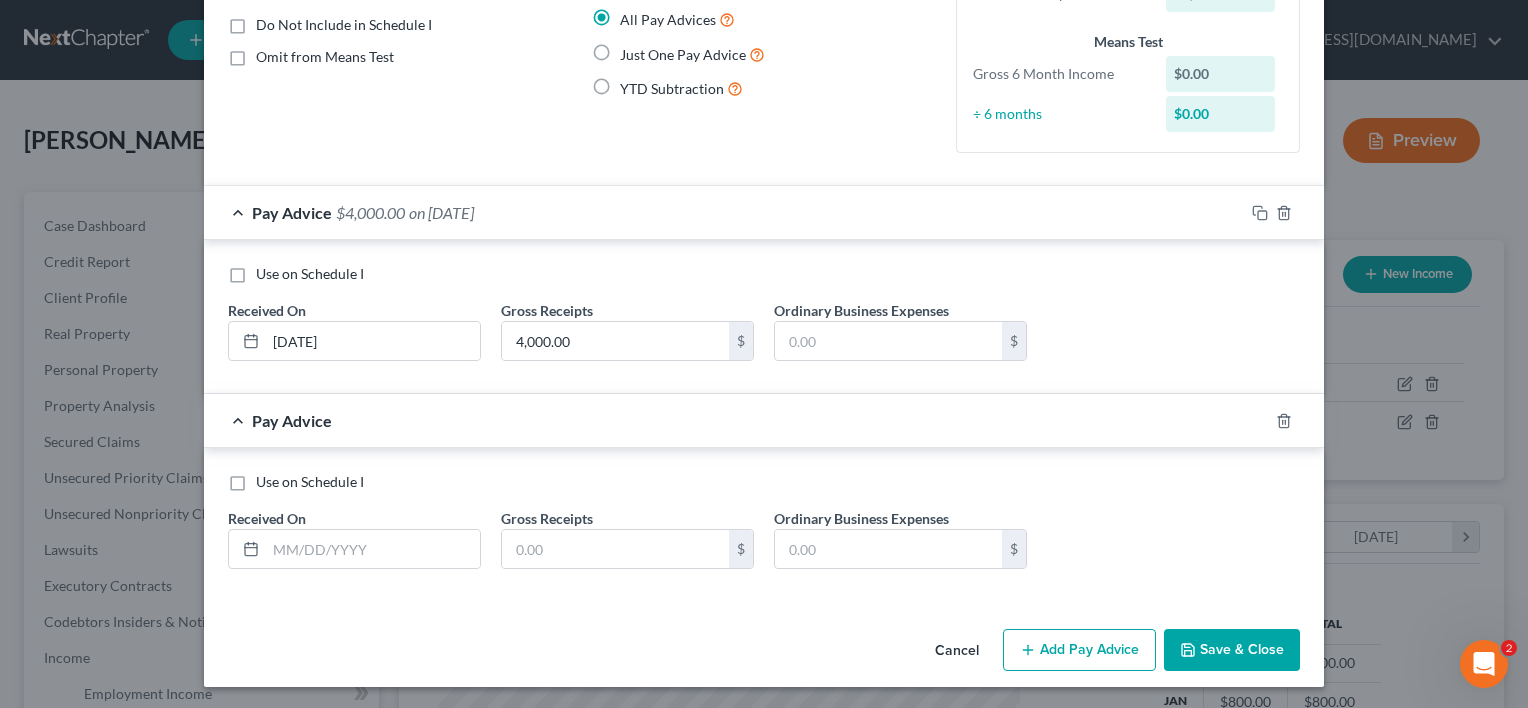 click on "Save & Close" at bounding box center [1232, 650] 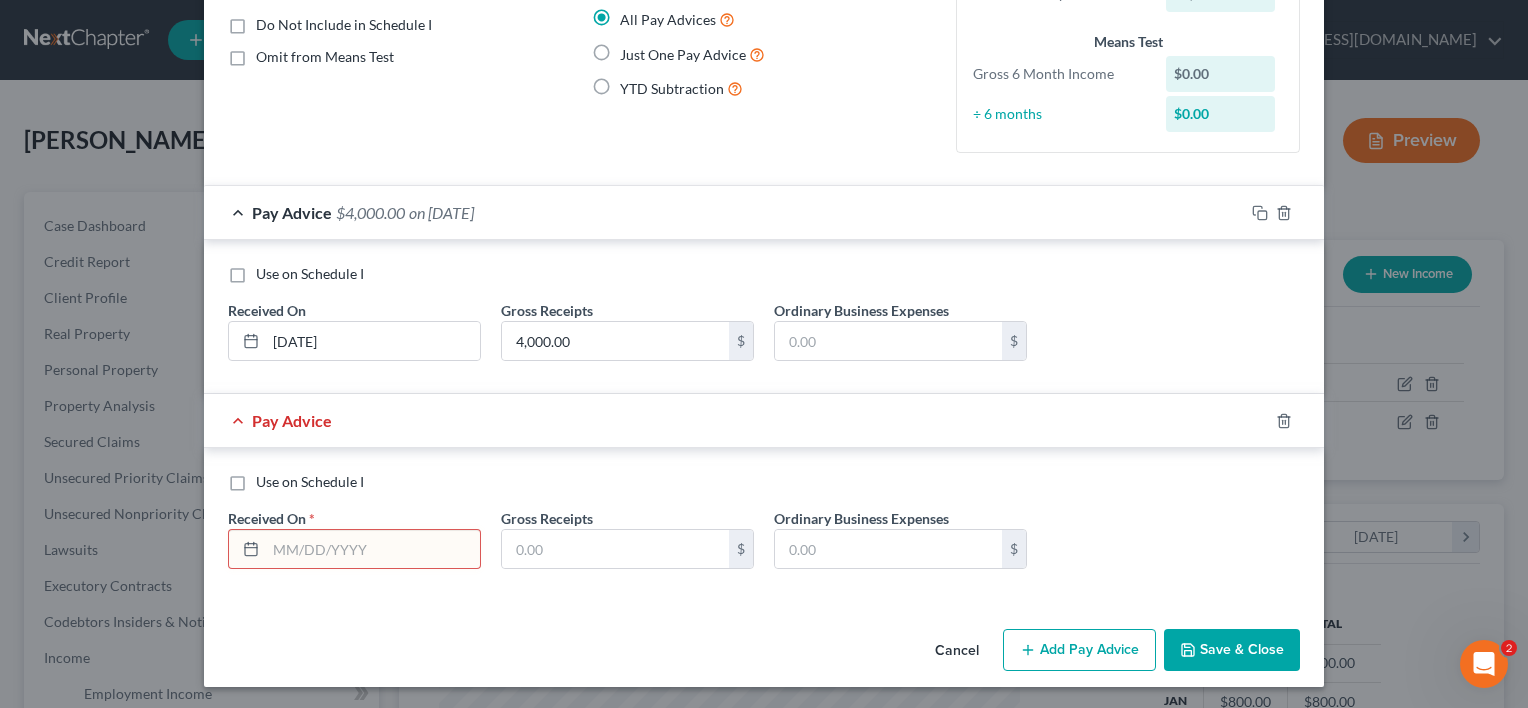 click on "Pay Advice $4,000.00 on [DATE]" at bounding box center [724, 212] 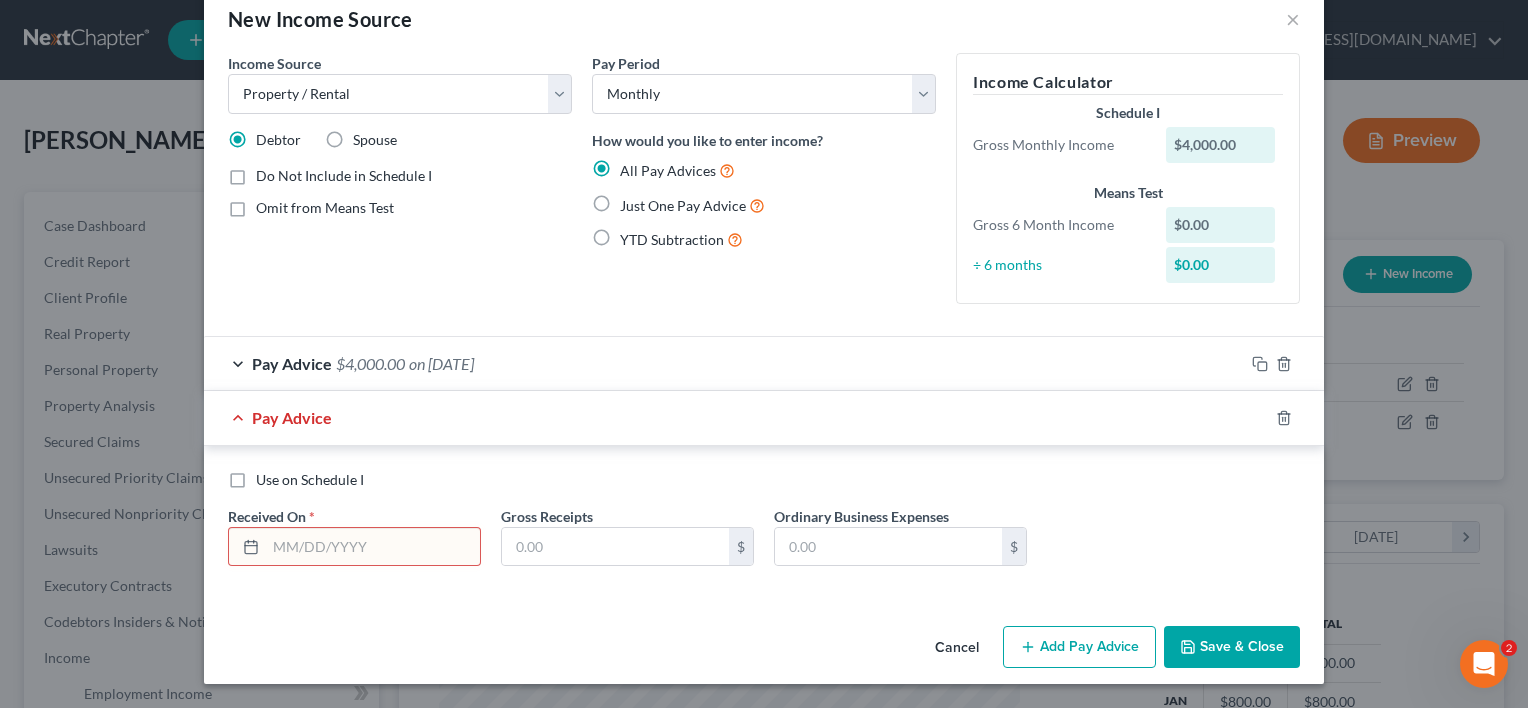 scroll, scrollTop: 37, scrollLeft: 0, axis: vertical 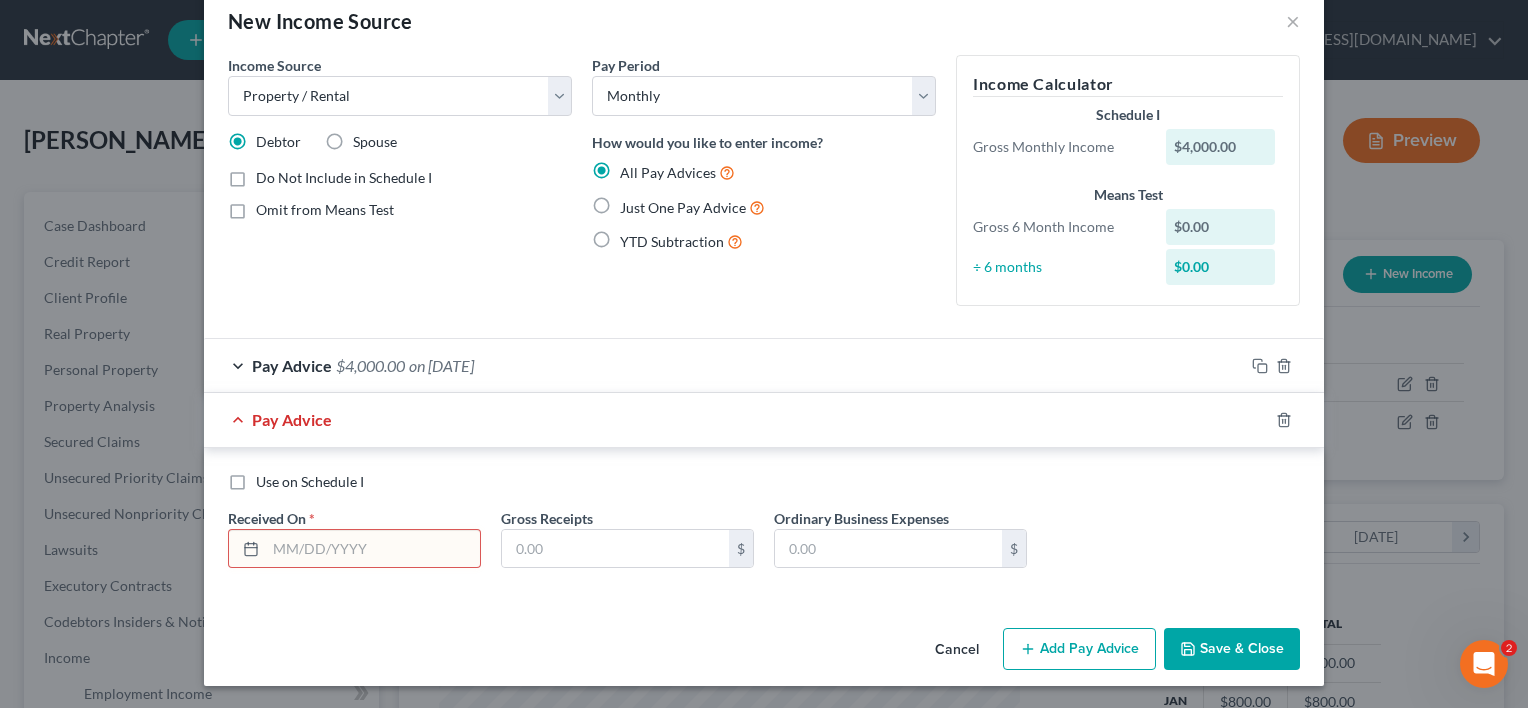 click on "Just One Pay Advice" at bounding box center [692, 207] 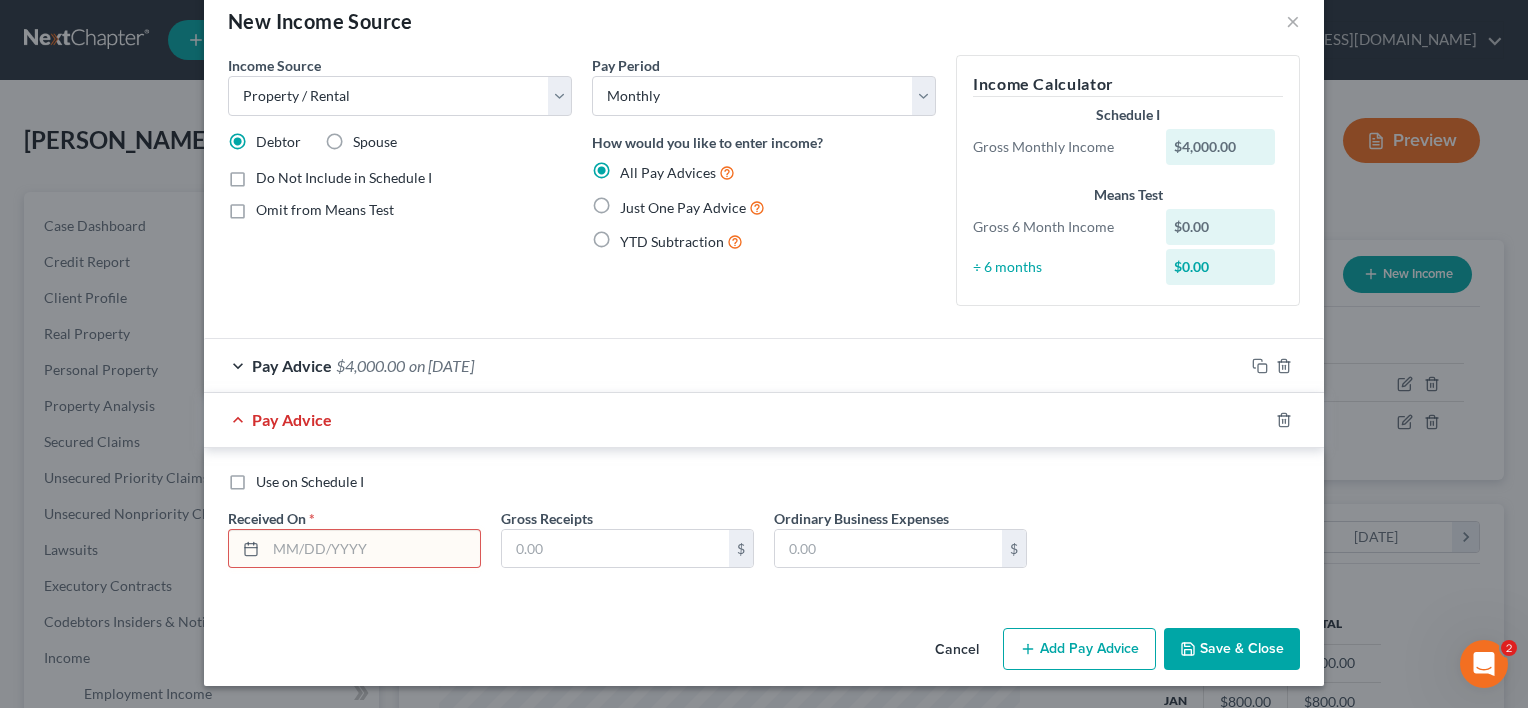 radio on "true" 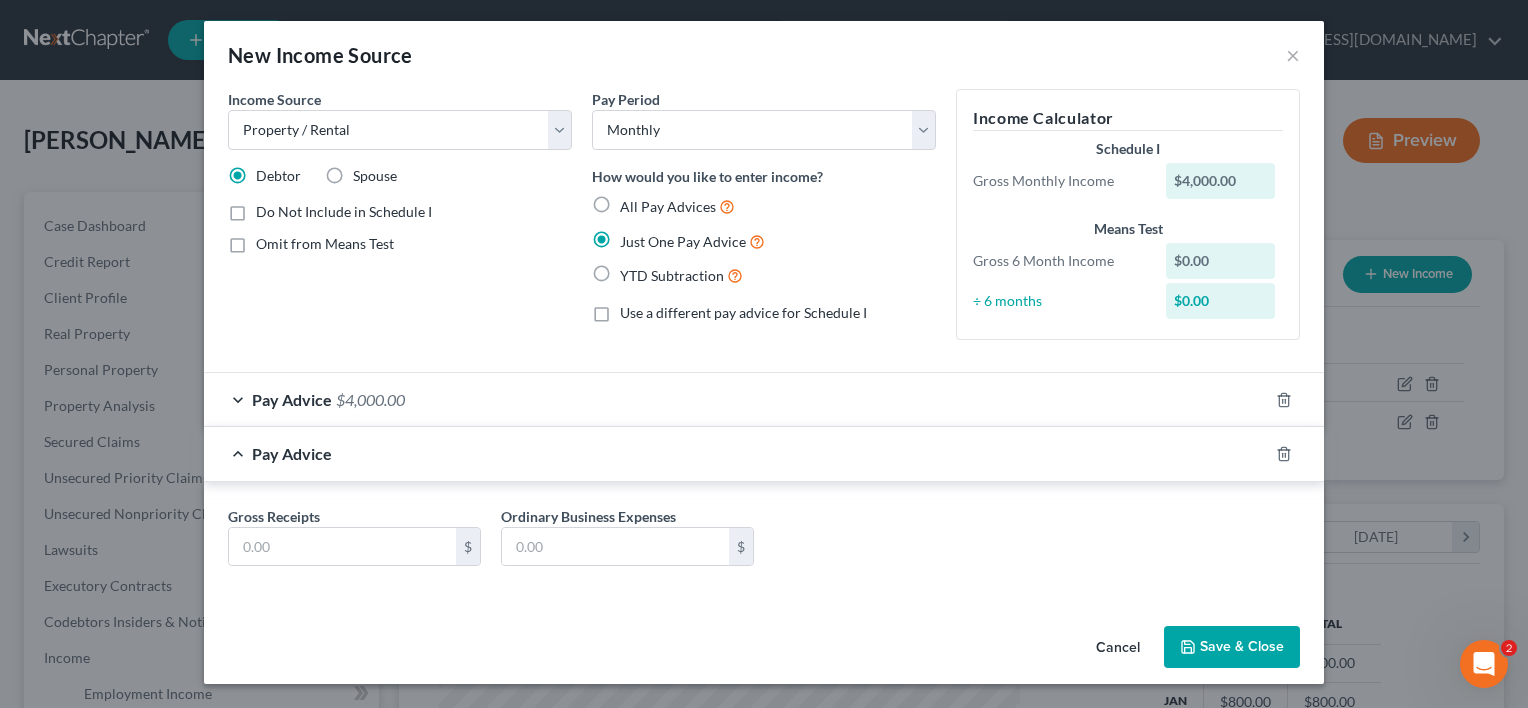 scroll, scrollTop: 1, scrollLeft: 0, axis: vertical 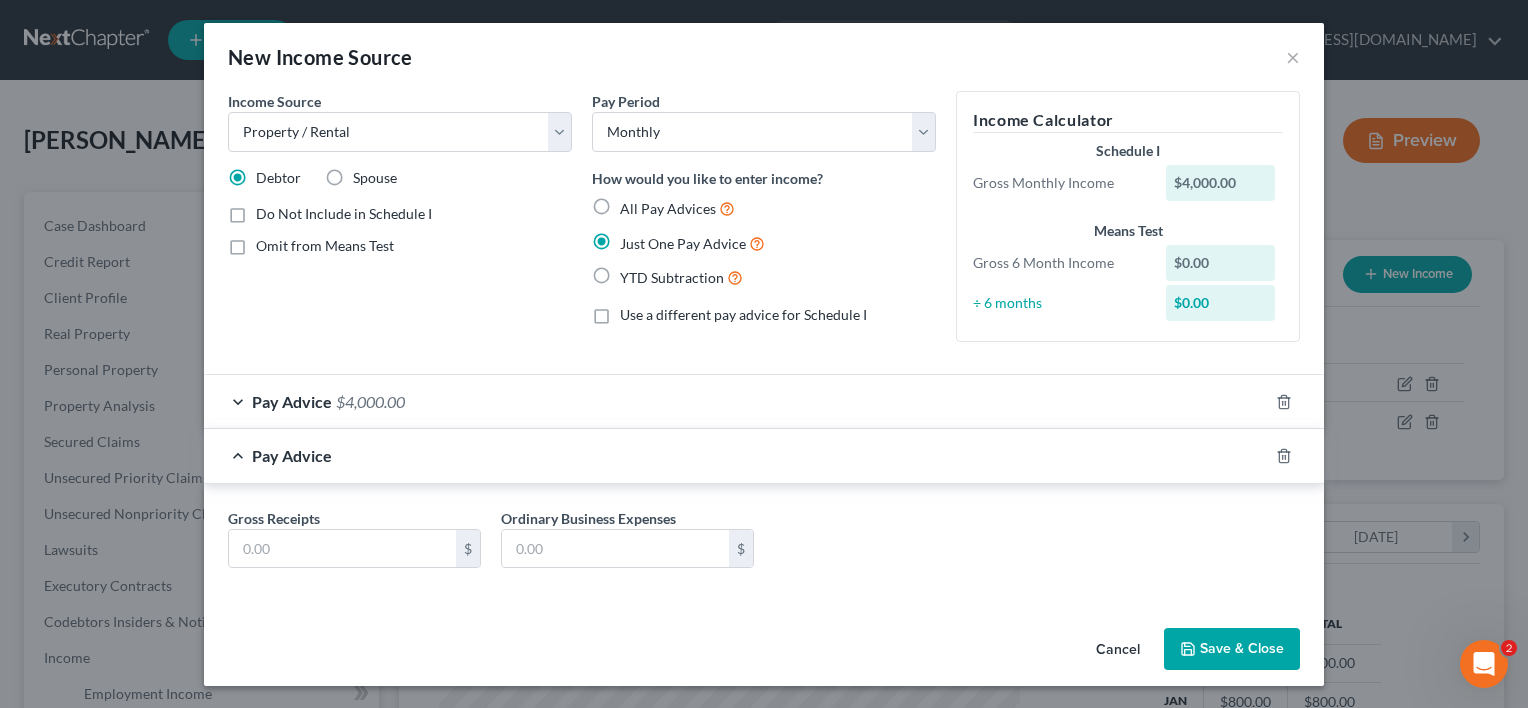click on "Save & Close" at bounding box center [1232, 649] 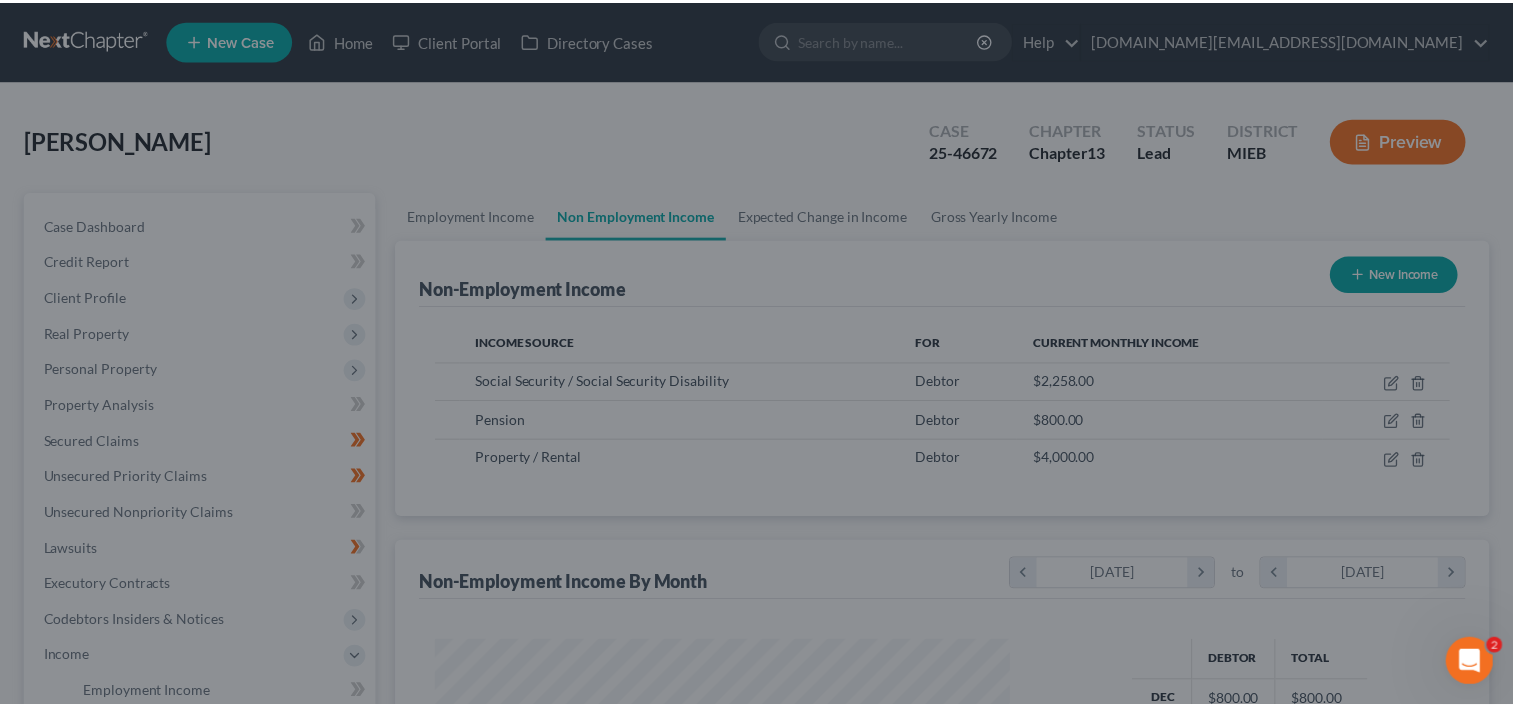 scroll, scrollTop: 0, scrollLeft: 0, axis: both 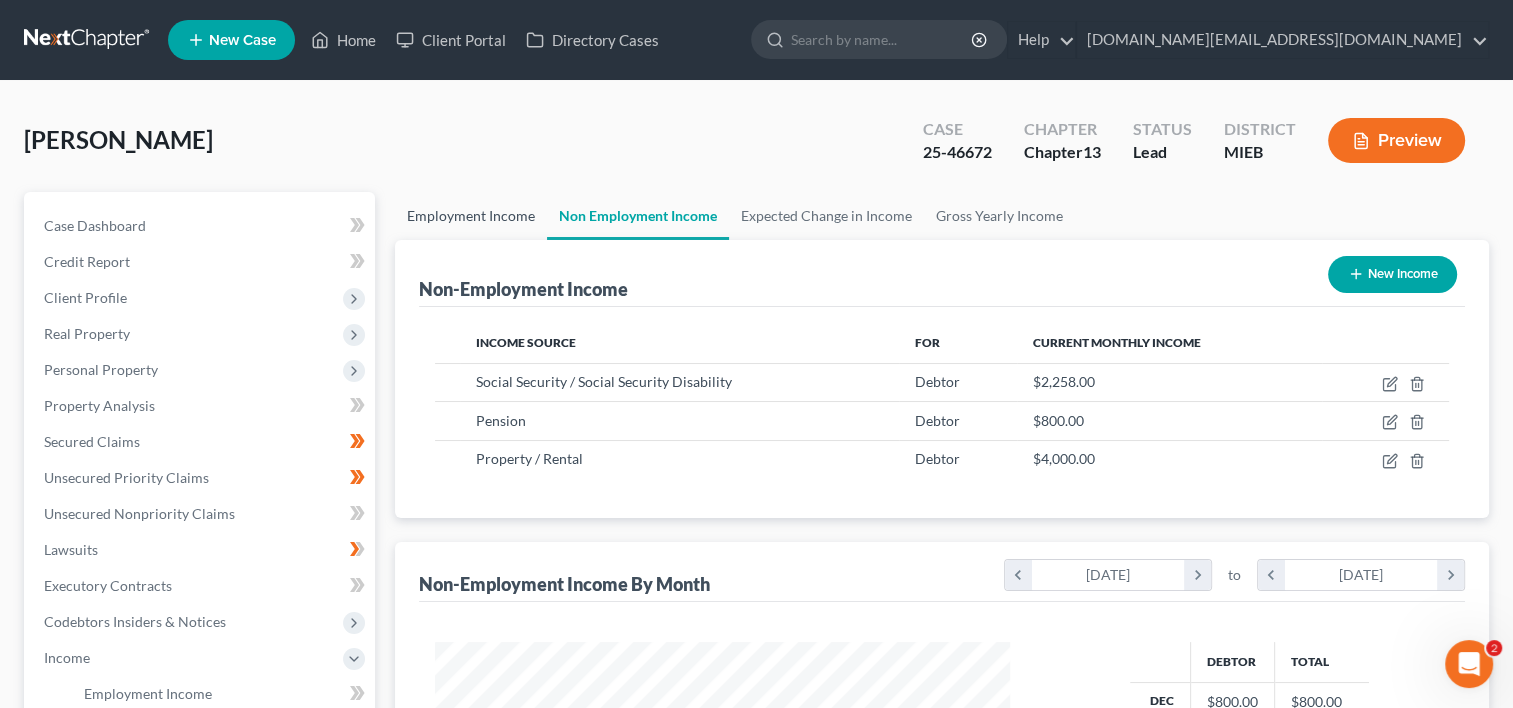 click on "Employment Income" at bounding box center [471, 216] 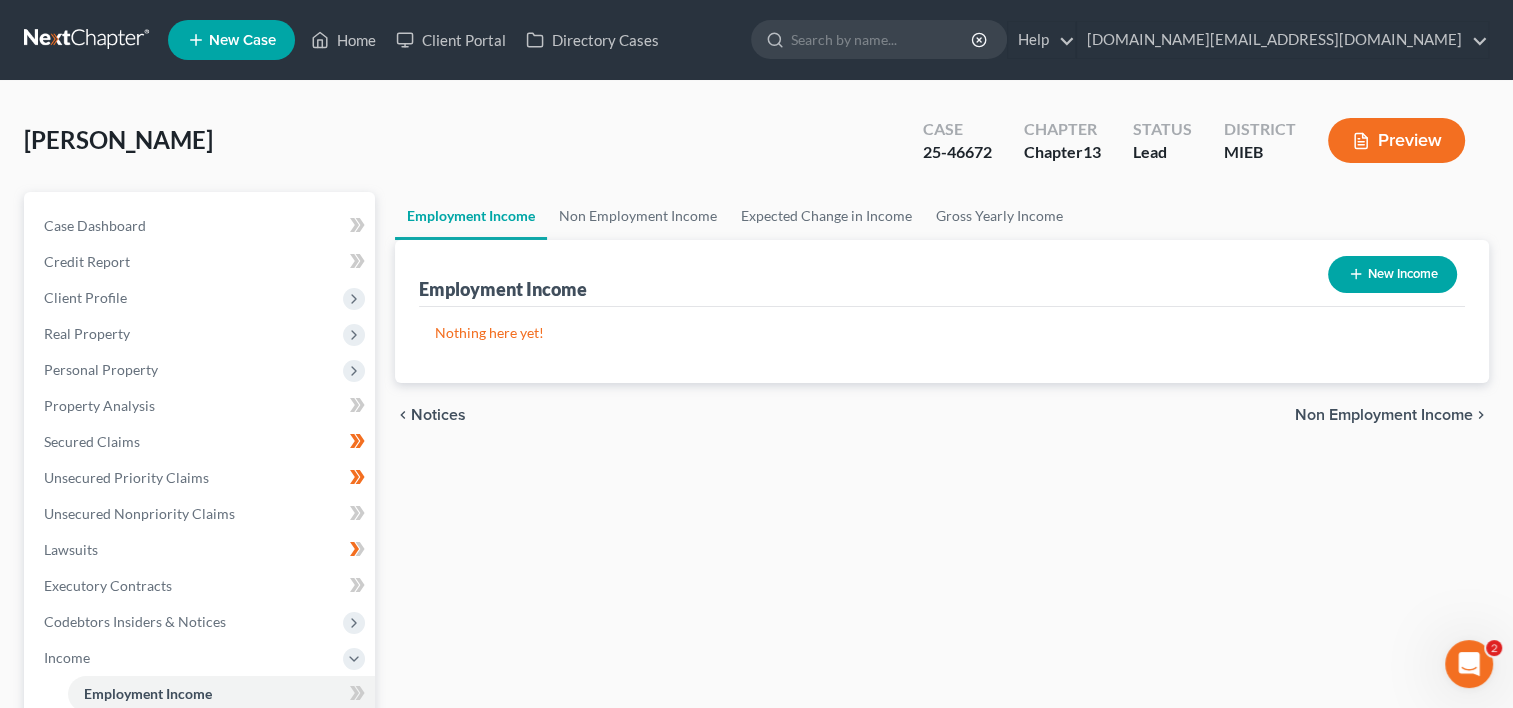 click on "New Income" at bounding box center [1392, 274] 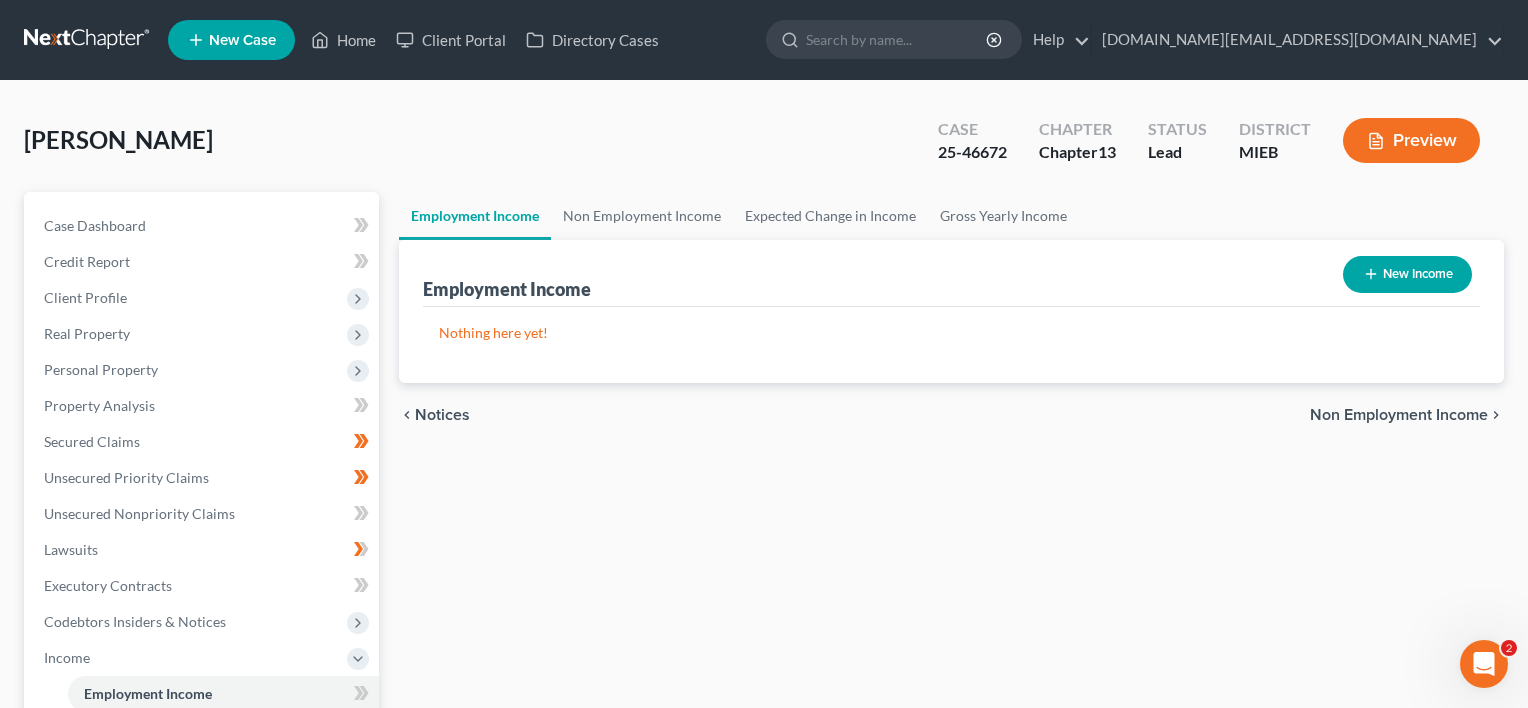 select on "0" 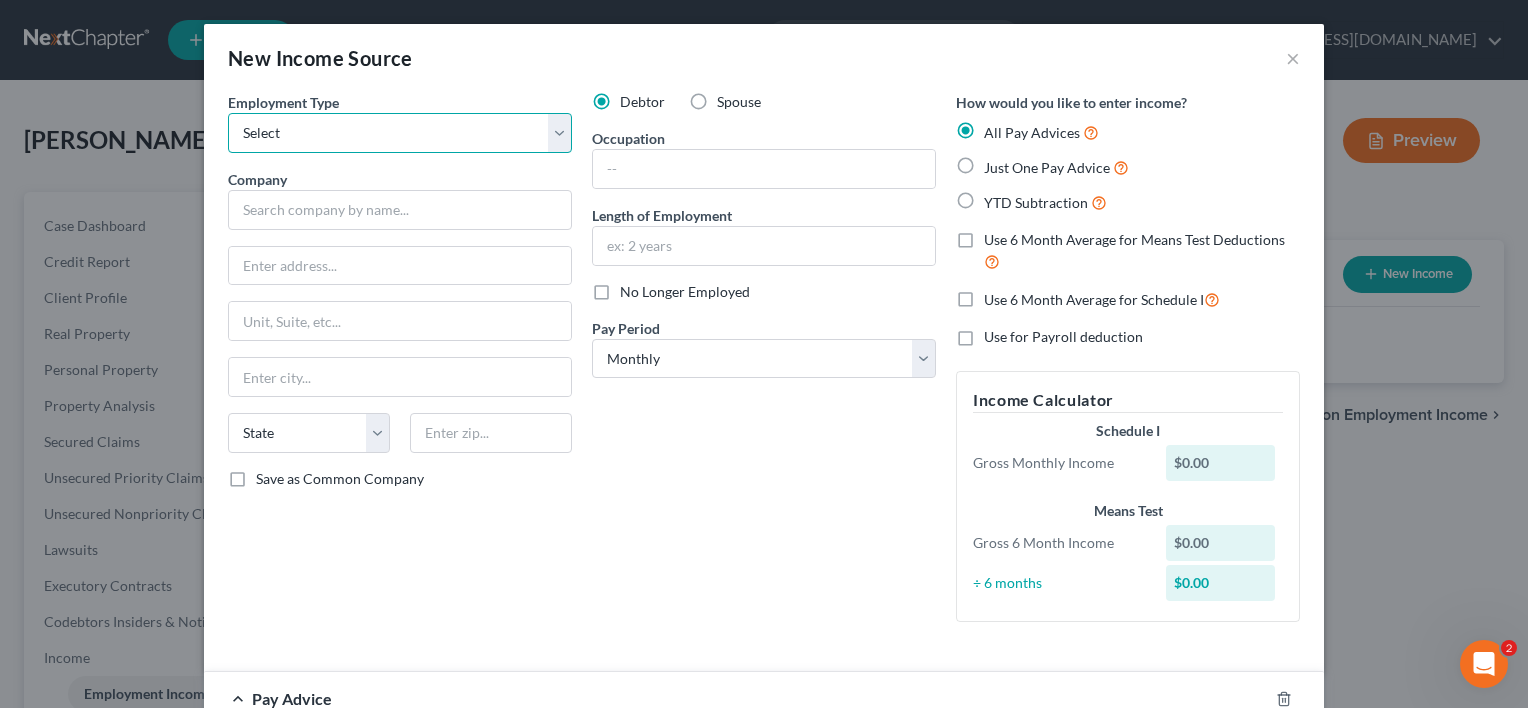 click on "Select Full or [DEMOGRAPHIC_DATA] Employment Self Employment" at bounding box center (400, 133) 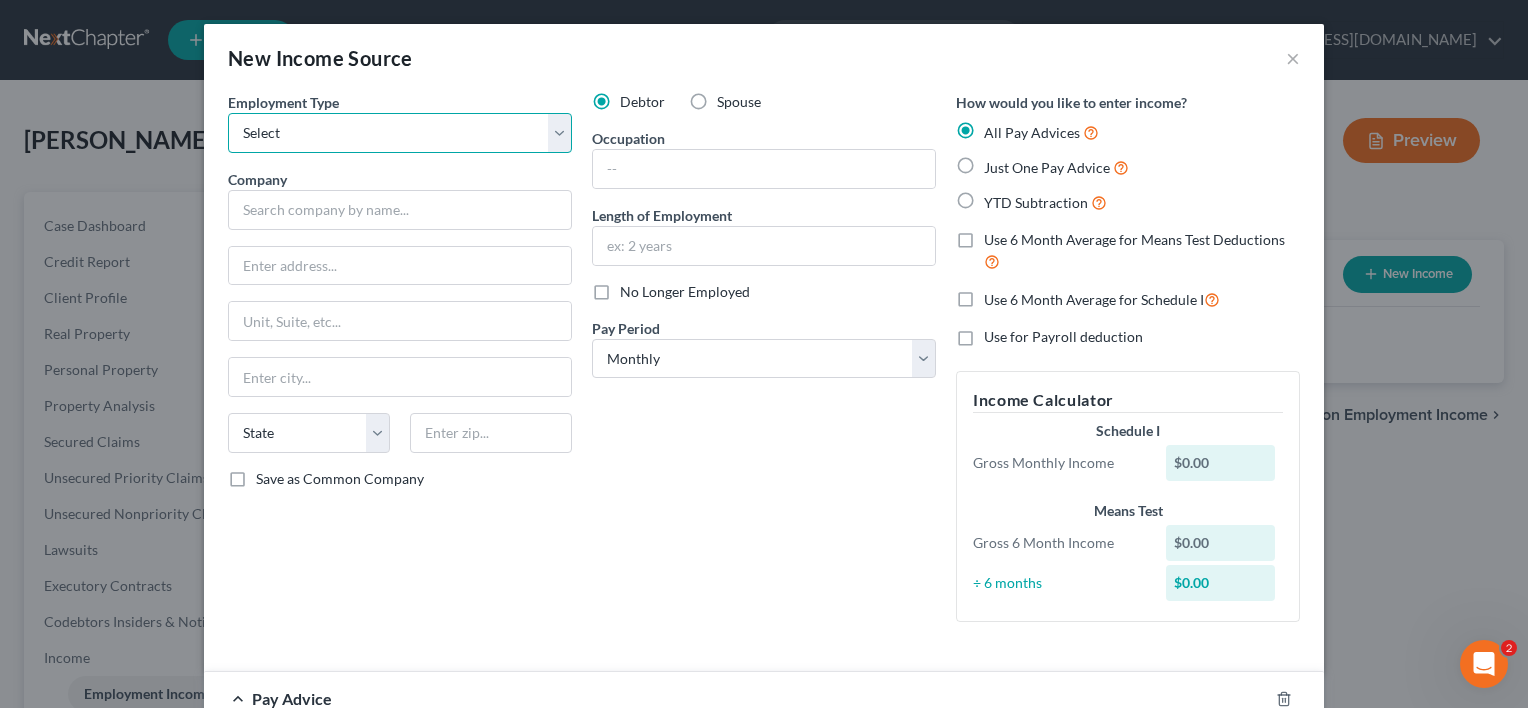 select on "0" 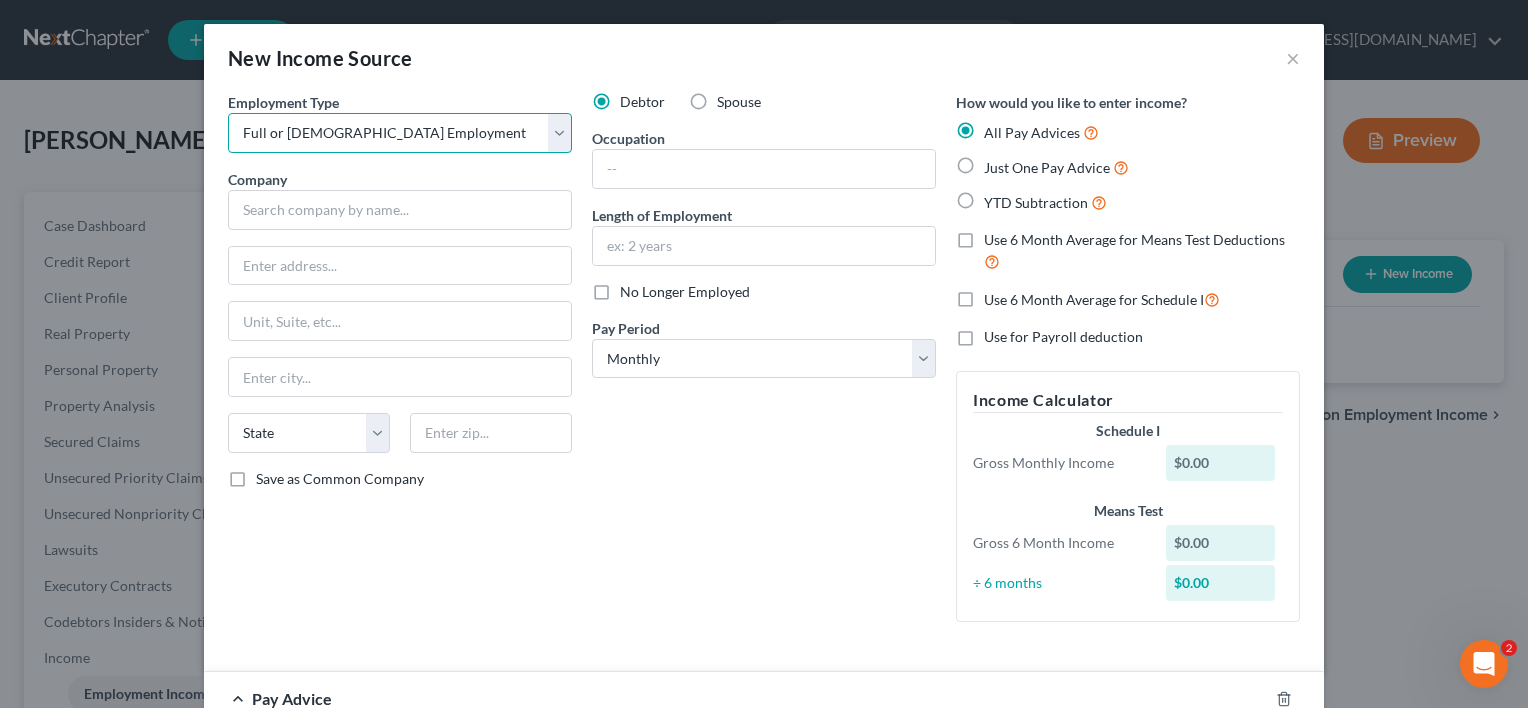 click on "Select Full or [DEMOGRAPHIC_DATA] Employment Self Employment" at bounding box center (400, 133) 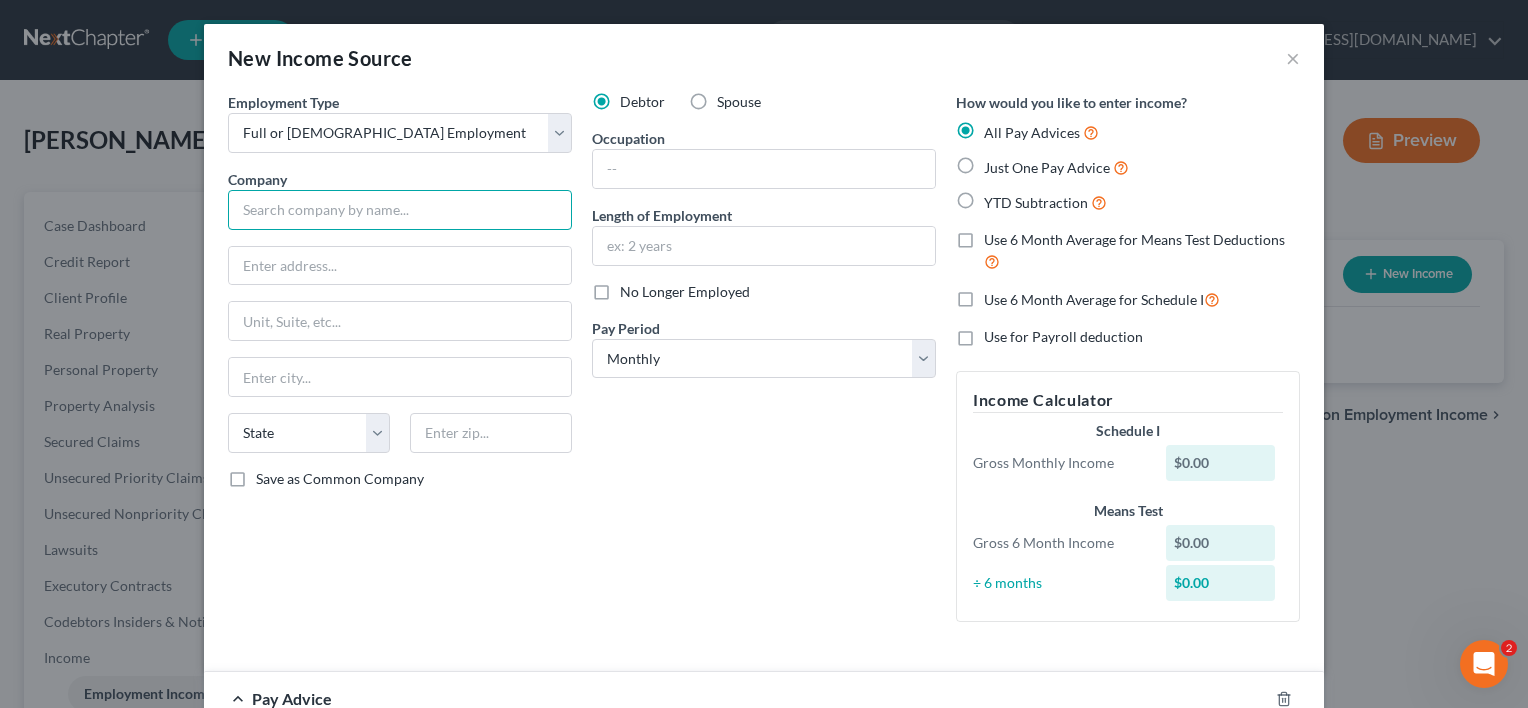 click at bounding box center [400, 210] 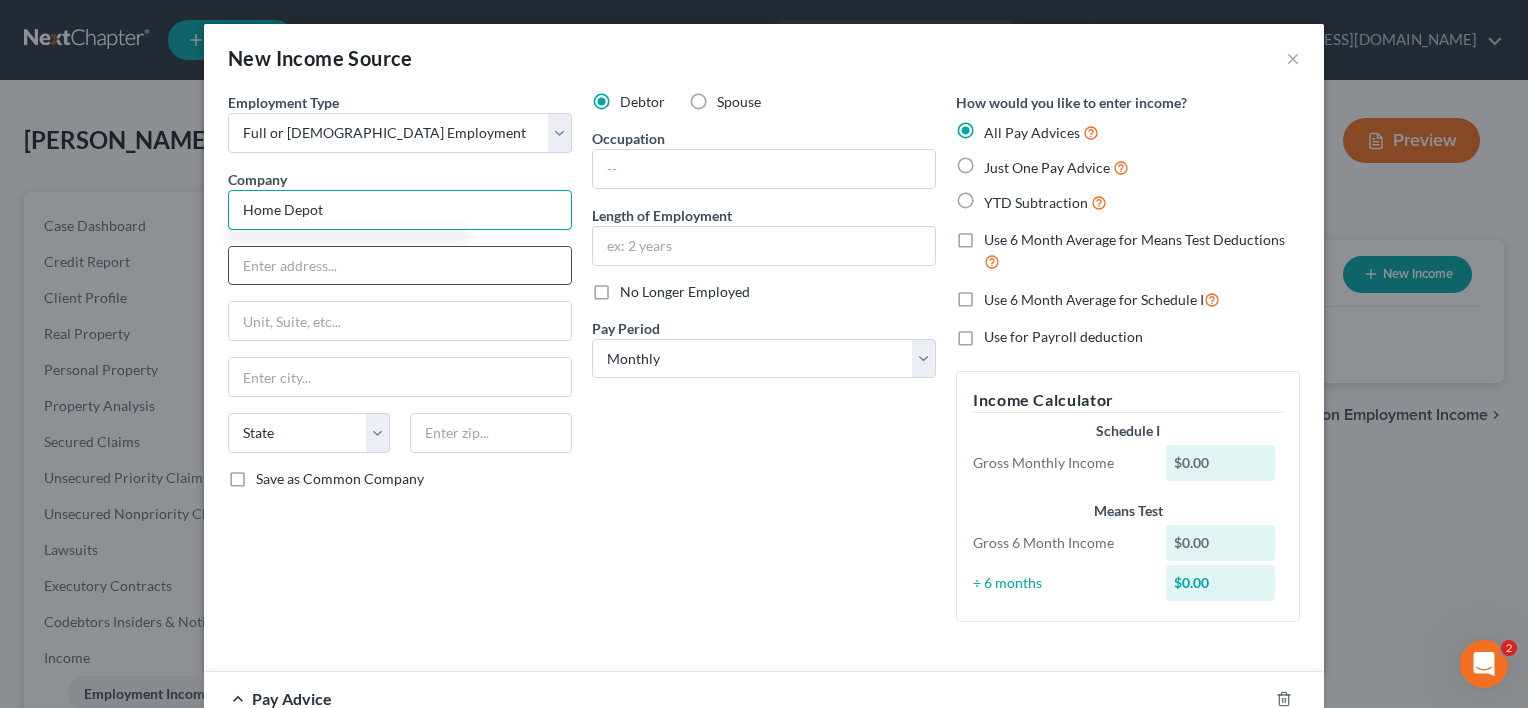 type on "Home Depot" 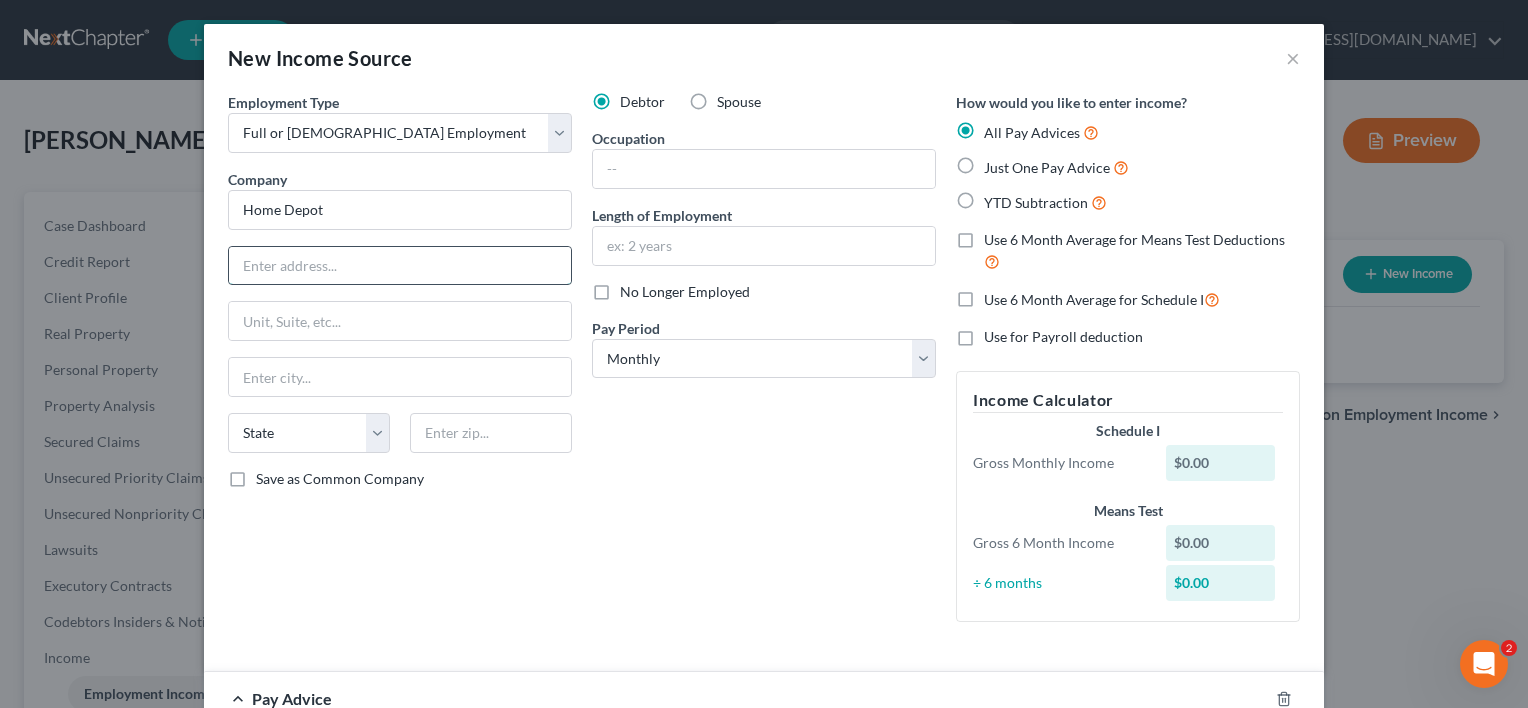 click at bounding box center (400, 266) 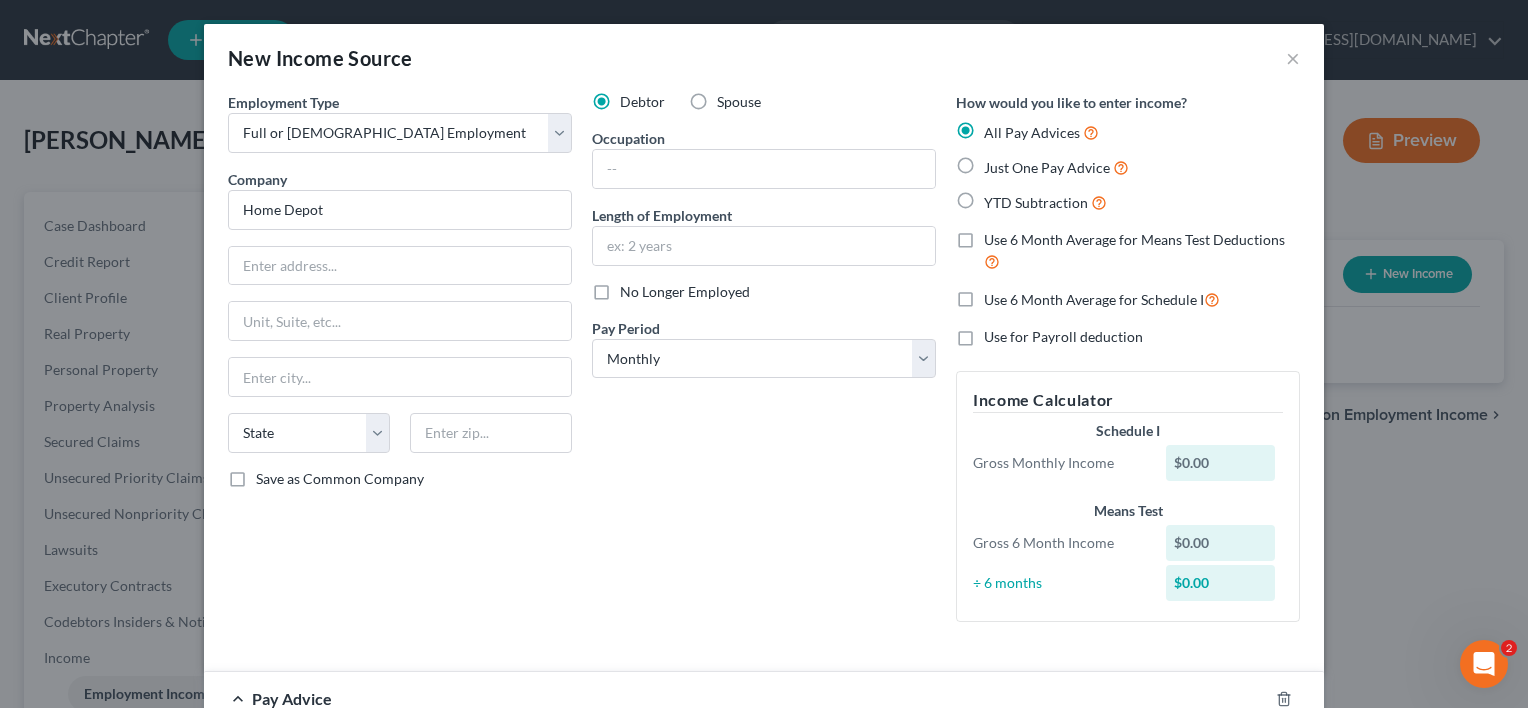 click on "Save as Common Company" at bounding box center [340, 479] 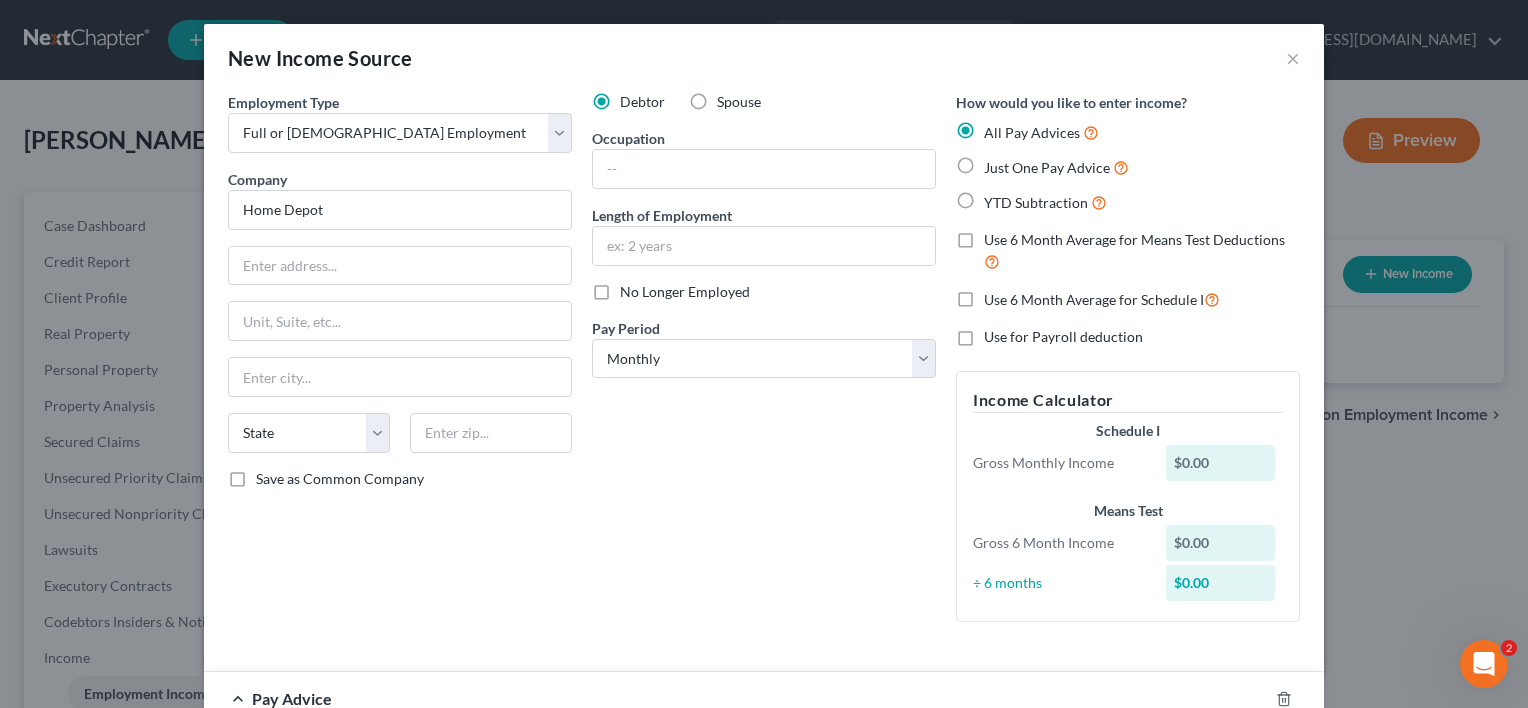 click on "Save as Common Company" at bounding box center (270, 475) 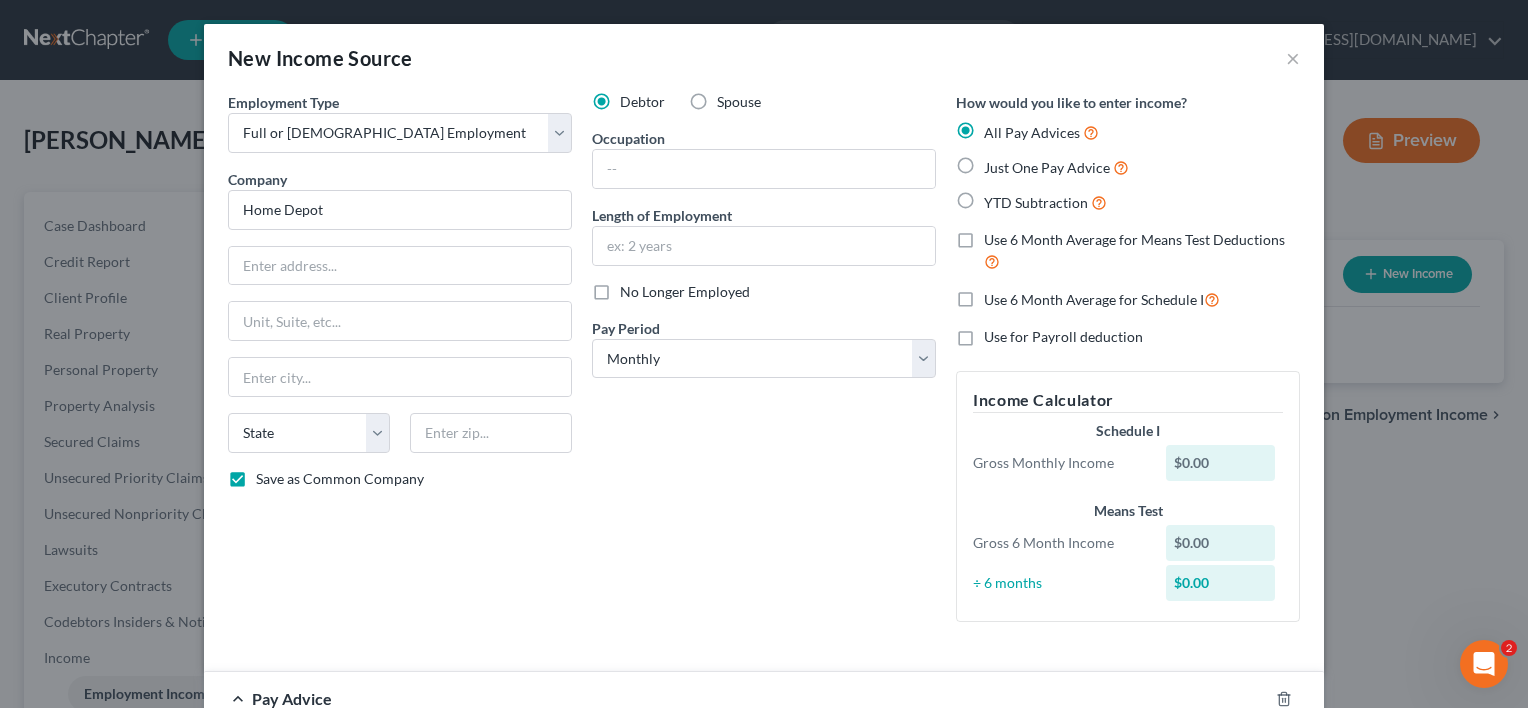 click on "Use for Payroll deduction" at bounding box center [1063, 337] 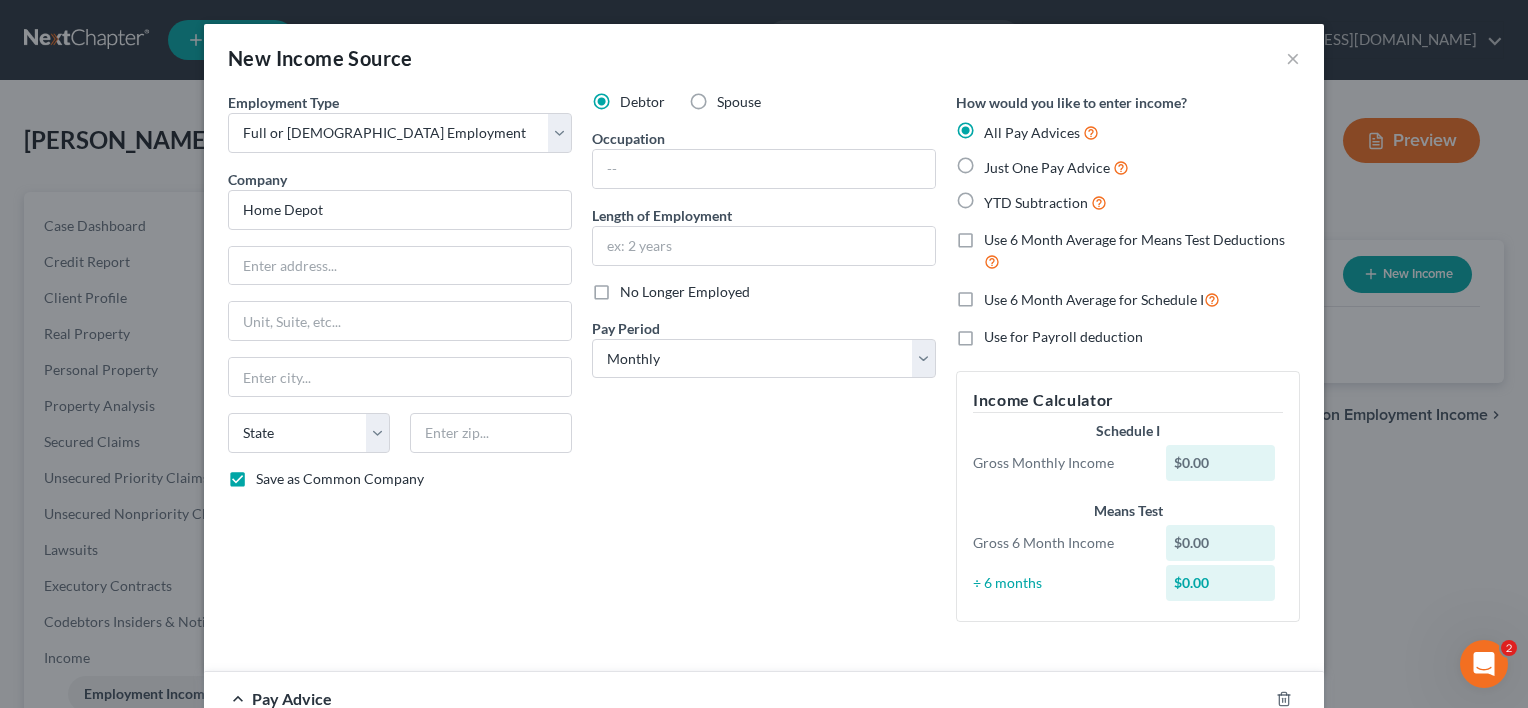 click on "Use for Payroll deduction" at bounding box center [998, 333] 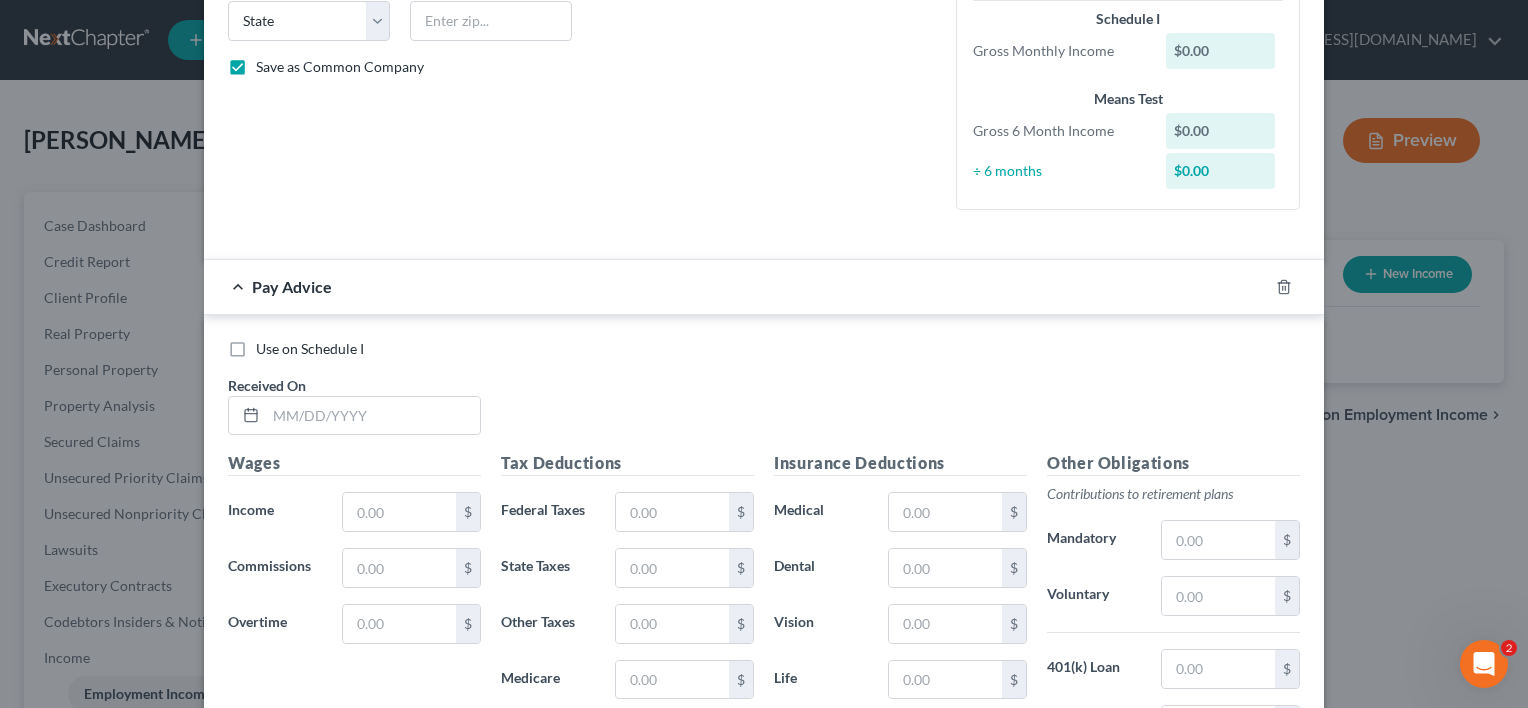 scroll, scrollTop: 416, scrollLeft: 0, axis: vertical 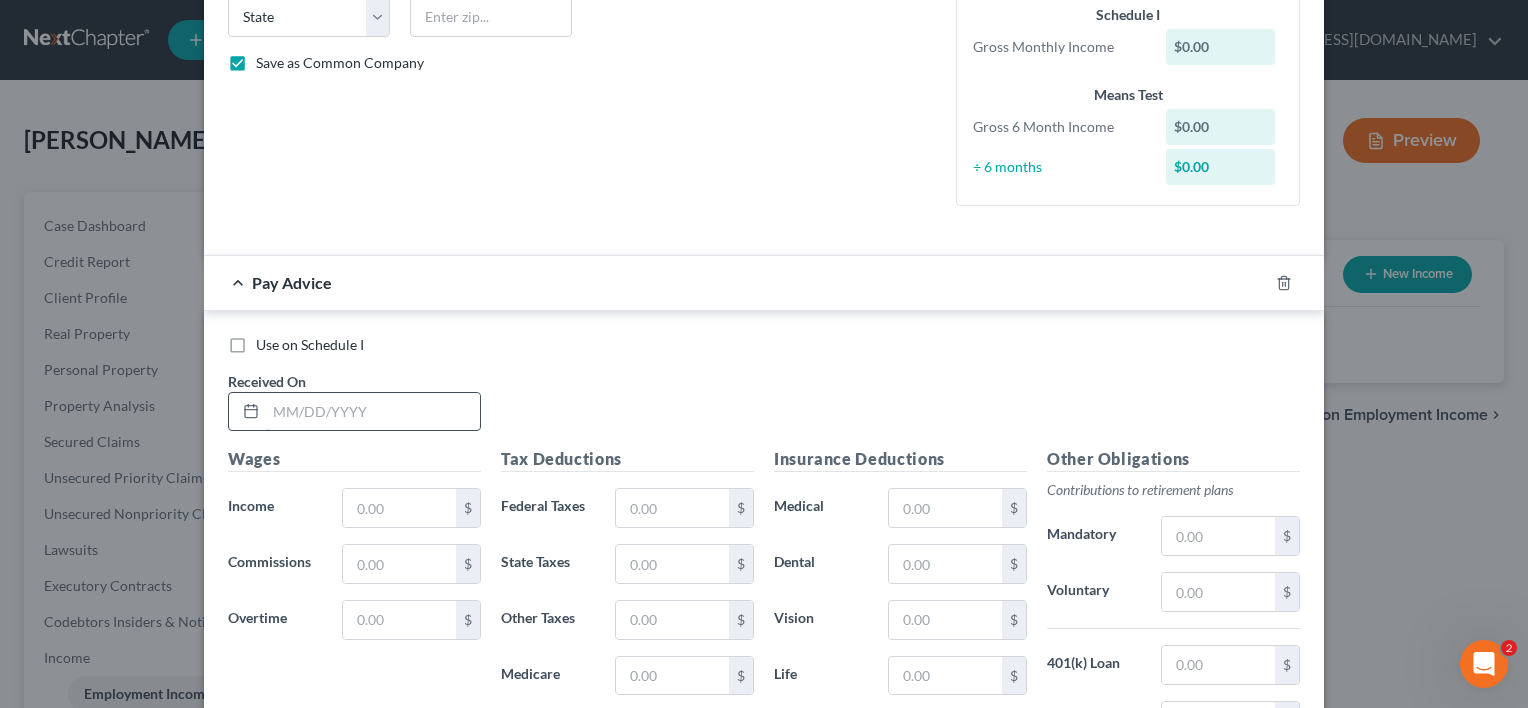 click at bounding box center (373, 412) 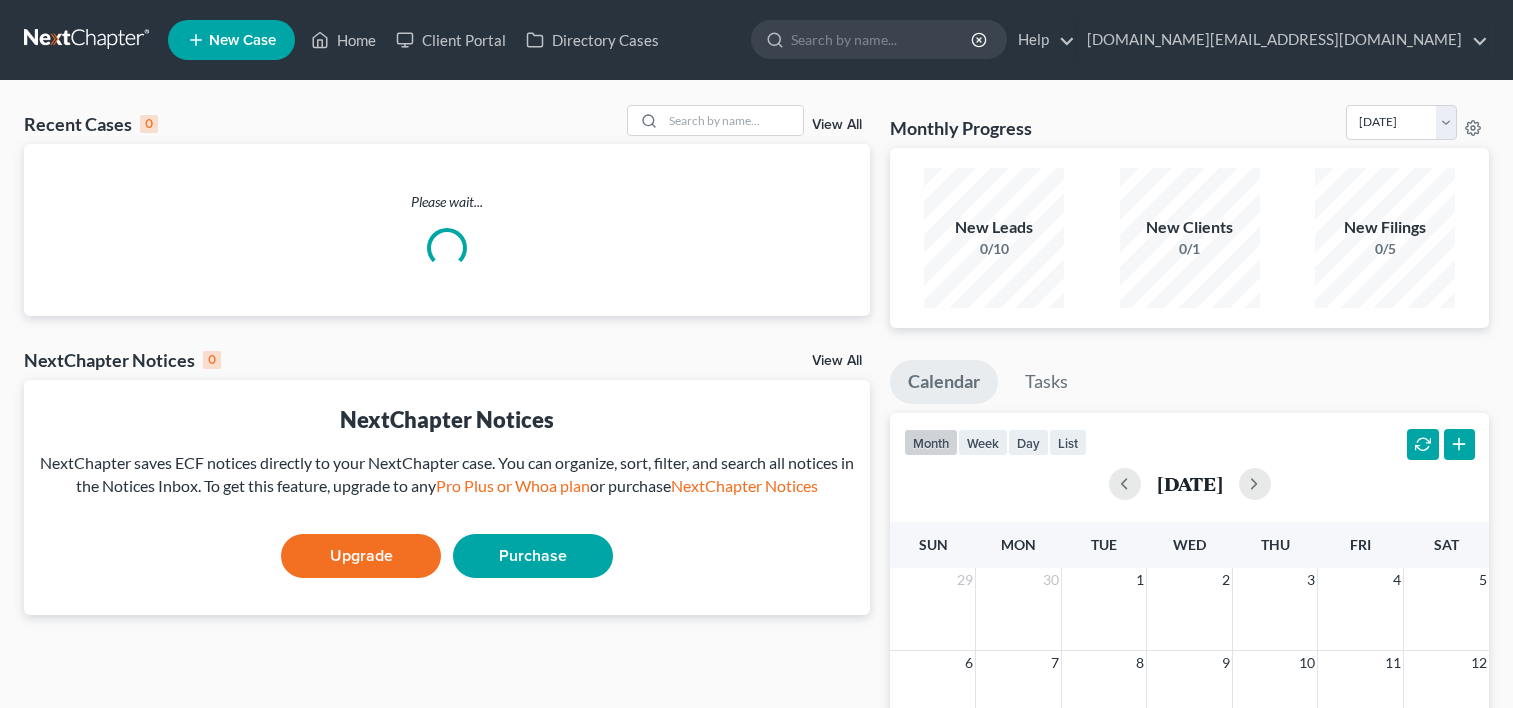 scroll, scrollTop: 0, scrollLeft: 0, axis: both 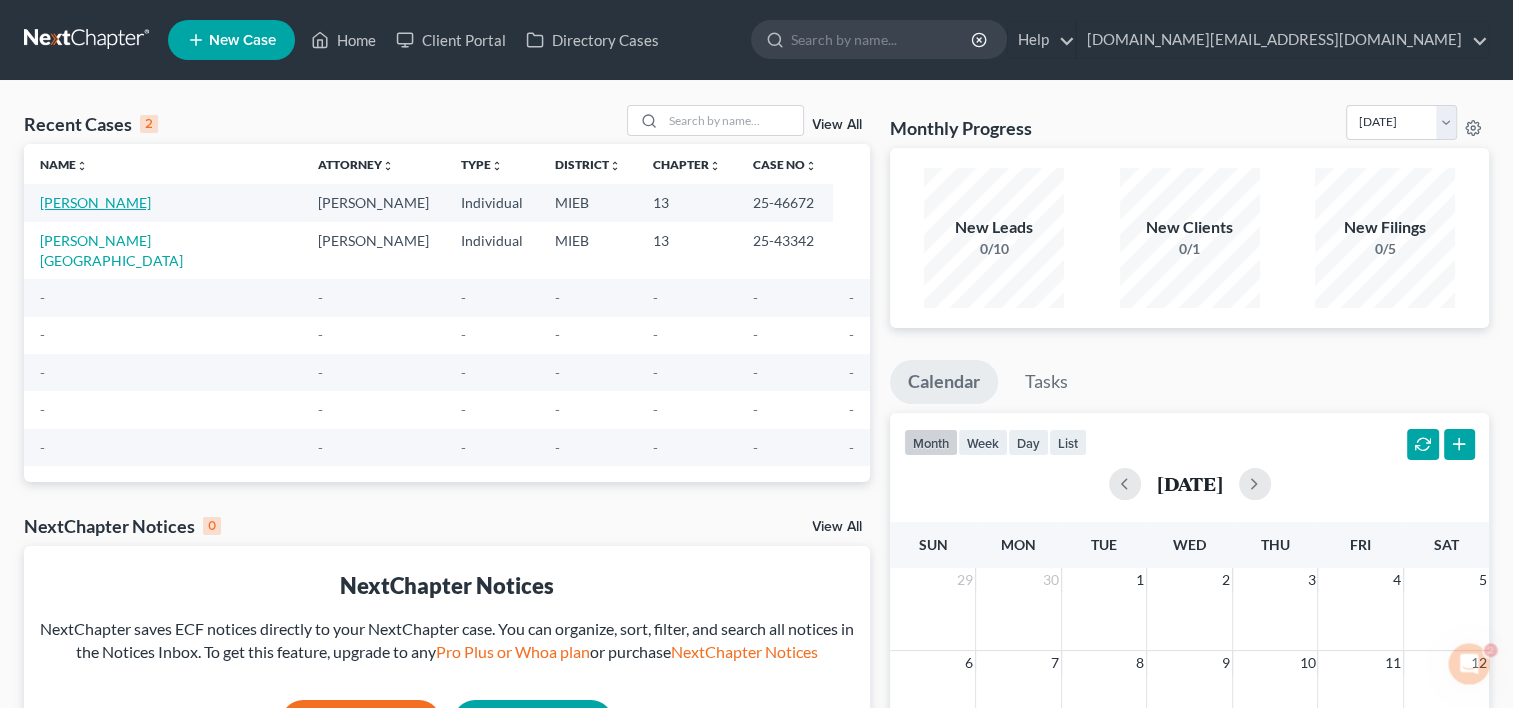 click on "[PERSON_NAME]" at bounding box center [95, 202] 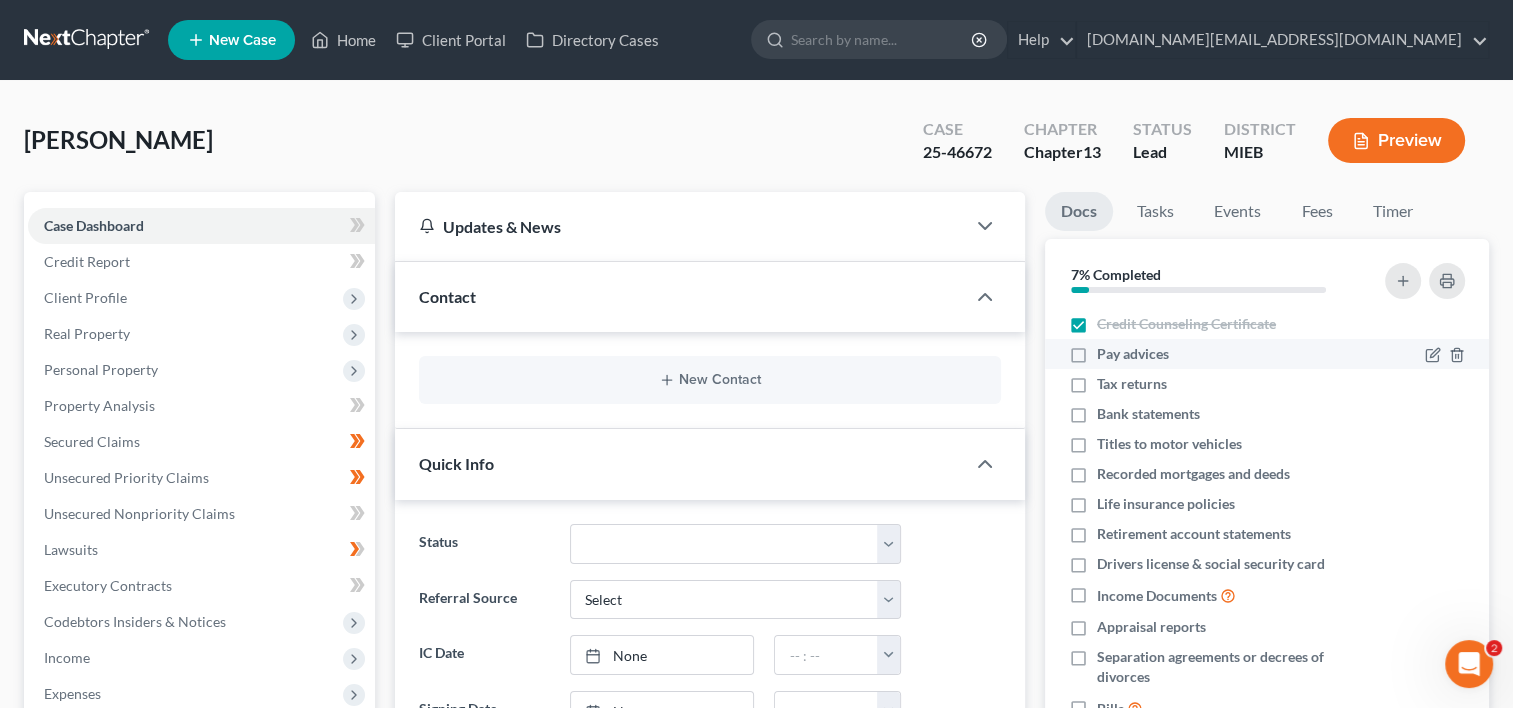 click on "Pay advices" at bounding box center (1133, 354) 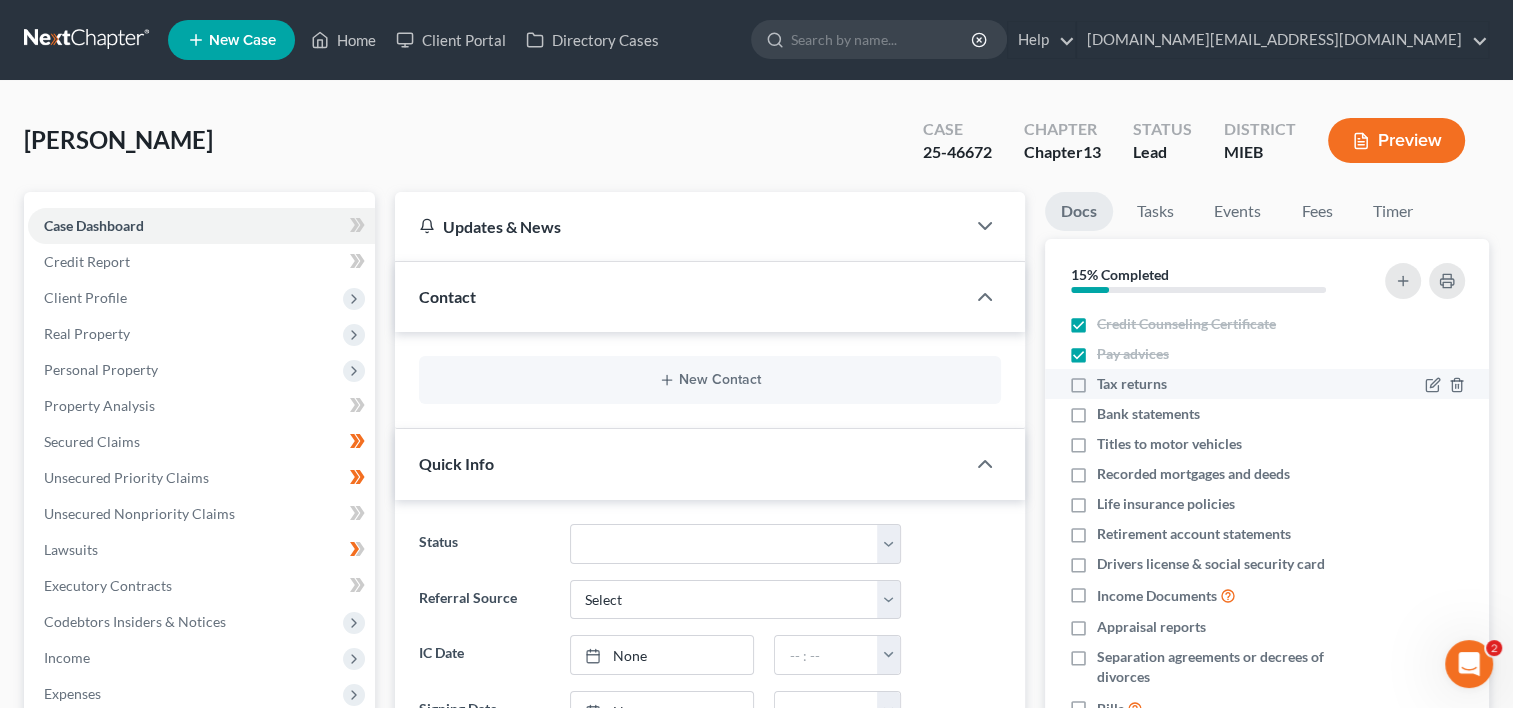click on "Tax returns" at bounding box center [1132, 384] 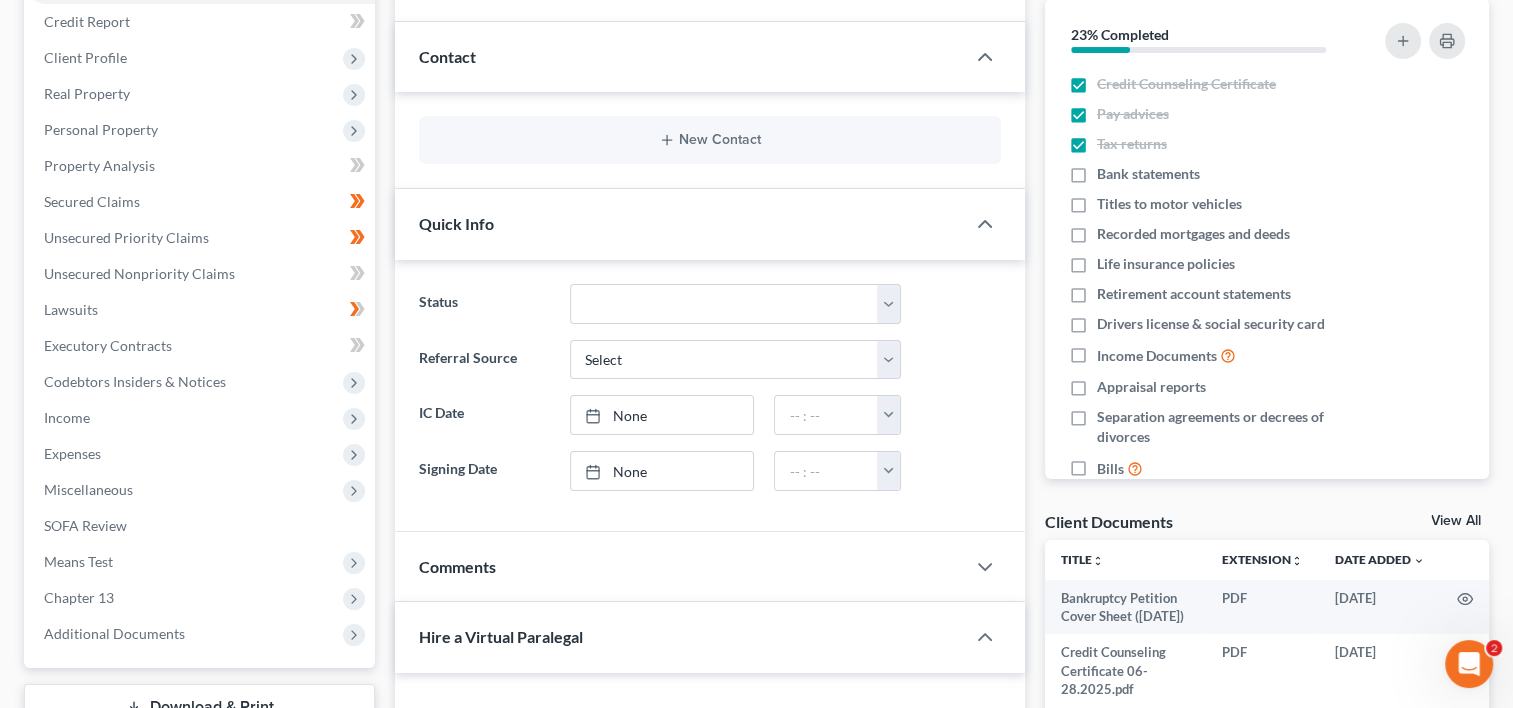 scroll, scrollTop: 280, scrollLeft: 0, axis: vertical 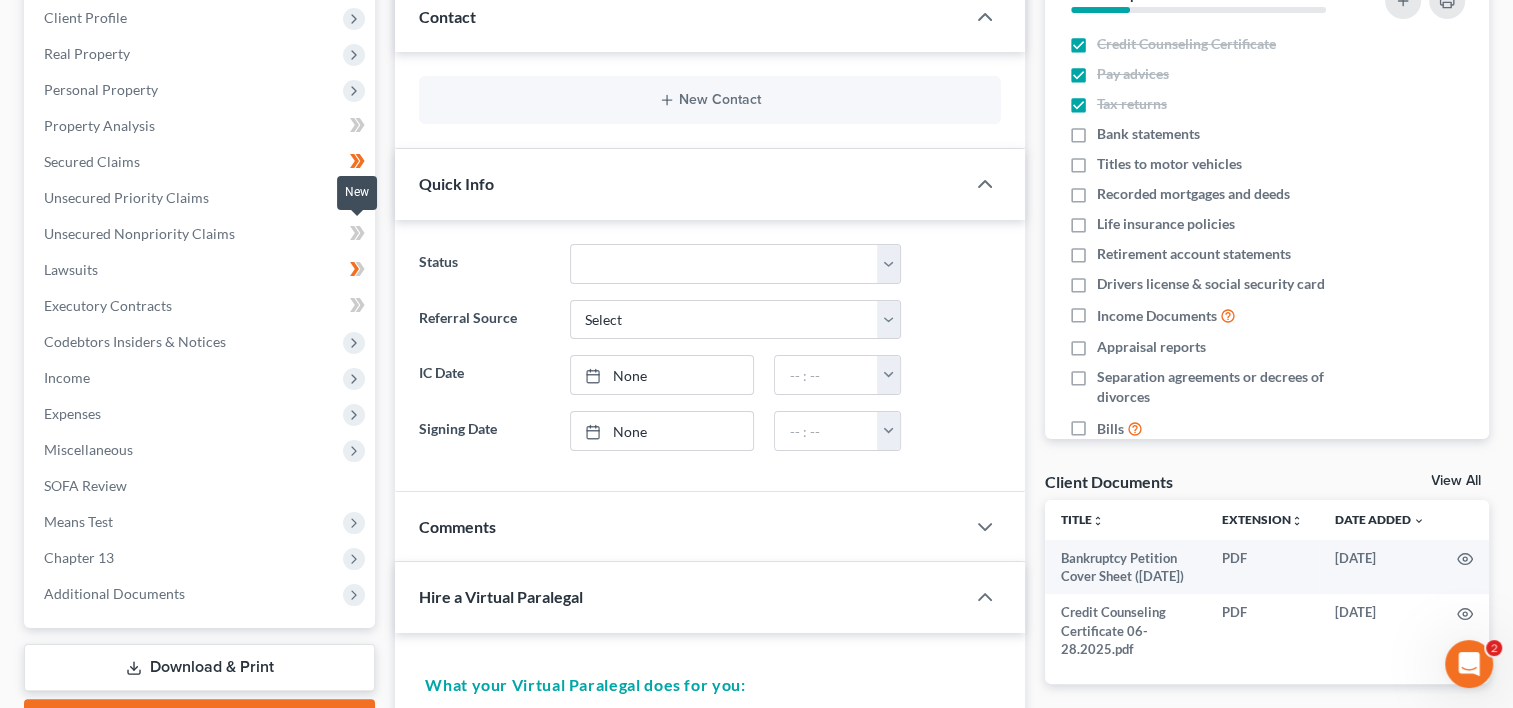click 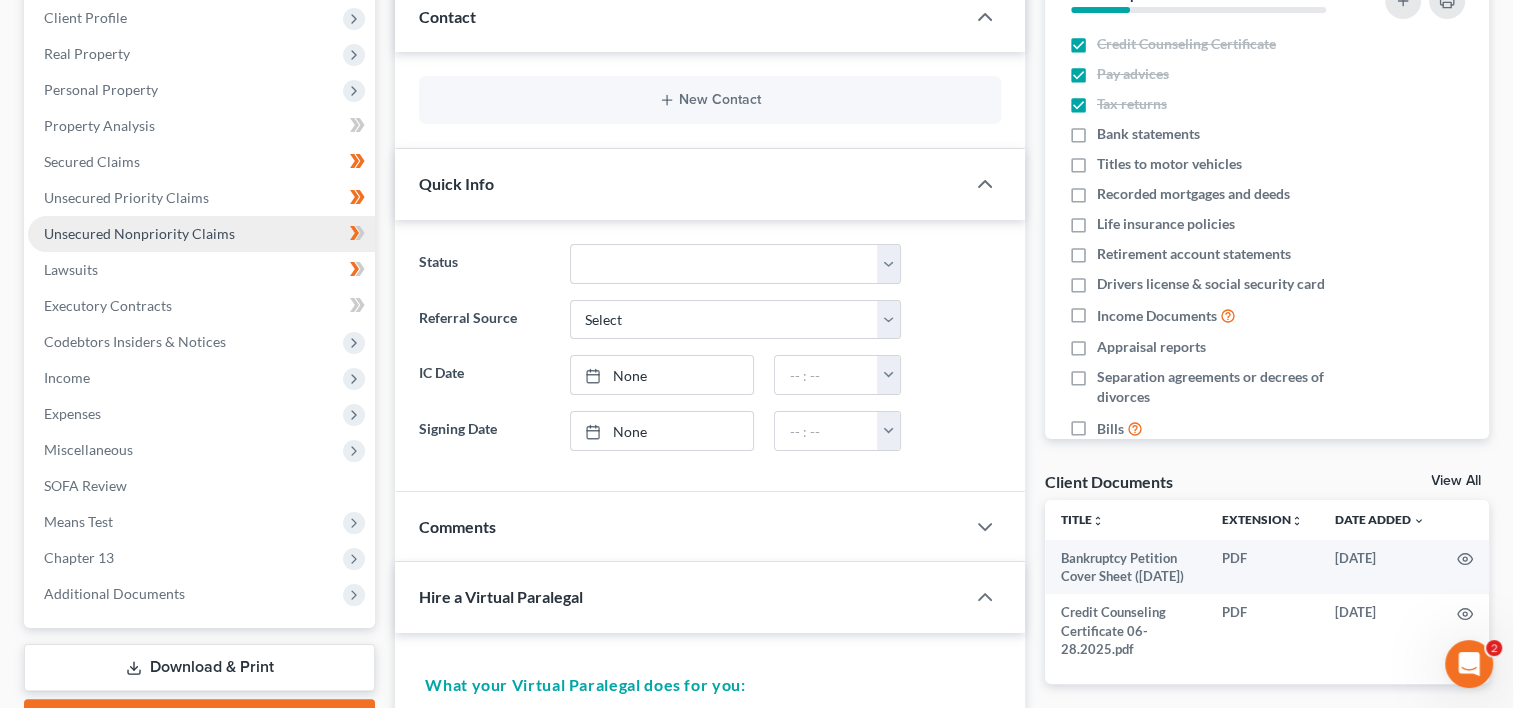 click on "Unsecured Nonpriority Claims" at bounding box center [139, 233] 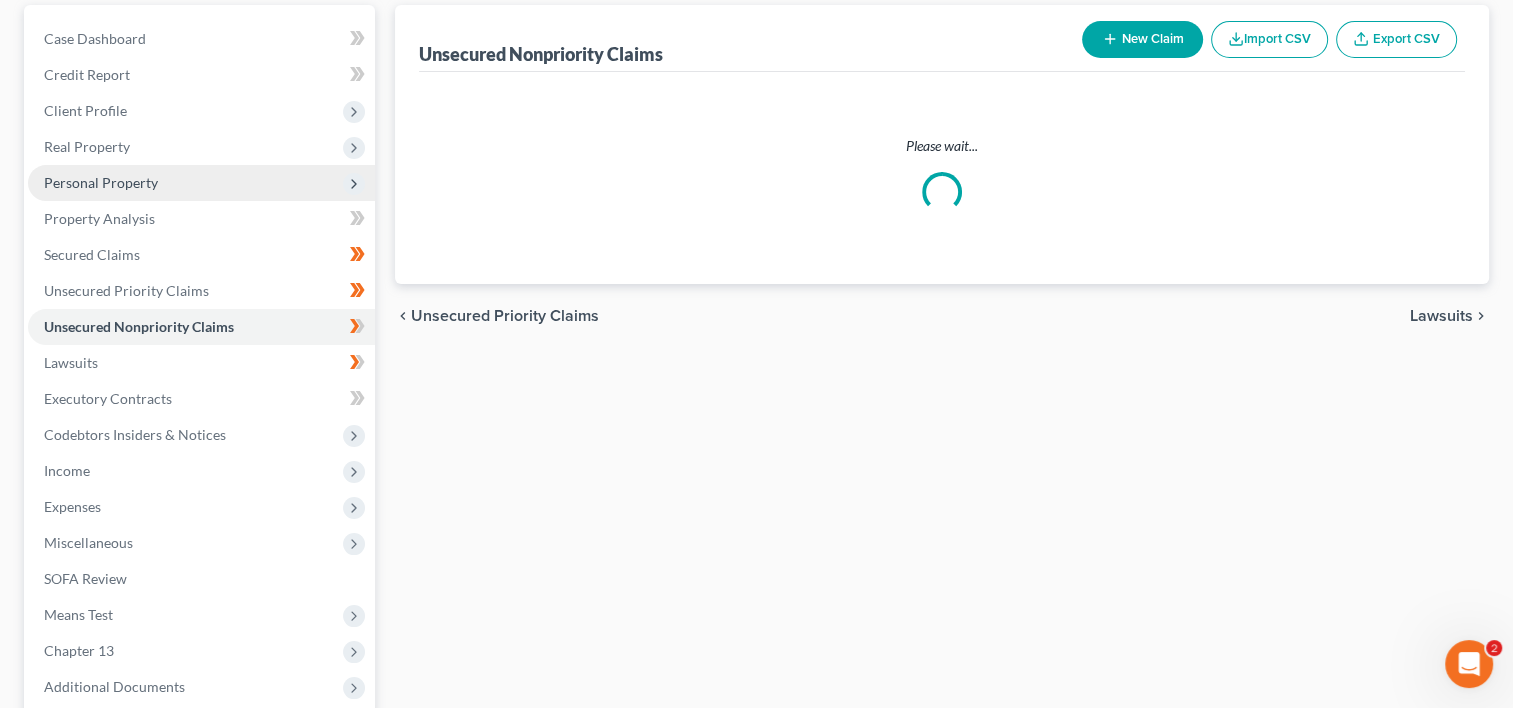 click on "Case Dashboard
Payments
Invoices
Payments
Payments
Credit Report
Client Profile" at bounding box center (201, 363) 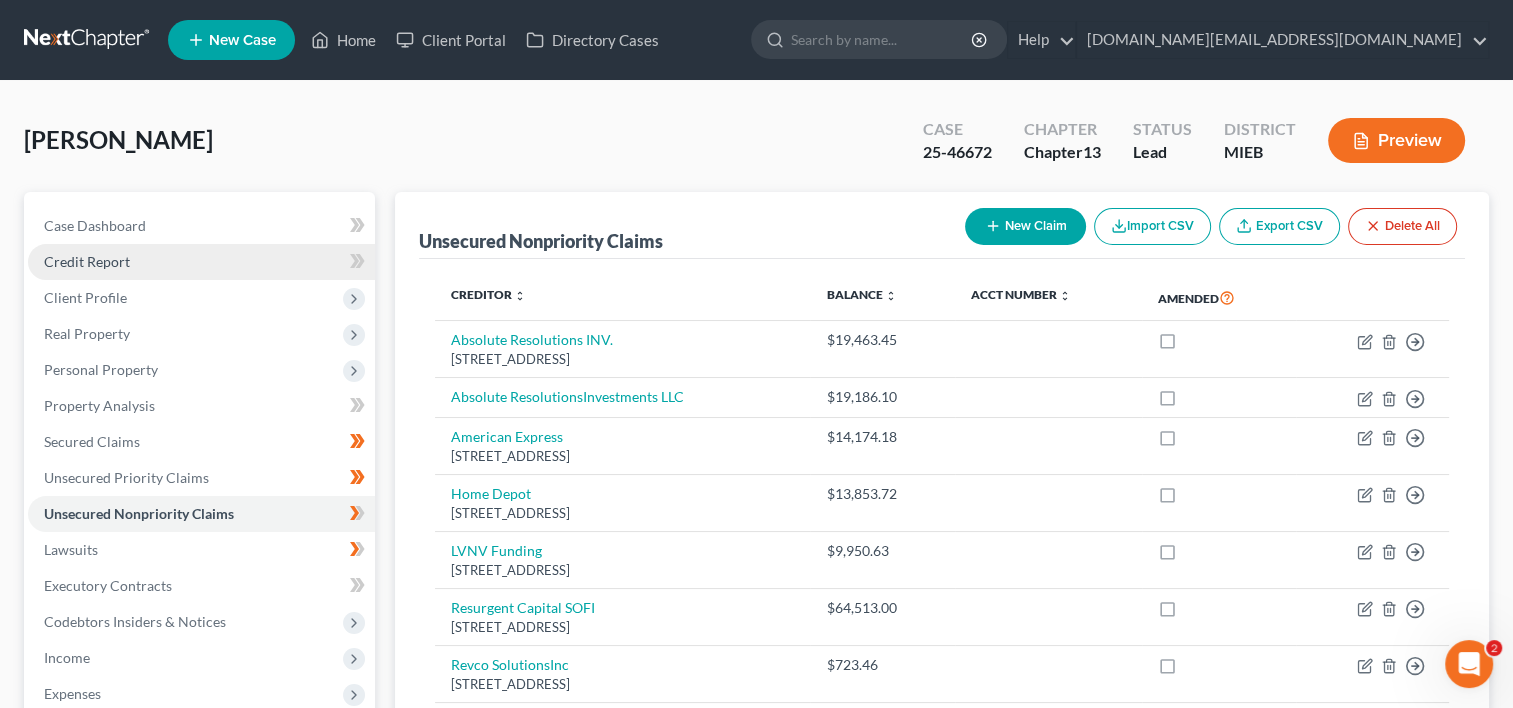 scroll, scrollTop: 0, scrollLeft: 0, axis: both 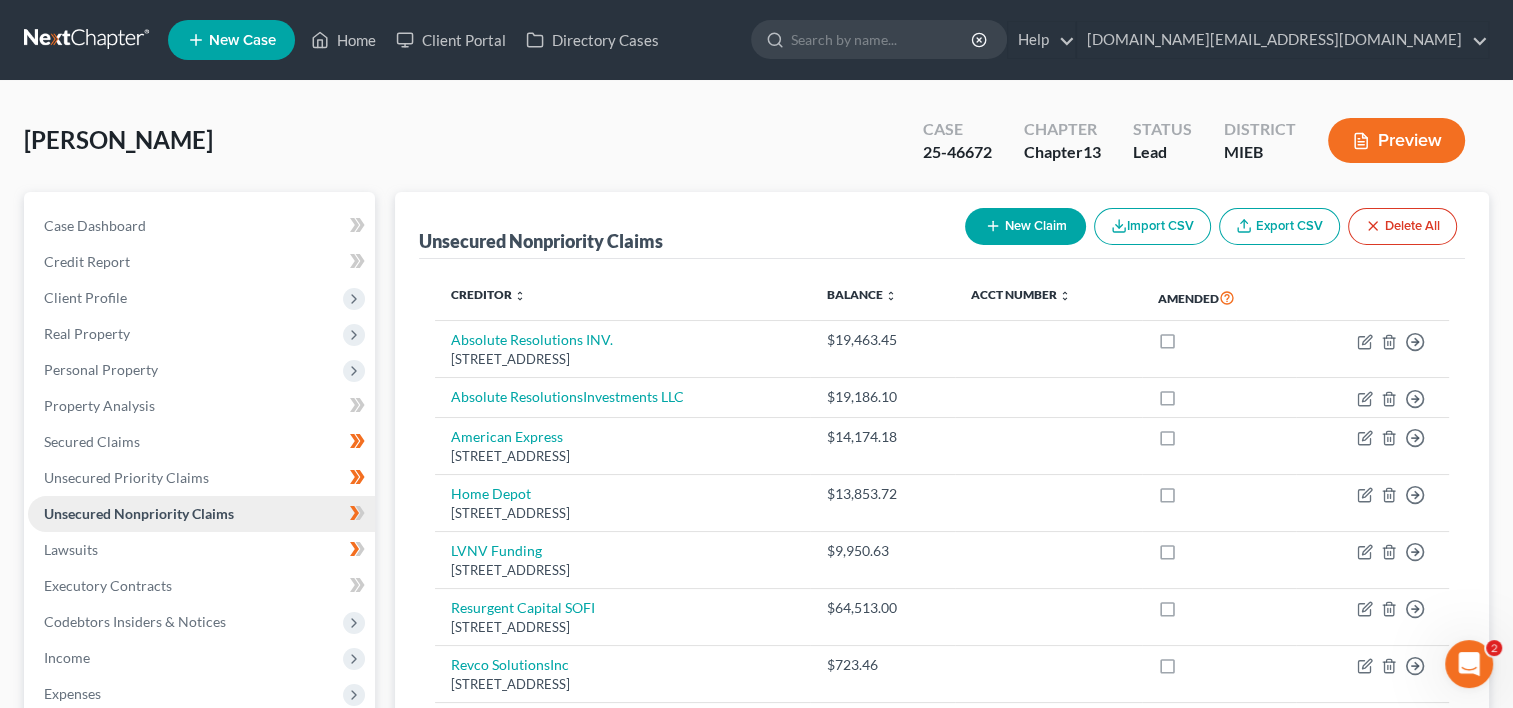click on "Unsecured Nonpriority Claims" at bounding box center (139, 513) 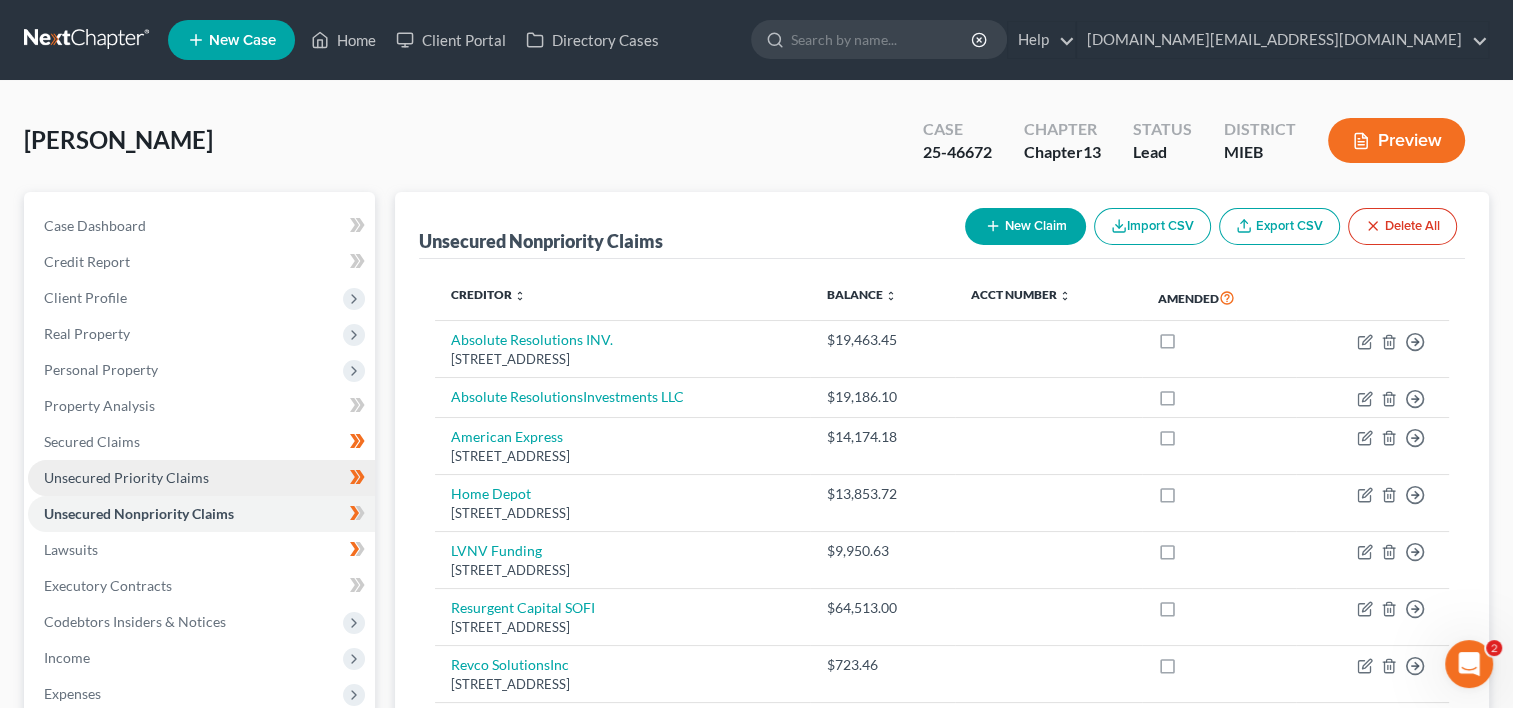 click on "Unsecured Priority Claims" at bounding box center (201, 478) 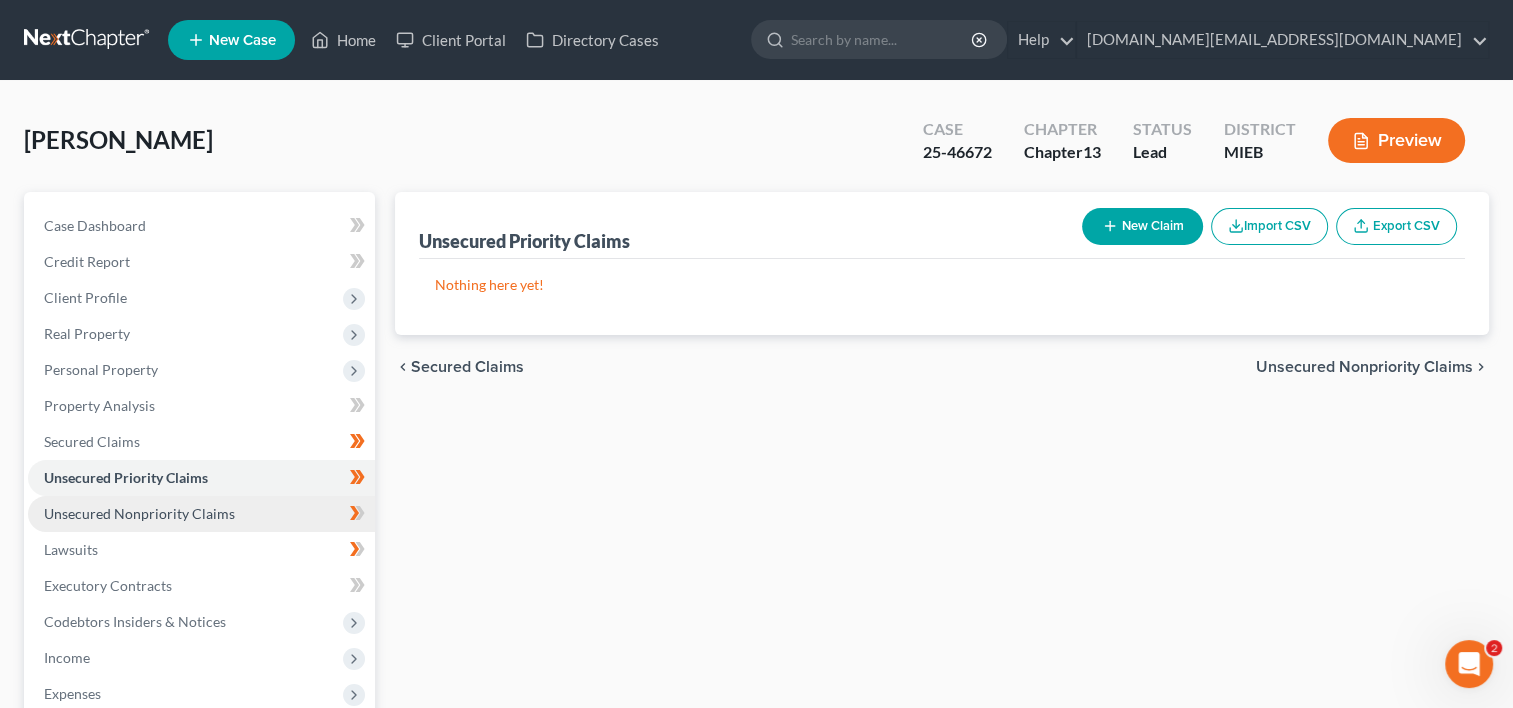 click on "Unsecured Nonpriority Claims" at bounding box center [139, 513] 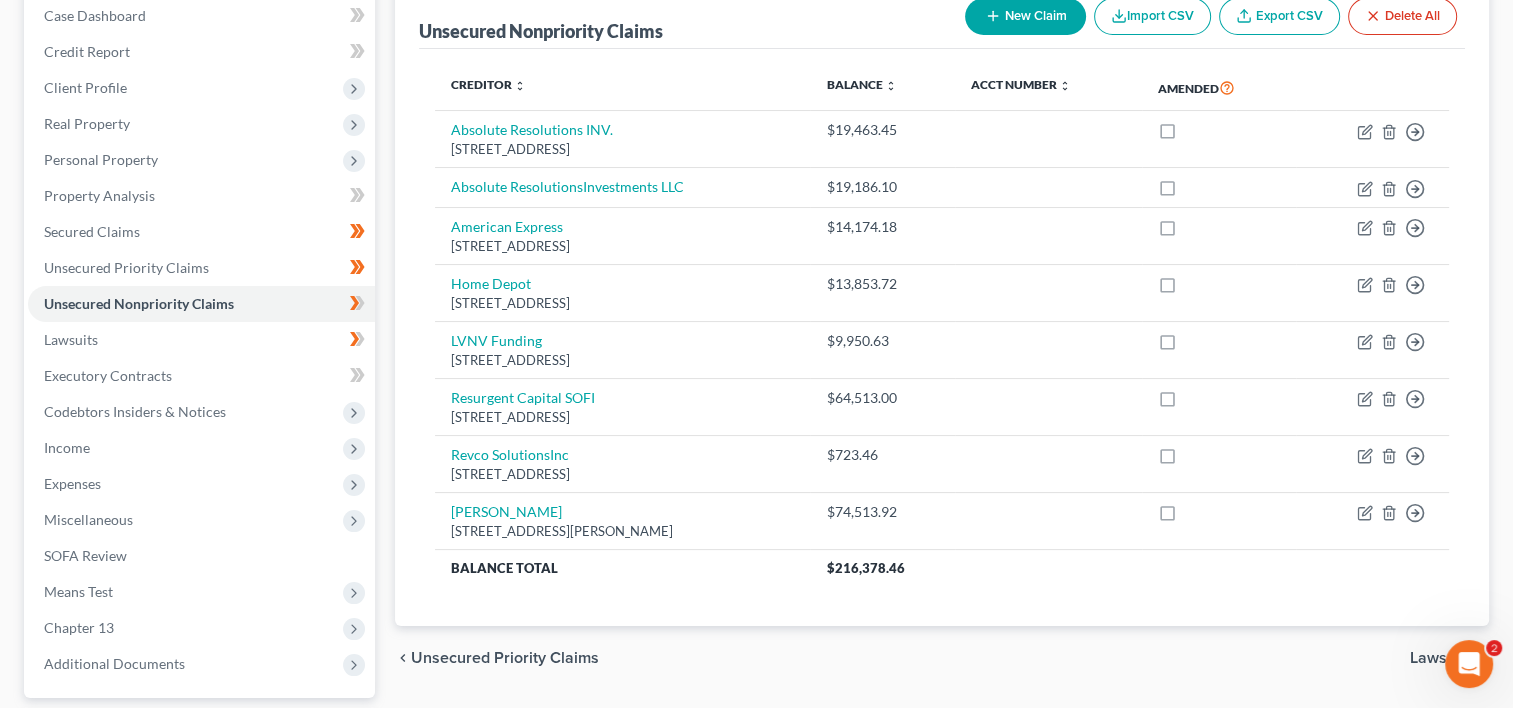 scroll, scrollTop: 389, scrollLeft: 0, axis: vertical 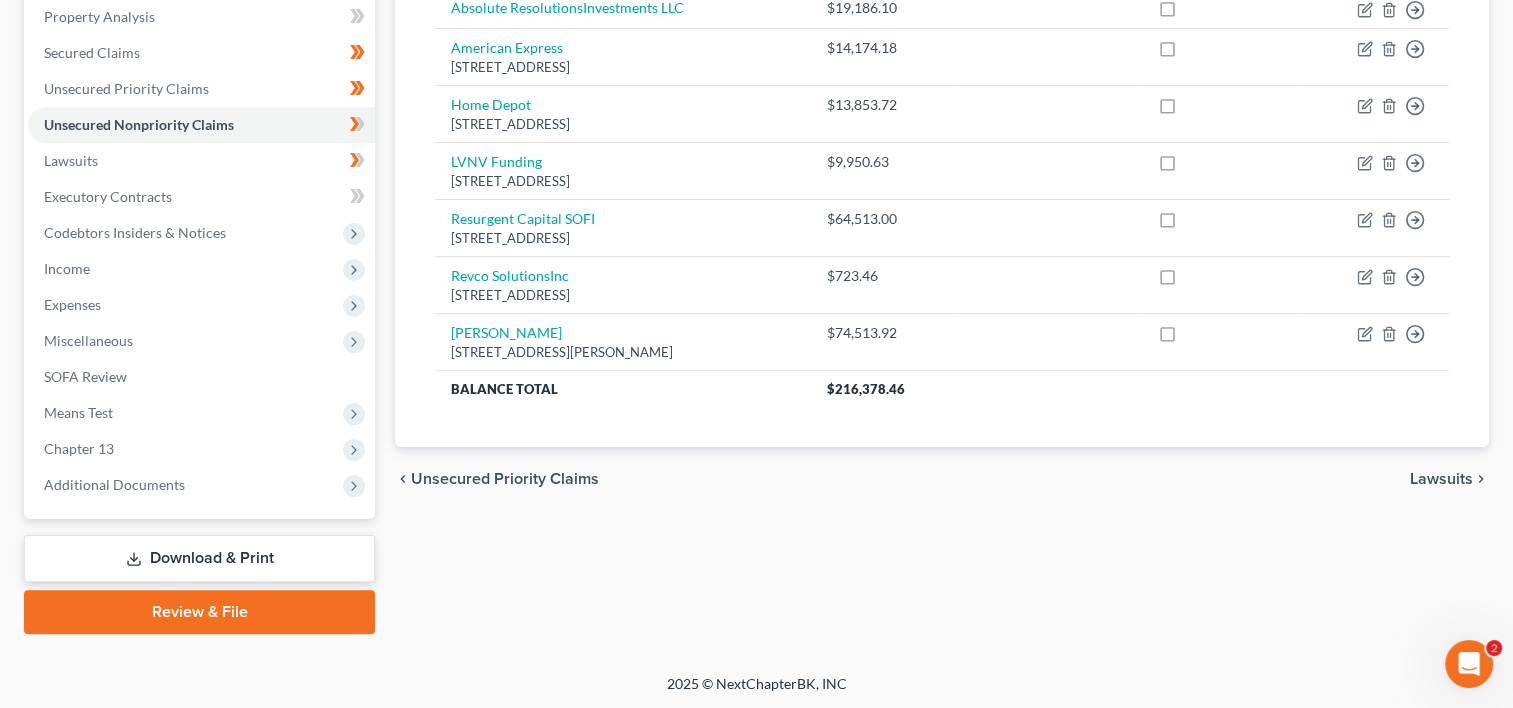 click on "Download & Print" at bounding box center (199, 558) 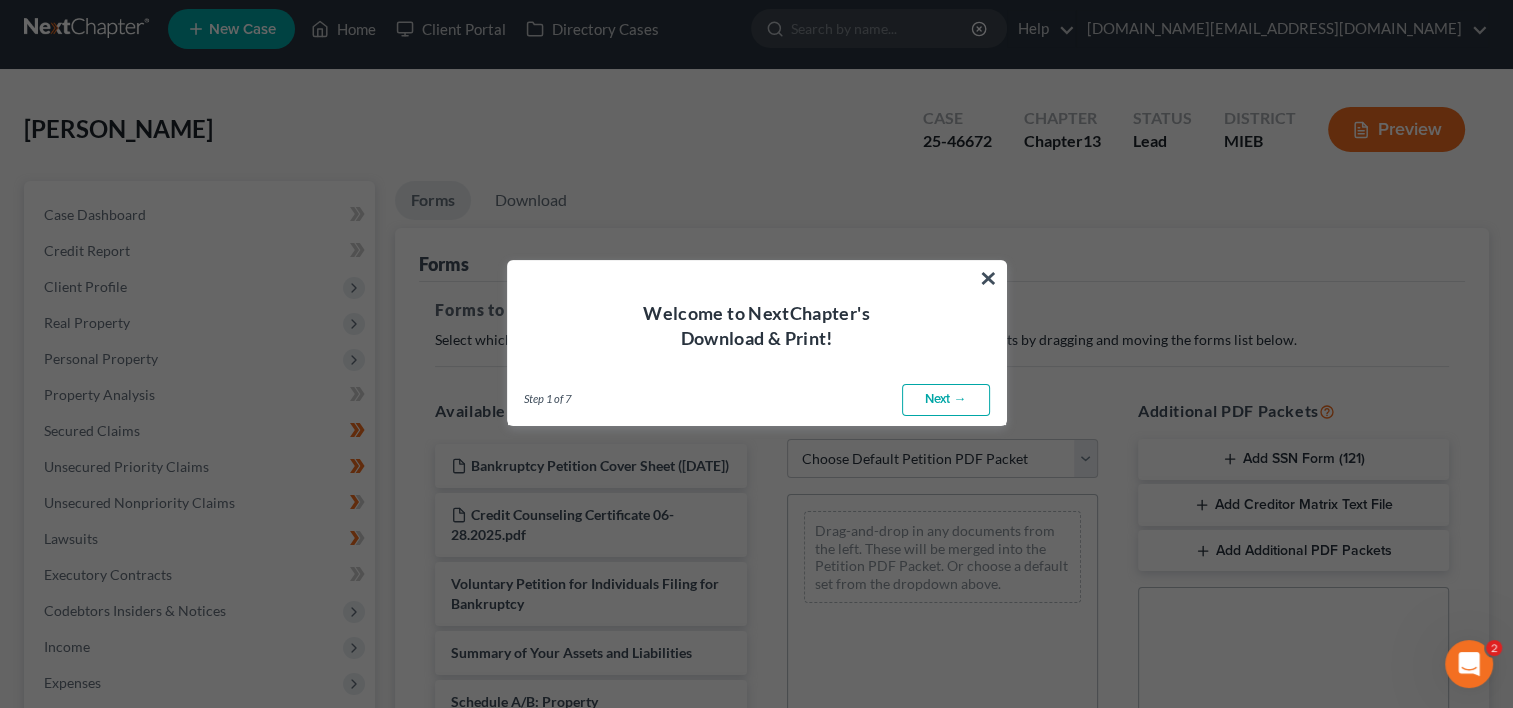 scroll, scrollTop: 0, scrollLeft: 0, axis: both 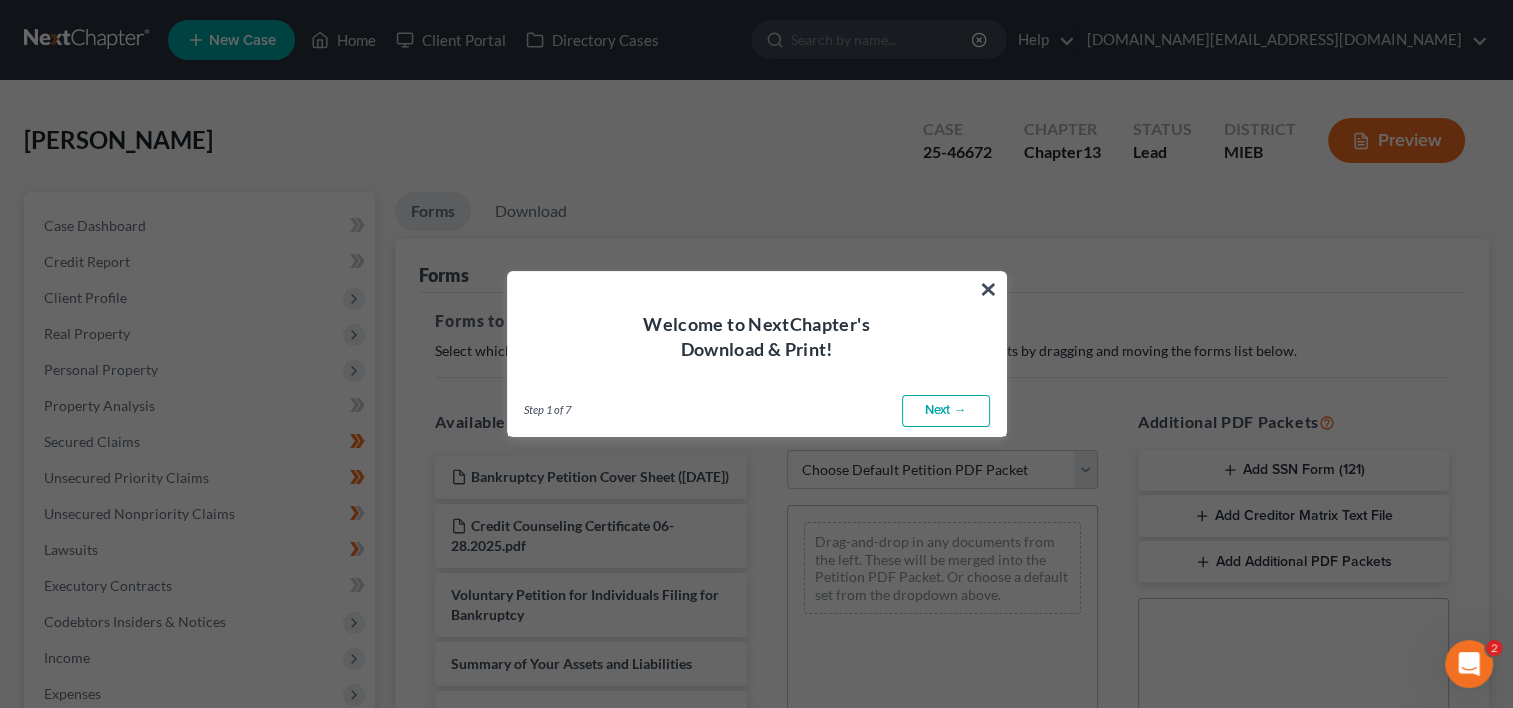 click on "Next →" at bounding box center (946, 411) 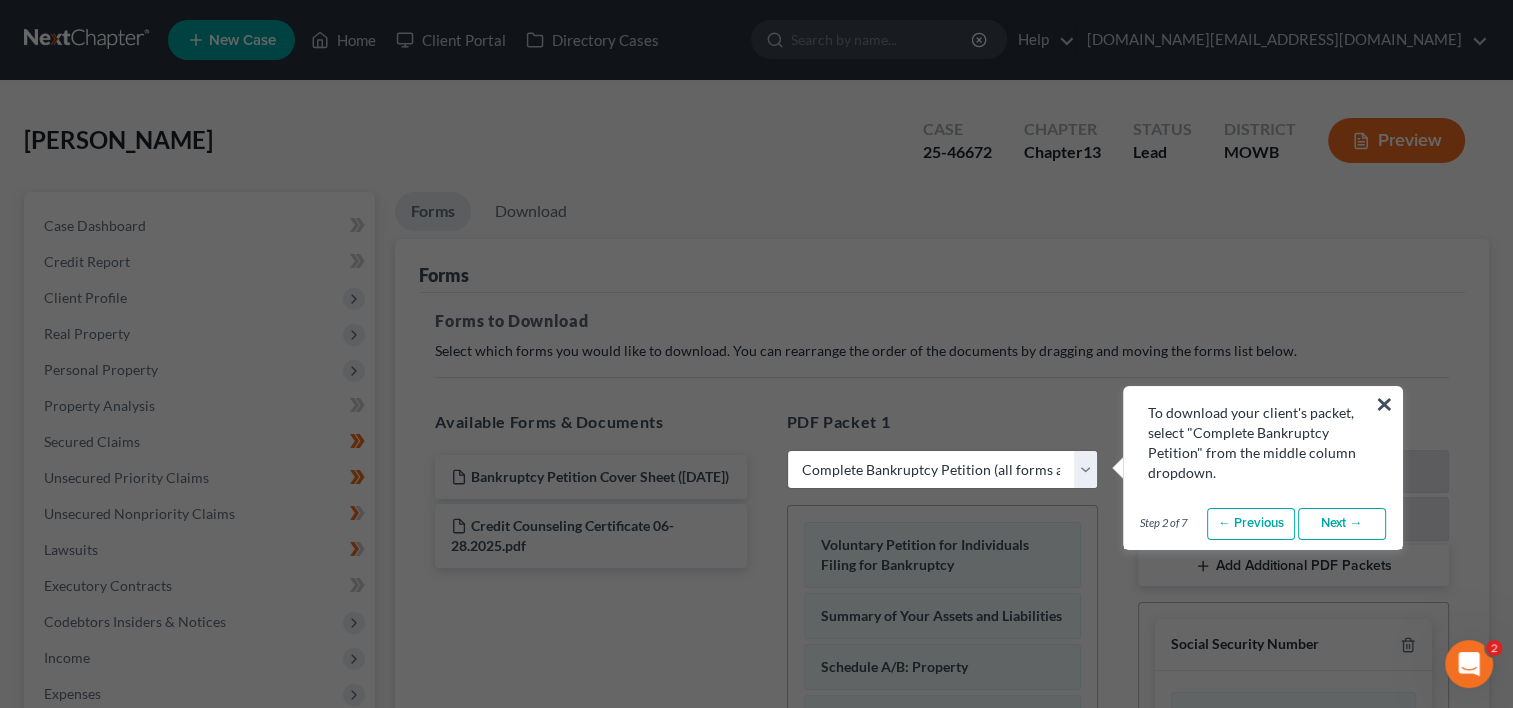 click on "Next →" at bounding box center (1342, 524) 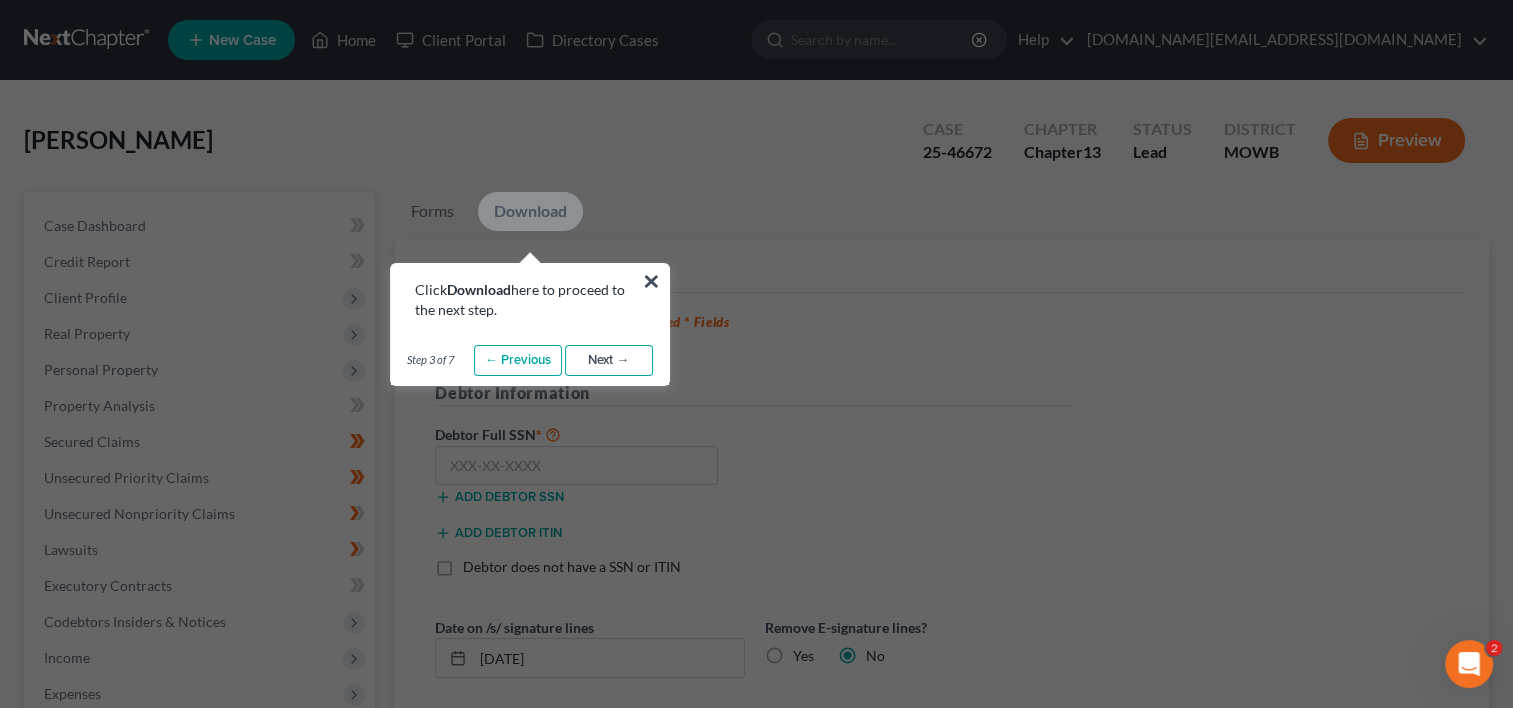 click on "Next →" at bounding box center (609, 361) 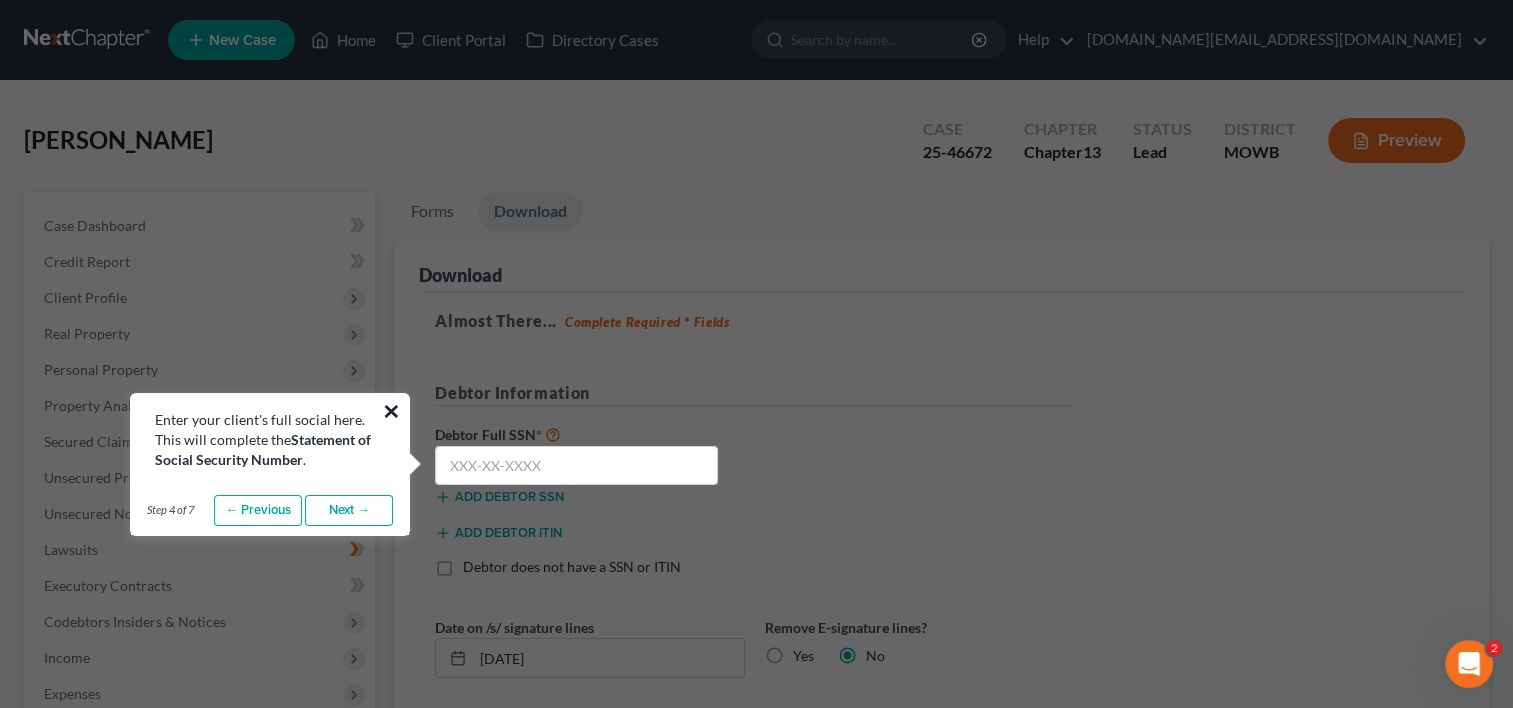 click on "×" at bounding box center [391, 411] 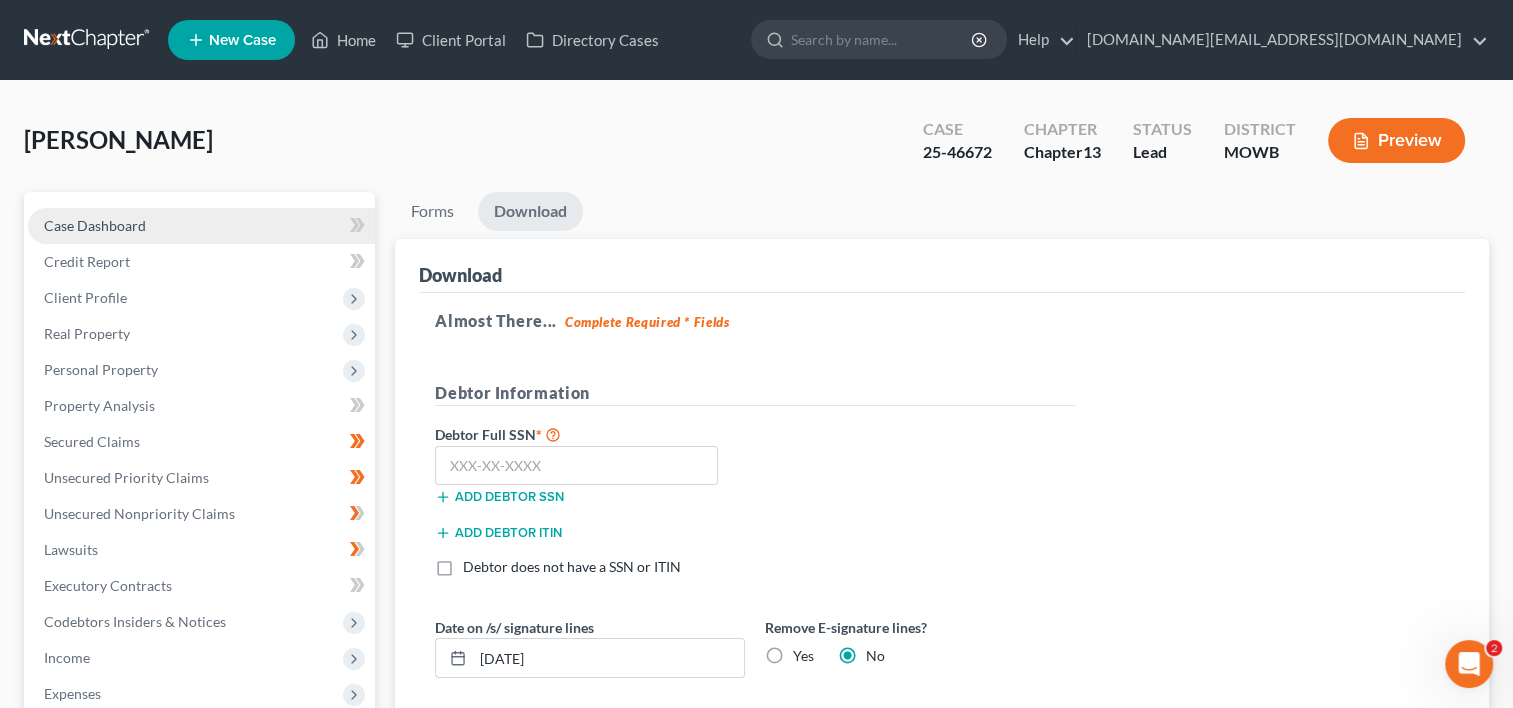 click on "Case Dashboard" at bounding box center [95, 225] 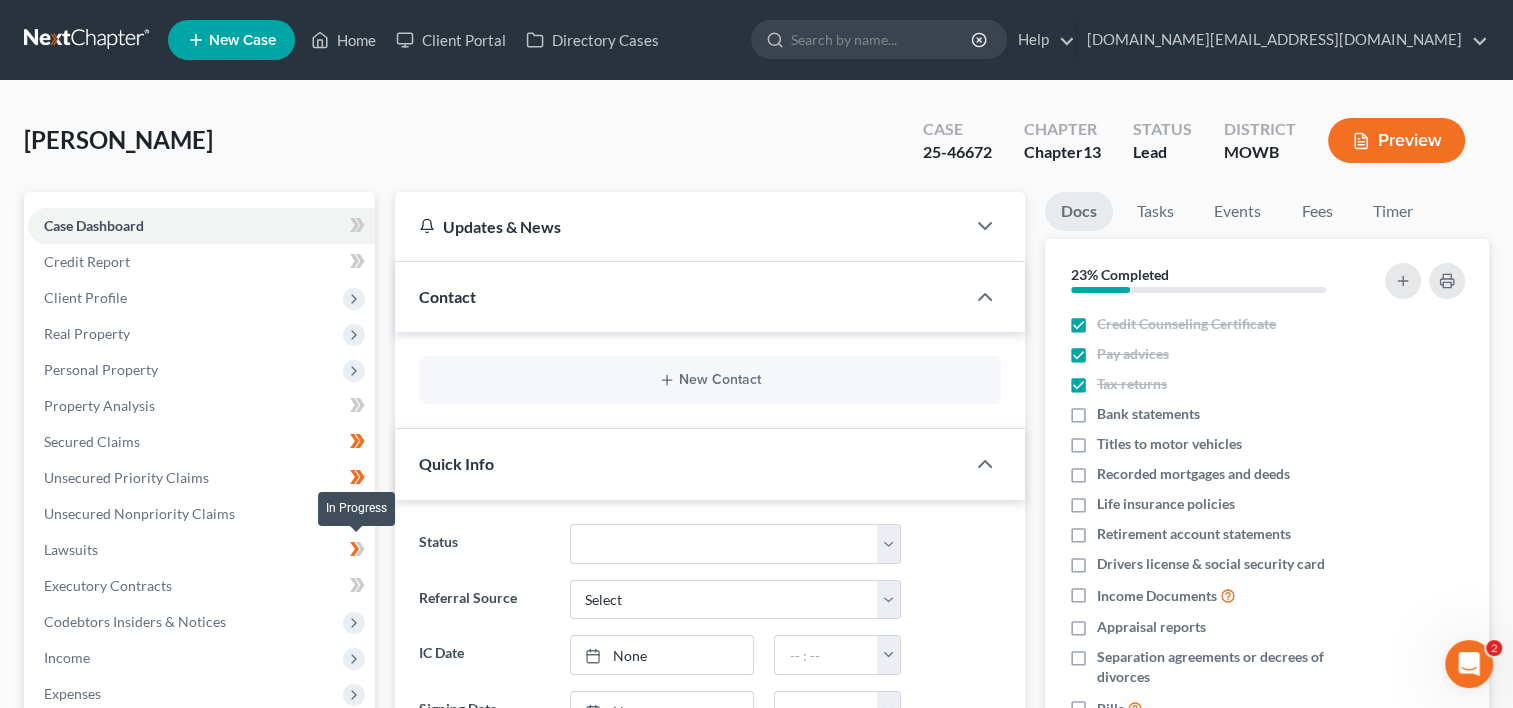 click 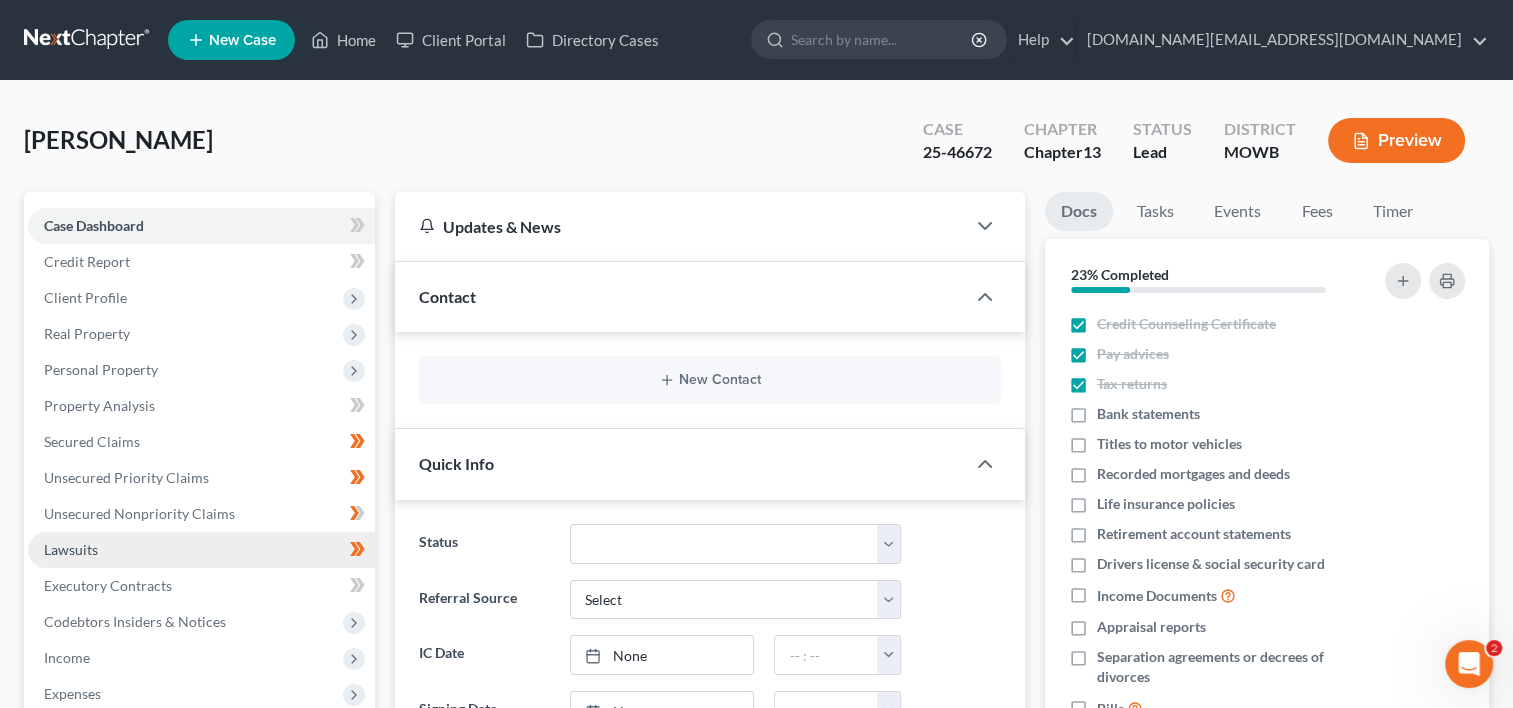 click on "Lawsuits" at bounding box center (201, 550) 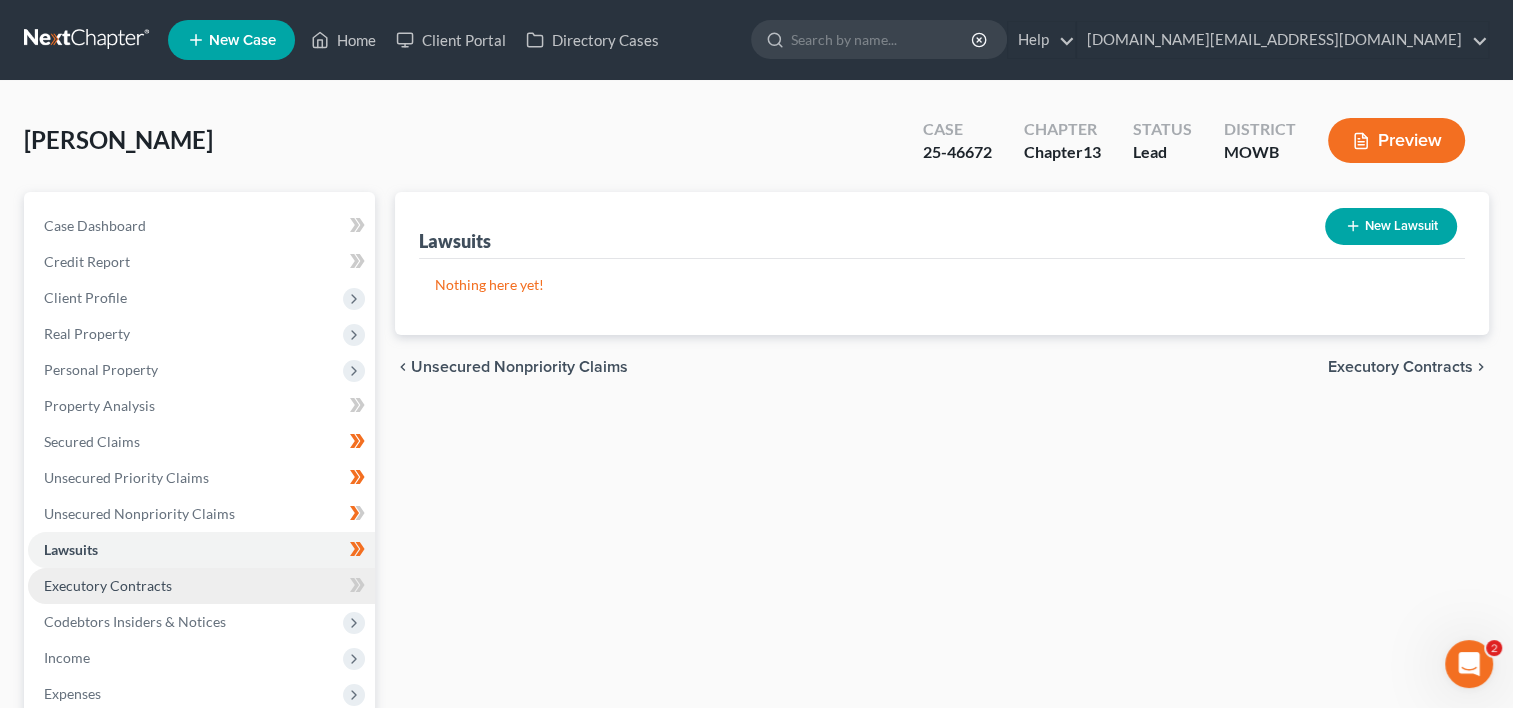 click on "Executory Contracts" at bounding box center (201, 586) 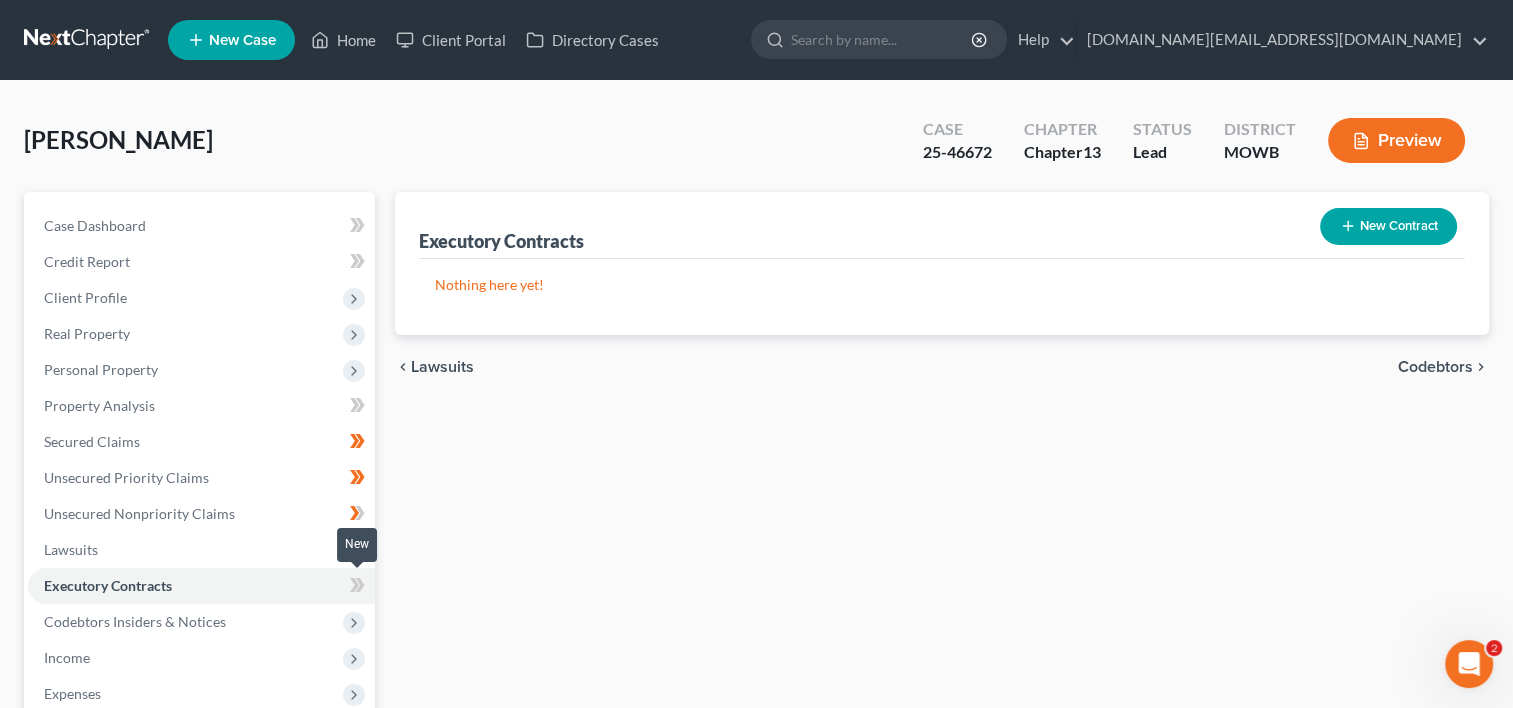 click at bounding box center [357, 588] 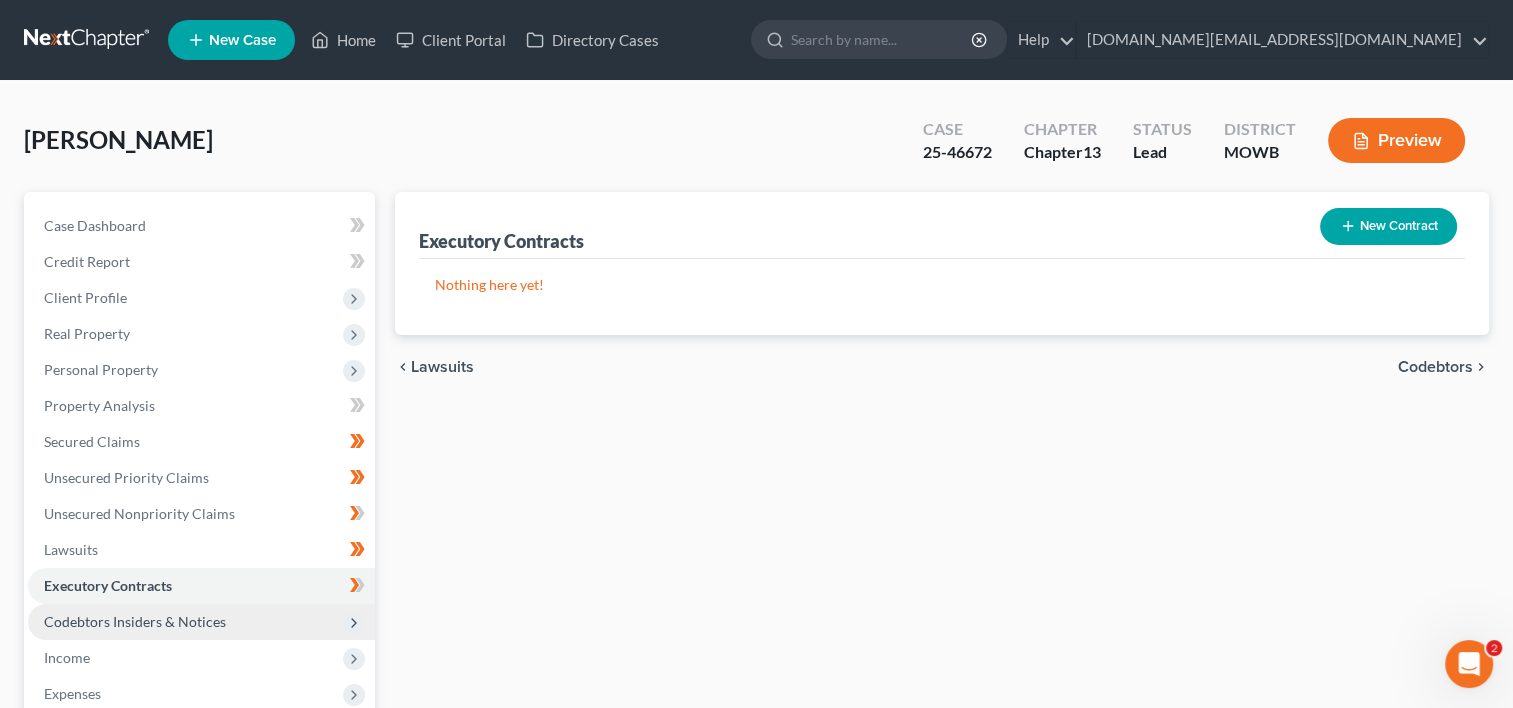 click on "Codebtors Insiders & Notices" at bounding box center (201, 622) 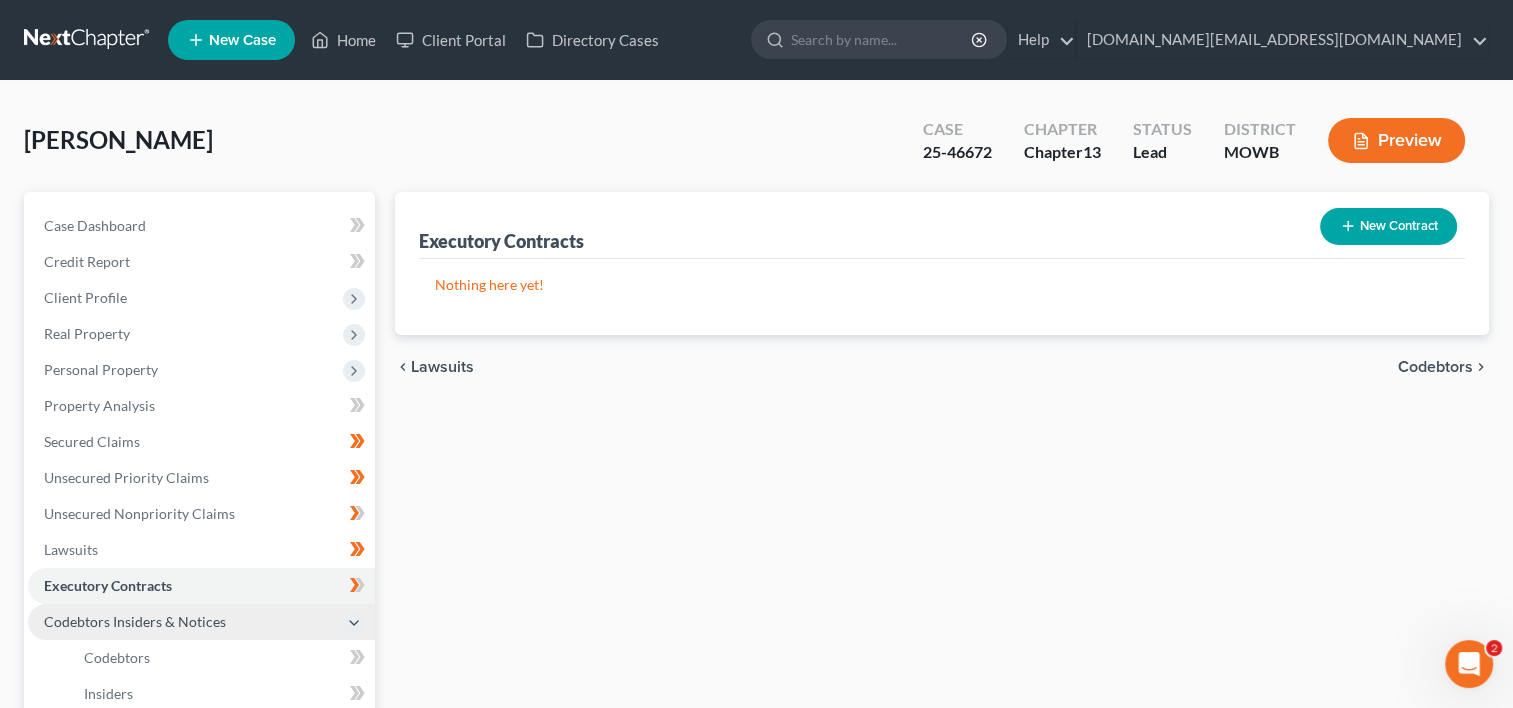 click on "Codebtors Insiders & Notices" at bounding box center (201, 622) 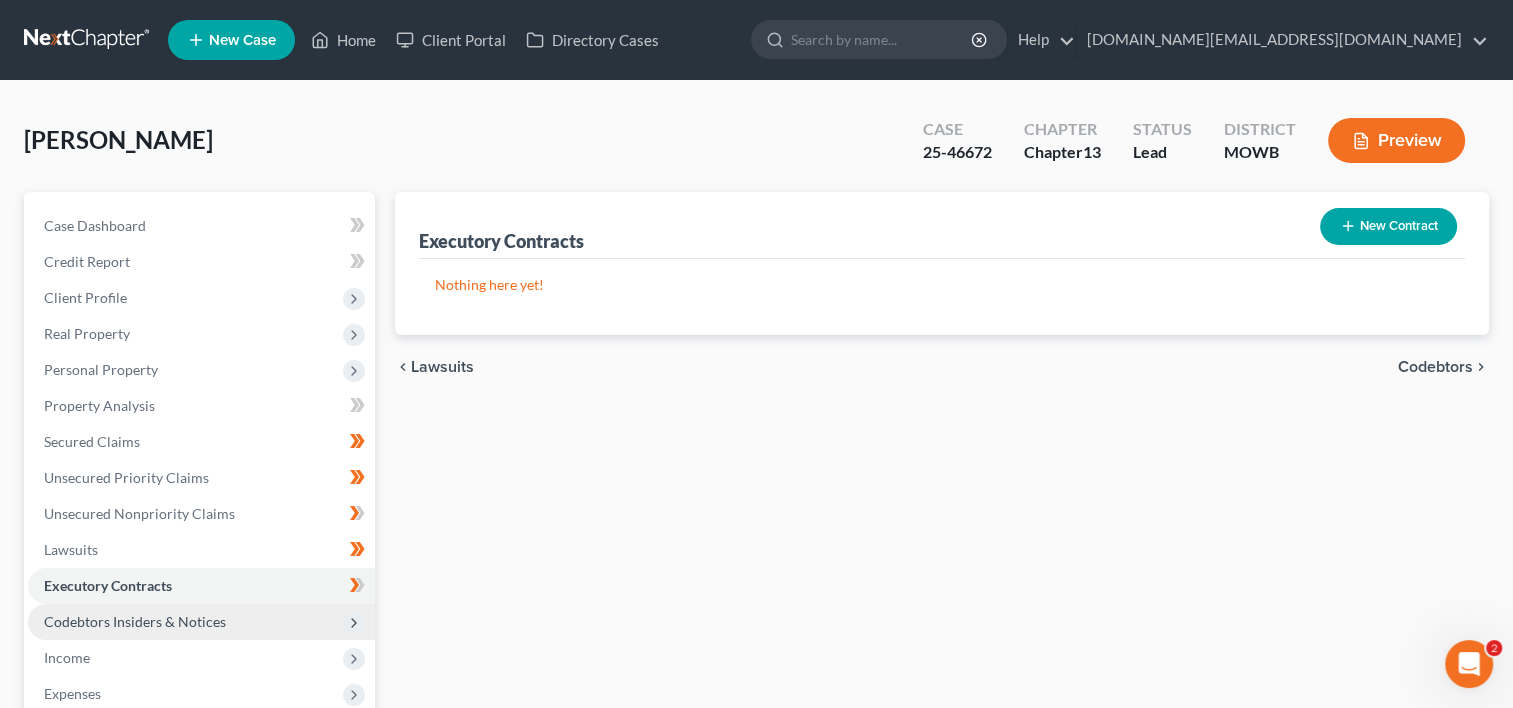 click on "Codebtors Insiders & Notices" at bounding box center [201, 622] 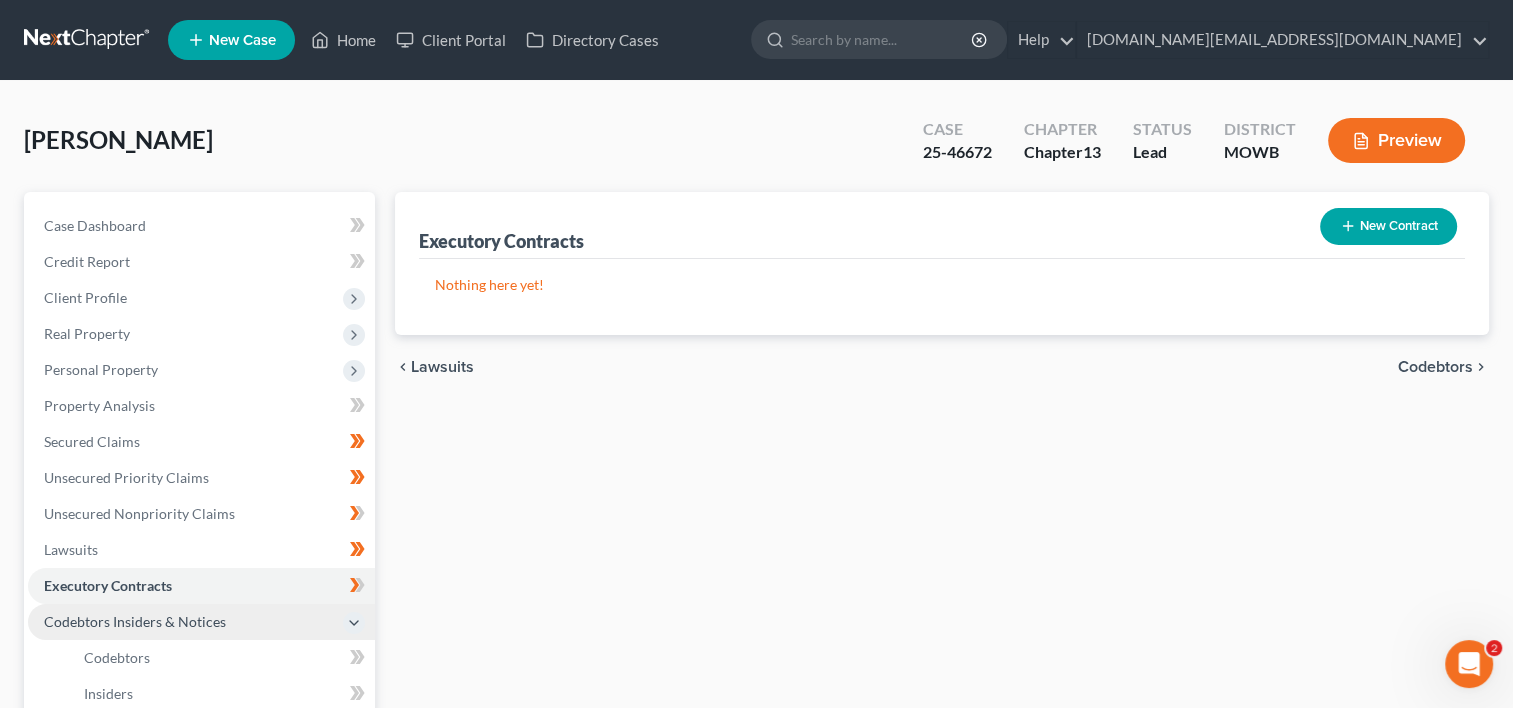 click on "Codebtors Insiders & Notices" at bounding box center [201, 622] 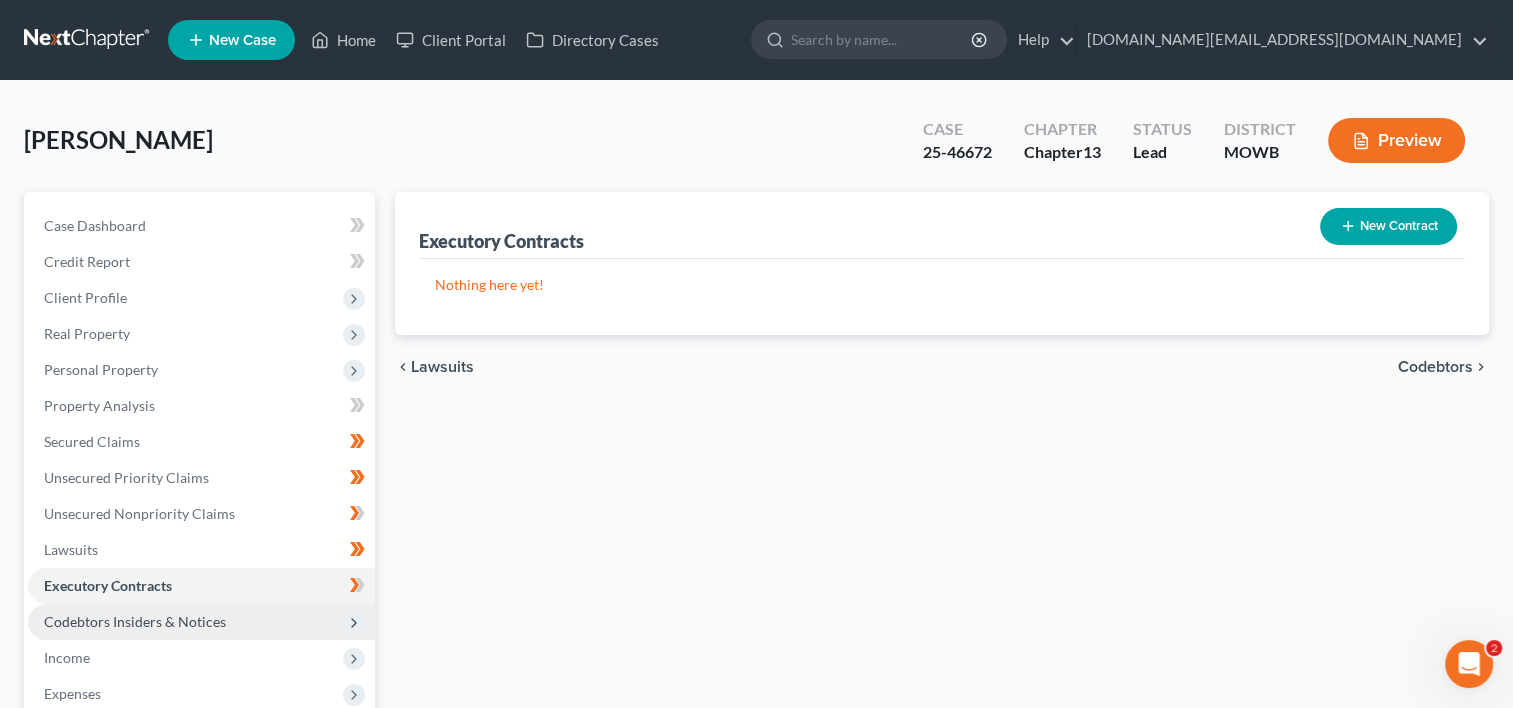 click on "Codebtors Insiders & Notices" at bounding box center [201, 622] 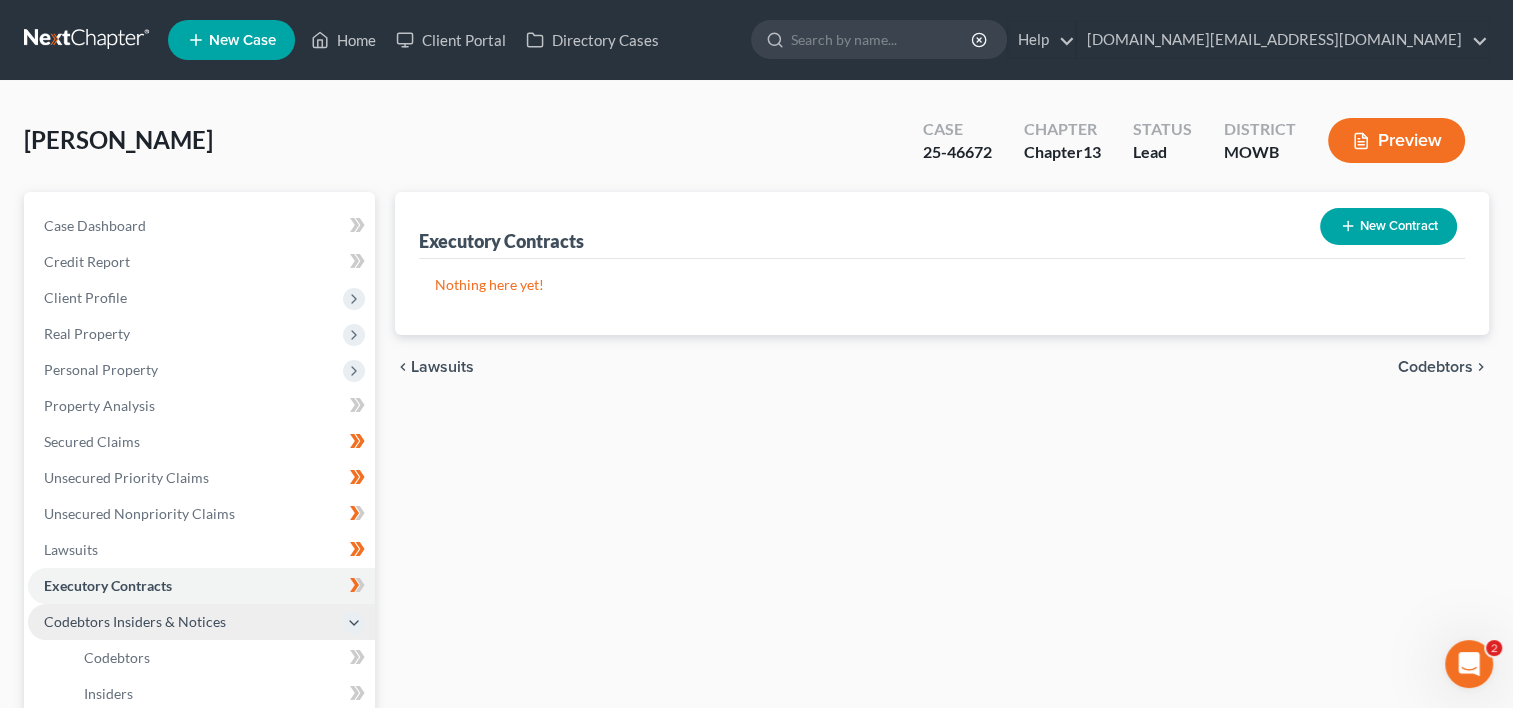 click at bounding box center [354, 623] 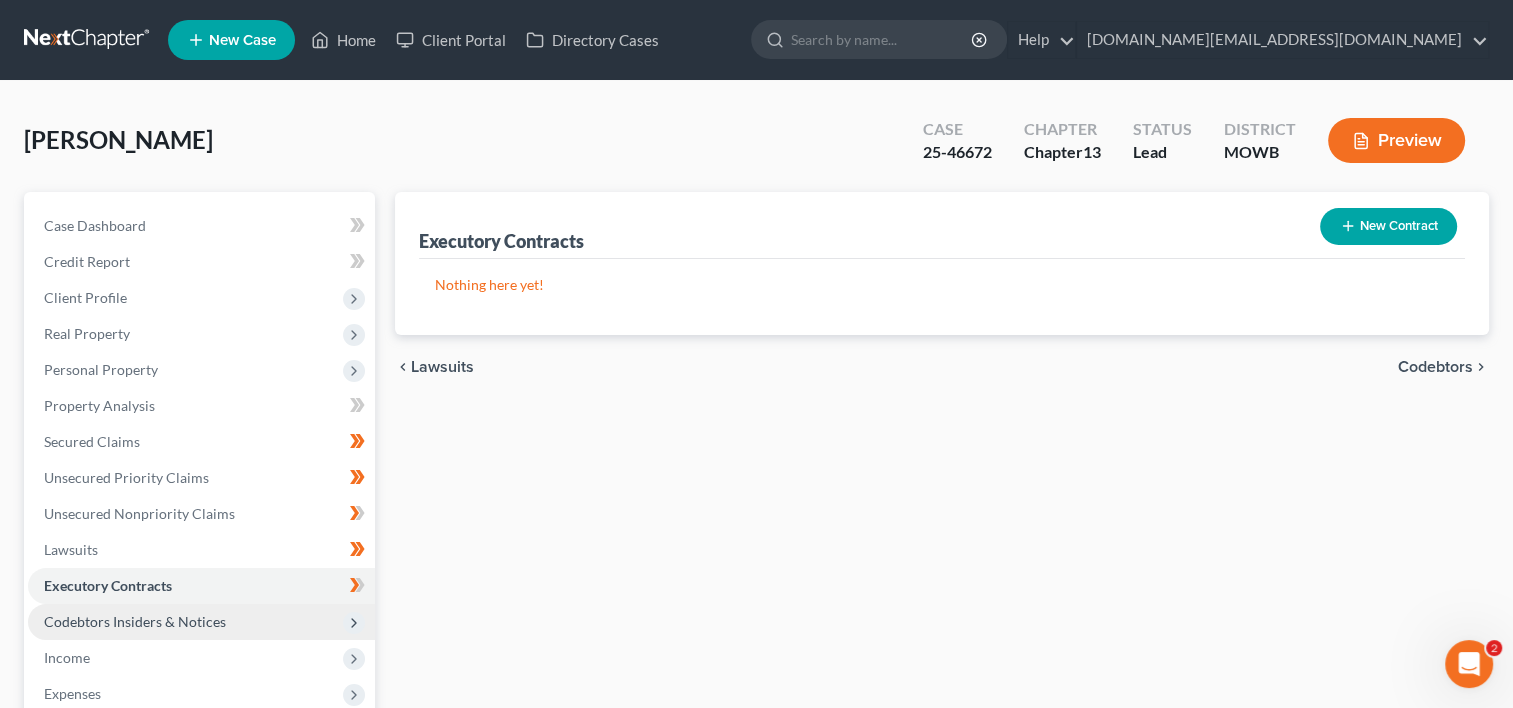 click on "Codebtors Insiders & Notices" at bounding box center (201, 622) 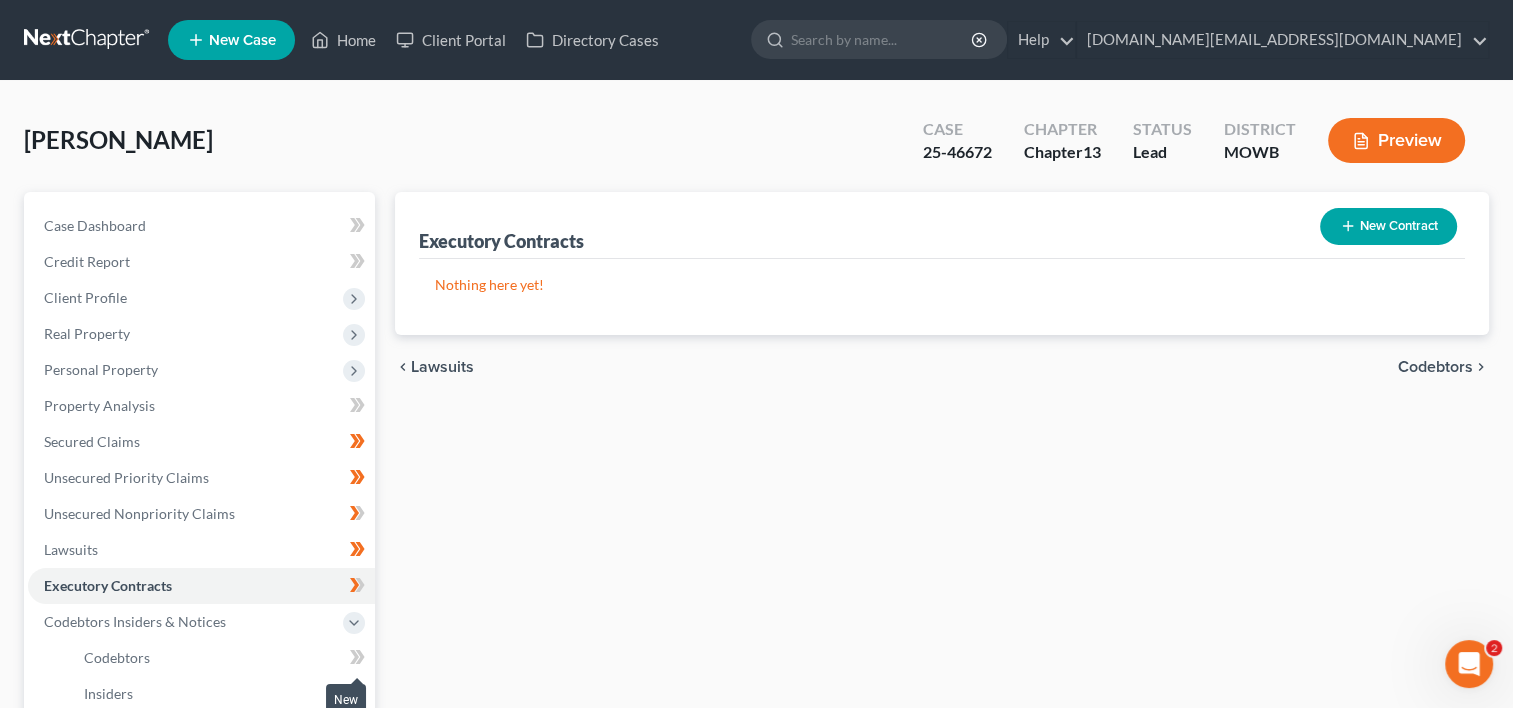 click 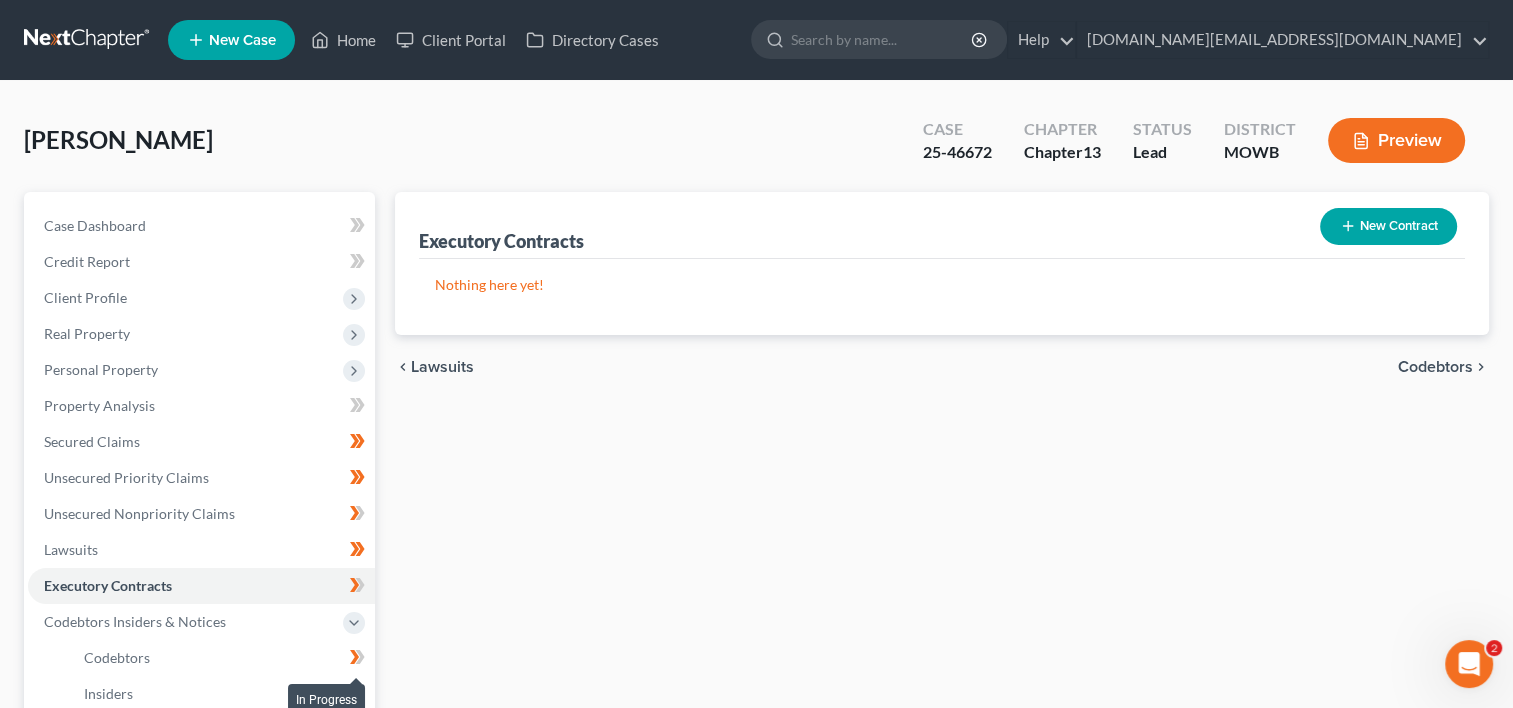 click 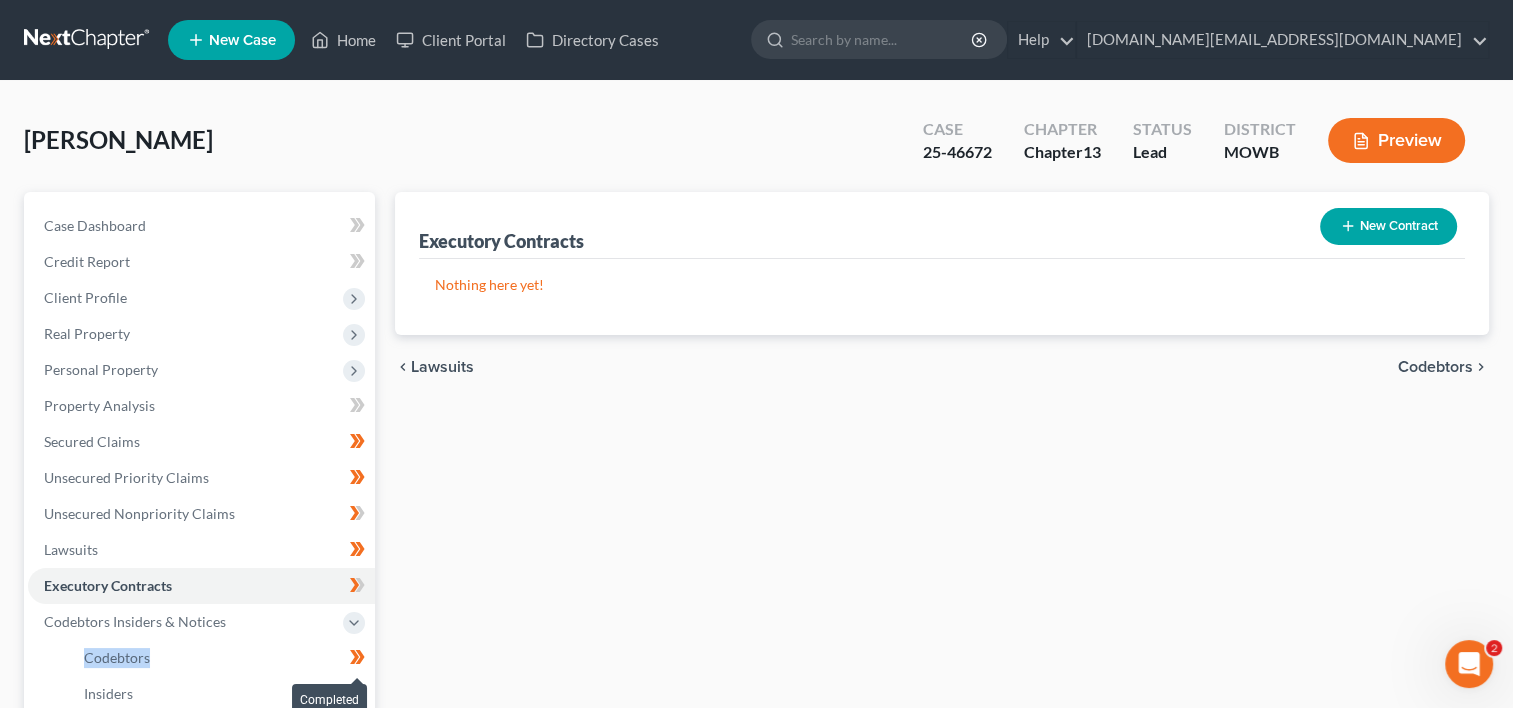 click 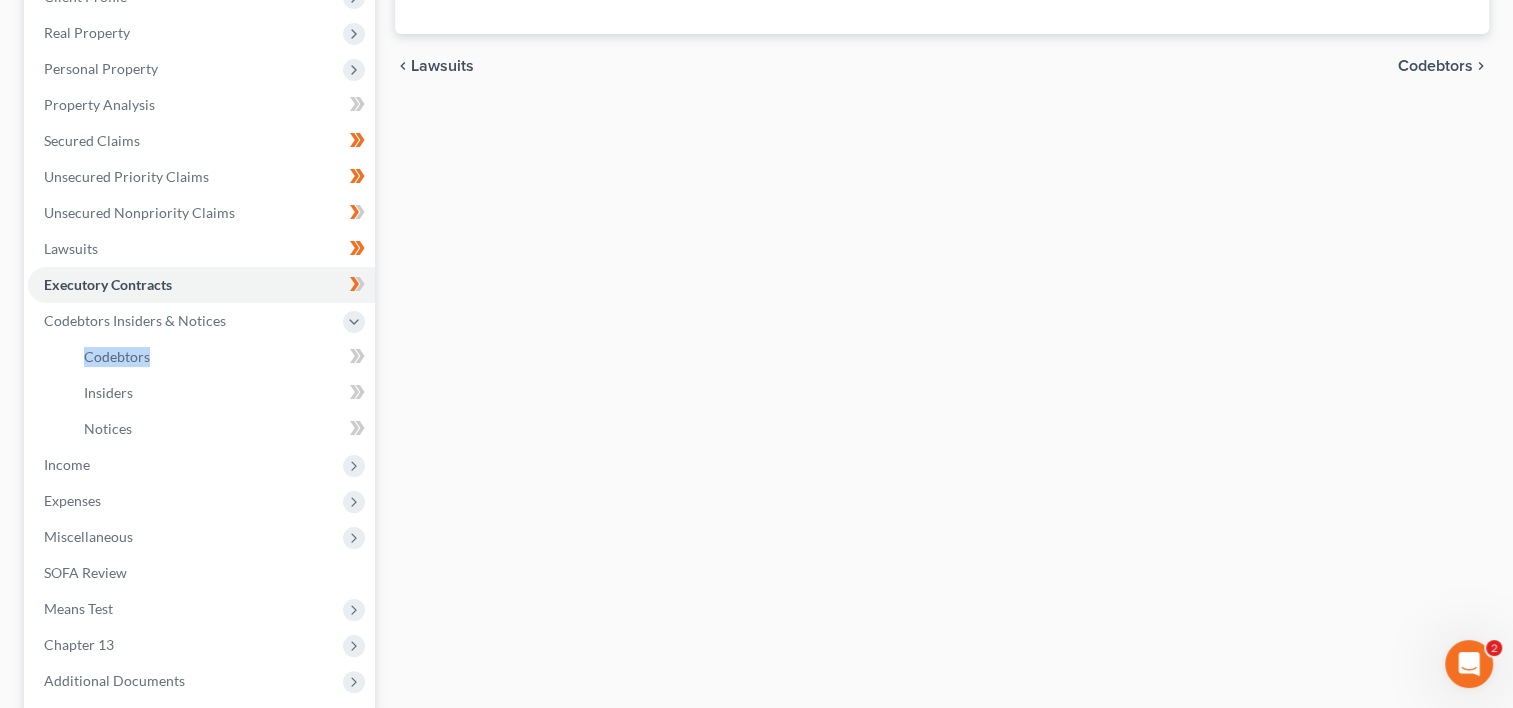 scroll, scrollTop: 309, scrollLeft: 0, axis: vertical 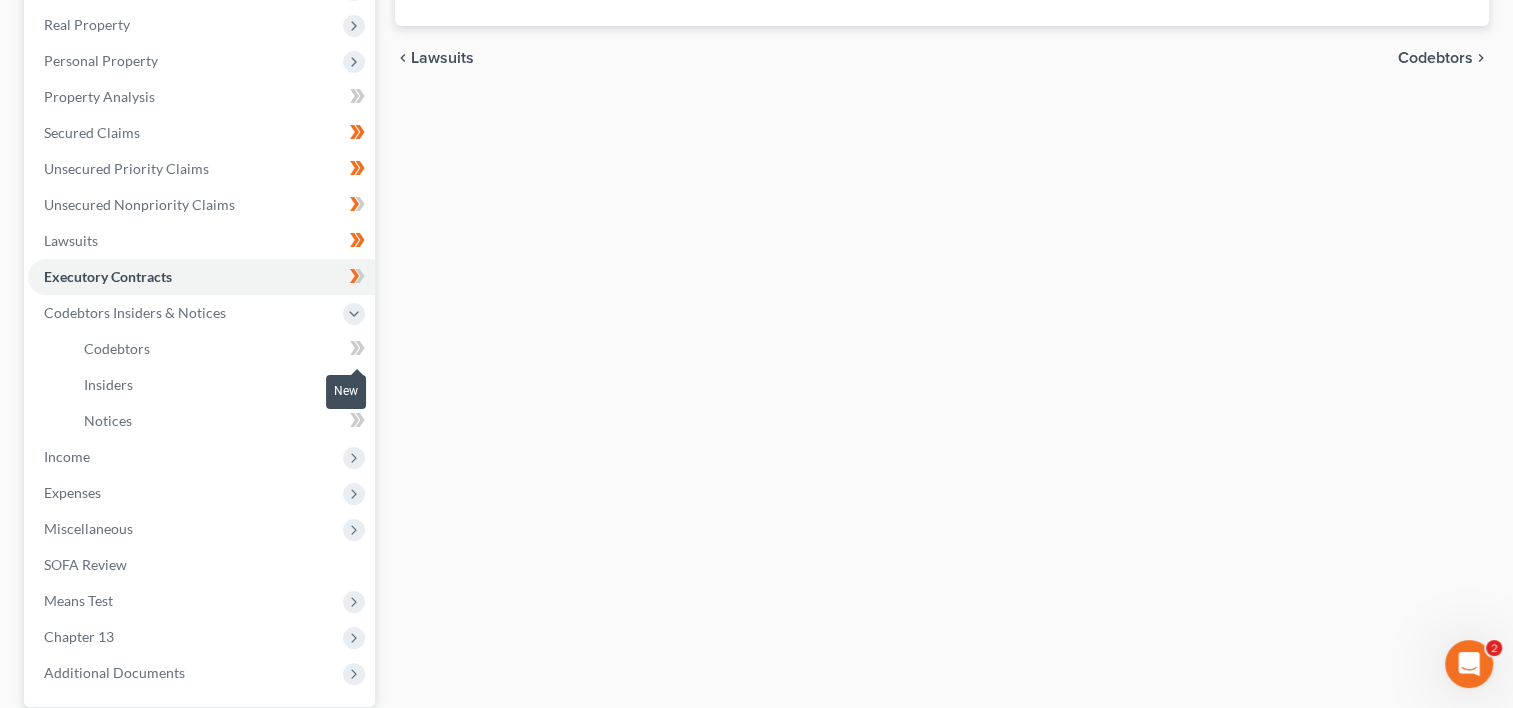 click 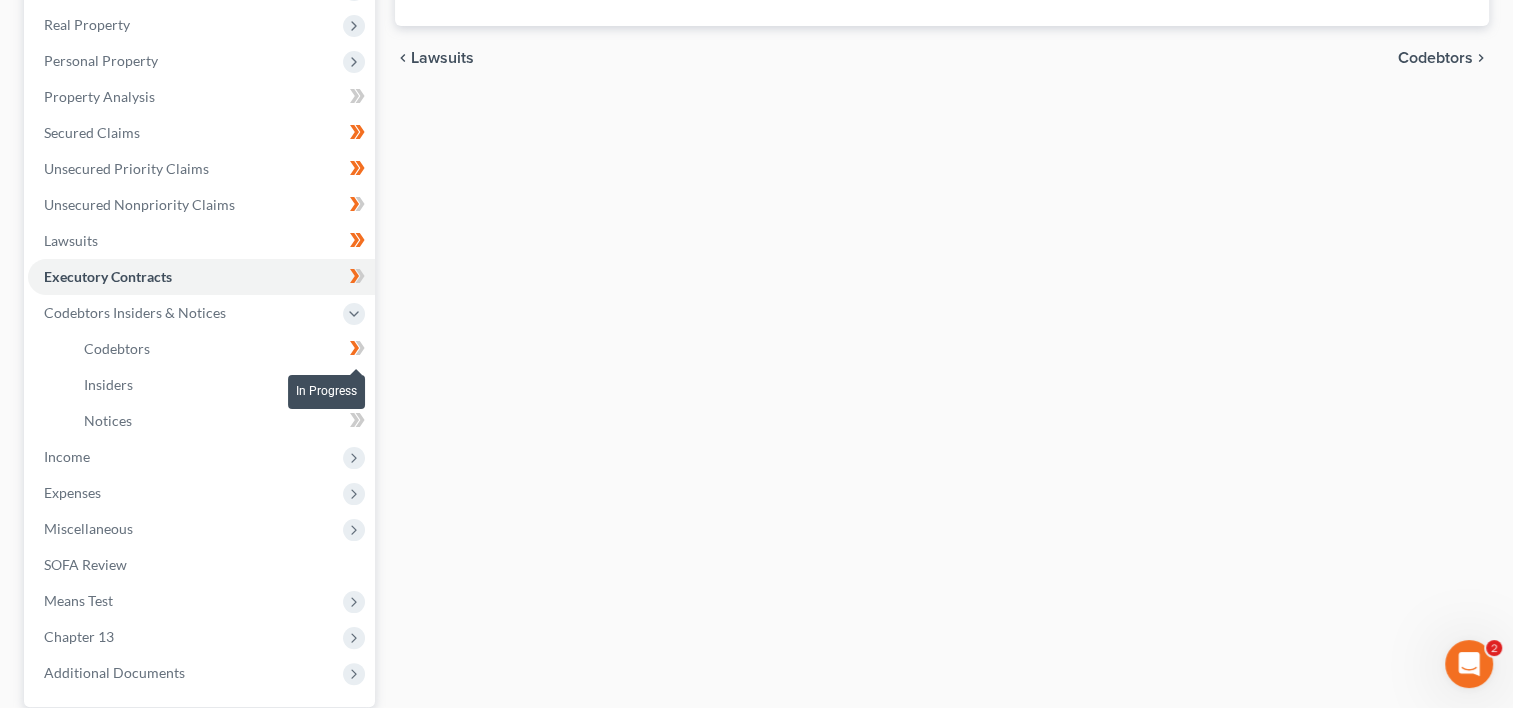 click 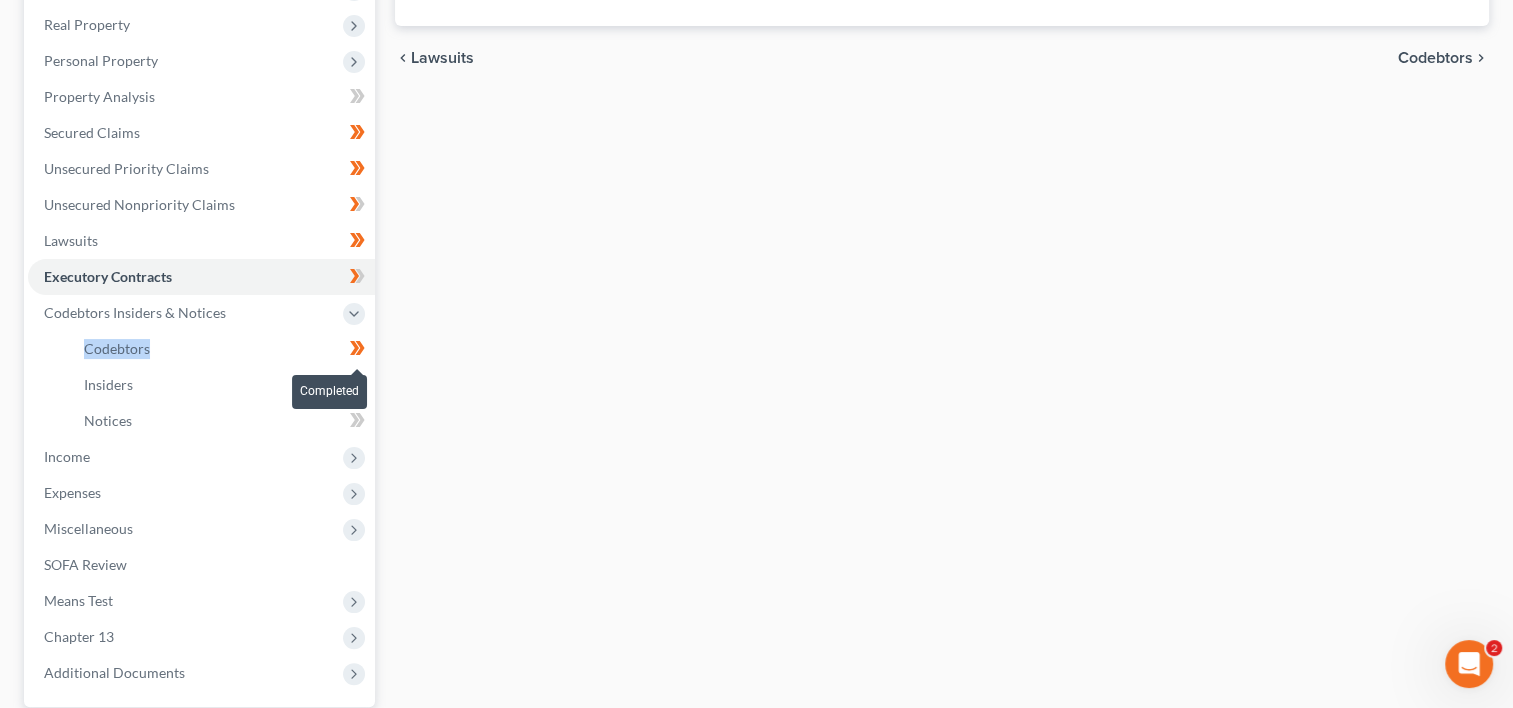 click 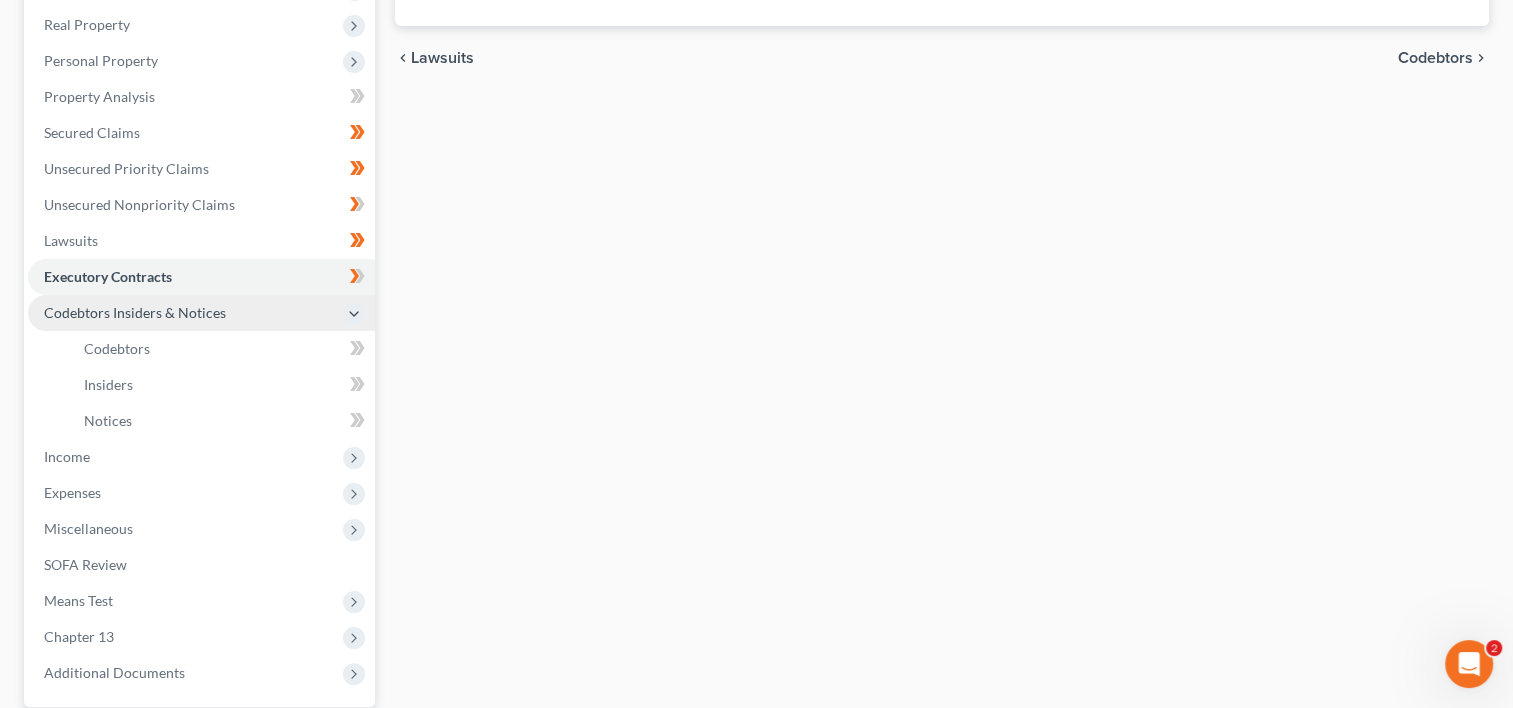 click on "Codebtors Insiders & Notices" at bounding box center [201, 313] 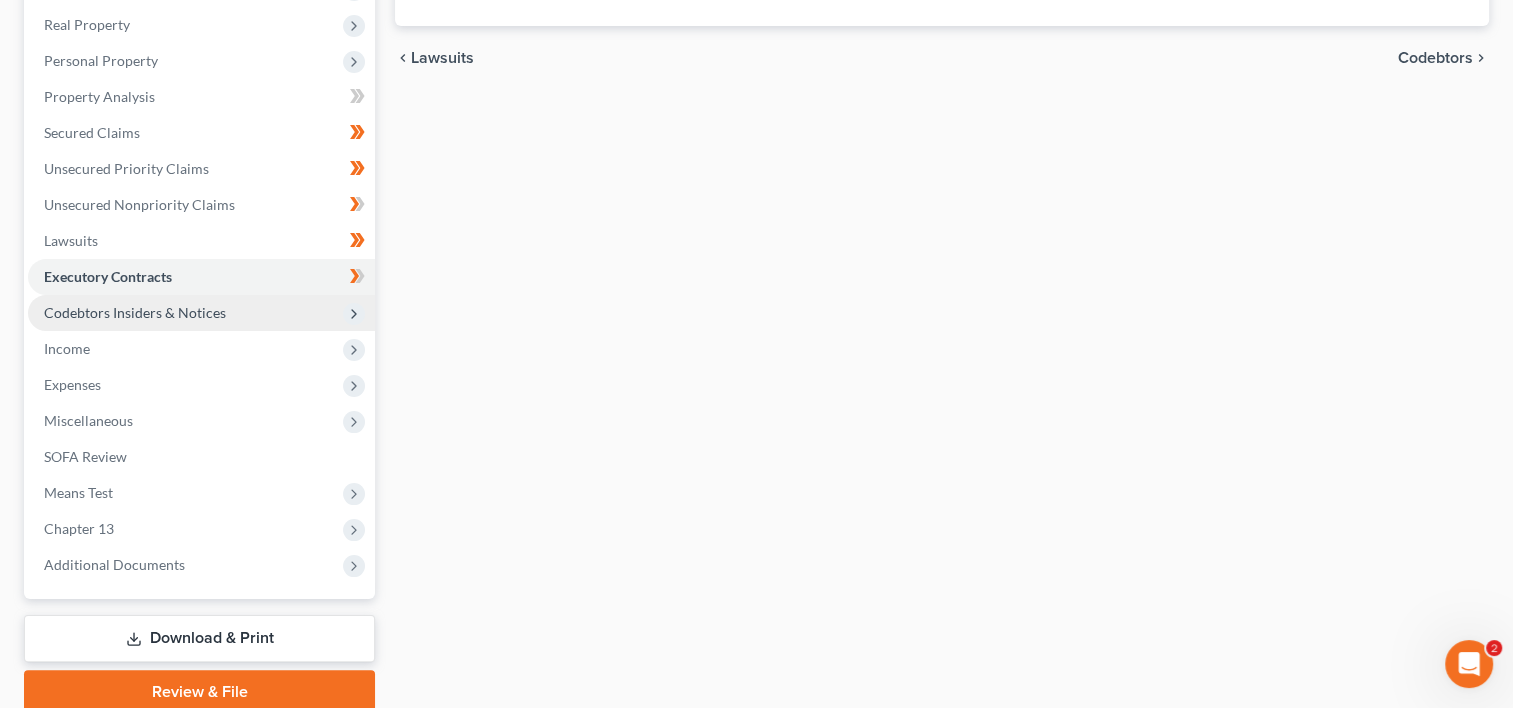 click on "Codebtors Insiders & Notices" at bounding box center [201, 313] 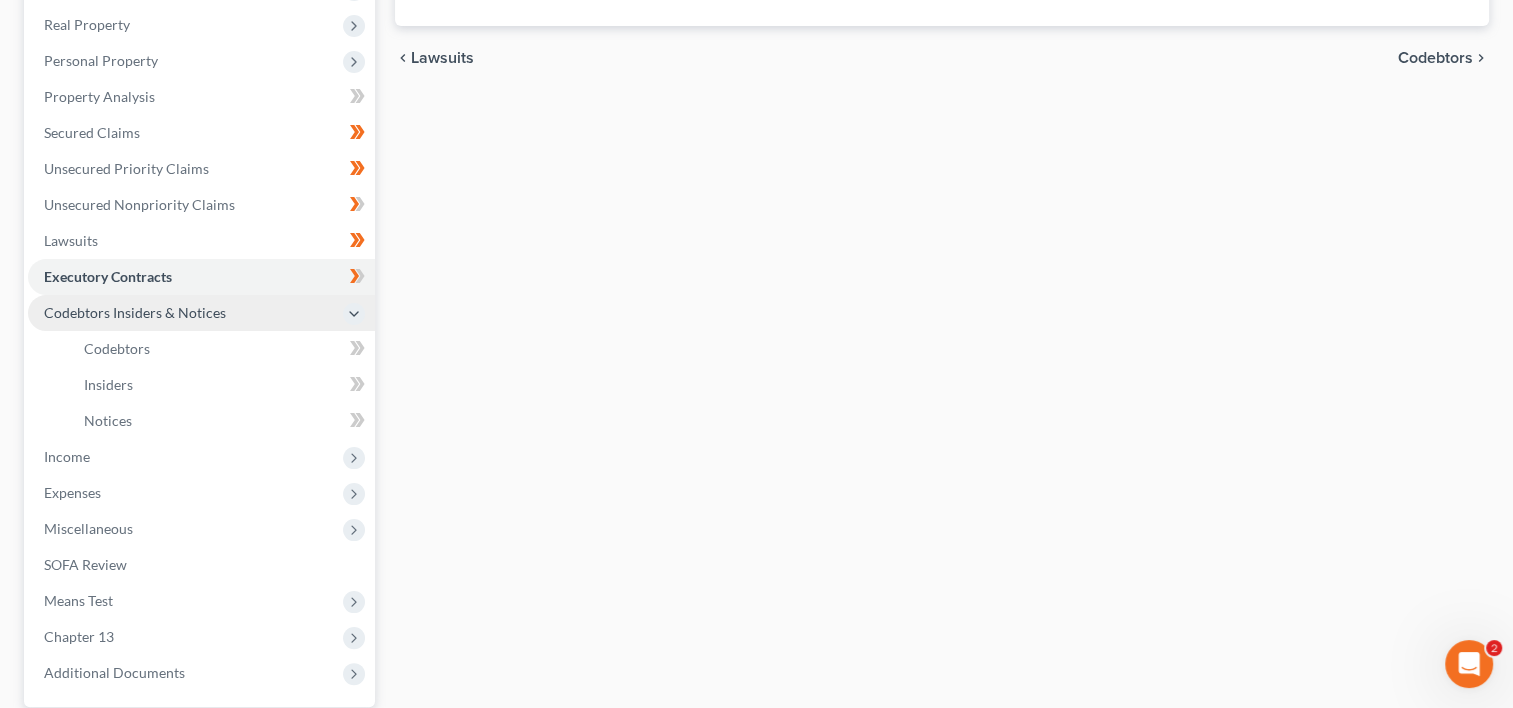 click on "Codebtors Insiders & Notices" at bounding box center (201, 313) 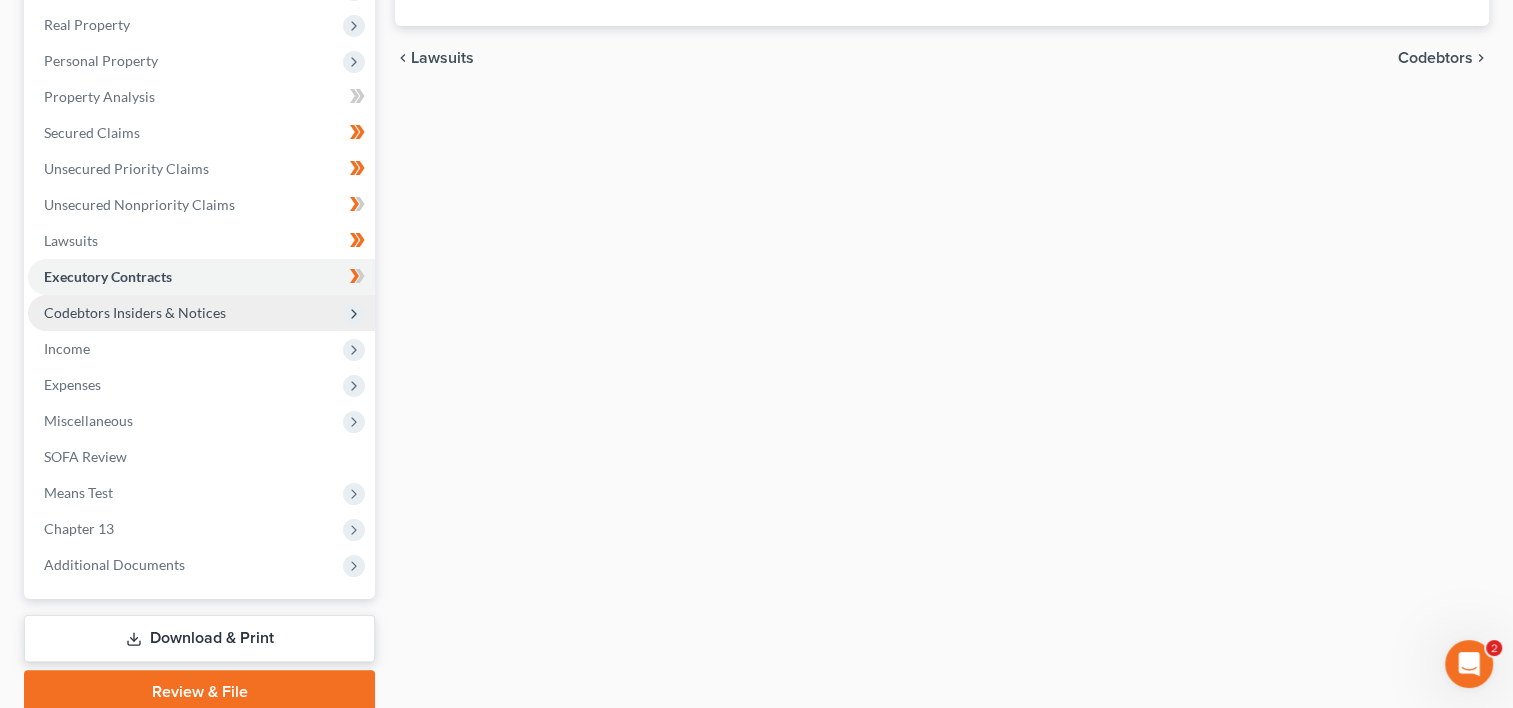 click on "Codebtors Insiders & Notices" at bounding box center [201, 313] 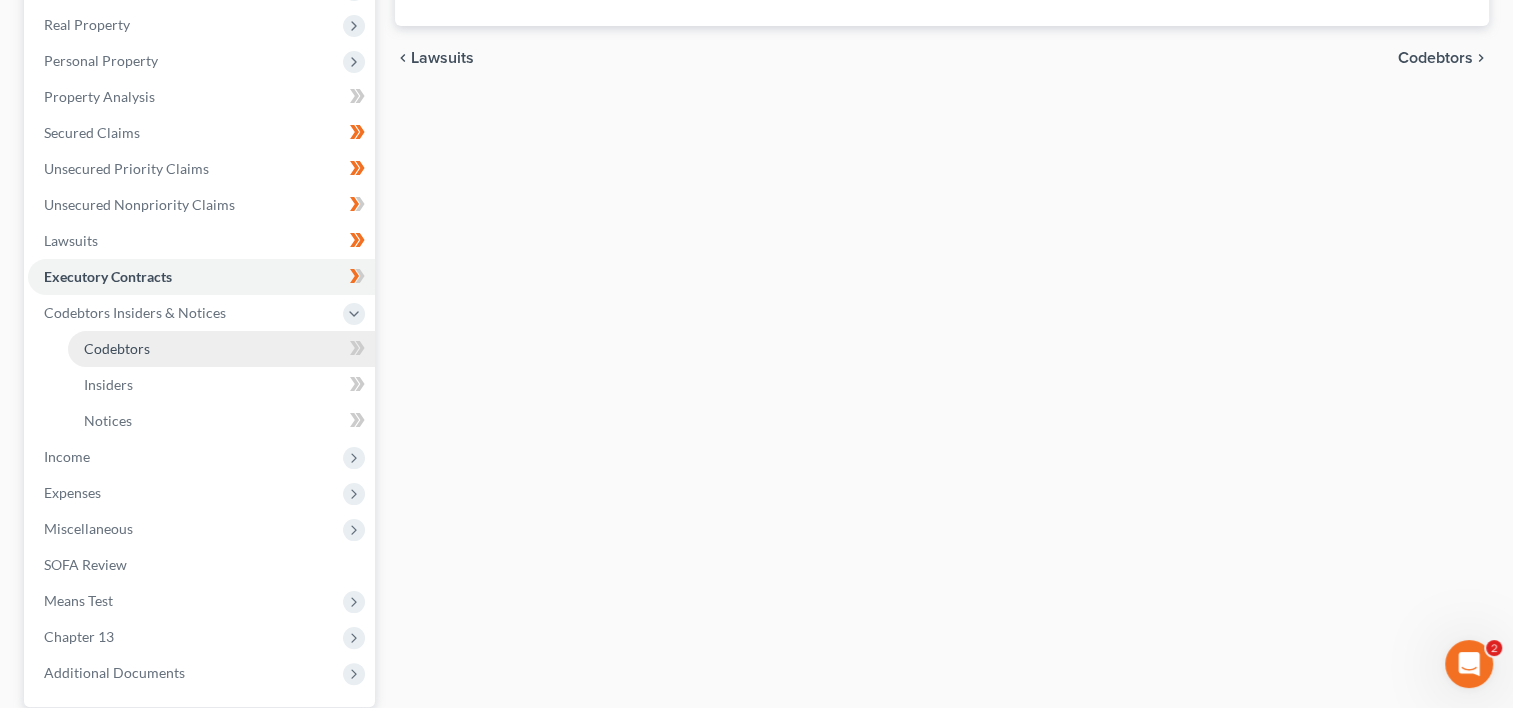 click on "Codebtors" at bounding box center [221, 349] 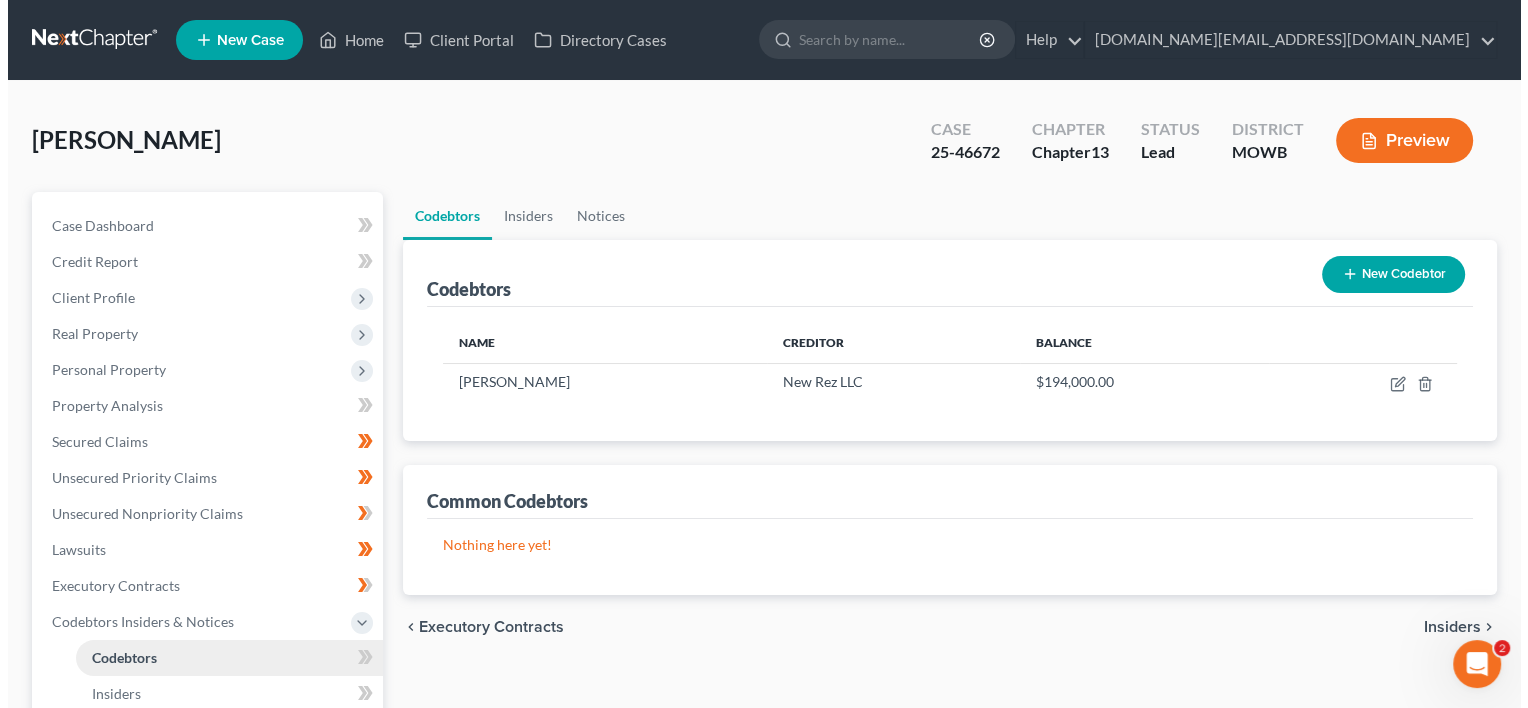 scroll, scrollTop: 0, scrollLeft: 0, axis: both 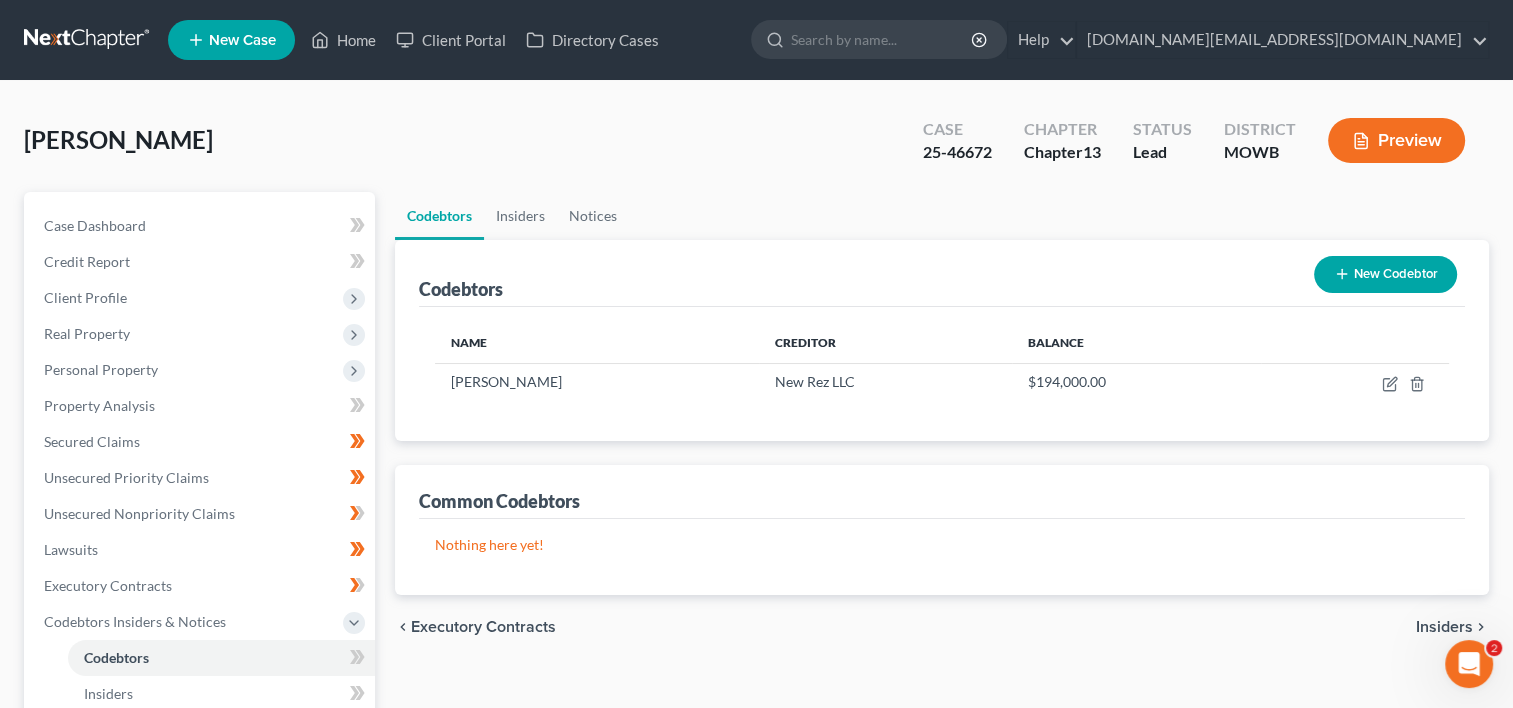 click on "Preview" at bounding box center [1396, 140] 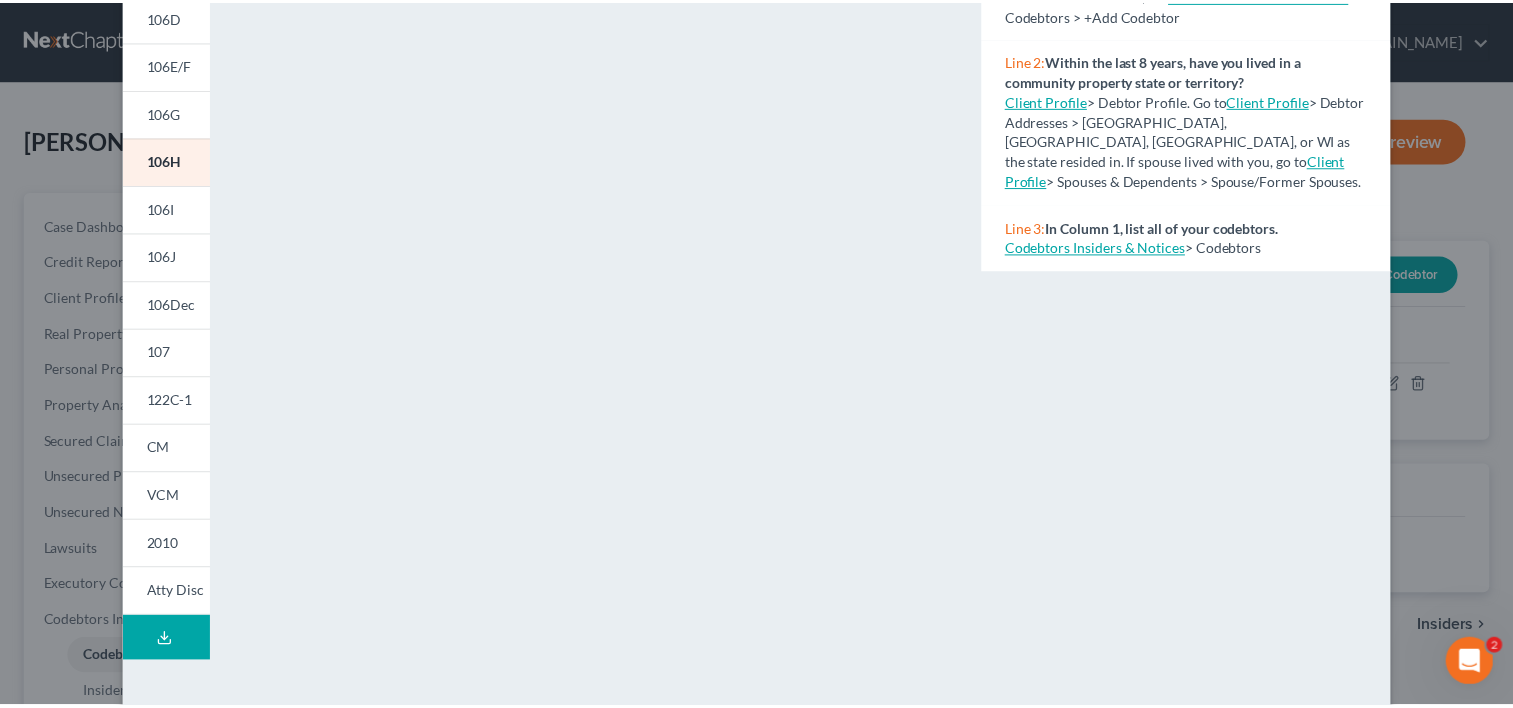 scroll, scrollTop: 0, scrollLeft: 0, axis: both 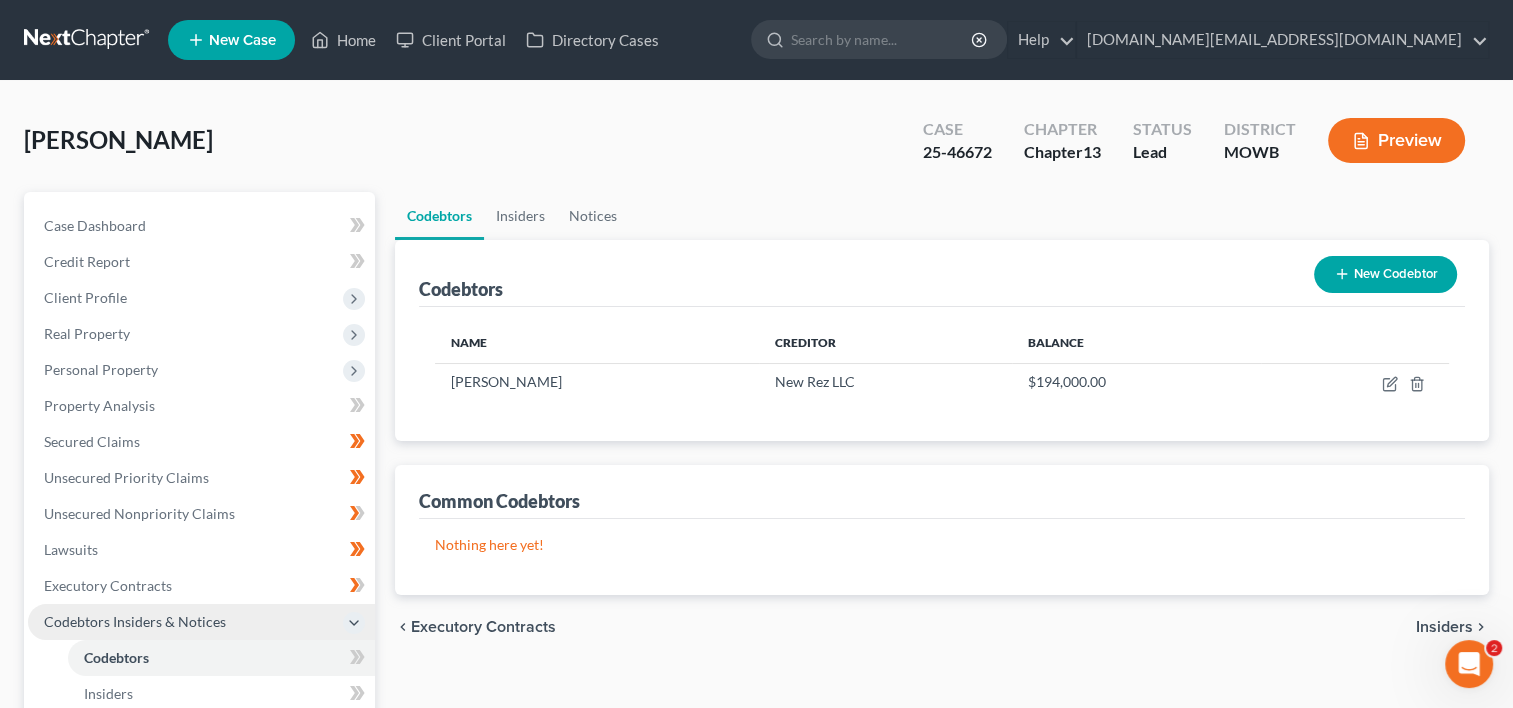 click on "Codebtors Insiders & Notices" at bounding box center (201, 622) 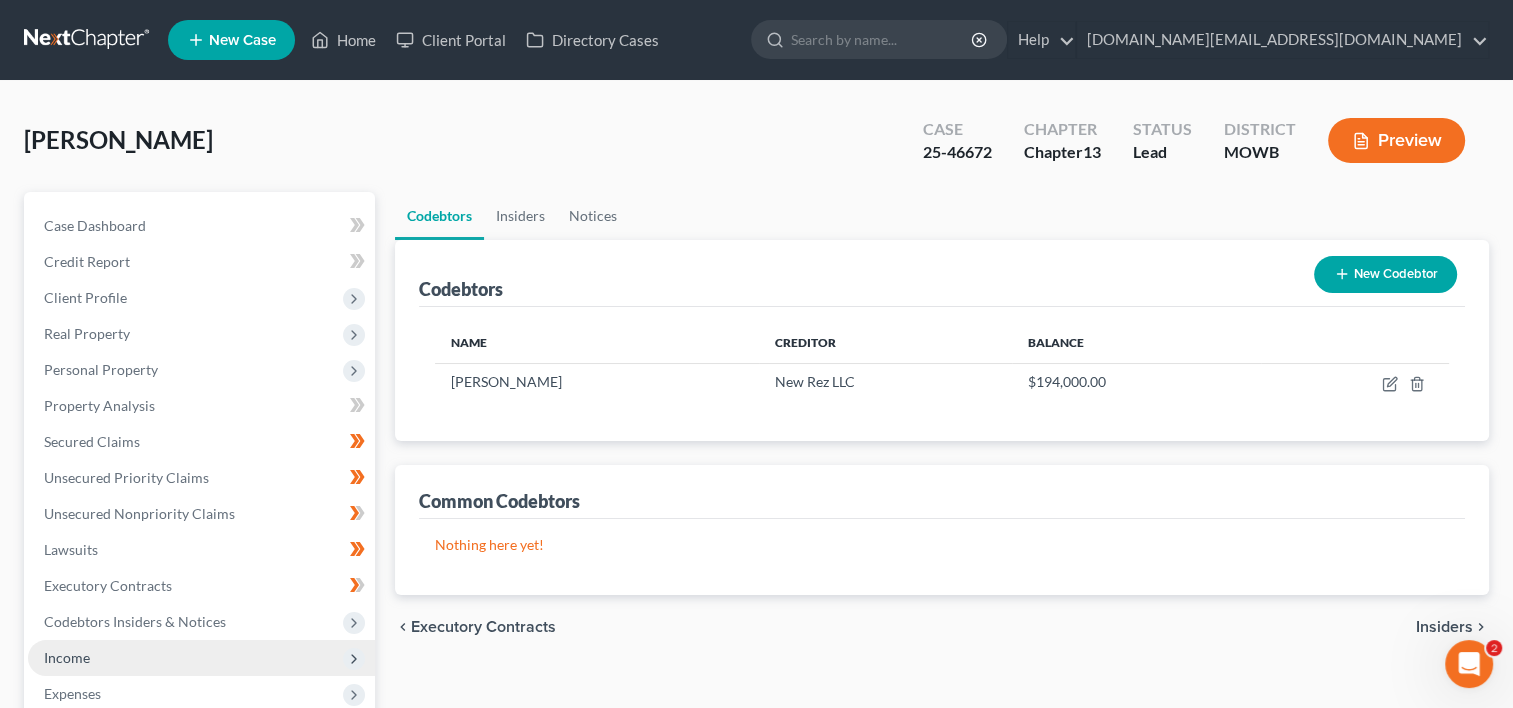 click on "Income" at bounding box center (201, 658) 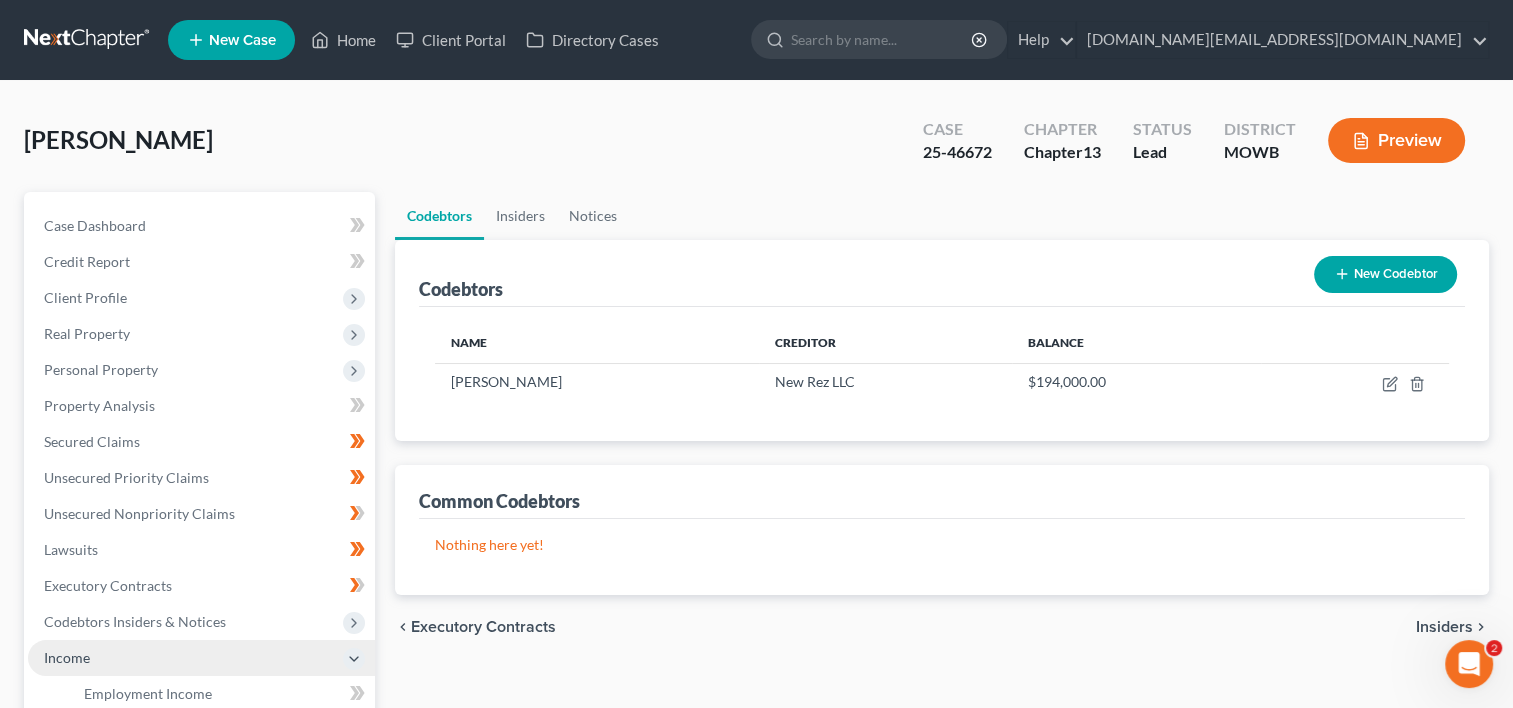 click on "Income" at bounding box center [201, 658] 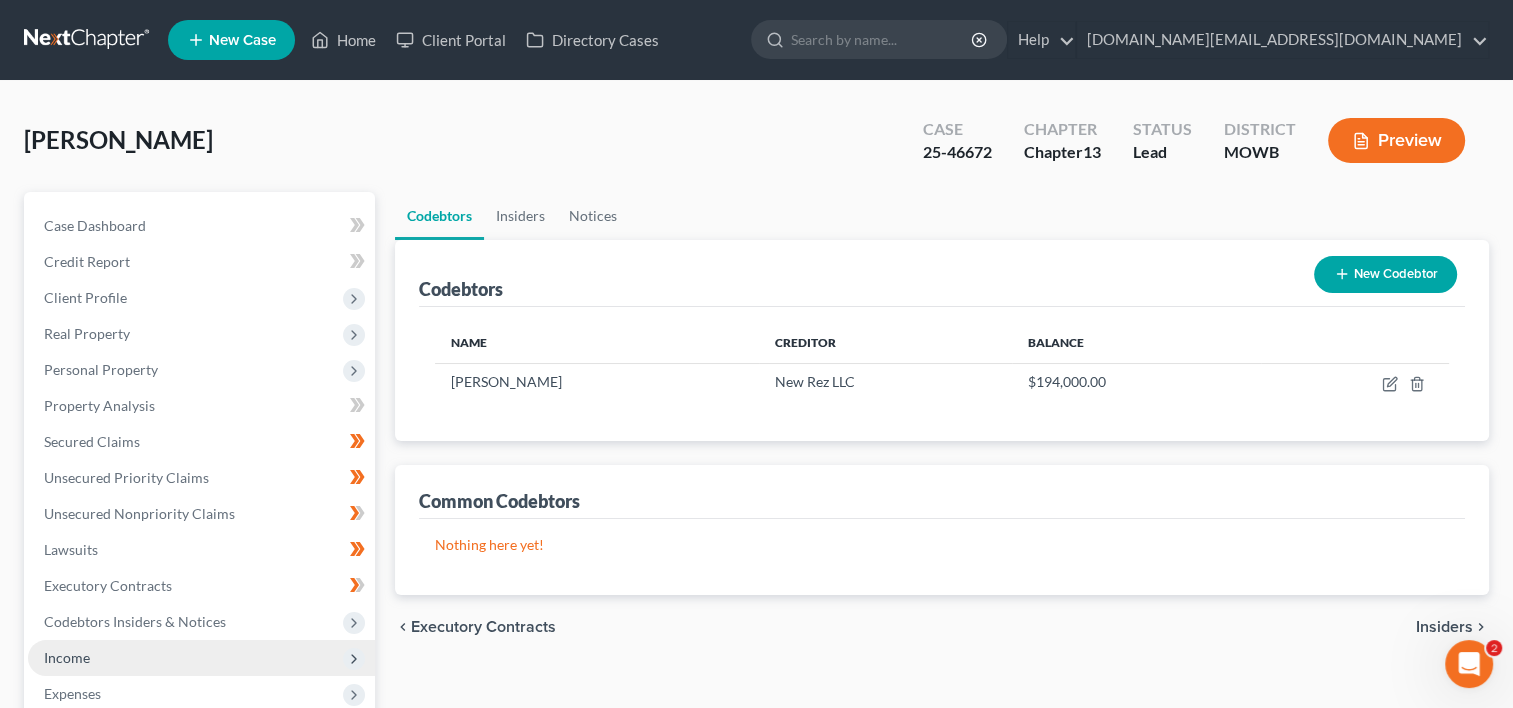 click on "Income" at bounding box center (201, 658) 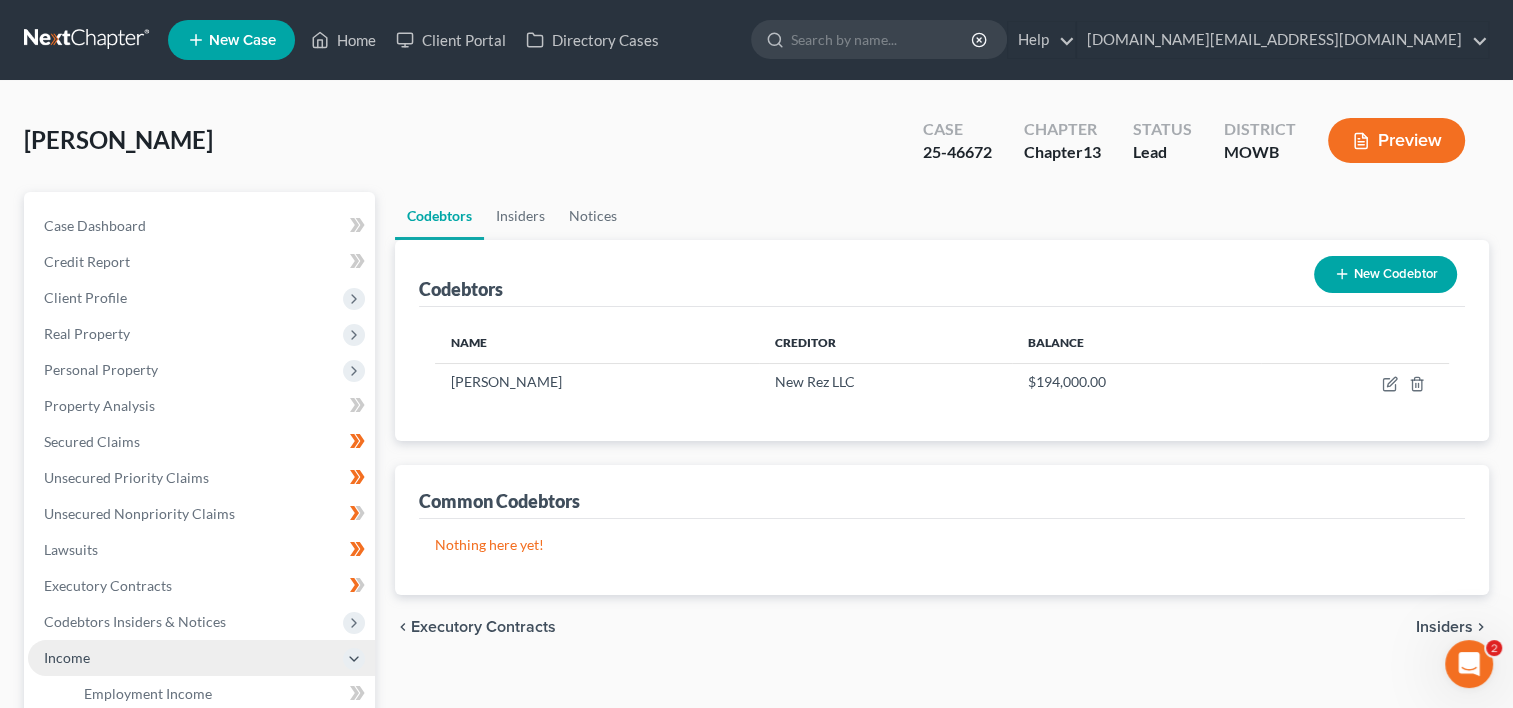 click on "Income" at bounding box center (67, 657) 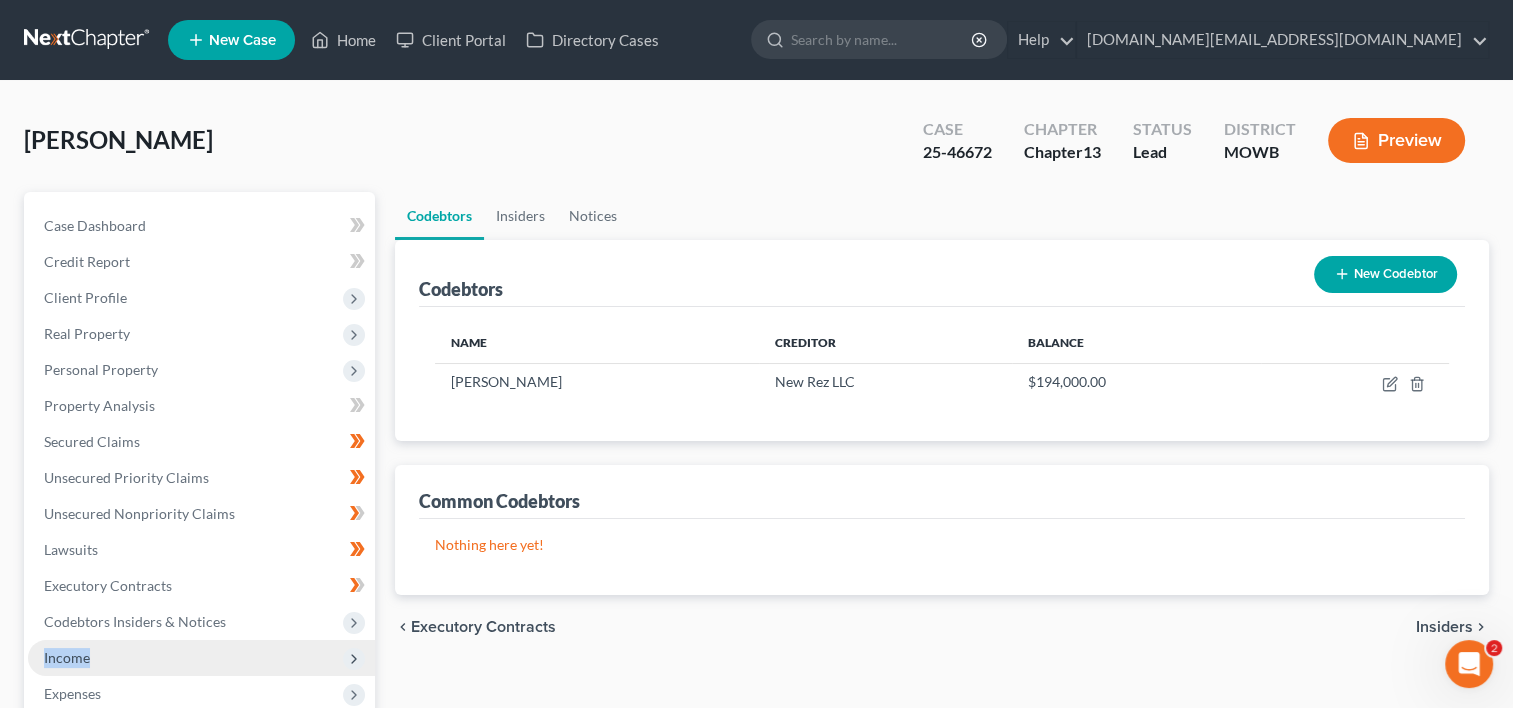 click on "Income" at bounding box center (67, 657) 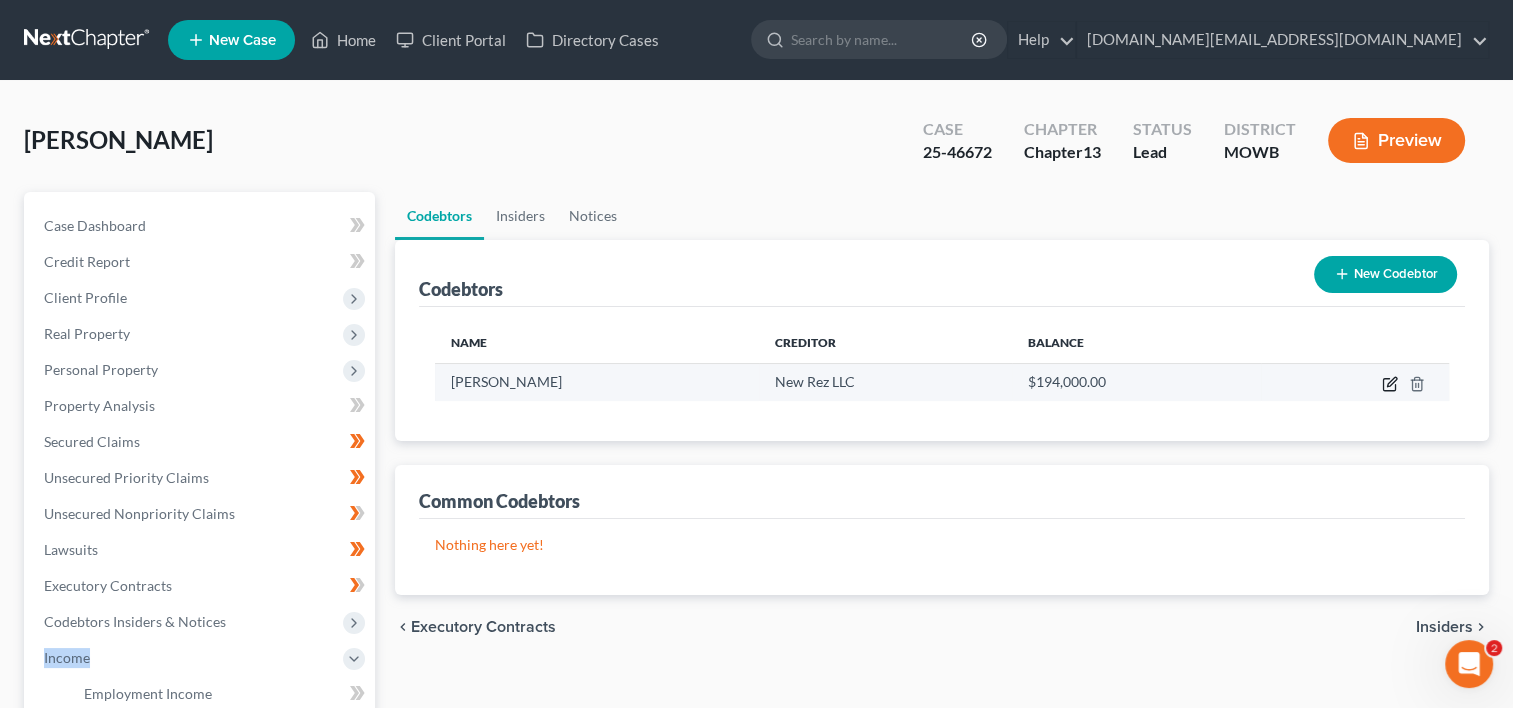 click 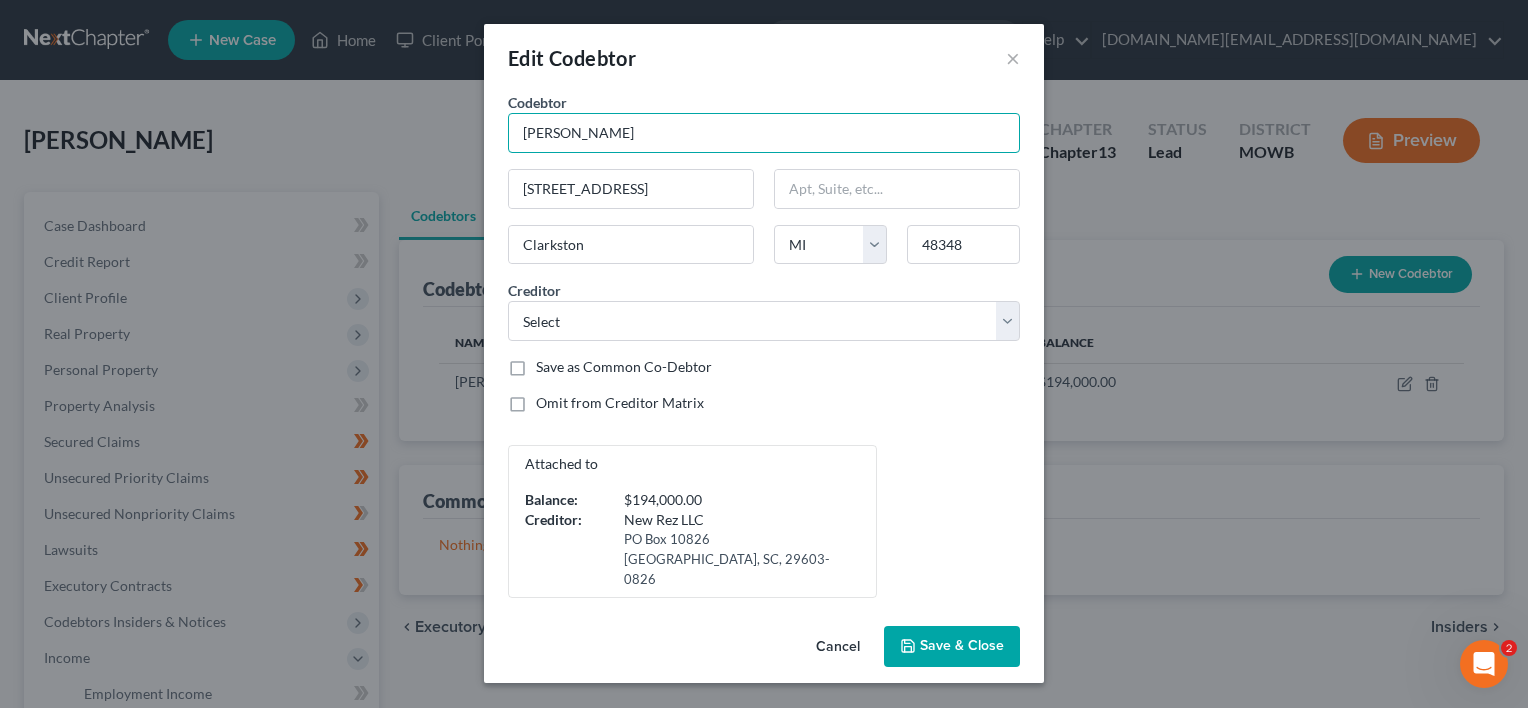 click on "[PERSON_NAME]" at bounding box center (764, 133) 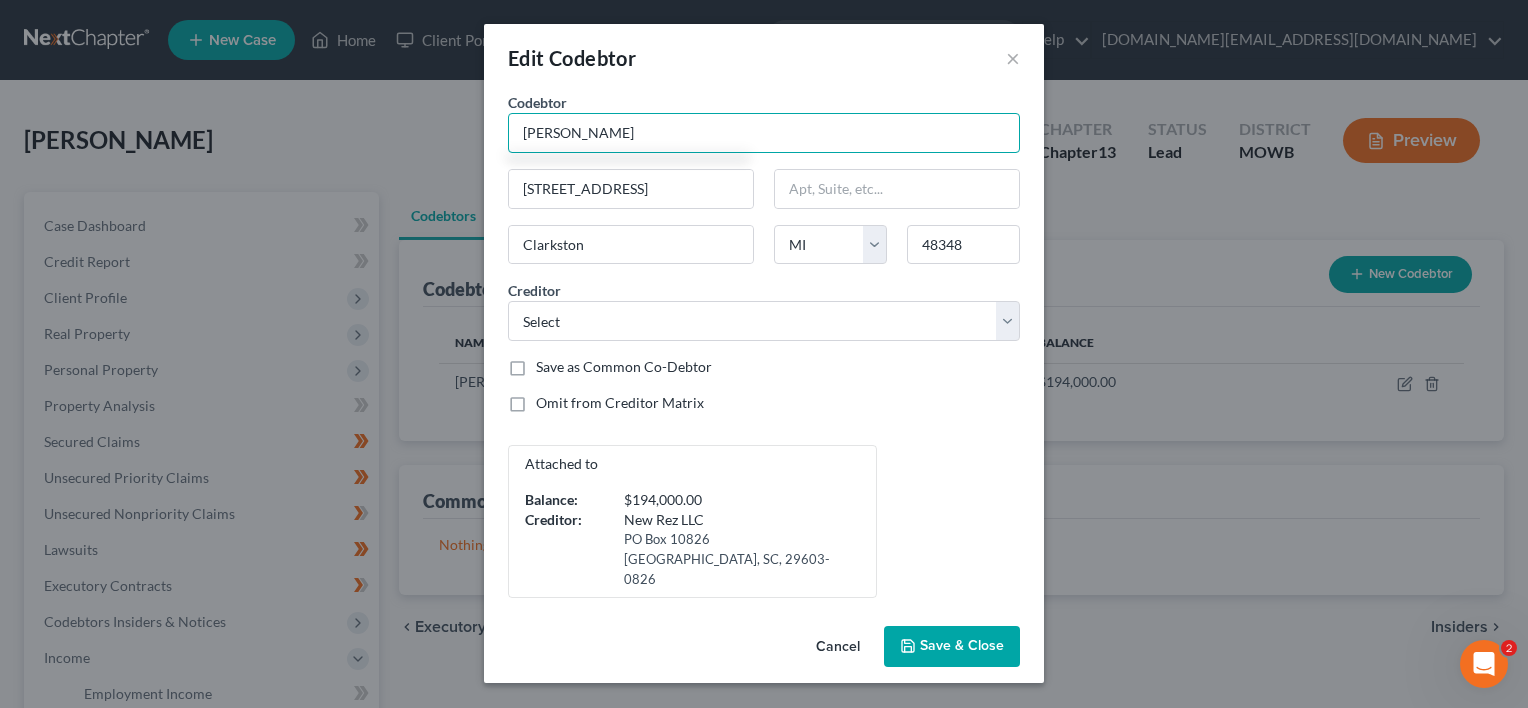 type on "Sharrell  F. Lee" 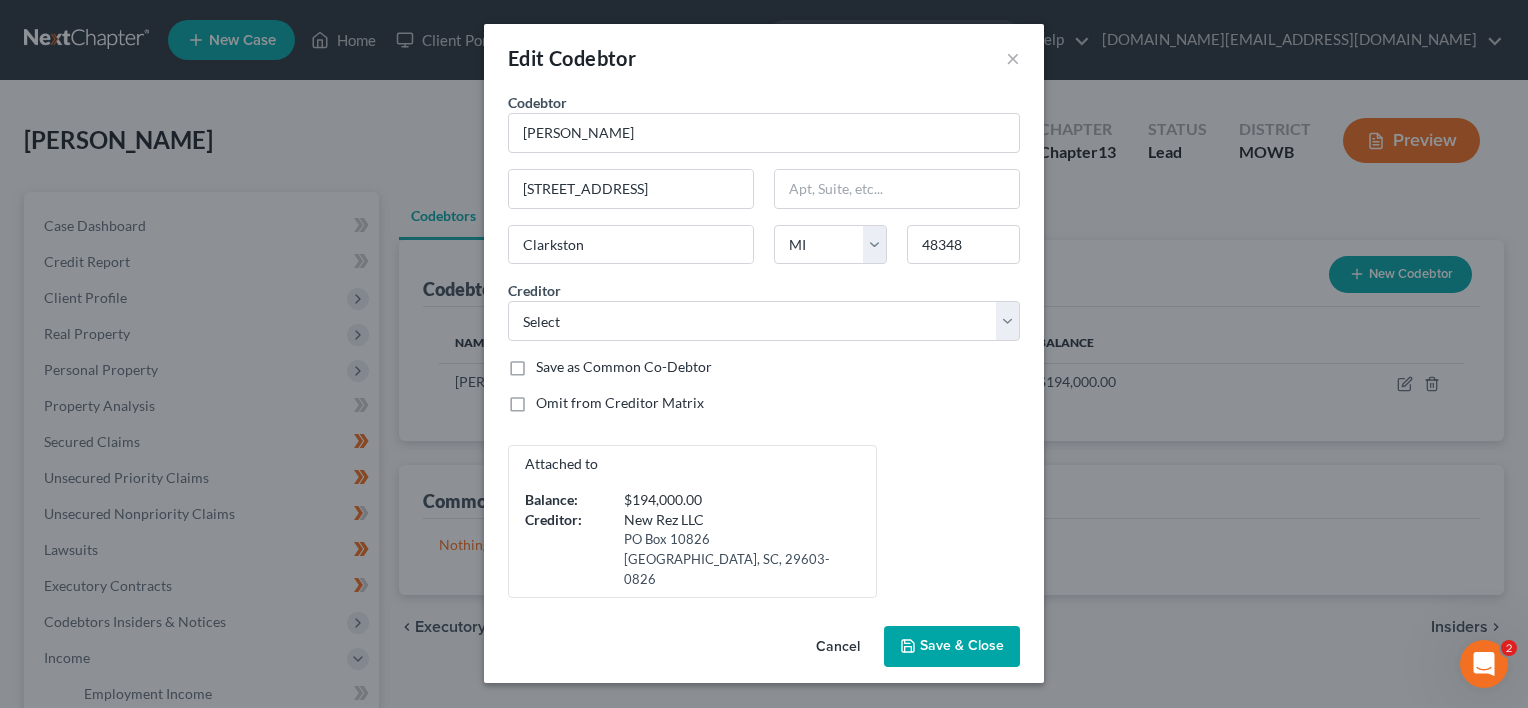 click on "Save & Close" at bounding box center (962, 646) 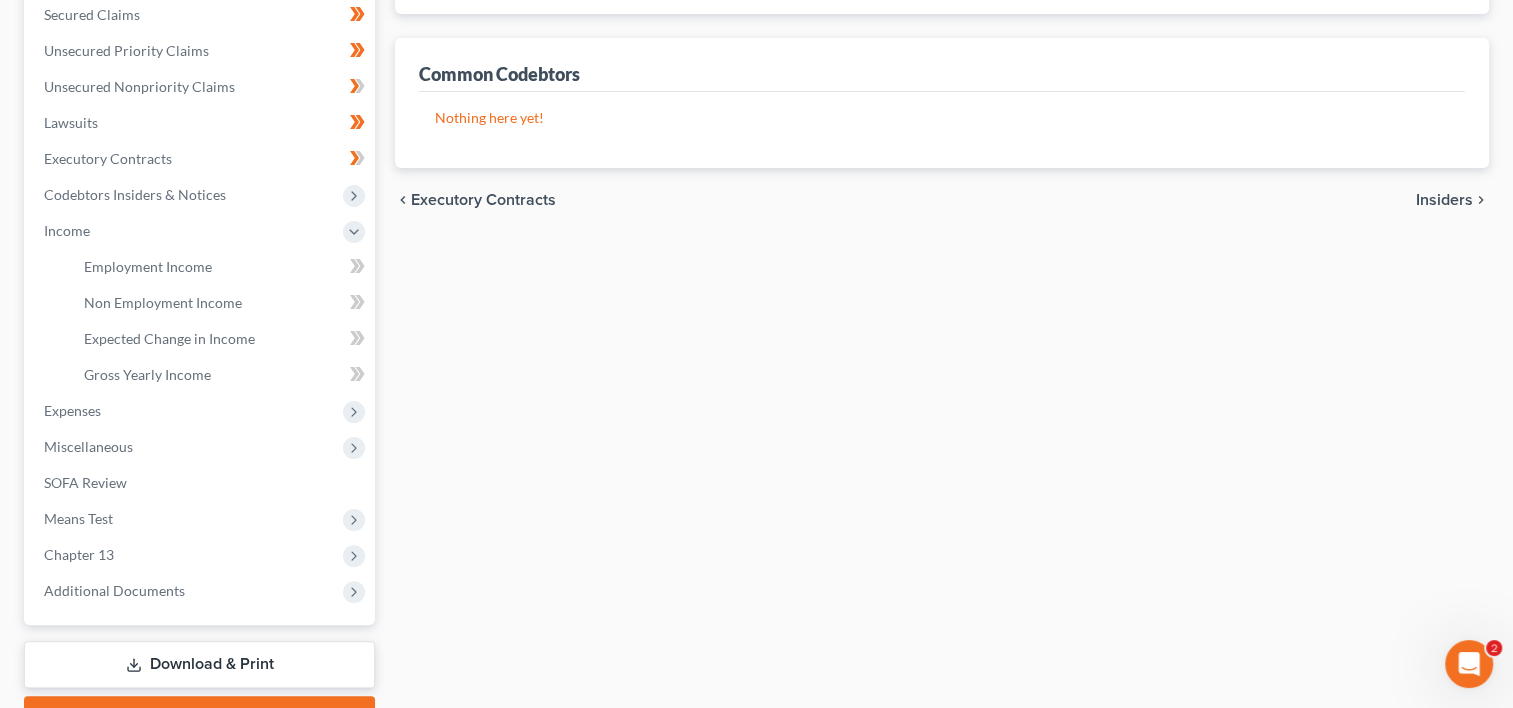 scroll, scrollTop: 533, scrollLeft: 0, axis: vertical 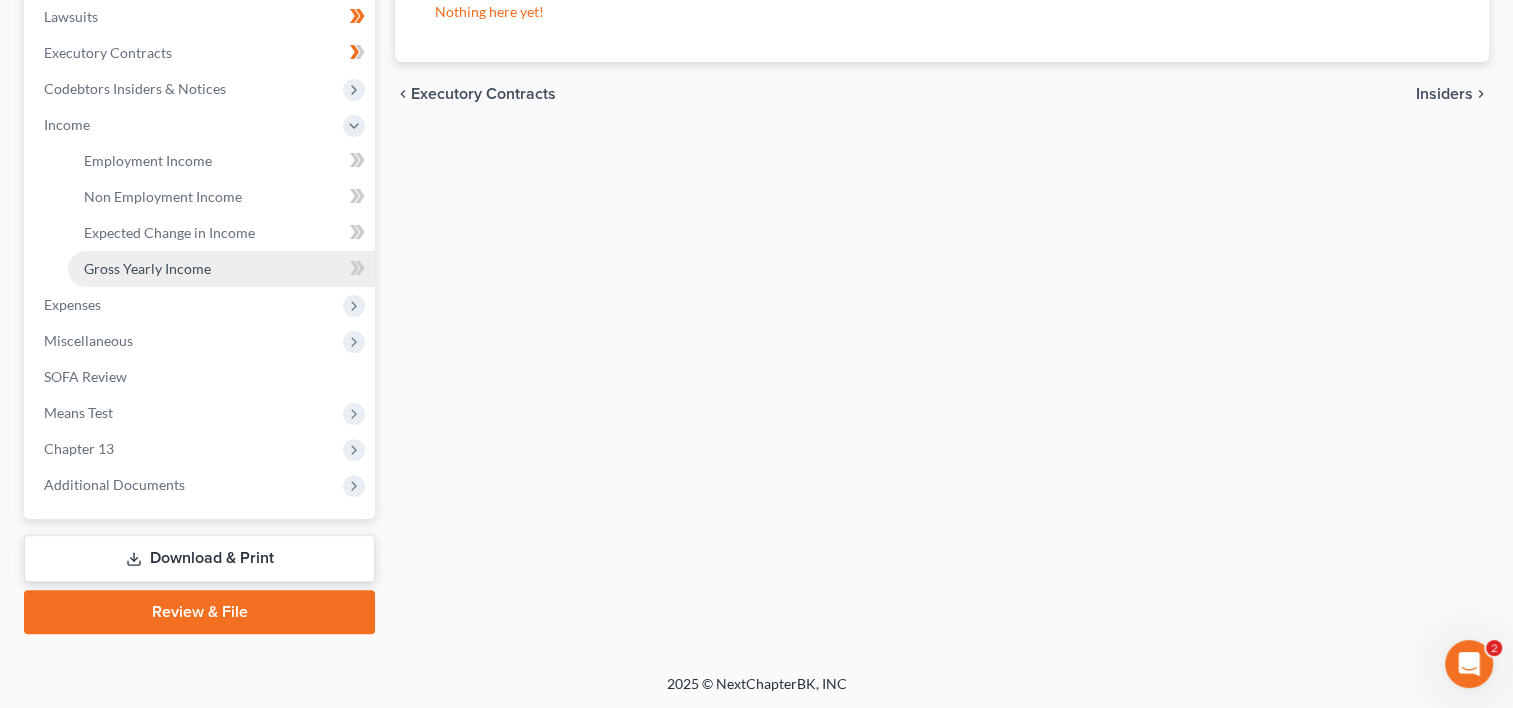 click on "Gross Yearly Income" at bounding box center [147, 268] 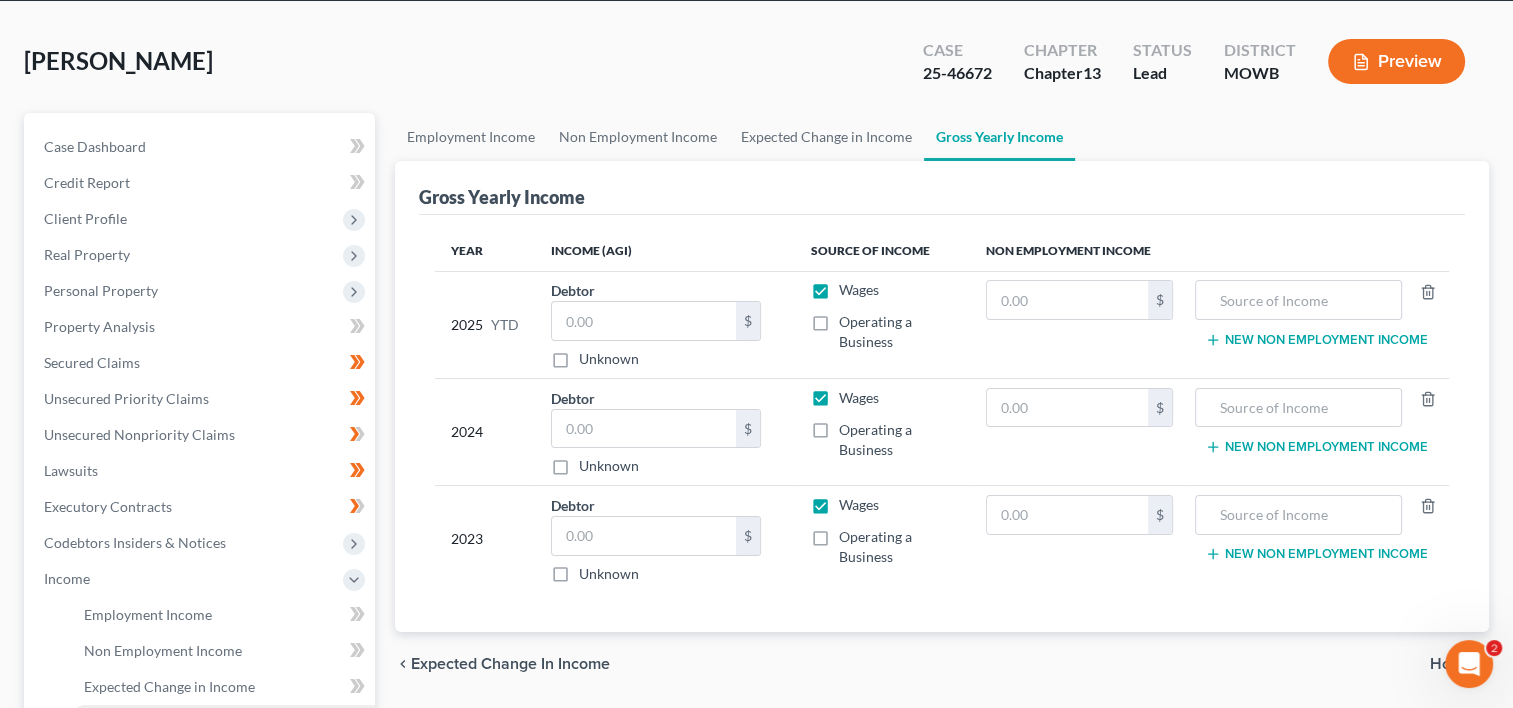 scroll, scrollTop: 0, scrollLeft: 0, axis: both 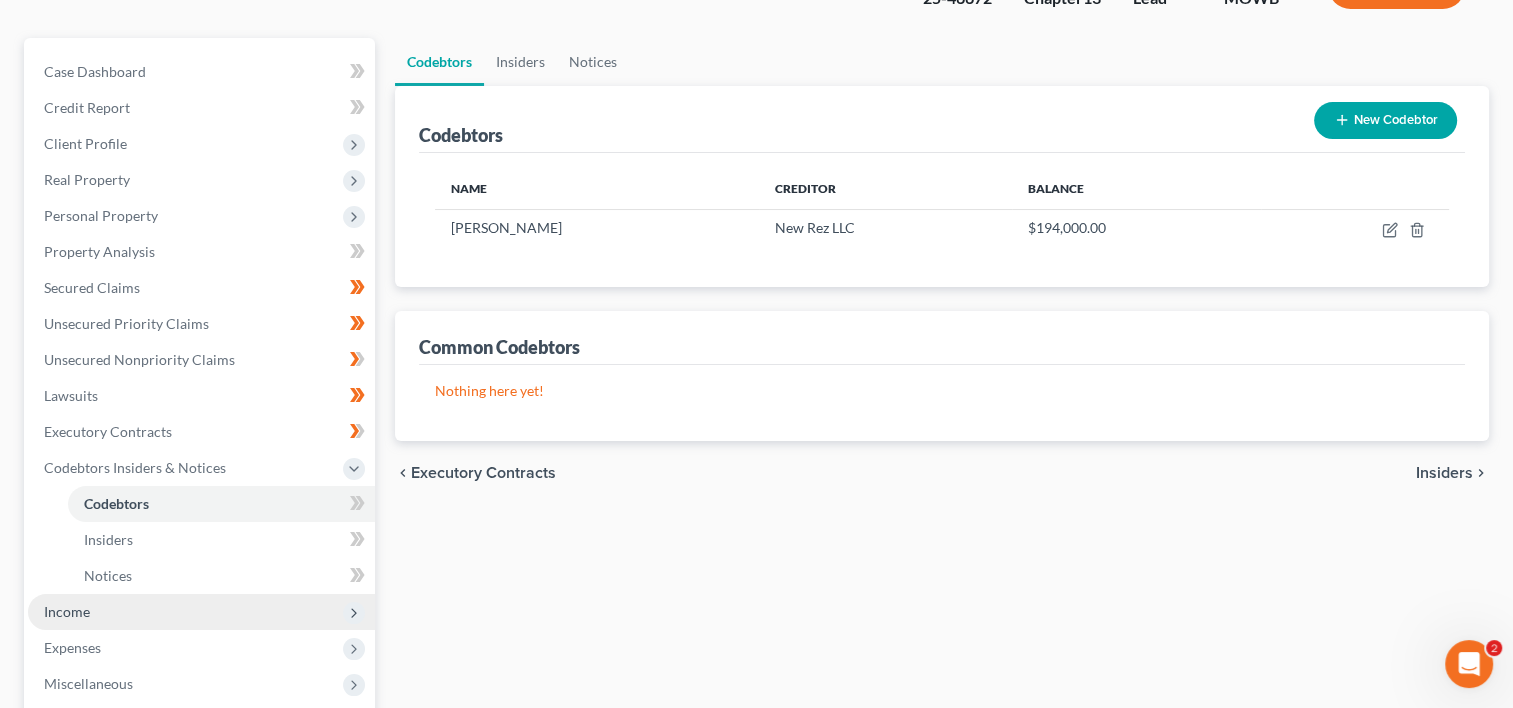 click on "Income" at bounding box center (201, 612) 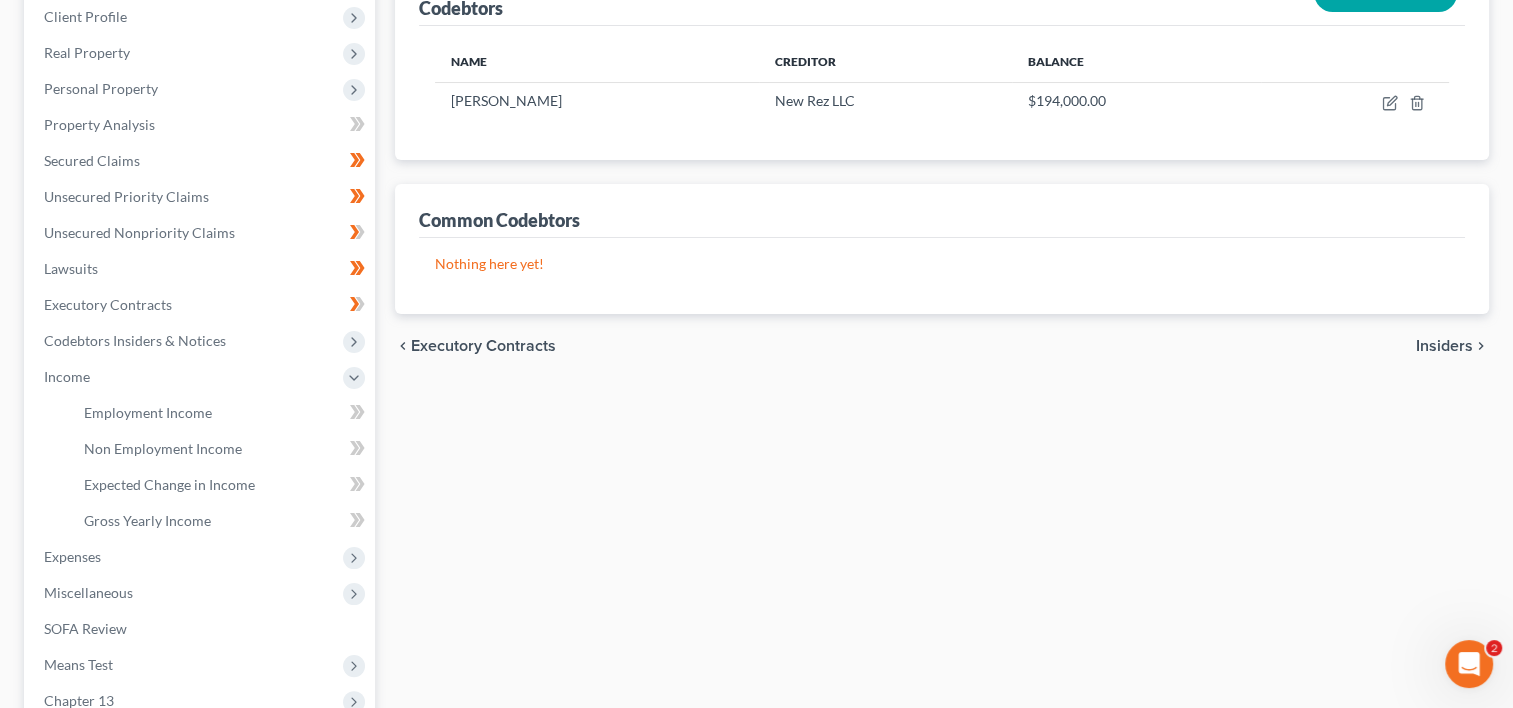 scroll, scrollTop: 305, scrollLeft: 0, axis: vertical 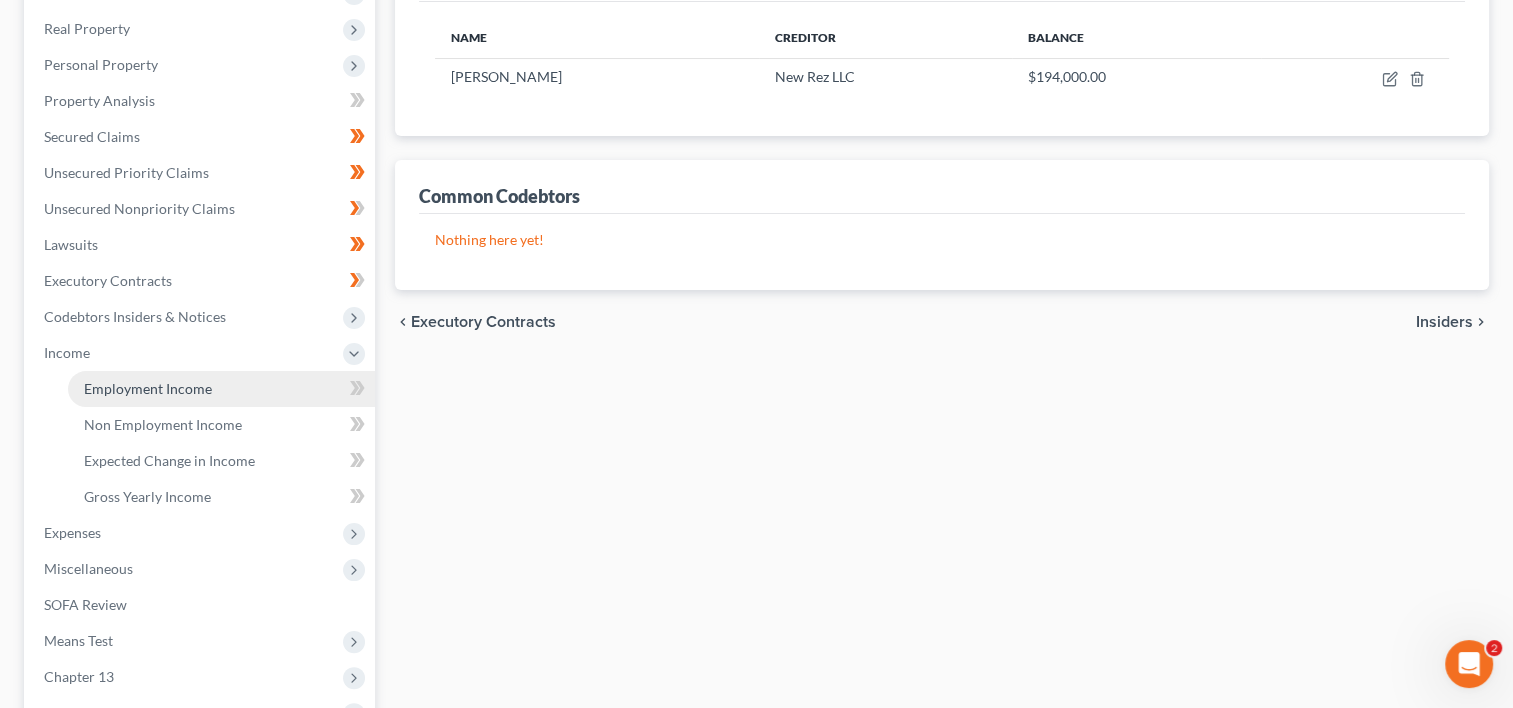 click on "Employment Income" at bounding box center (148, 388) 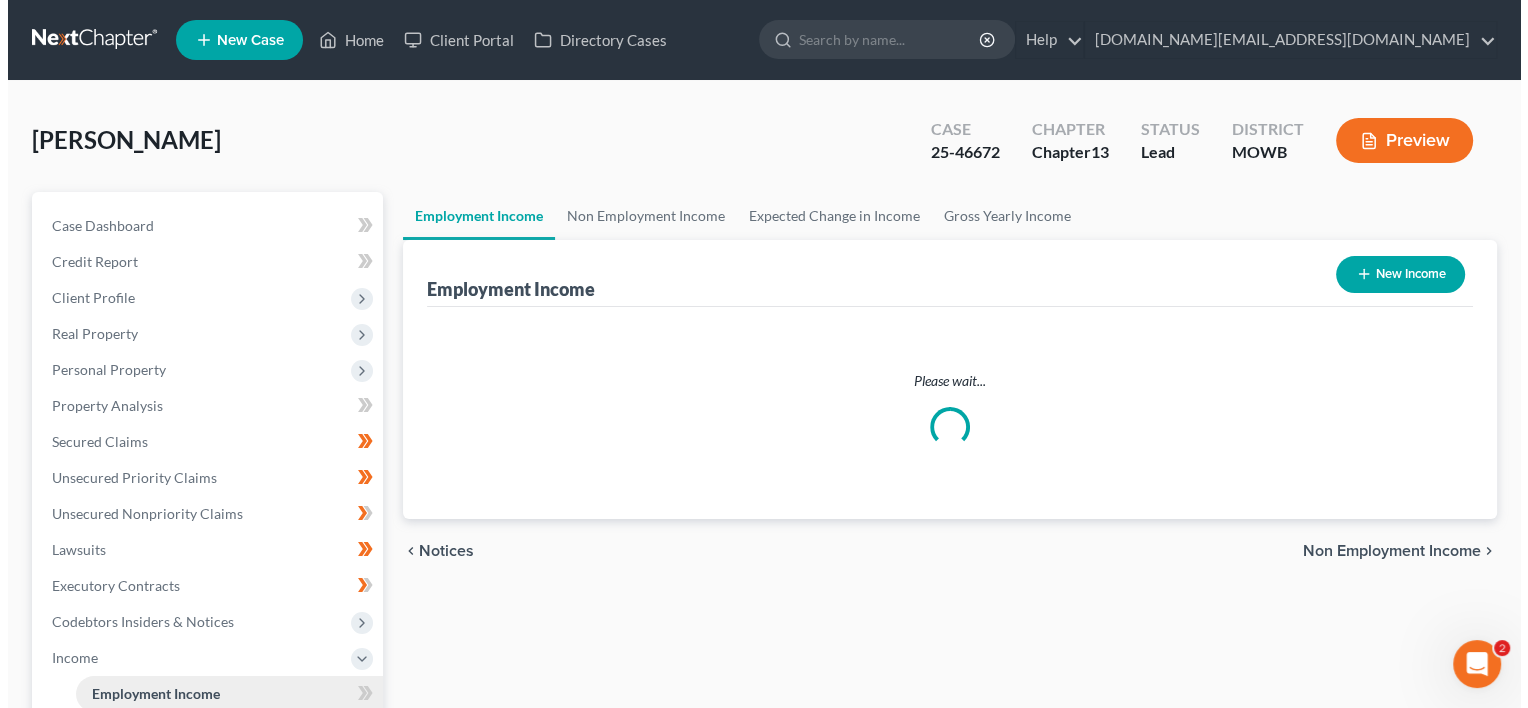 scroll, scrollTop: 0, scrollLeft: 0, axis: both 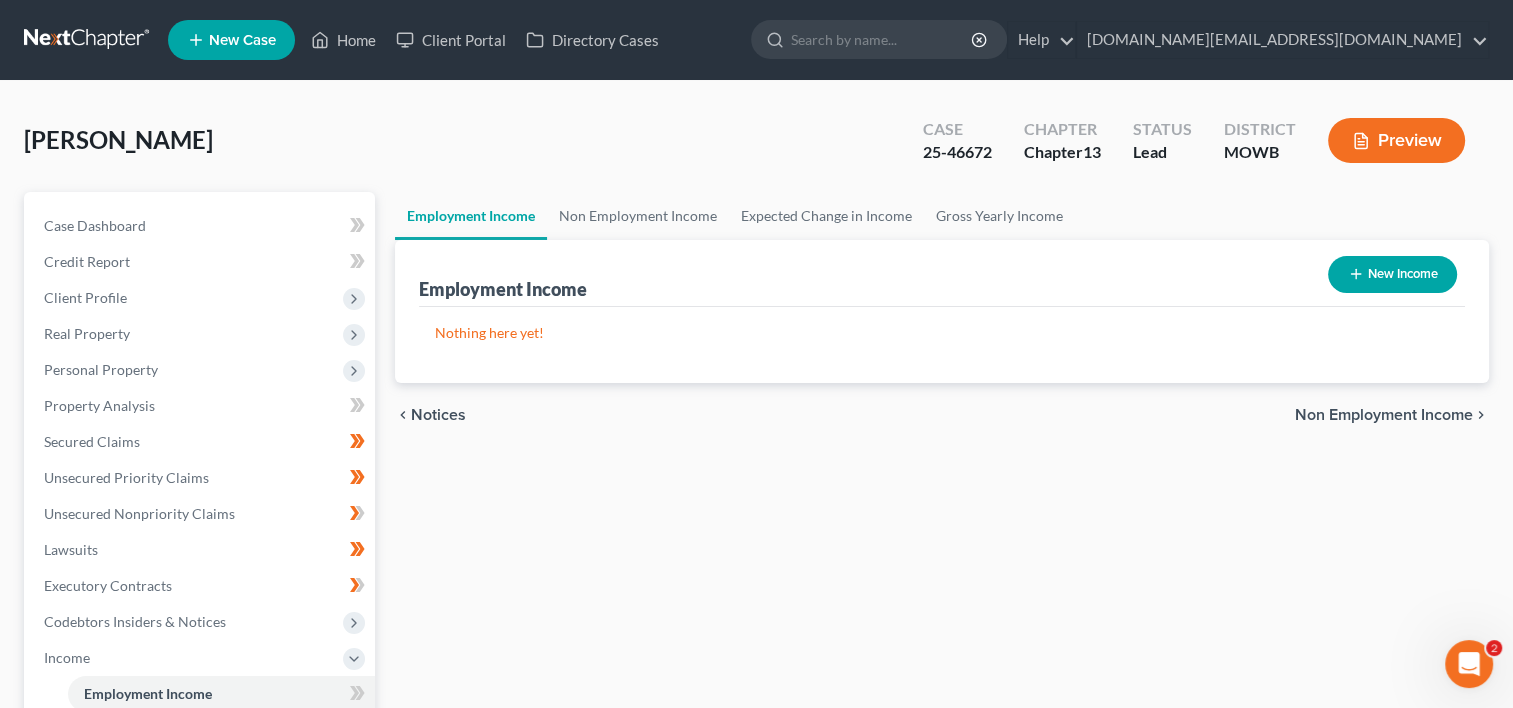 click 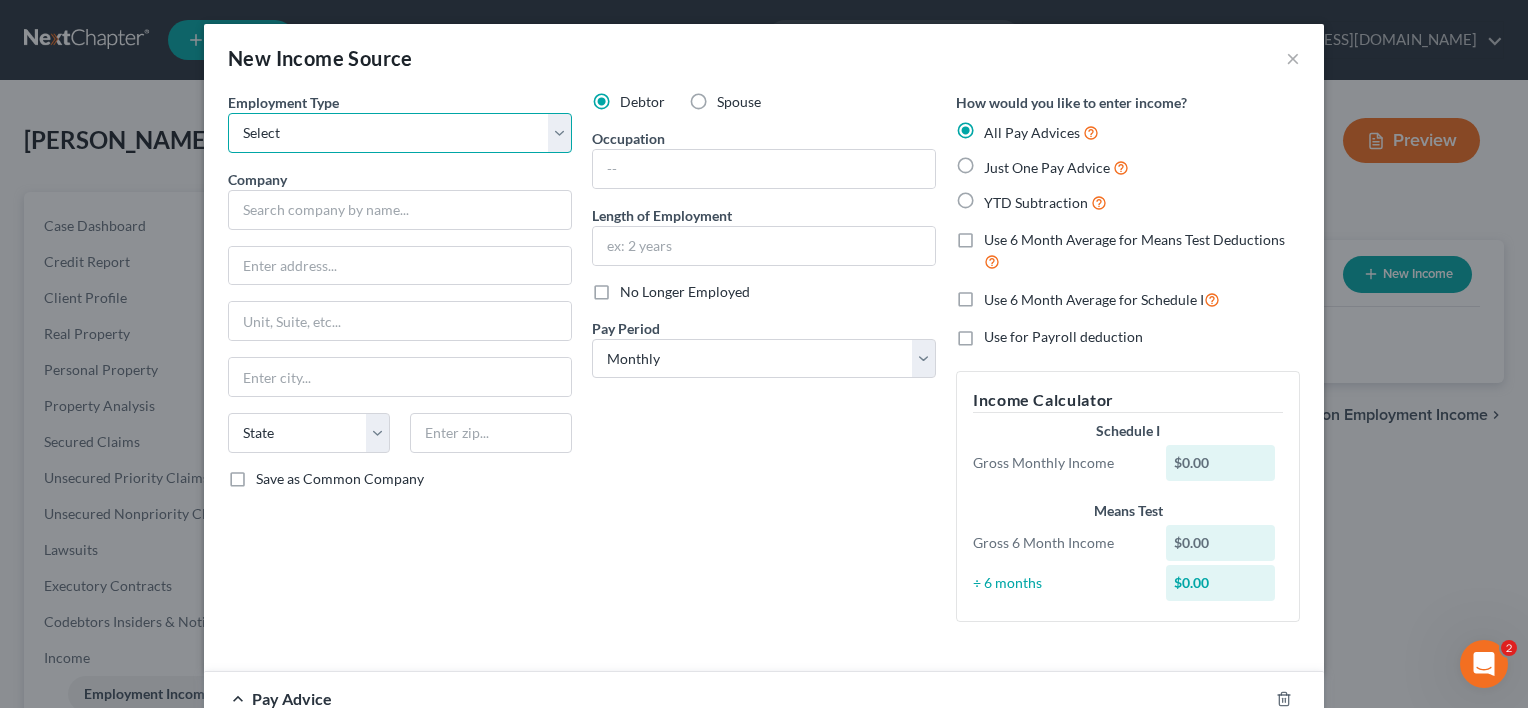 click on "Select Full or [DEMOGRAPHIC_DATA] Employment Self Employment" at bounding box center [400, 133] 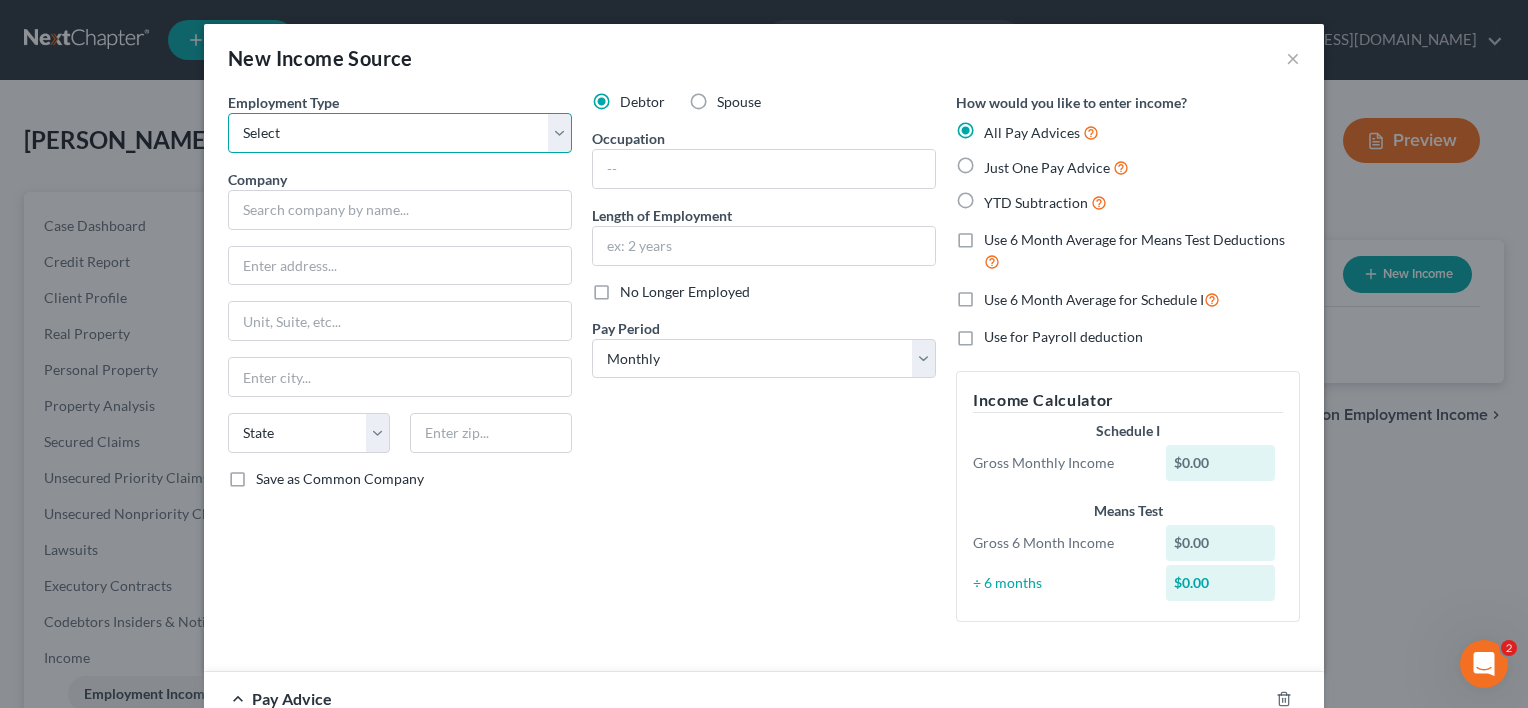 select on "0" 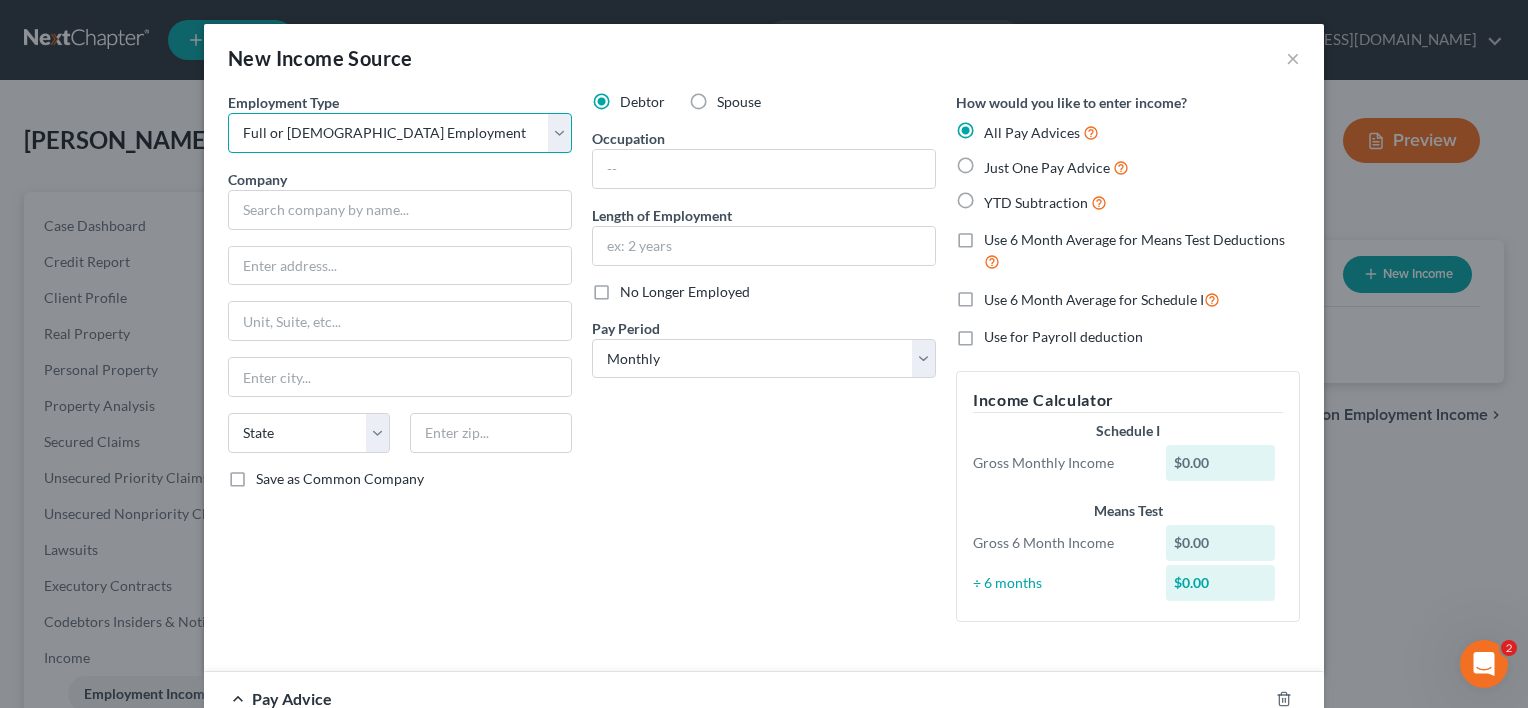 click on "Select Full or [DEMOGRAPHIC_DATA] Employment Self Employment" at bounding box center [400, 133] 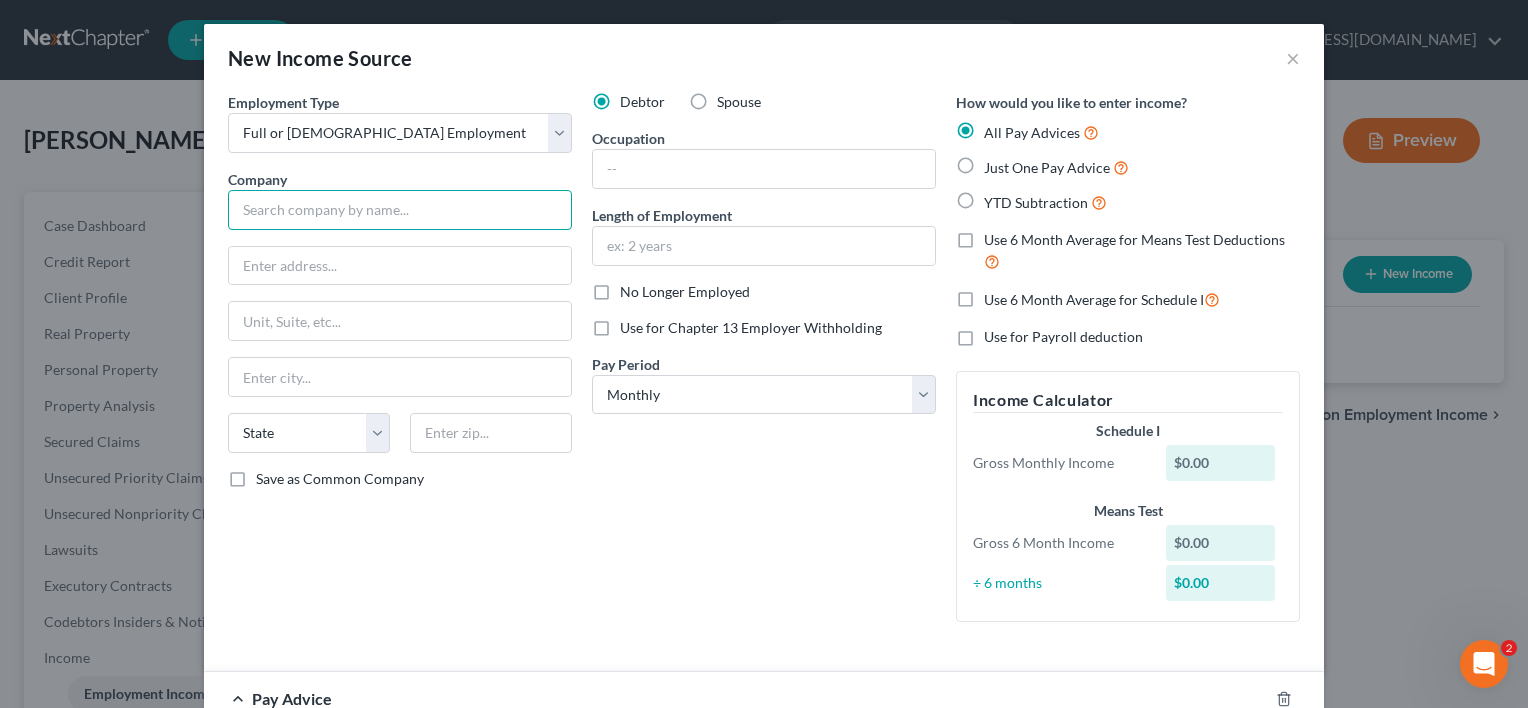click at bounding box center (400, 210) 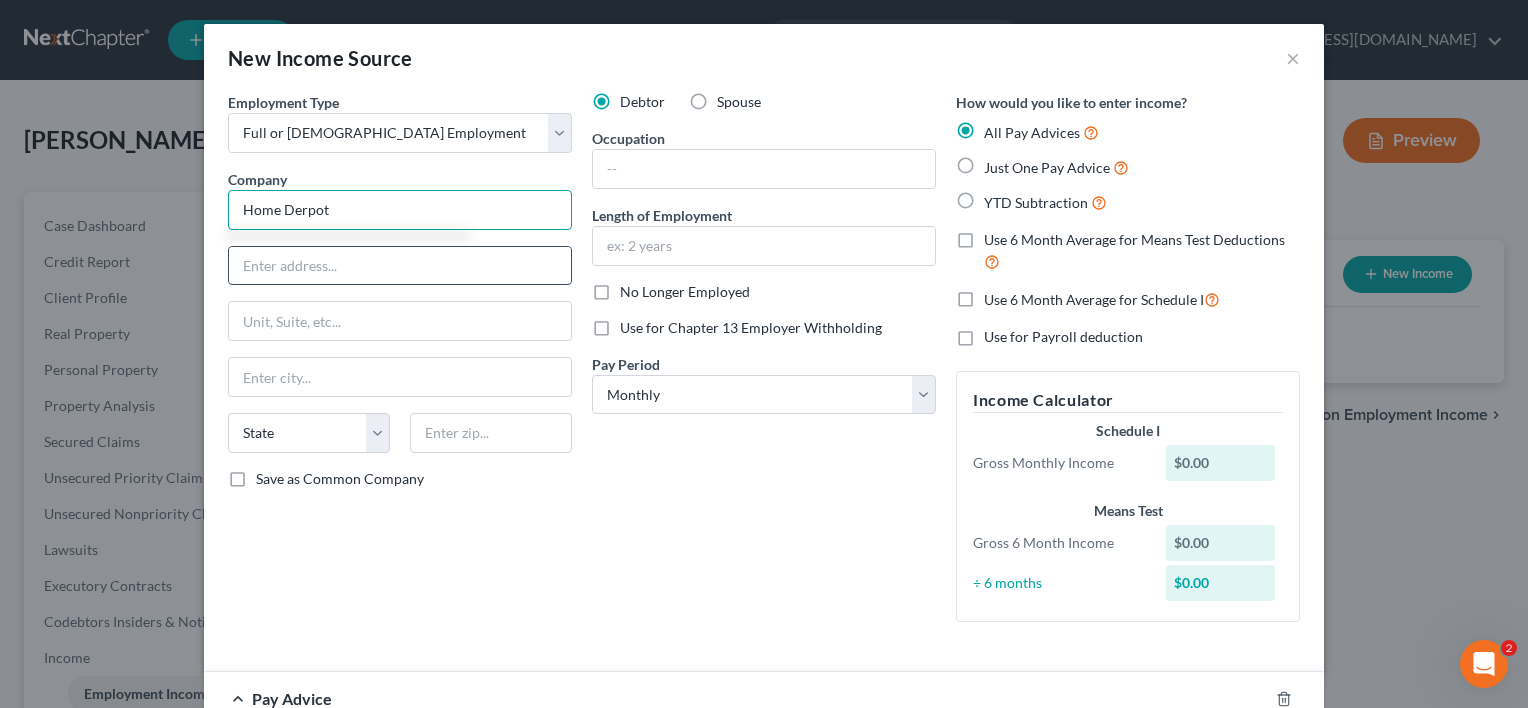type on "Home Derpot" 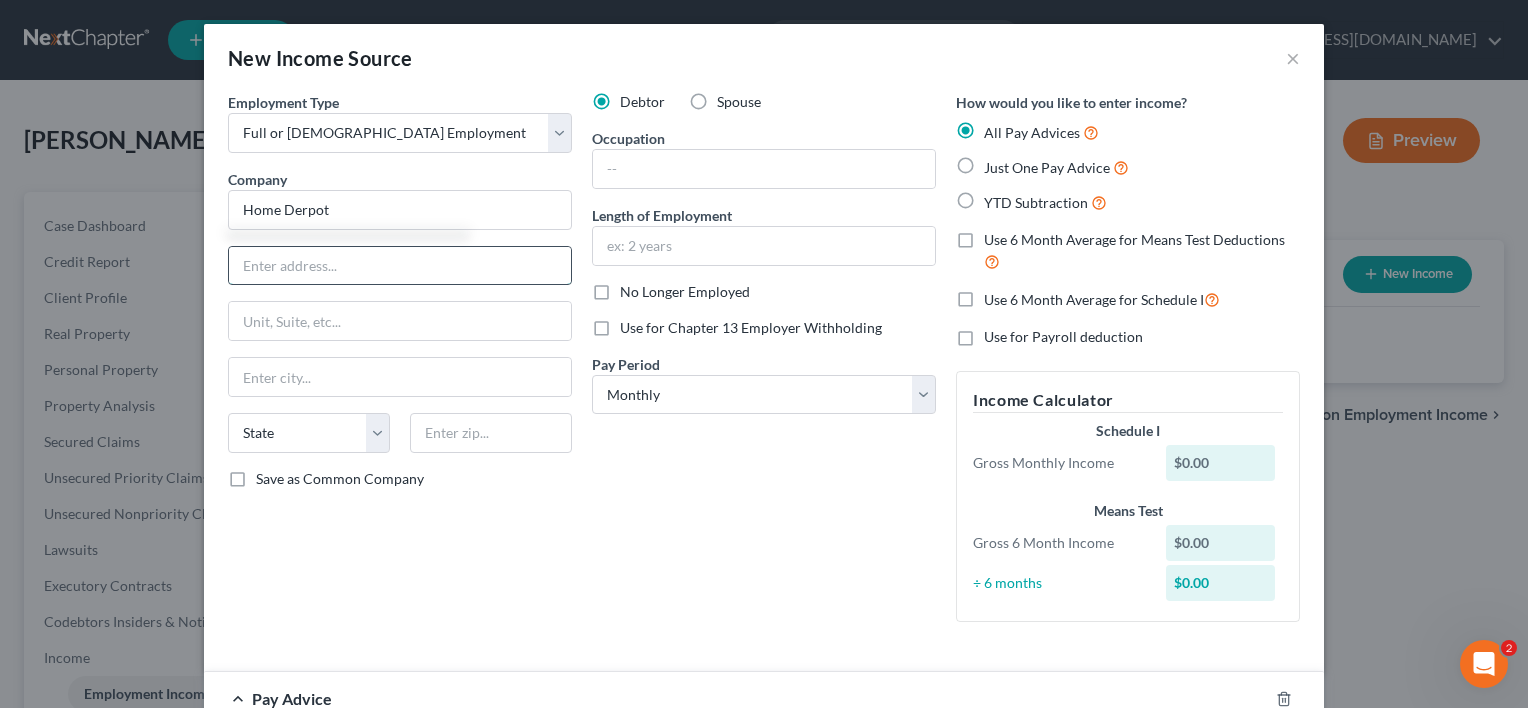 click at bounding box center (400, 266) 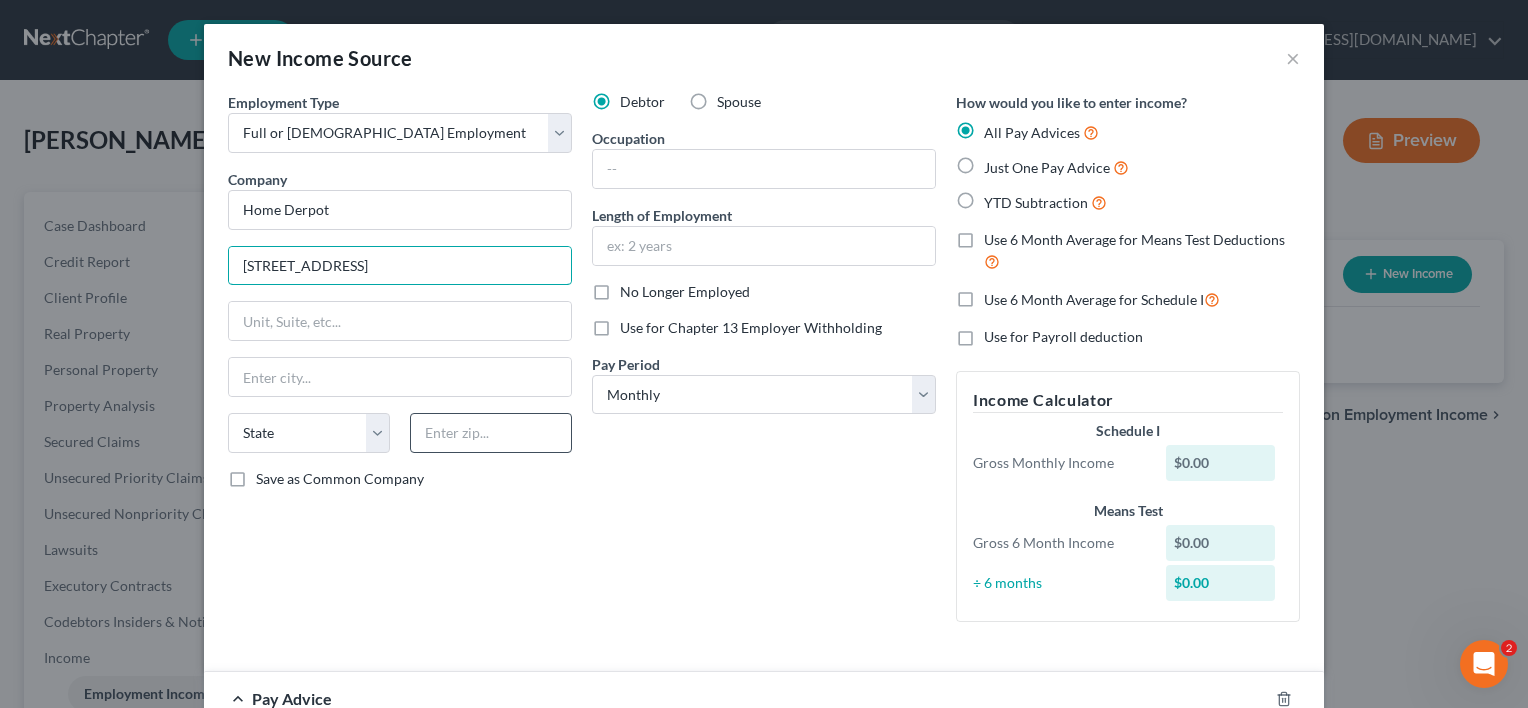 type on "2455 Paces Ferry Road" 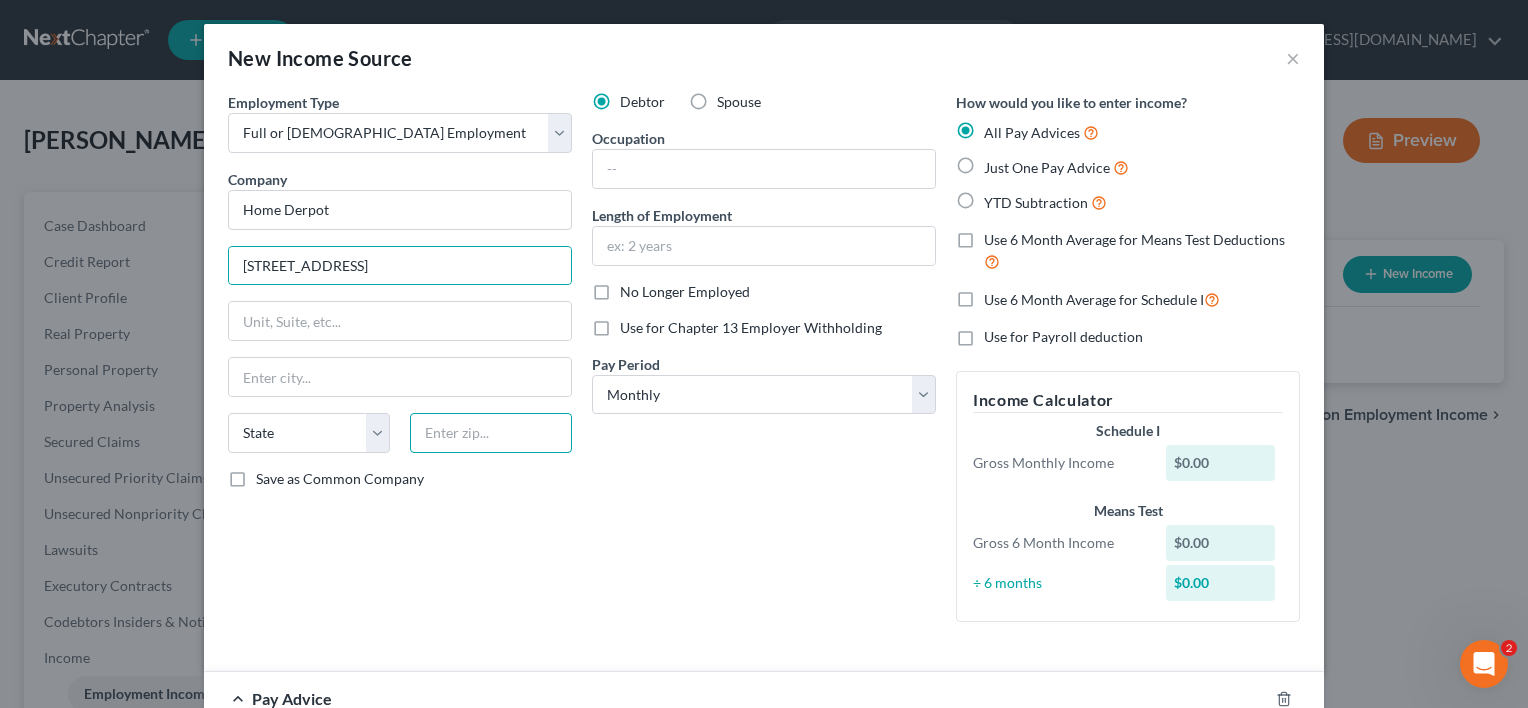click at bounding box center (491, 433) 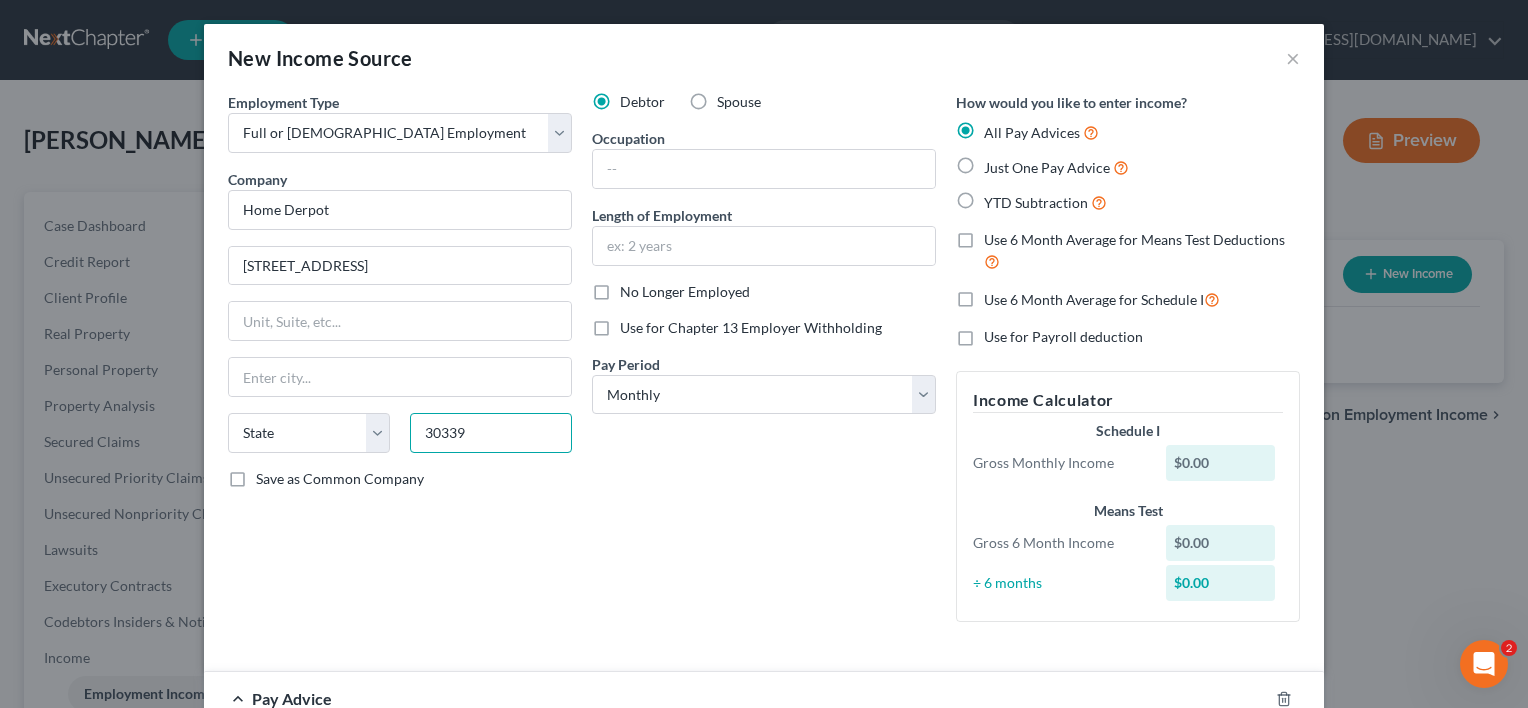 type on "30339" 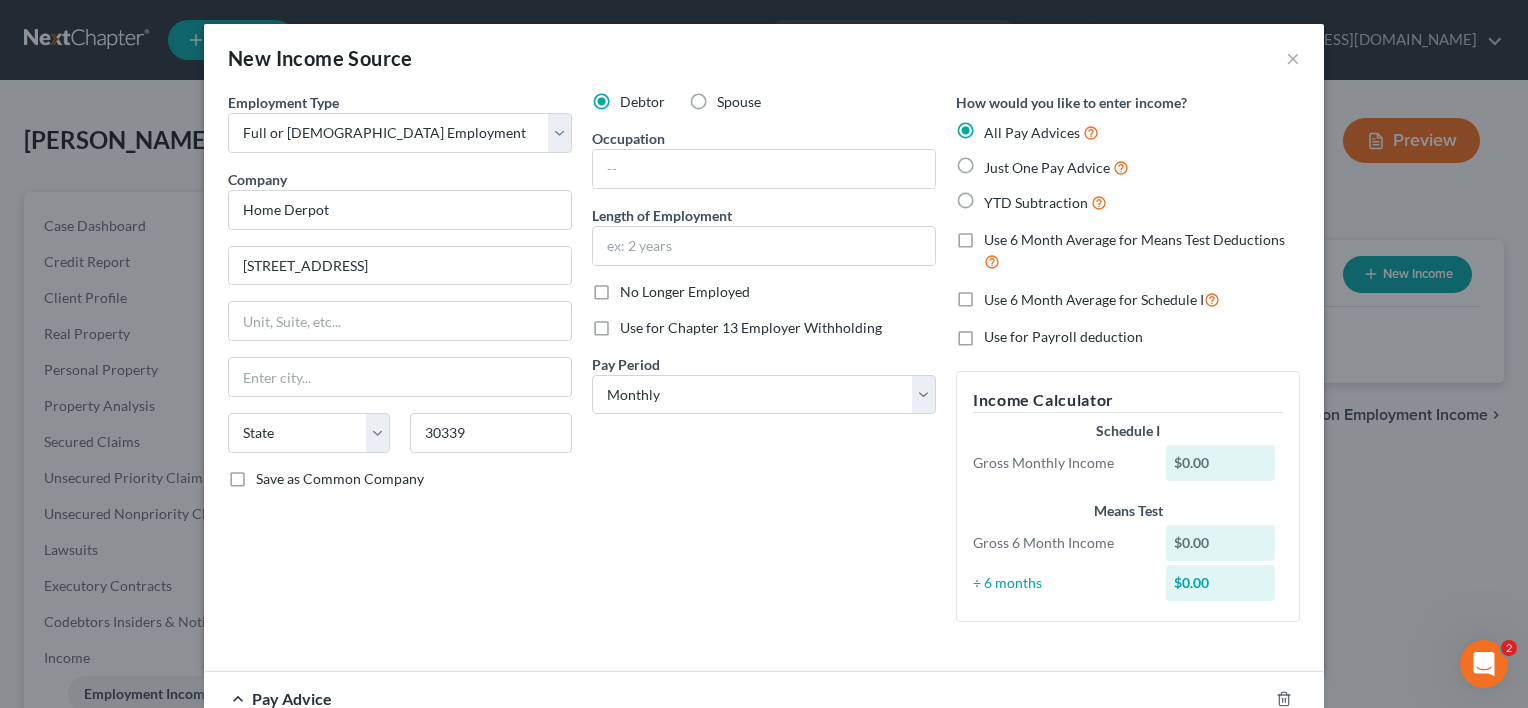 click on "Employment Type
*
Select Full or Part Time Employment Self Employment
Company
*
Home Derpot                      2455 Paces Ferry Road State AL AK AR AZ CA CO CT DE DC FL GA GU HI ID IL IN IA KS KY LA ME MD MA MI MN MS MO MT NC ND NE NV NH NJ NM NY OH OK OR PA PR RI SC SD TN TX UT VI VA VT WA WV WI WY 30339 Save as Common Company" at bounding box center [400, 365] 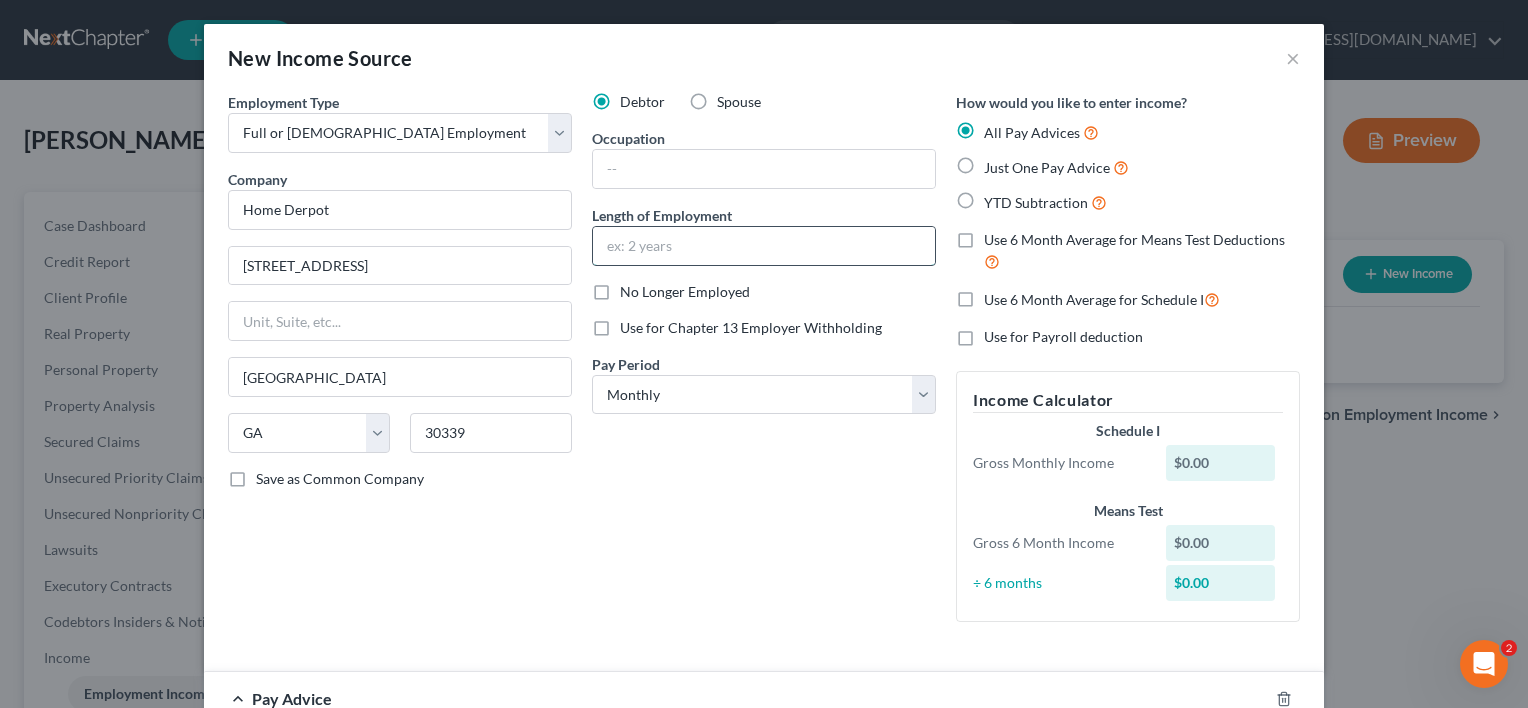 click at bounding box center [764, 246] 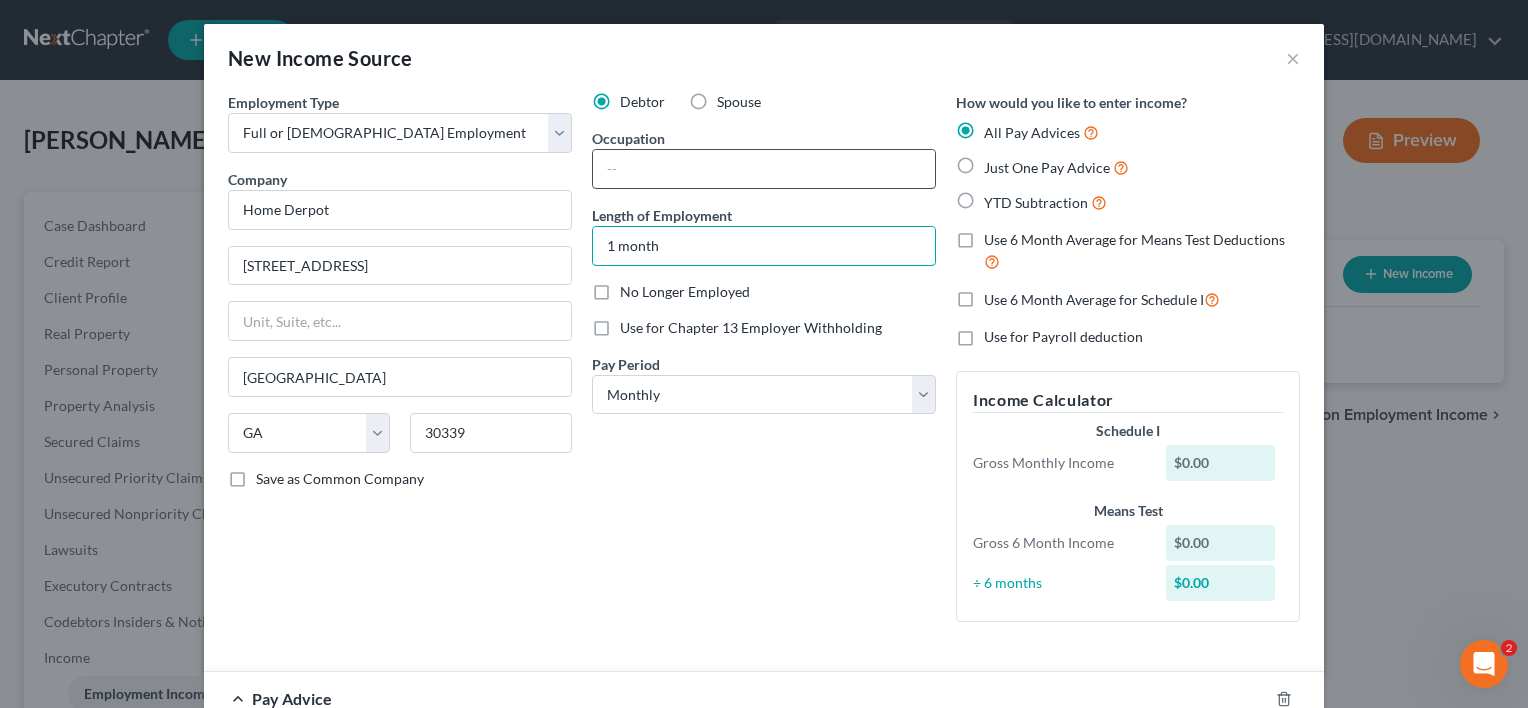 type on "1 month" 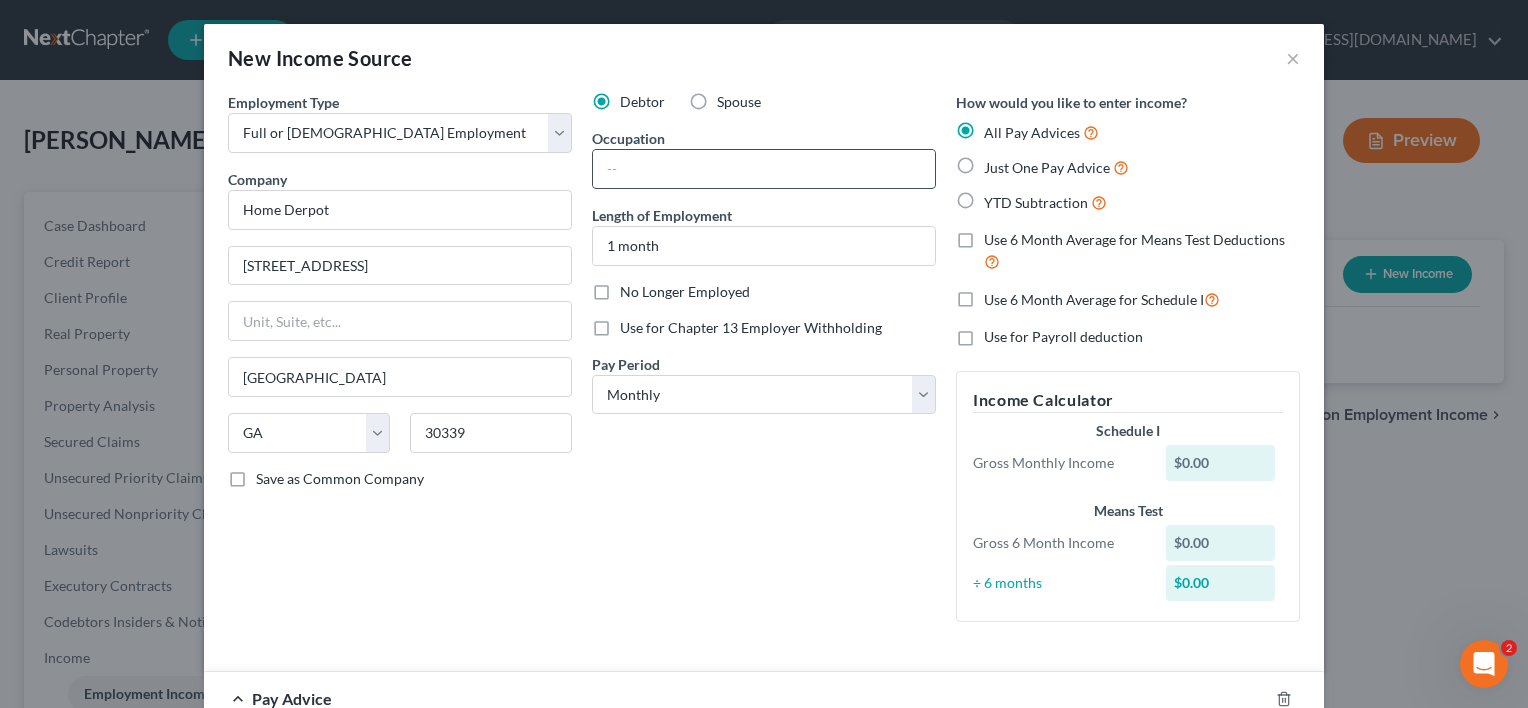 click at bounding box center (764, 169) 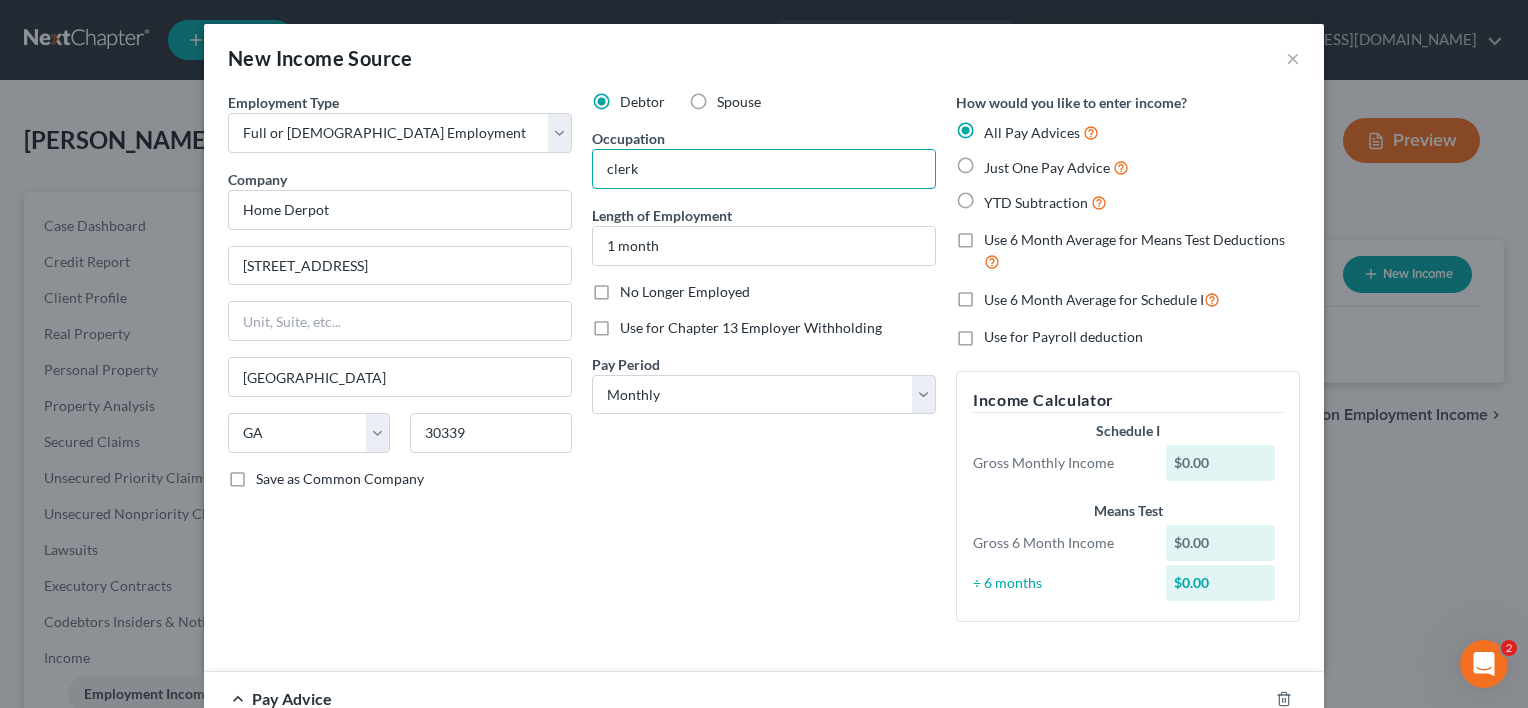 type on "clerk" 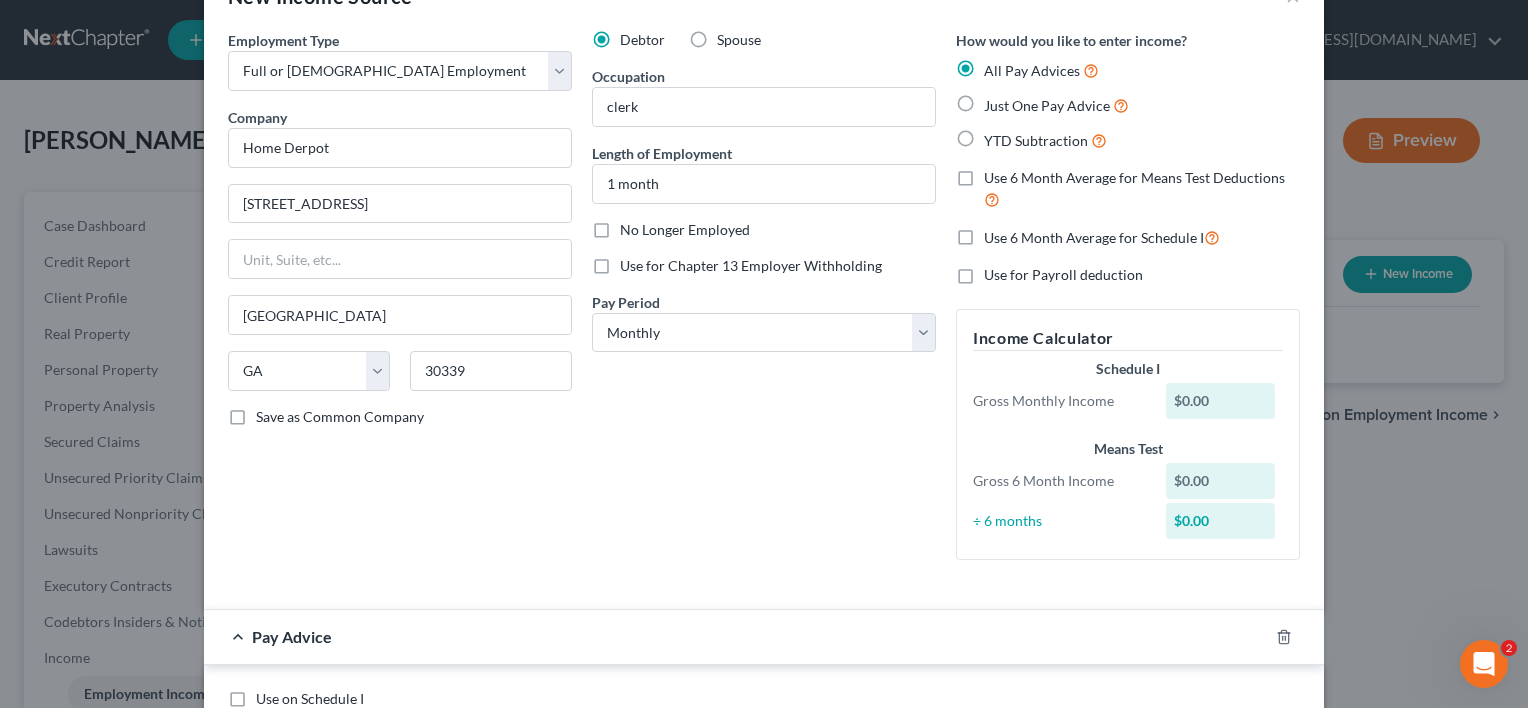 scroll, scrollTop: 186, scrollLeft: 0, axis: vertical 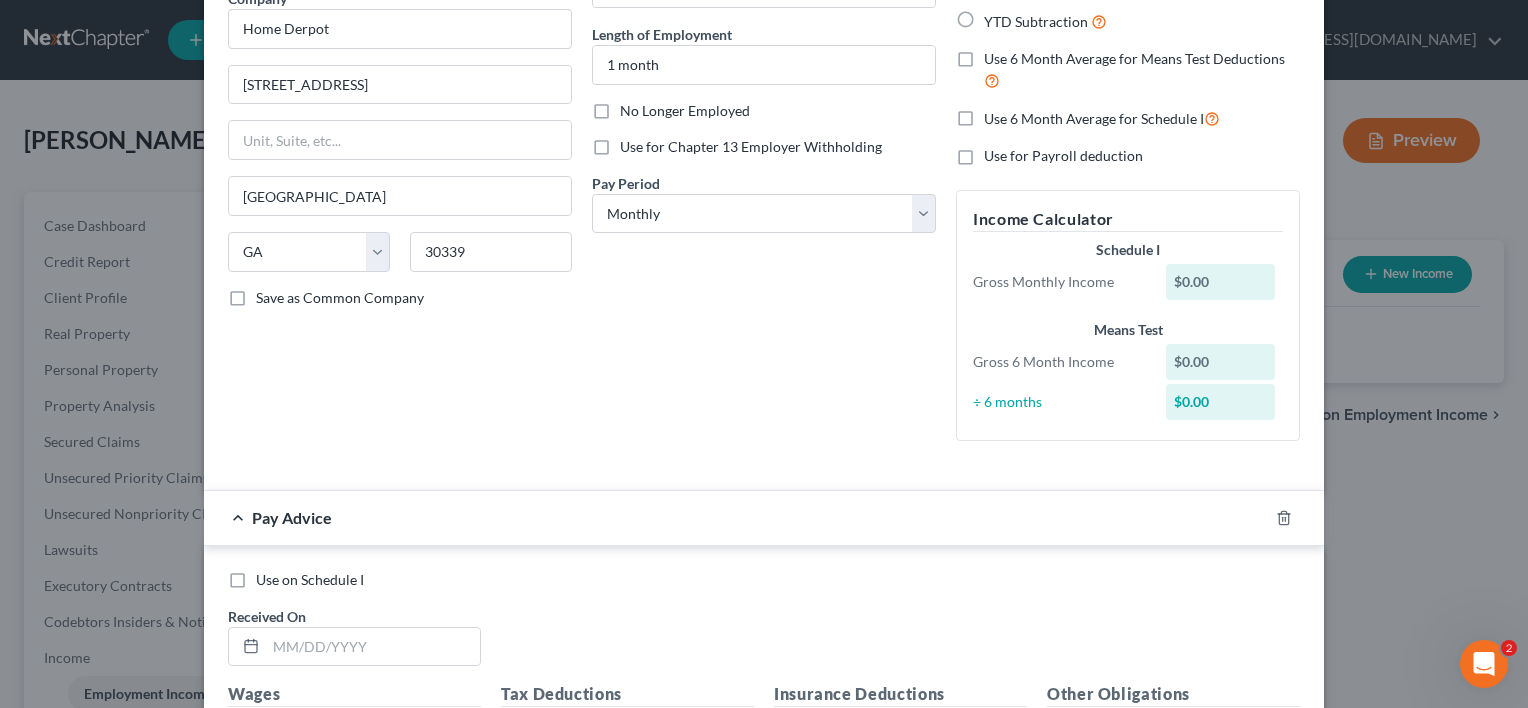 click on "Save as Common Company" at bounding box center (340, 298) 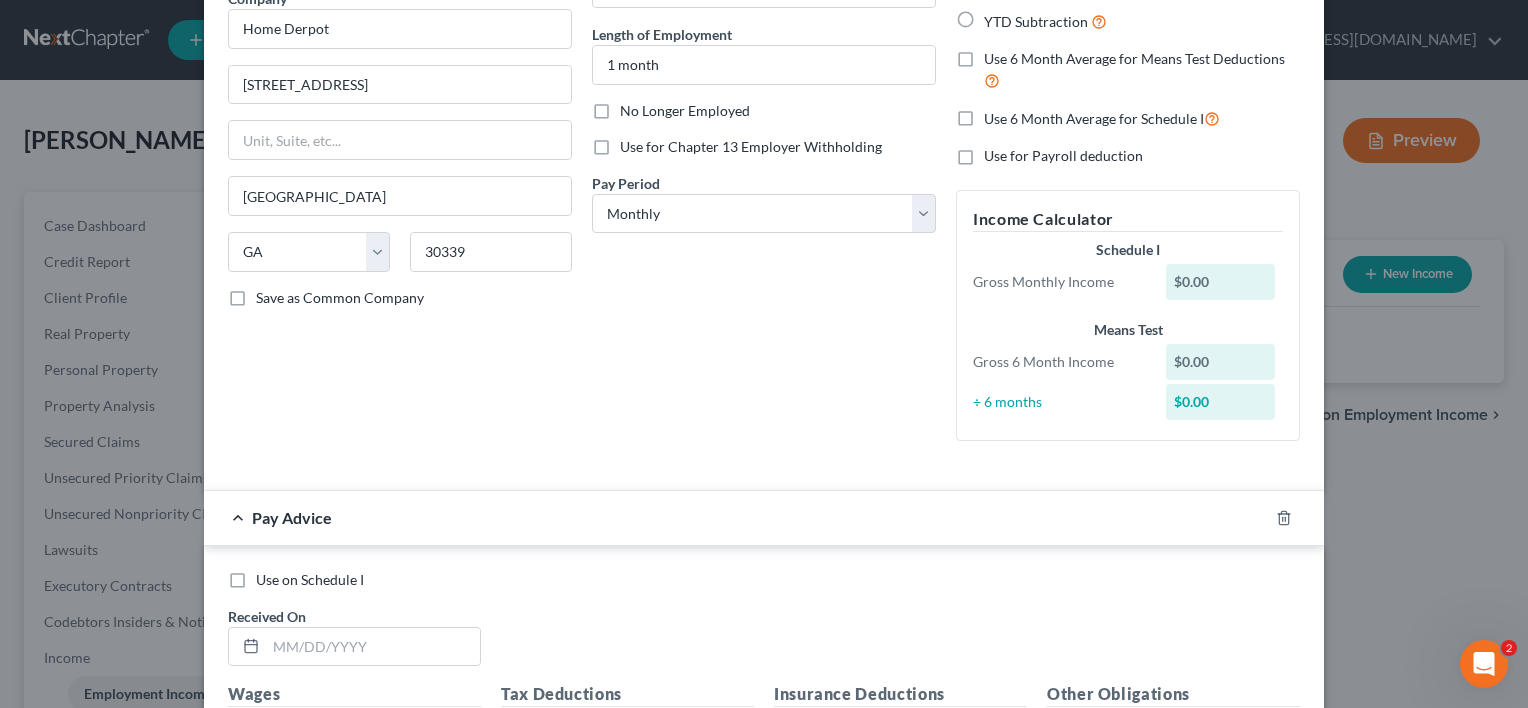 click on "Save as Common Company" at bounding box center [270, 294] 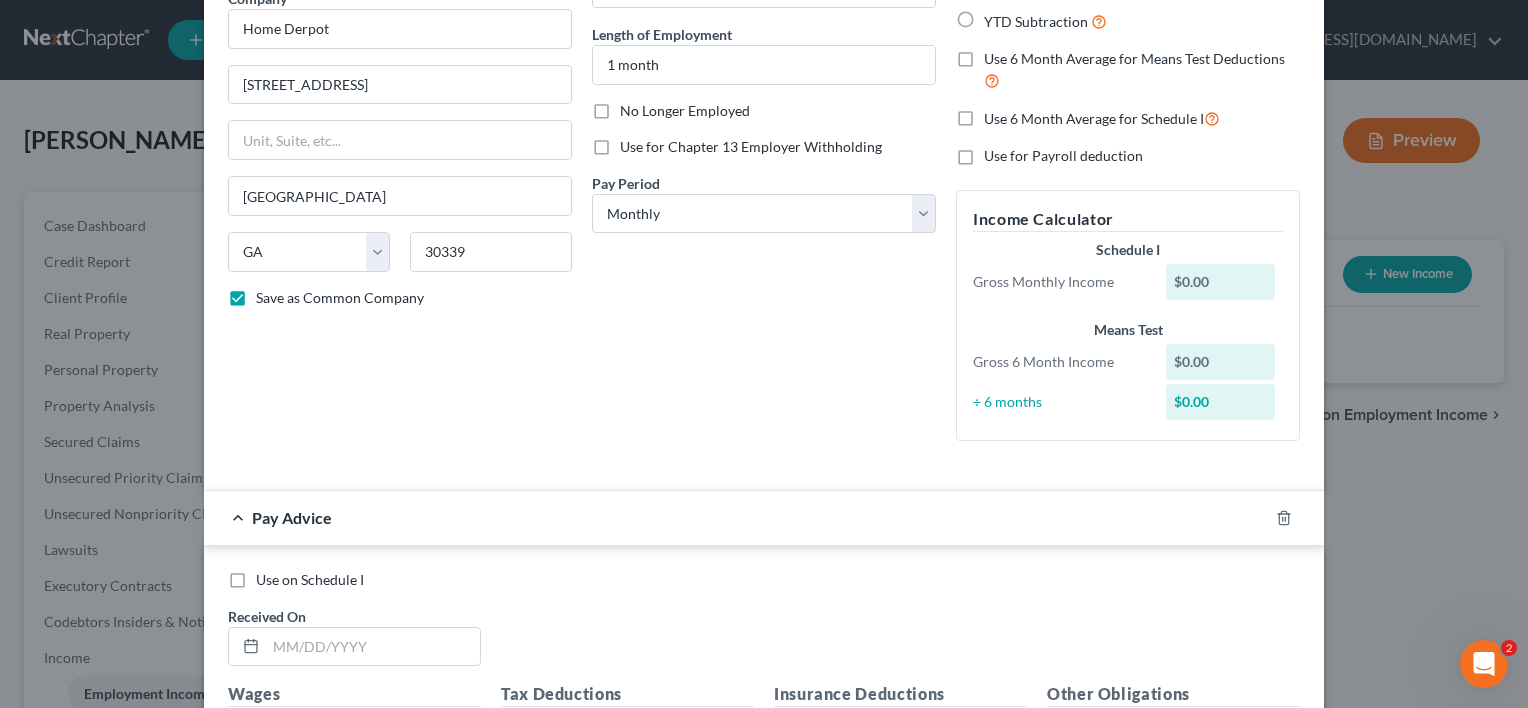scroll, scrollTop: 181, scrollLeft: 0, axis: vertical 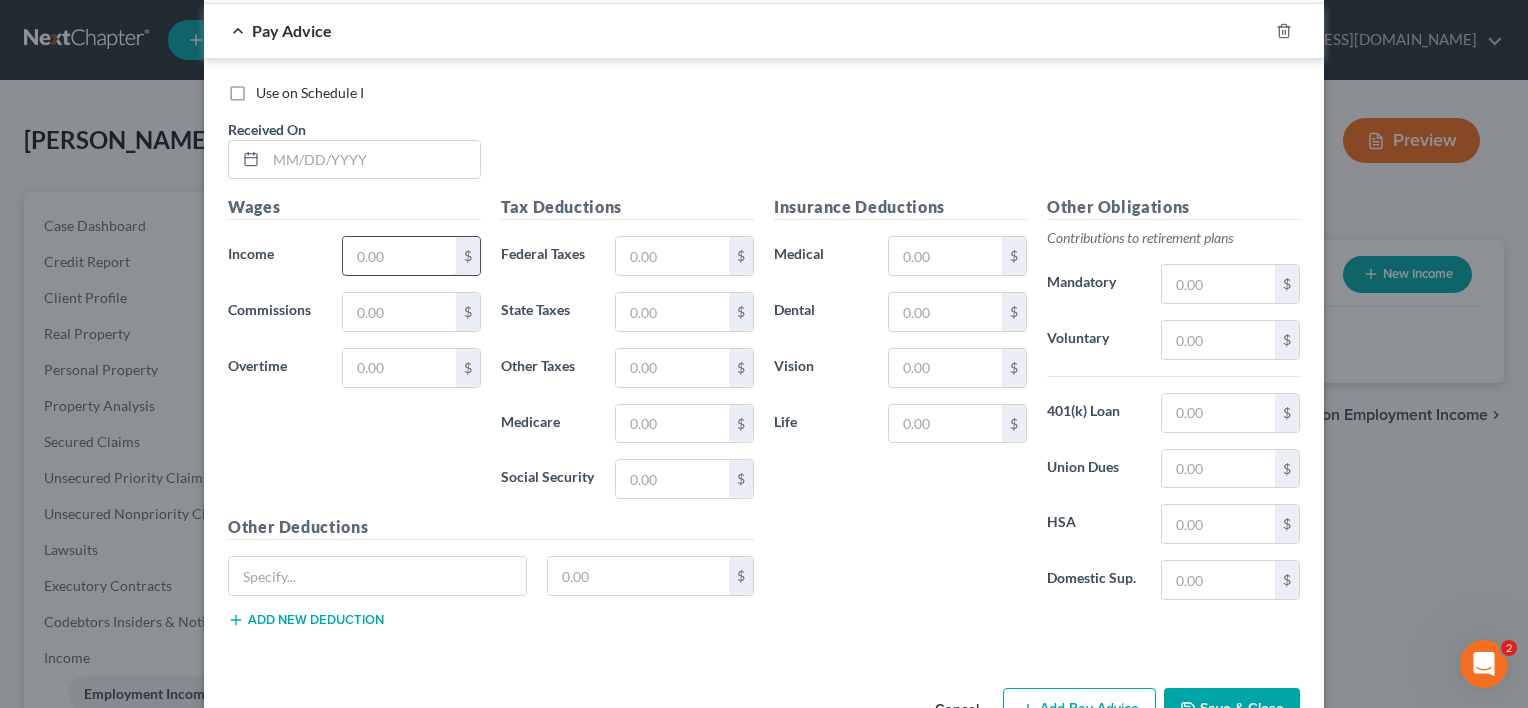 click at bounding box center [399, 256] 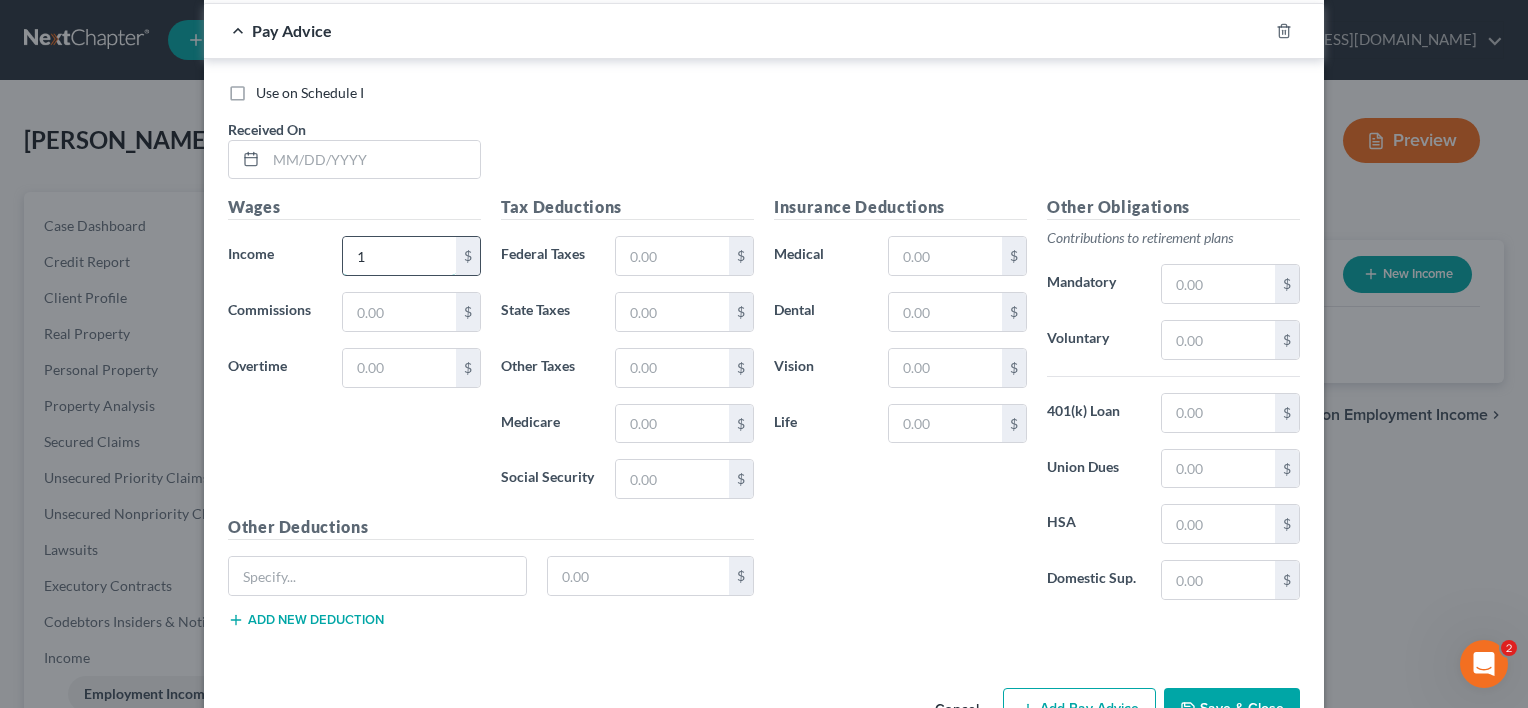 scroll, scrollTop: 668, scrollLeft: 0, axis: vertical 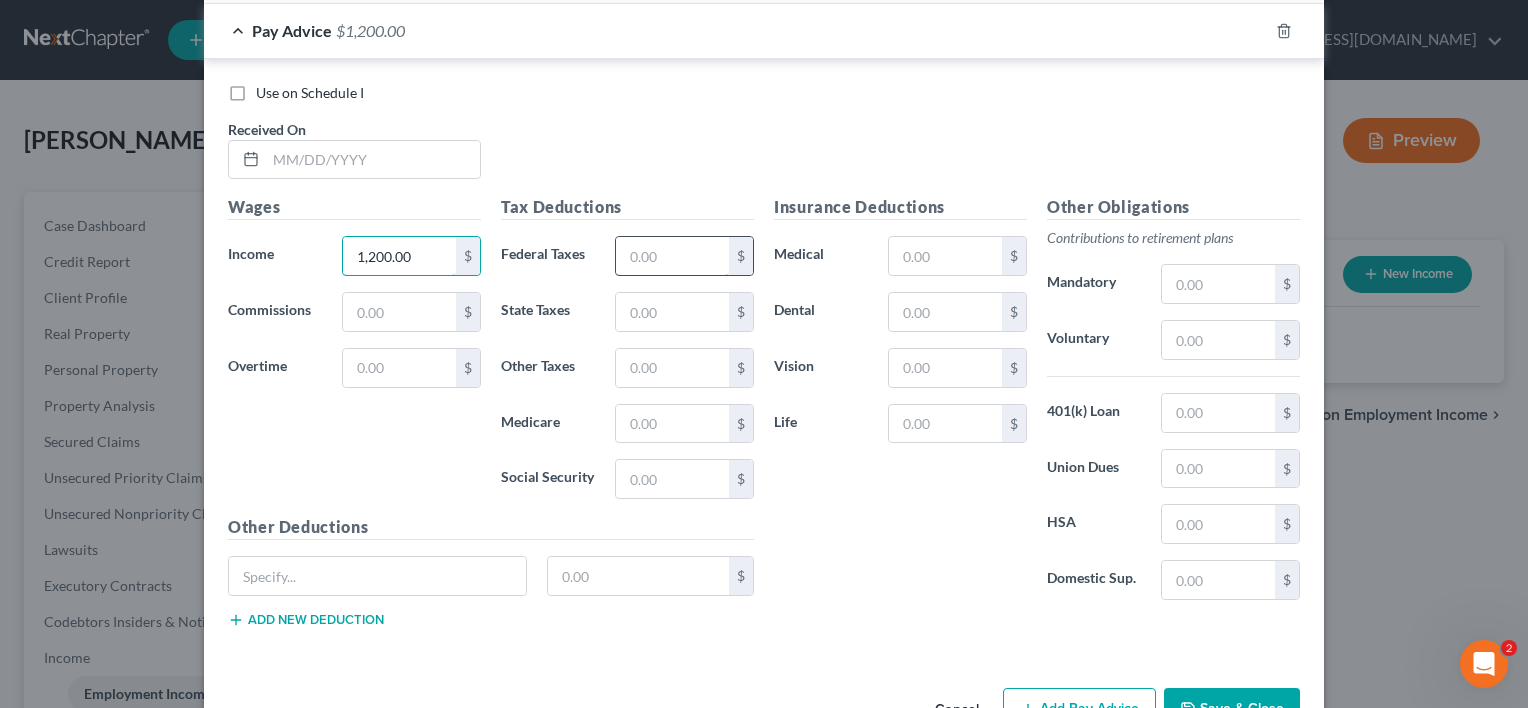 type on "1,200.00" 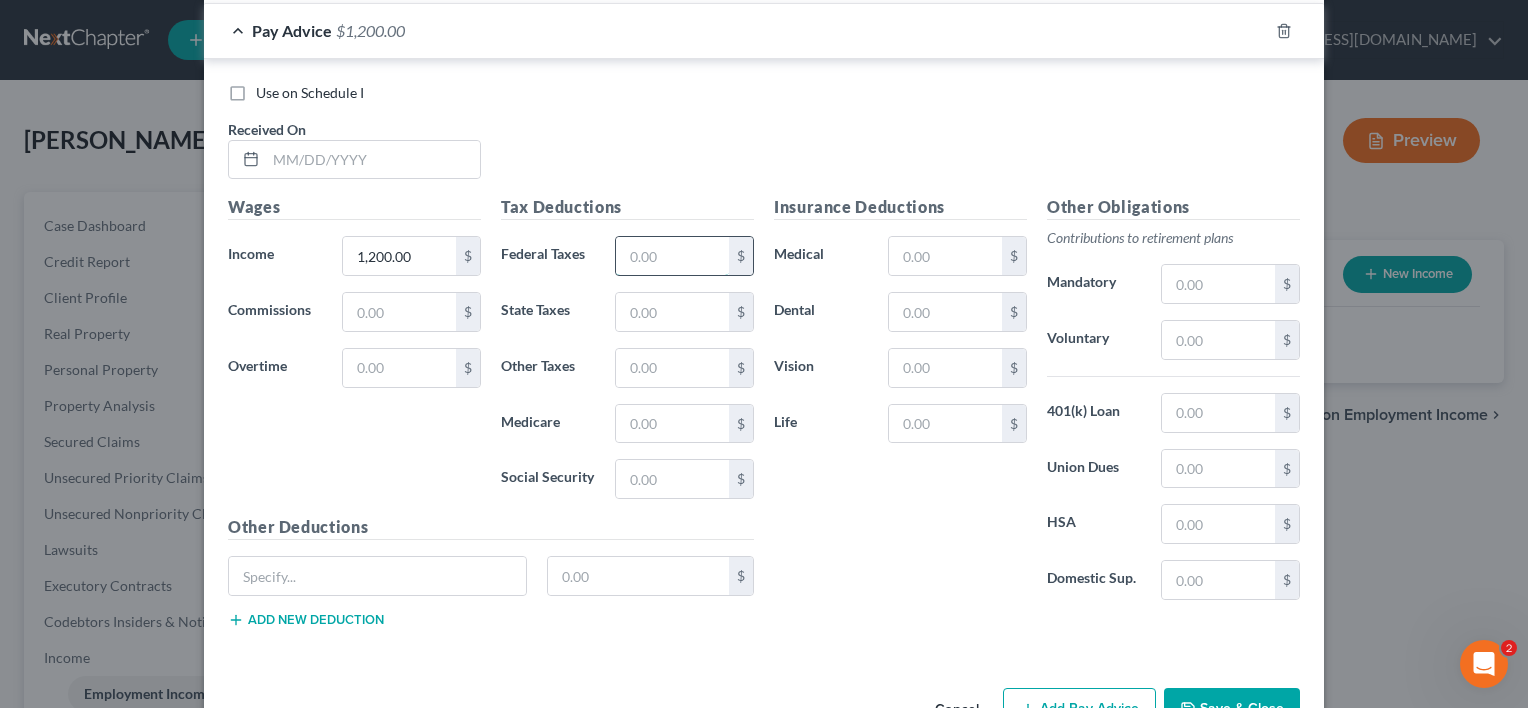 click at bounding box center [672, 256] 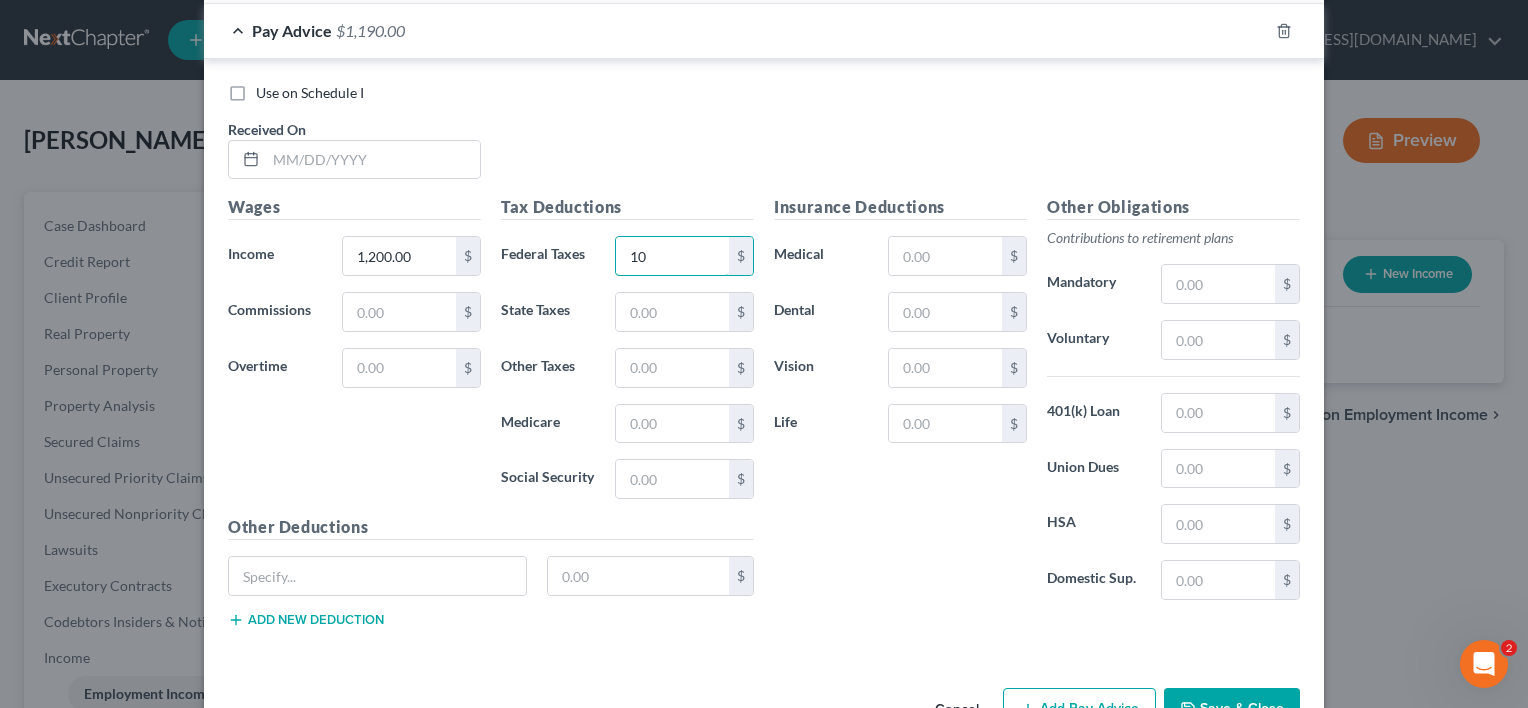 type on "1" 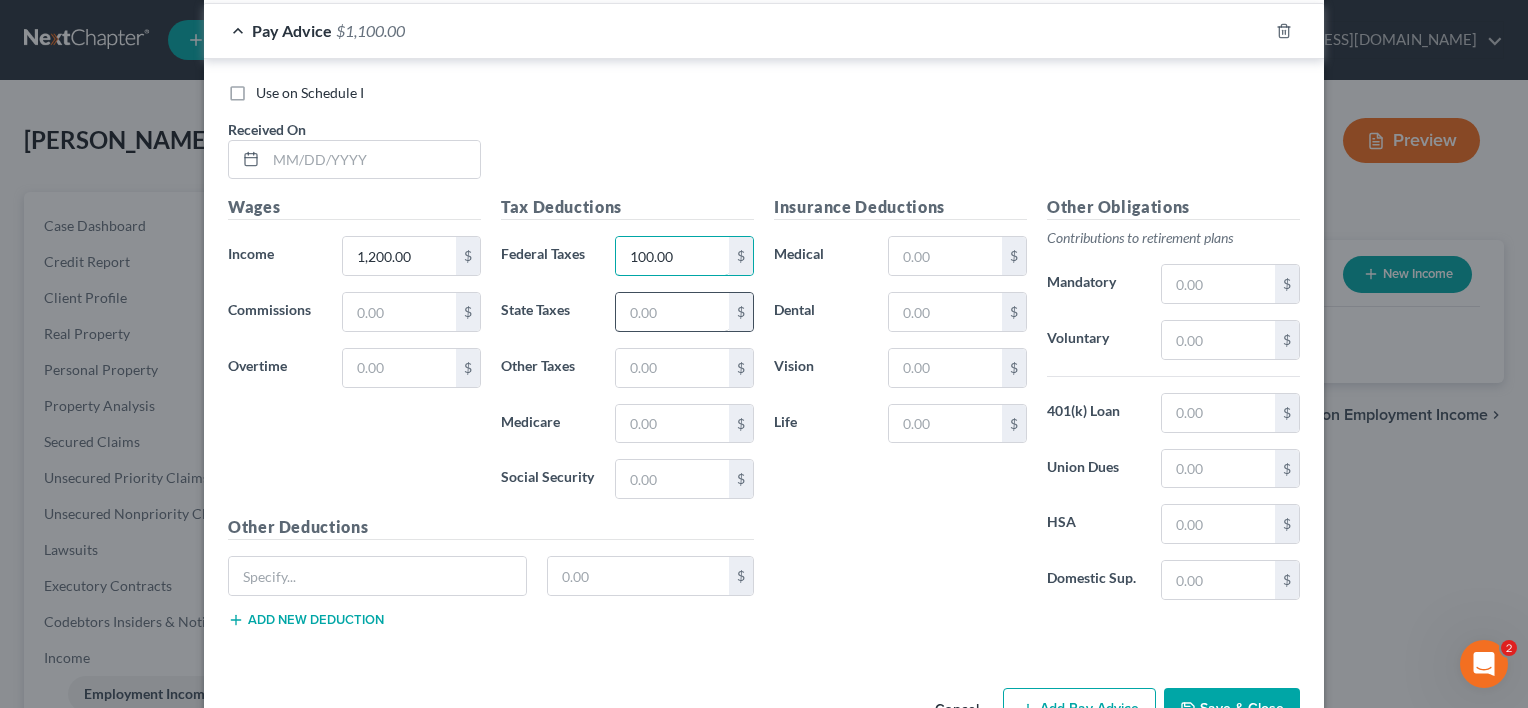 type on "100.00" 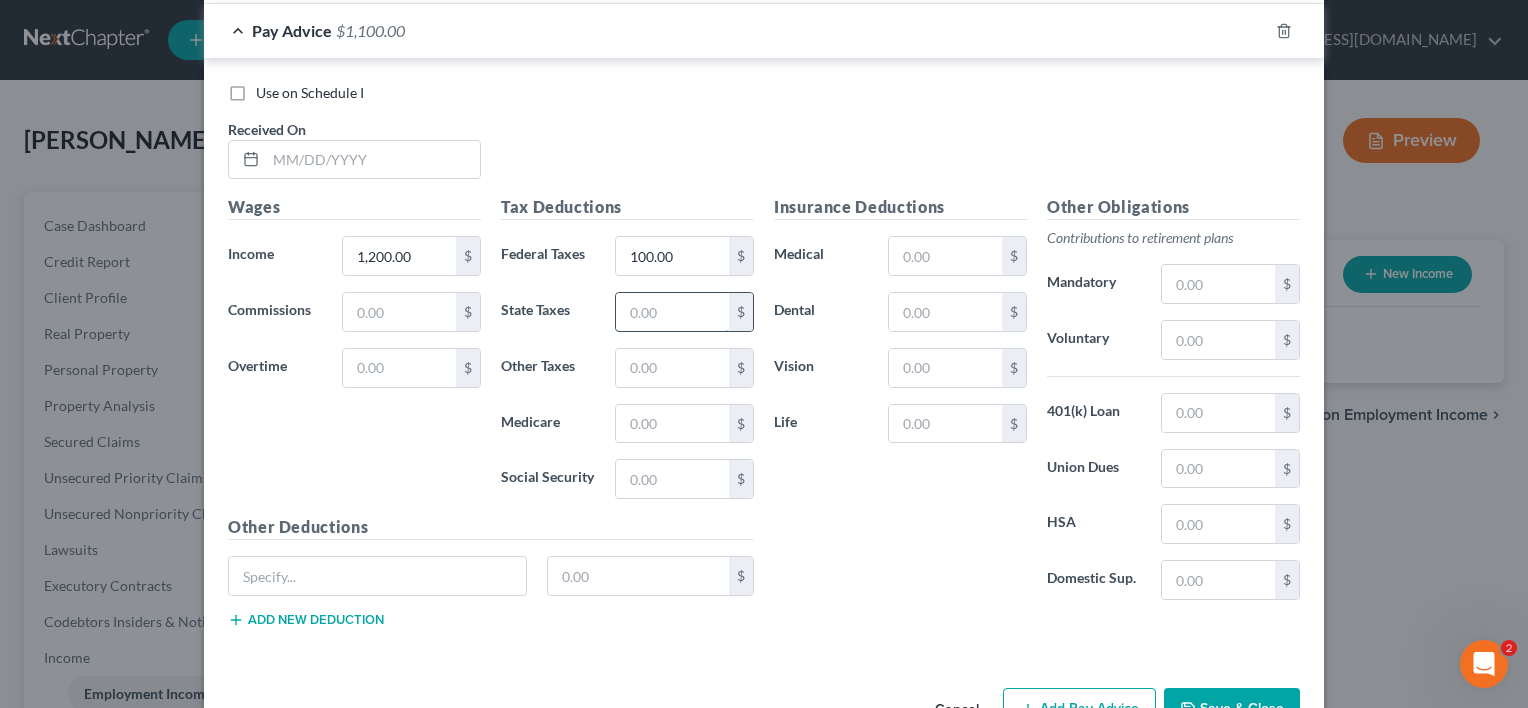 click at bounding box center [672, 312] 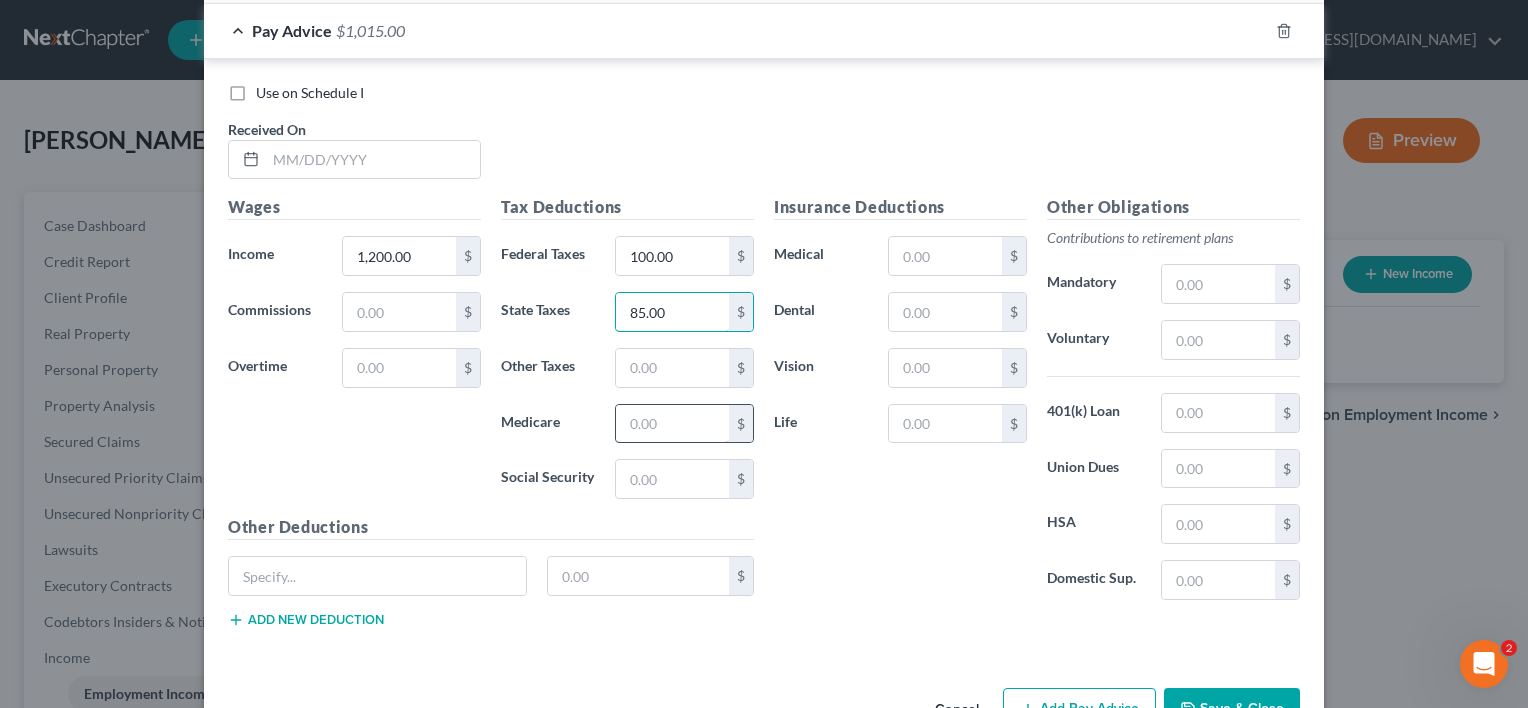 type on "85.00" 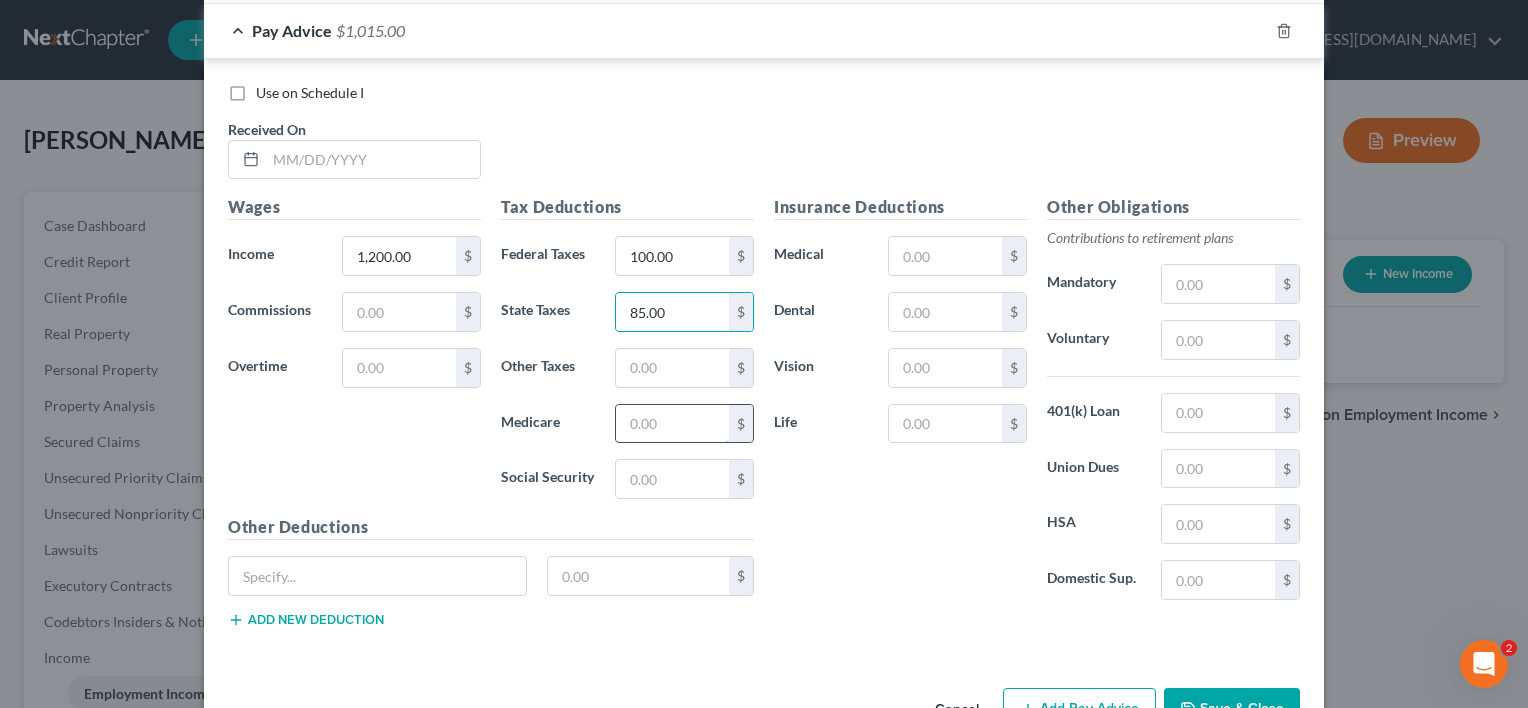 click at bounding box center [672, 424] 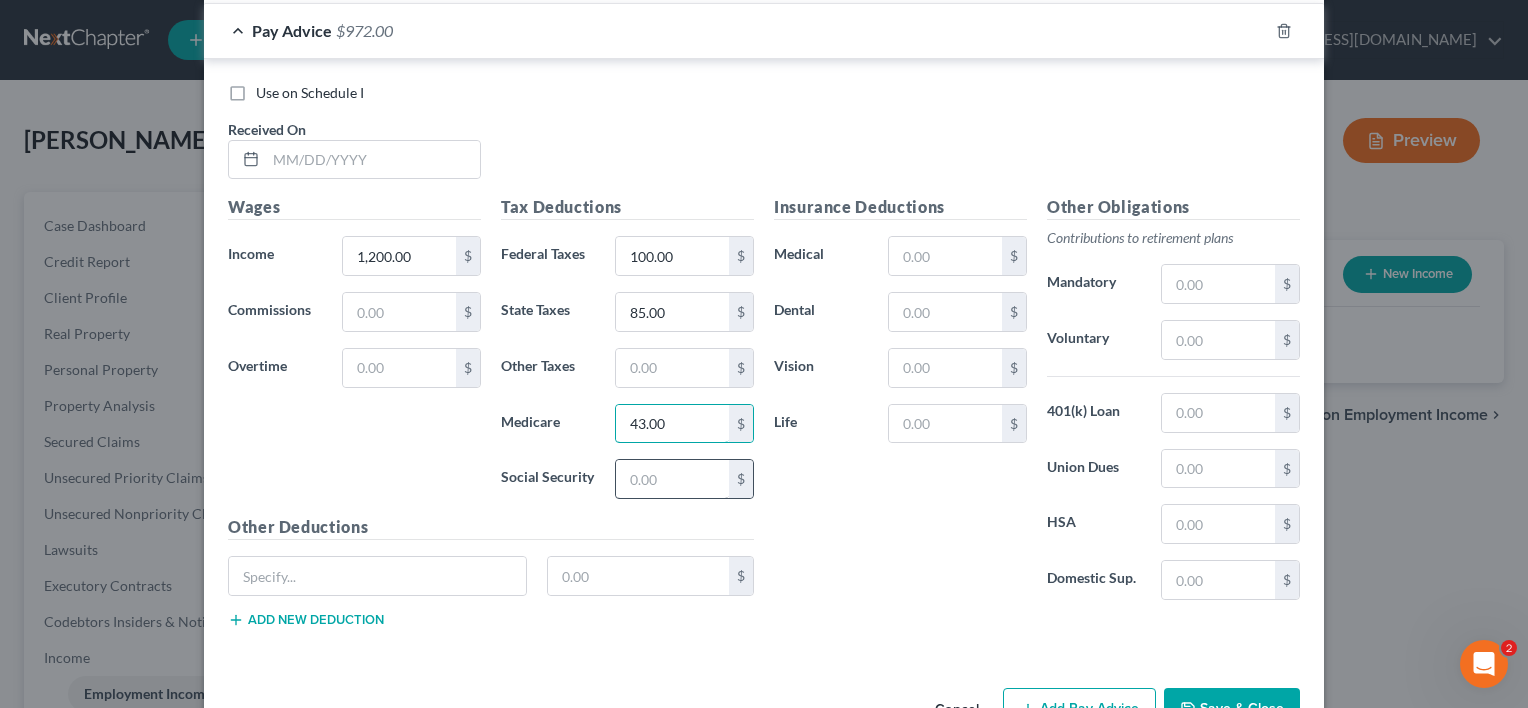 type on "43.00" 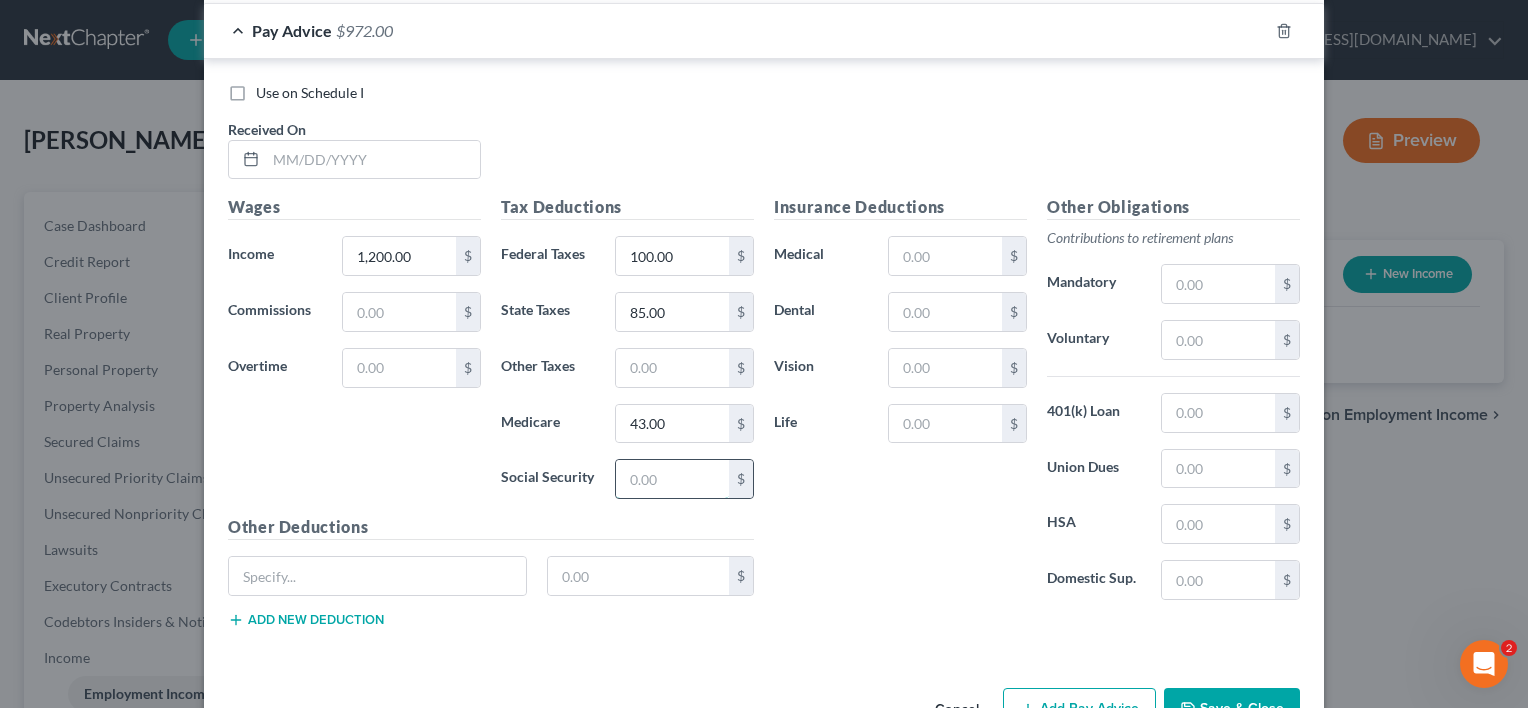 click at bounding box center (672, 479) 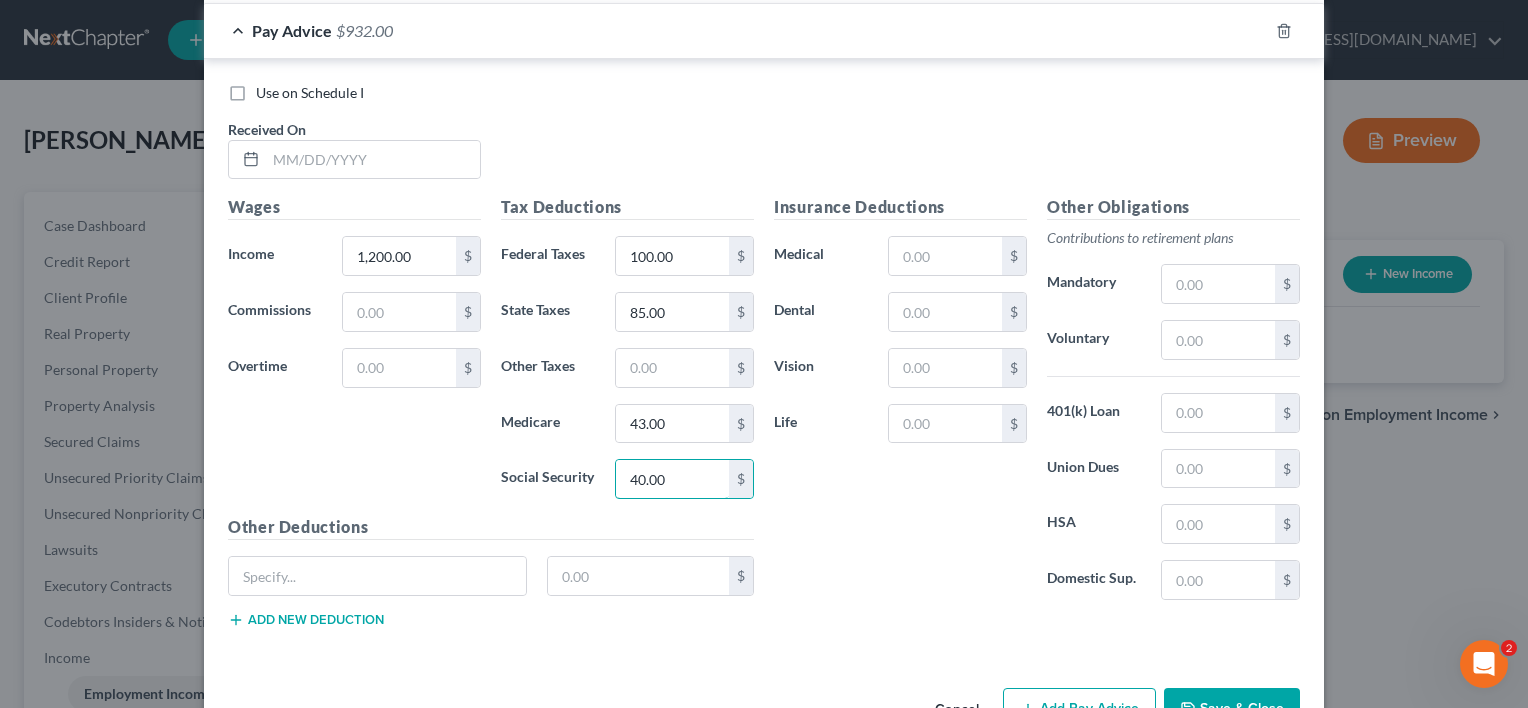 type on "40.00" 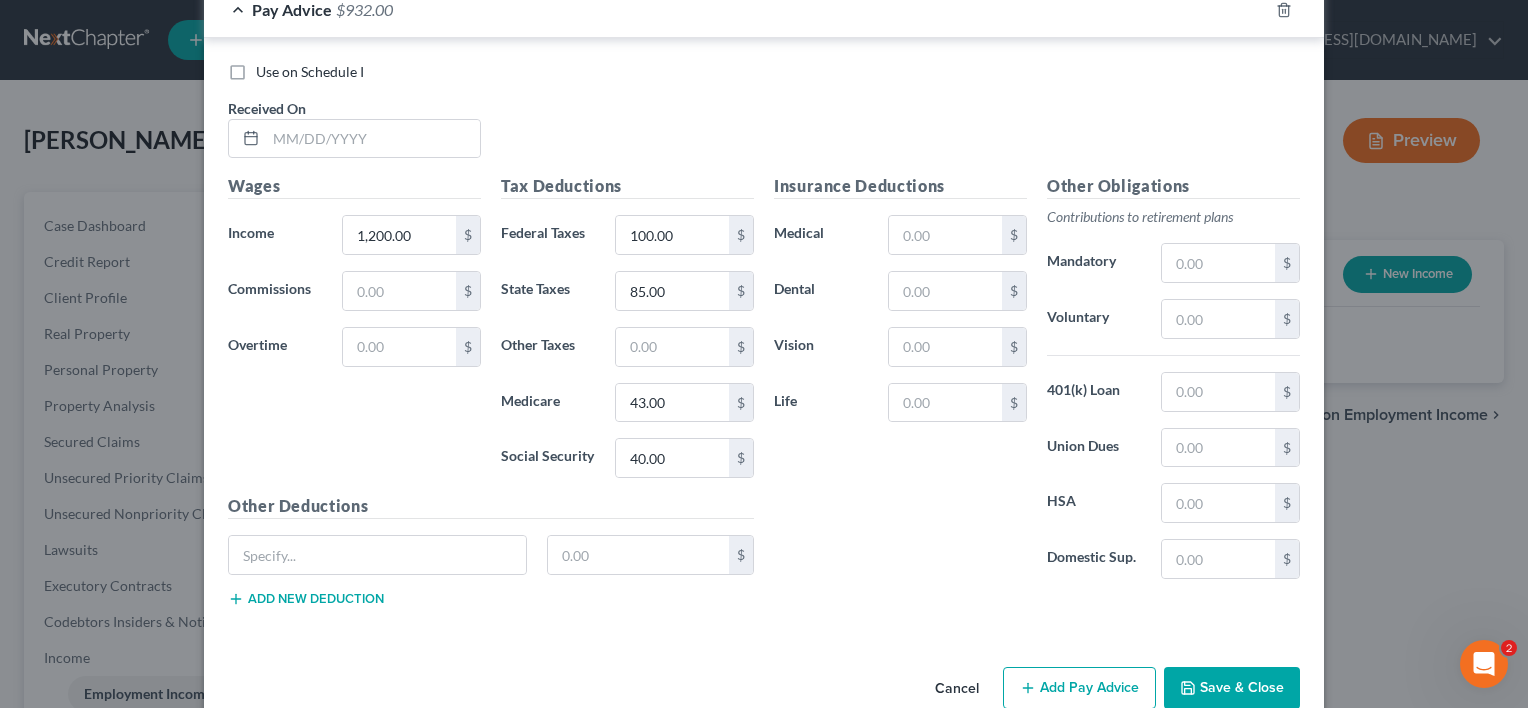scroll, scrollTop: 725, scrollLeft: 0, axis: vertical 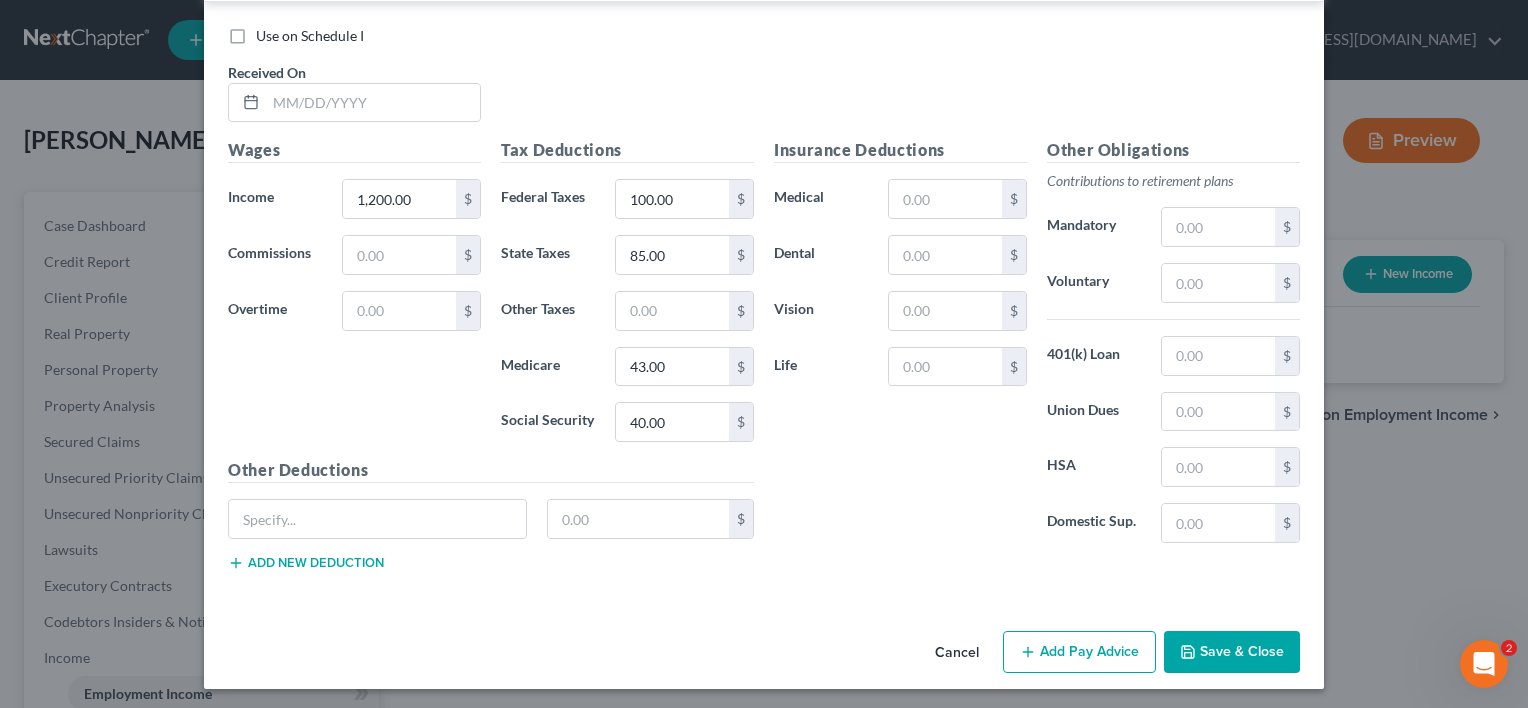 click on "Save & Close" at bounding box center (1232, 652) 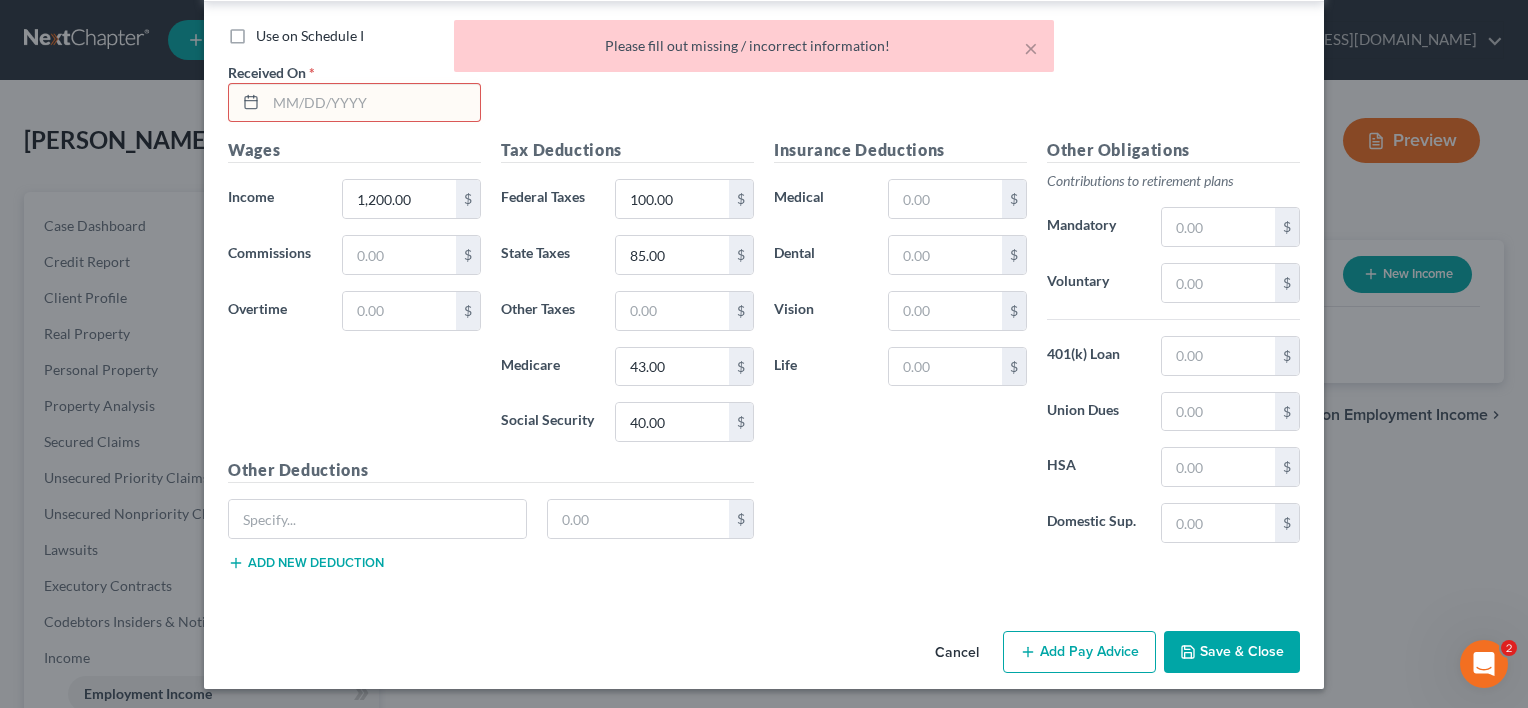 click at bounding box center (373, 103) 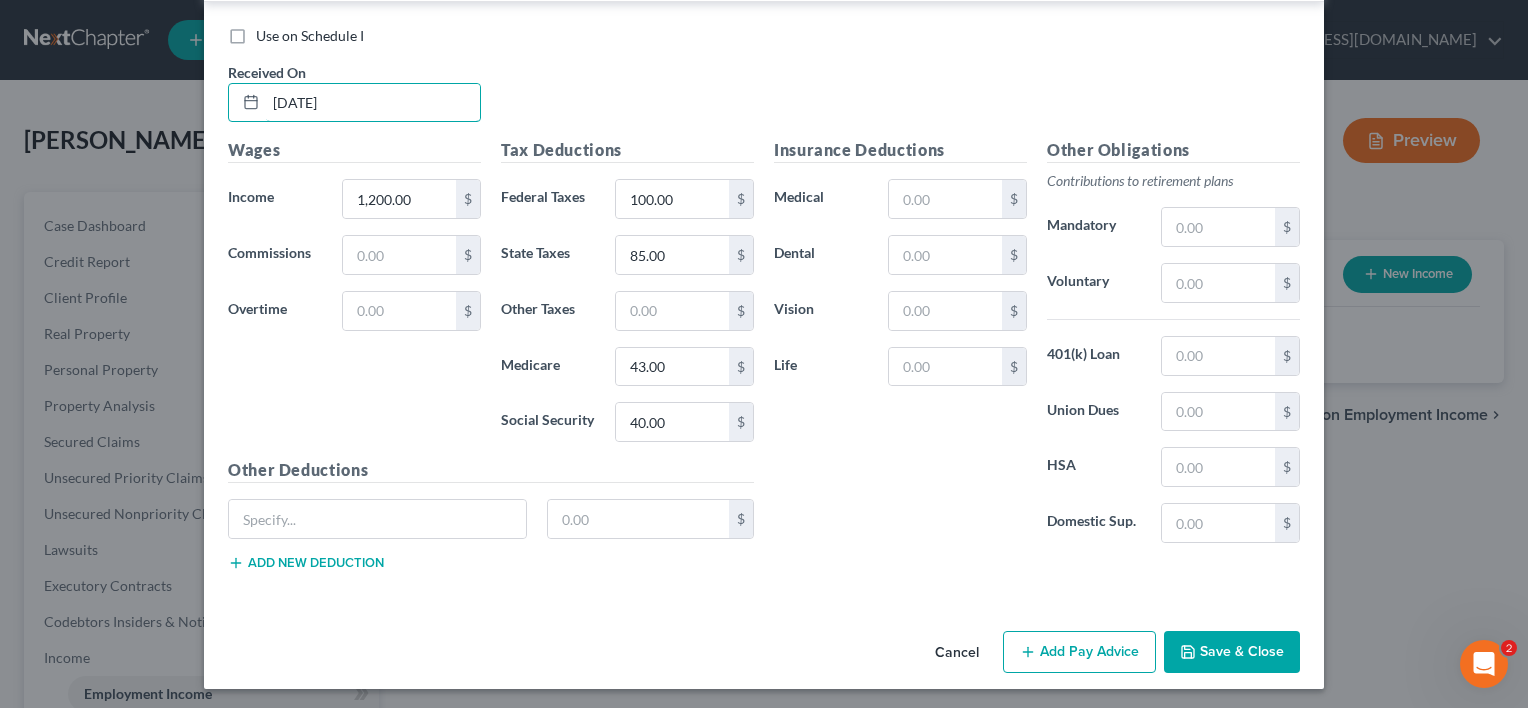 type on "07/05/2025" 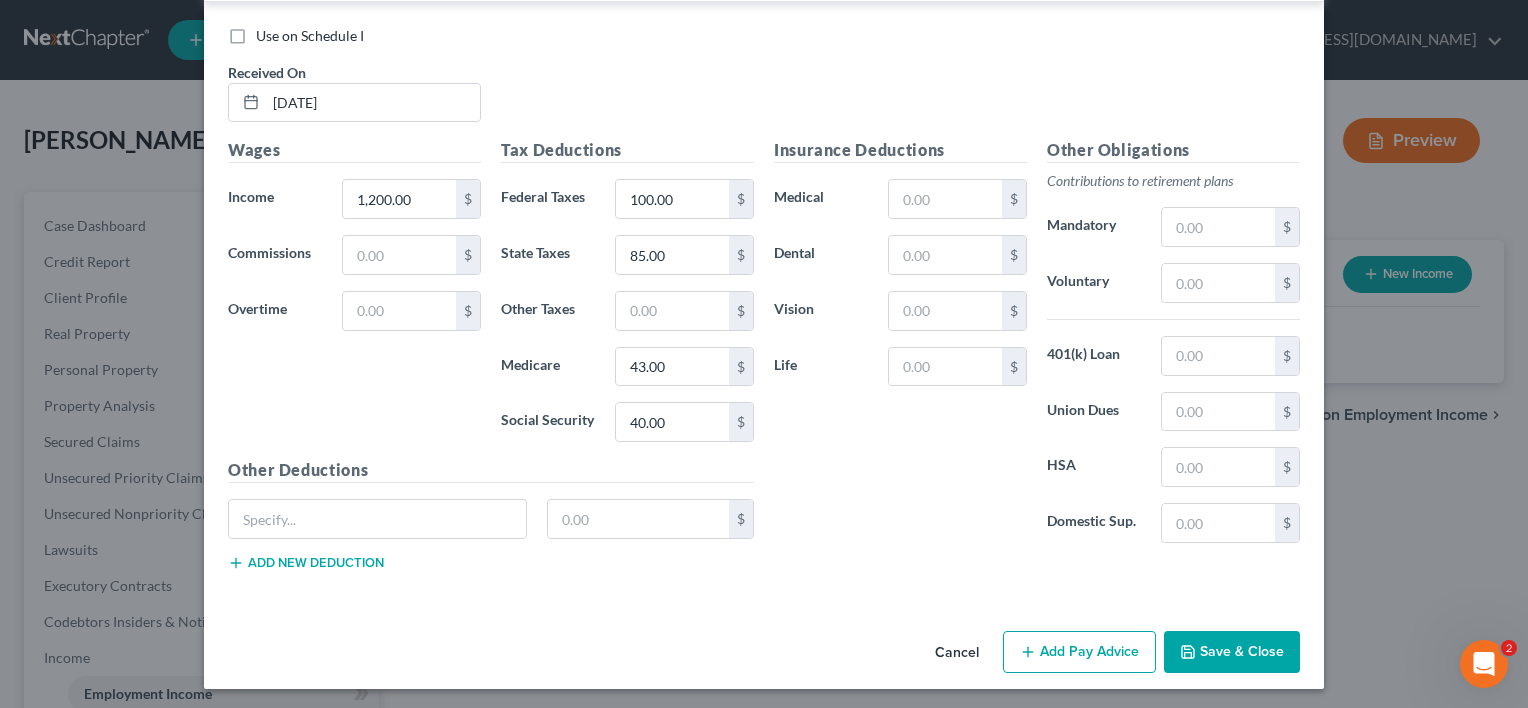 click on "Save & Close" at bounding box center (1232, 652) 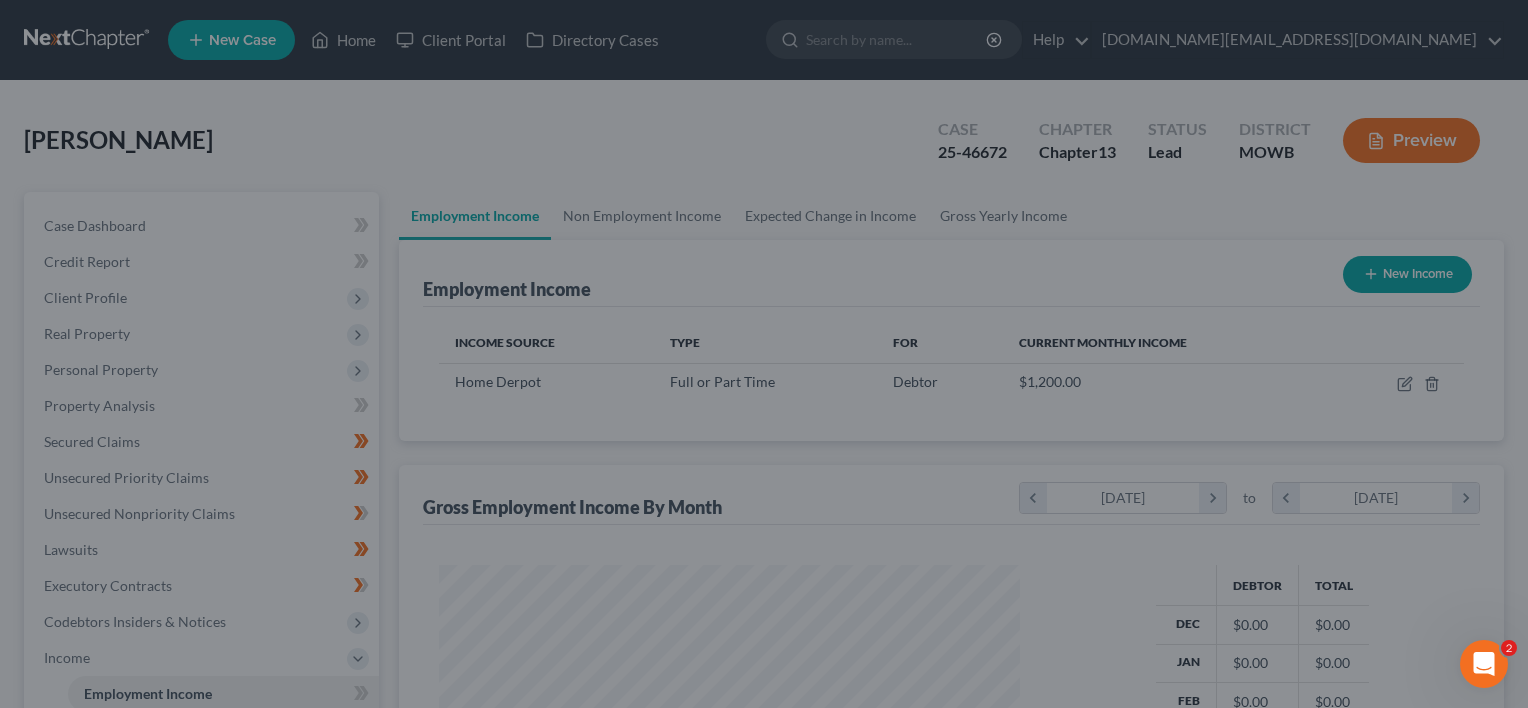 scroll, scrollTop: 999643, scrollLeft: 999385, axis: both 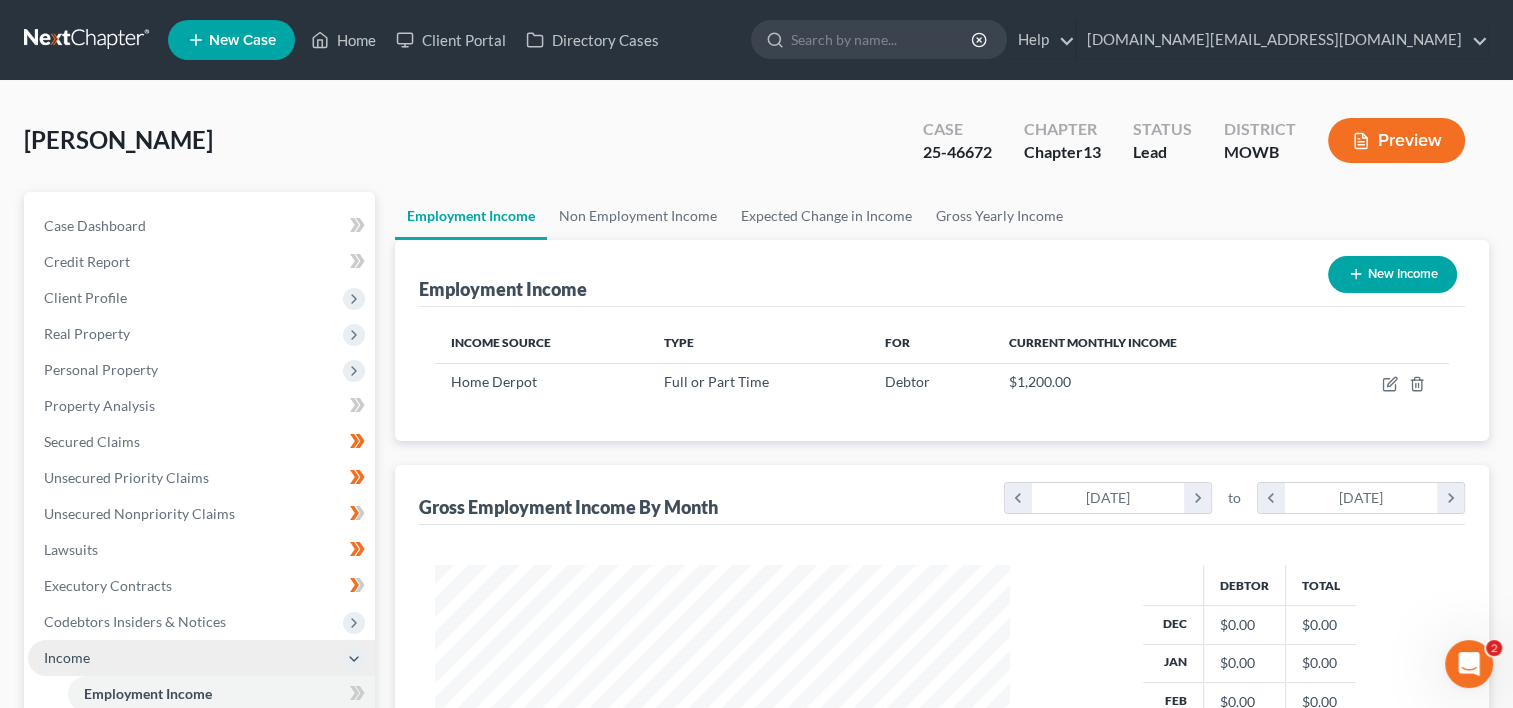 click on "Income" at bounding box center [201, 658] 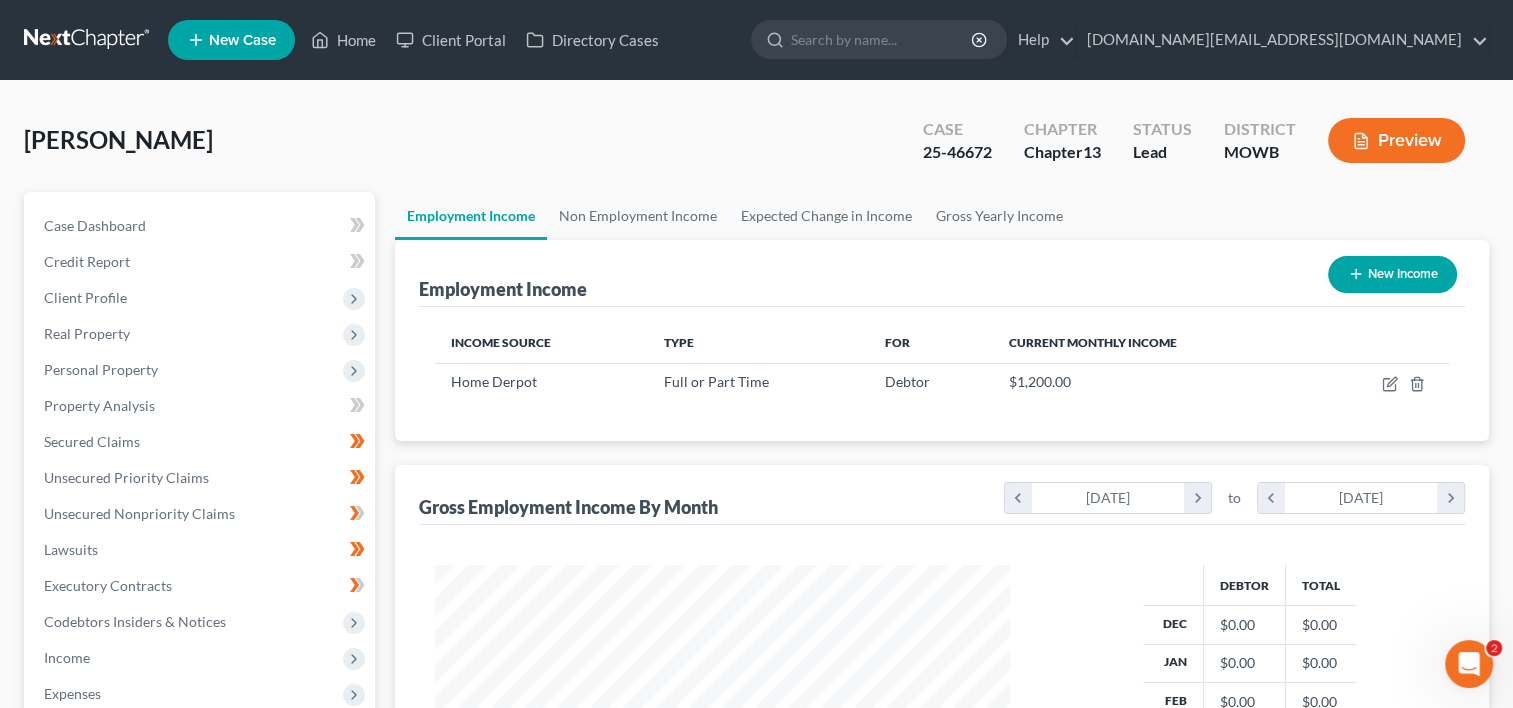 click on "Preview" at bounding box center (1396, 140) 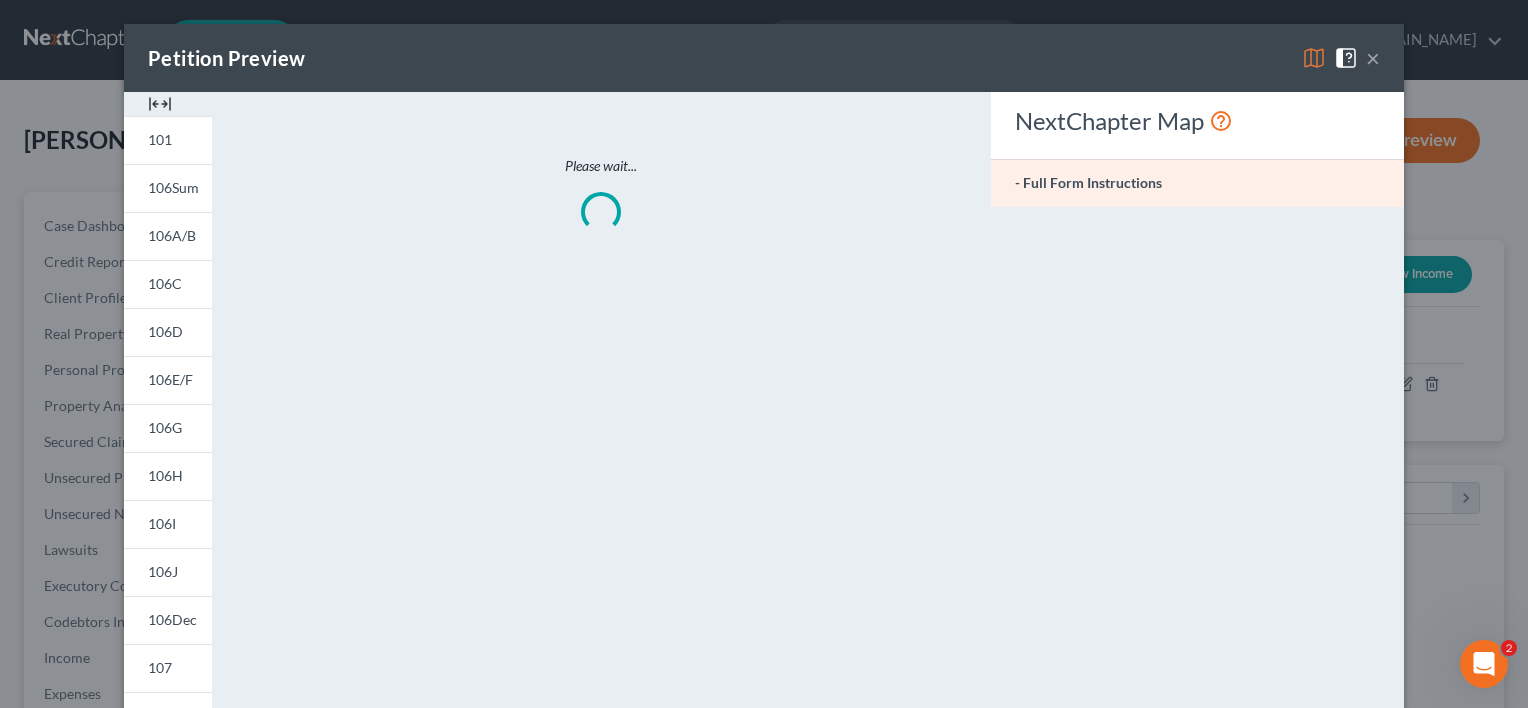 scroll, scrollTop: 999643, scrollLeft: 999378, axis: both 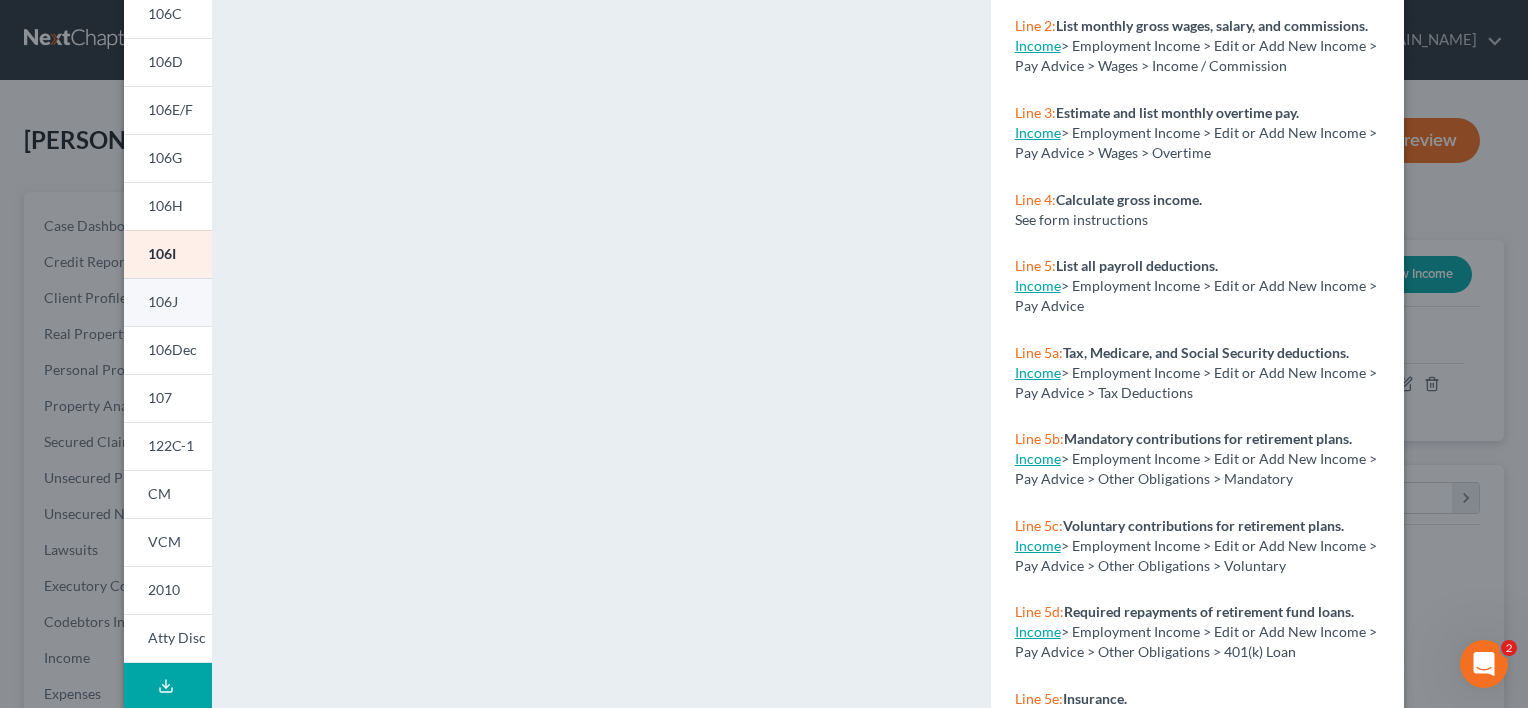 click on "106J" at bounding box center [163, 301] 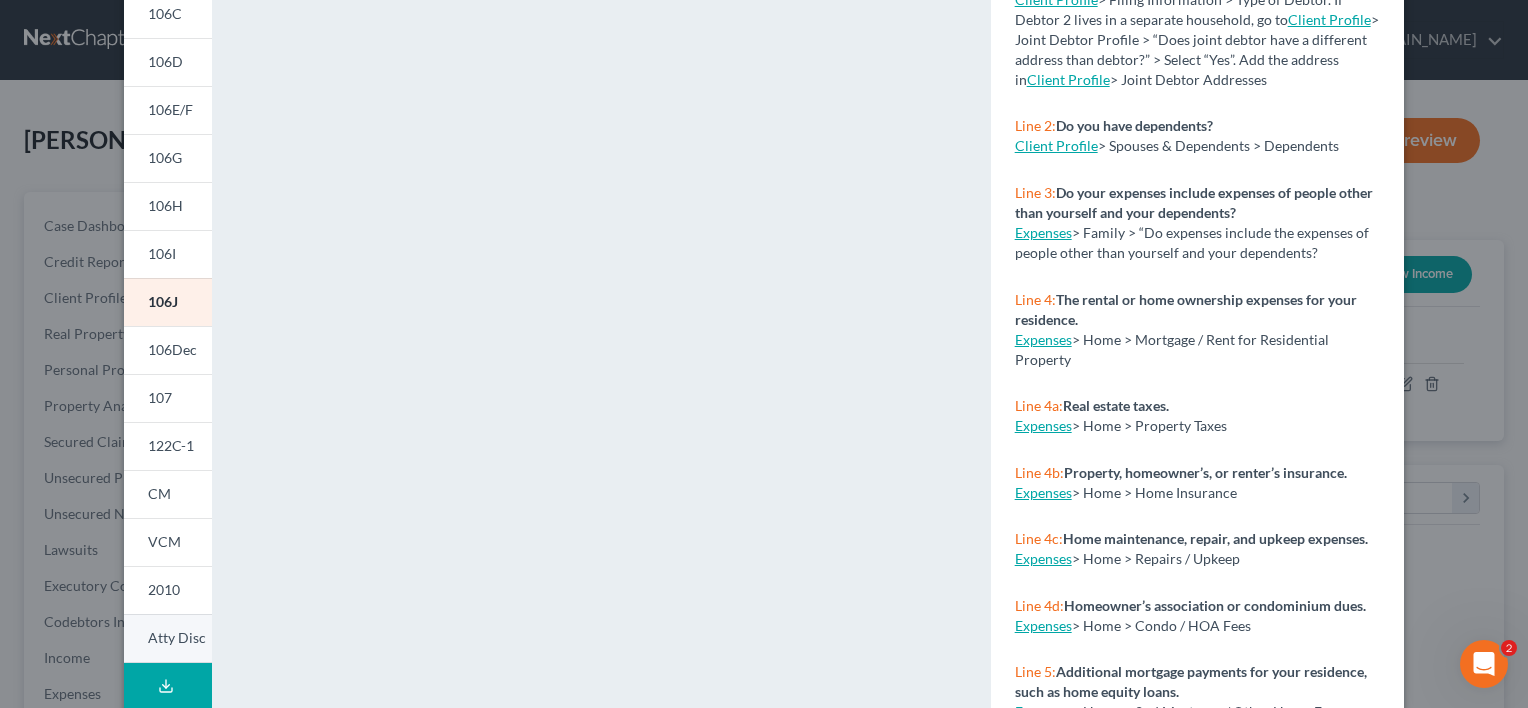 click on "Atty Disc" at bounding box center (177, 637) 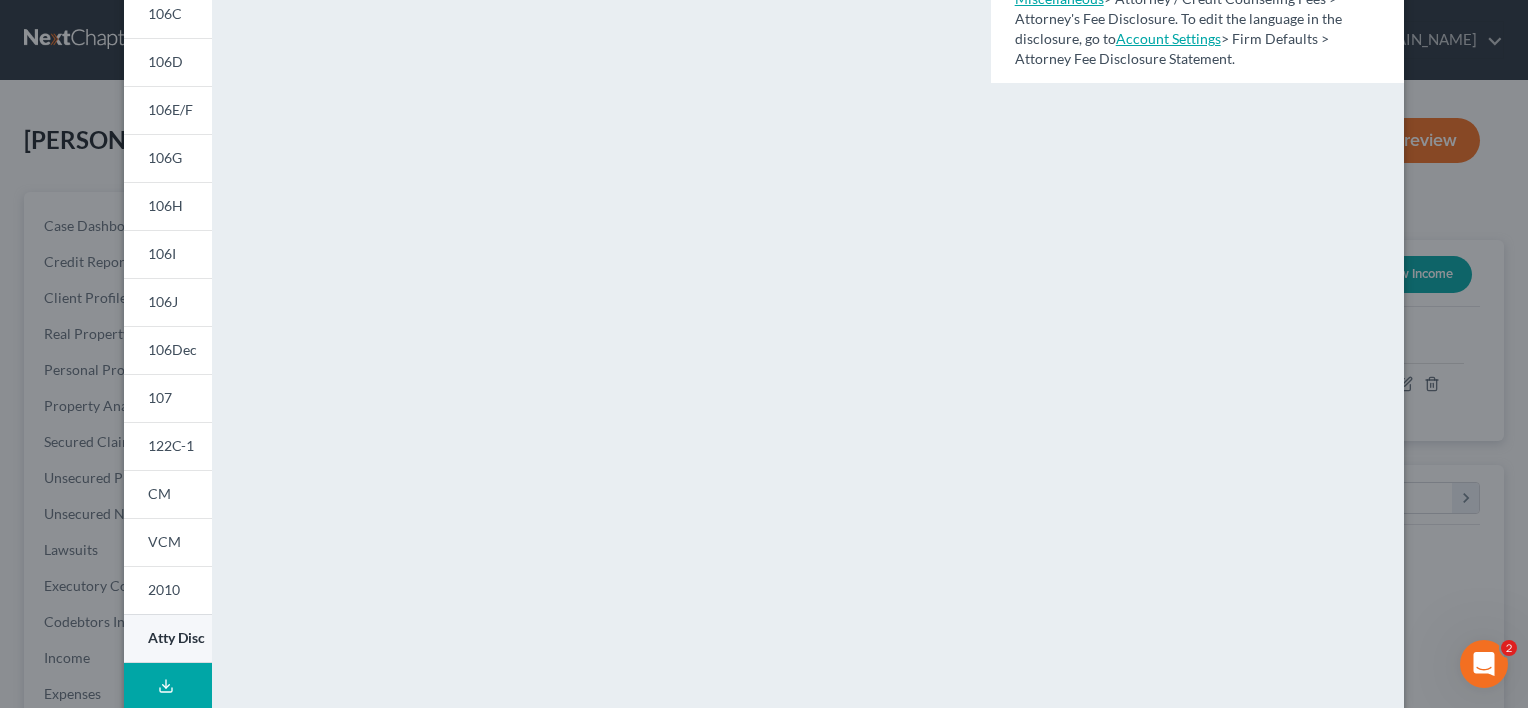 click on "Atty Disc" at bounding box center (176, 637) 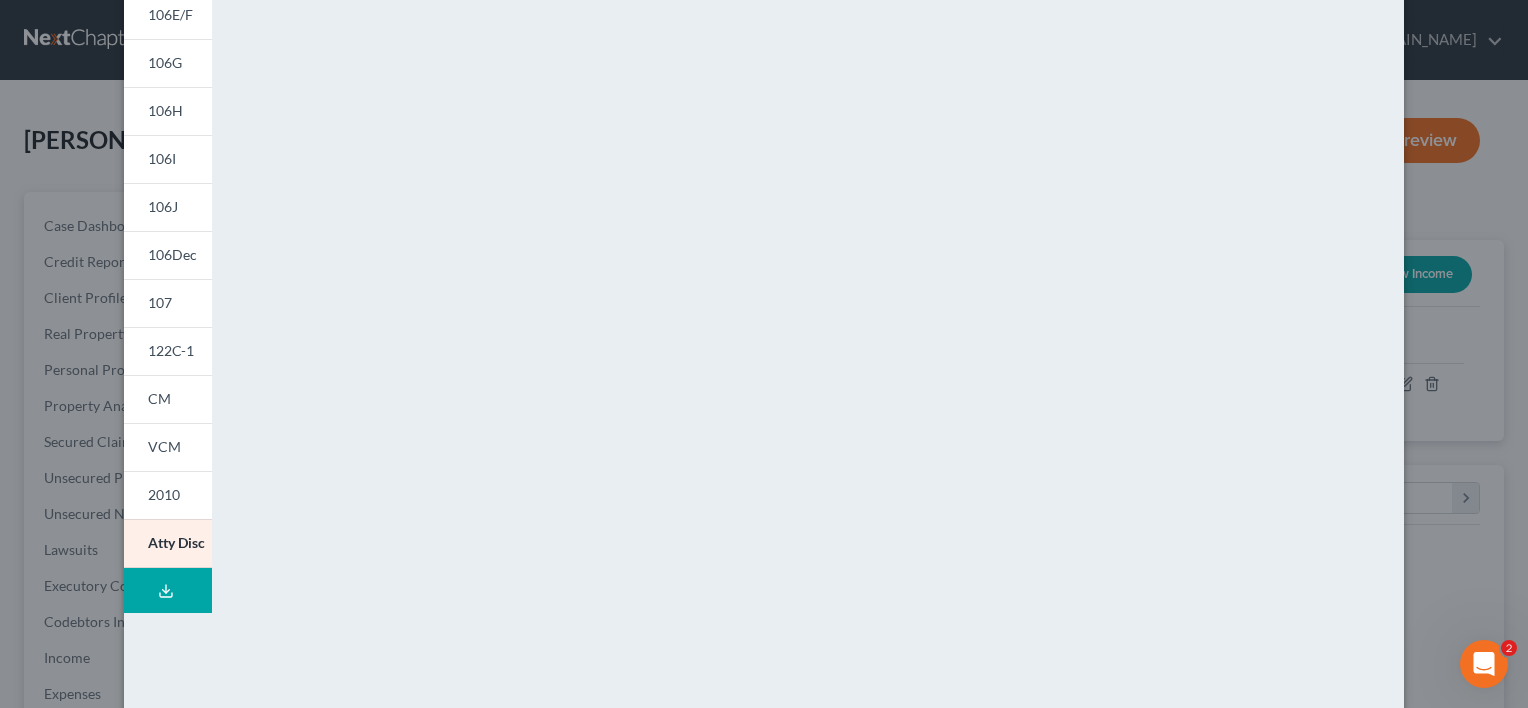 scroll, scrollTop: 420, scrollLeft: 0, axis: vertical 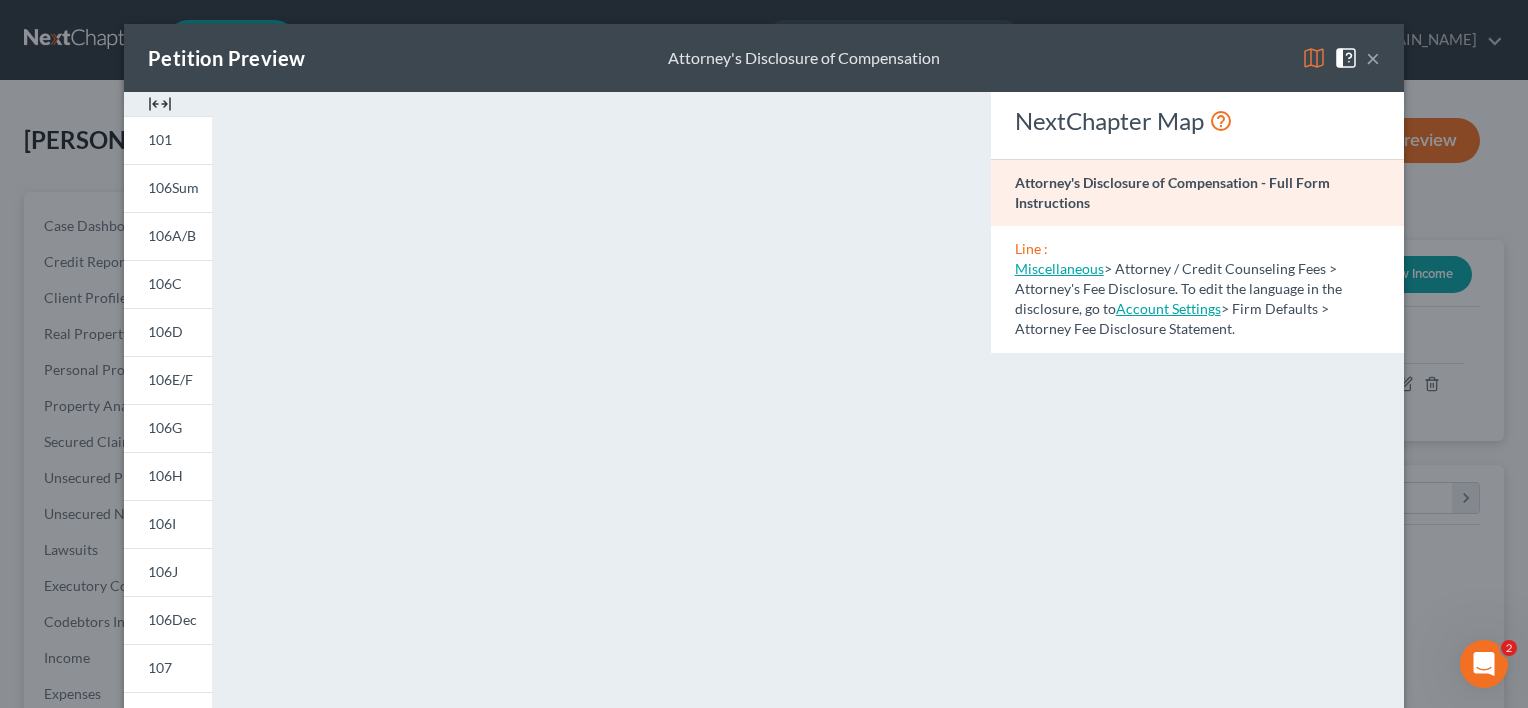 click on "×" at bounding box center (1373, 58) 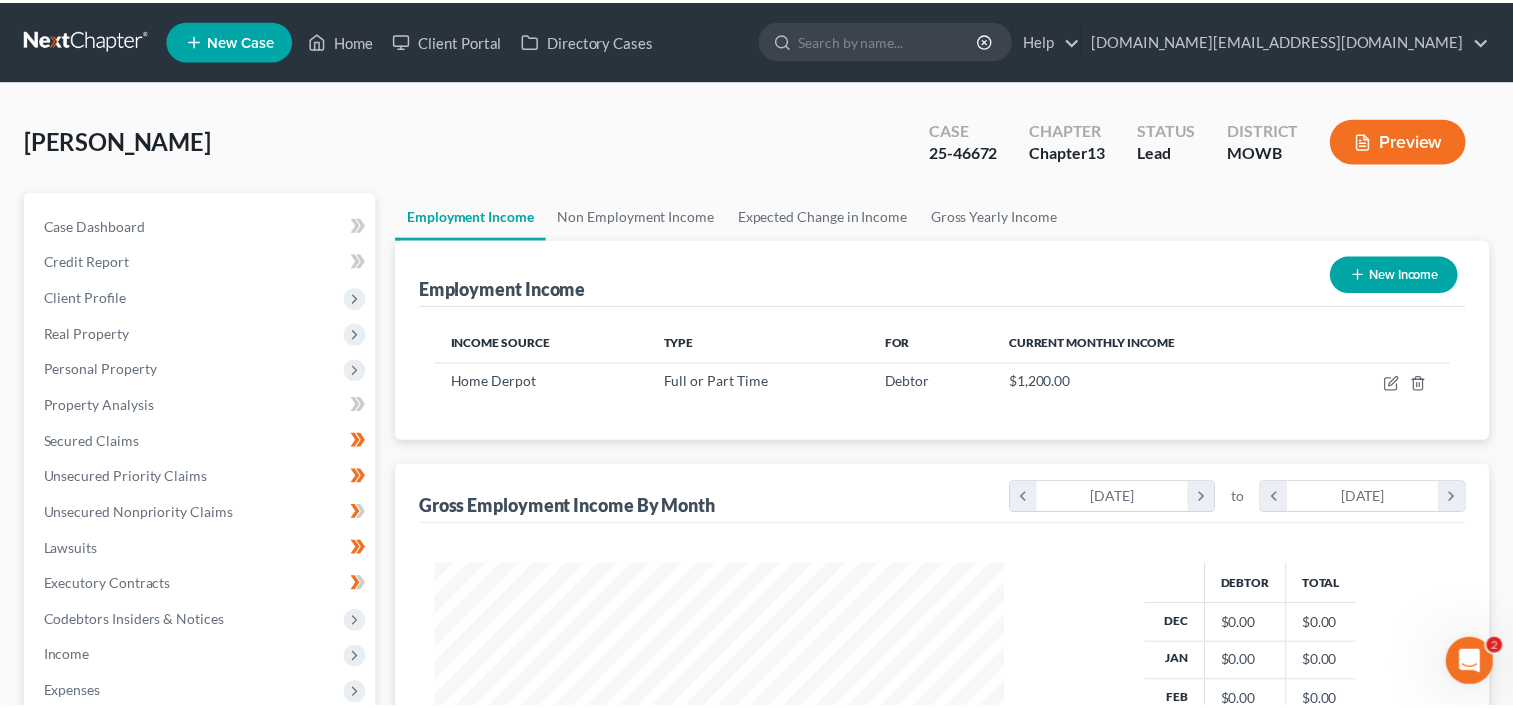 scroll, scrollTop: 356, scrollLeft: 615, axis: both 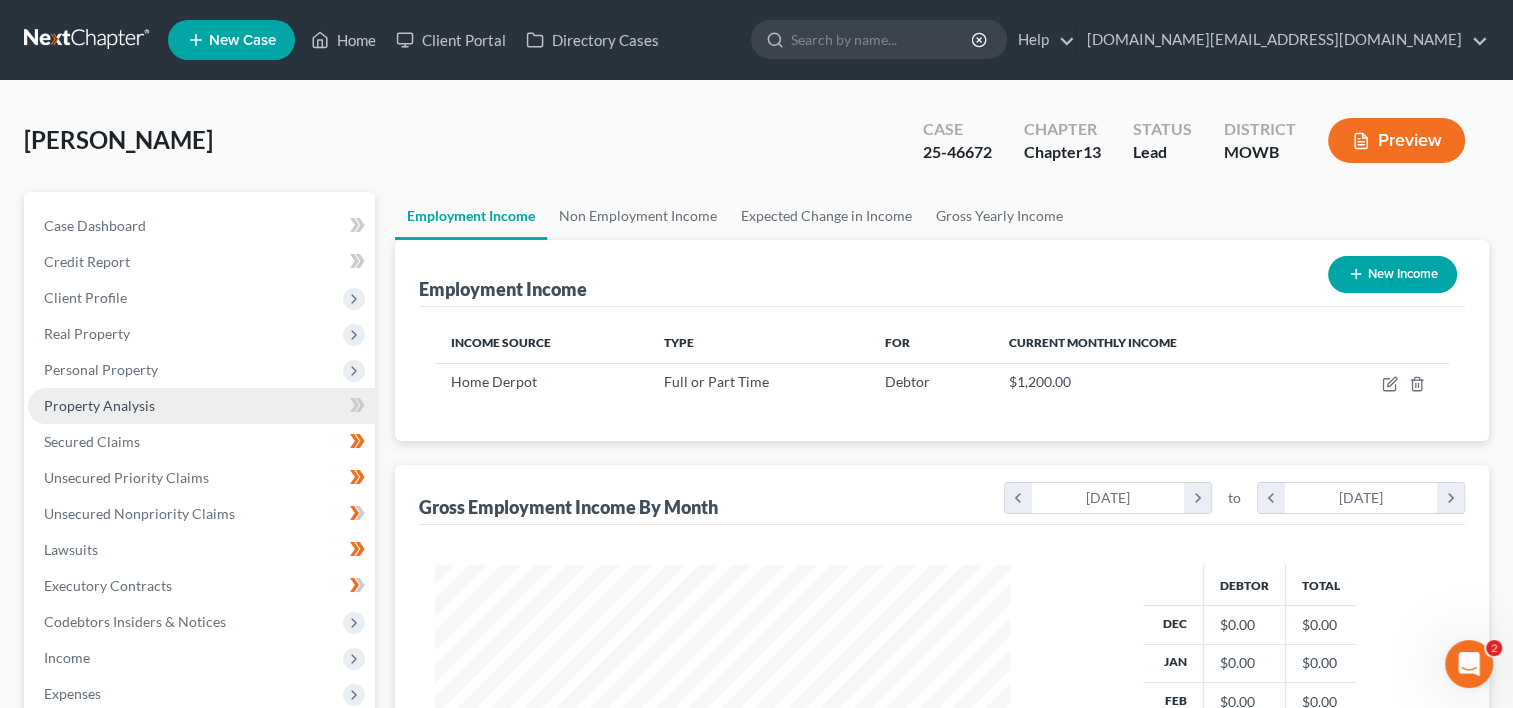 click on "Property Analysis" at bounding box center (201, 406) 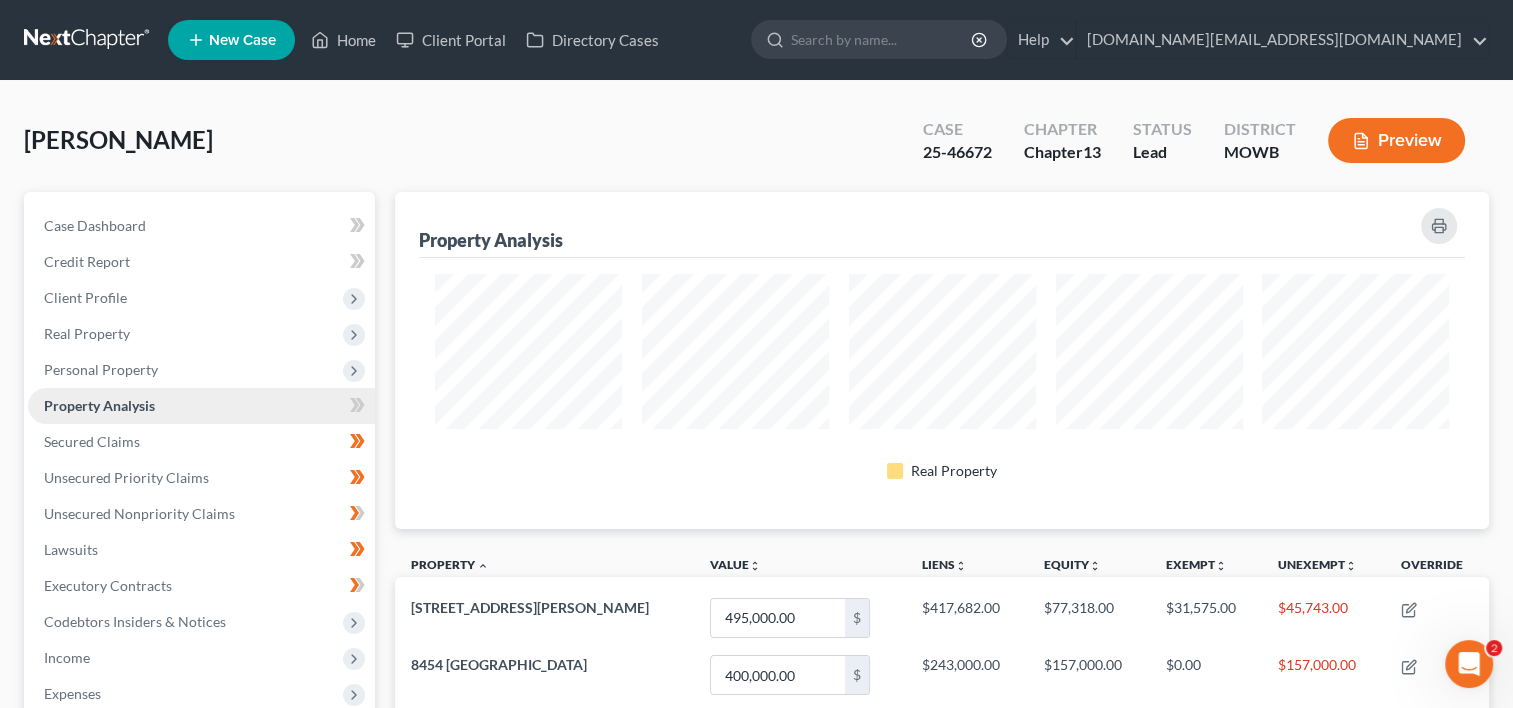 scroll, scrollTop: 999663, scrollLeft: 998906, axis: both 